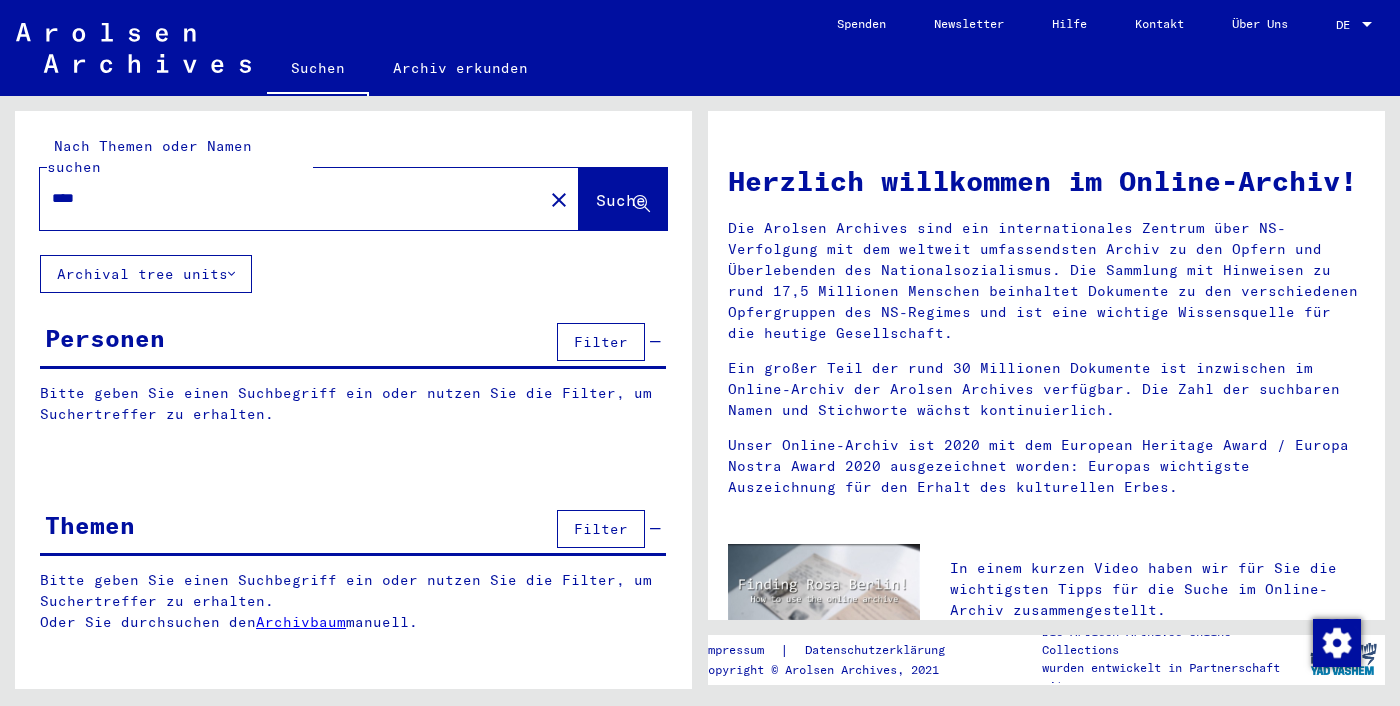 scroll, scrollTop: 0, scrollLeft: 0, axis: both 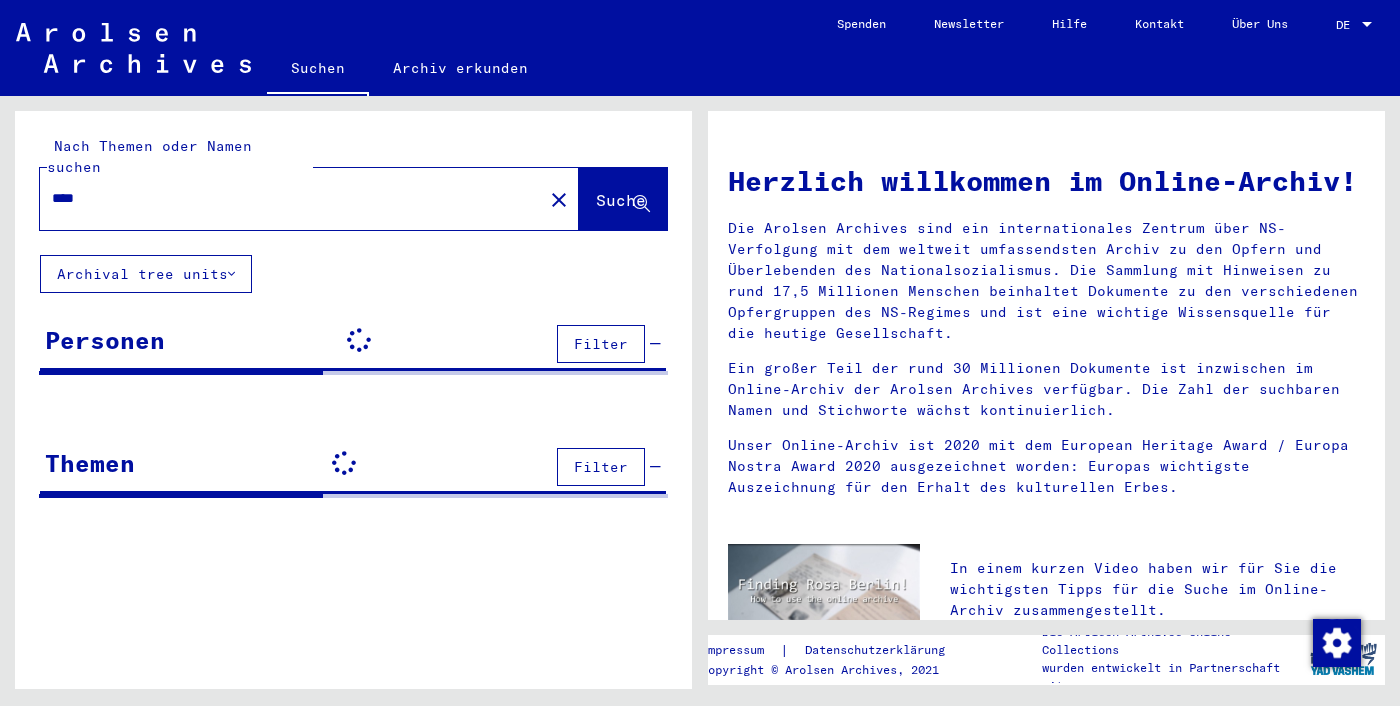 click on "****" at bounding box center [285, 198] 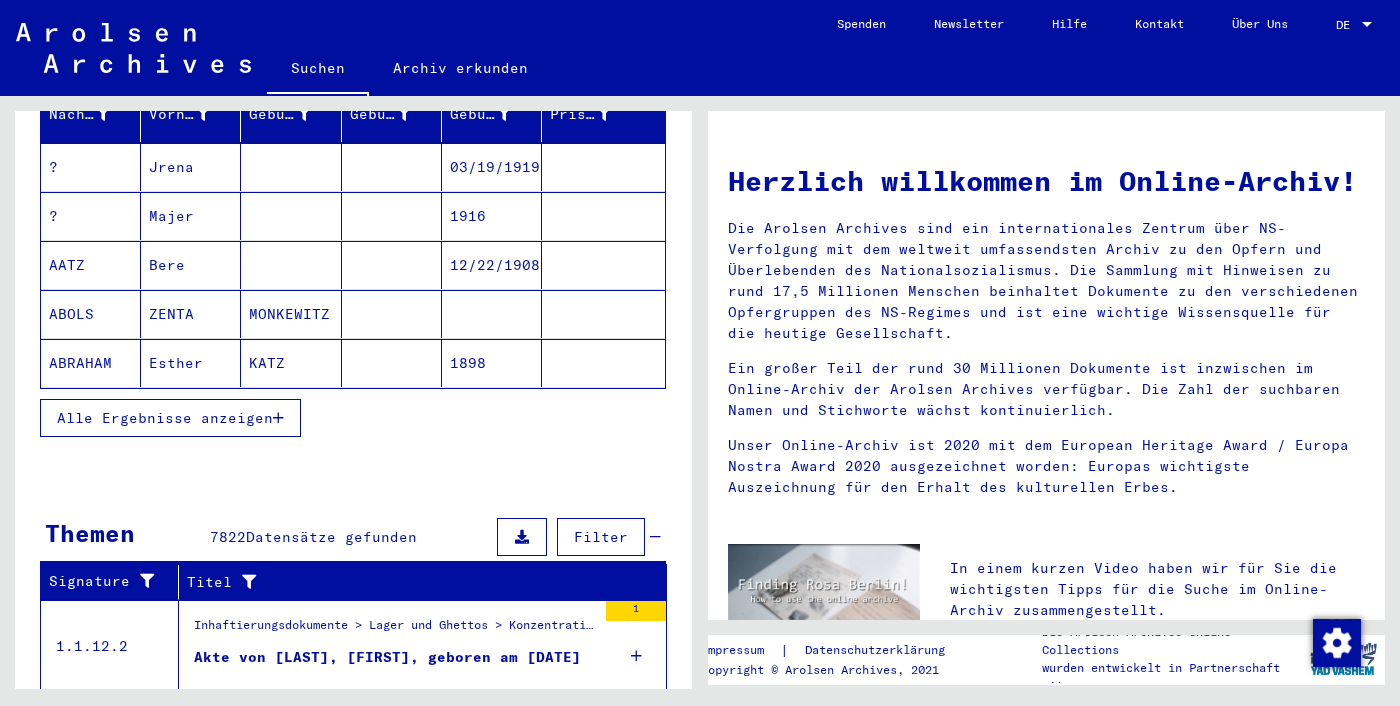 scroll, scrollTop: 285, scrollLeft: 0, axis: vertical 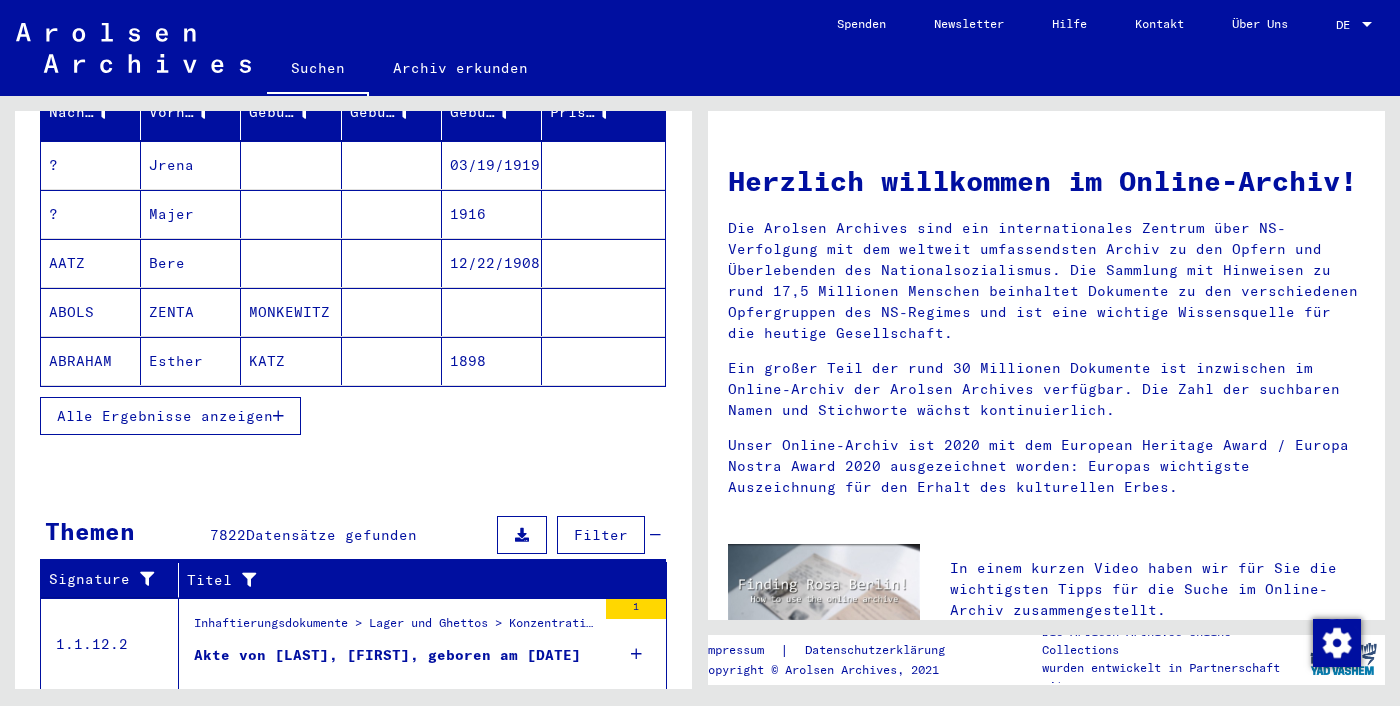 click on "Alle Ergebnisse anzeigen" at bounding box center (170, 416) 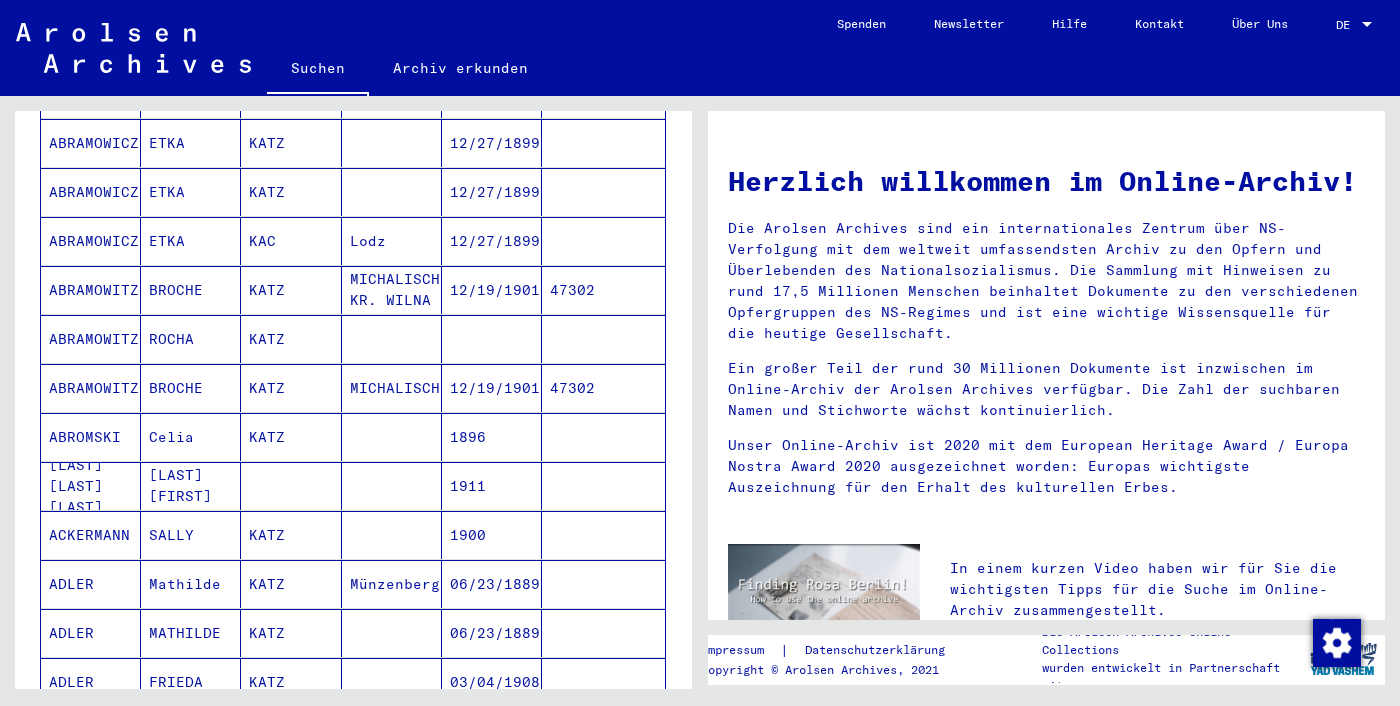 scroll, scrollTop: 0, scrollLeft: 0, axis: both 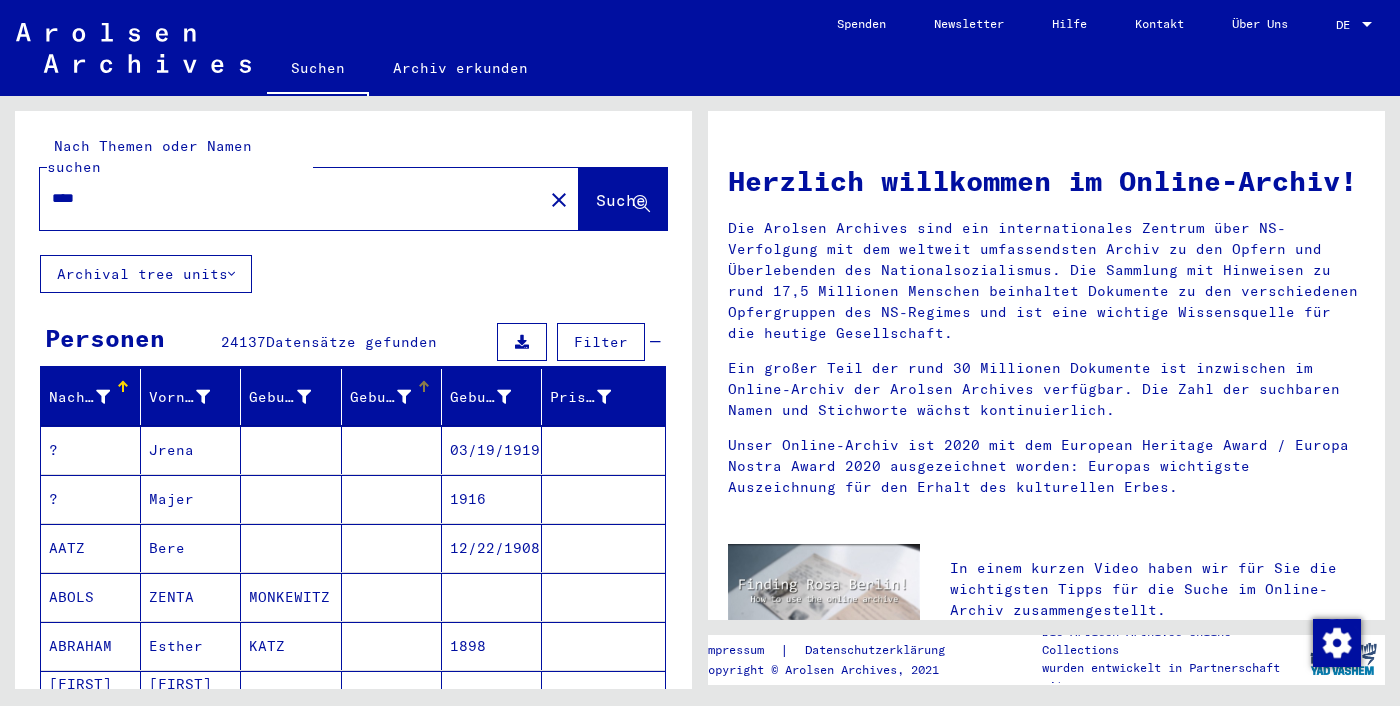 click on "Geburt‏" at bounding box center [380, 397] 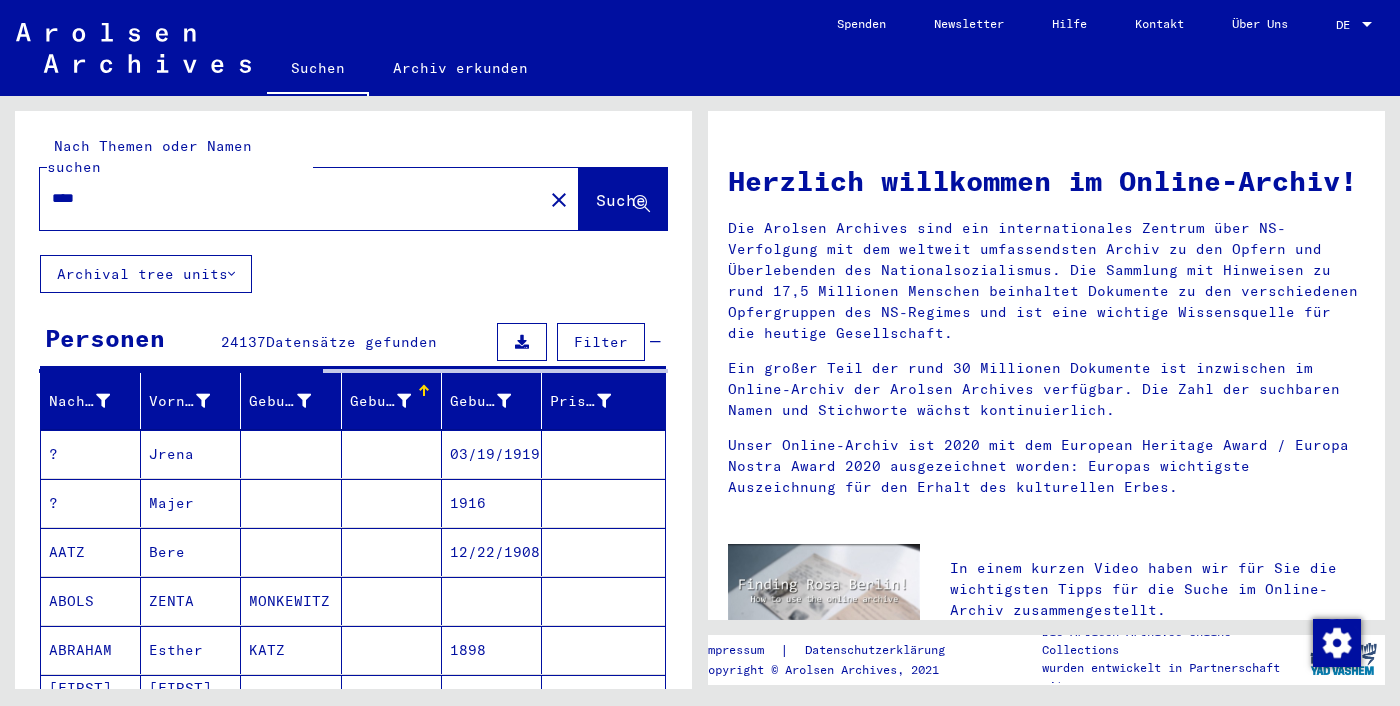 click on "Geburt‏" at bounding box center [383, 401] 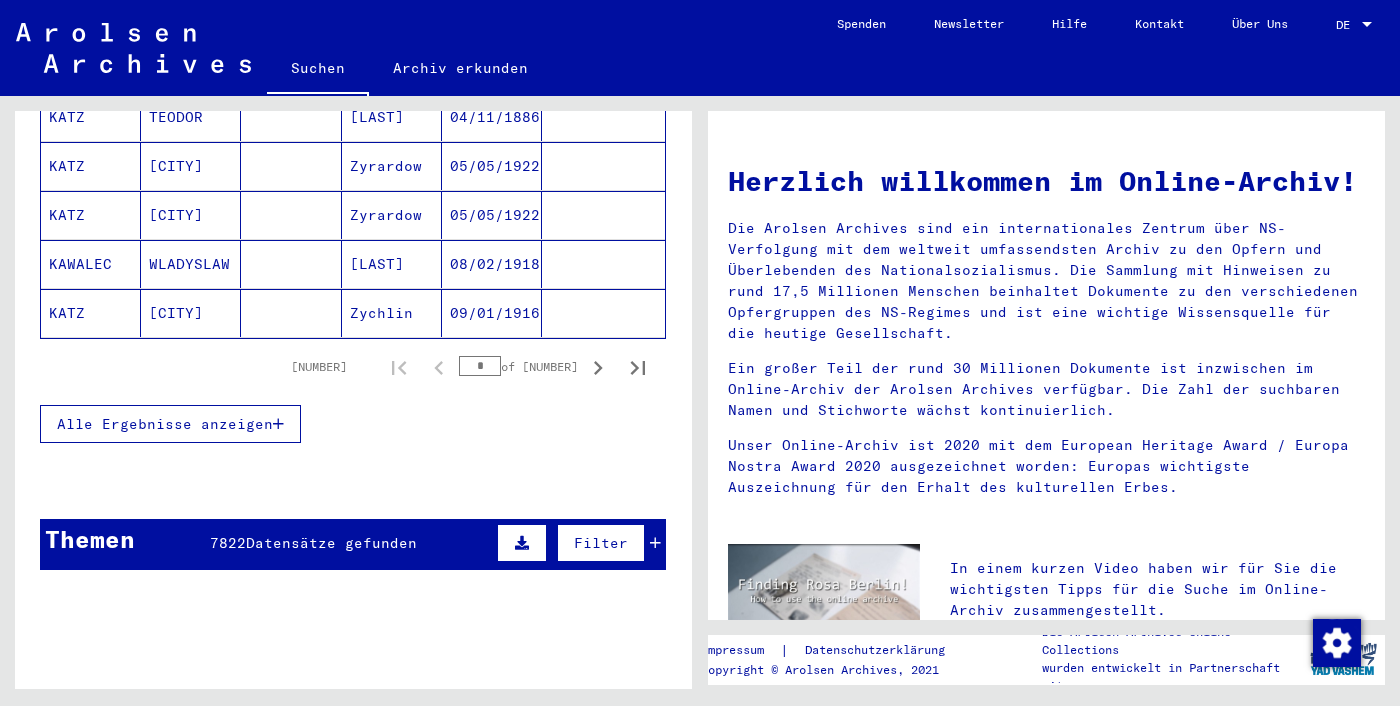 scroll, scrollTop: 334, scrollLeft: 0, axis: vertical 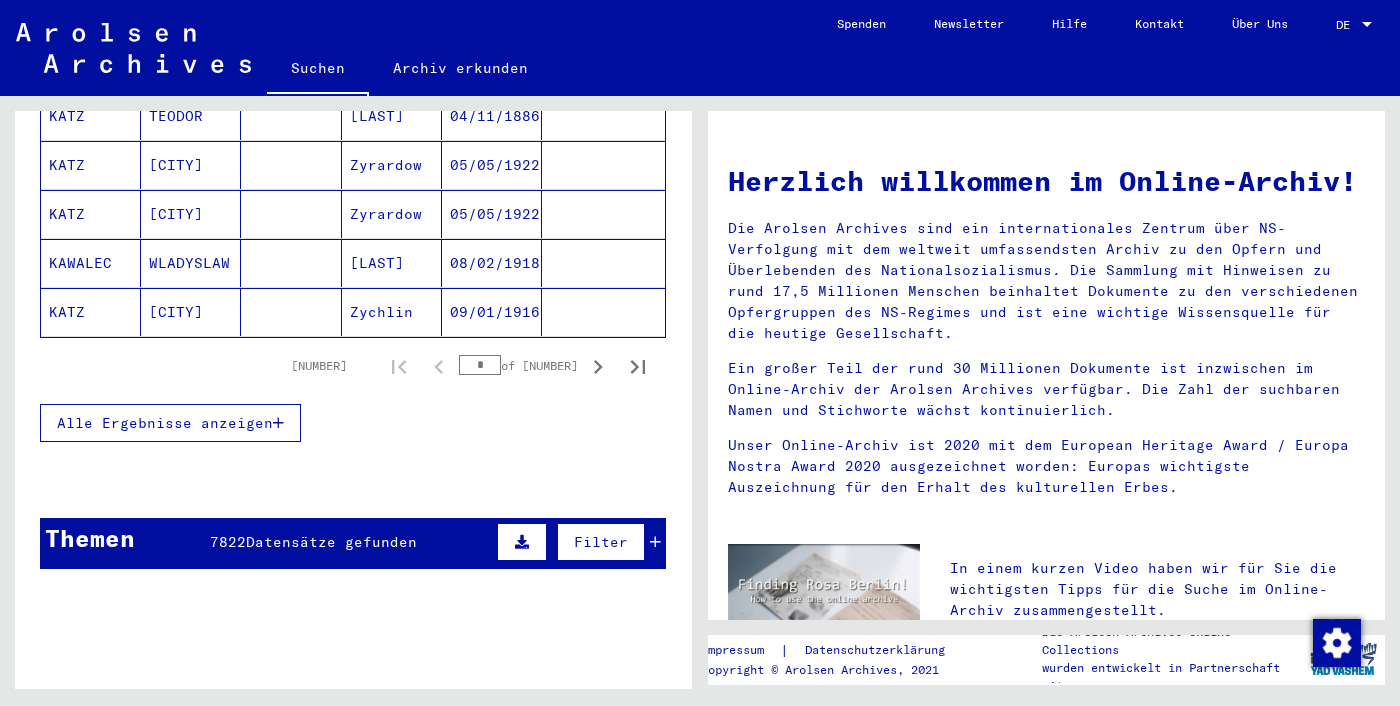 click on "*" at bounding box center [480, 365] 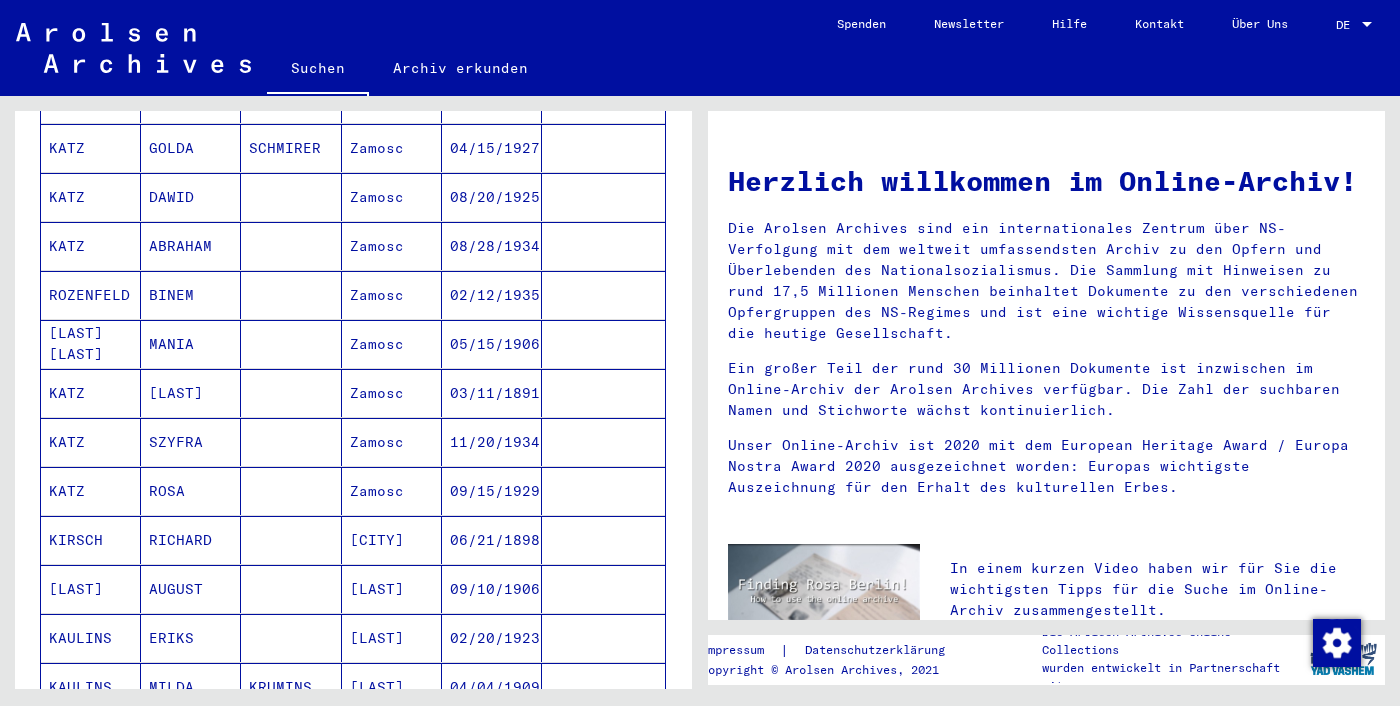 scroll, scrollTop: 1069, scrollLeft: 0, axis: vertical 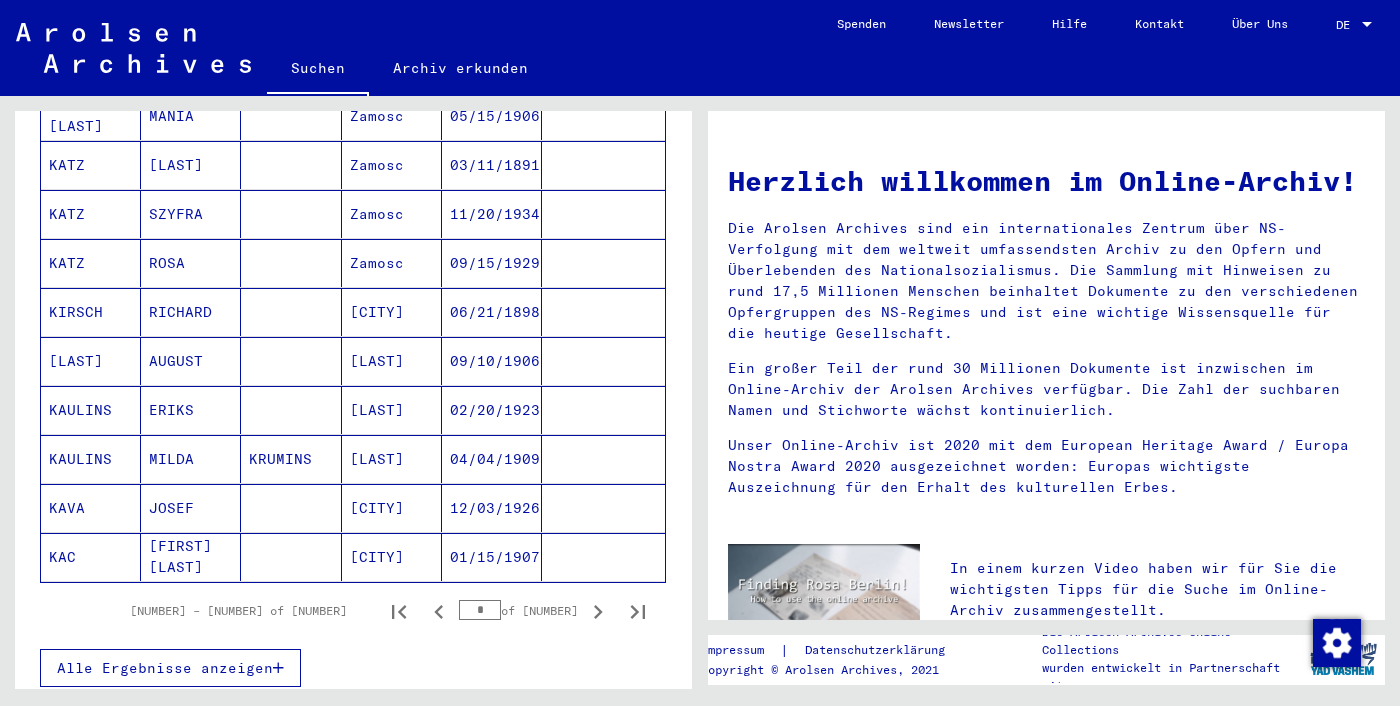 click on "*" at bounding box center (480, 610) 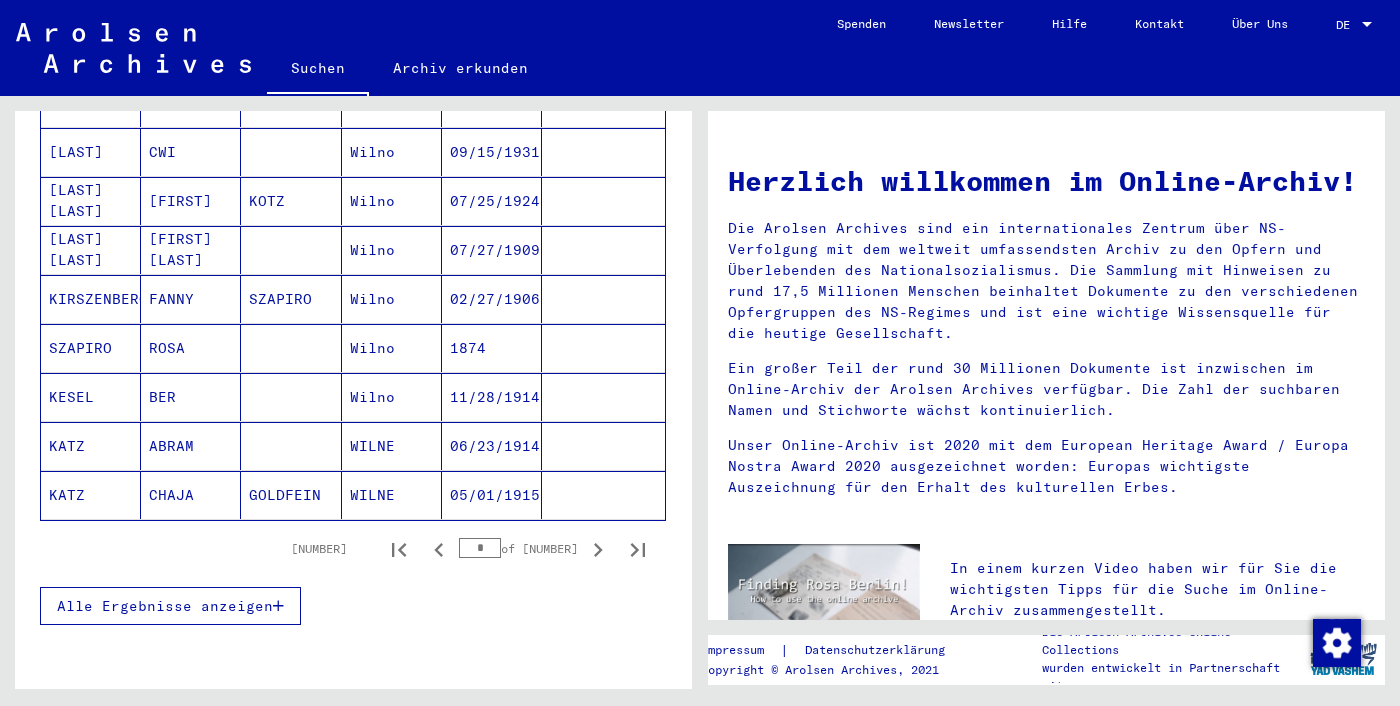 scroll, scrollTop: 1132, scrollLeft: 0, axis: vertical 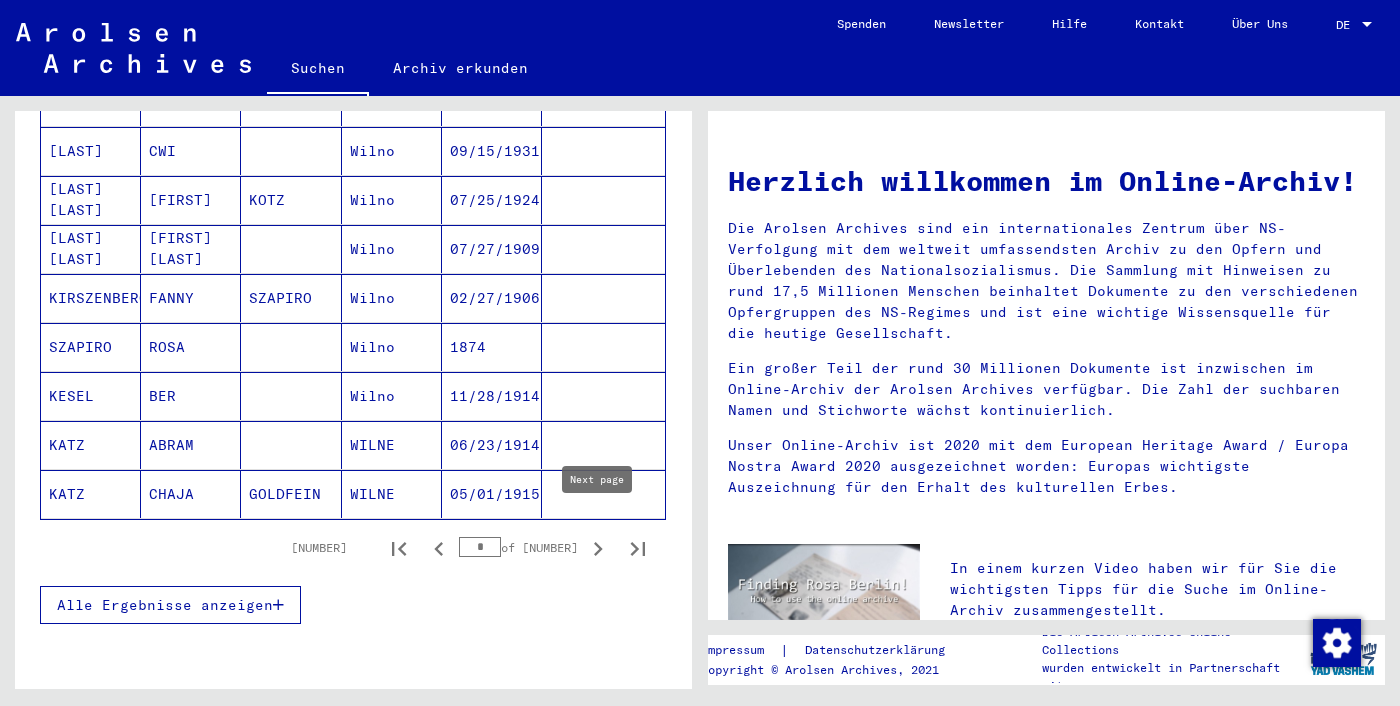 click at bounding box center [598, 548] 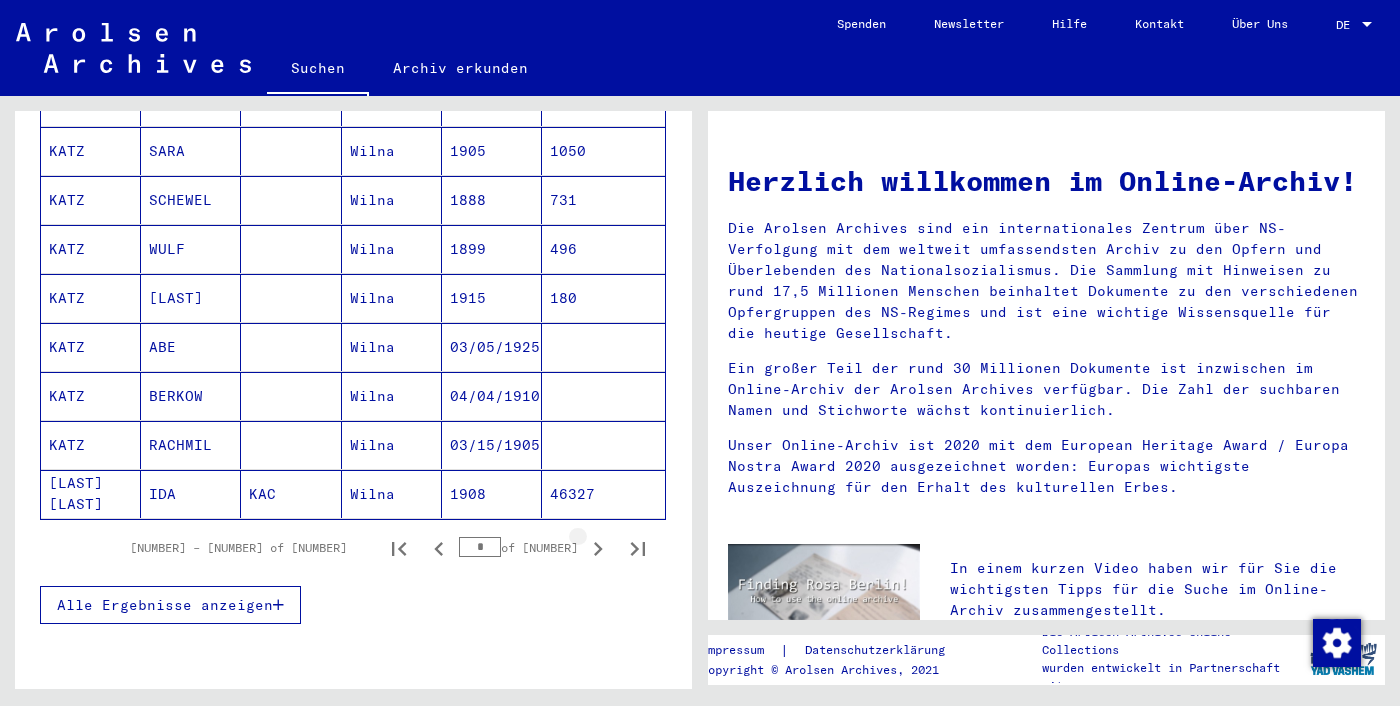 click at bounding box center [598, 548] 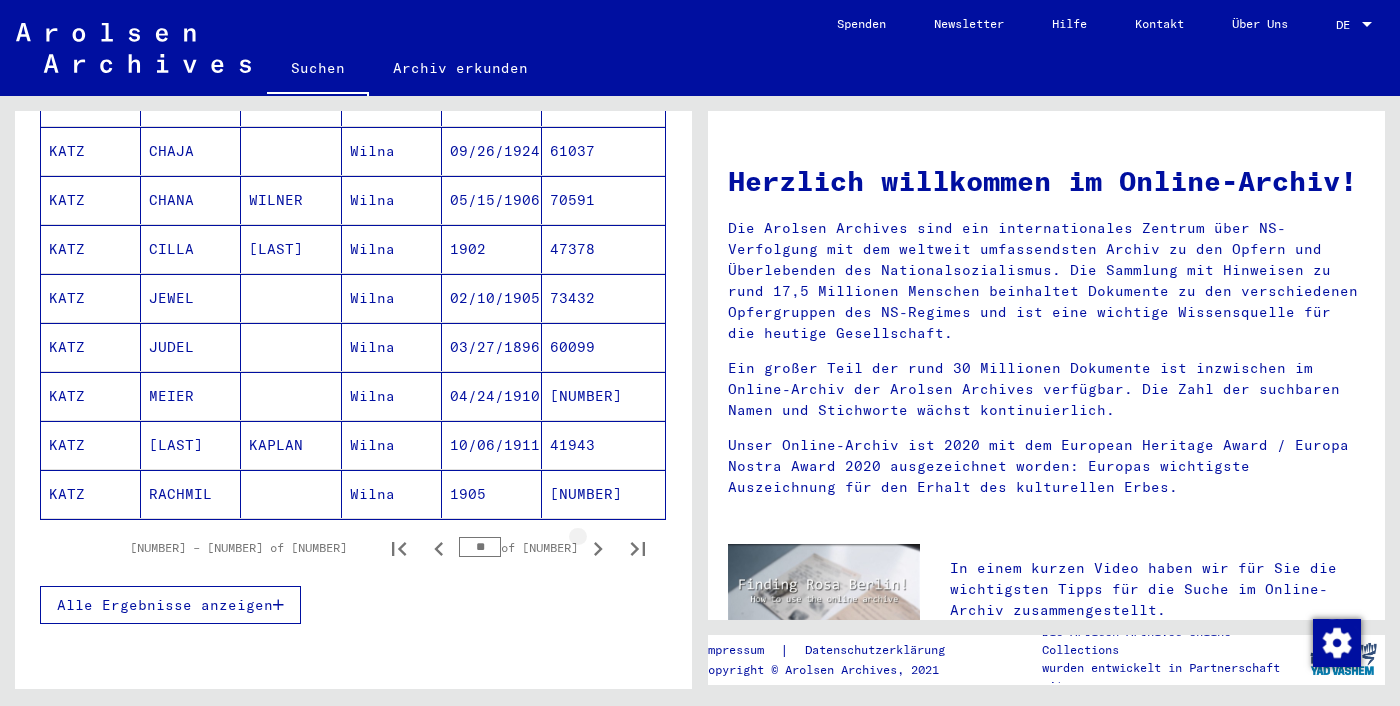 click at bounding box center [598, 548] 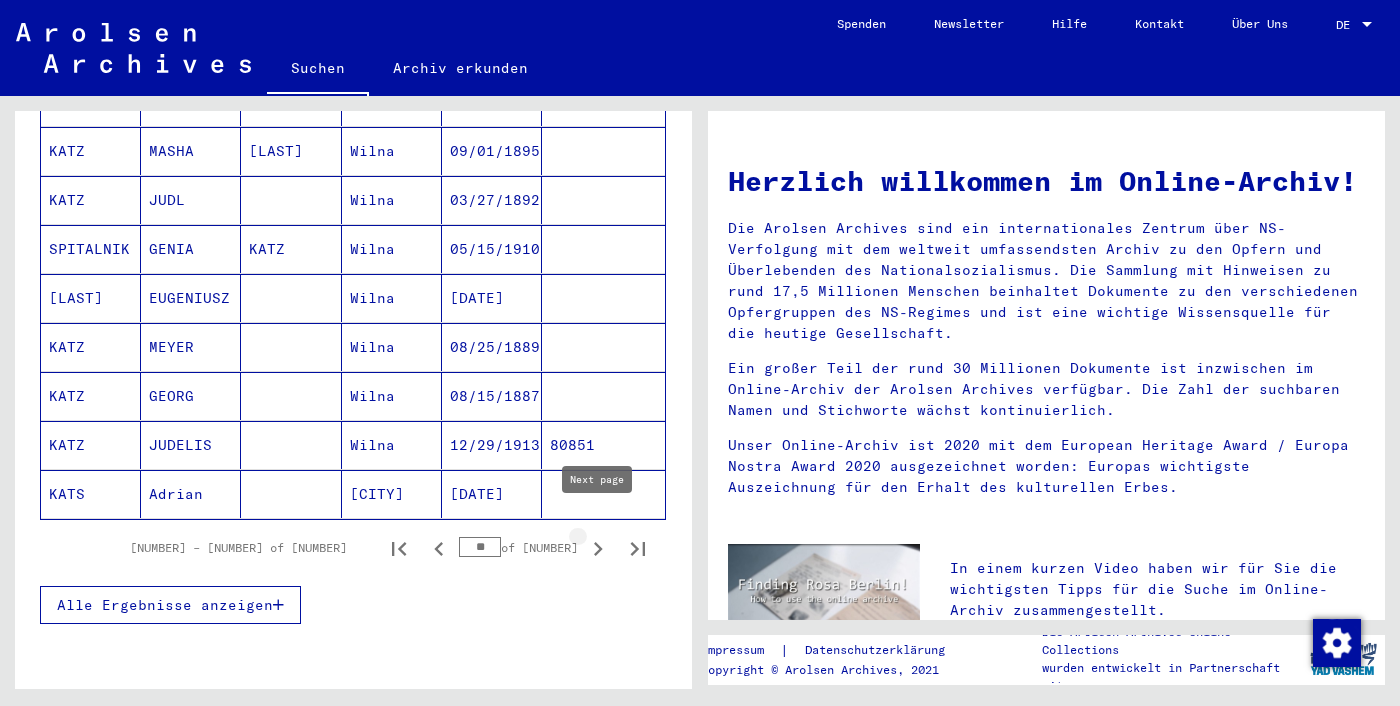 click at bounding box center [598, 548] 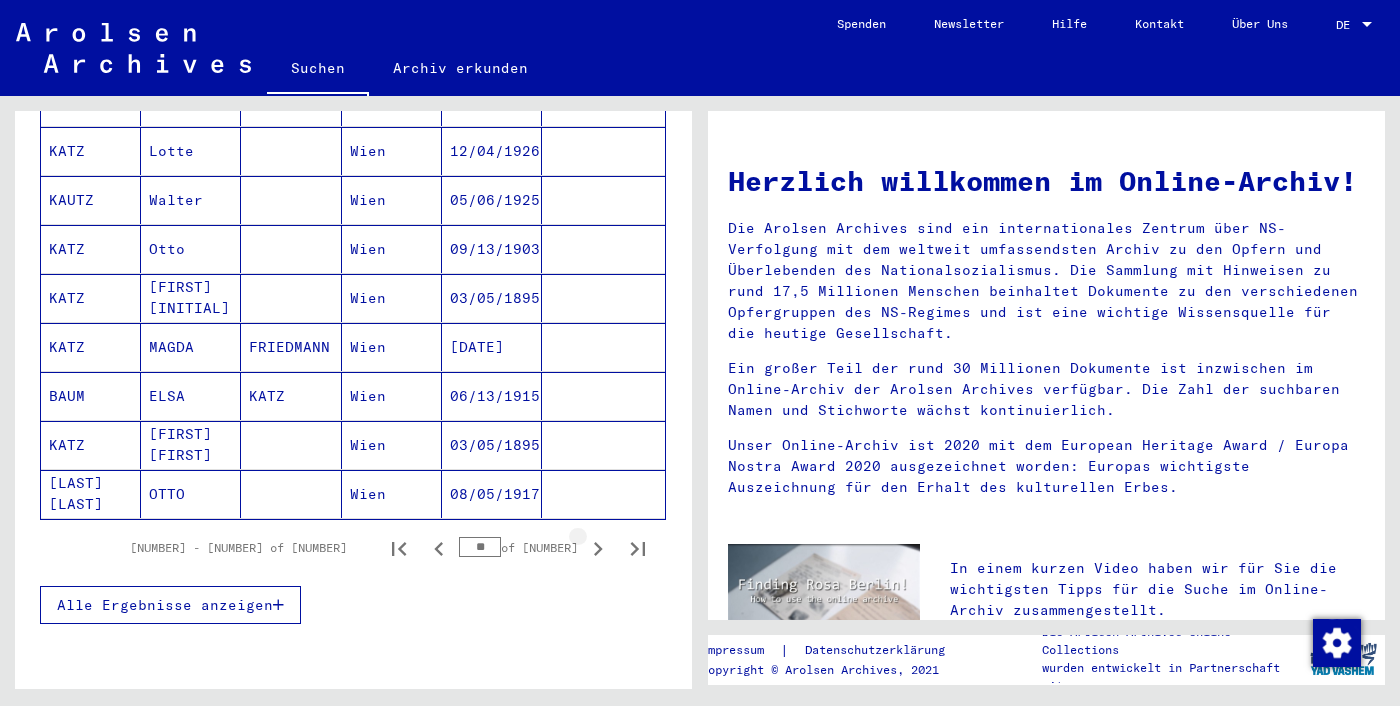 click at bounding box center [598, 548] 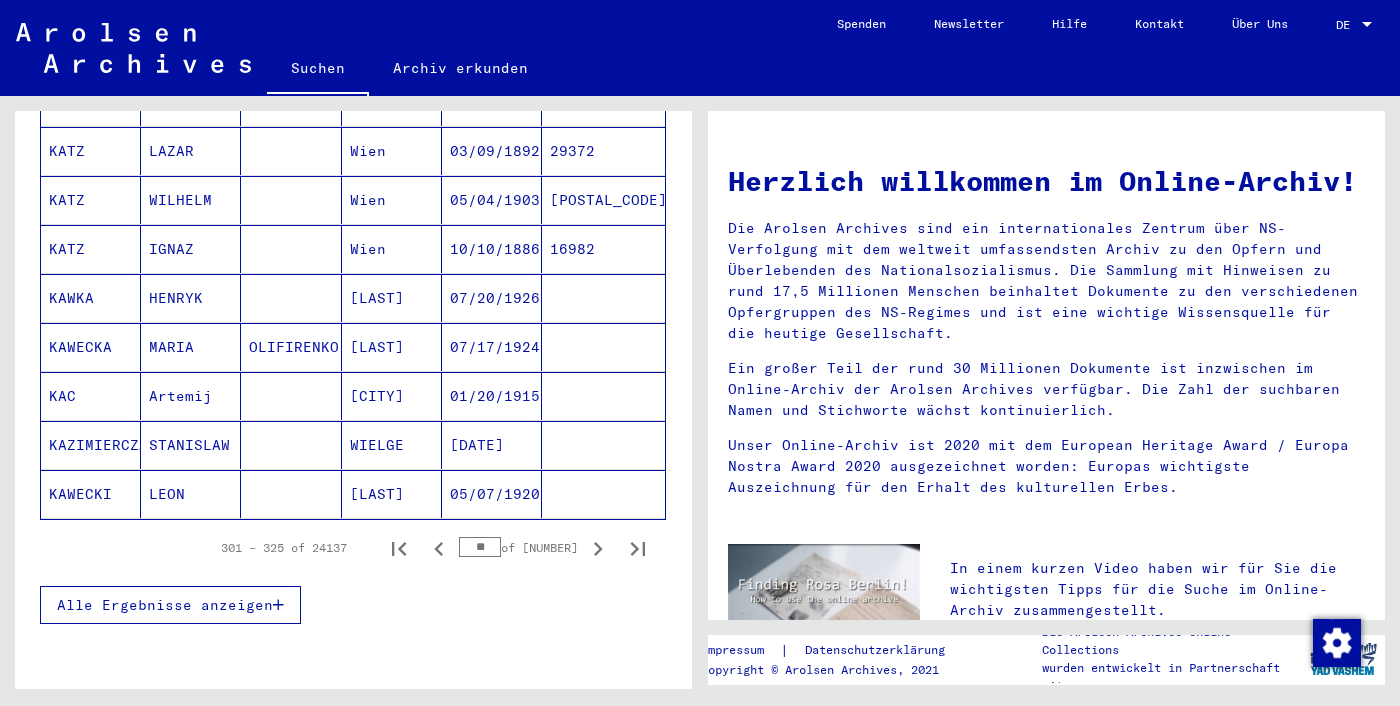 click at bounding box center (598, 548) 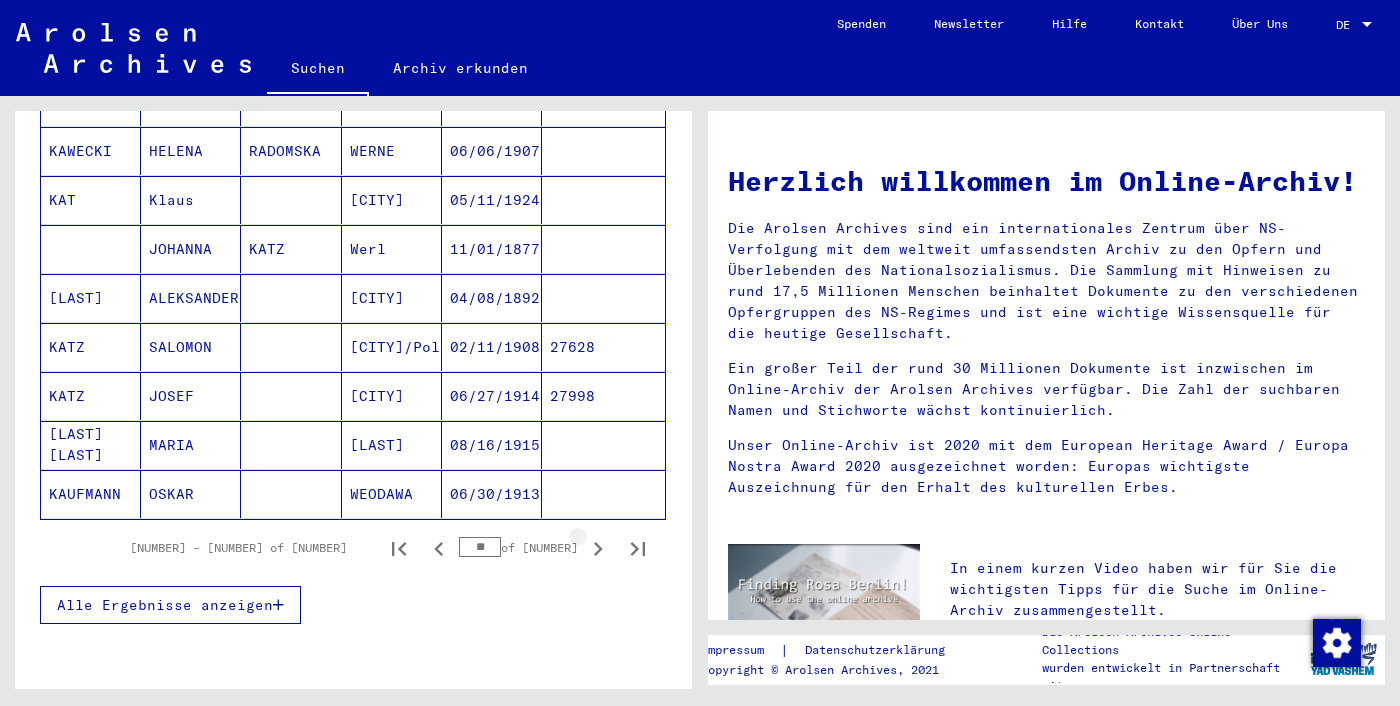 click at bounding box center [598, 548] 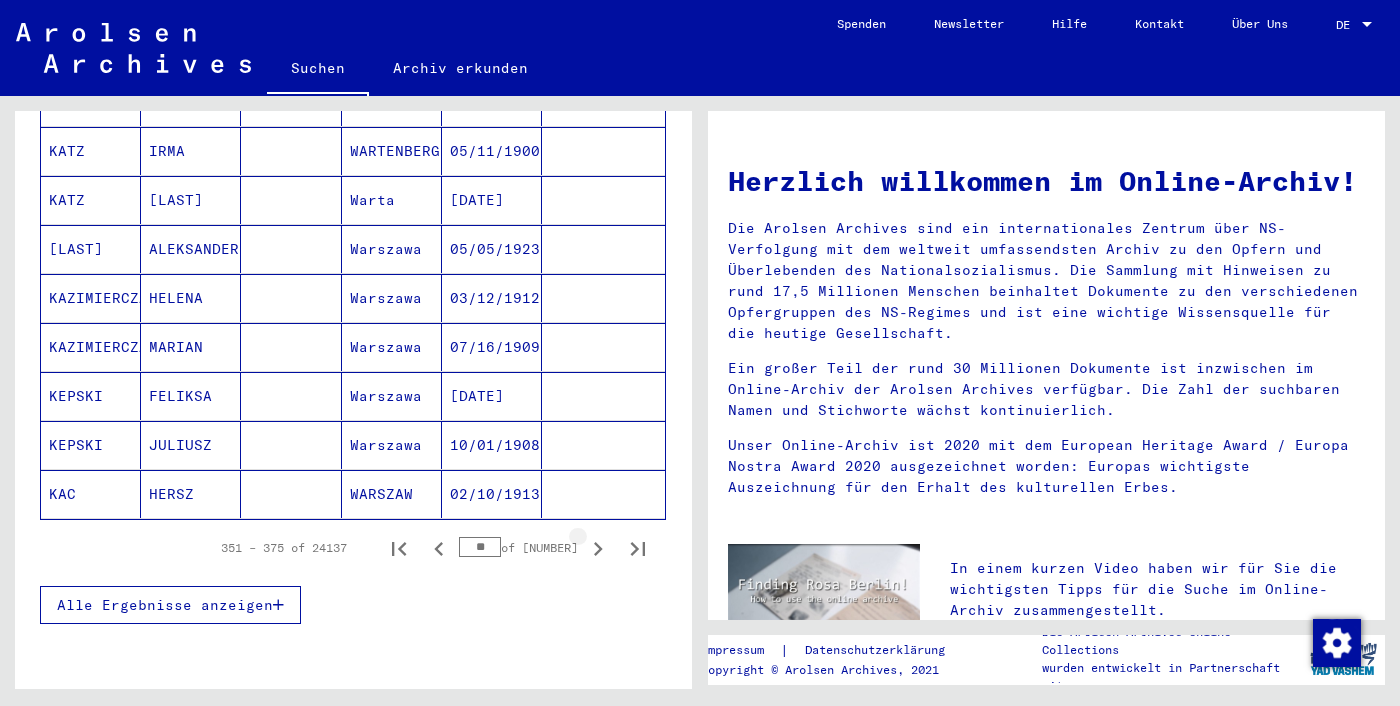 click at bounding box center (598, 548) 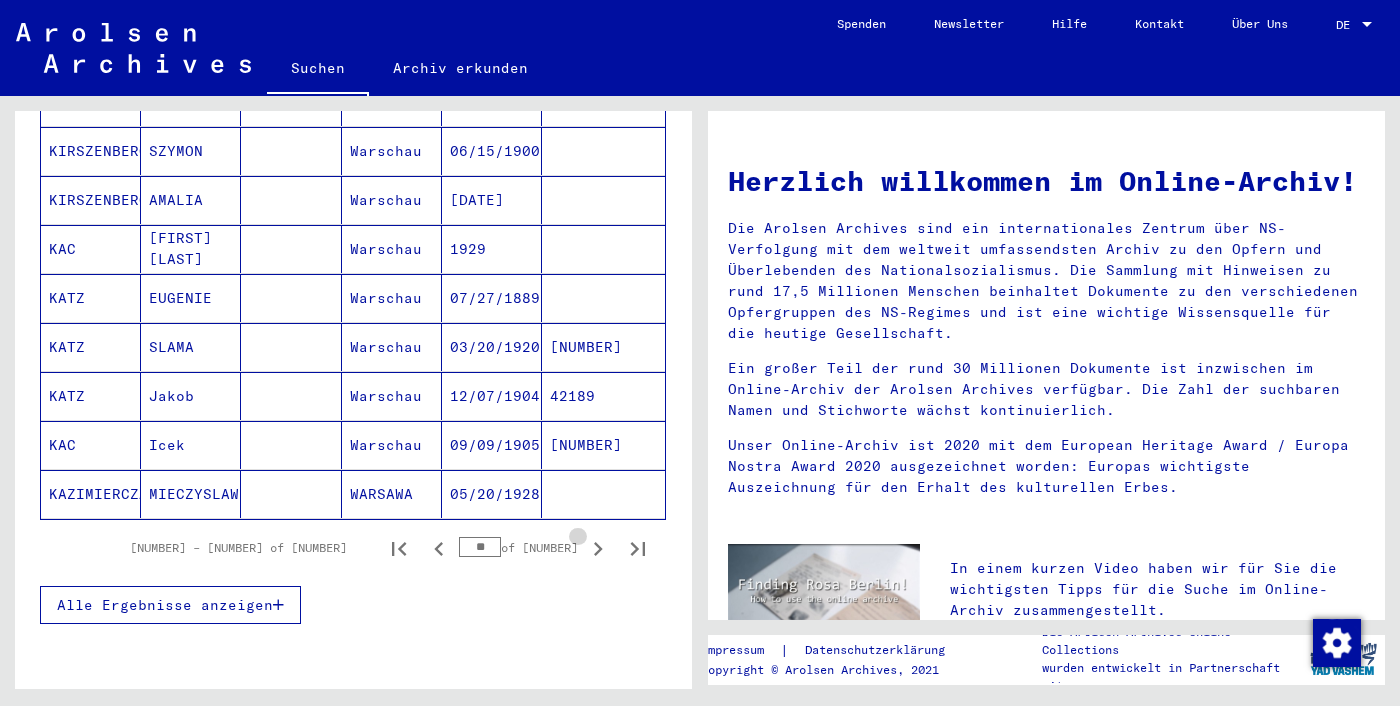 click at bounding box center [598, 548] 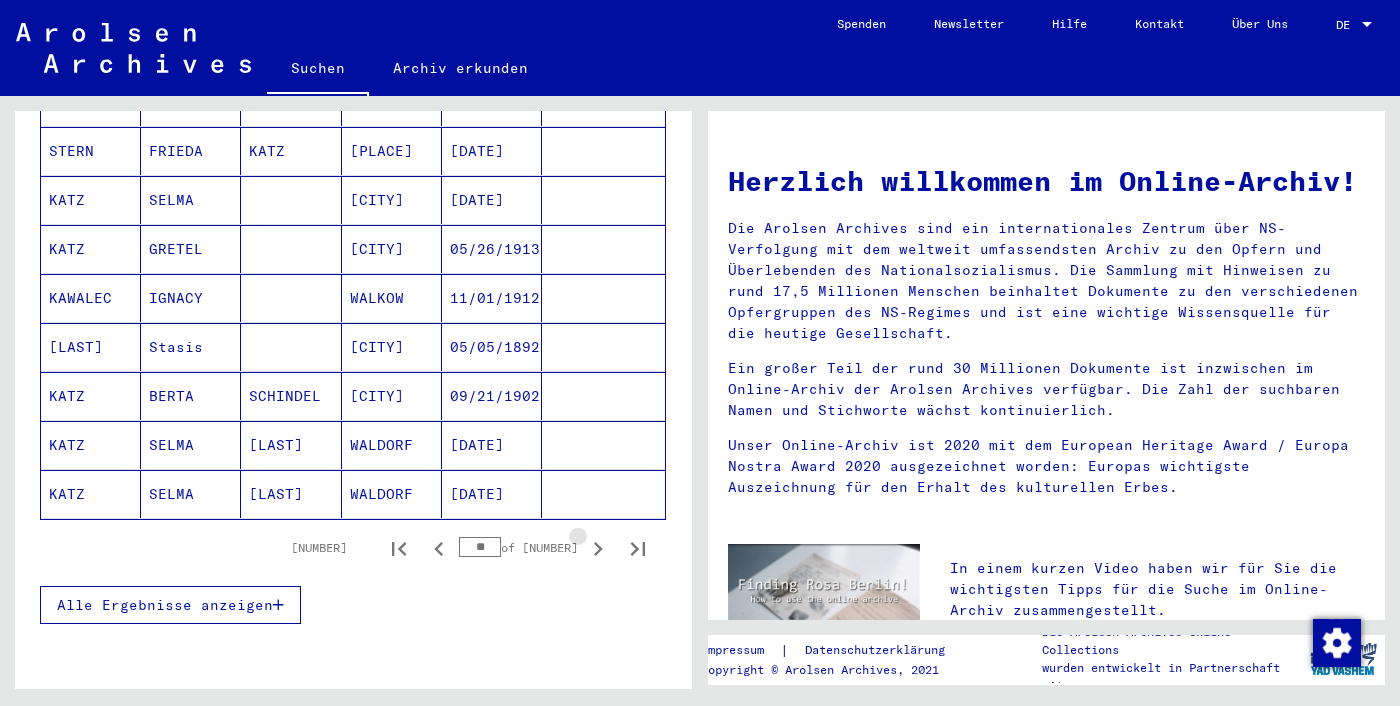 click at bounding box center (598, 548) 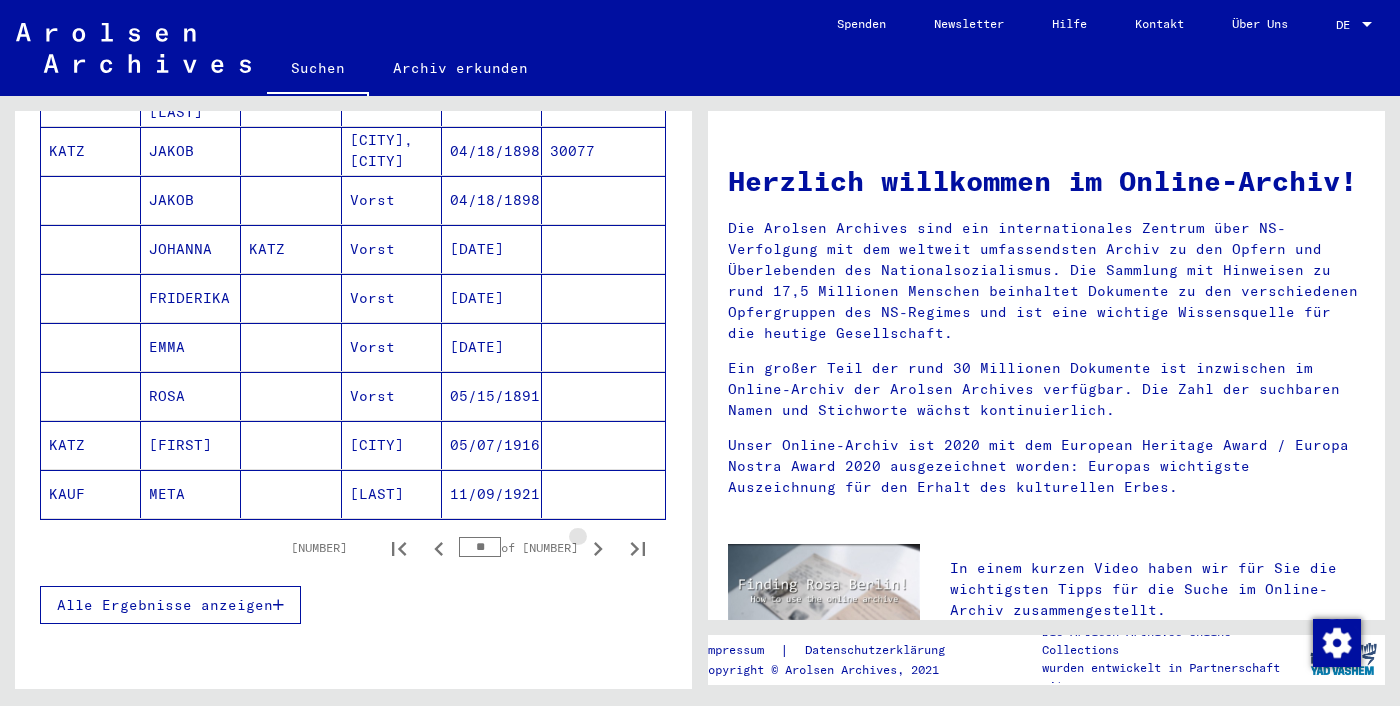 click at bounding box center [598, 548] 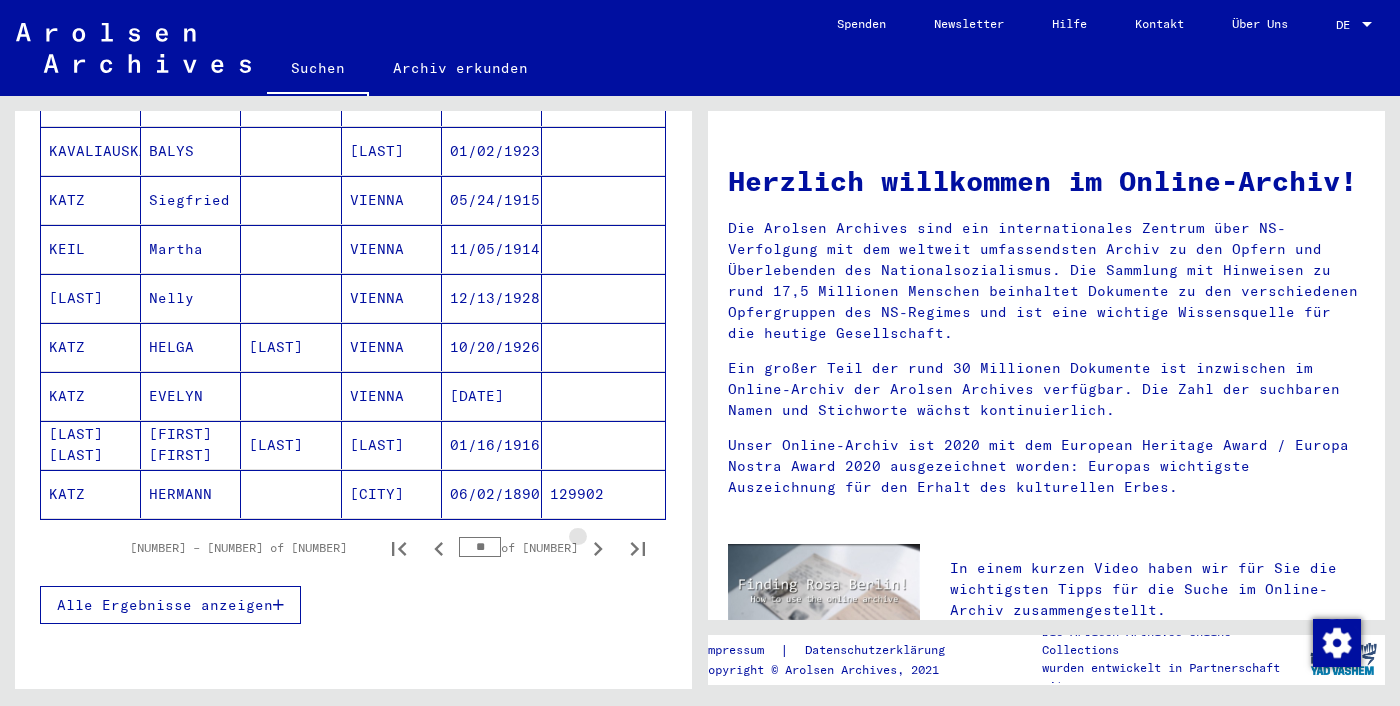 click at bounding box center [598, 548] 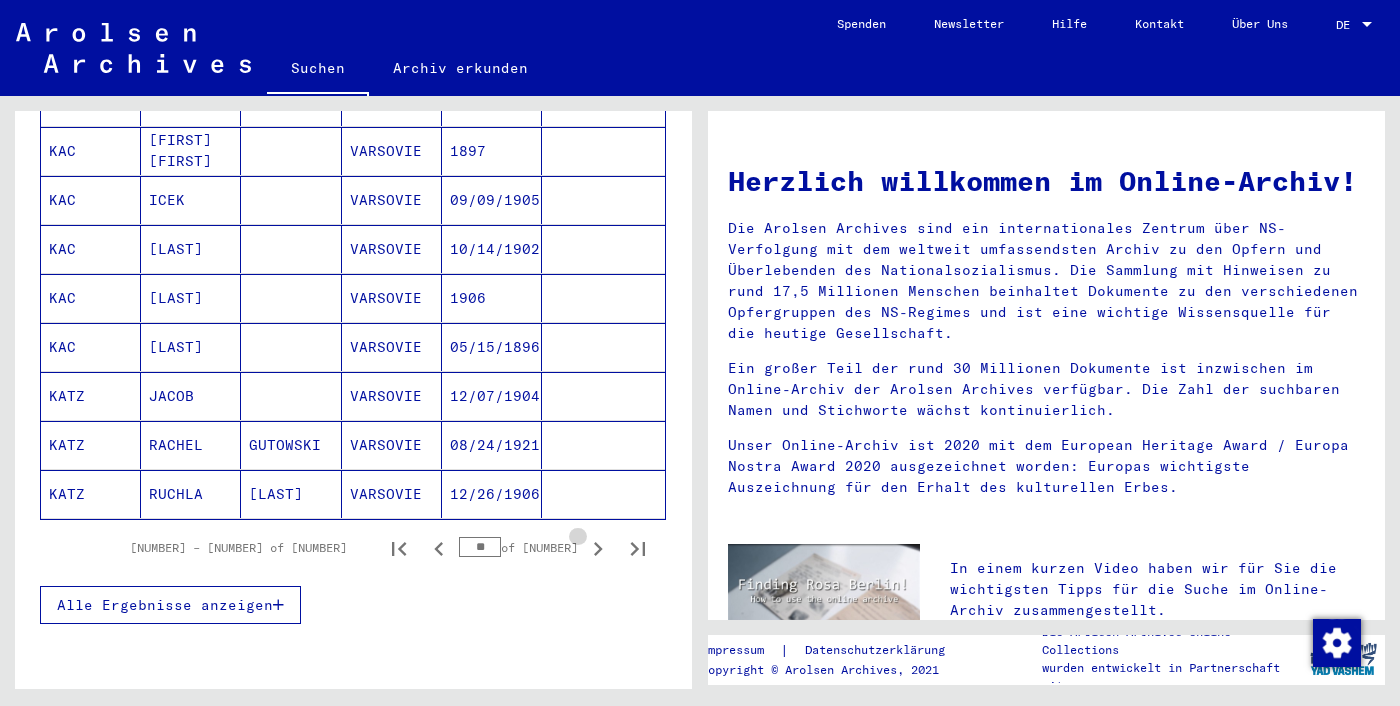 click at bounding box center (598, 548) 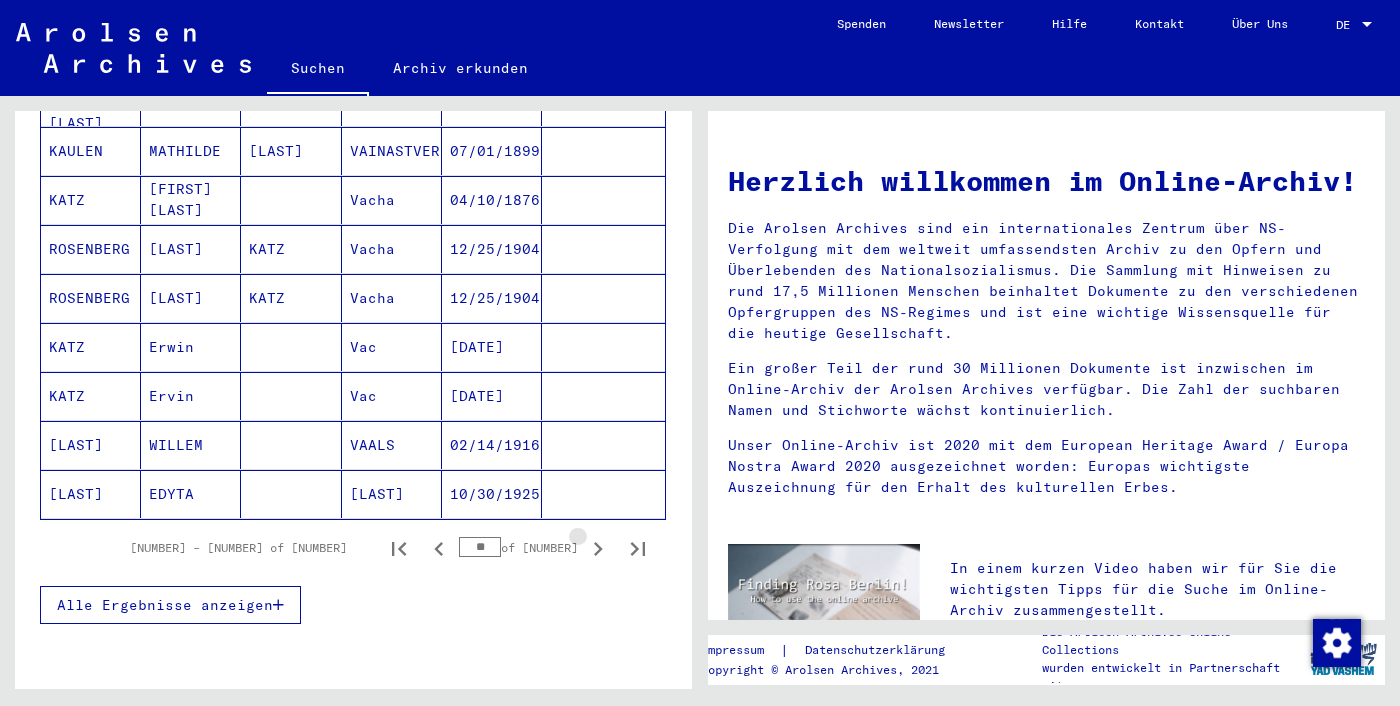click at bounding box center [598, 548] 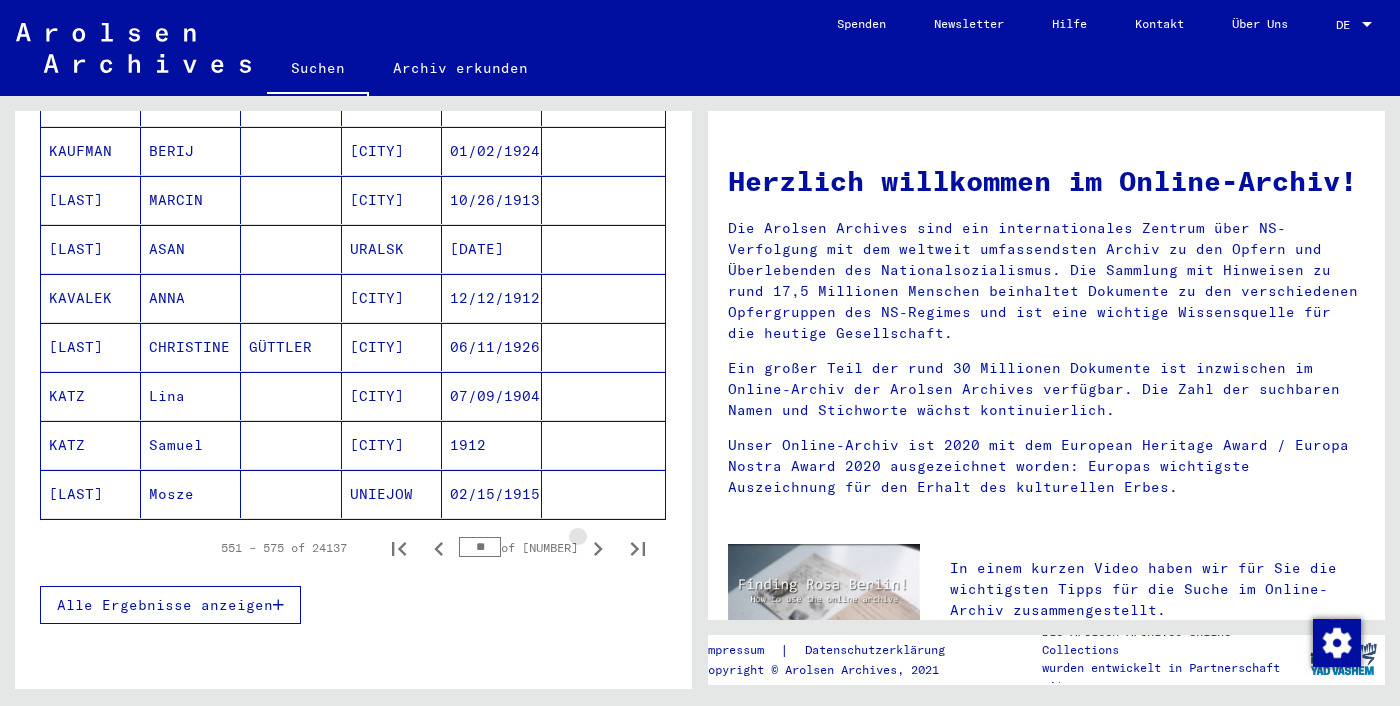 click at bounding box center (598, 548) 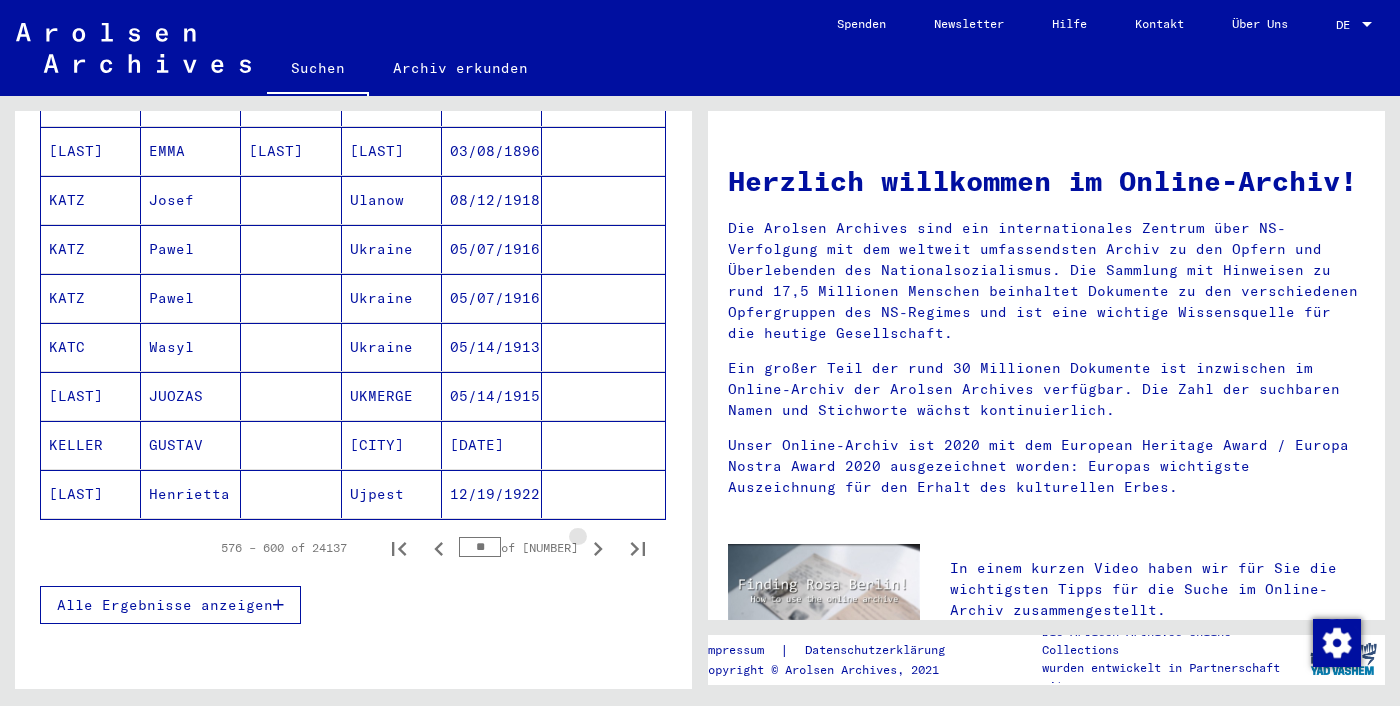 click at bounding box center (598, 548) 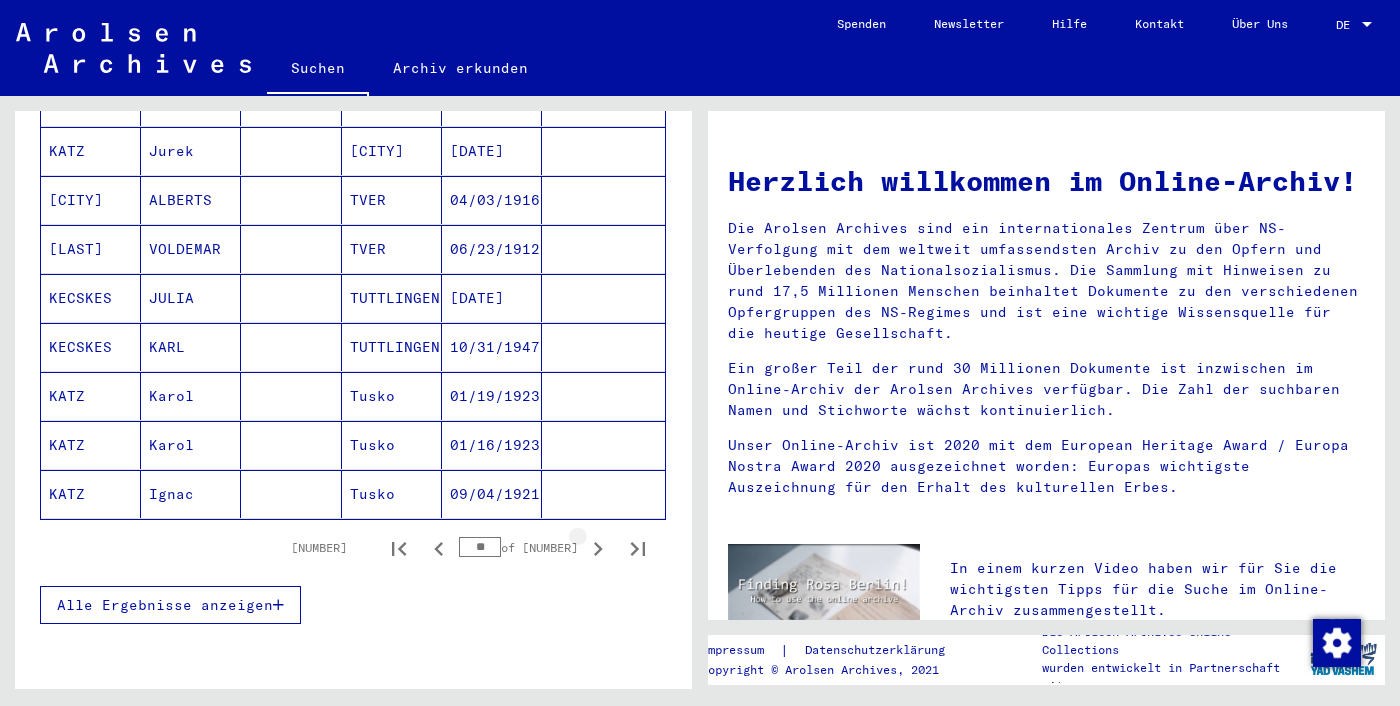 click at bounding box center (598, 548) 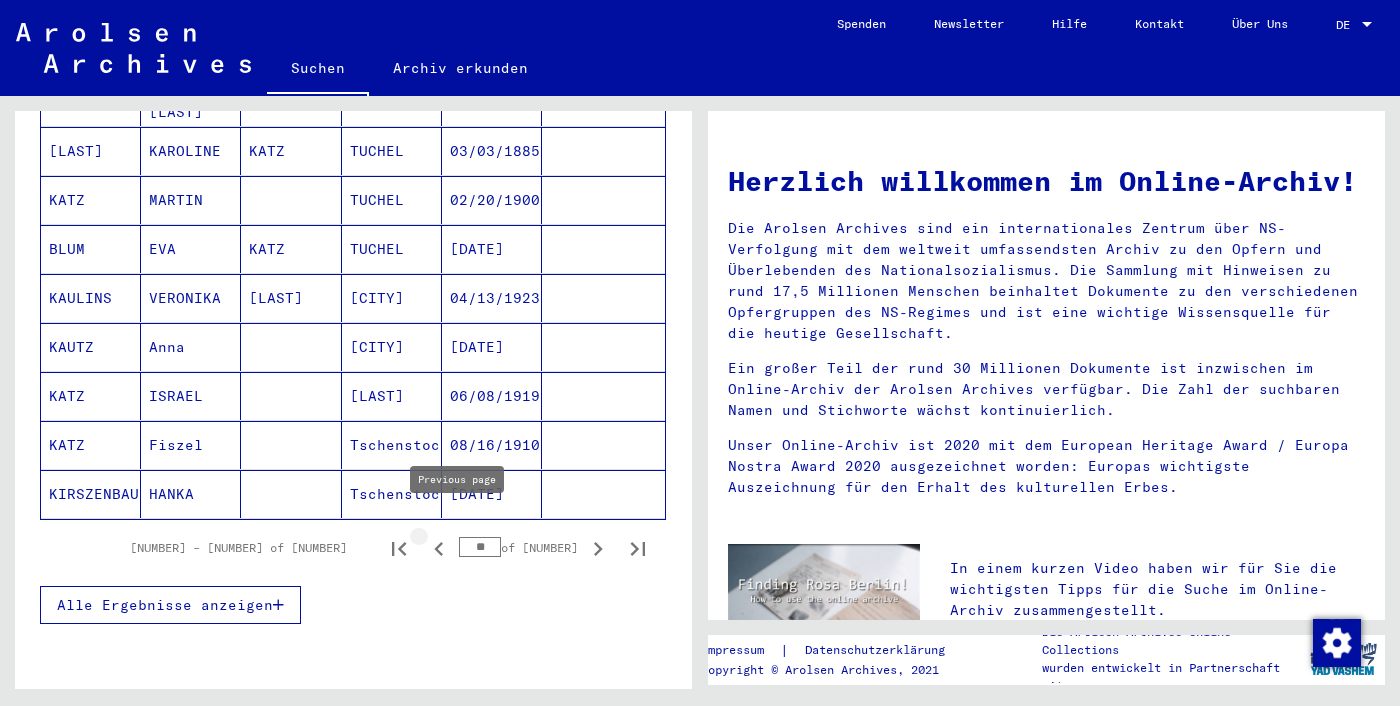 click 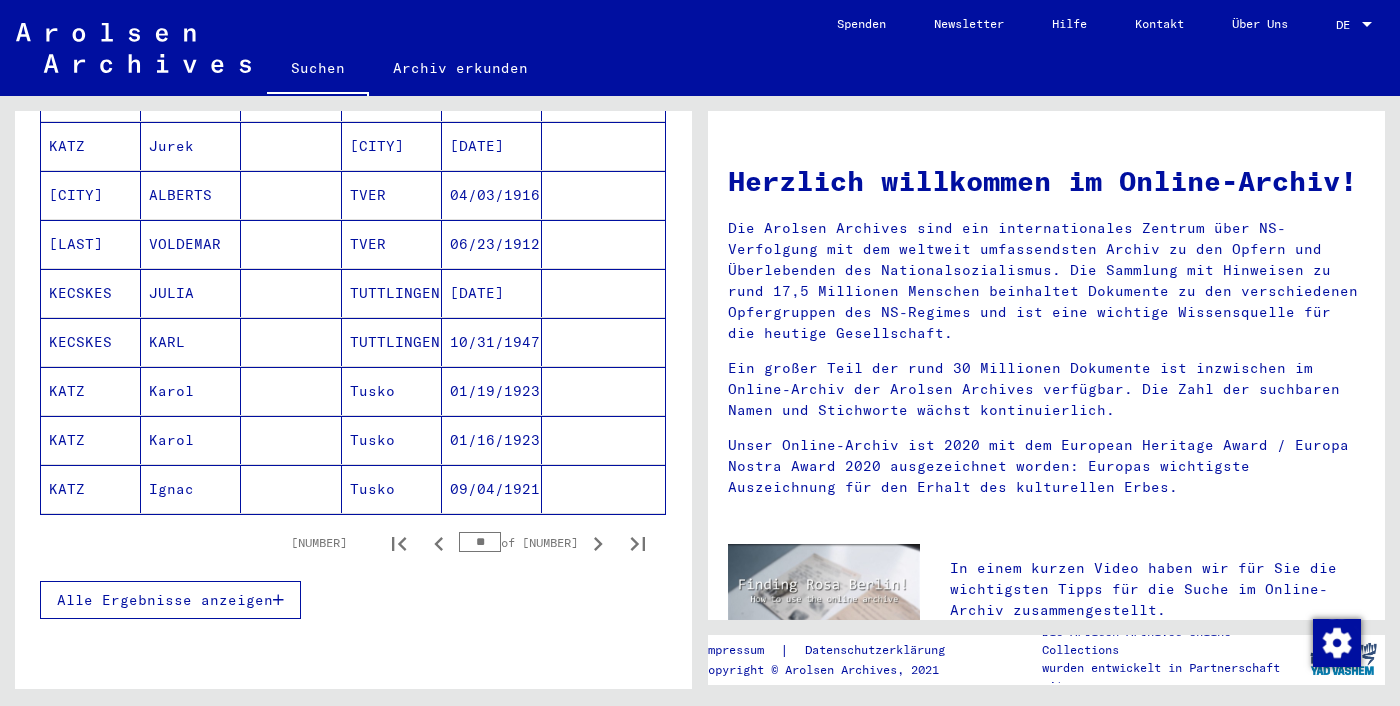 scroll, scrollTop: 1131, scrollLeft: 0, axis: vertical 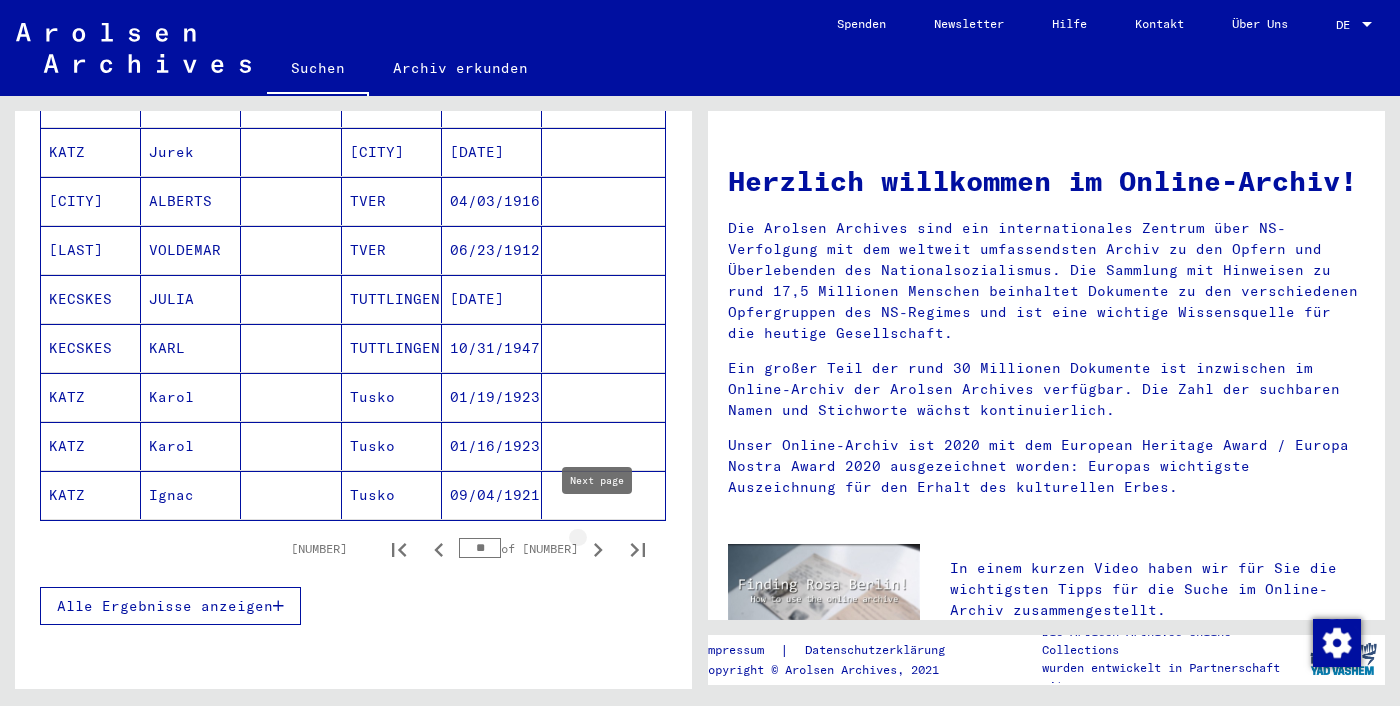 click 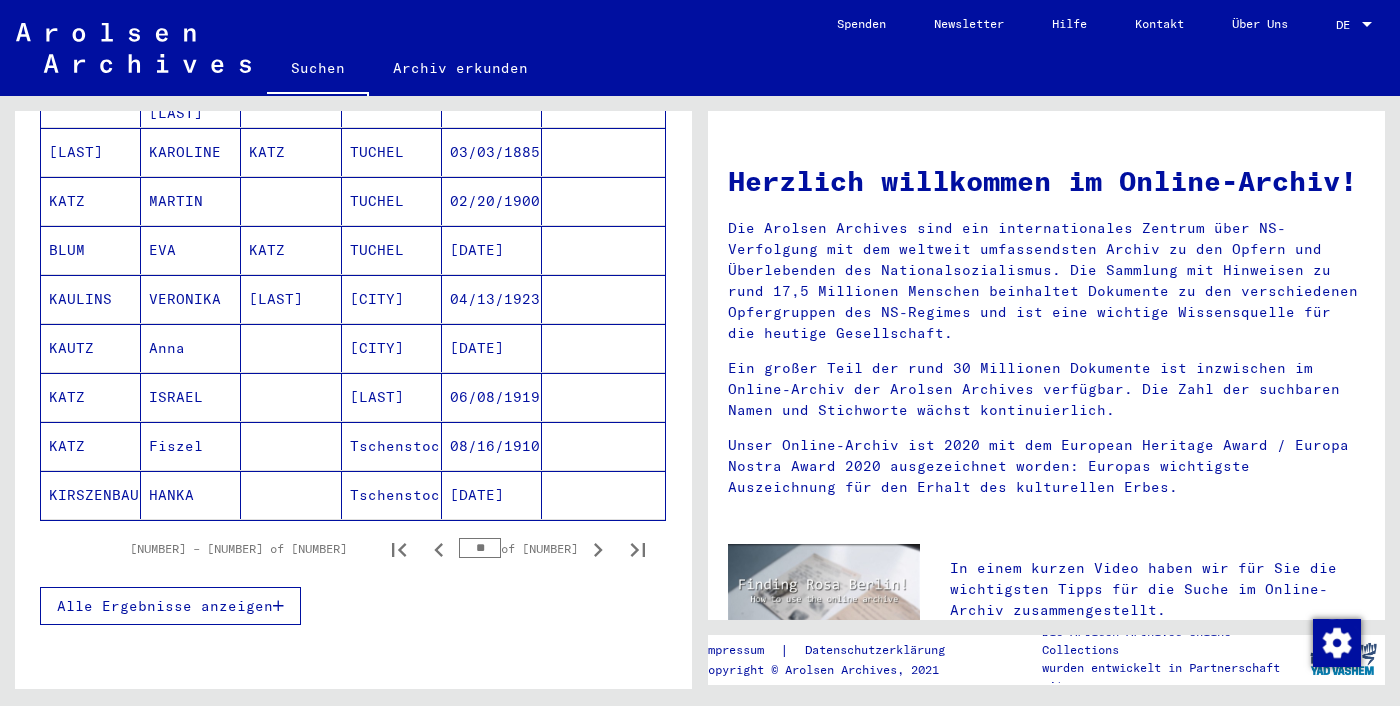 click 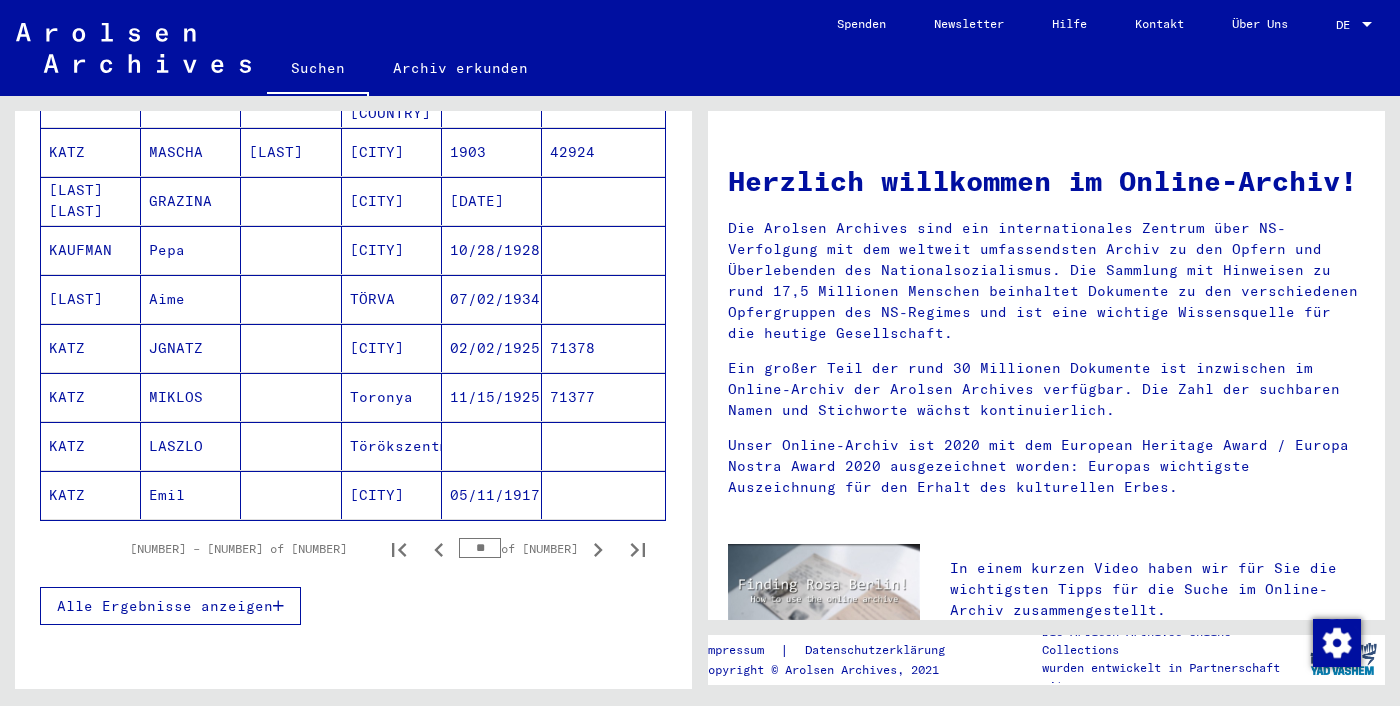 click 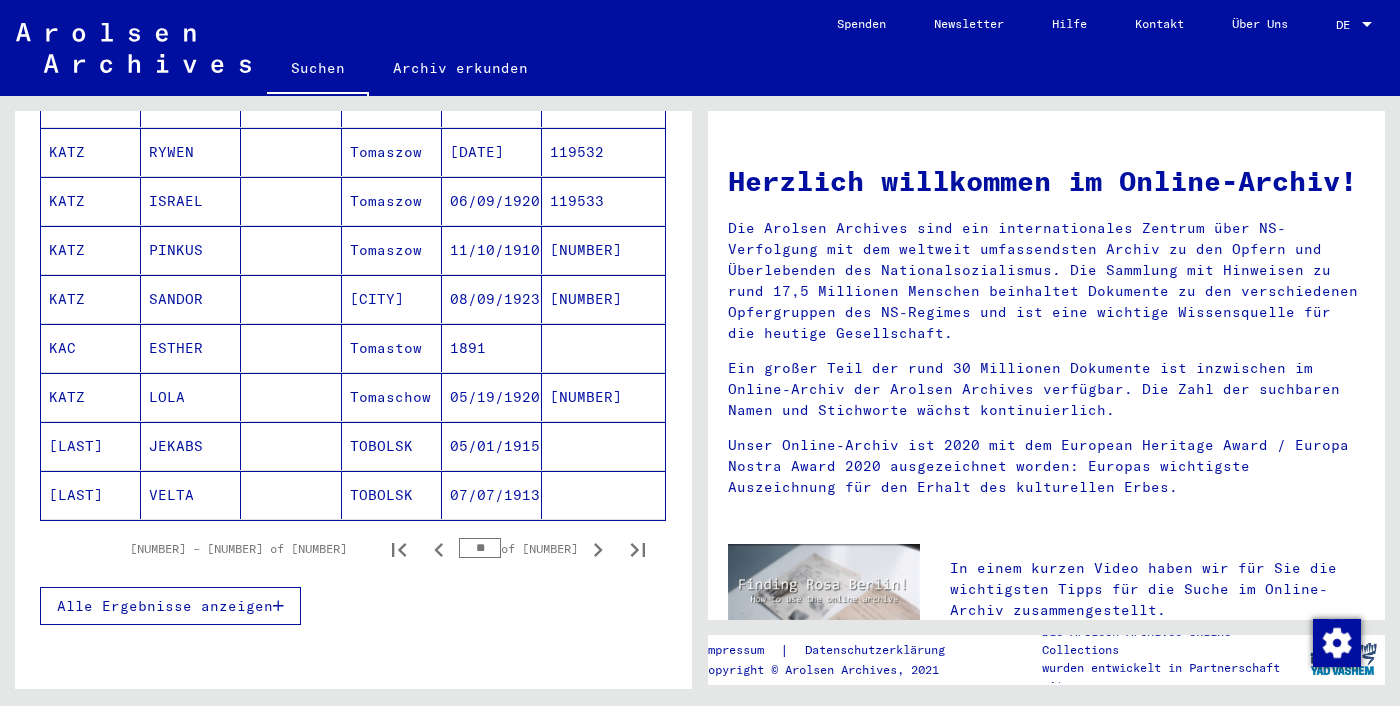 click 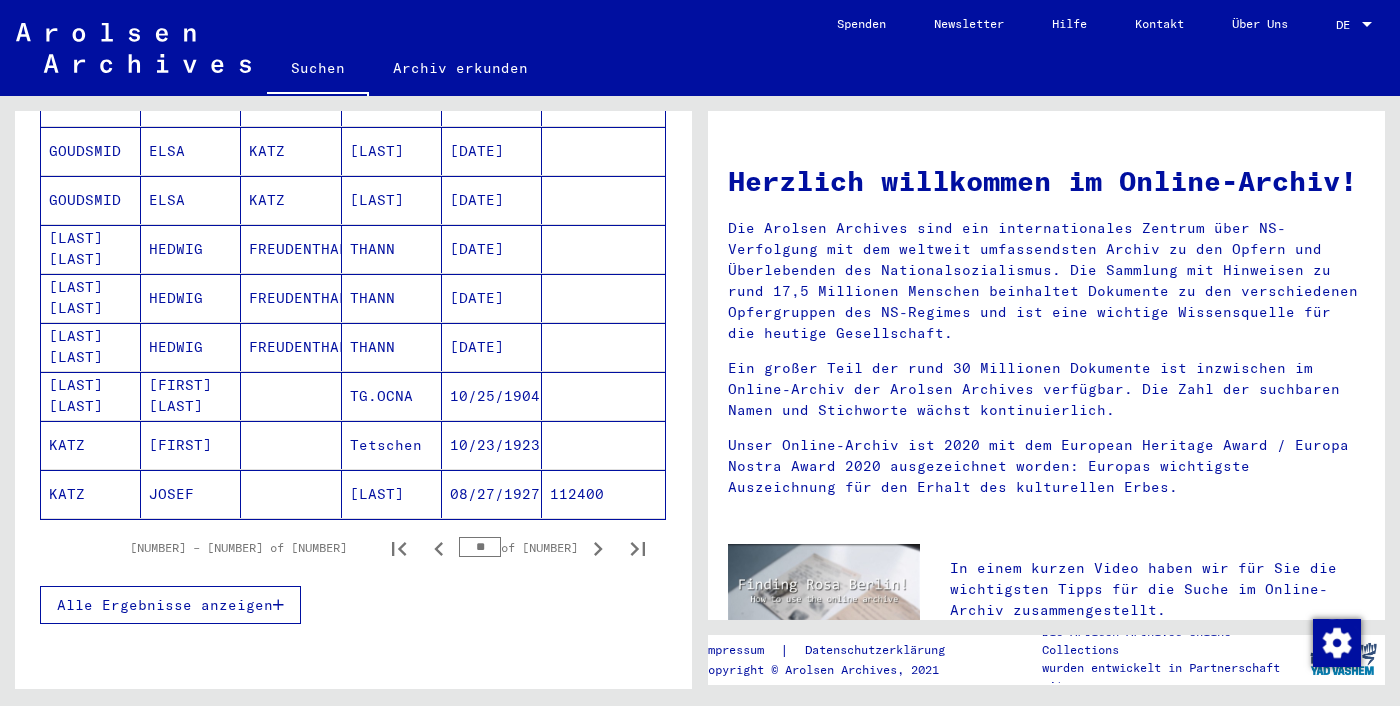 scroll, scrollTop: 1143, scrollLeft: 0, axis: vertical 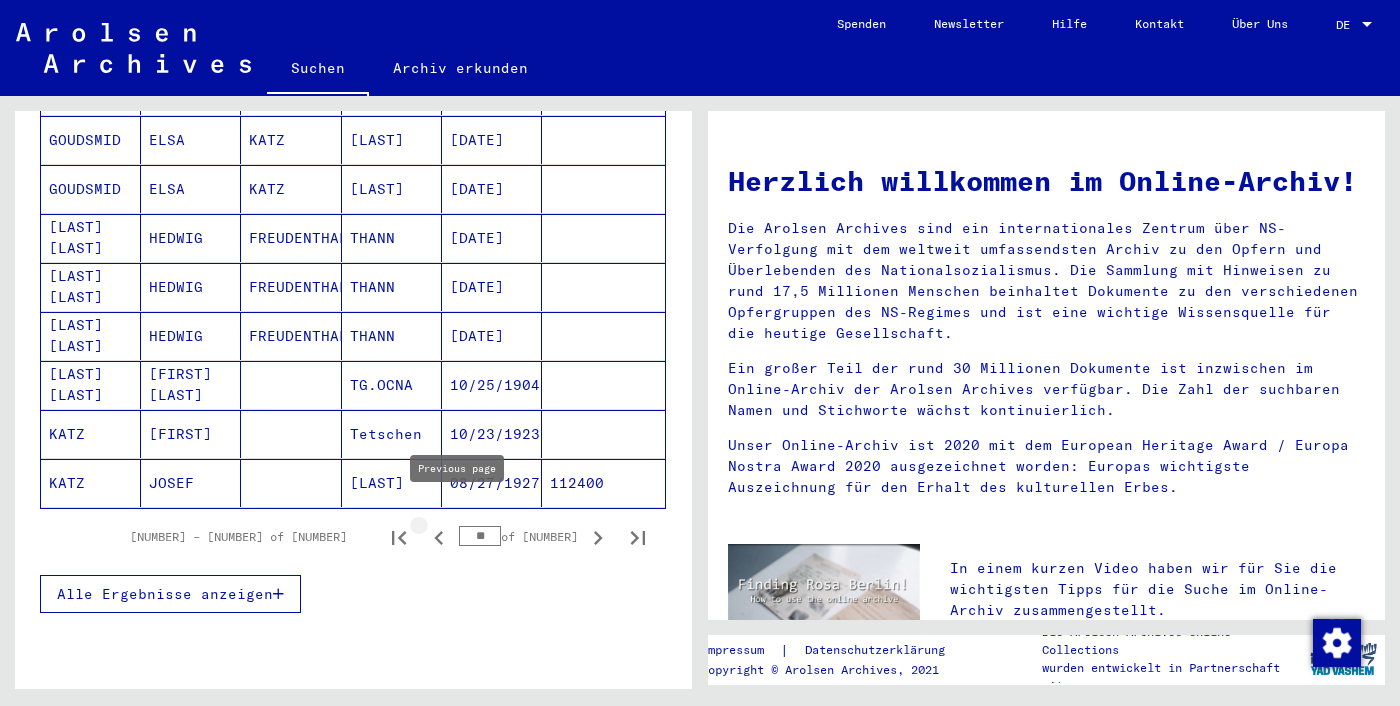 click 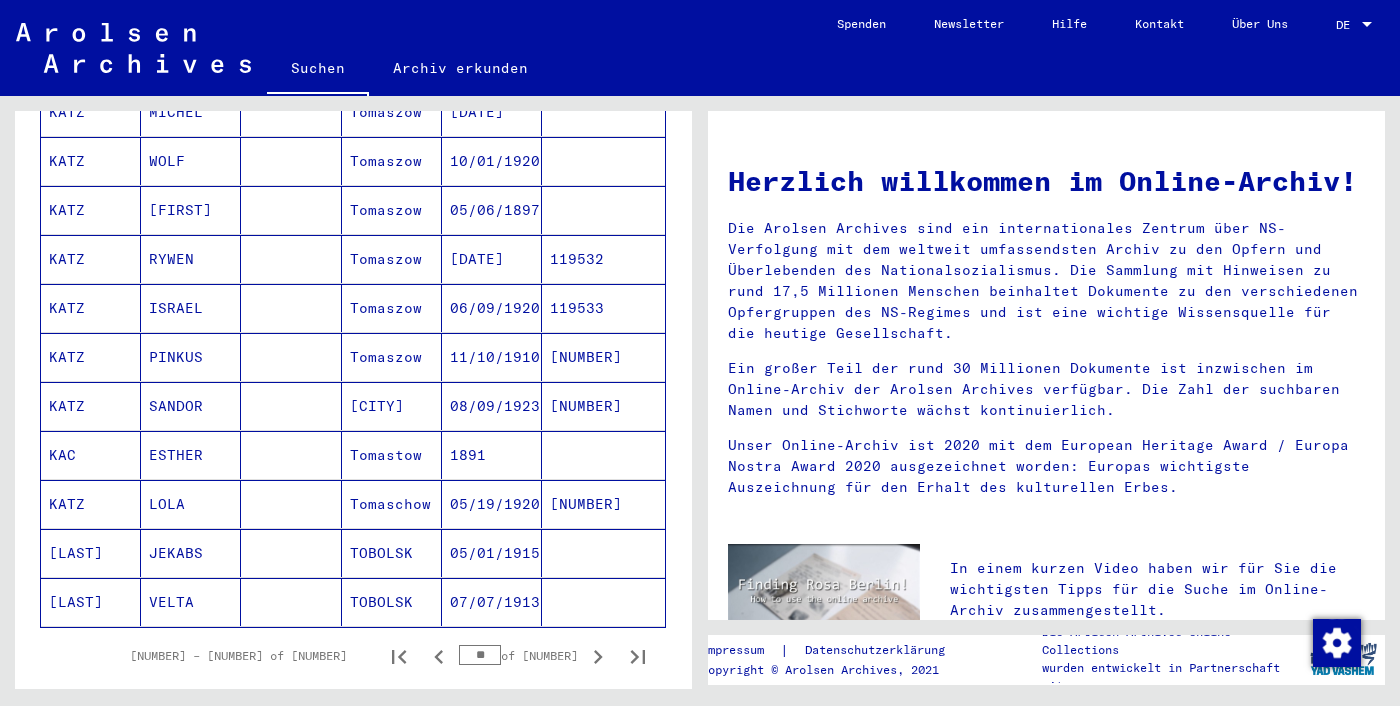 scroll, scrollTop: 1042, scrollLeft: 0, axis: vertical 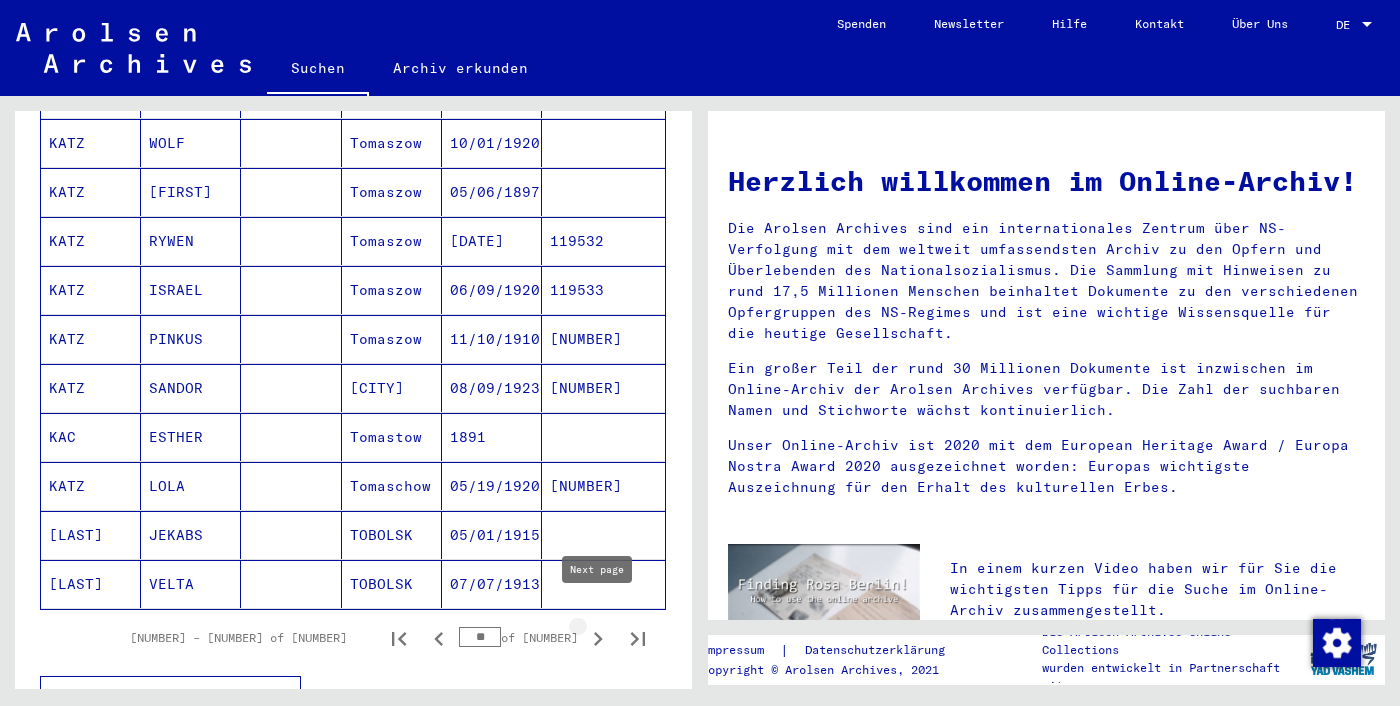 click 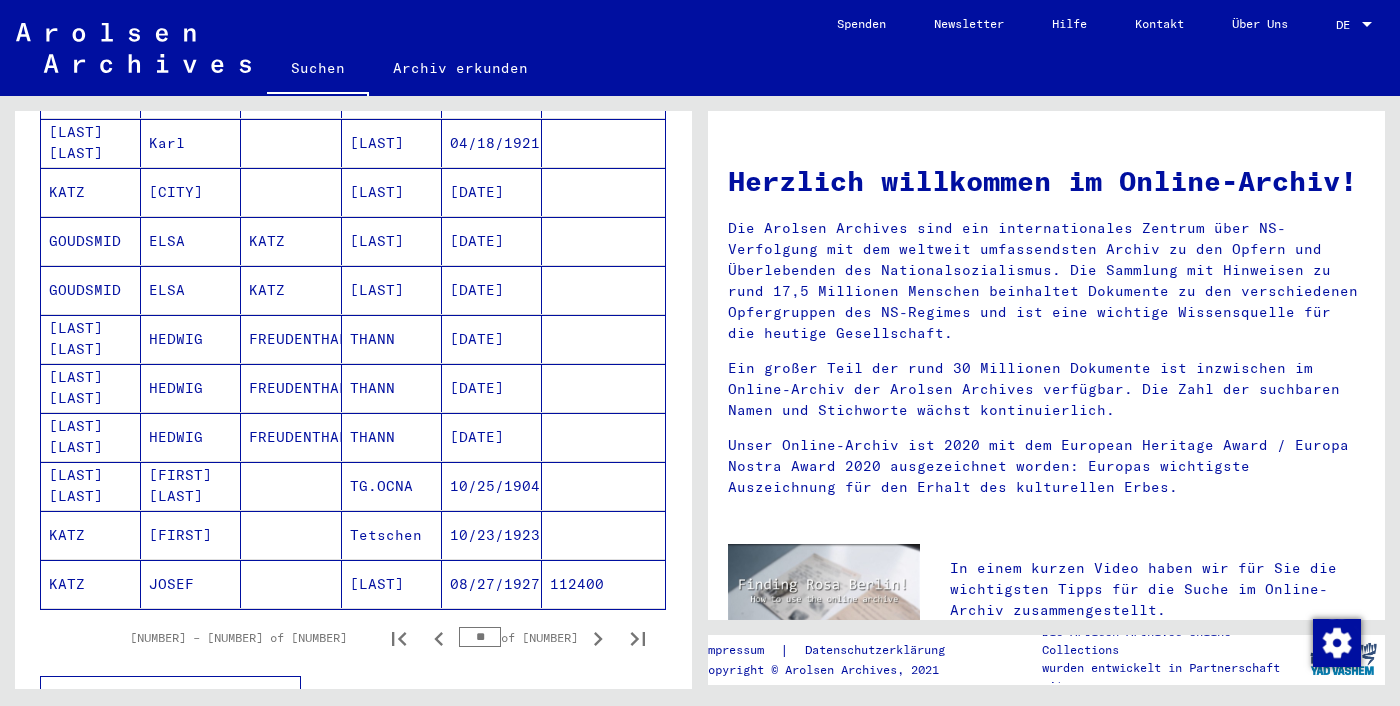 click 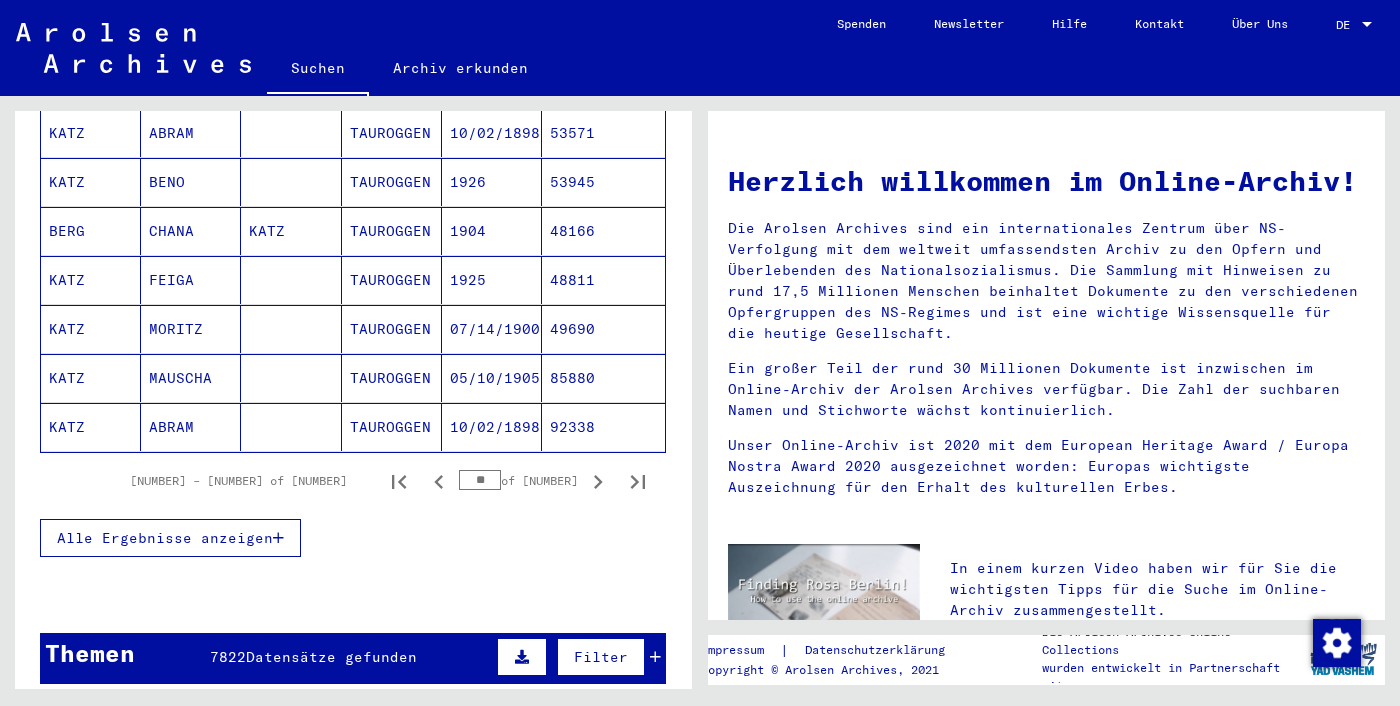 scroll, scrollTop: 1229, scrollLeft: 0, axis: vertical 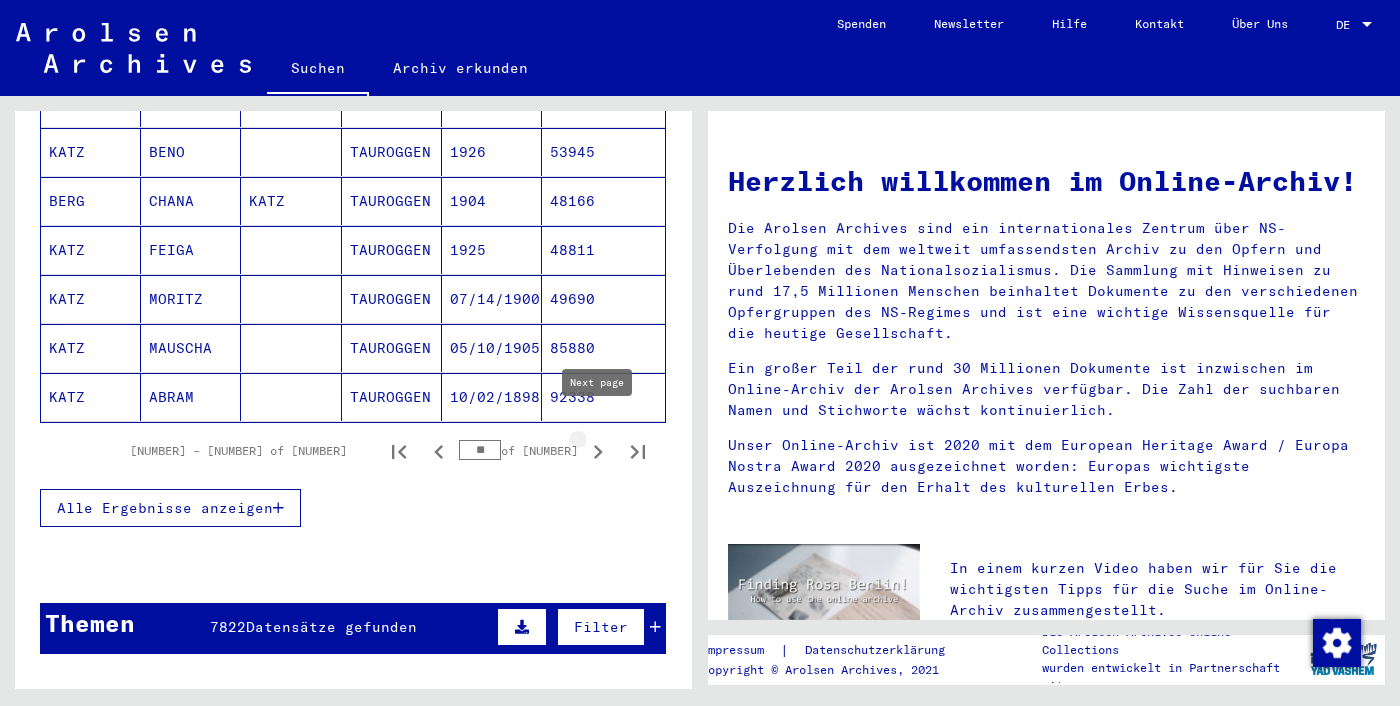 click 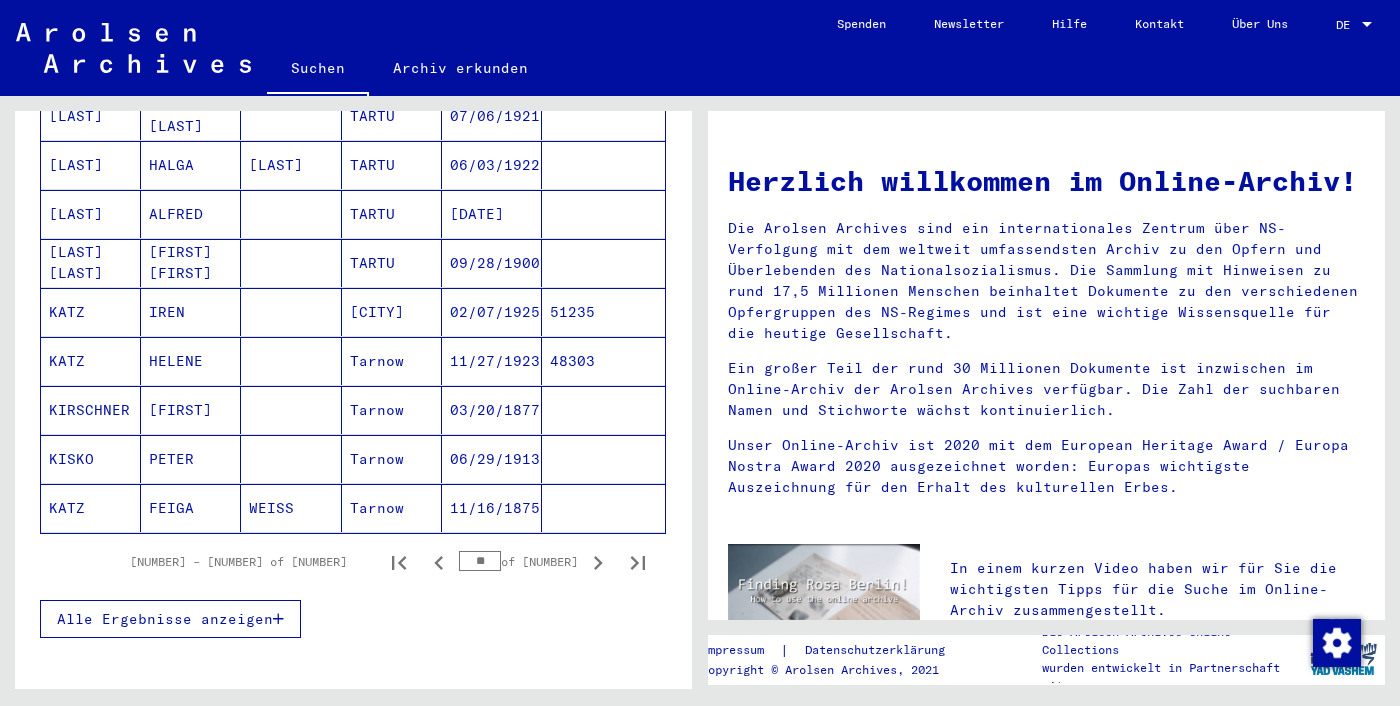 scroll, scrollTop: 1126, scrollLeft: 0, axis: vertical 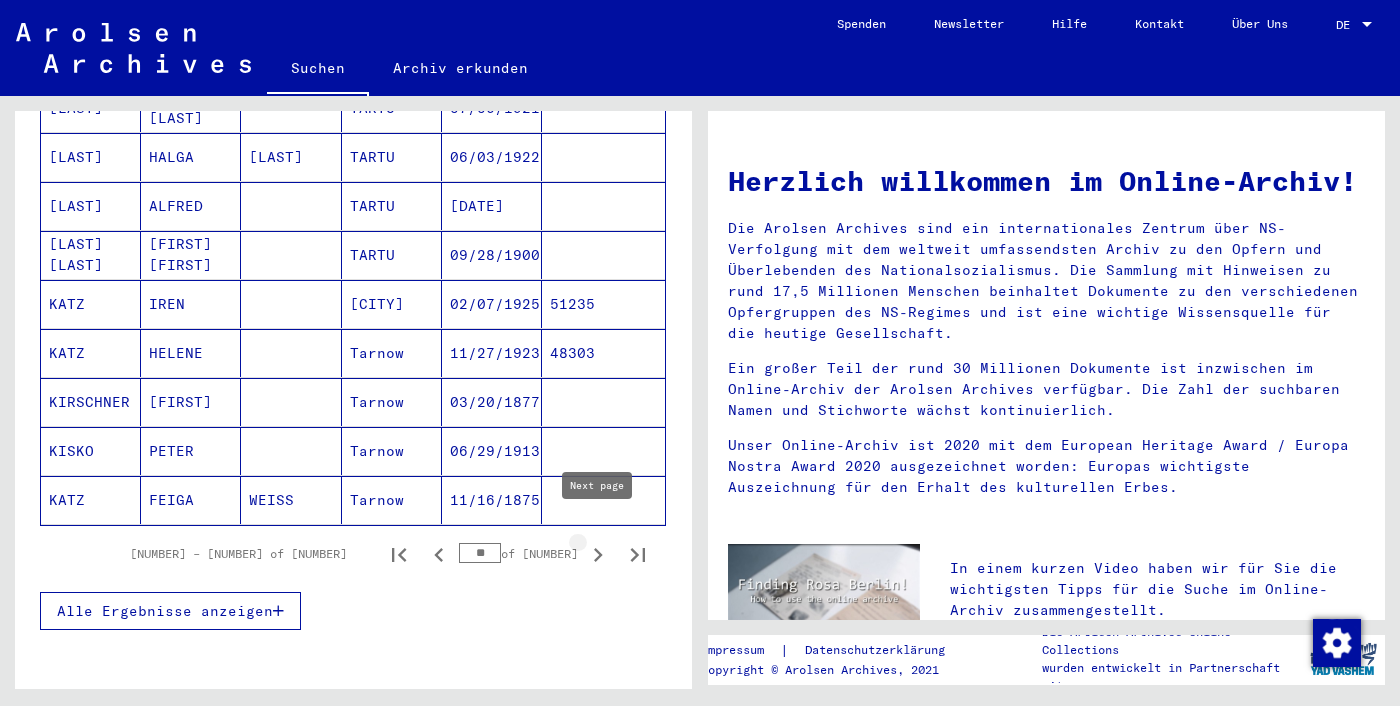 click 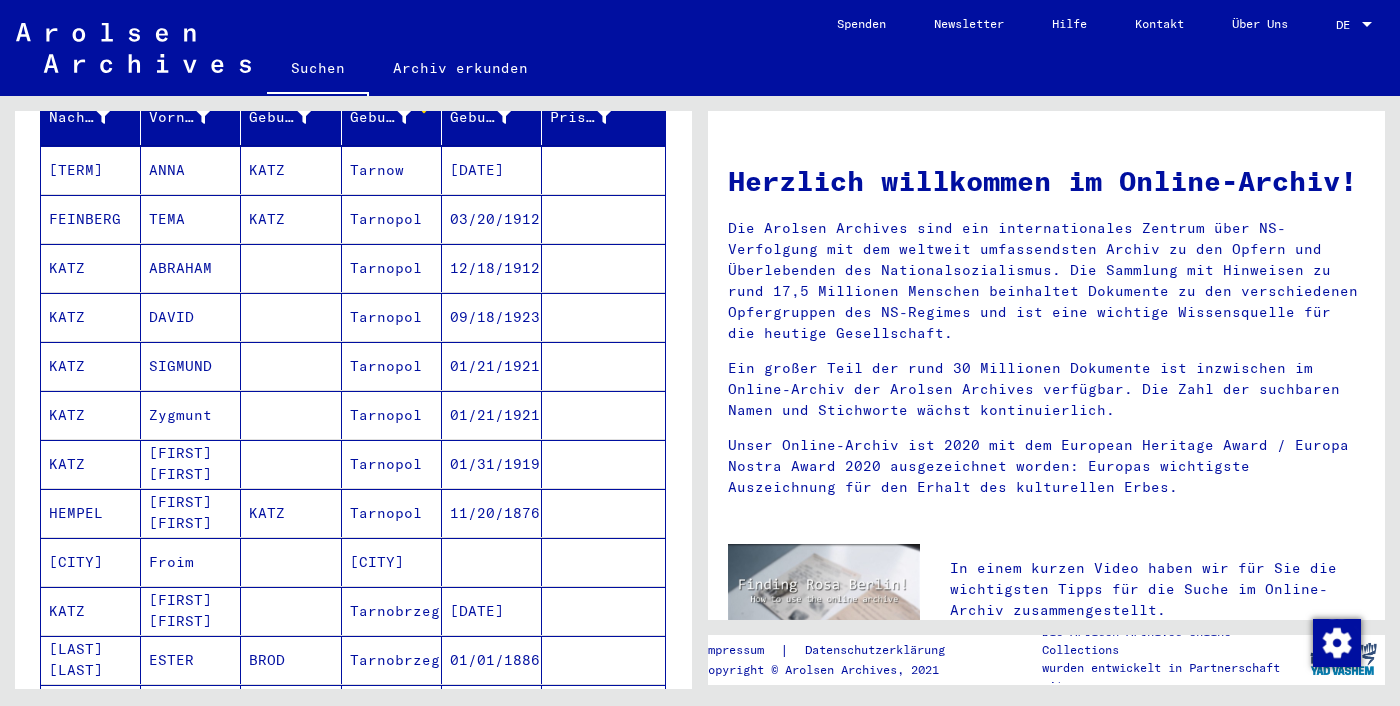 scroll, scrollTop: 49, scrollLeft: 0, axis: vertical 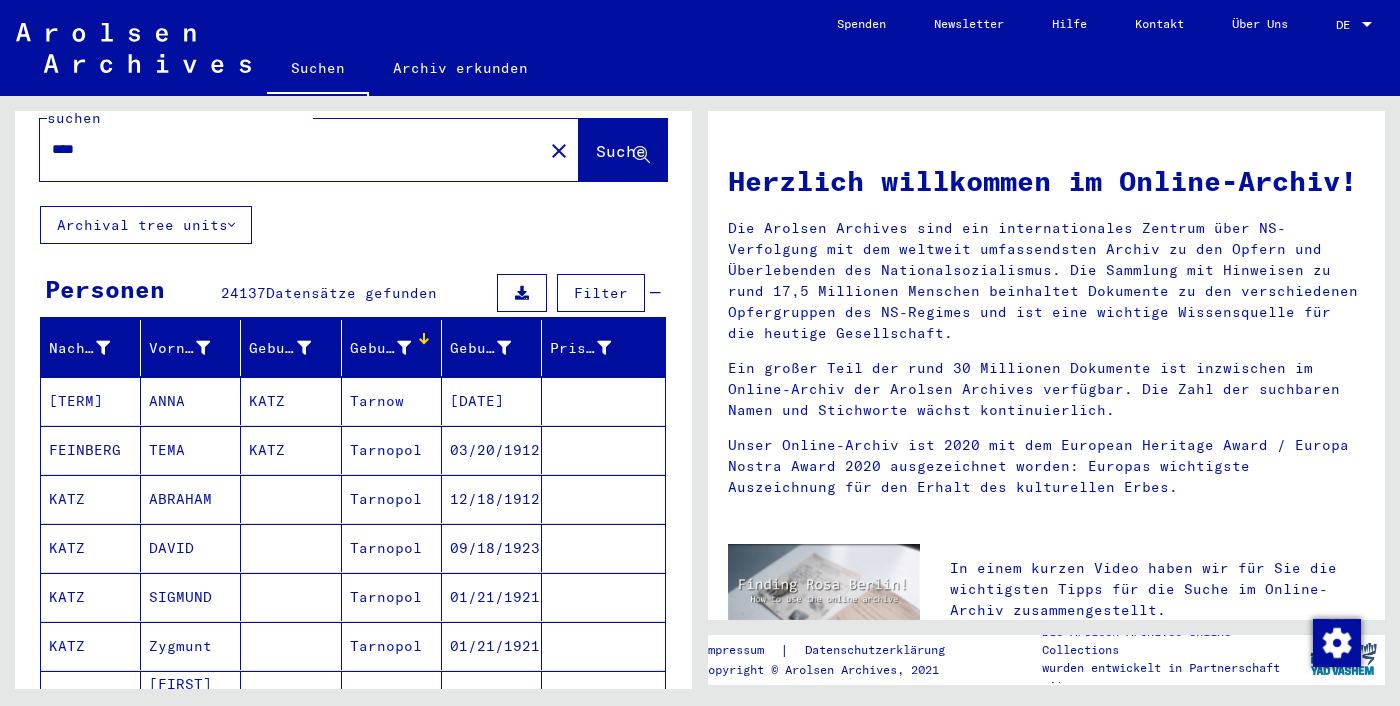 click on "TEMA" at bounding box center (191, 499) 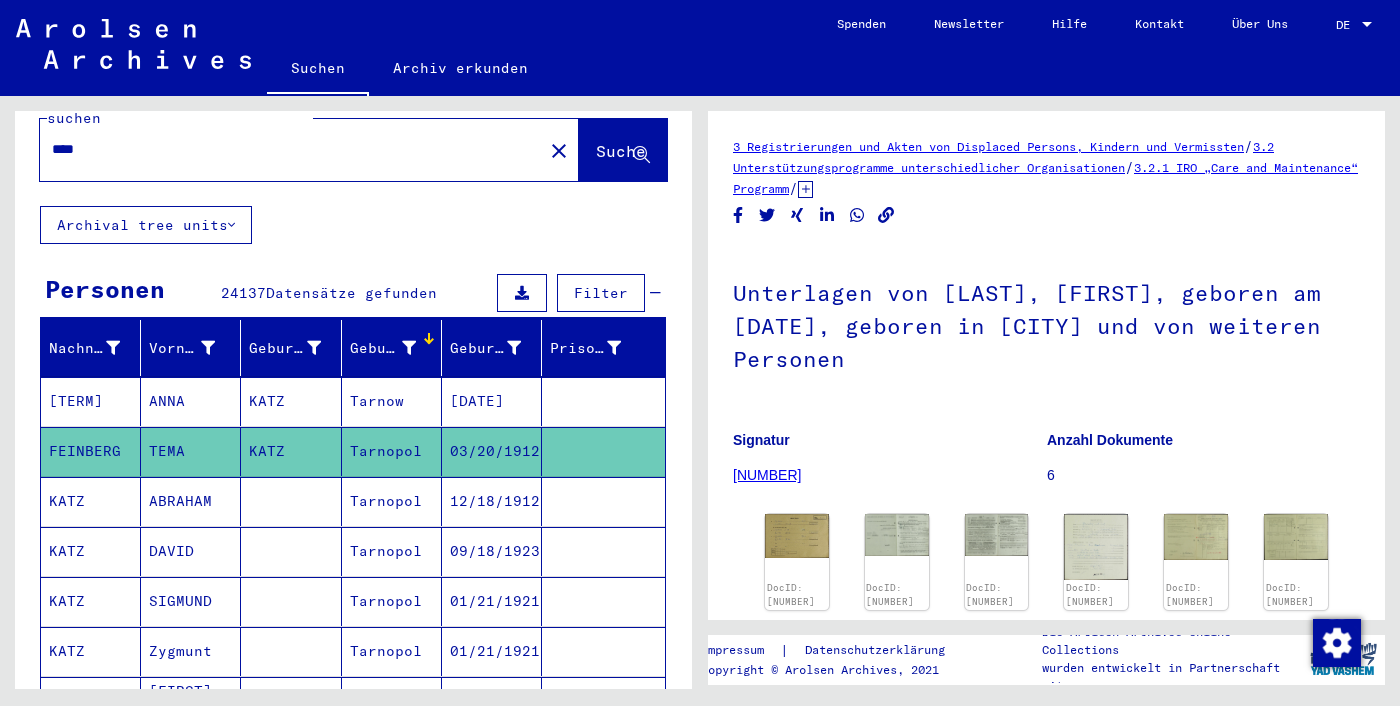 scroll, scrollTop: 0, scrollLeft: 0, axis: both 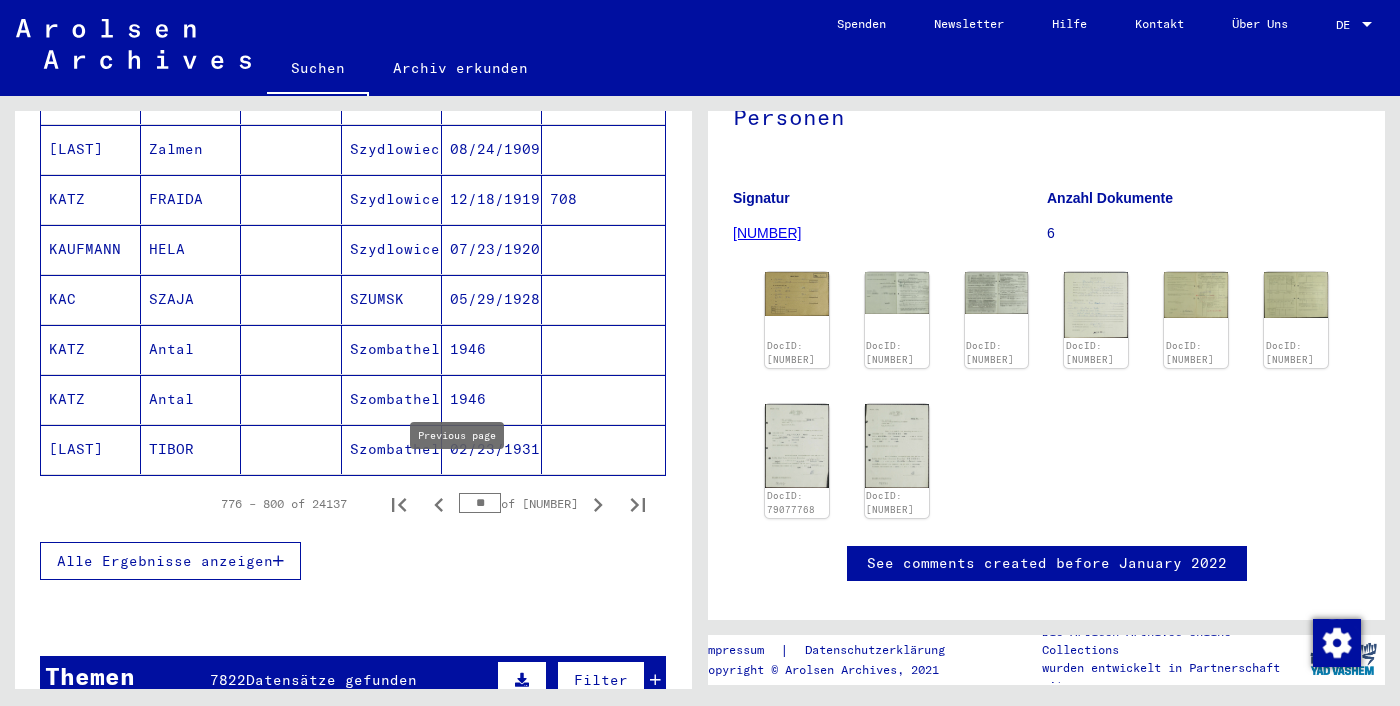 click 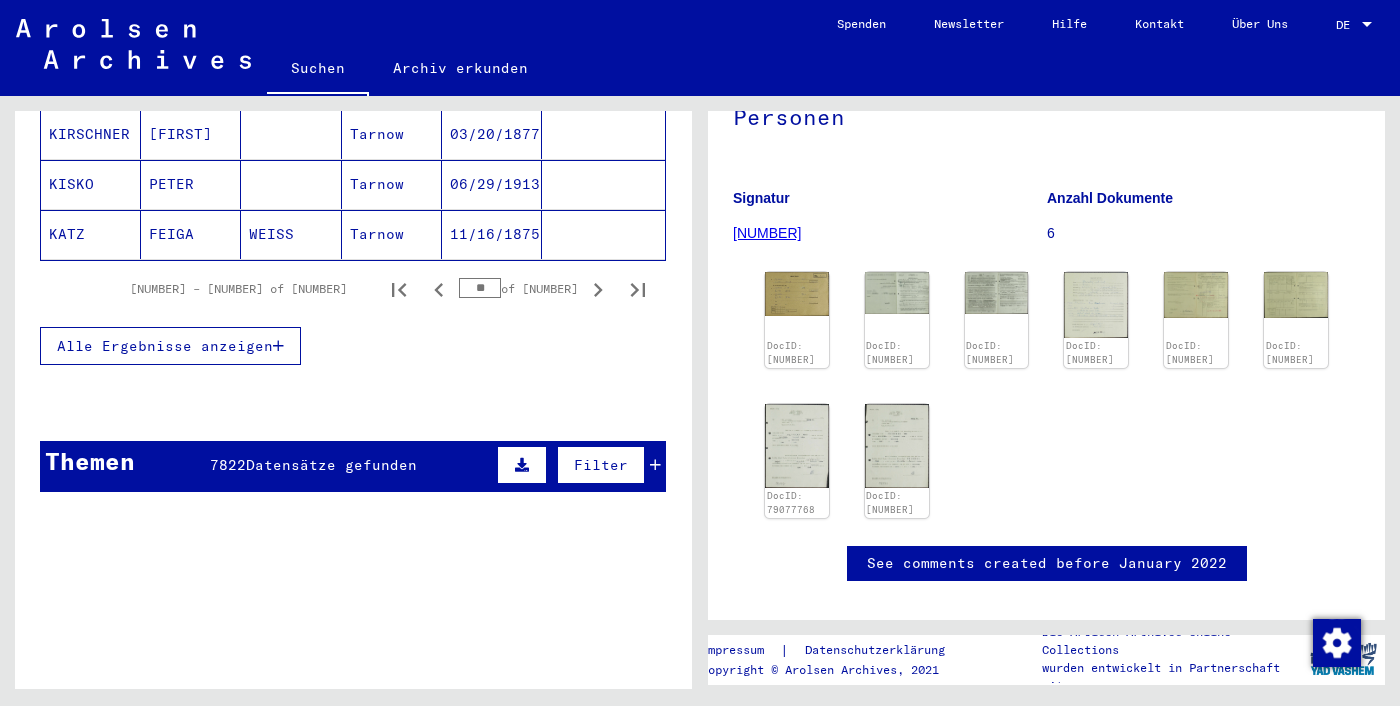 scroll, scrollTop: 1398, scrollLeft: 0, axis: vertical 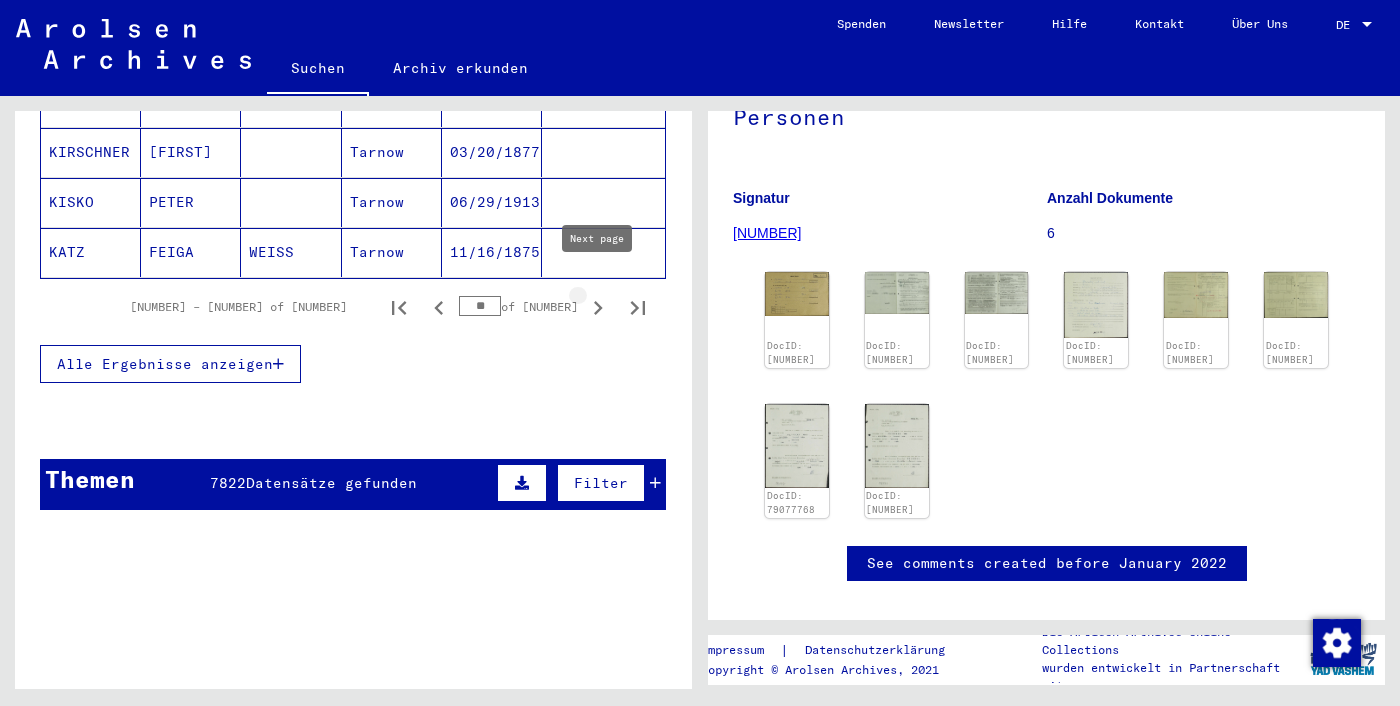 click 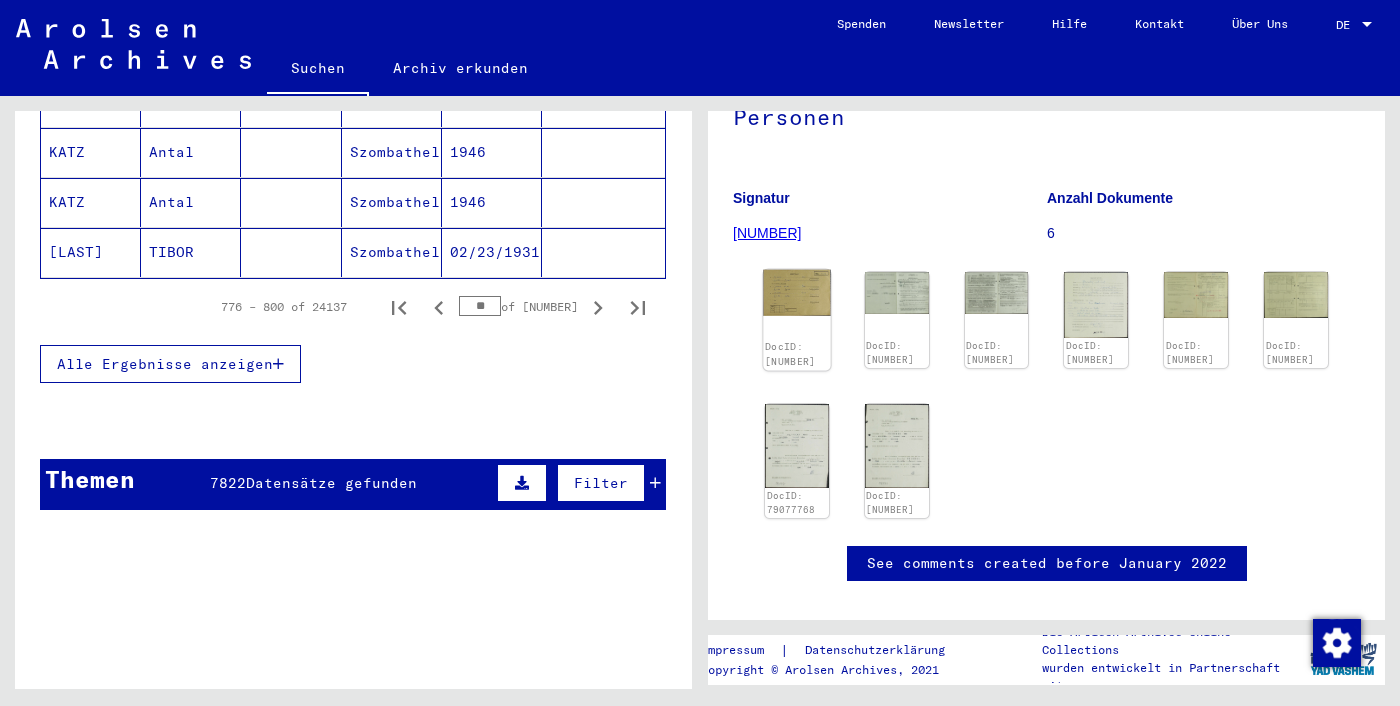 click 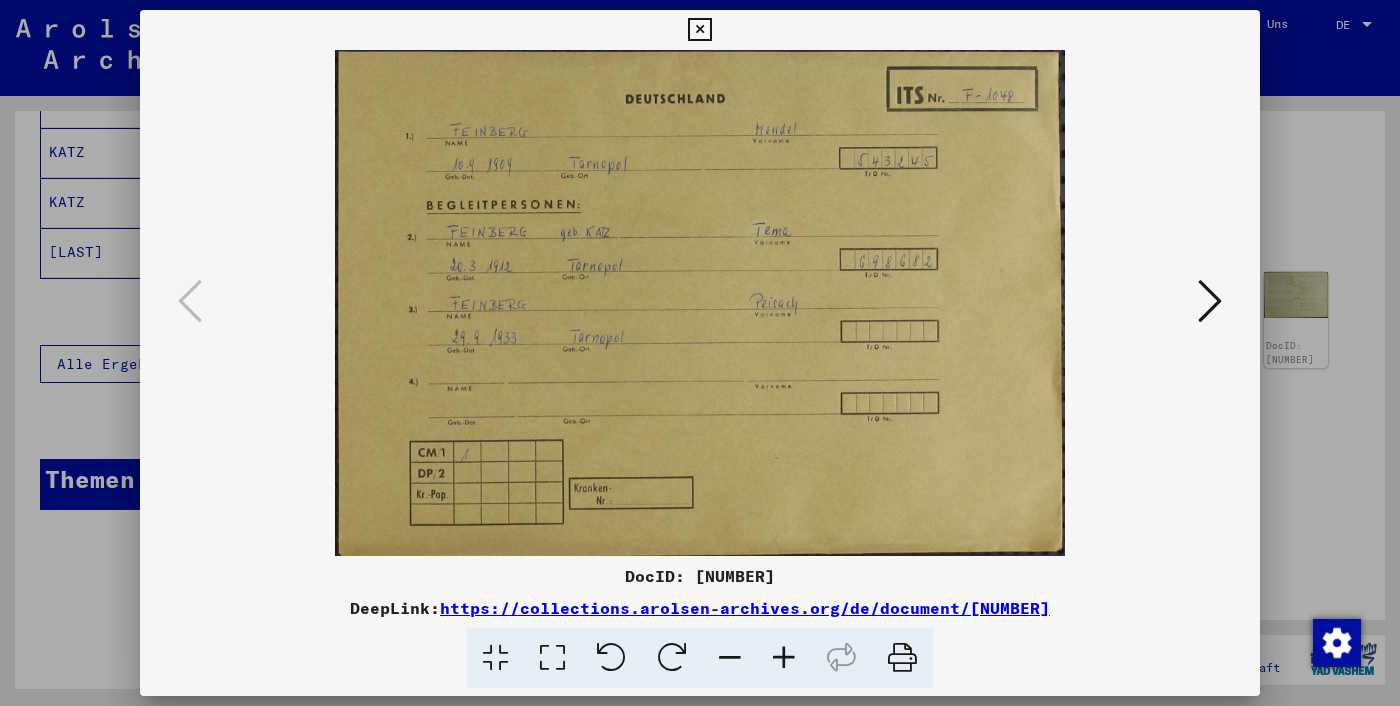 click at bounding box center [1210, 301] 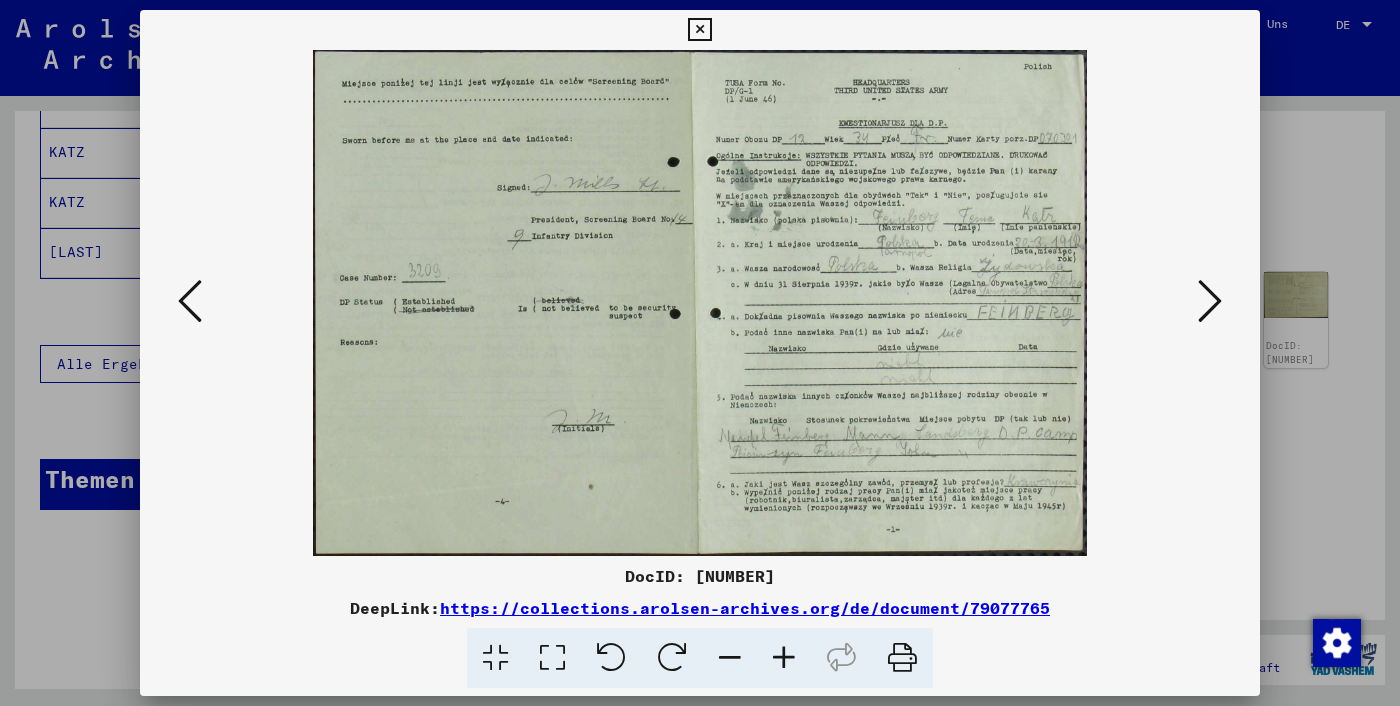 click at bounding box center (1210, 301) 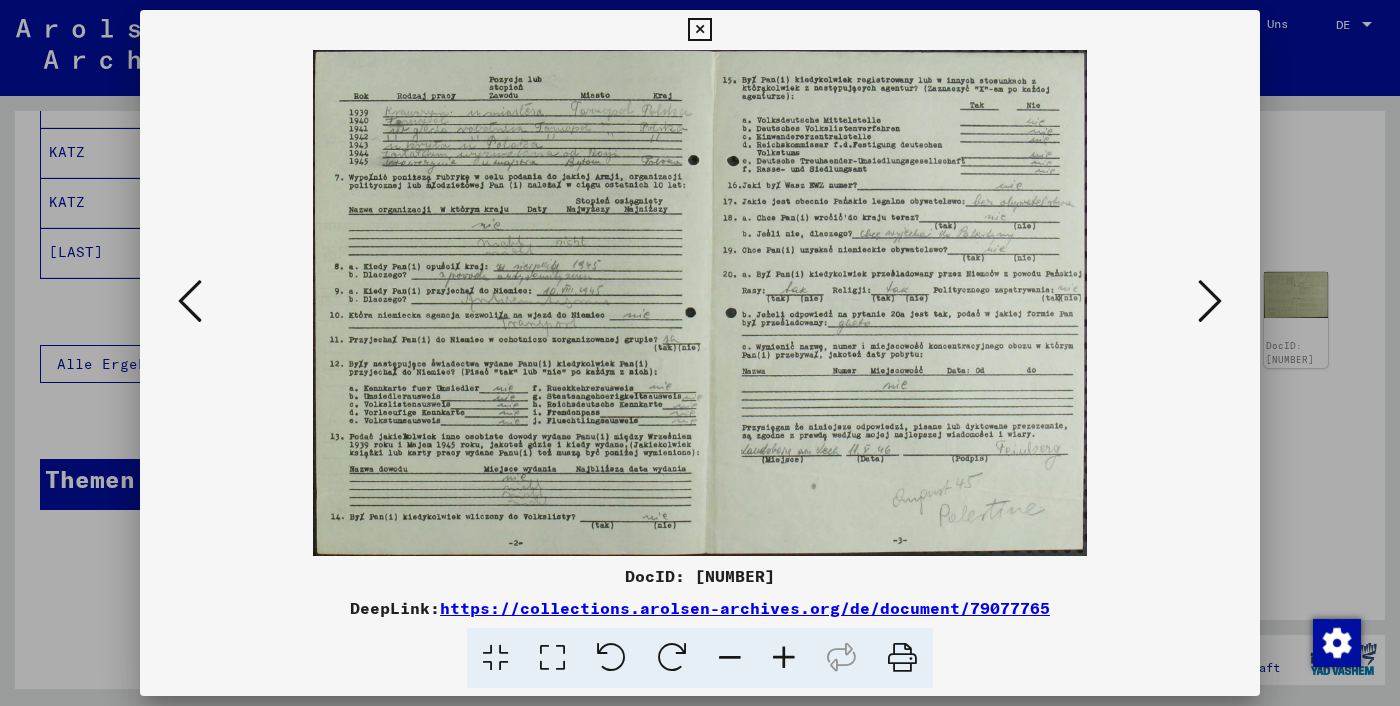 click at bounding box center (1210, 301) 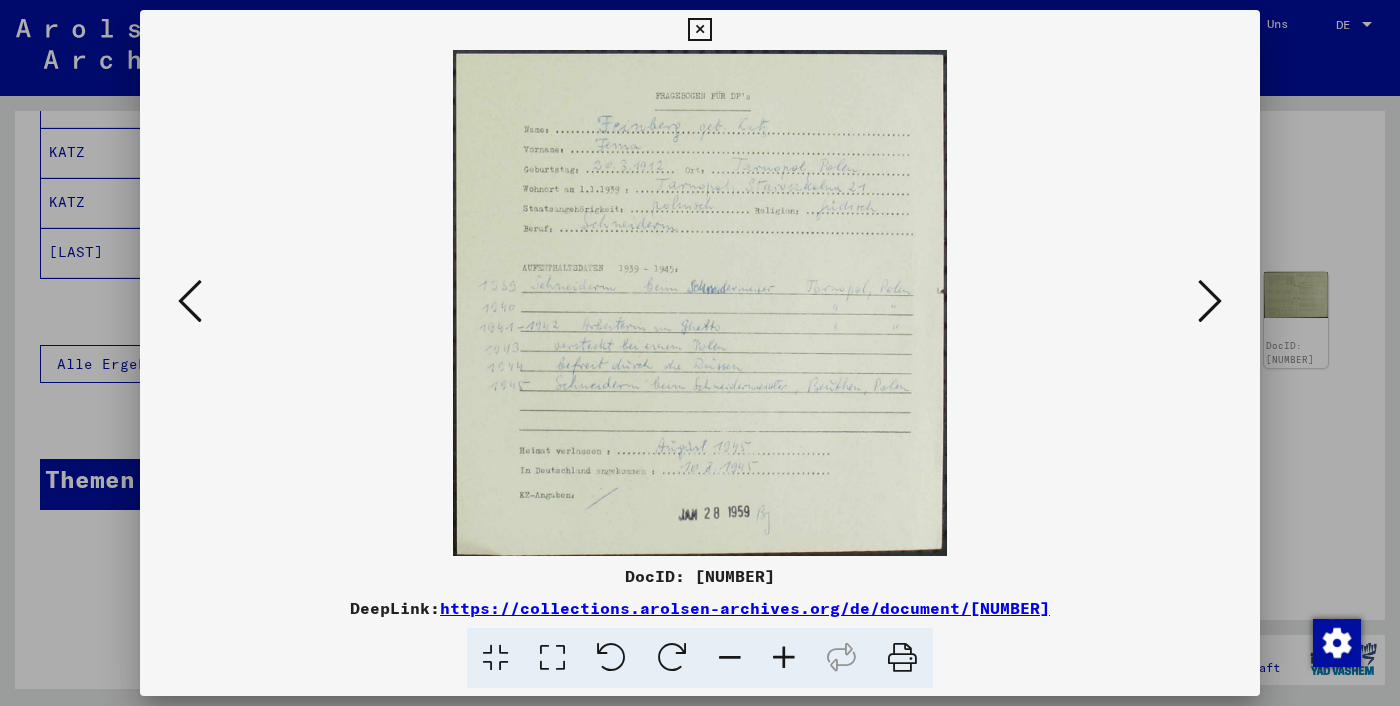 click at bounding box center [1210, 301] 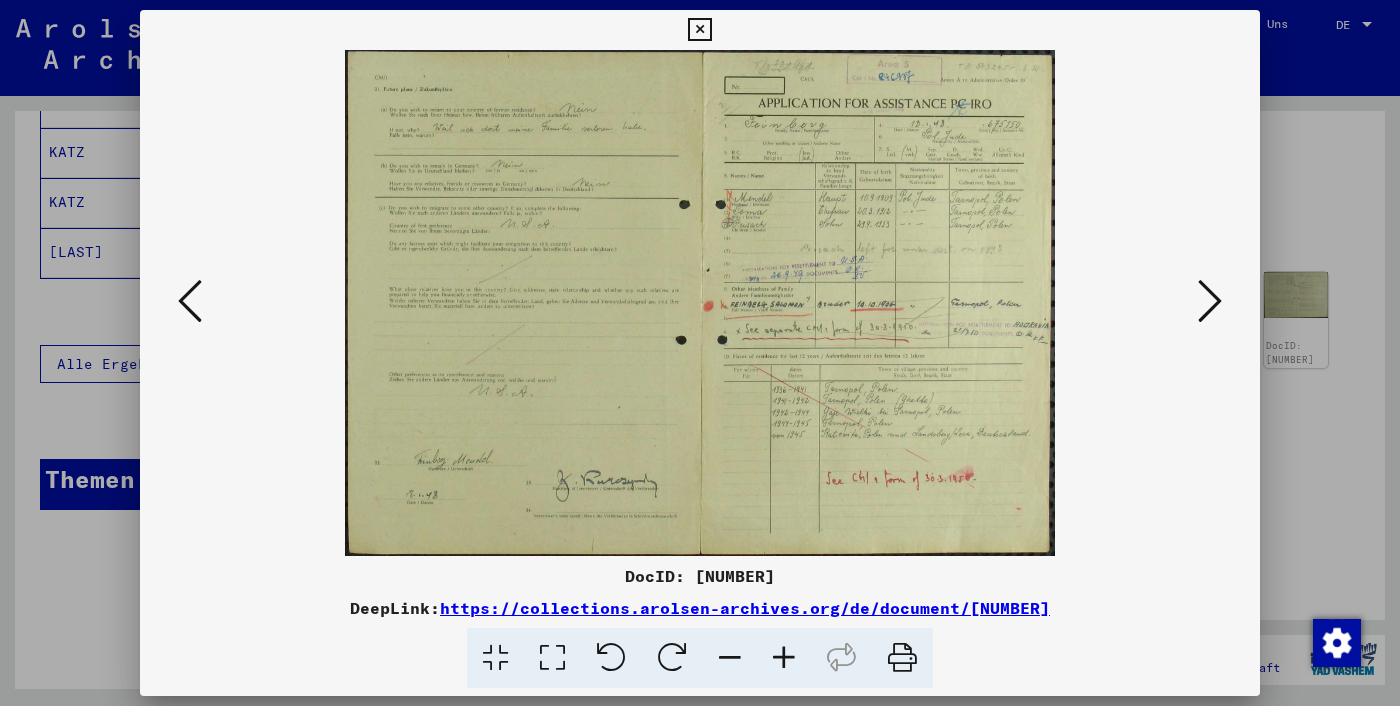 click at bounding box center [1210, 301] 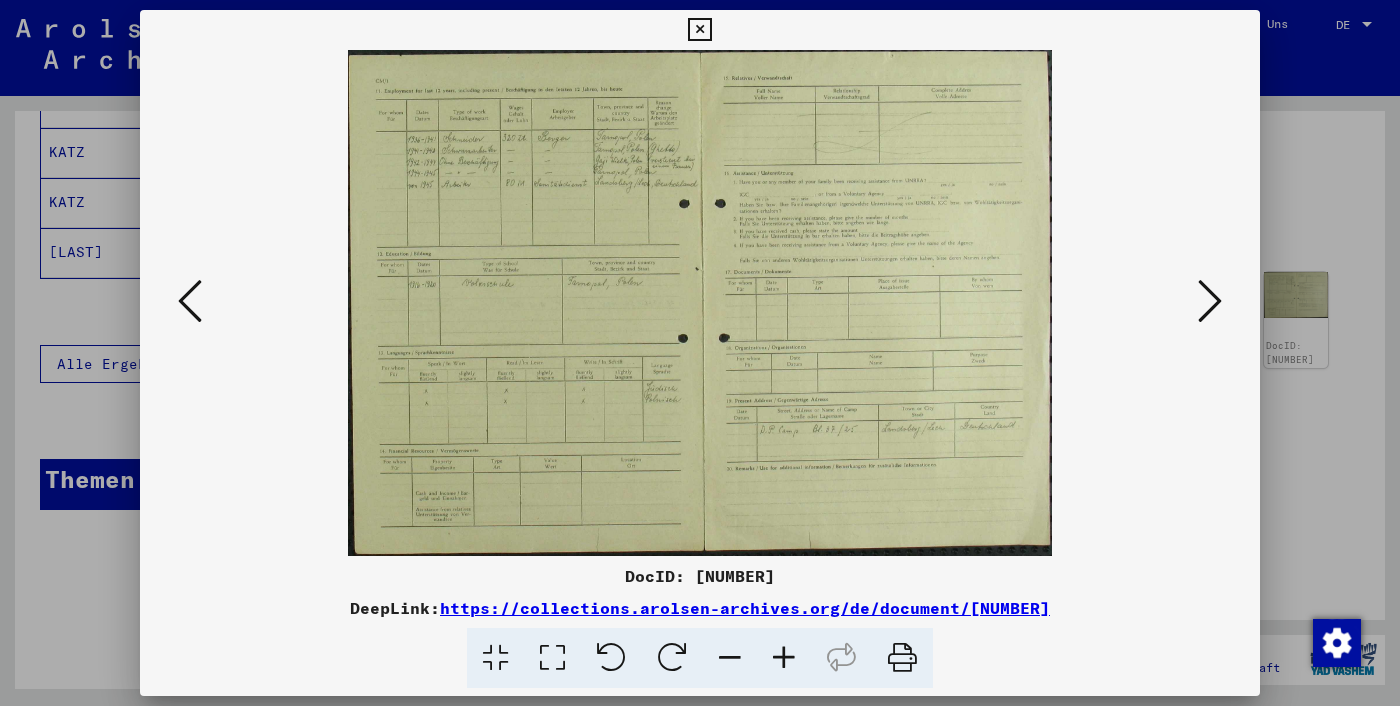 click at bounding box center [1210, 301] 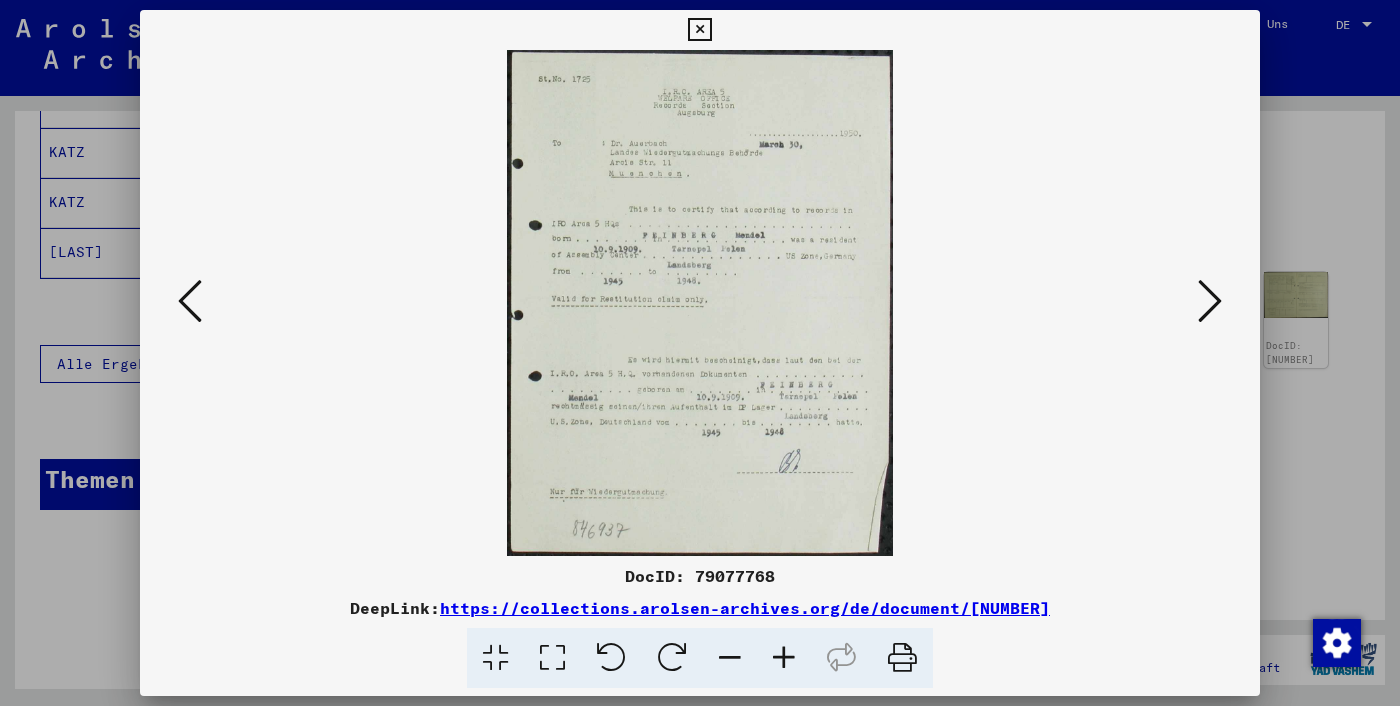 click at bounding box center [1210, 301] 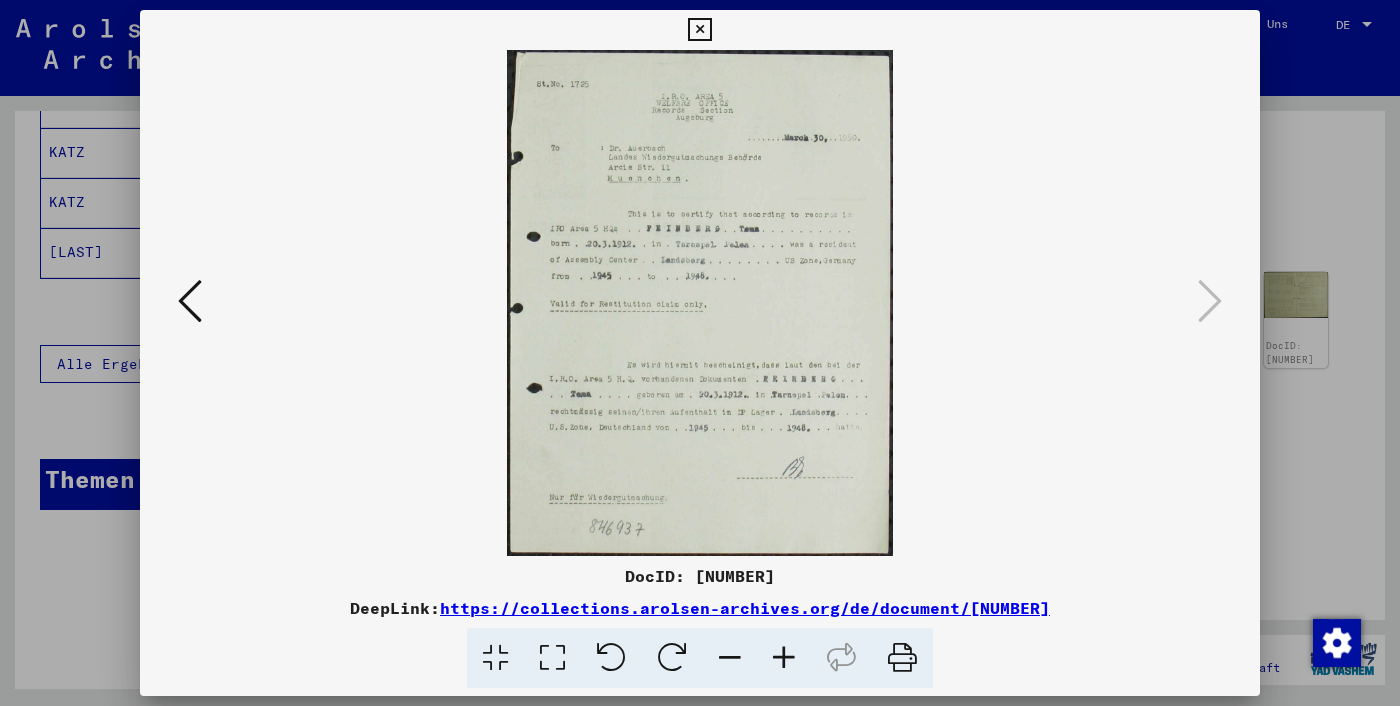 click at bounding box center [700, 353] 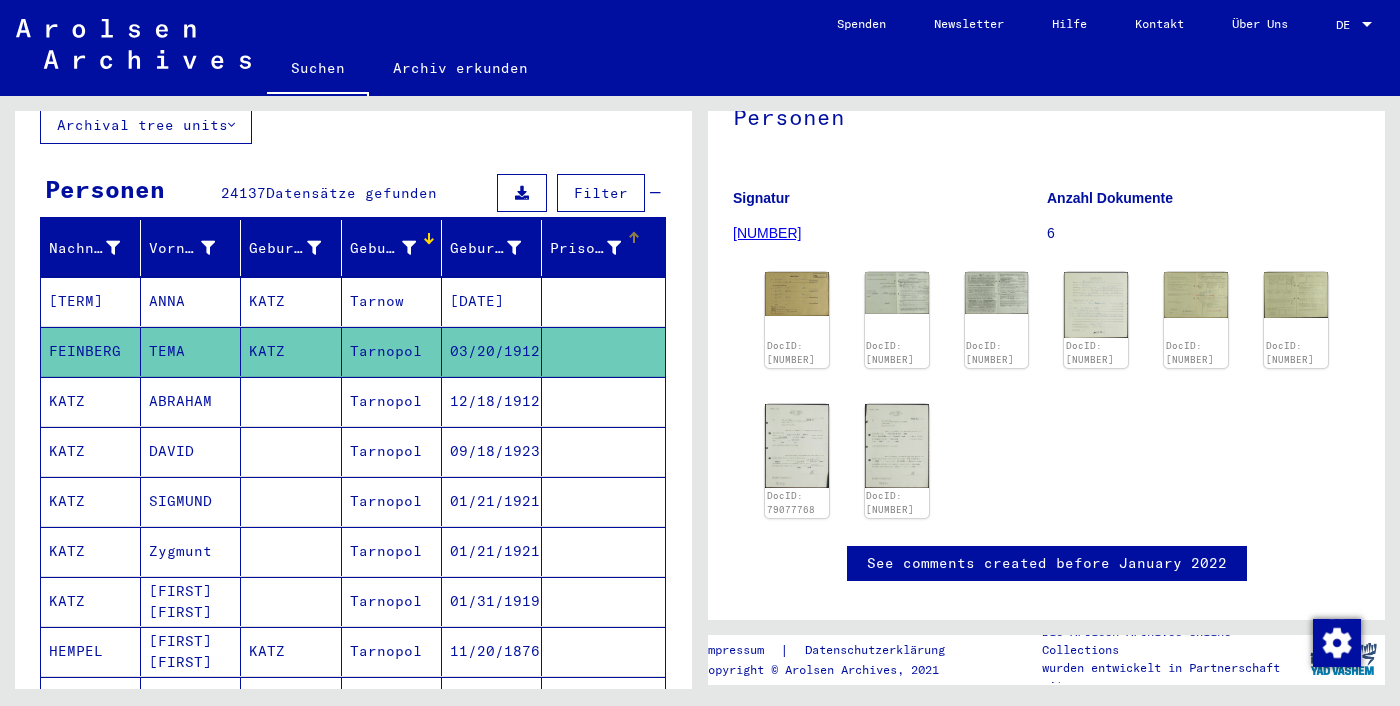 scroll, scrollTop: 165, scrollLeft: 0, axis: vertical 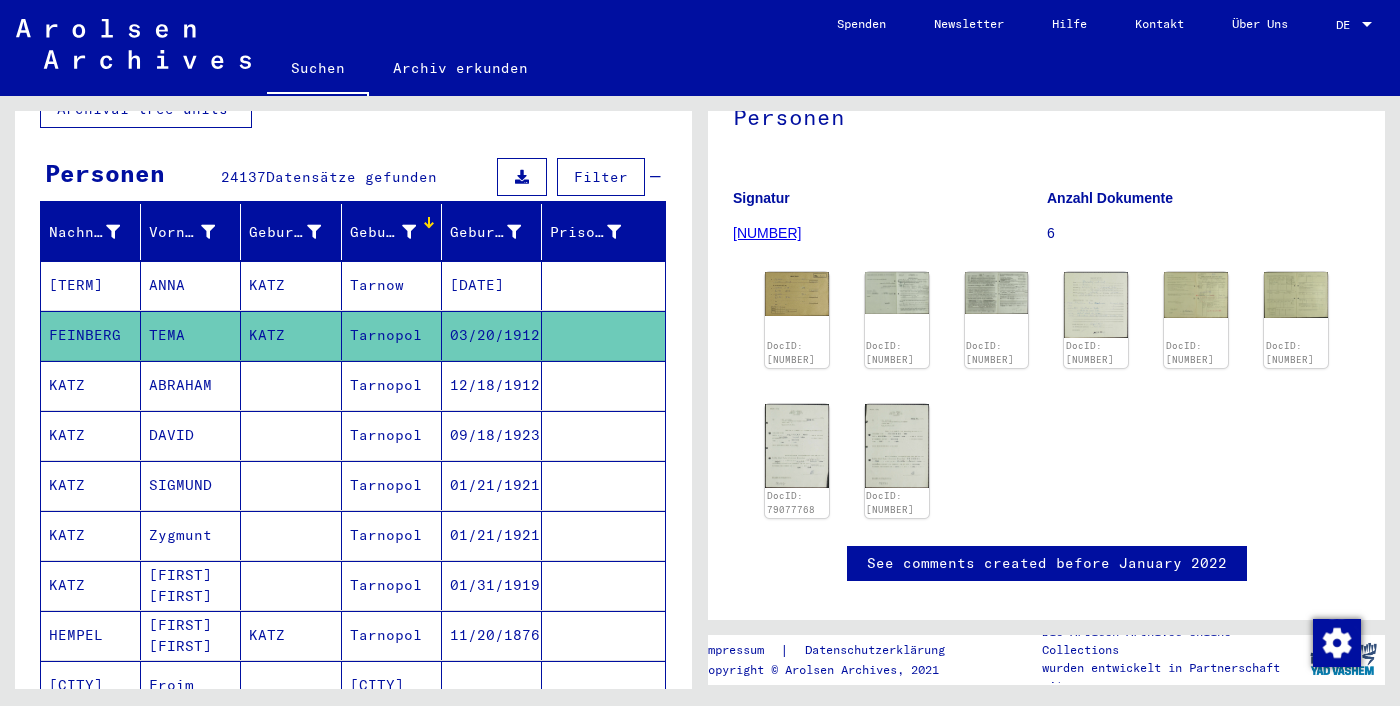 click at bounding box center [603, 435] 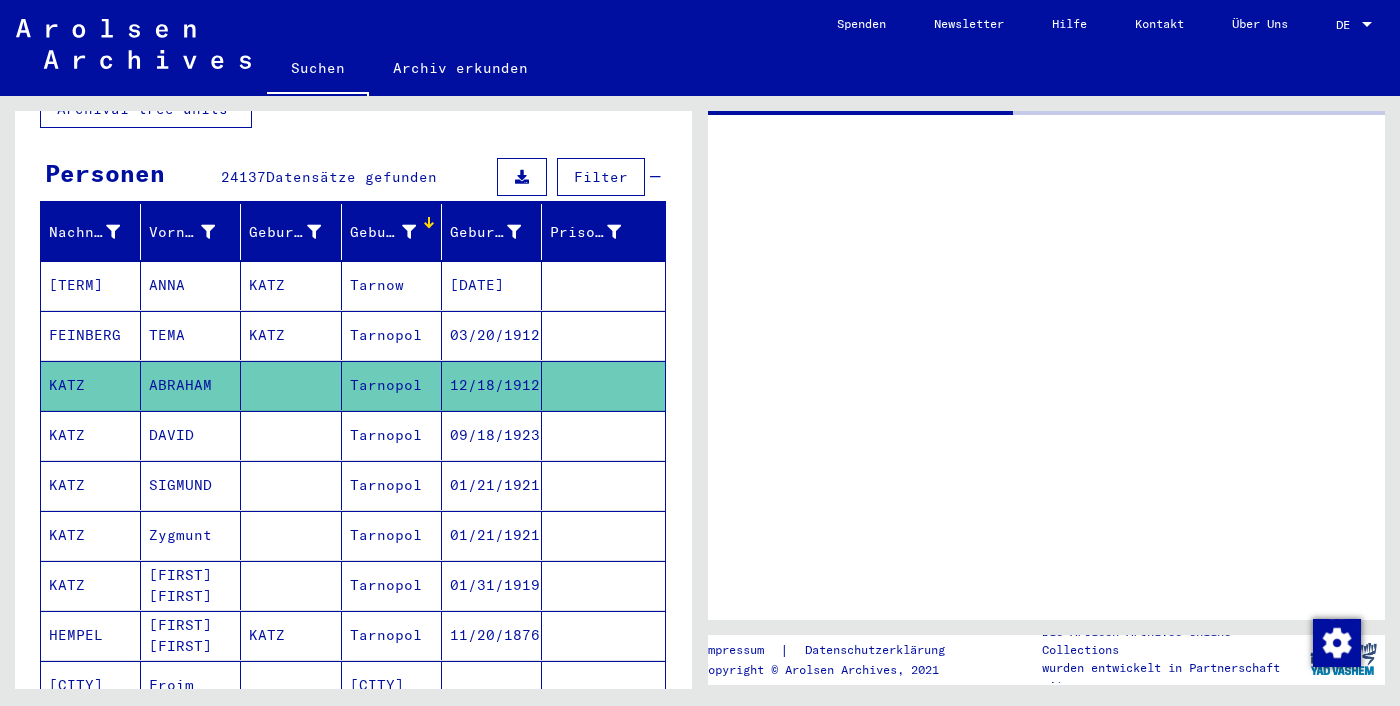 scroll, scrollTop: 0, scrollLeft: 0, axis: both 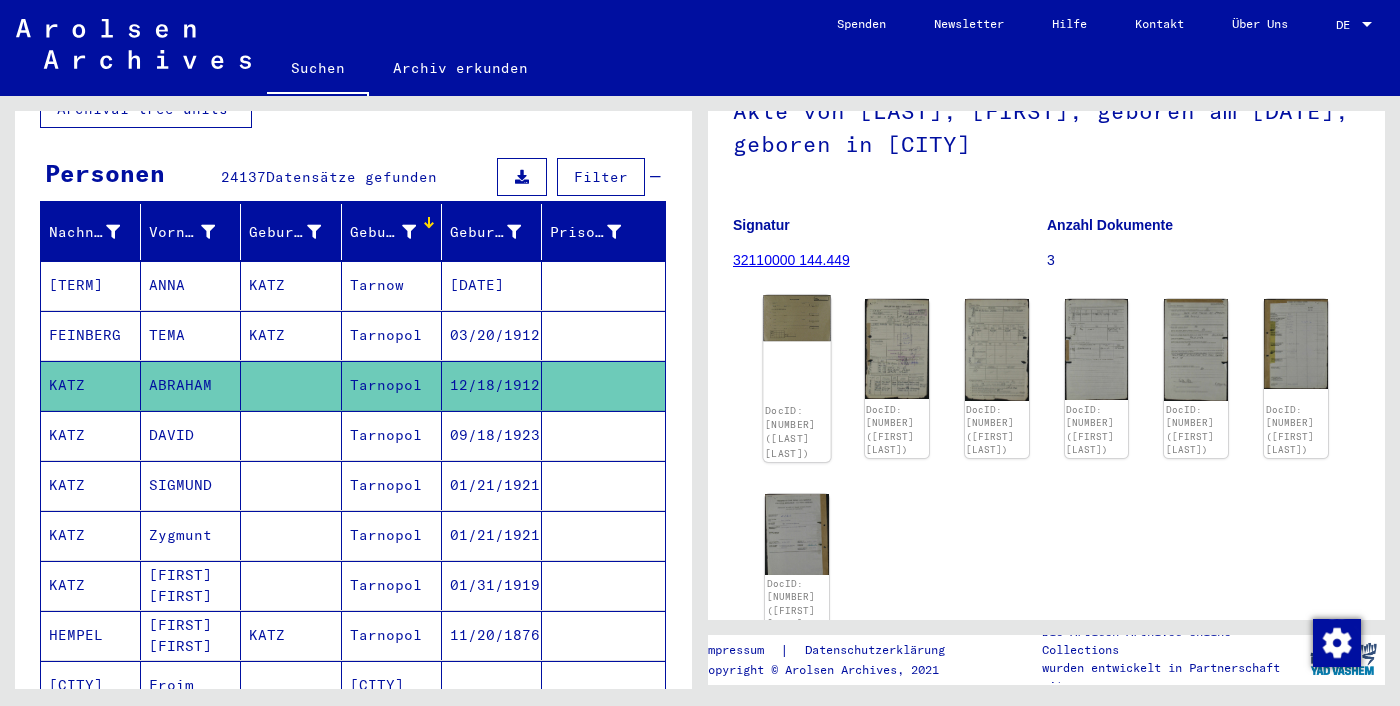 click 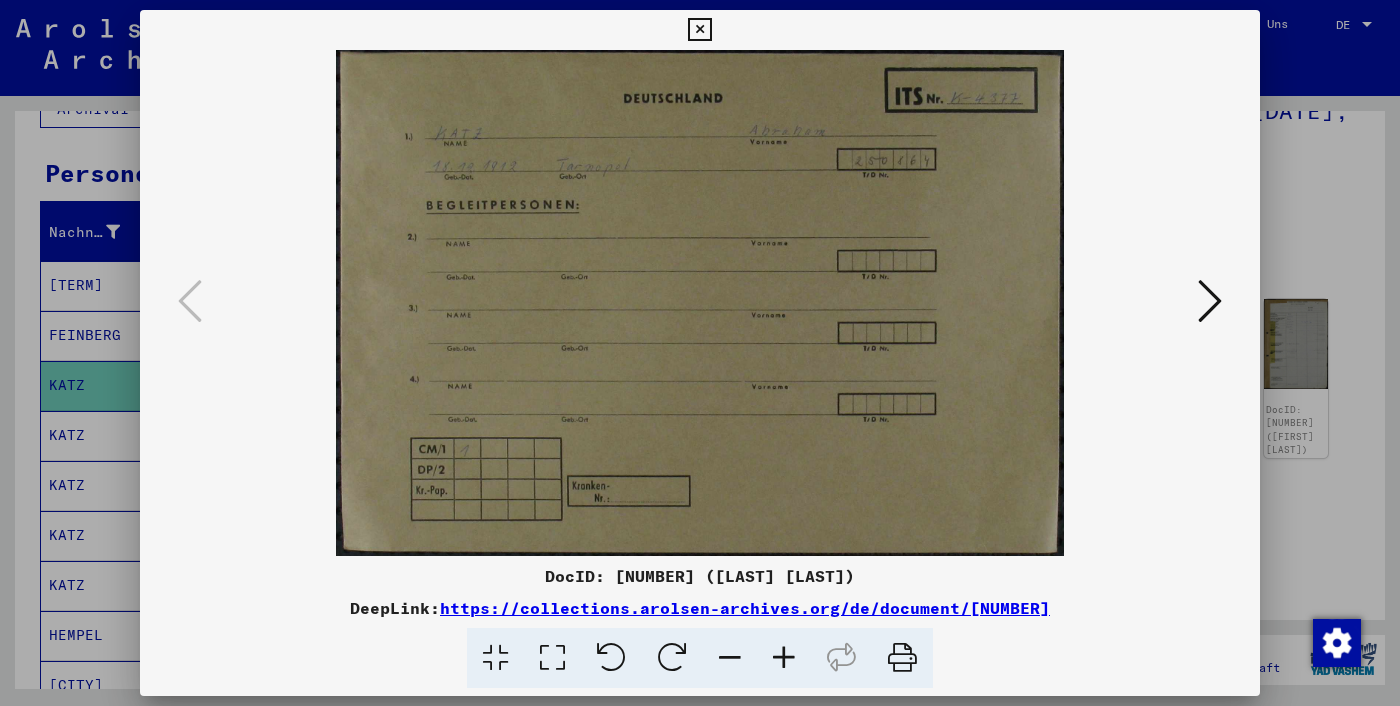 click at bounding box center [700, 303] 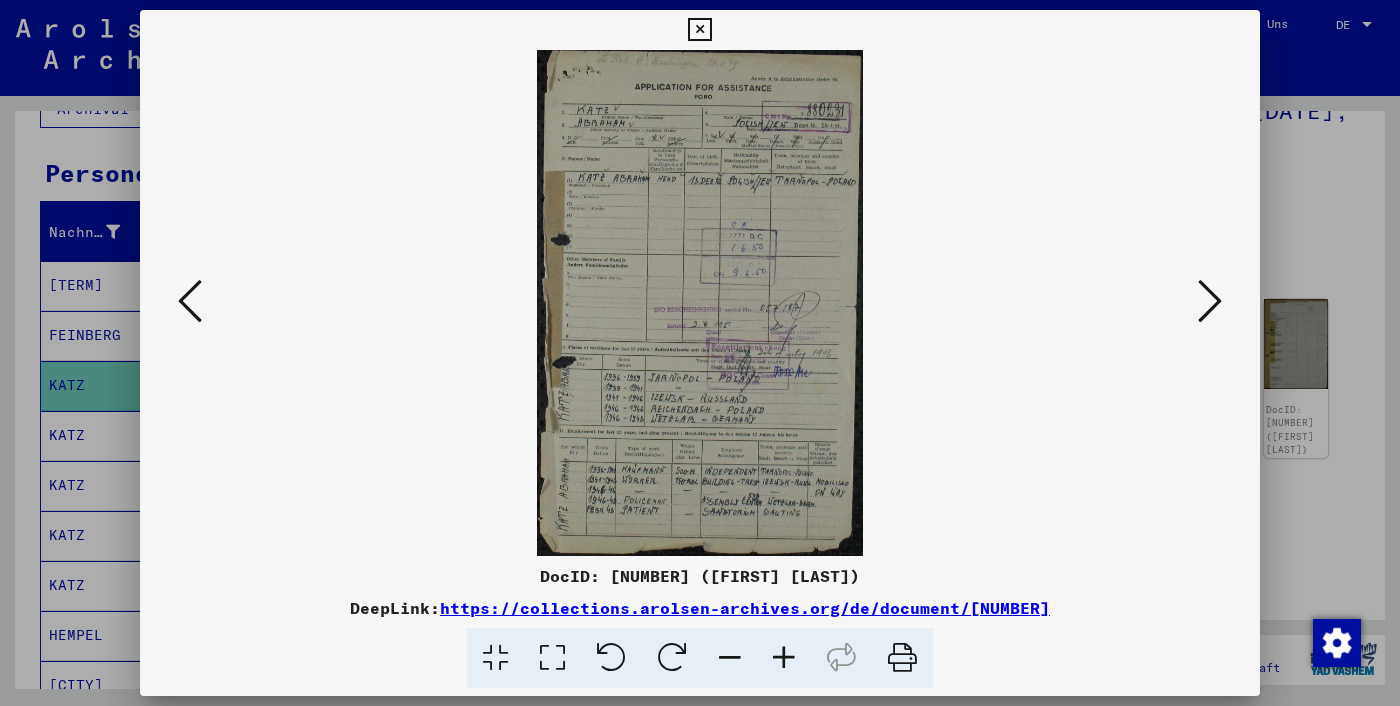 click at bounding box center (700, 303) 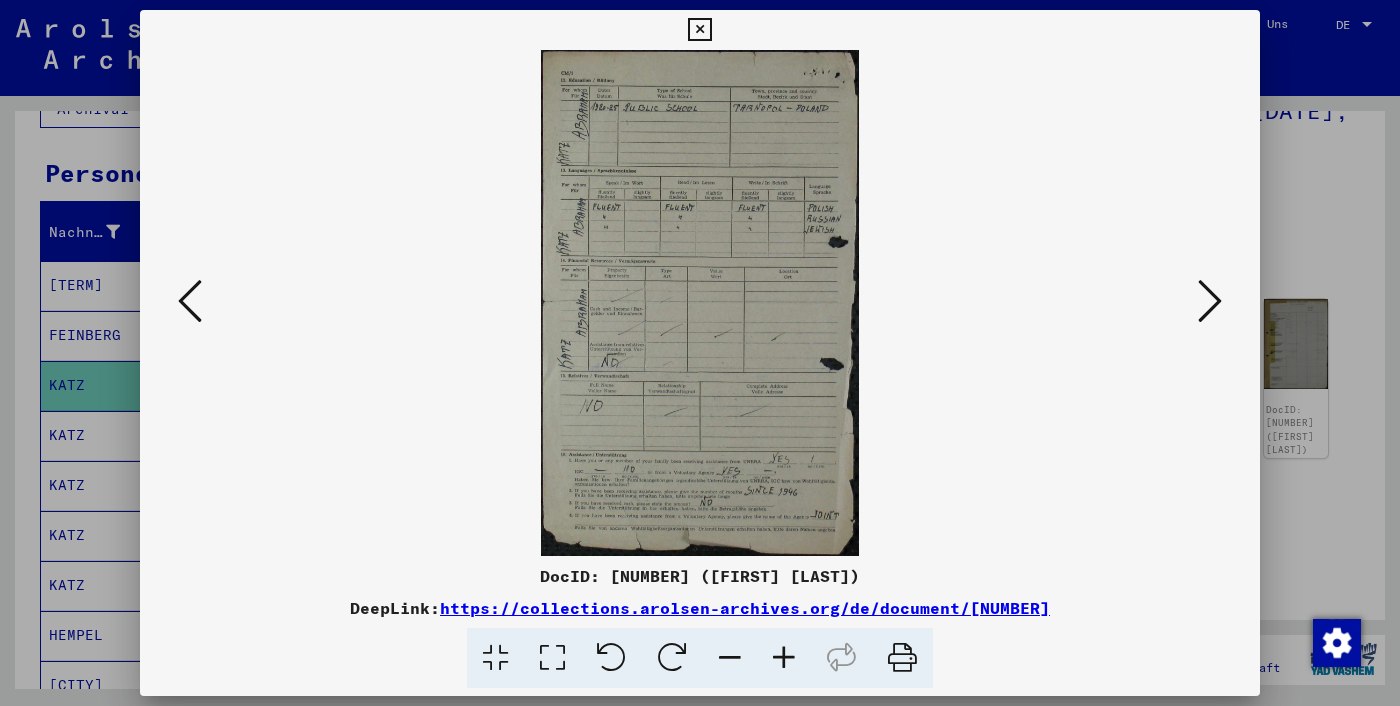 click at bounding box center (700, 353) 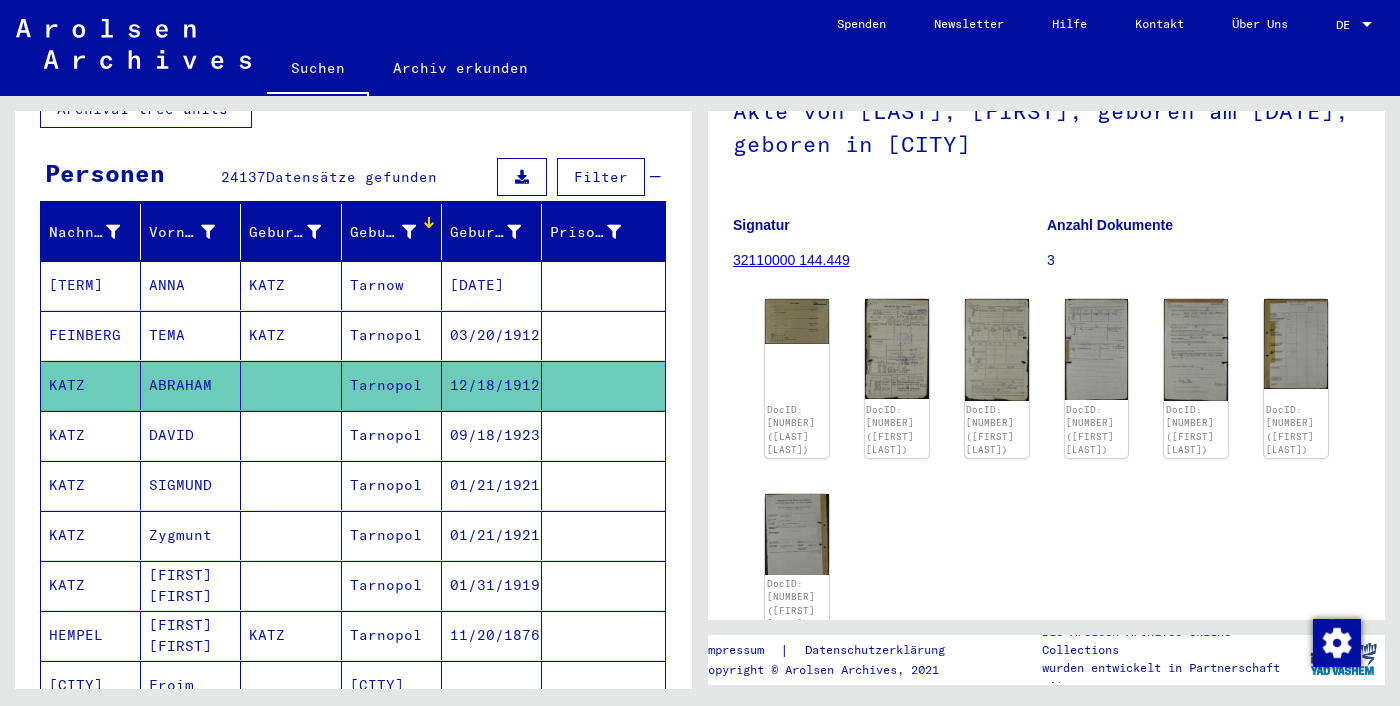 click on "09/18/1923" at bounding box center (492, 485) 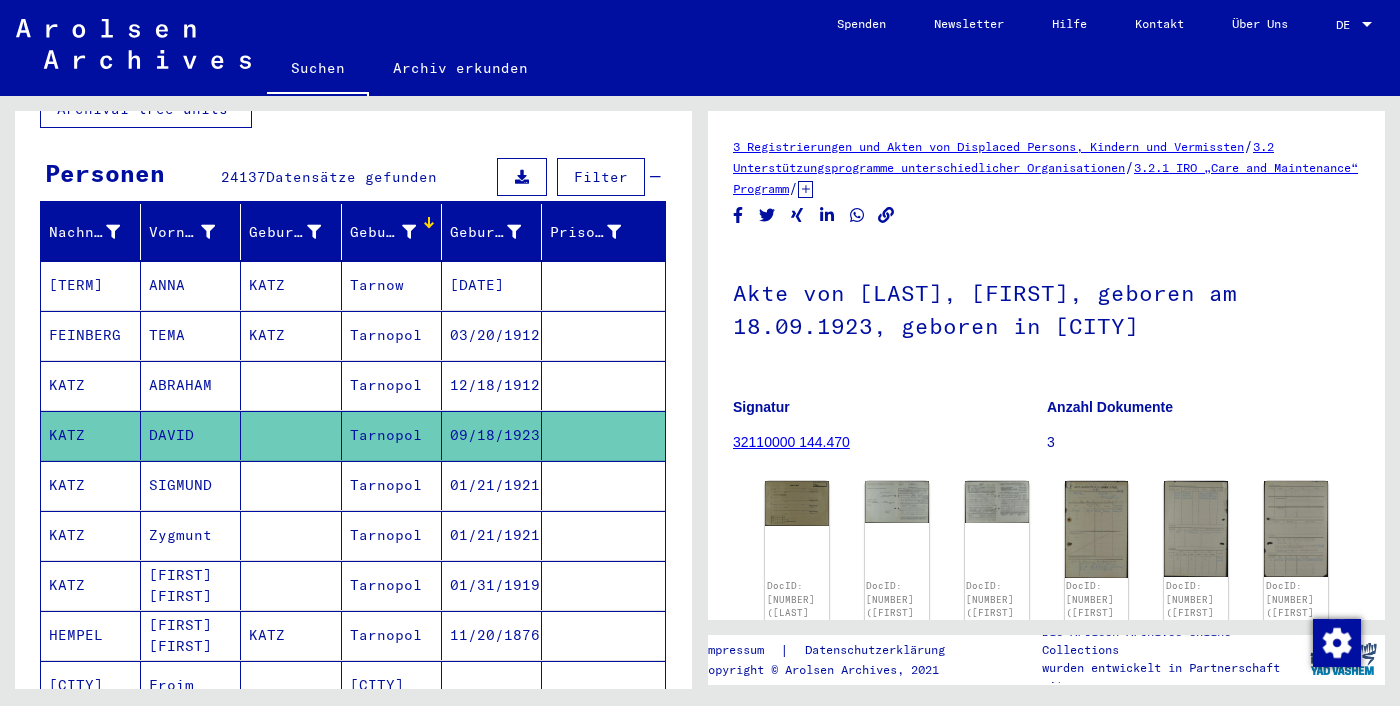 scroll, scrollTop: 0, scrollLeft: 0, axis: both 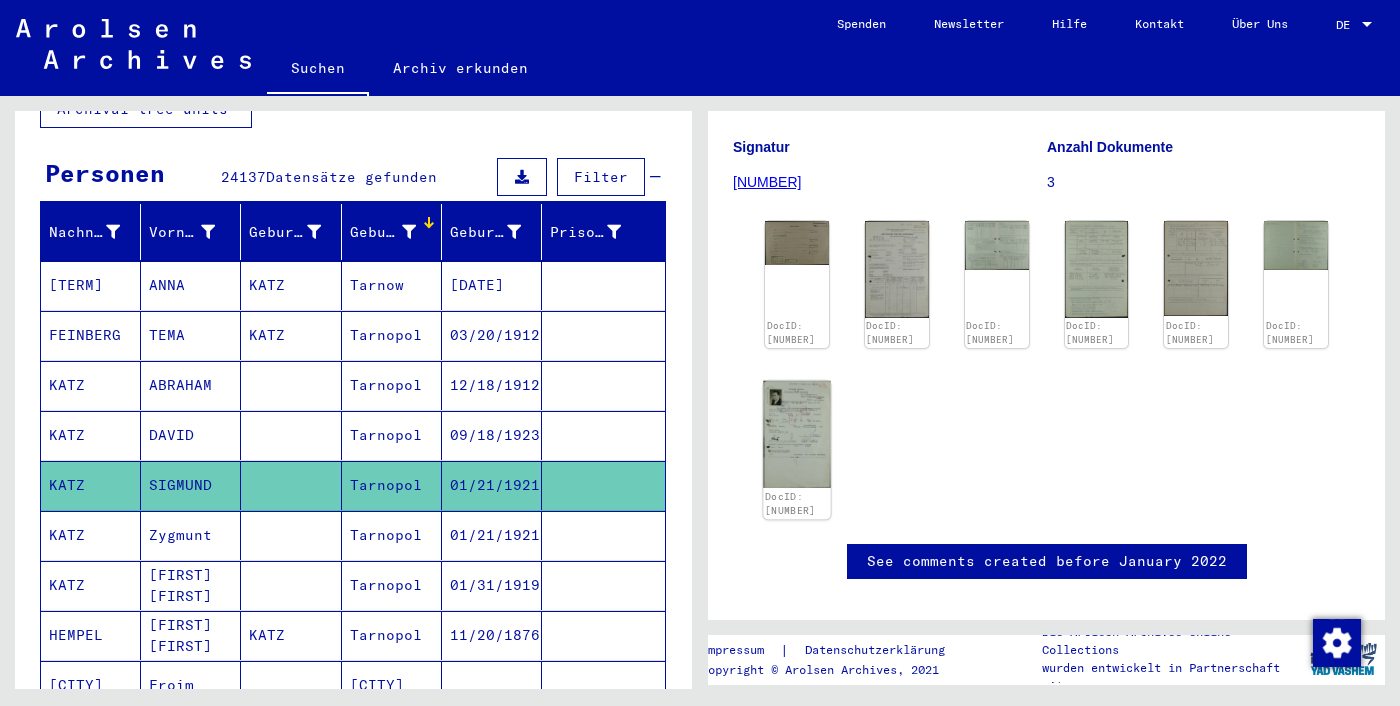click 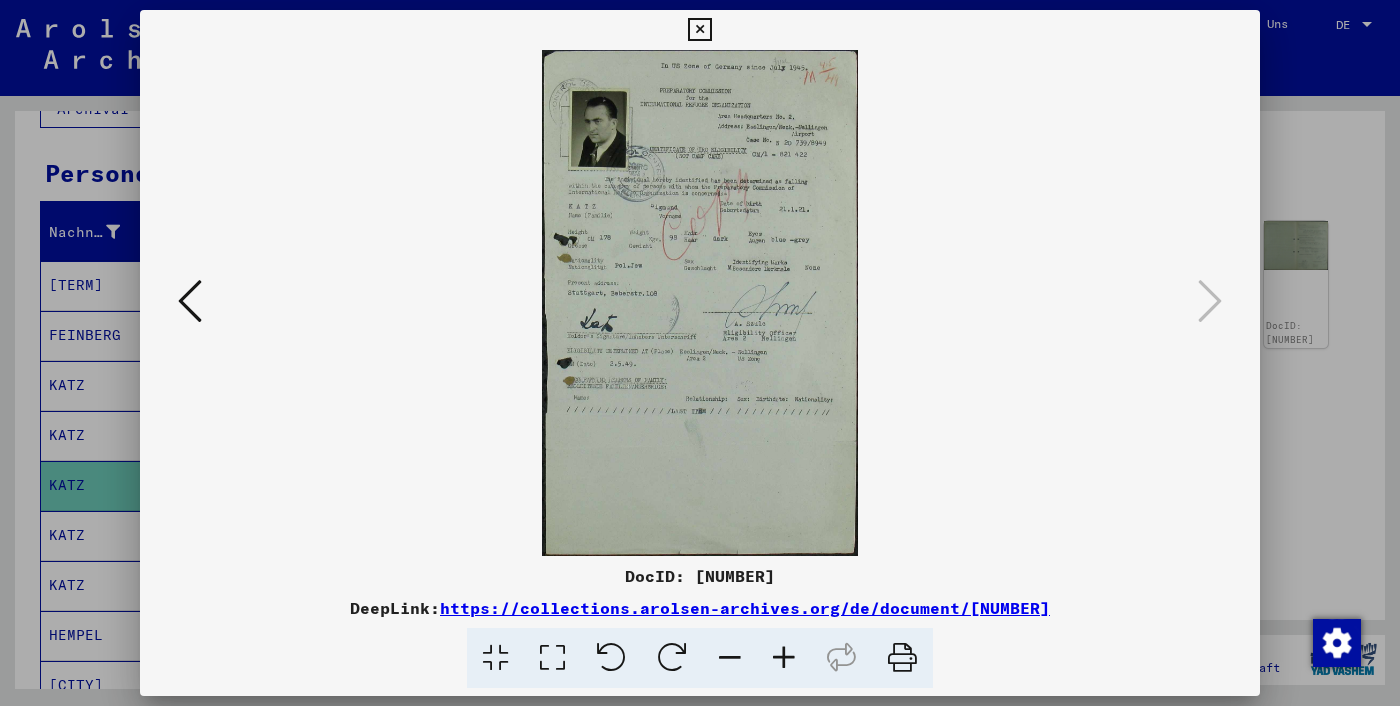 click at bounding box center (700, 353) 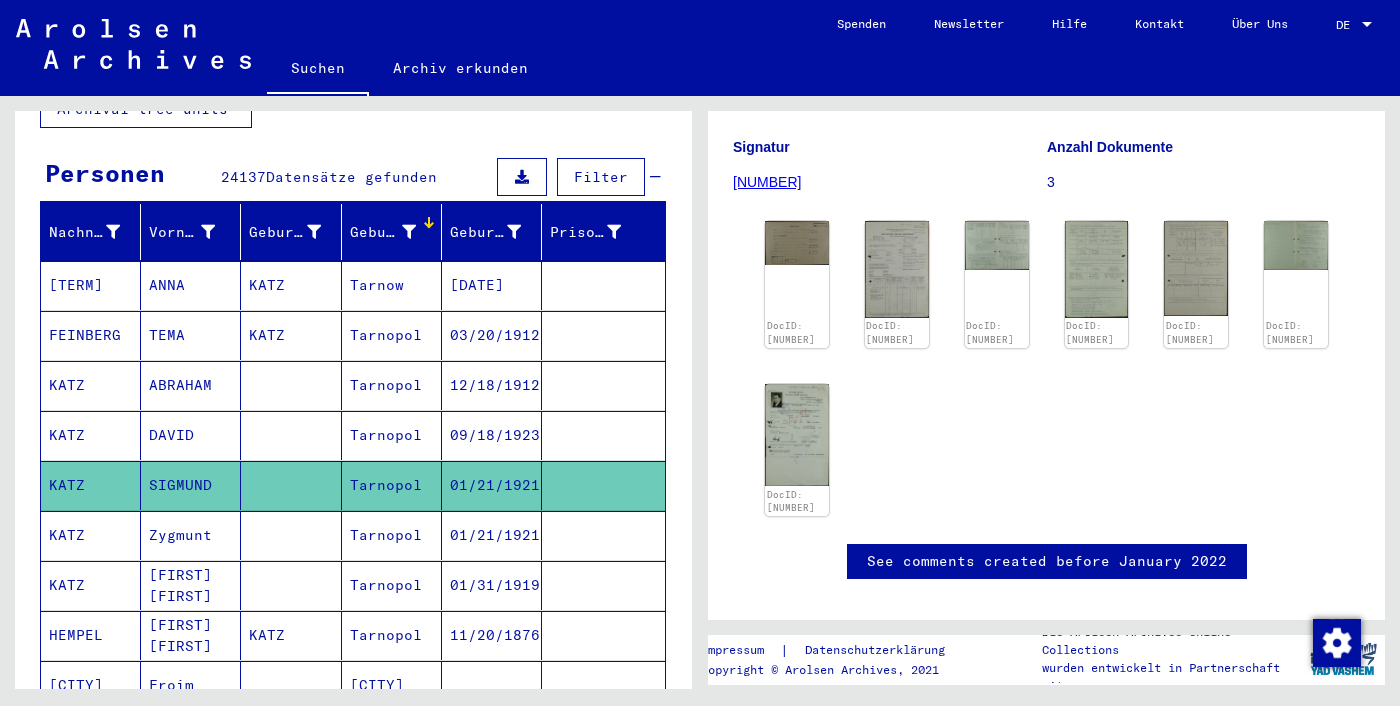 click on "09/18/1923" at bounding box center (492, 485) 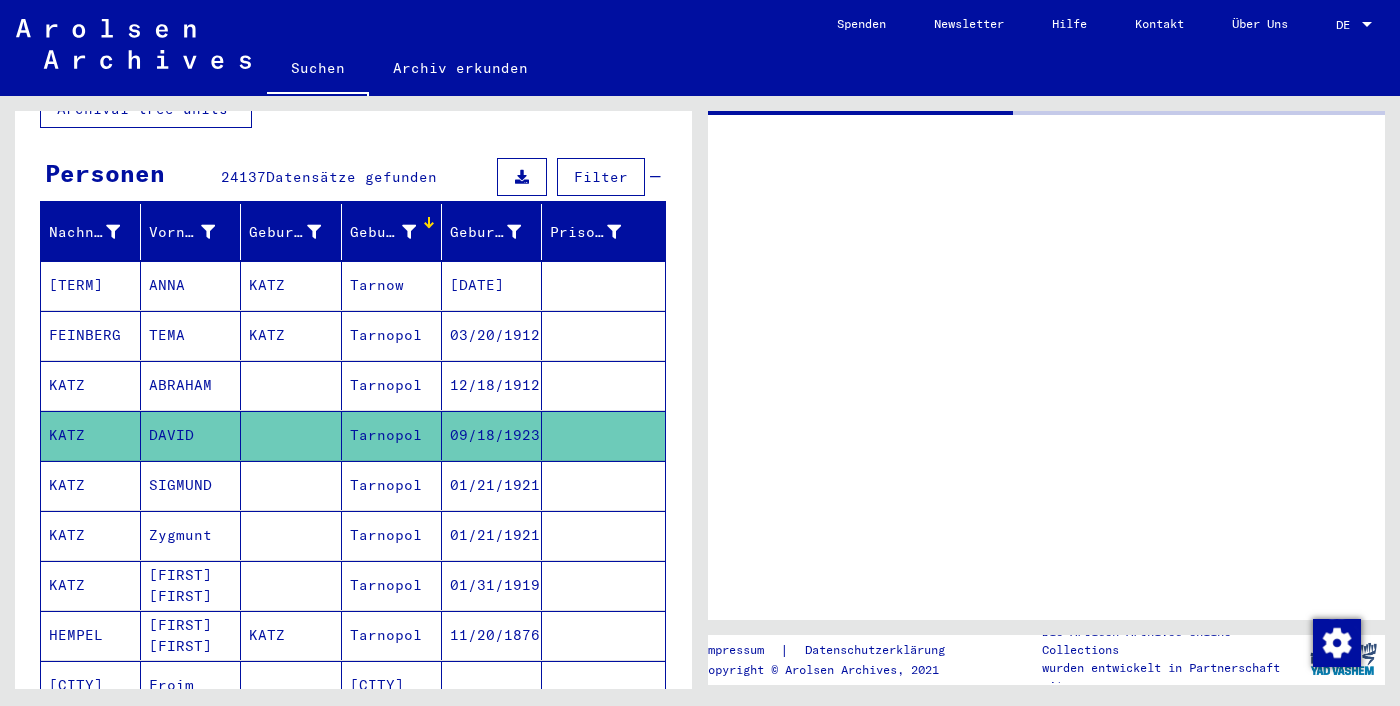 scroll, scrollTop: 0, scrollLeft: 0, axis: both 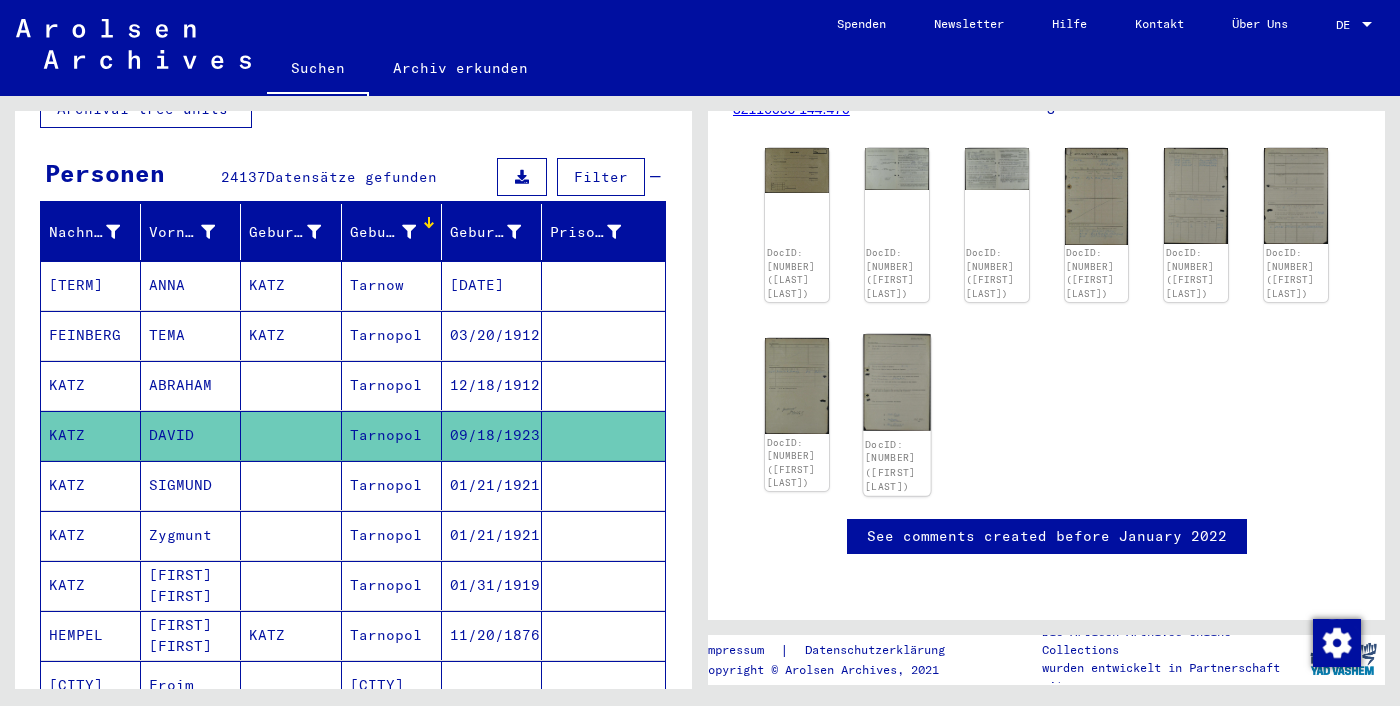 click 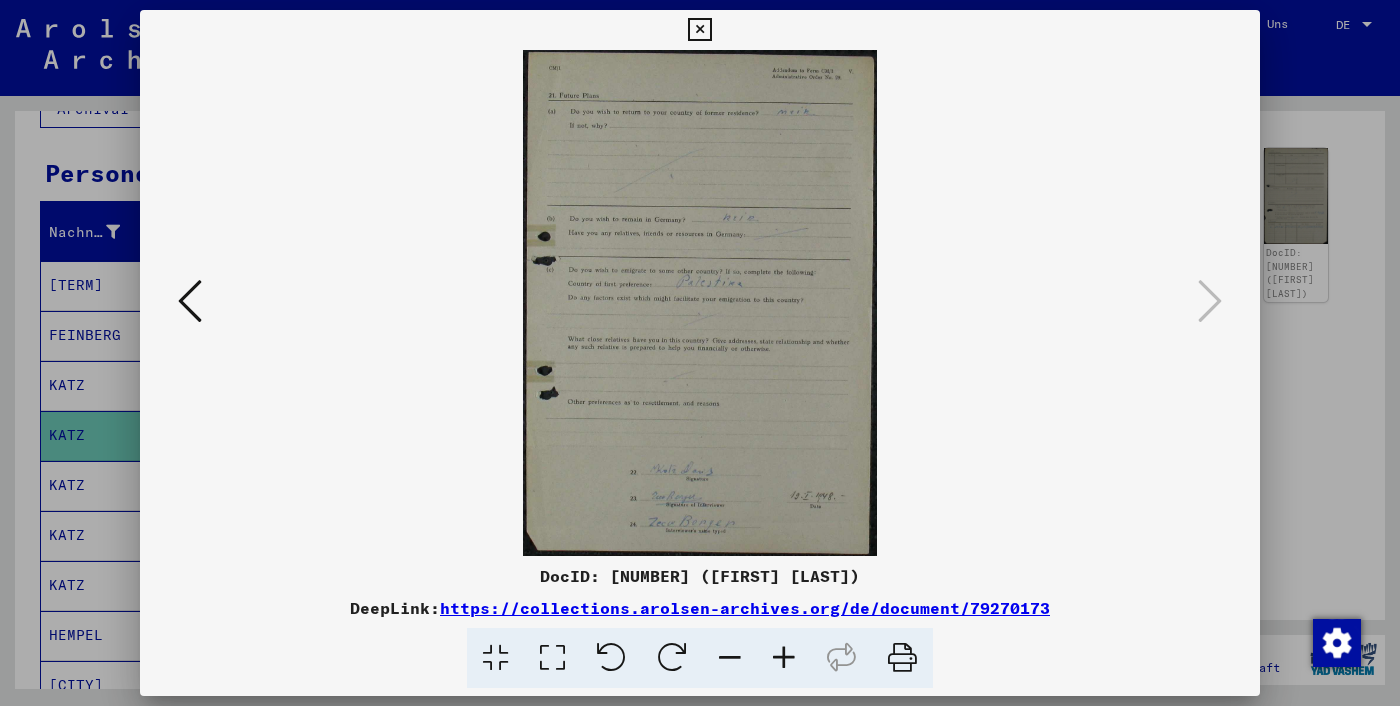 click at bounding box center (700, 353) 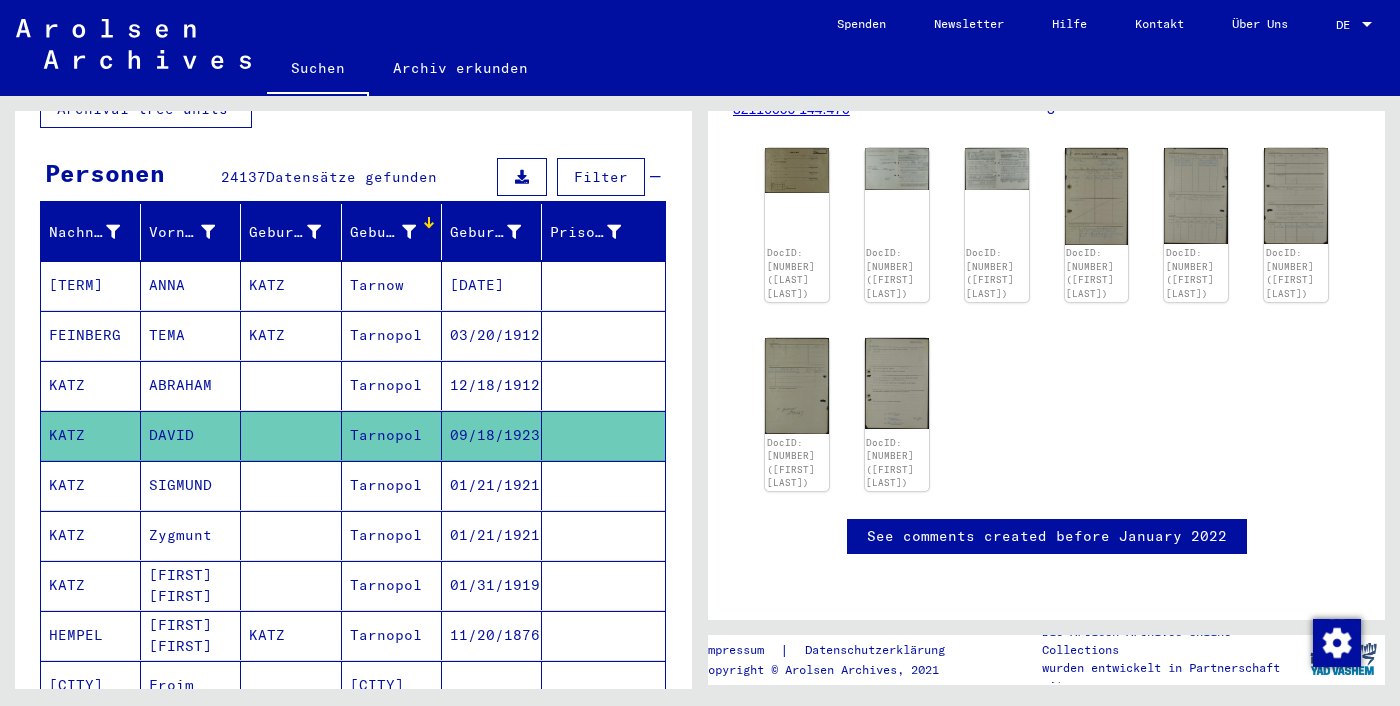 click on "01/21/1921" at bounding box center (492, 535) 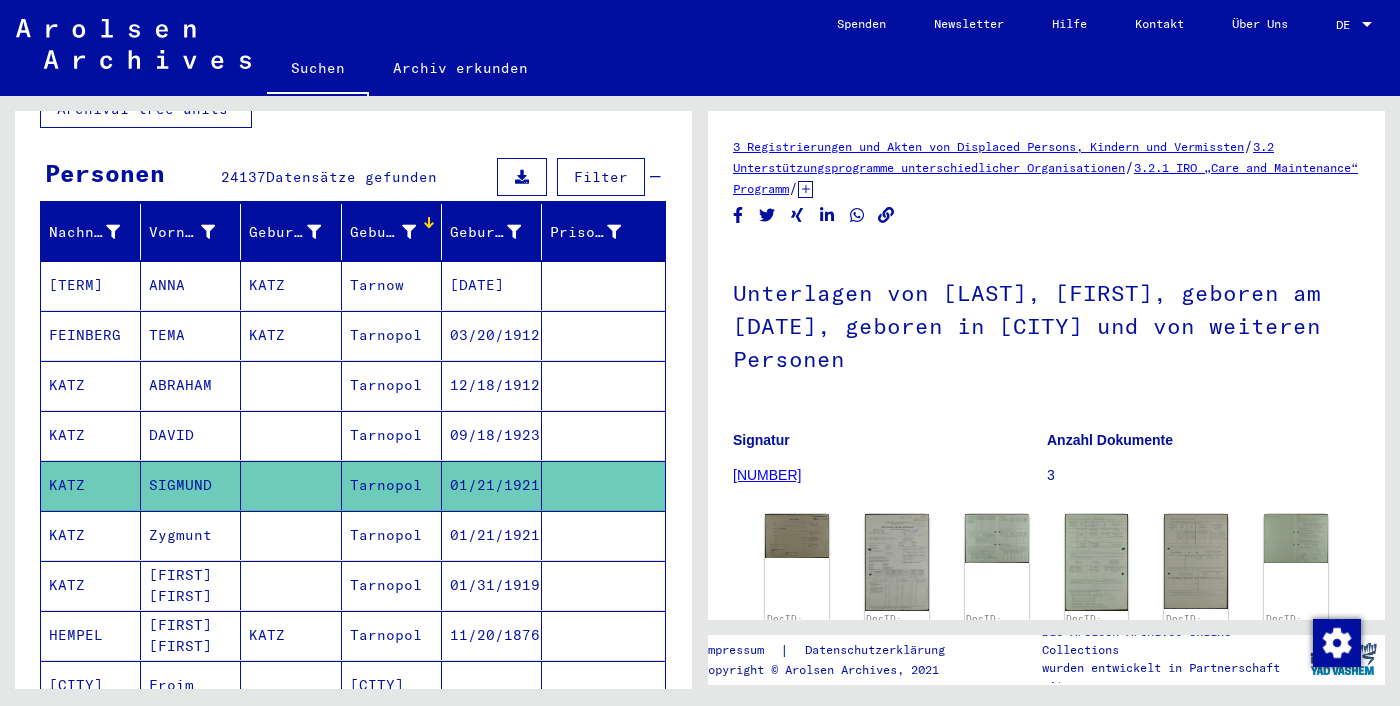 scroll, scrollTop: 287, scrollLeft: 0, axis: vertical 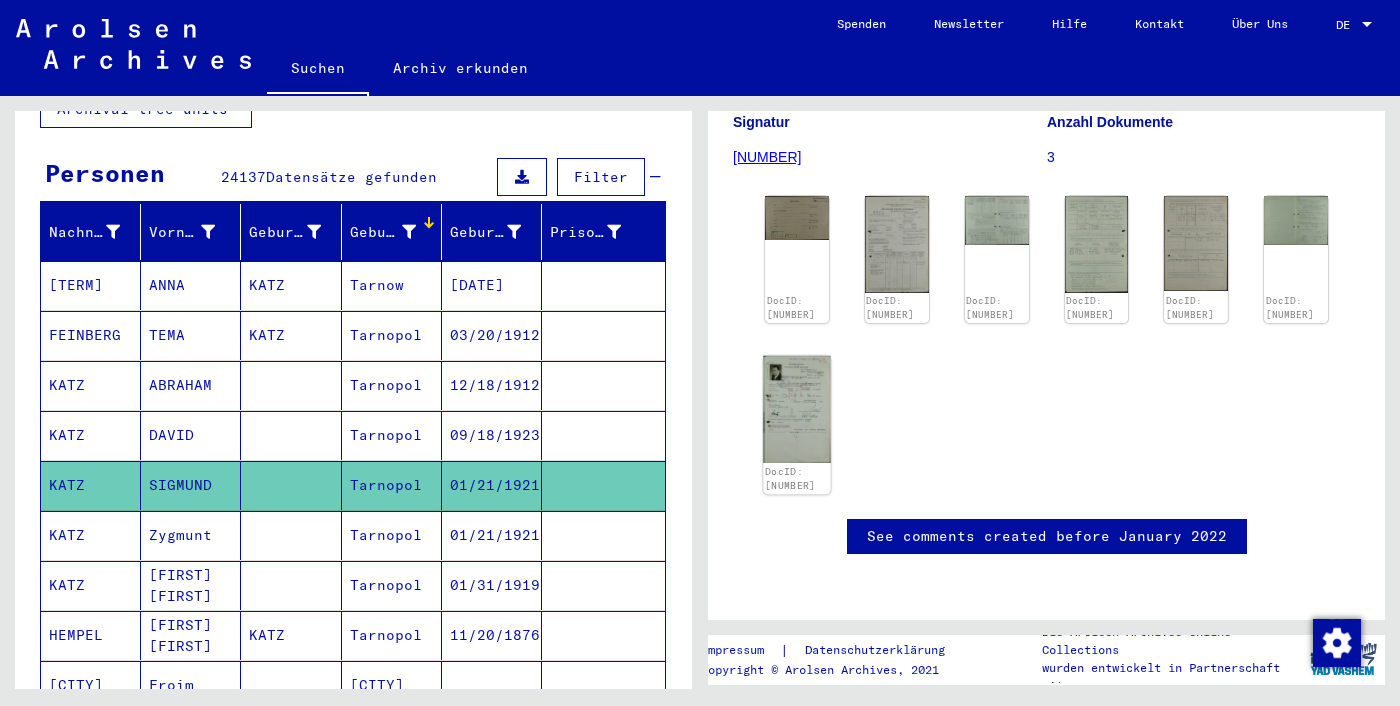 click 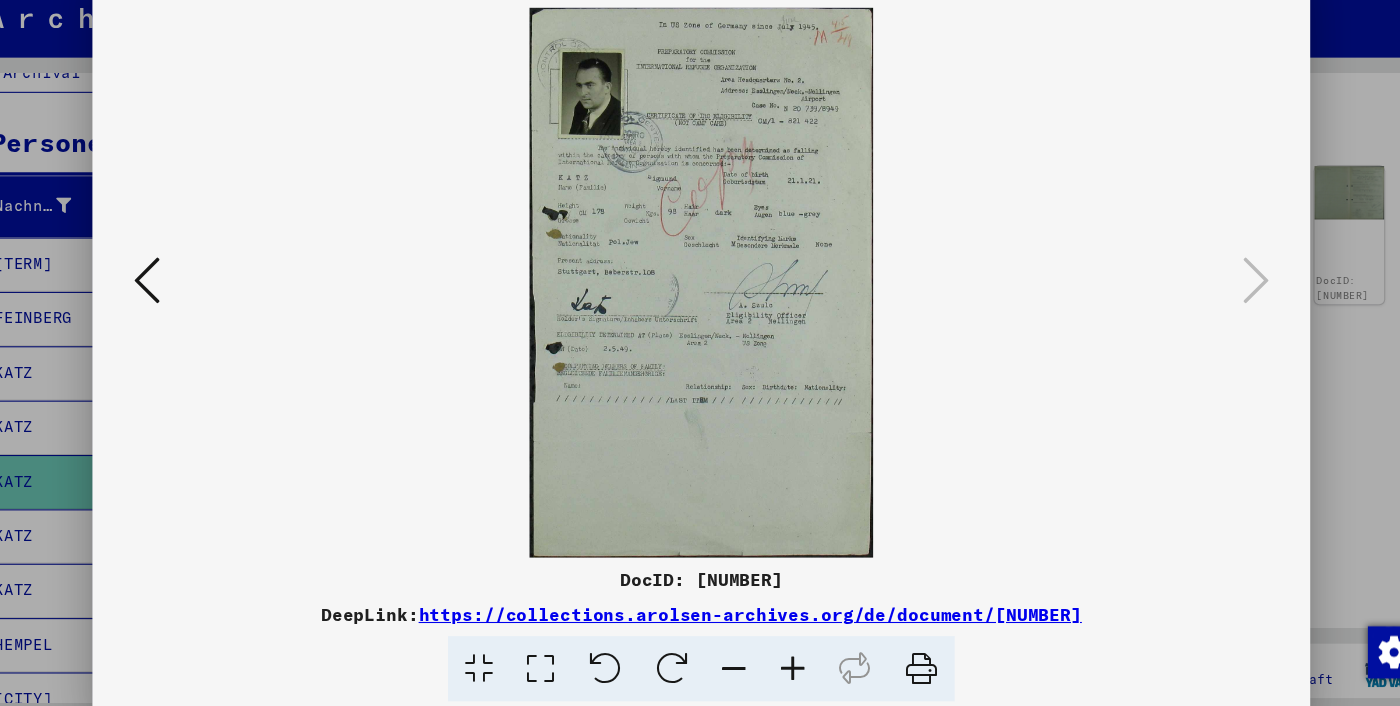 click at bounding box center [190, 301] 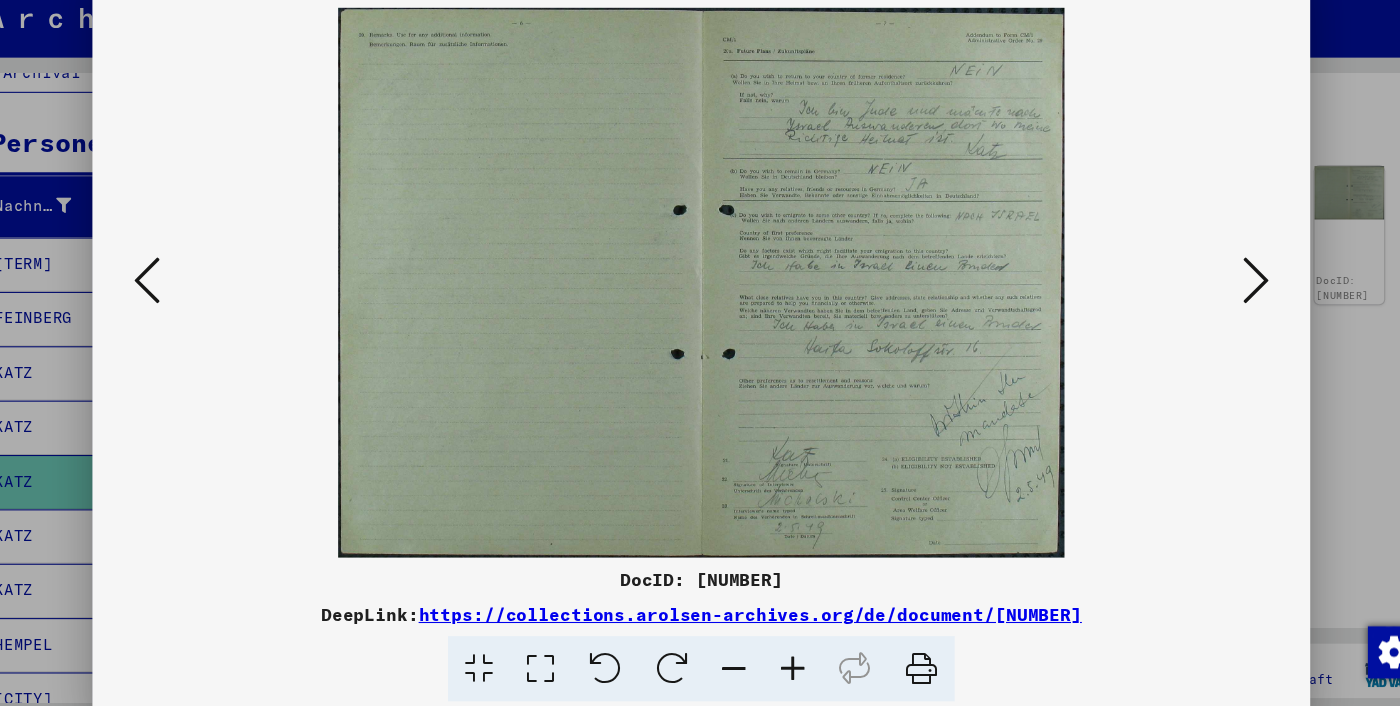 click at bounding box center [700, 303] 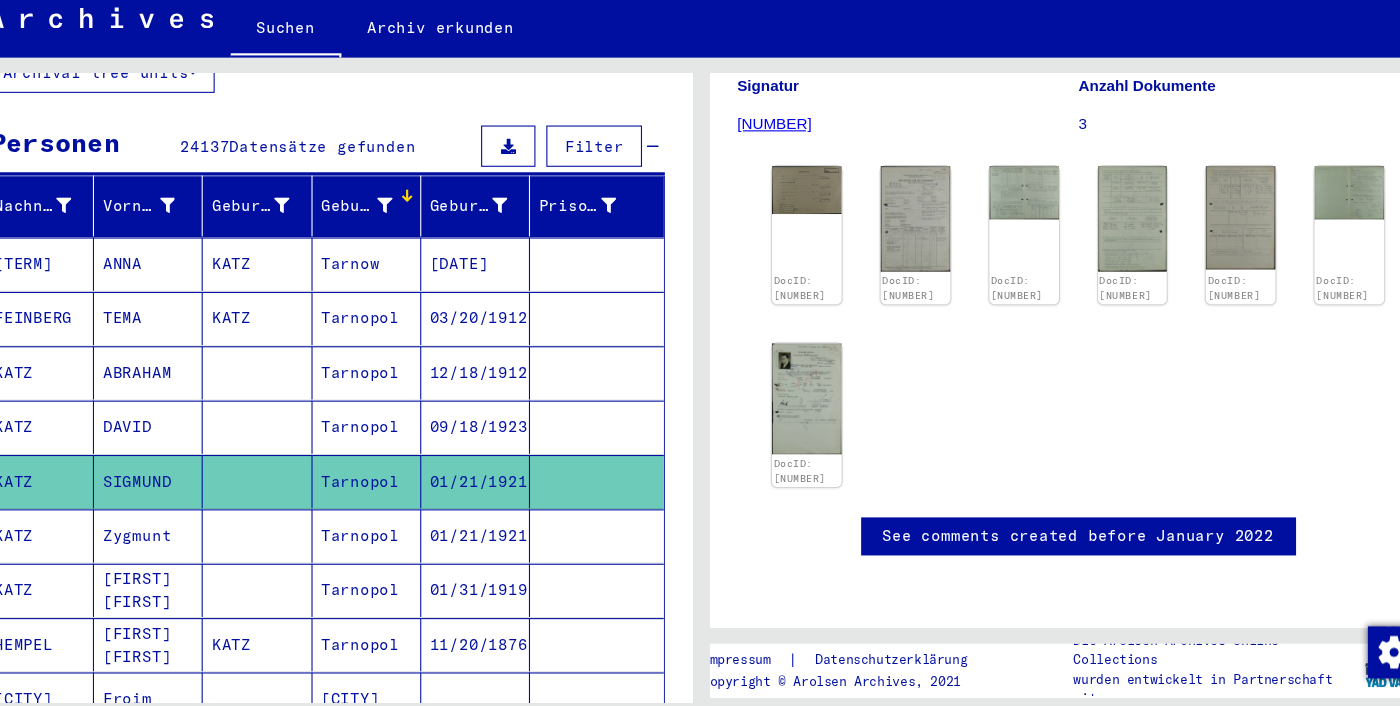 click on "Tarnopol" at bounding box center [392, 585] 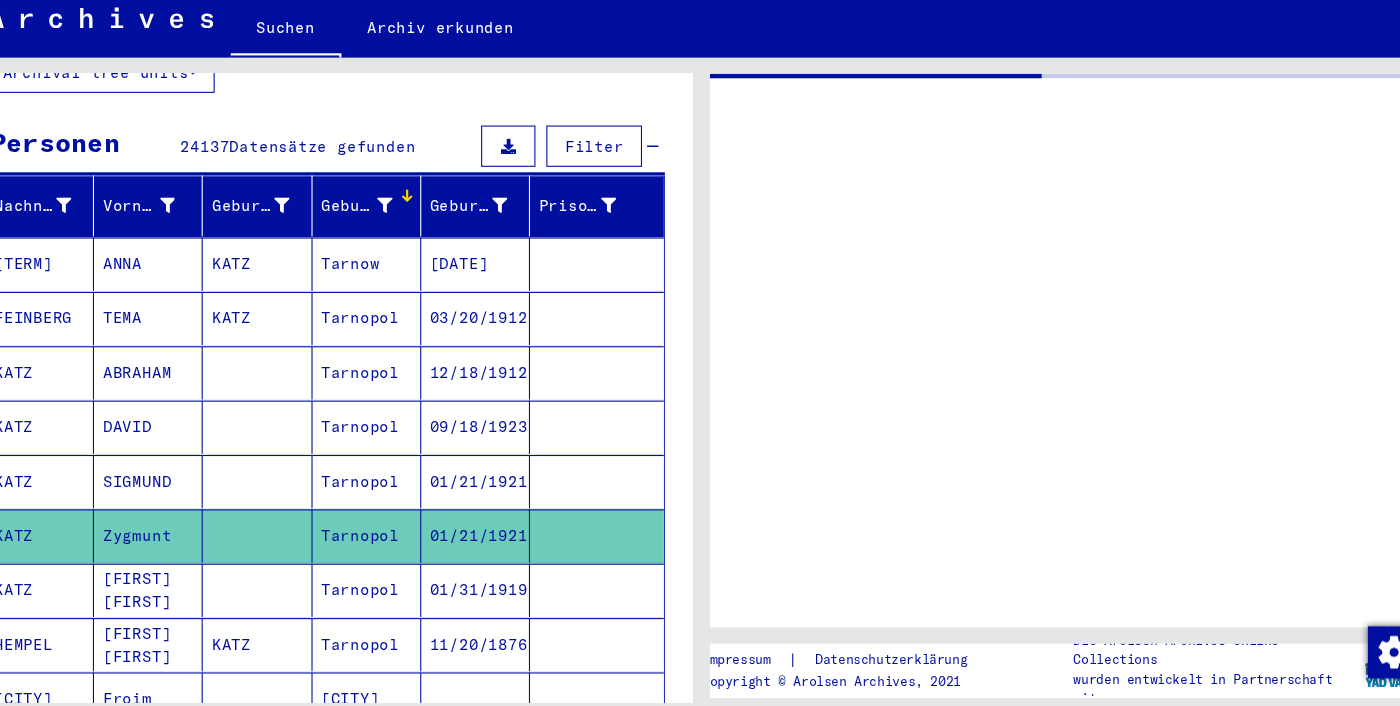 scroll, scrollTop: 0, scrollLeft: 0, axis: both 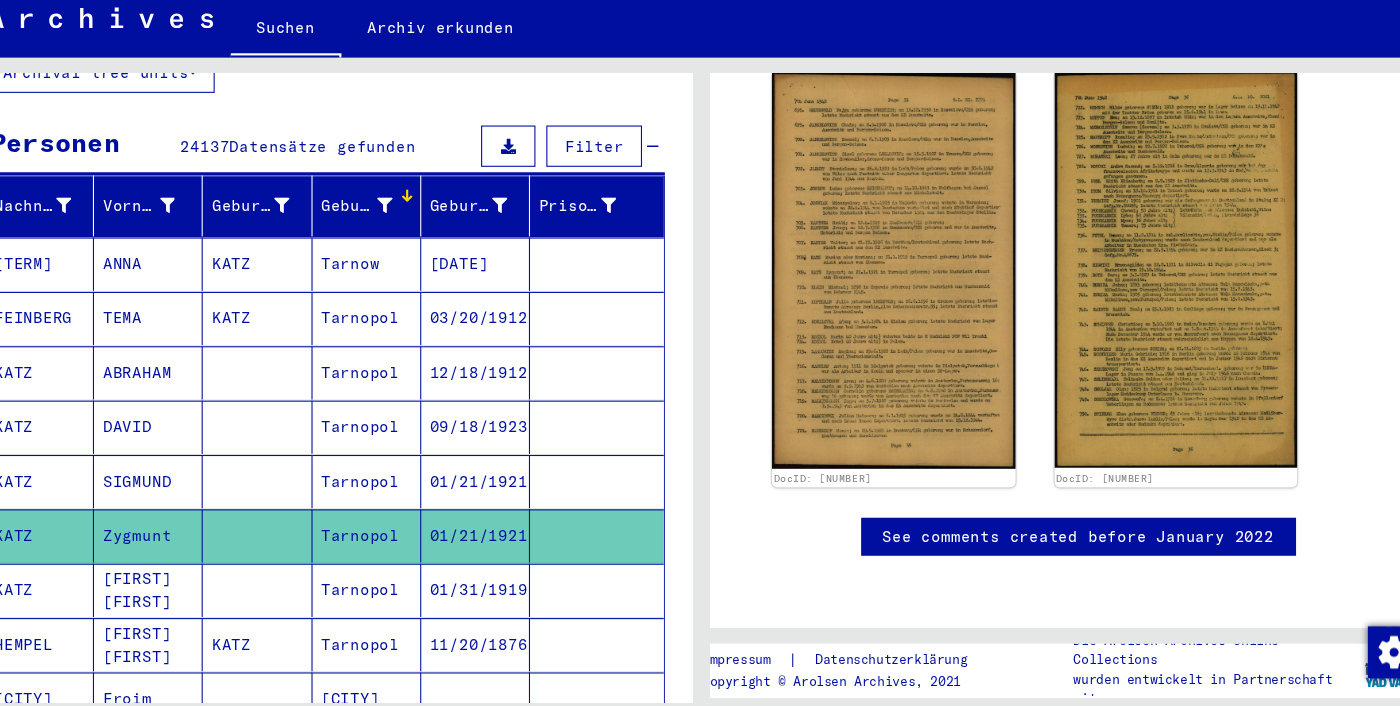 click on "01/31/1919" at bounding box center (492, 635) 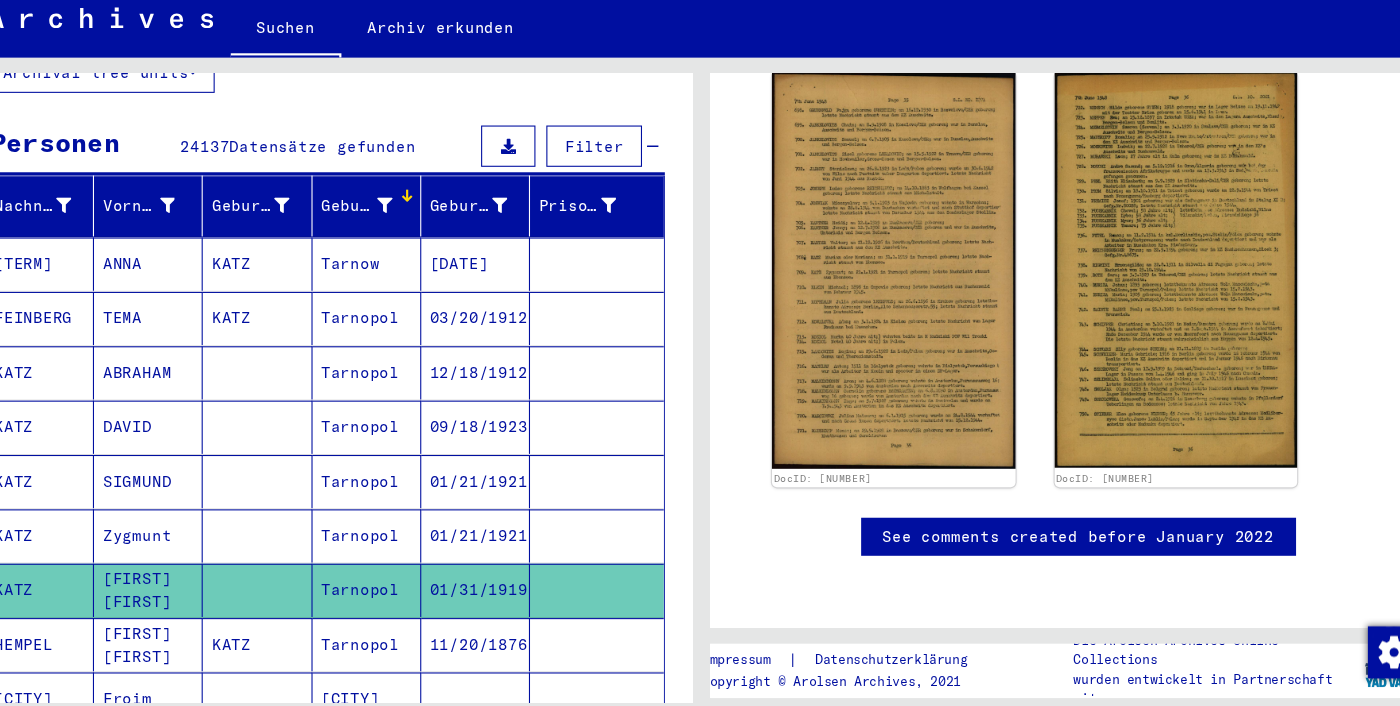 click on "11/20/1876" at bounding box center [492, 685] 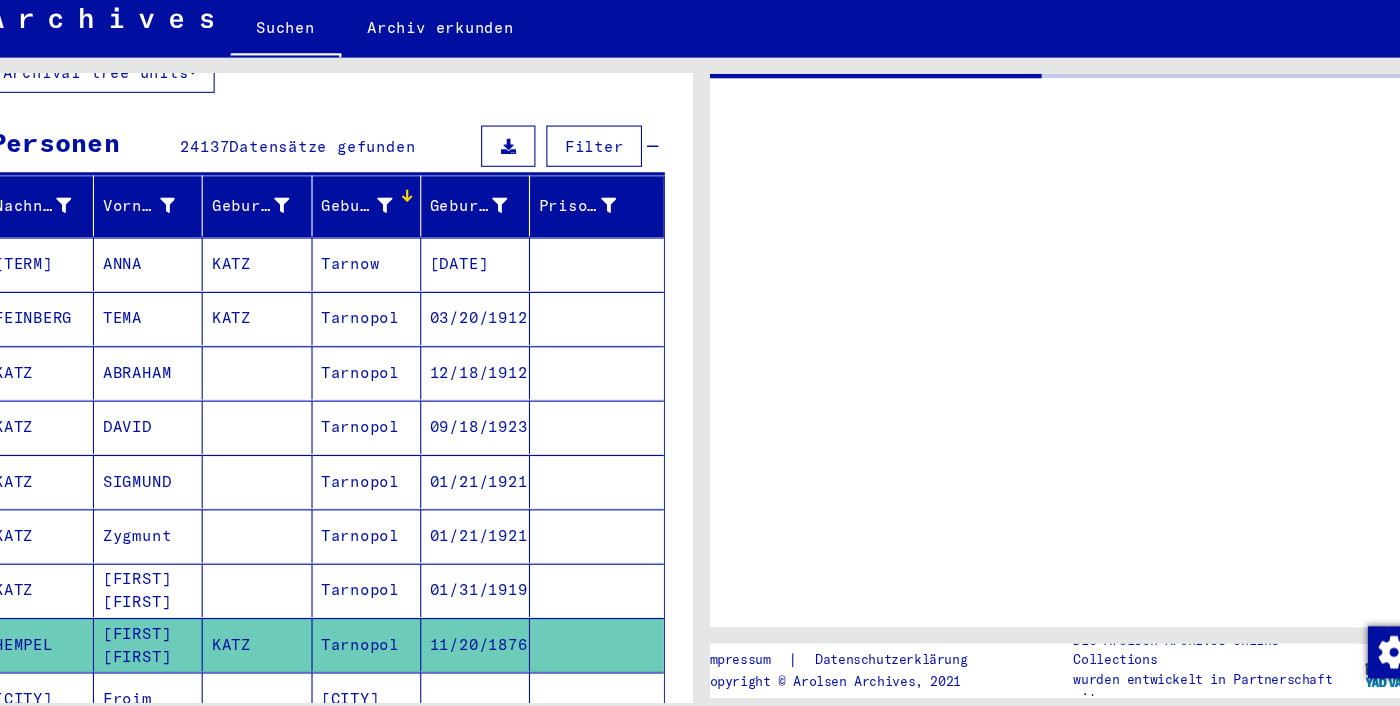 scroll, scrollTop: 0, scrollLeft: 0, axis: both 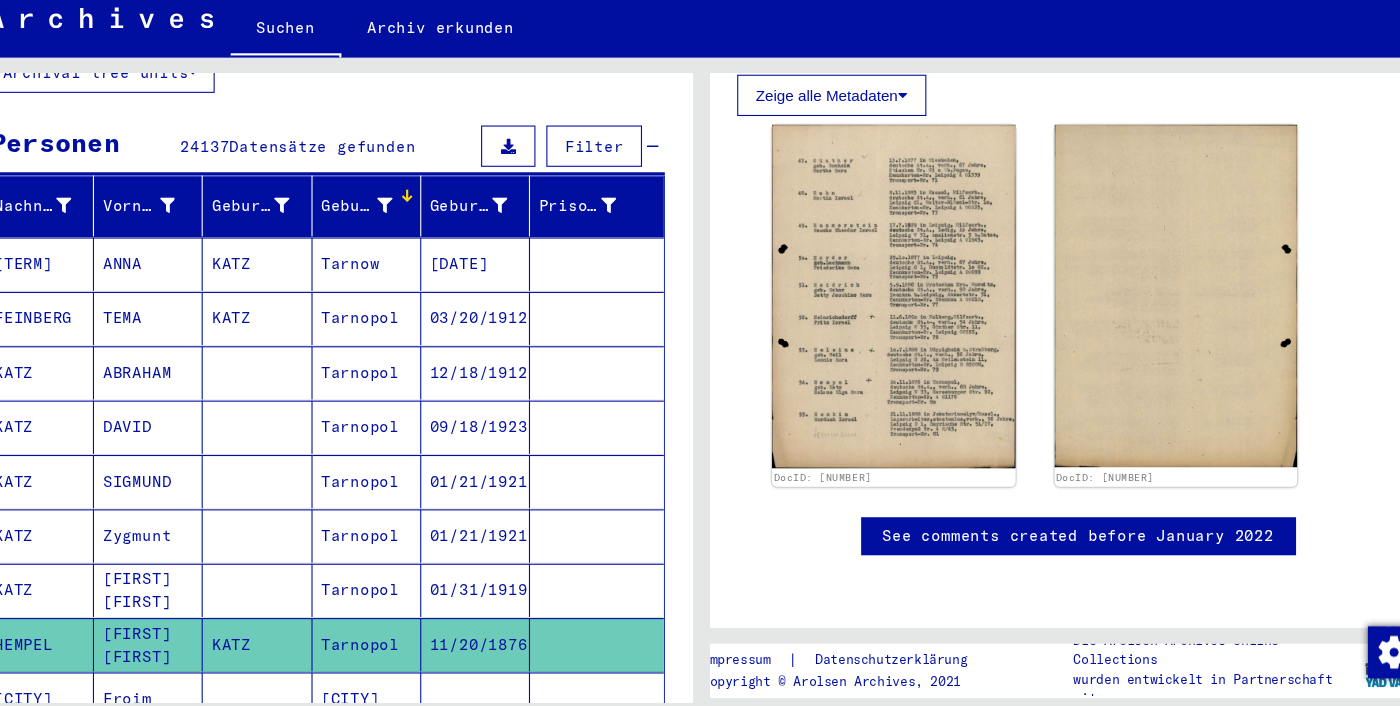 click at bounding box center (603, 635) 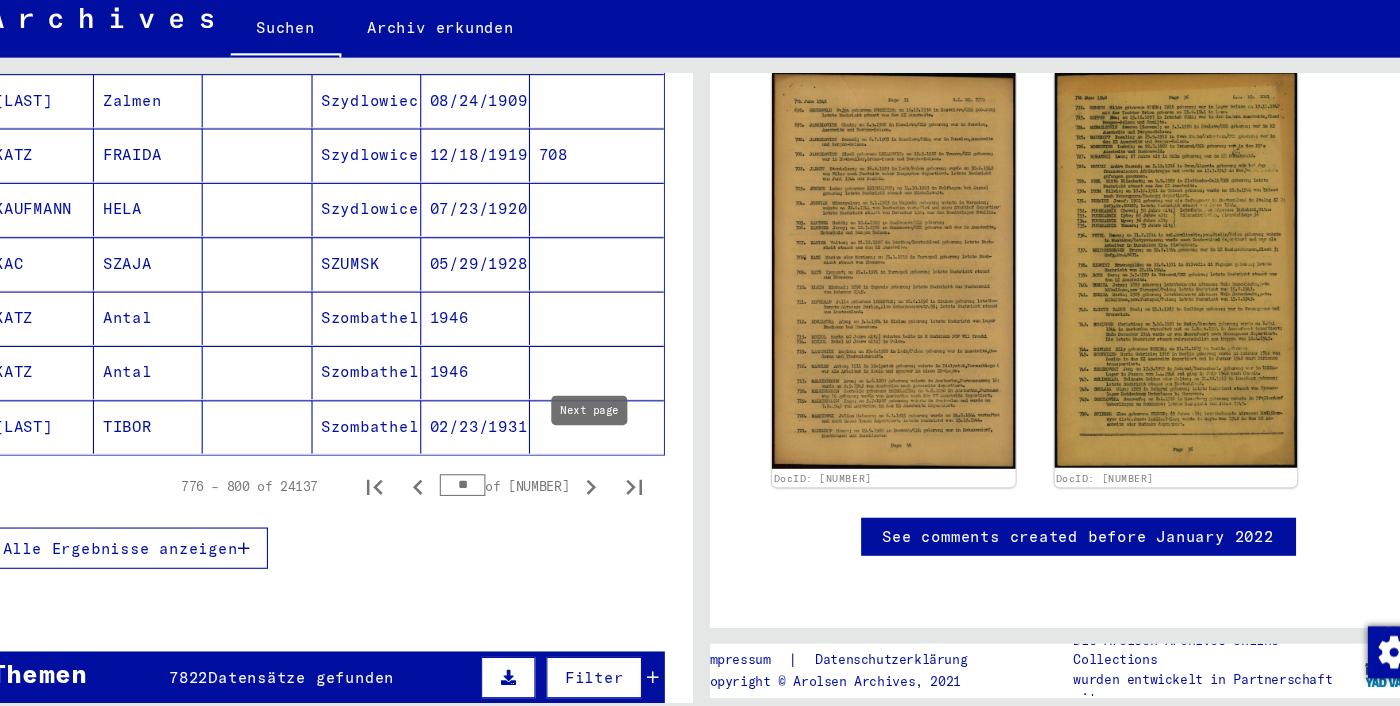 click 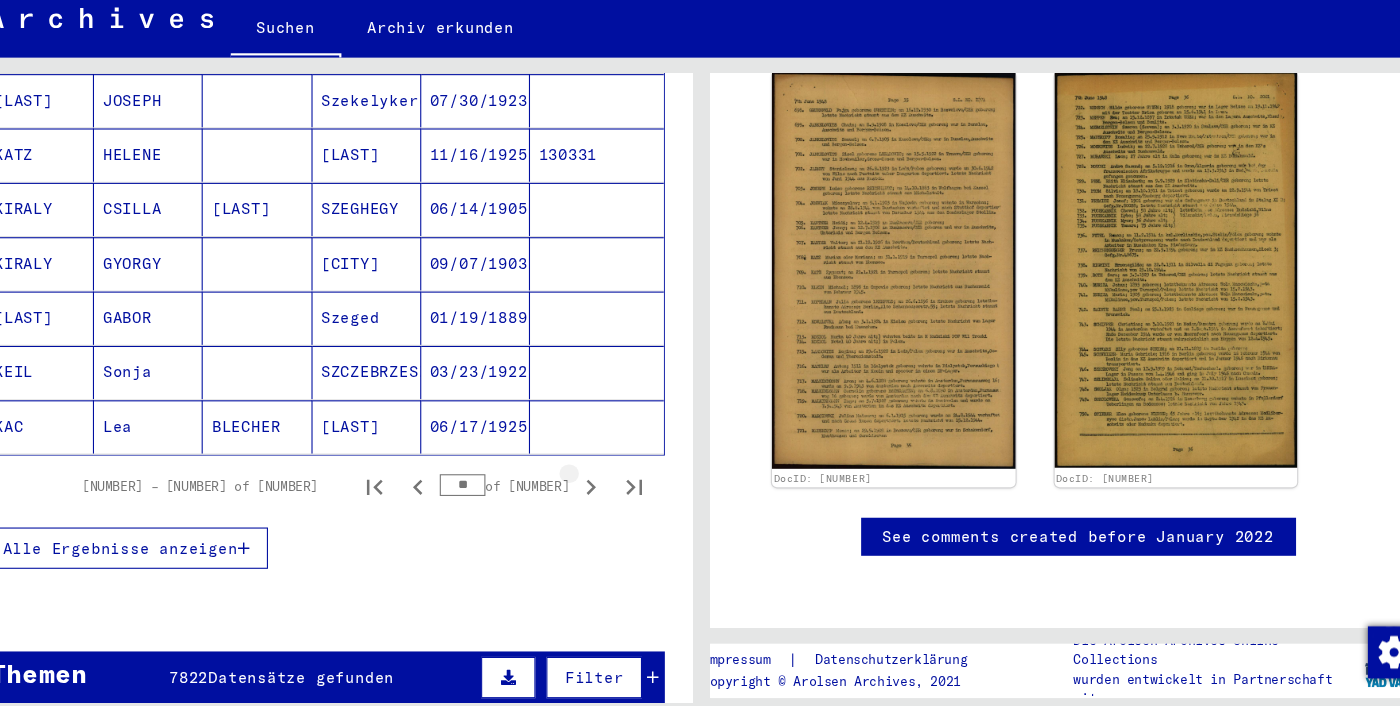 click 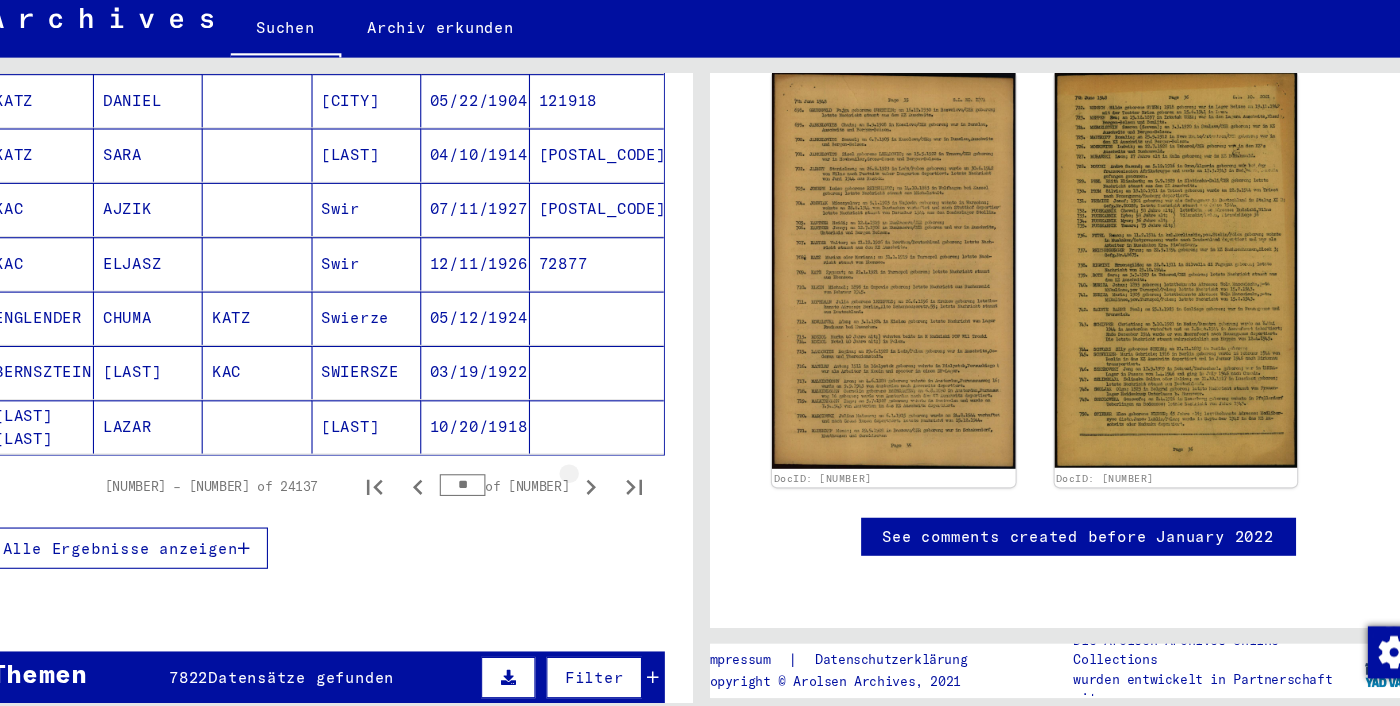click 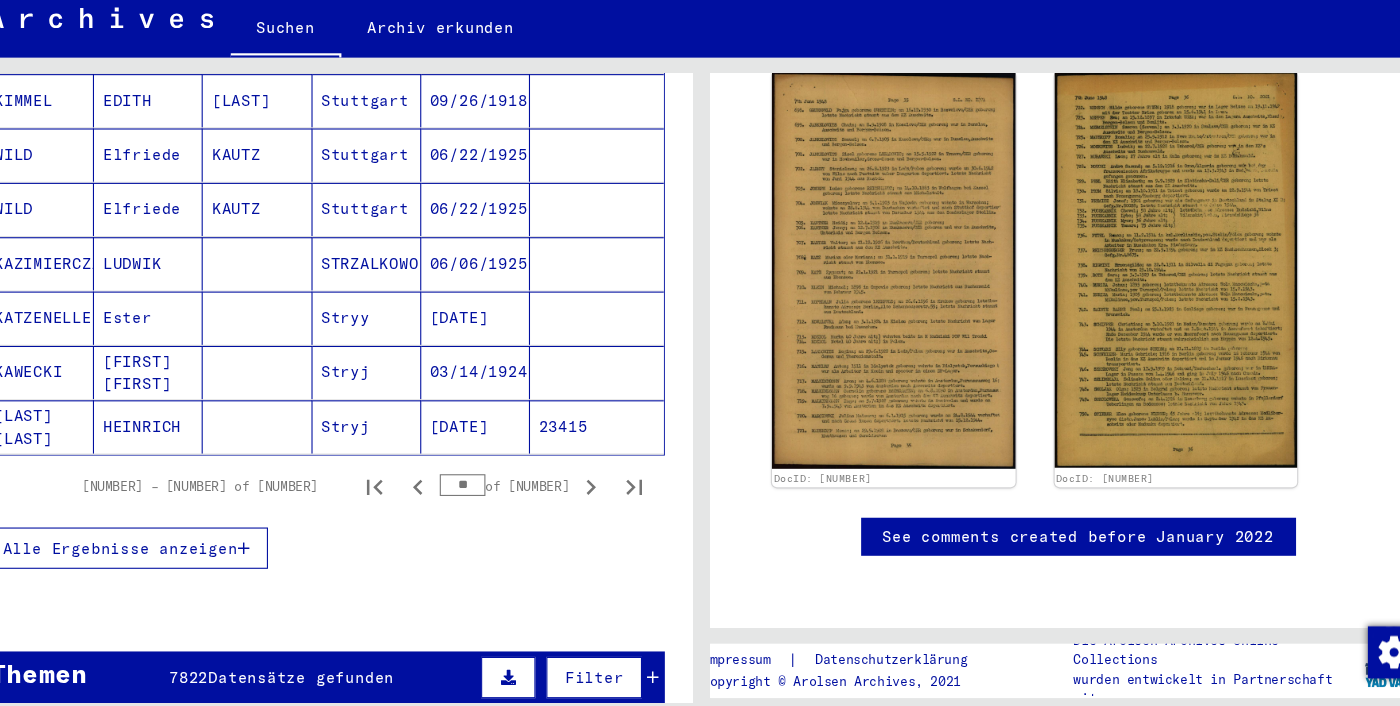 click 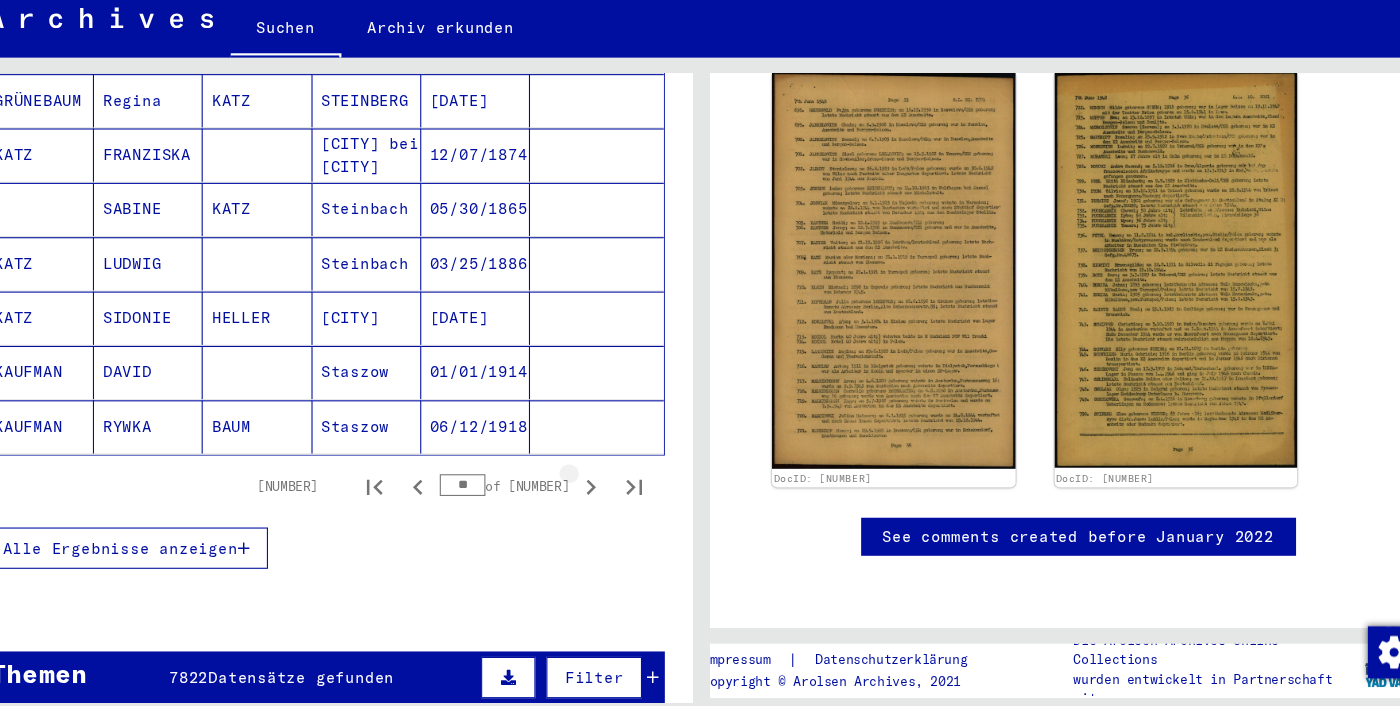 click 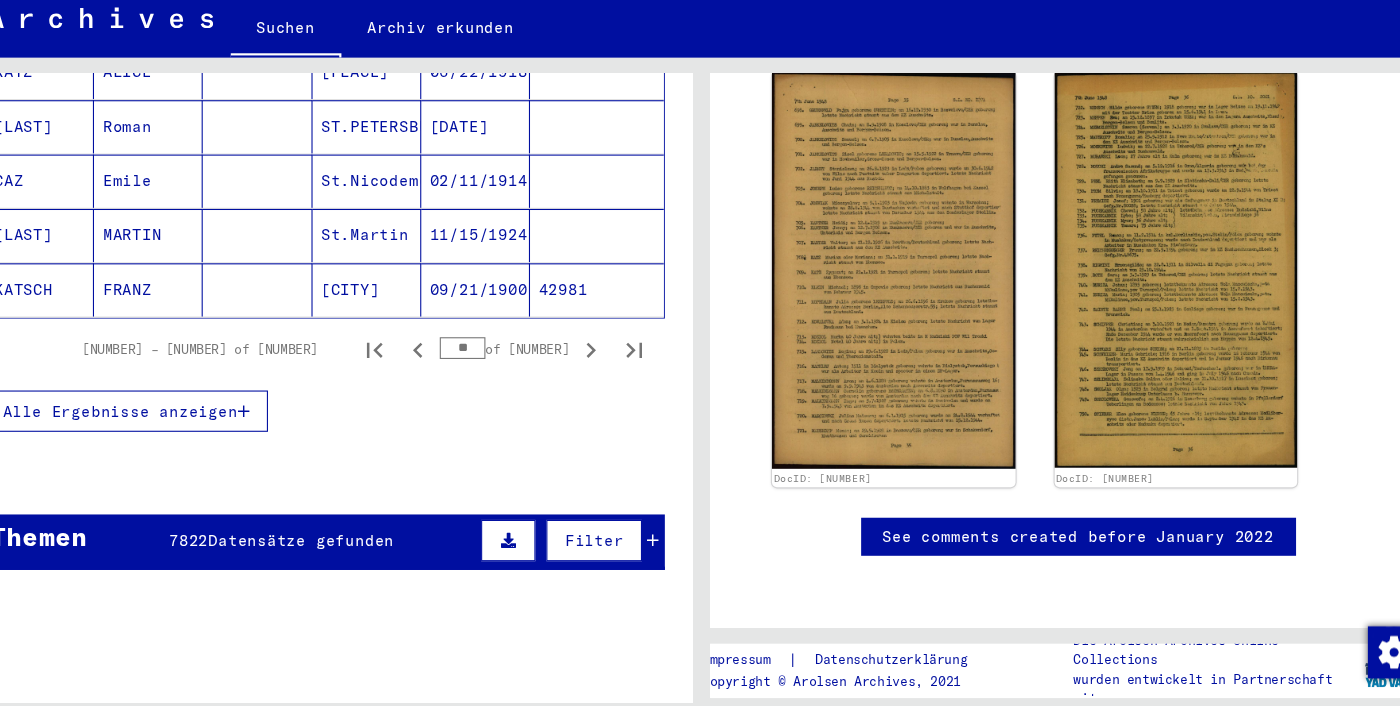 scroll, scrollTop: 1337, scrollLeft: 0, axis: vertical 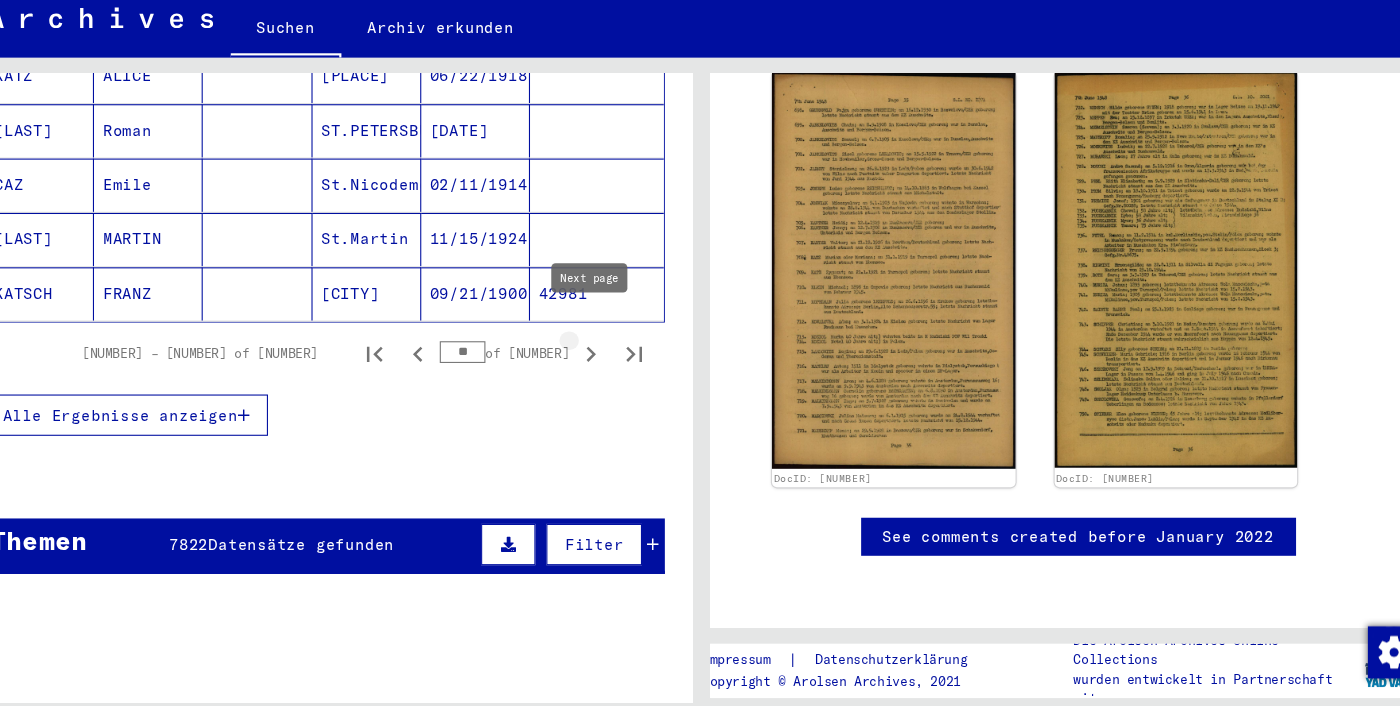 click 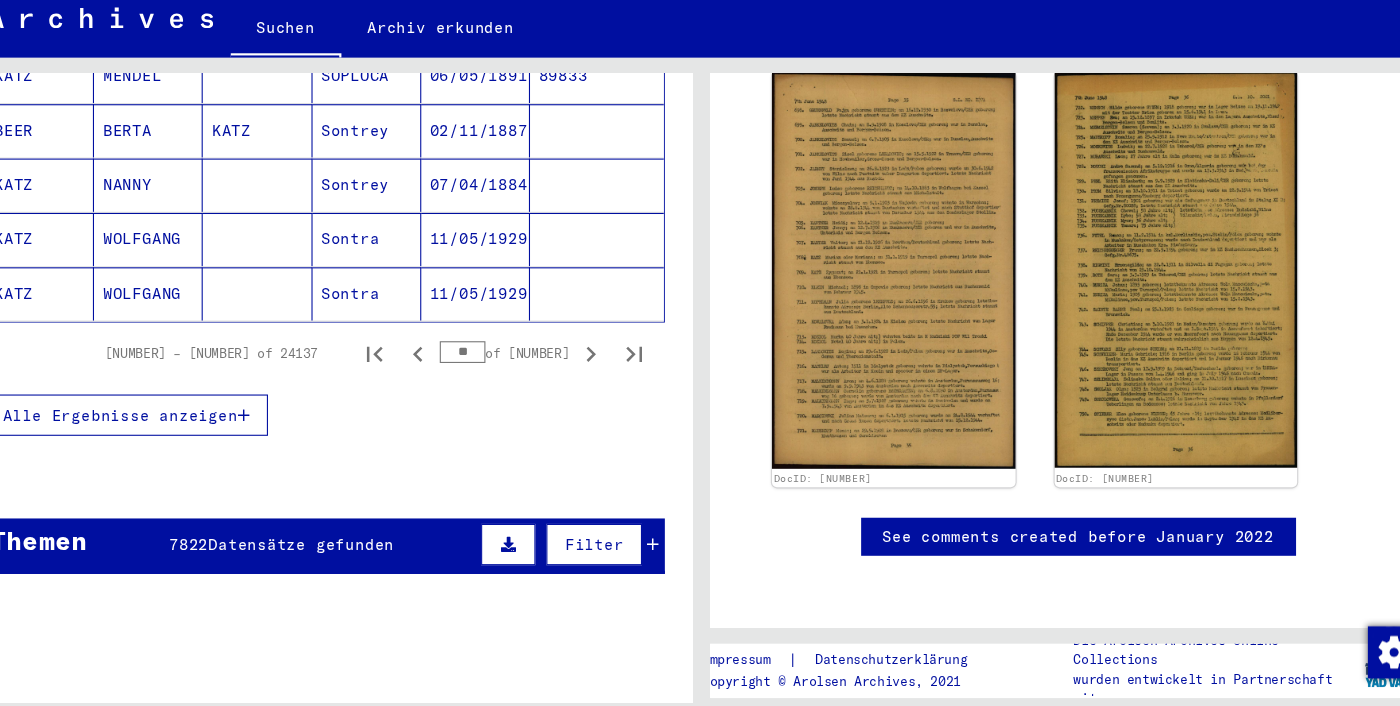 click 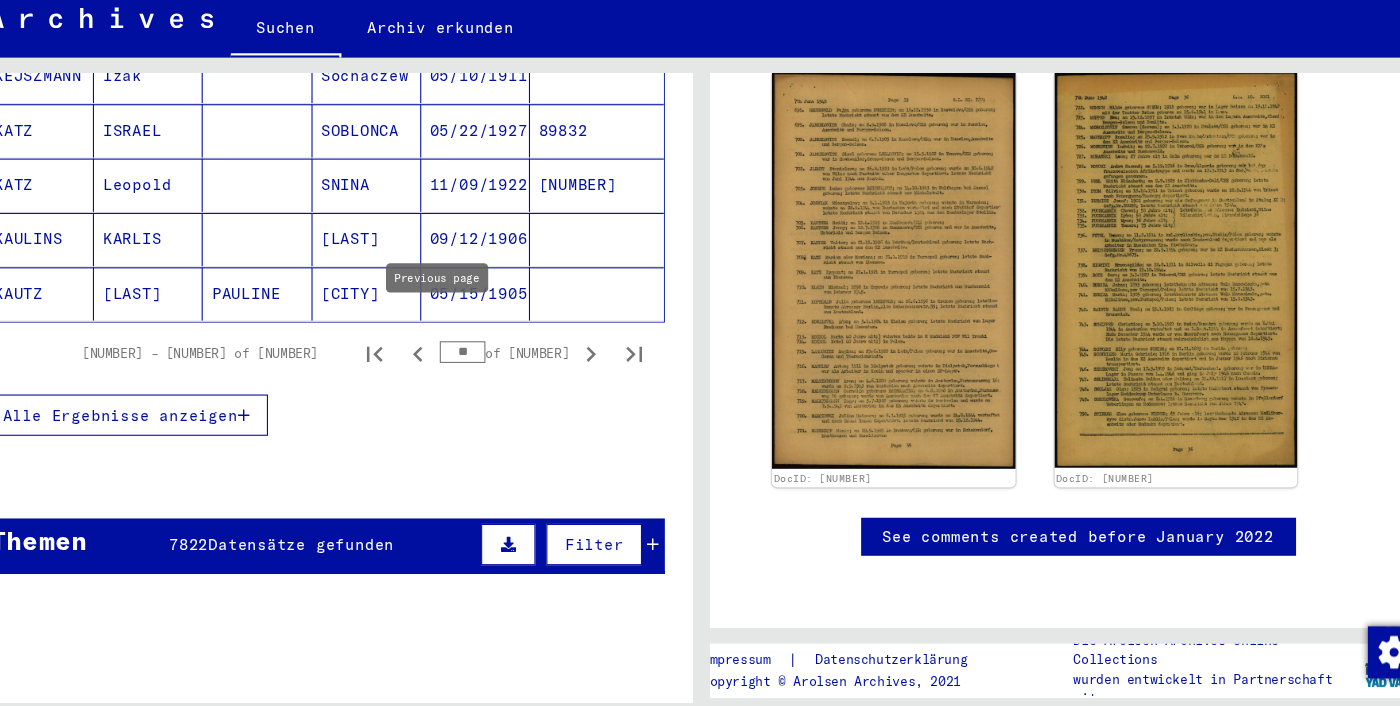 click 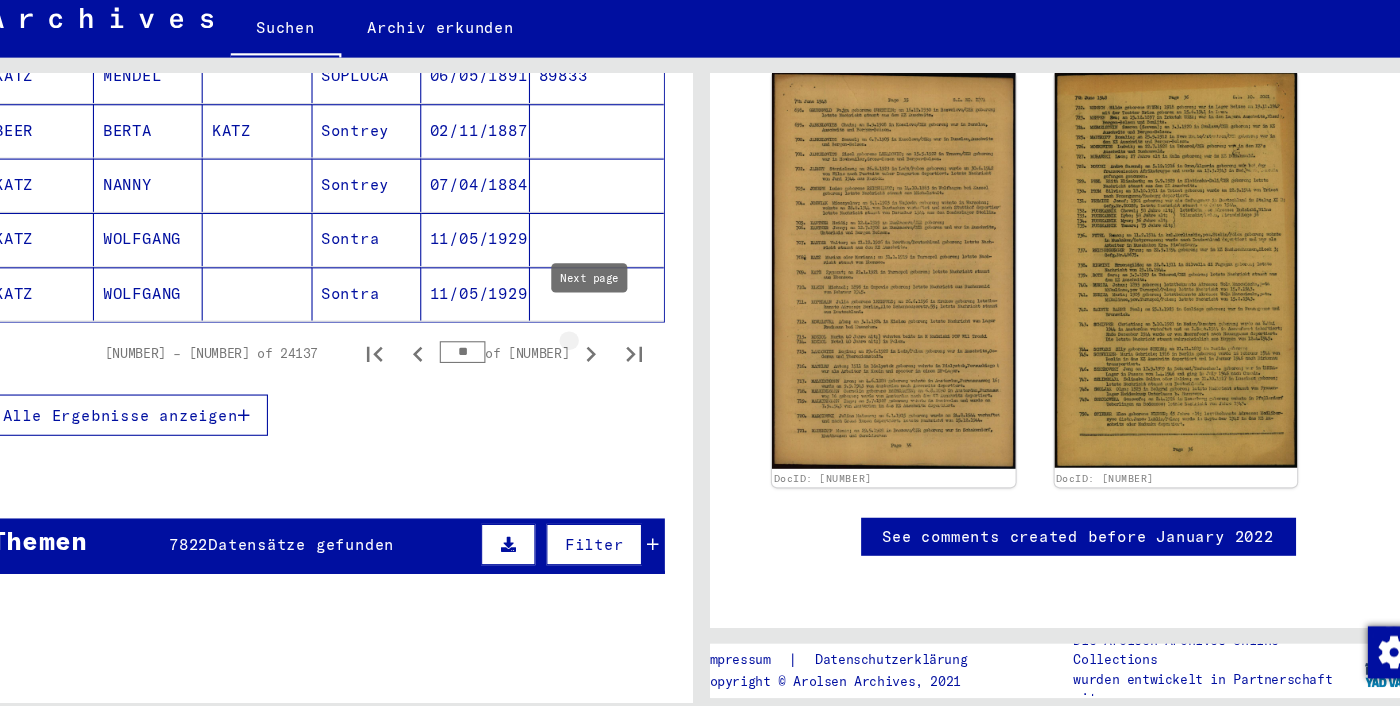 click at bounding box center (598, 368) 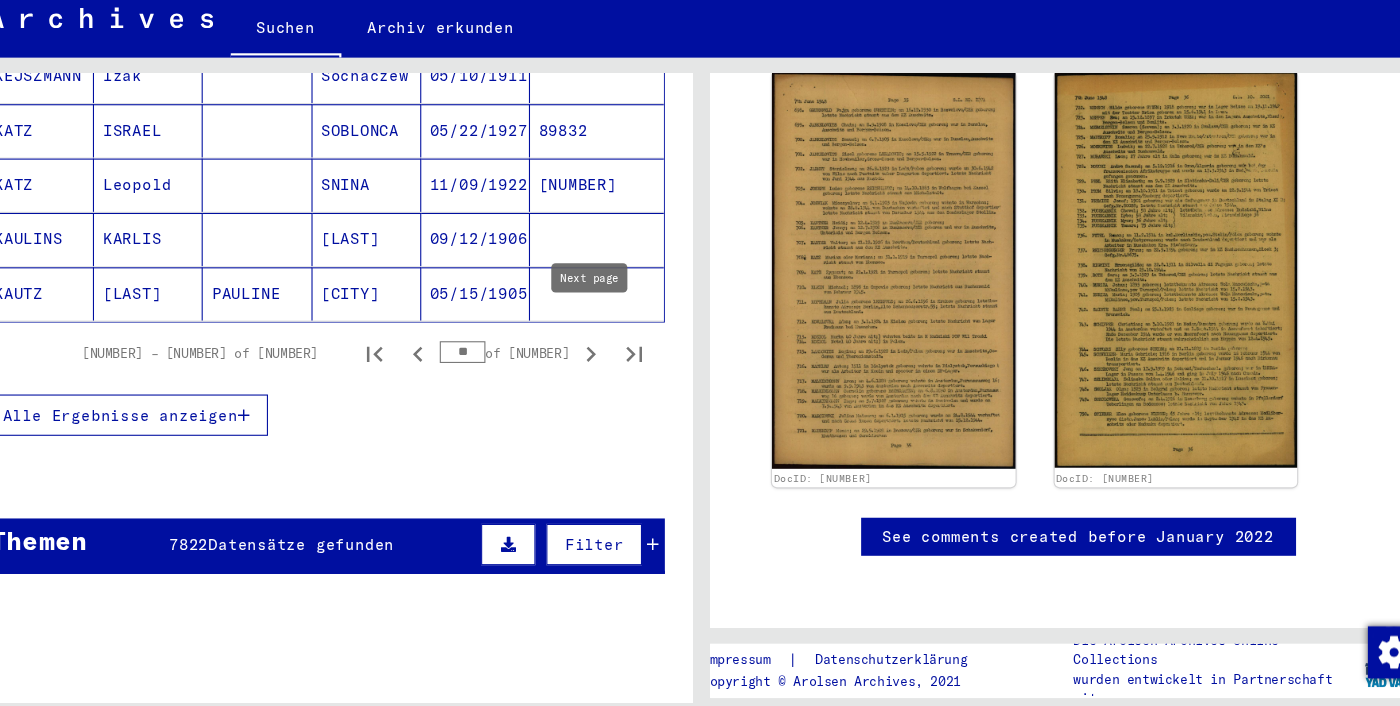 click 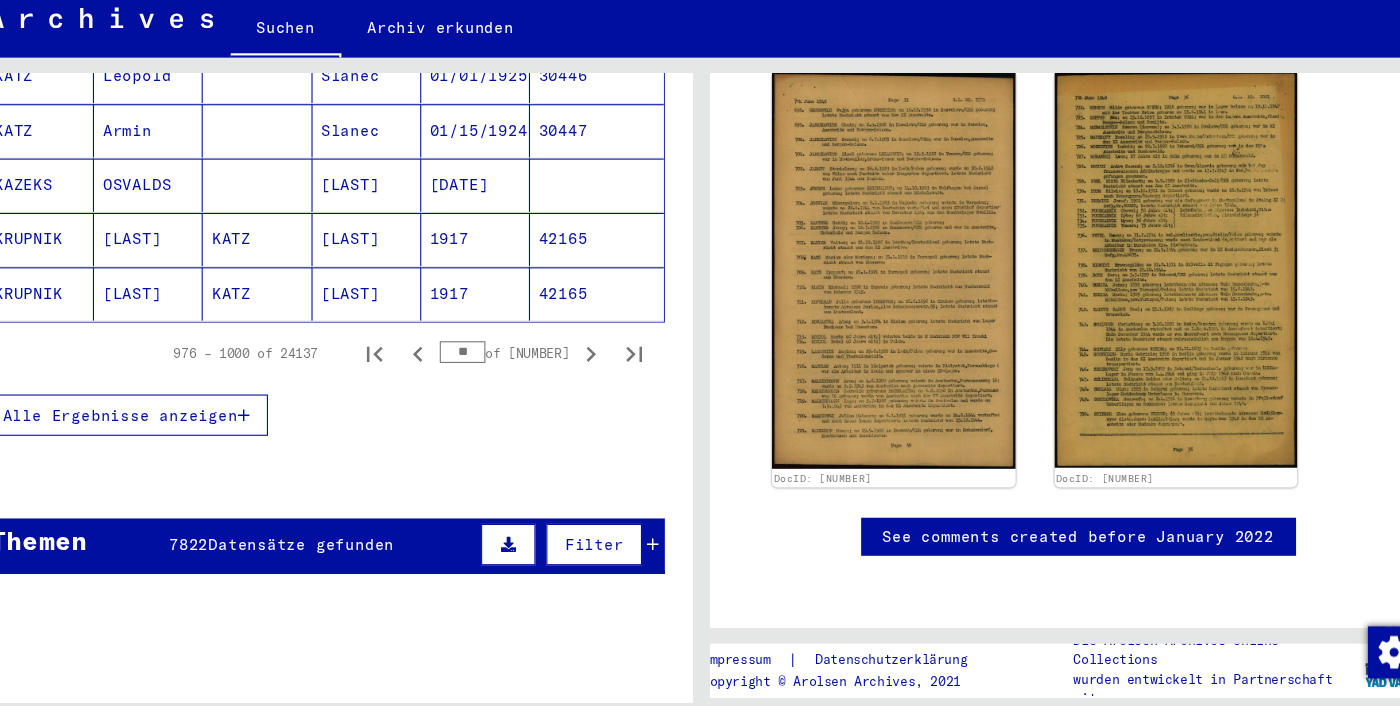 click 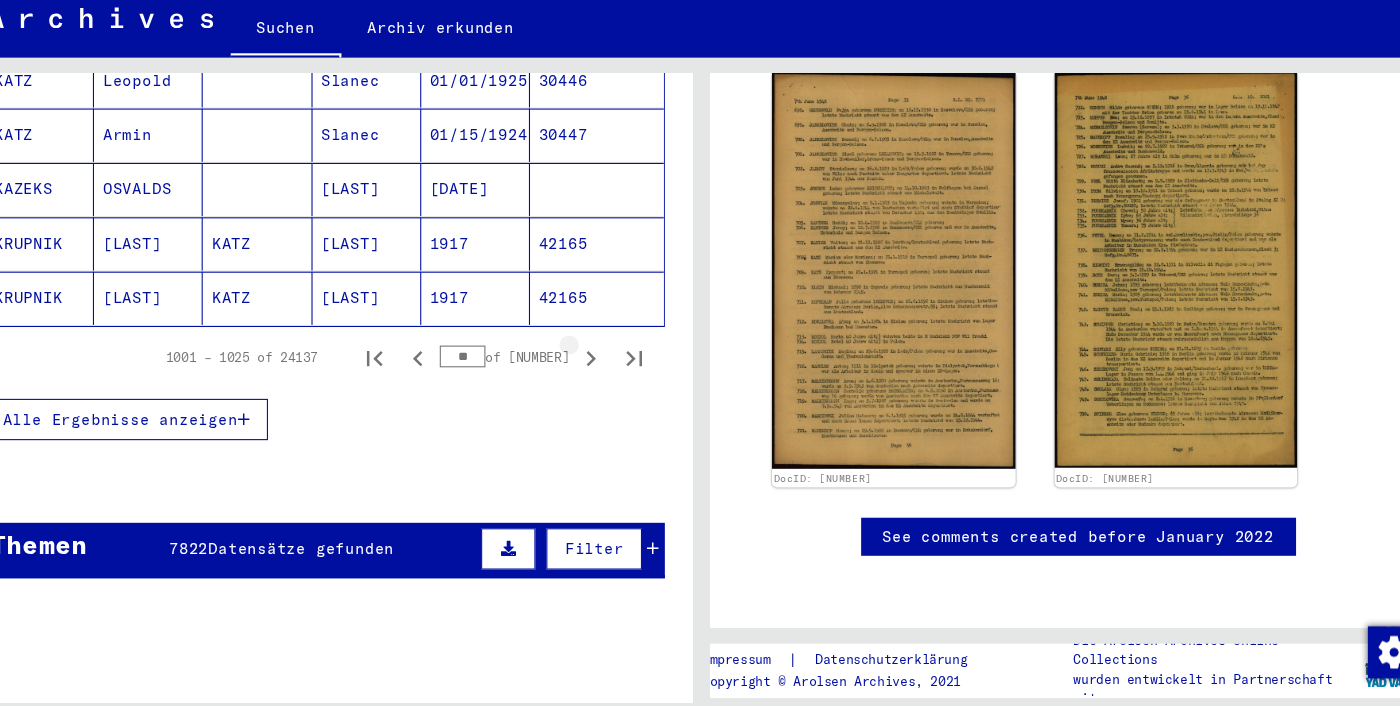scroll, scrollTop: 1341, scrollLeft: 0, axis: vertical 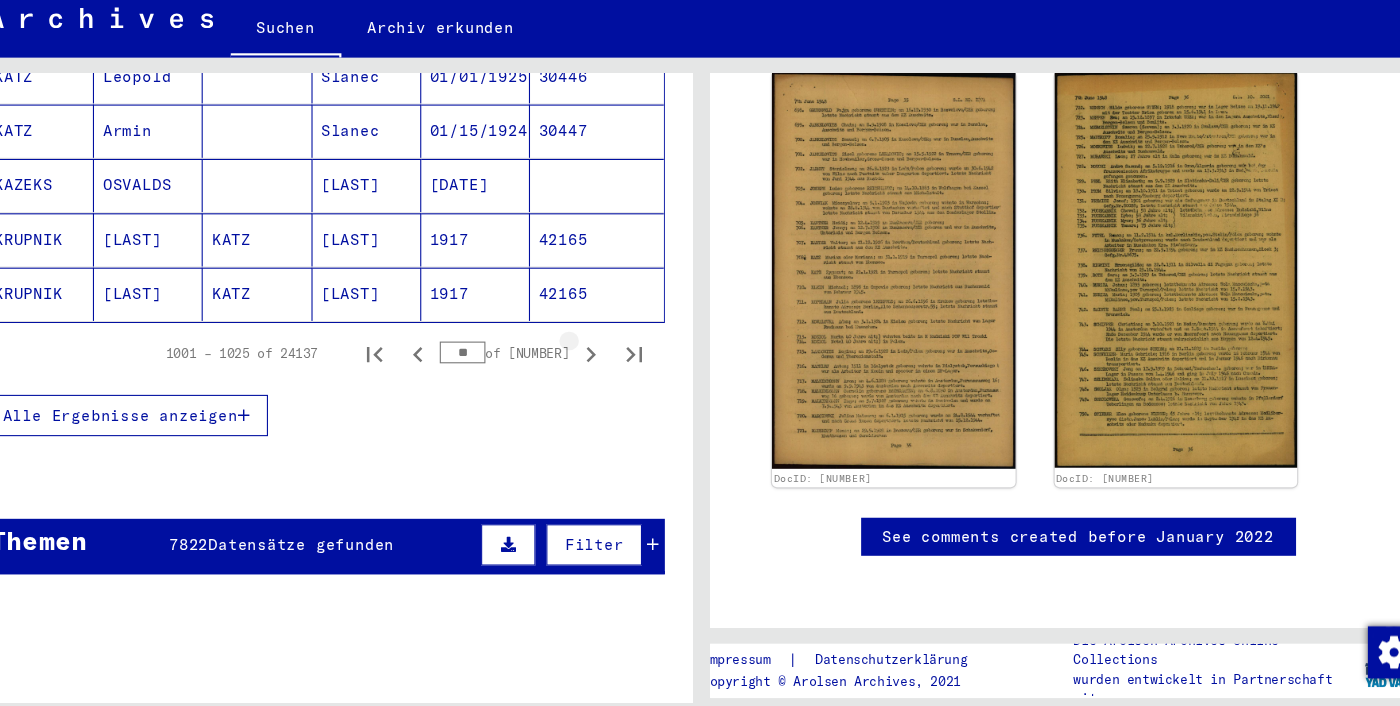 click at bounding box center (598, 368) 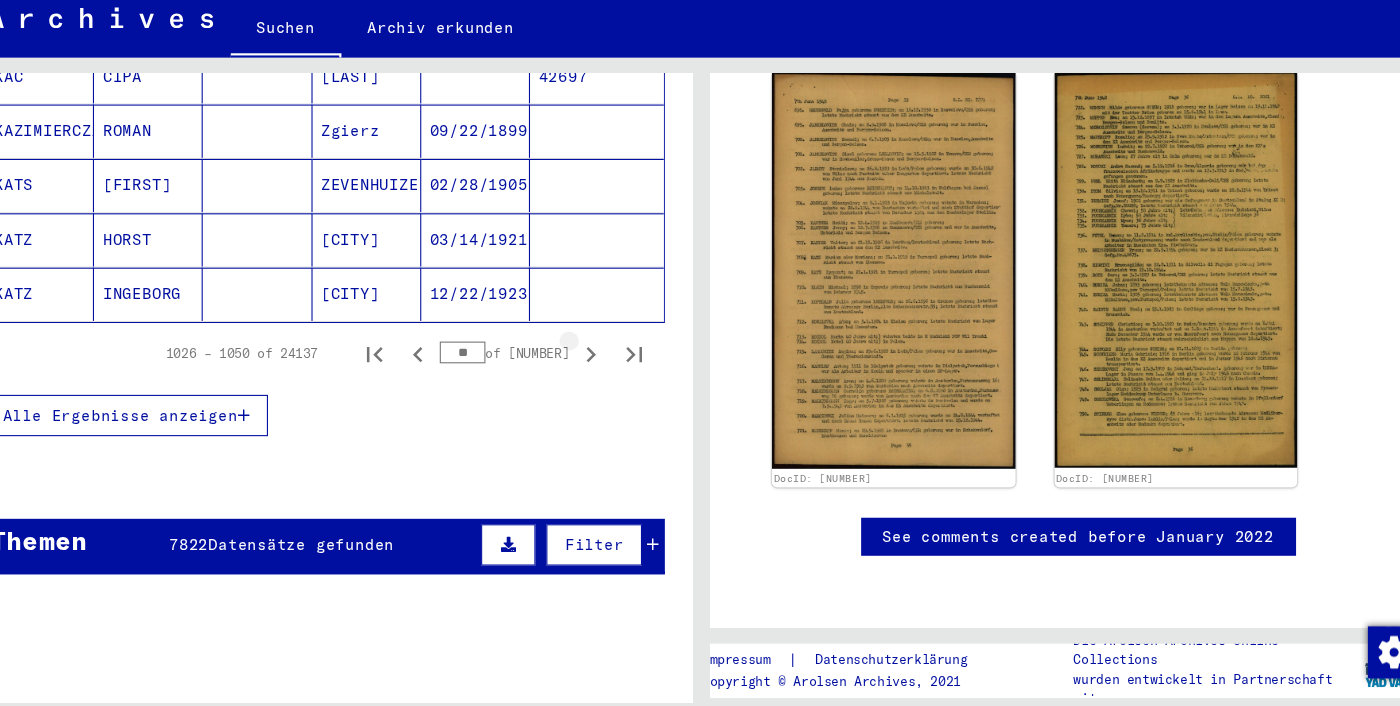 click 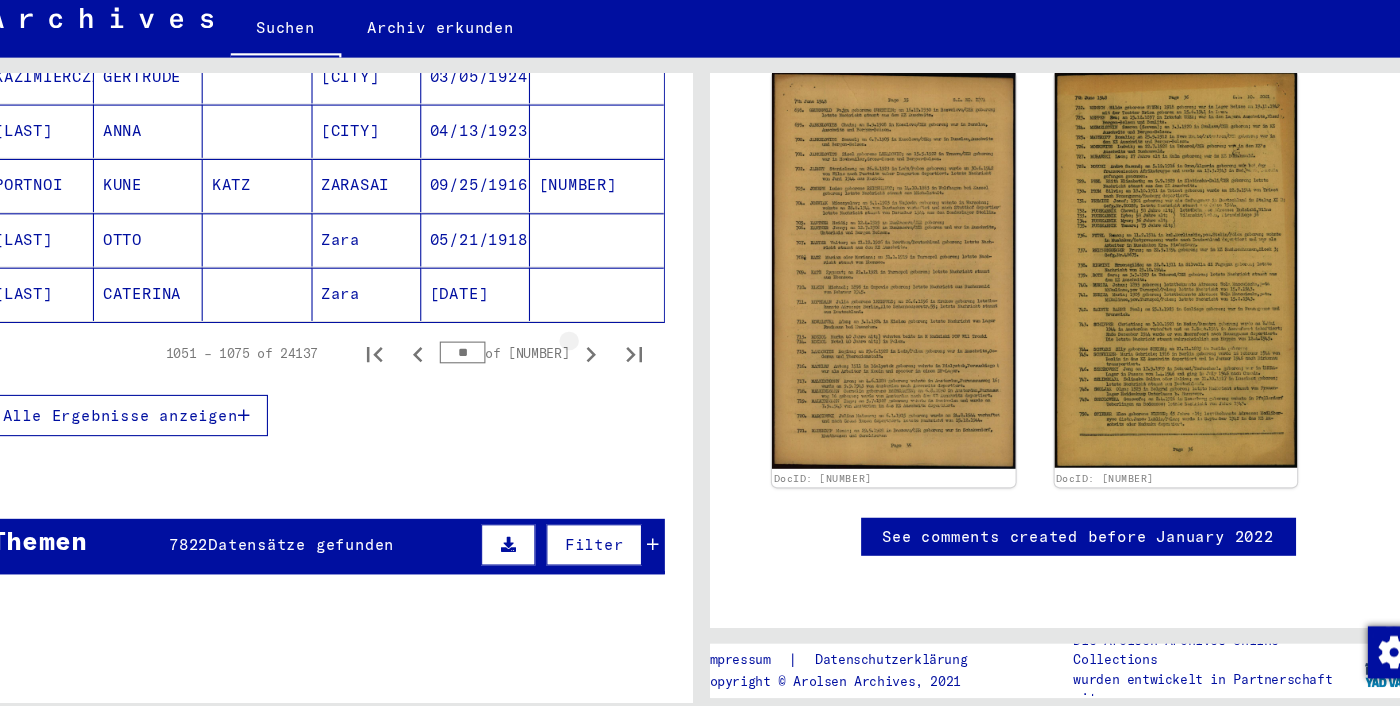 click 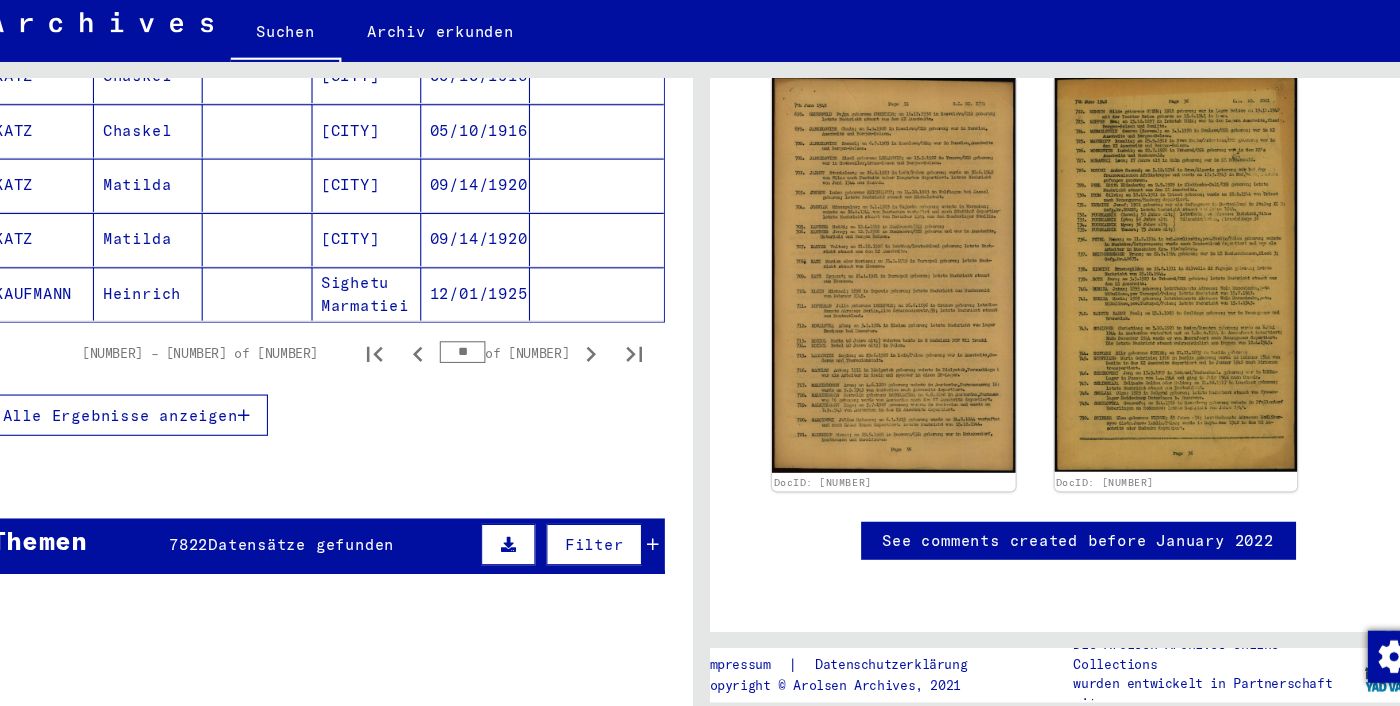 scroll, scrollTop: 1337, scrollLeft: 0, axis: vertical 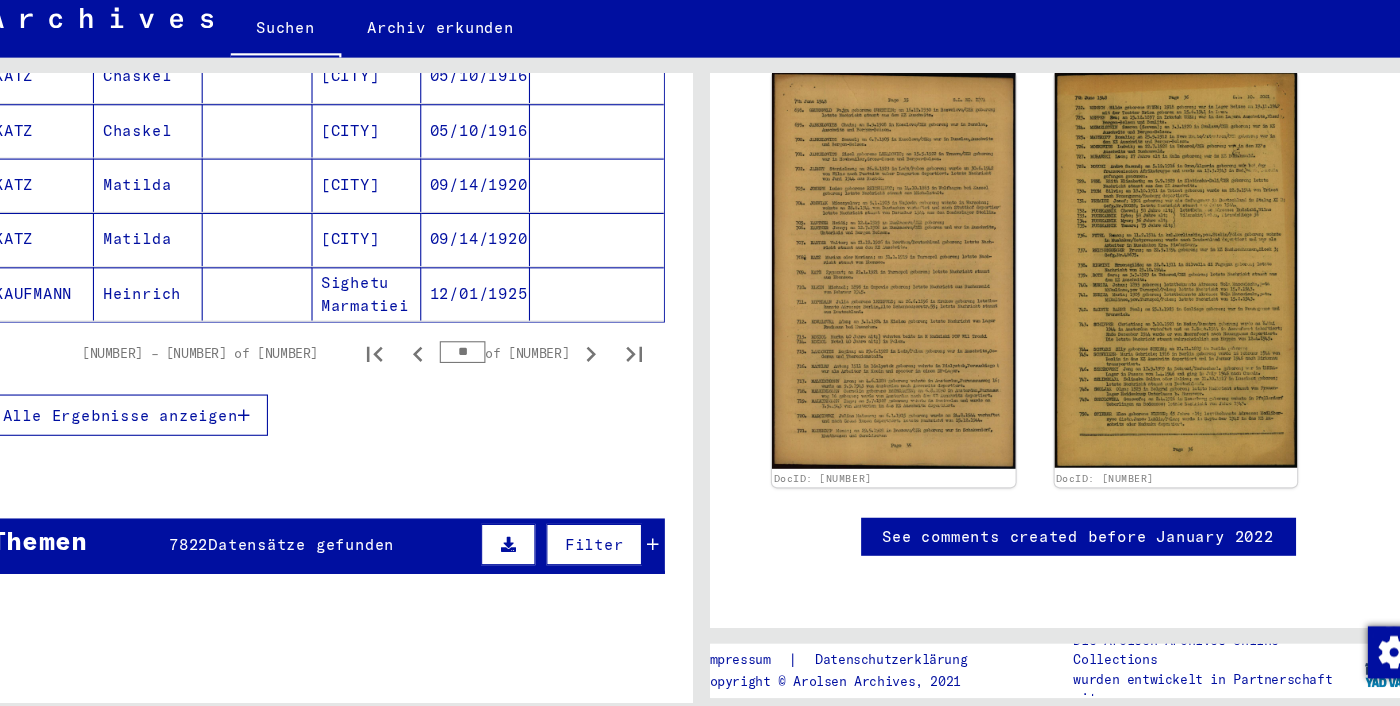 click 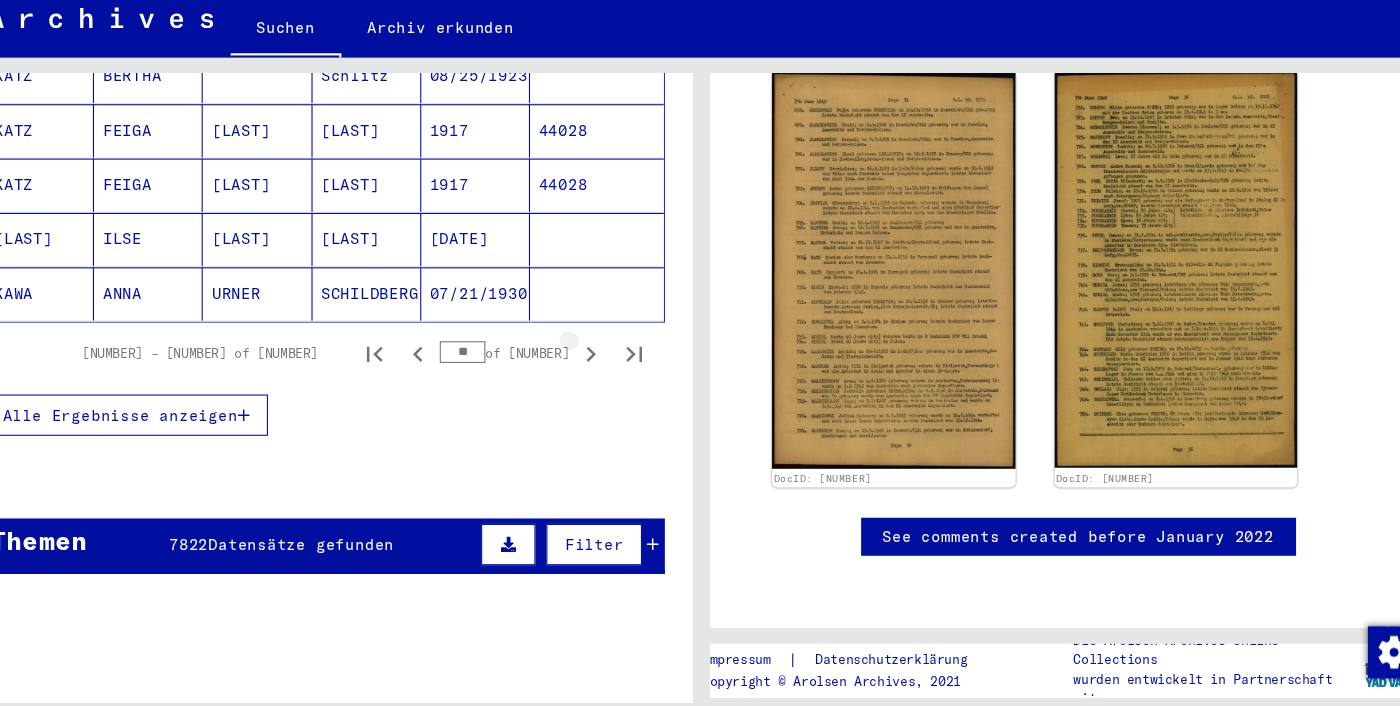 click 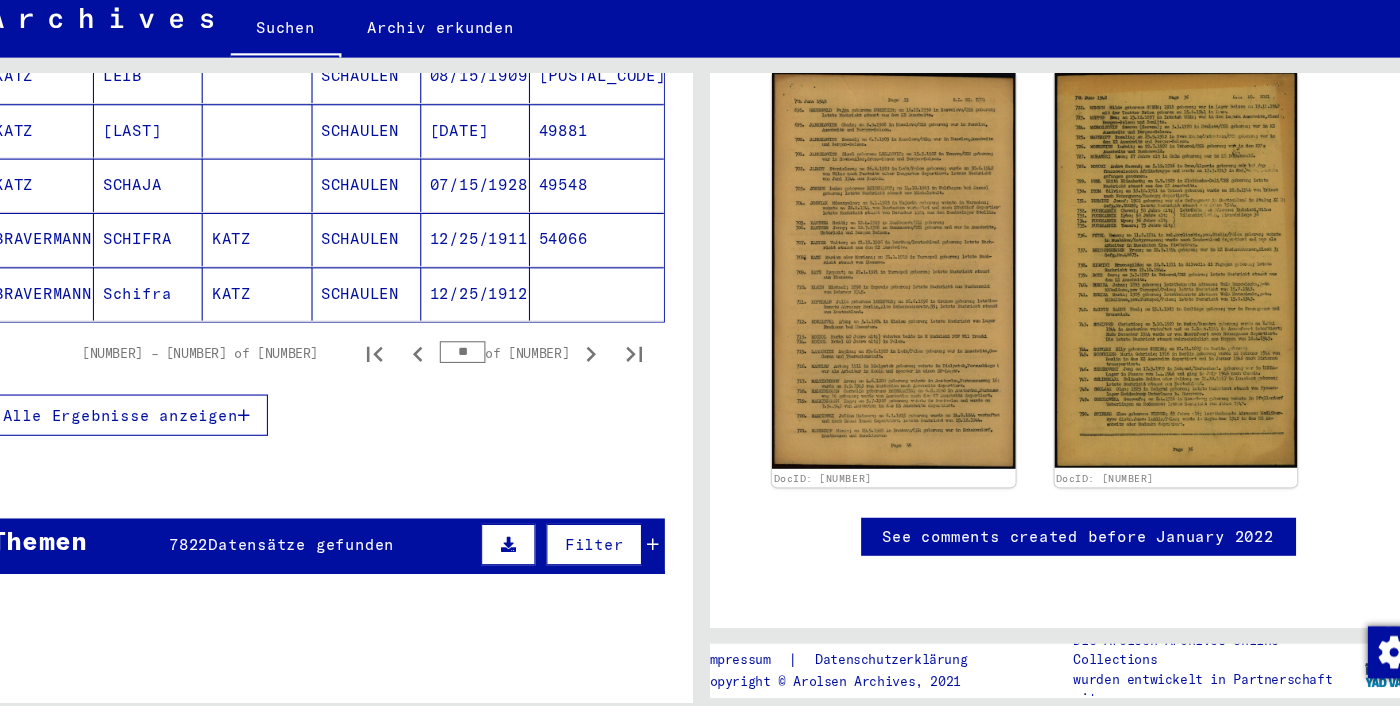 click 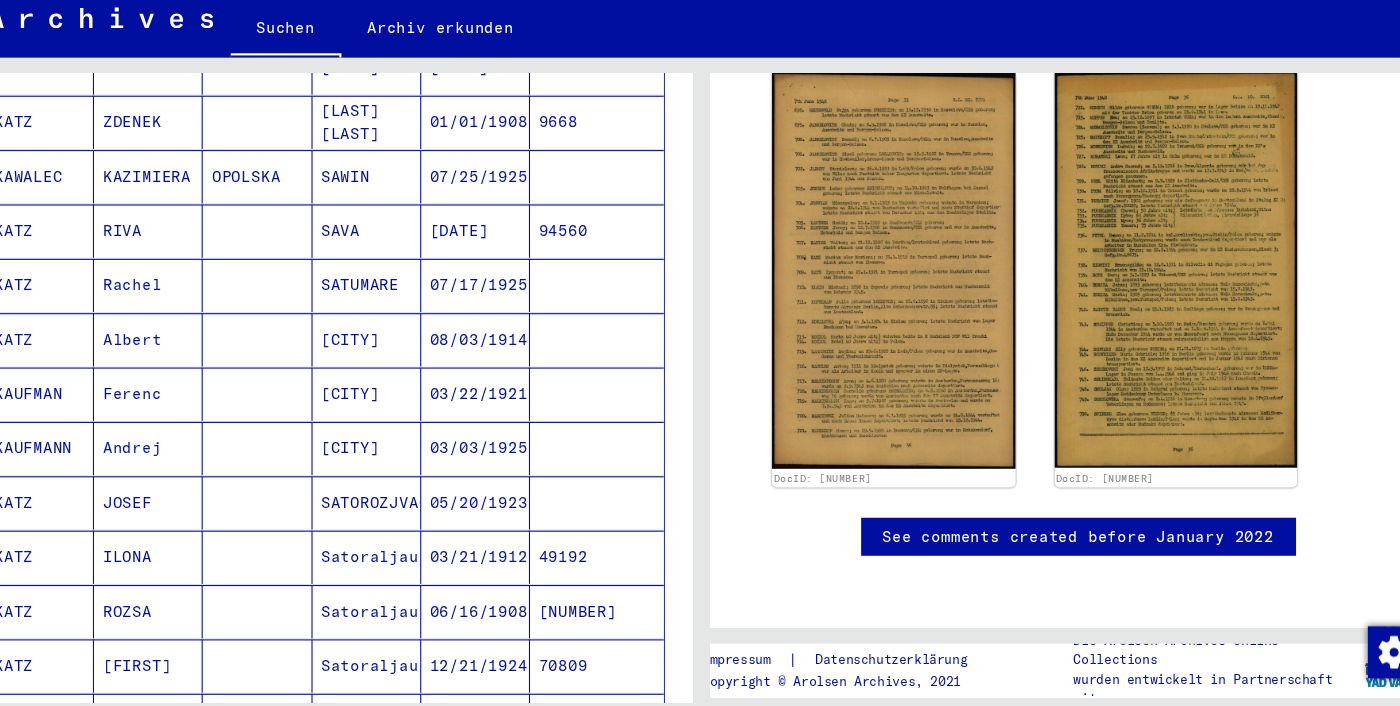 scroll, scrollTop: 31, scrollLeft: 0, axis: vertical 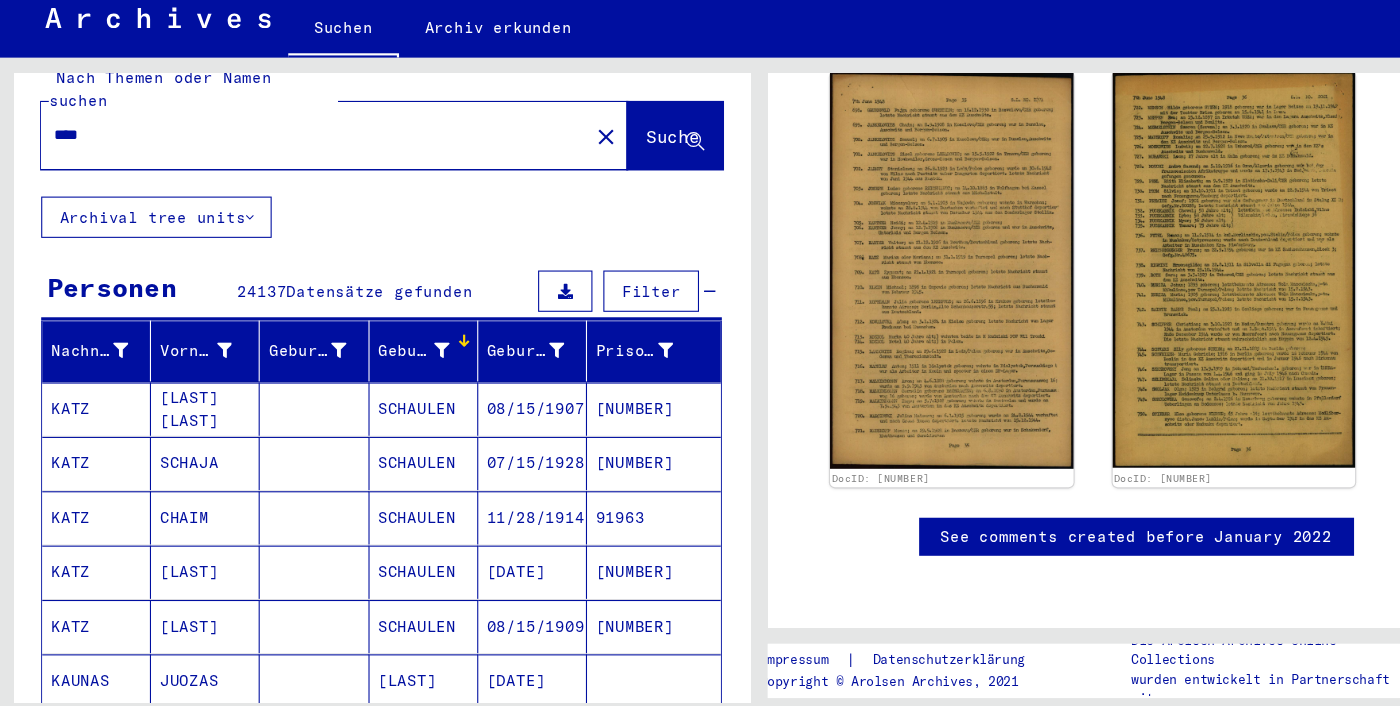 click on "****" at bounding box center (291, 167) 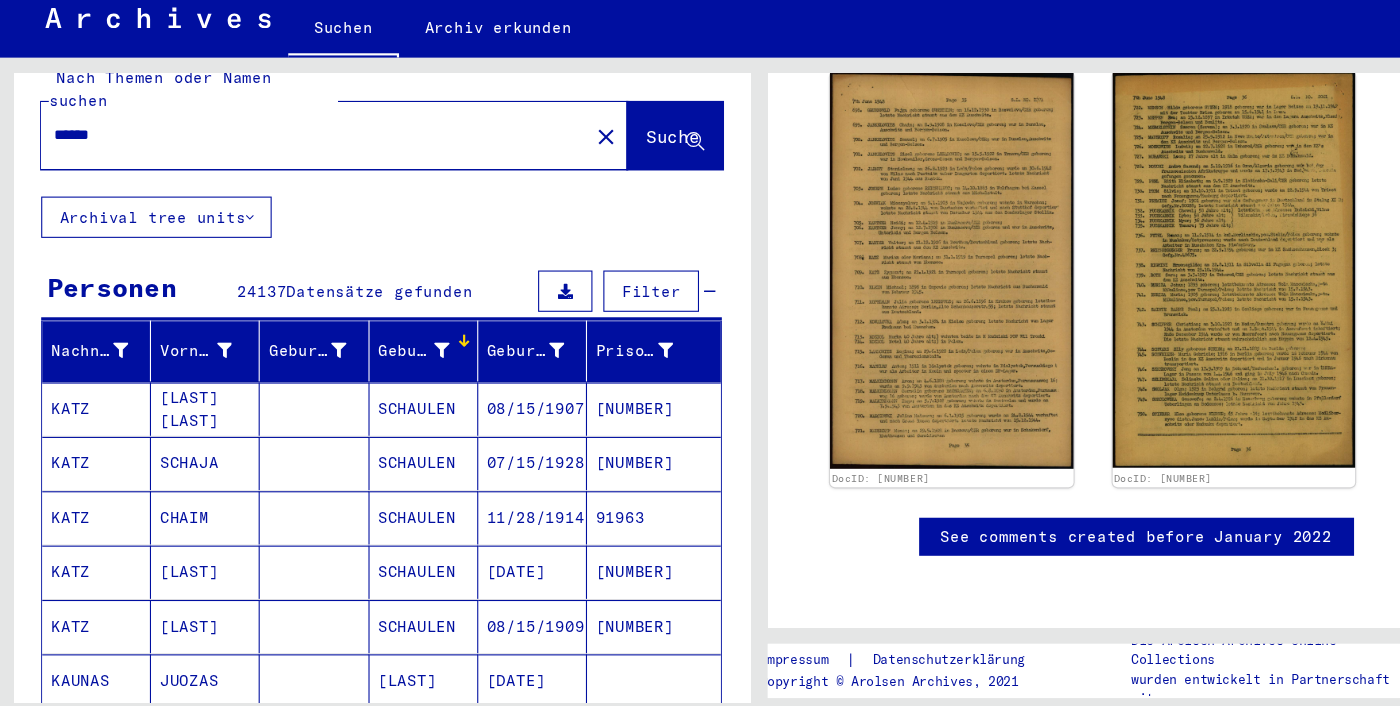 type on "******" 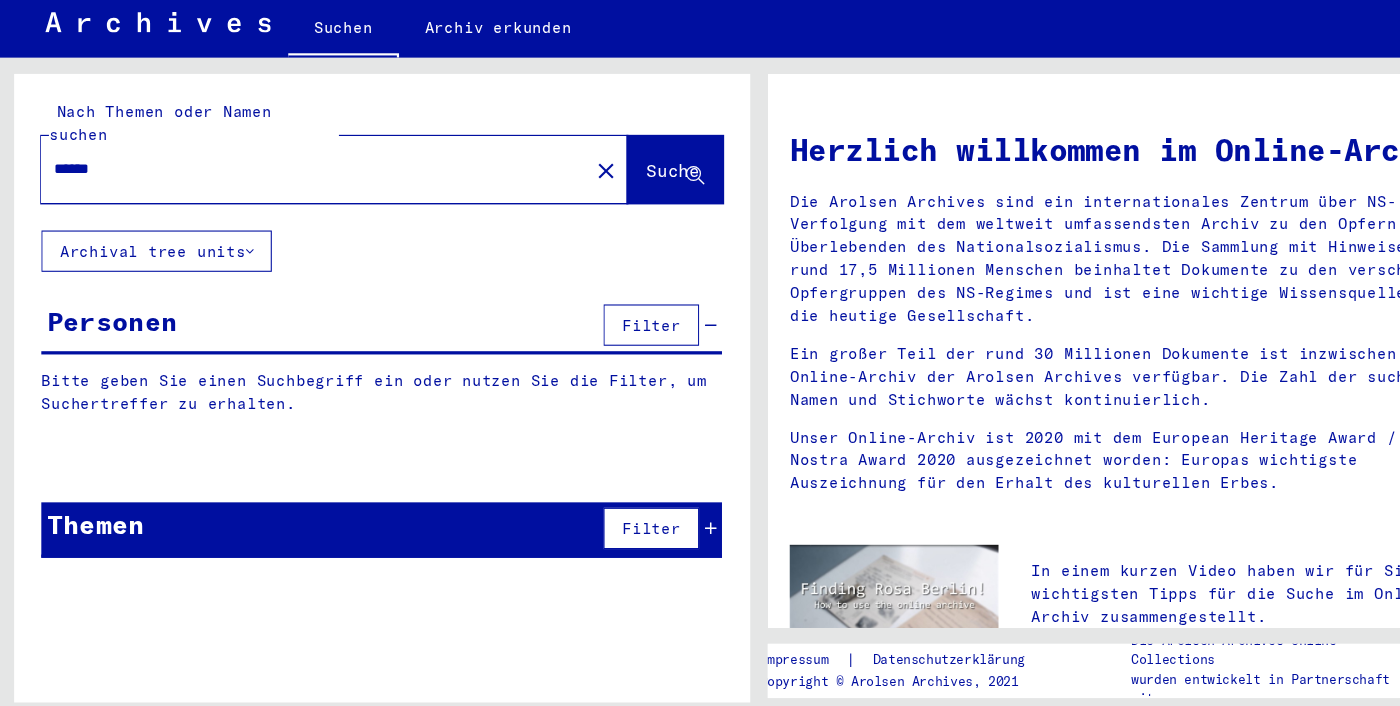 scroll, scrollTop: 0, scrollLeft: 0, axis: both 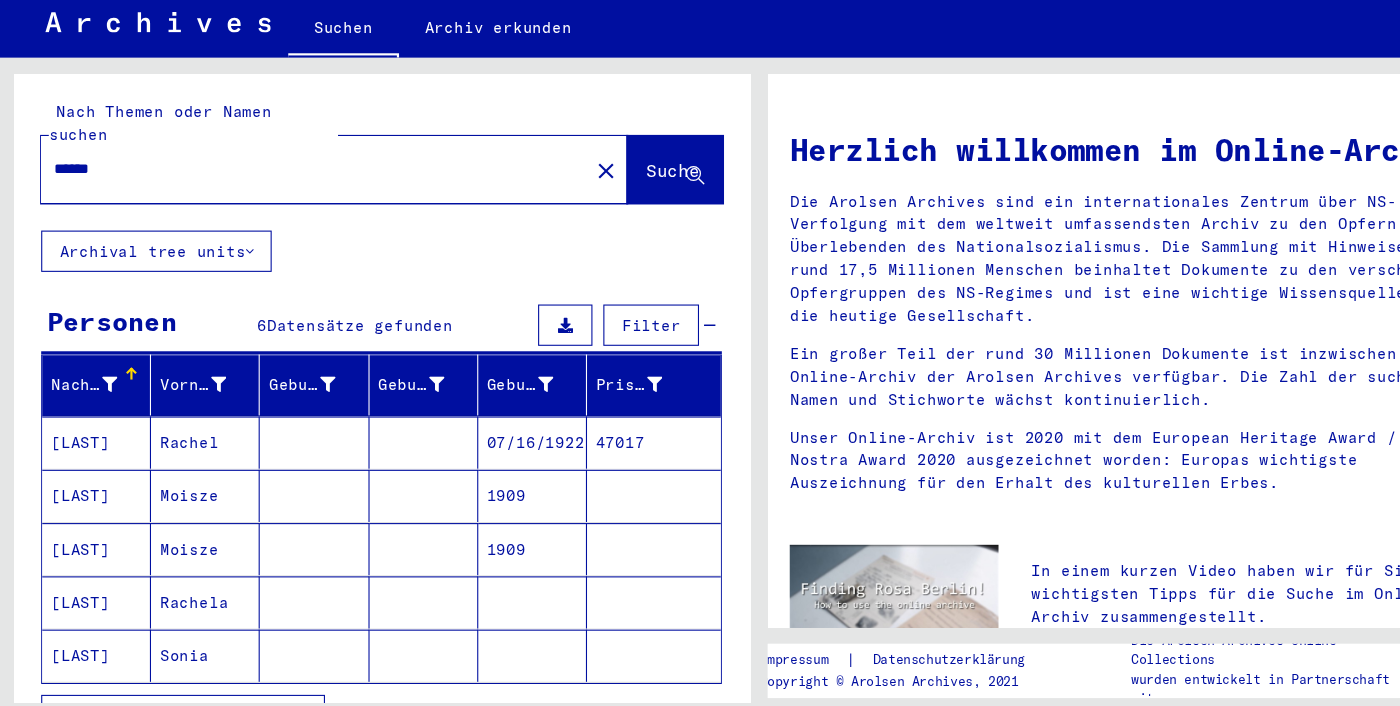 click on "07/16/1922" at bounding box center [492, 499] 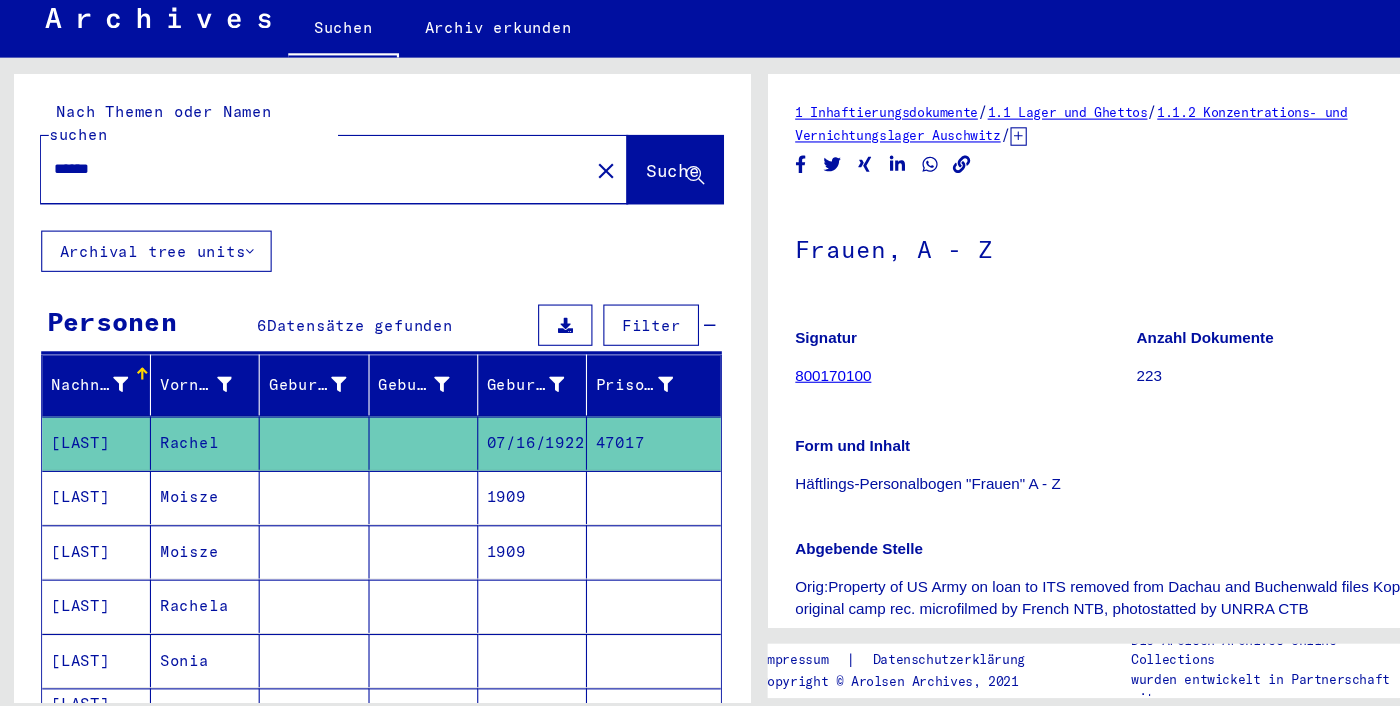 scroll, scrollTop: 0, scrollLeft: 0, axis: both 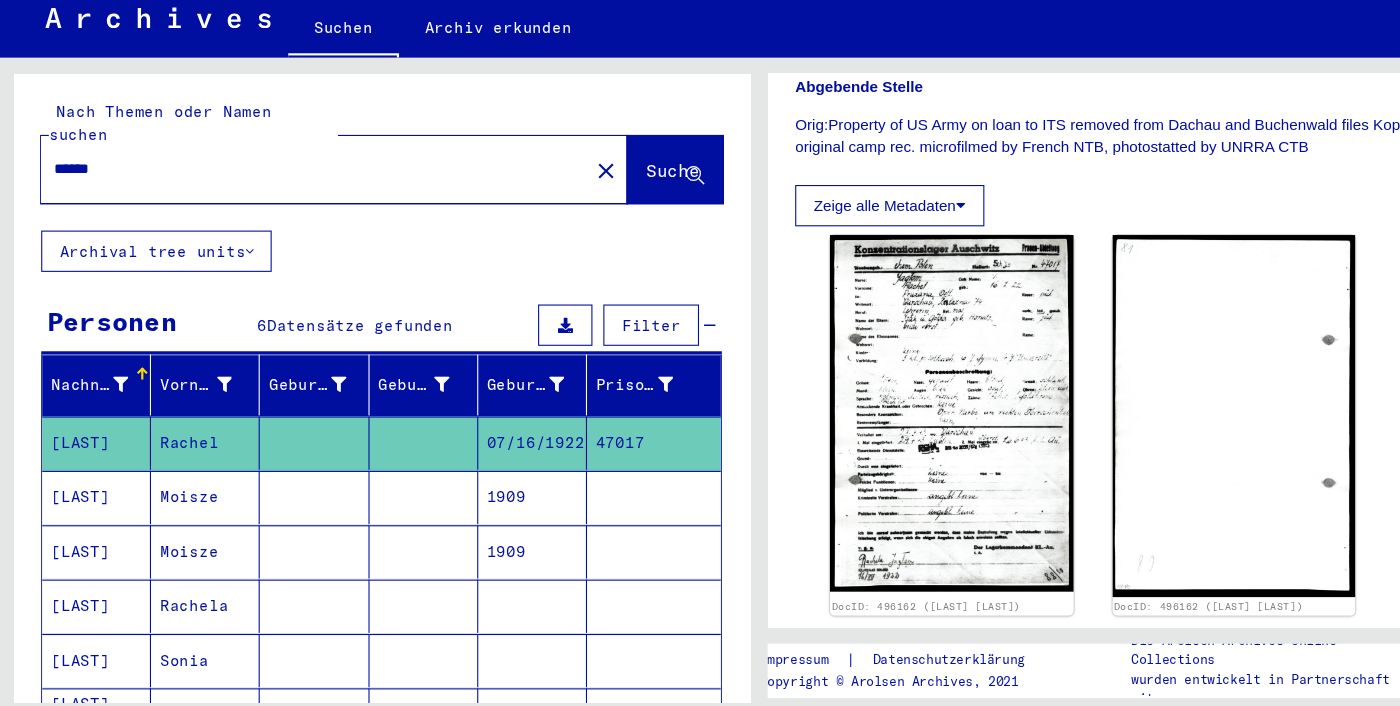 click at bounding box center (492, 700) 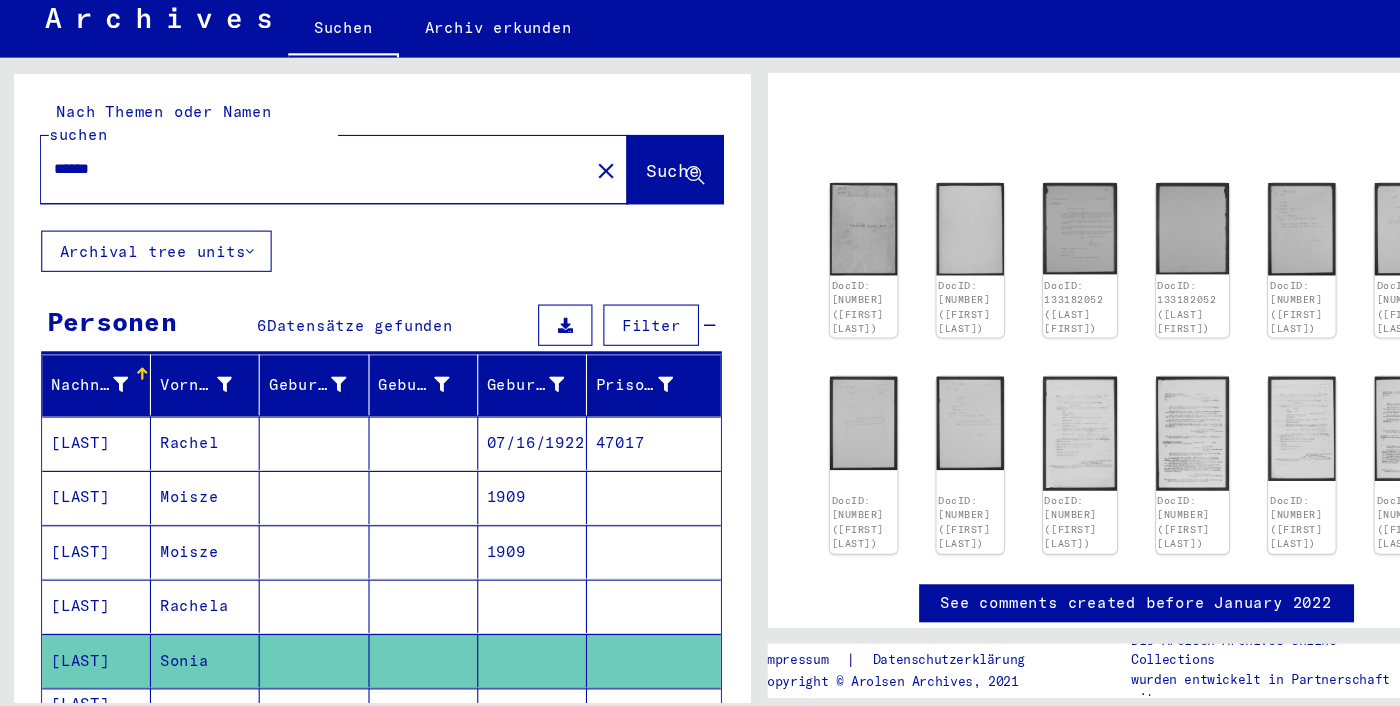 scroll, scrollTop: 140, scrollLeft: 0, axis: vertical 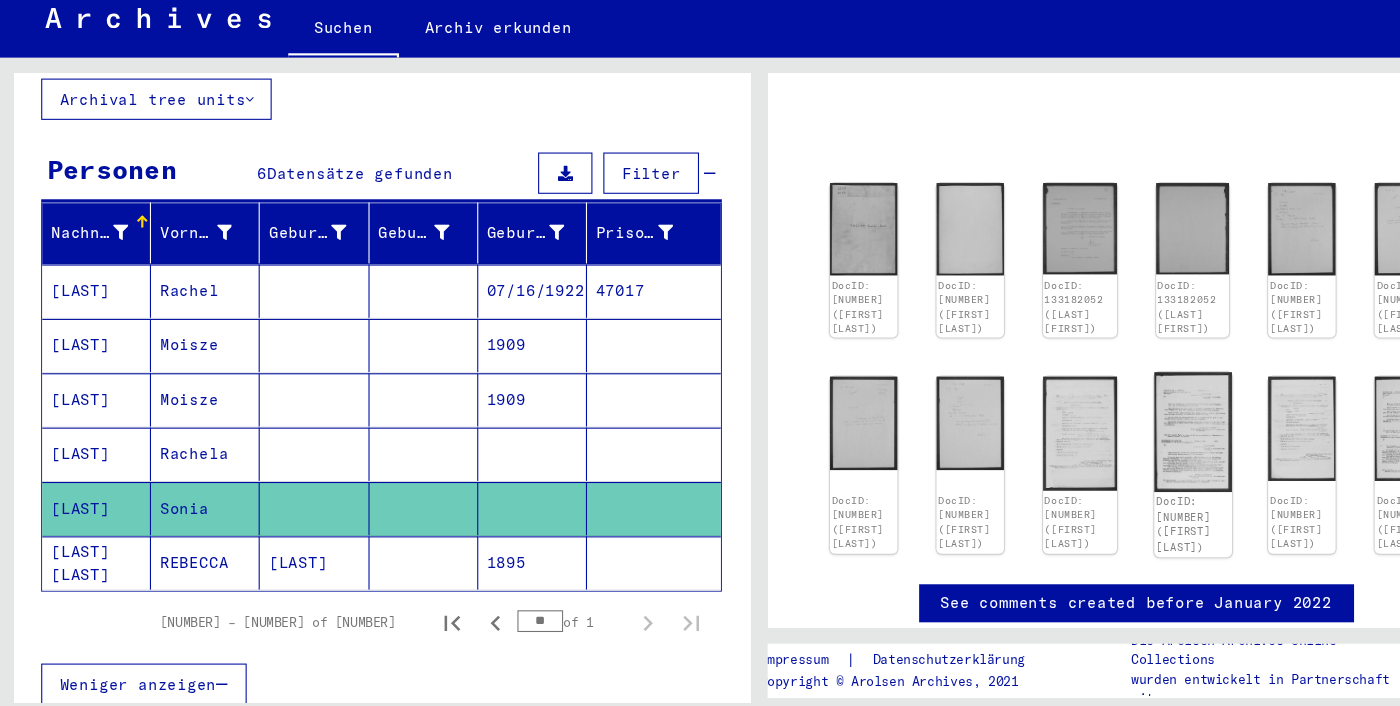 click 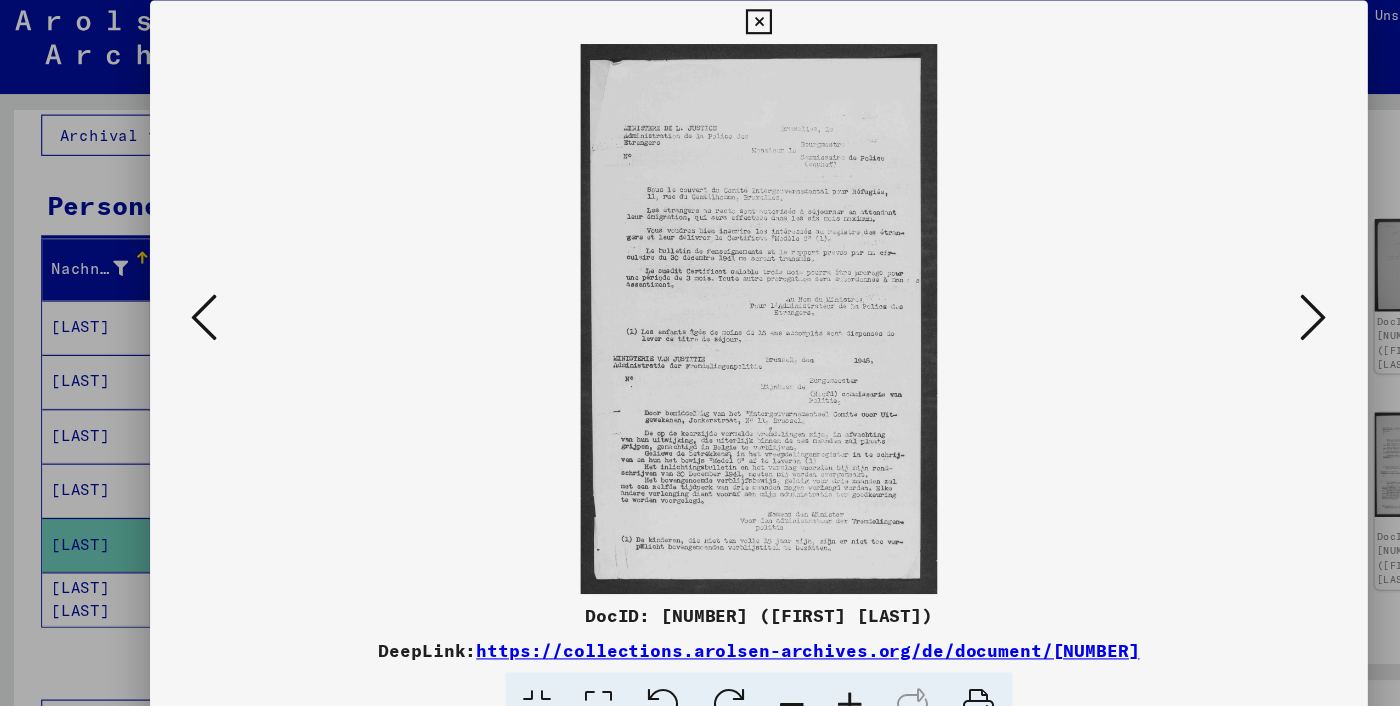 click at bounding box center (700, 353) 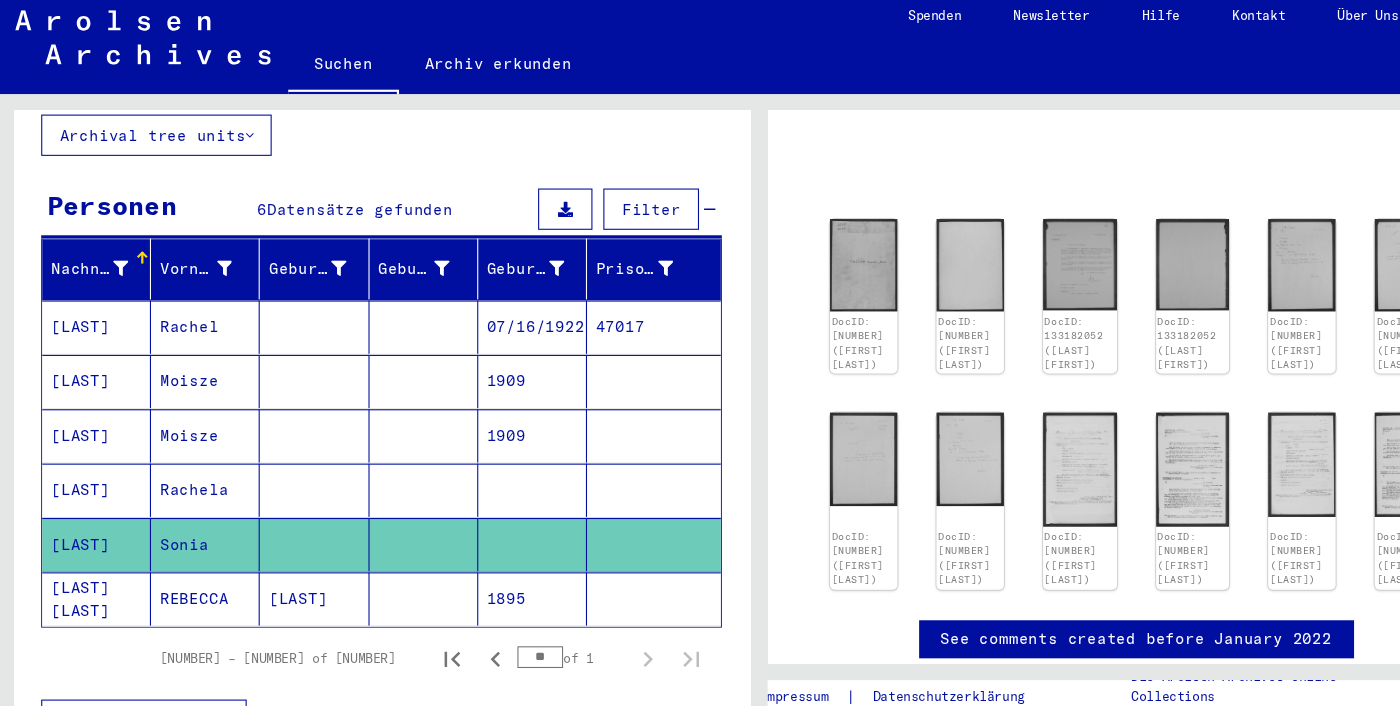 click on "REBECCA" 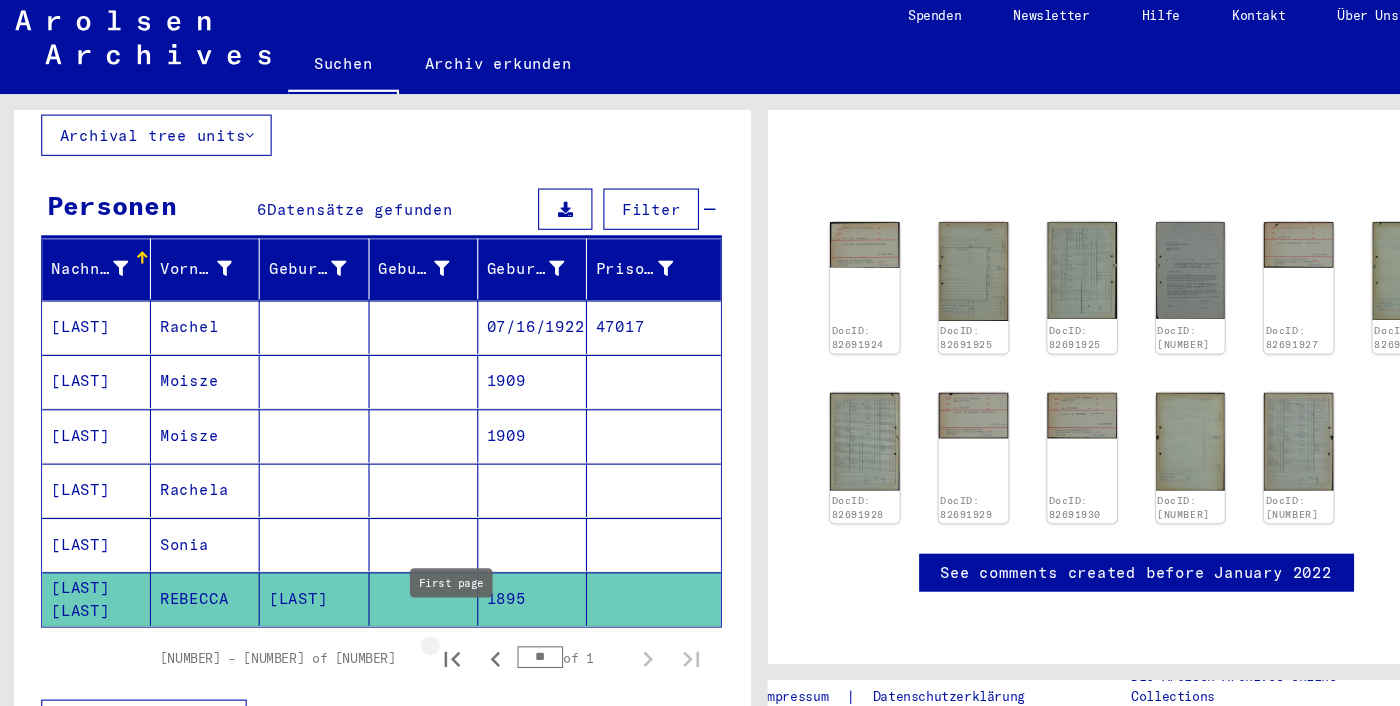 click 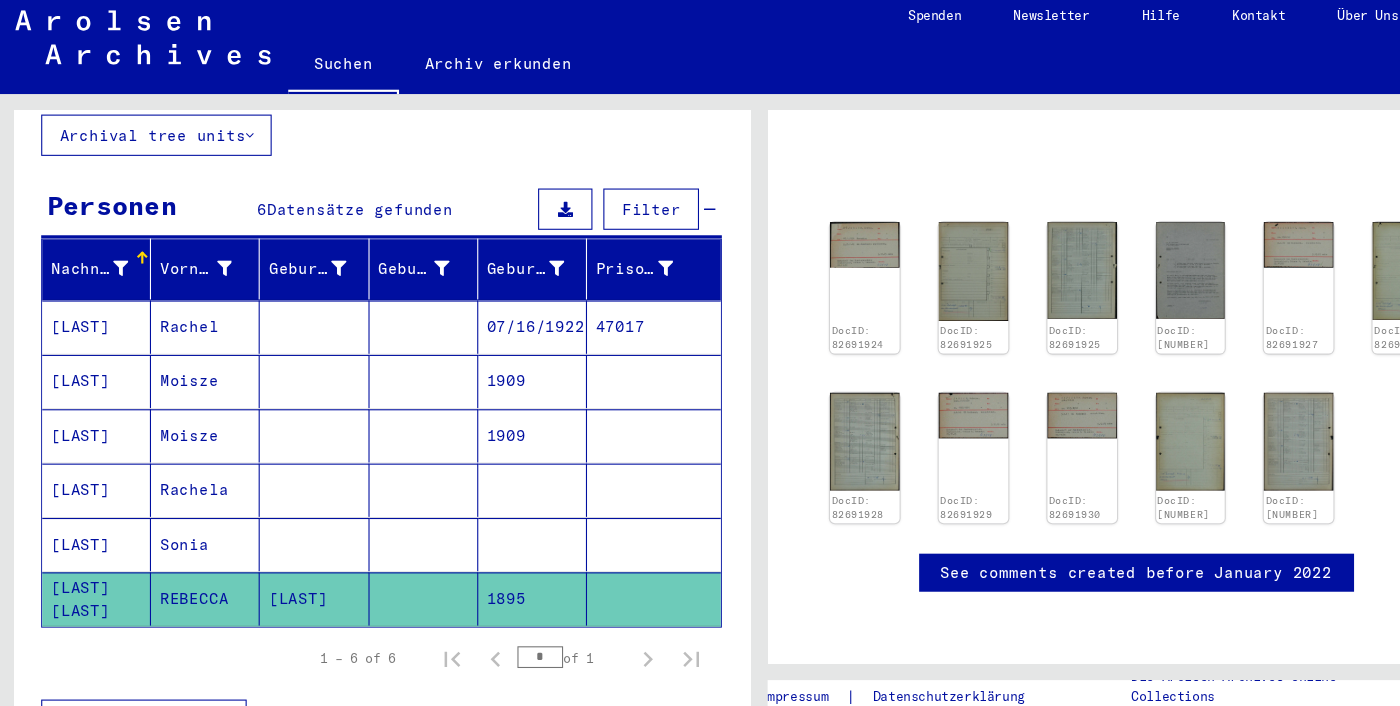 scroll, scrollTop: 0, scrollLeft: 0, axis: both 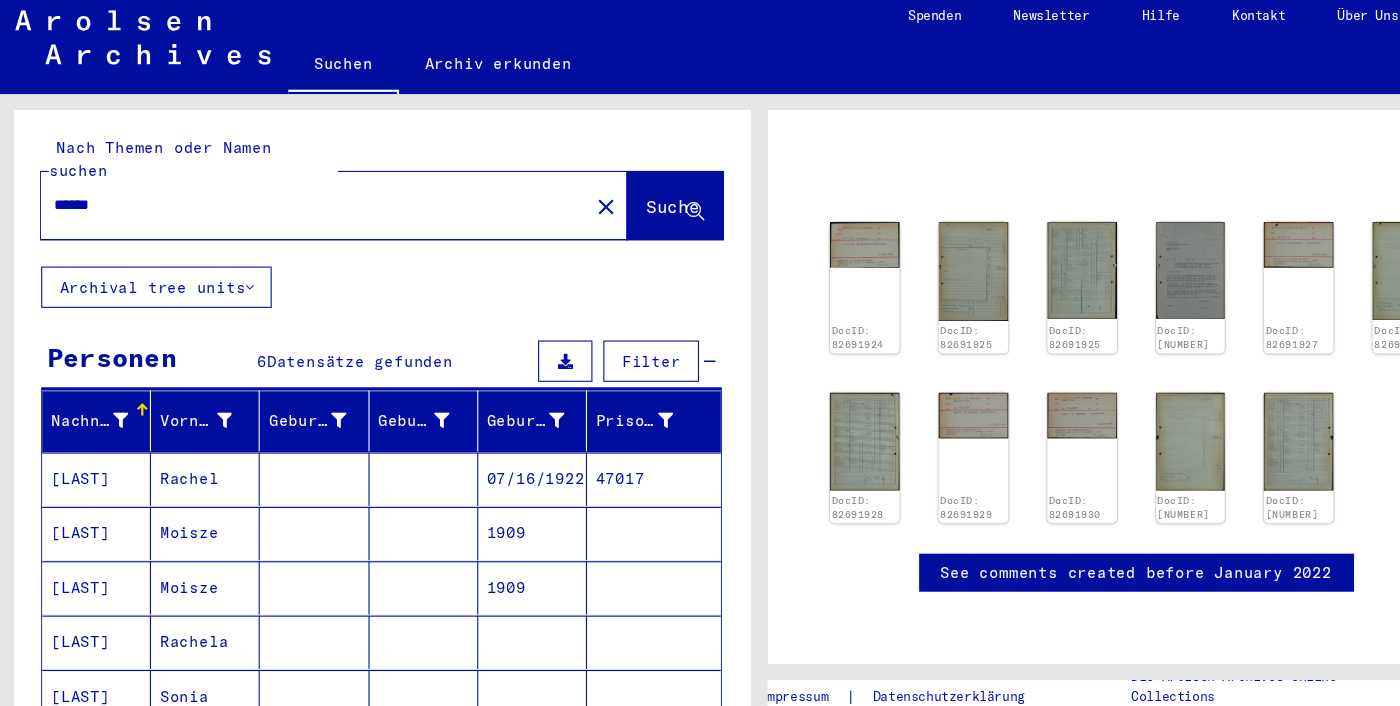 click on "******" 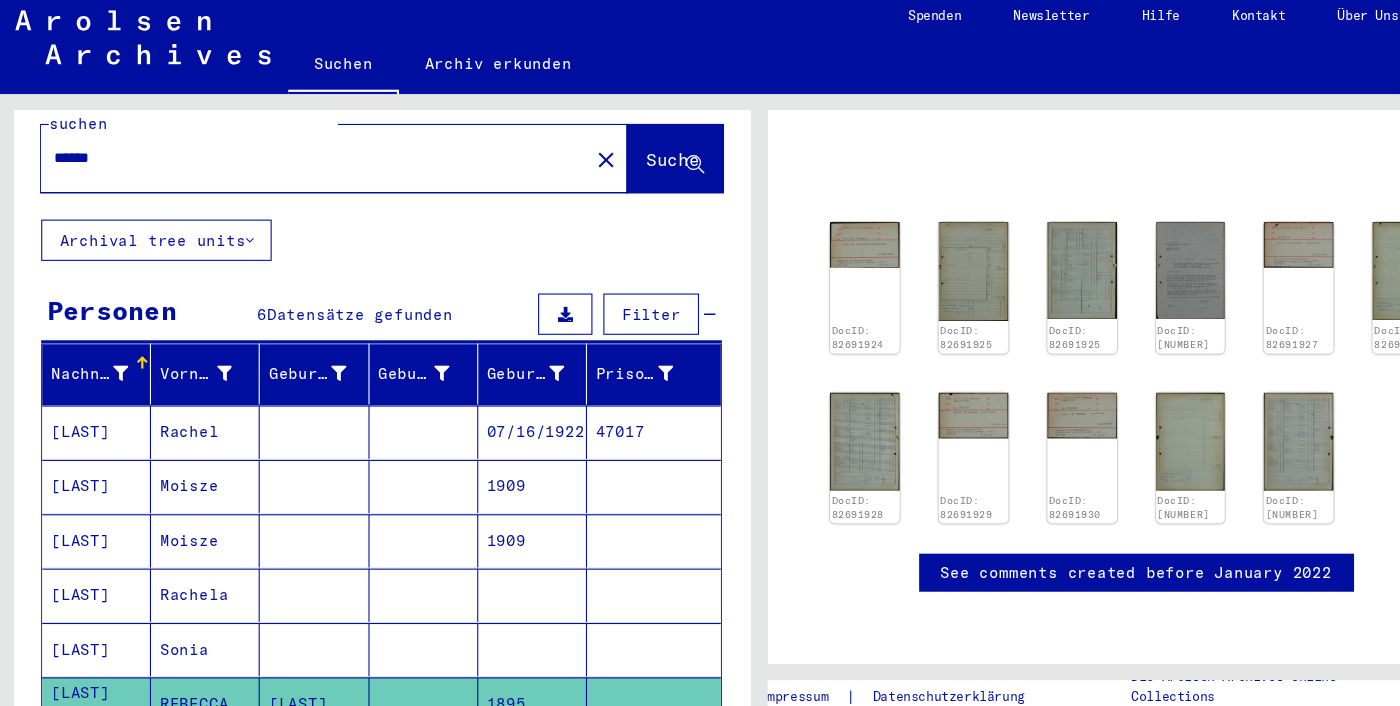 scroll, scrollTop: 0, scrollLeft: 0, axis: both 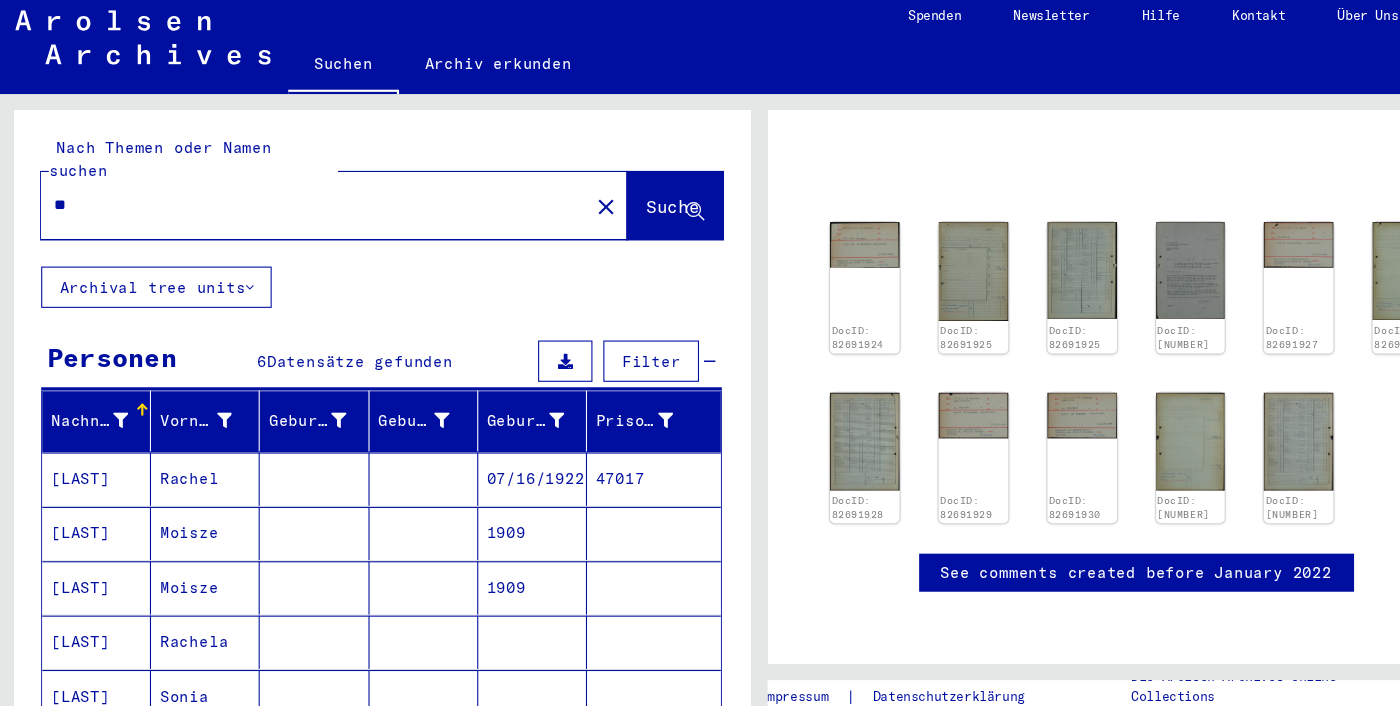 type on "*" 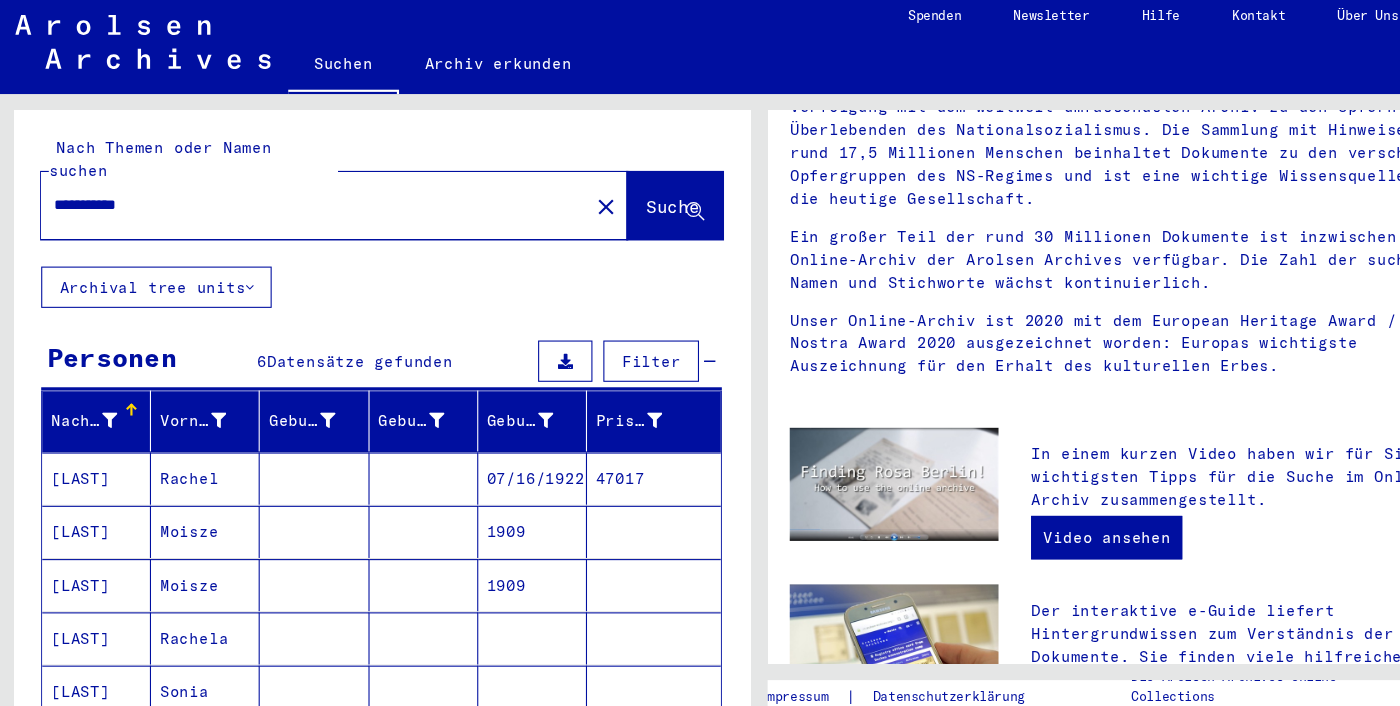 scroll, scrollTop: 0, scrollLeft: 0, axis: both 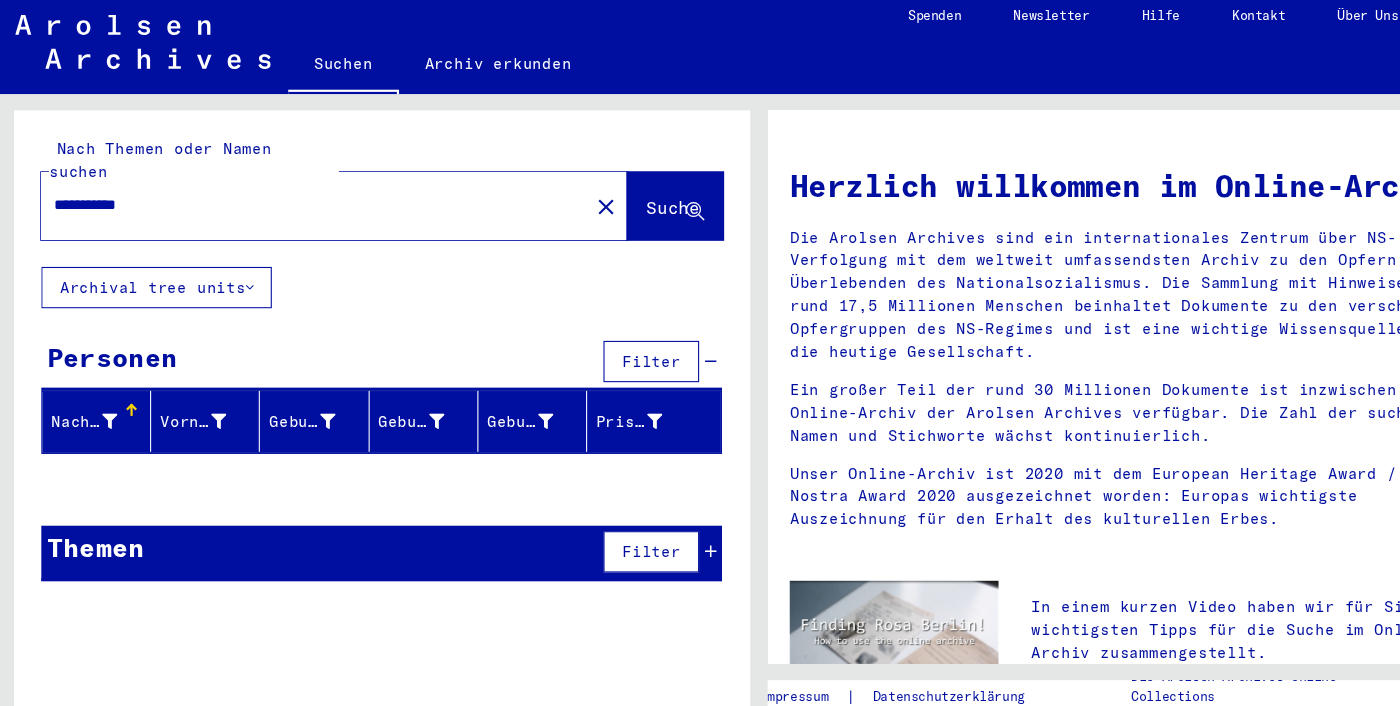 click on "**********" at bounding box center (285, 198) 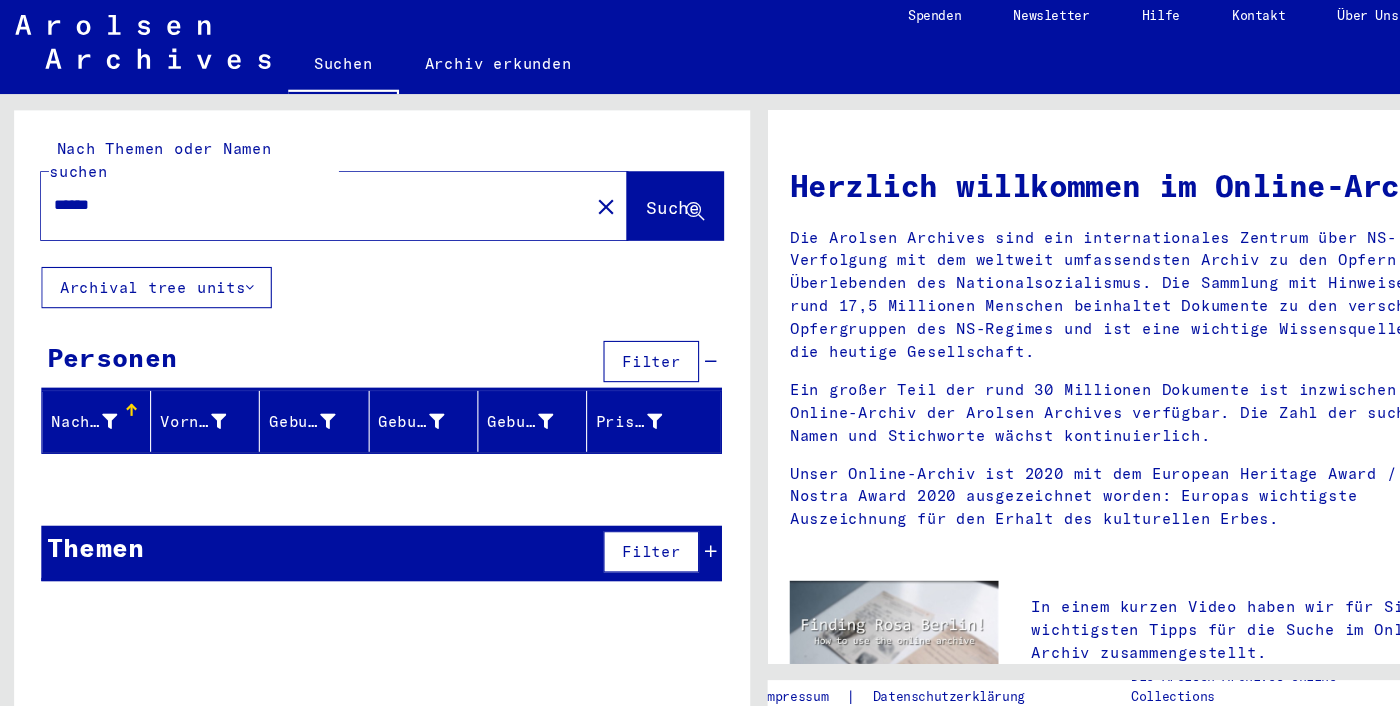 type on "******" 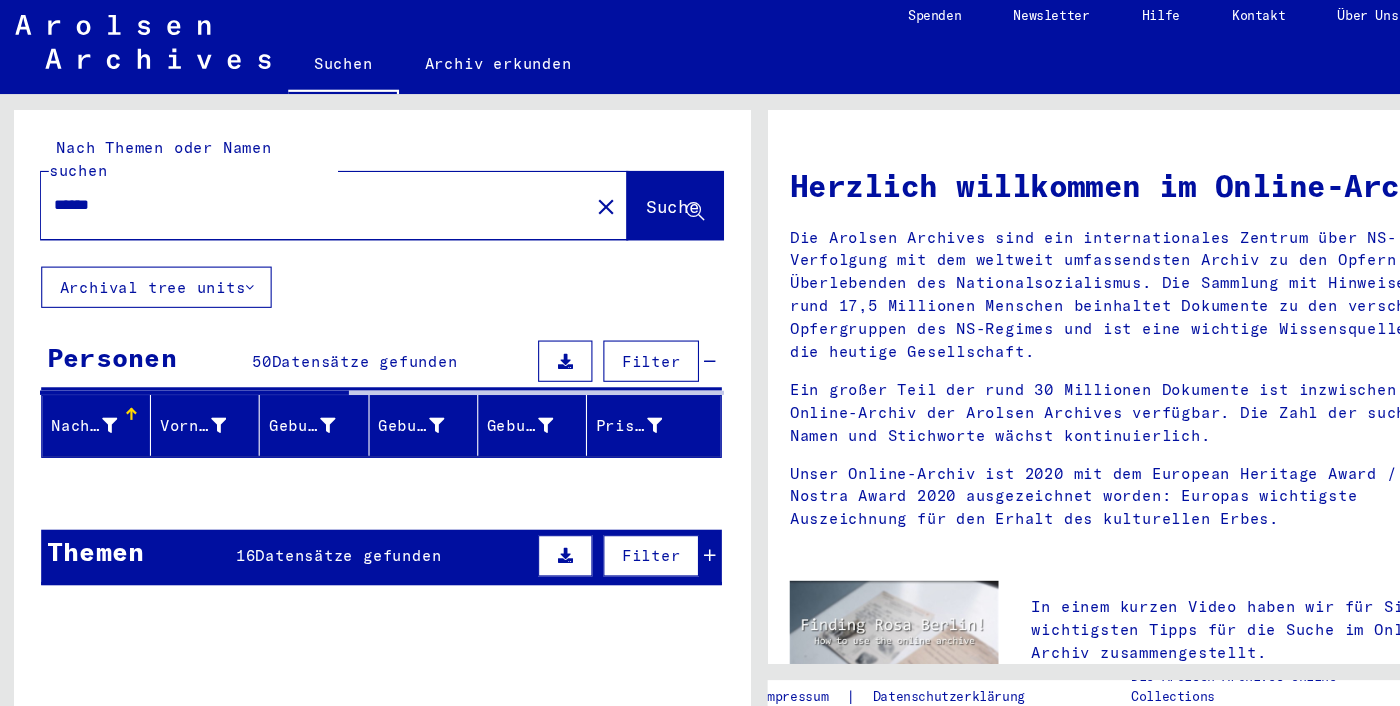 scroll, scrollTop: 5, scrollLeft: 0, axis: vertical 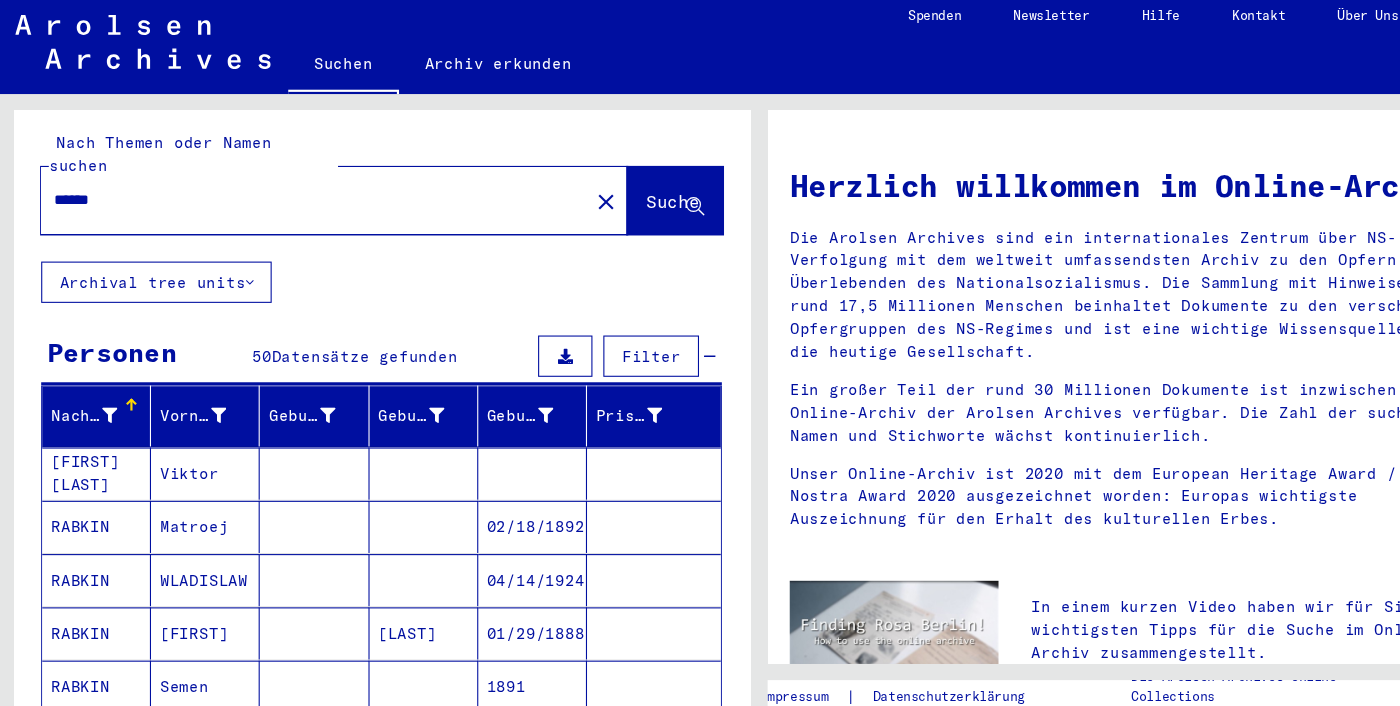 click on "[FIRST] [LAST]" at bounding box center (91, 494) 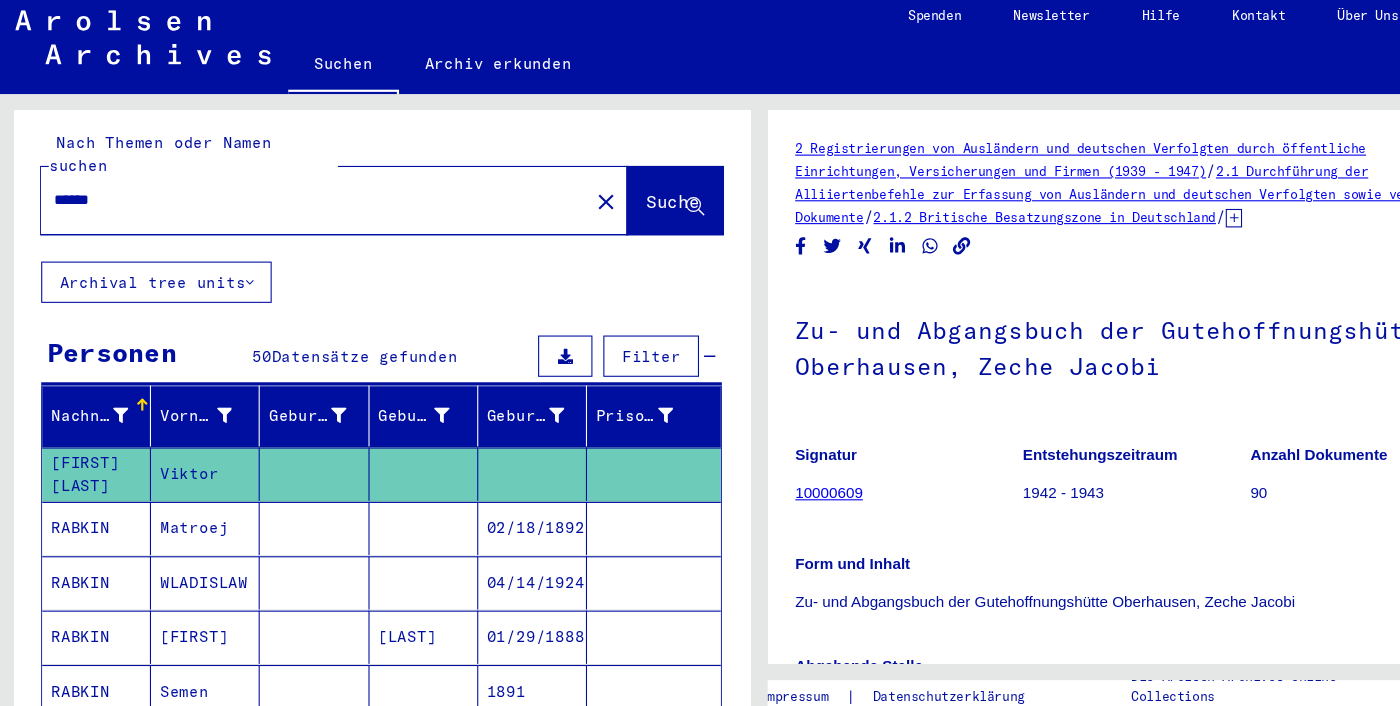 scroll, scrollTop: 0, scrollLeft: 0, axis: both 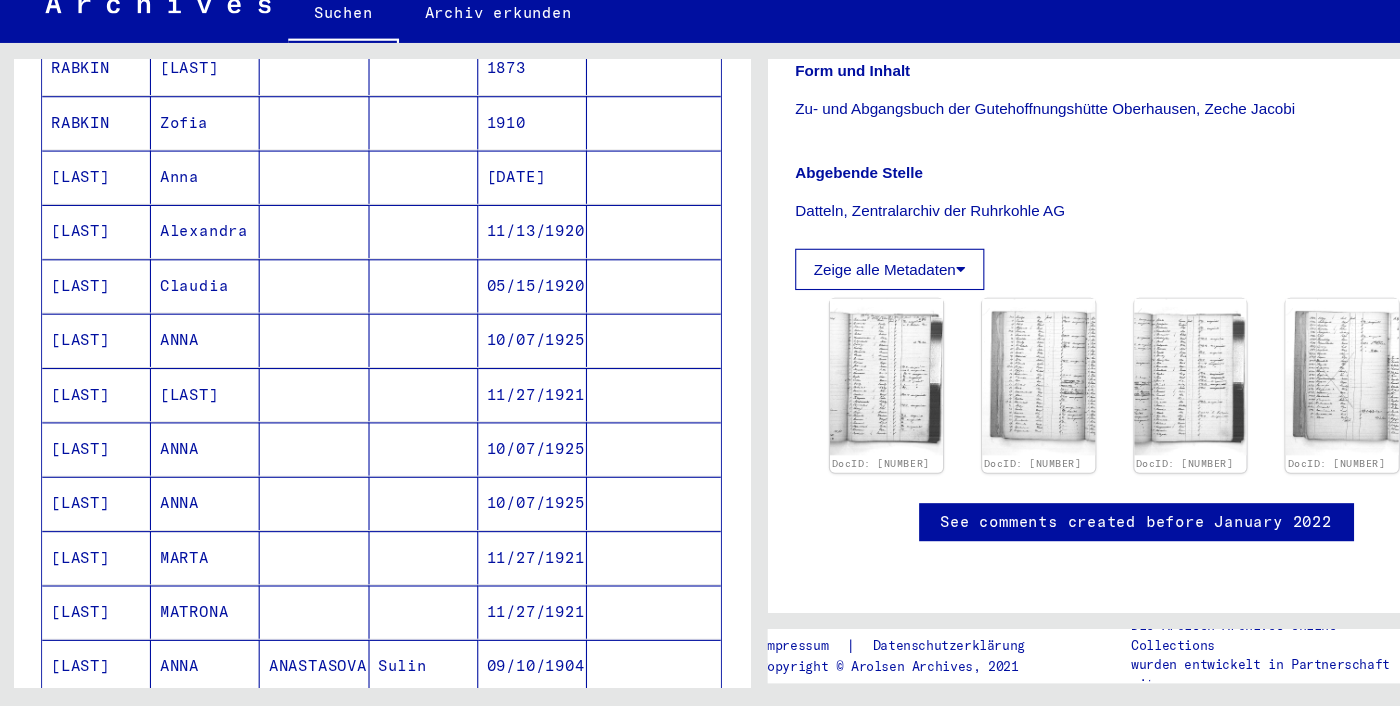 click on "10/07/1925" at bounding box center (492, 419) 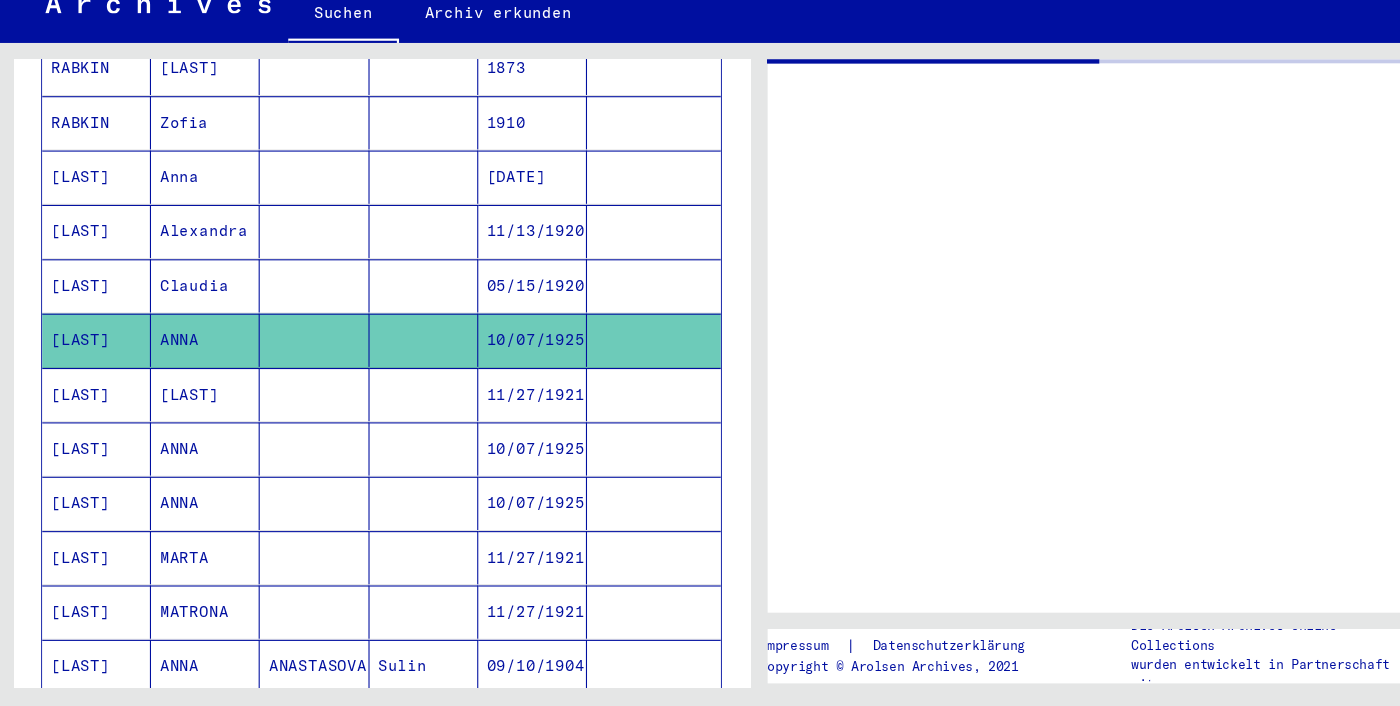 scroll, scrollTop: 0, scrollLeft: 0, axis: both 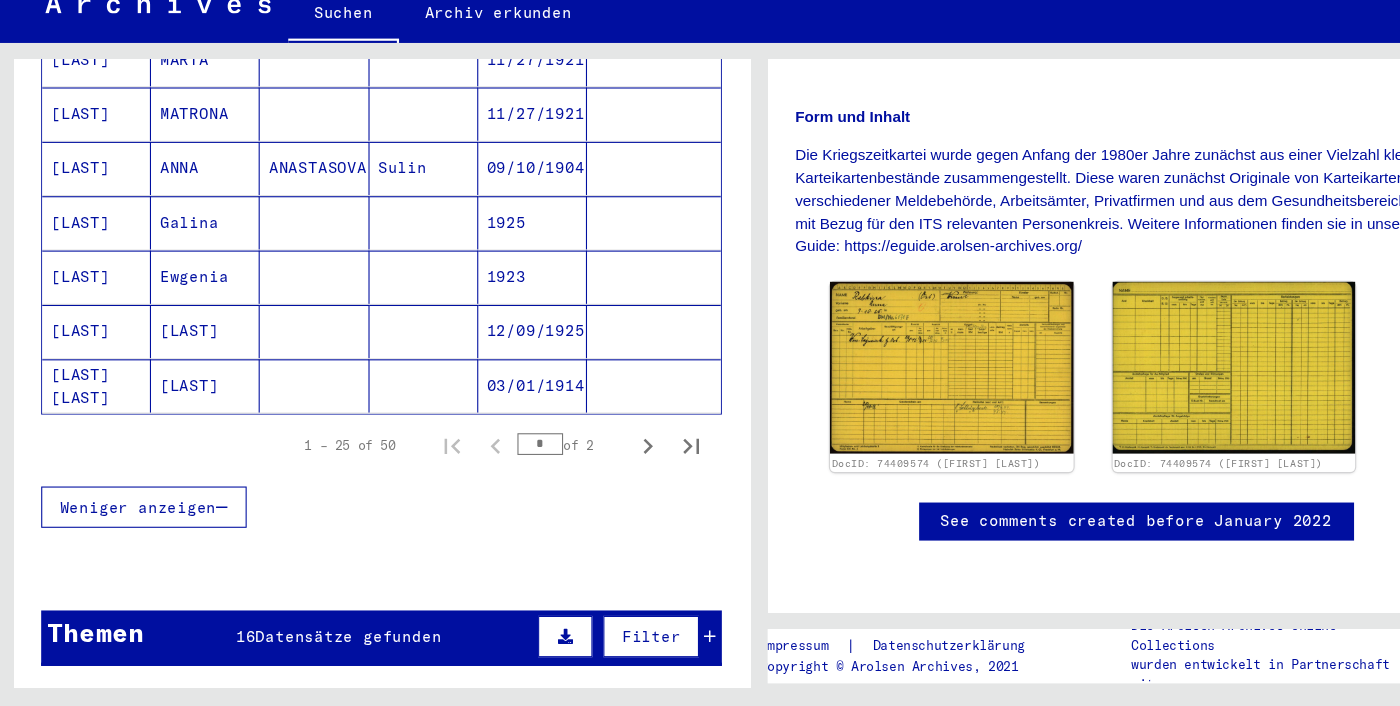 click on "1925" at bounding box center [492, 311] 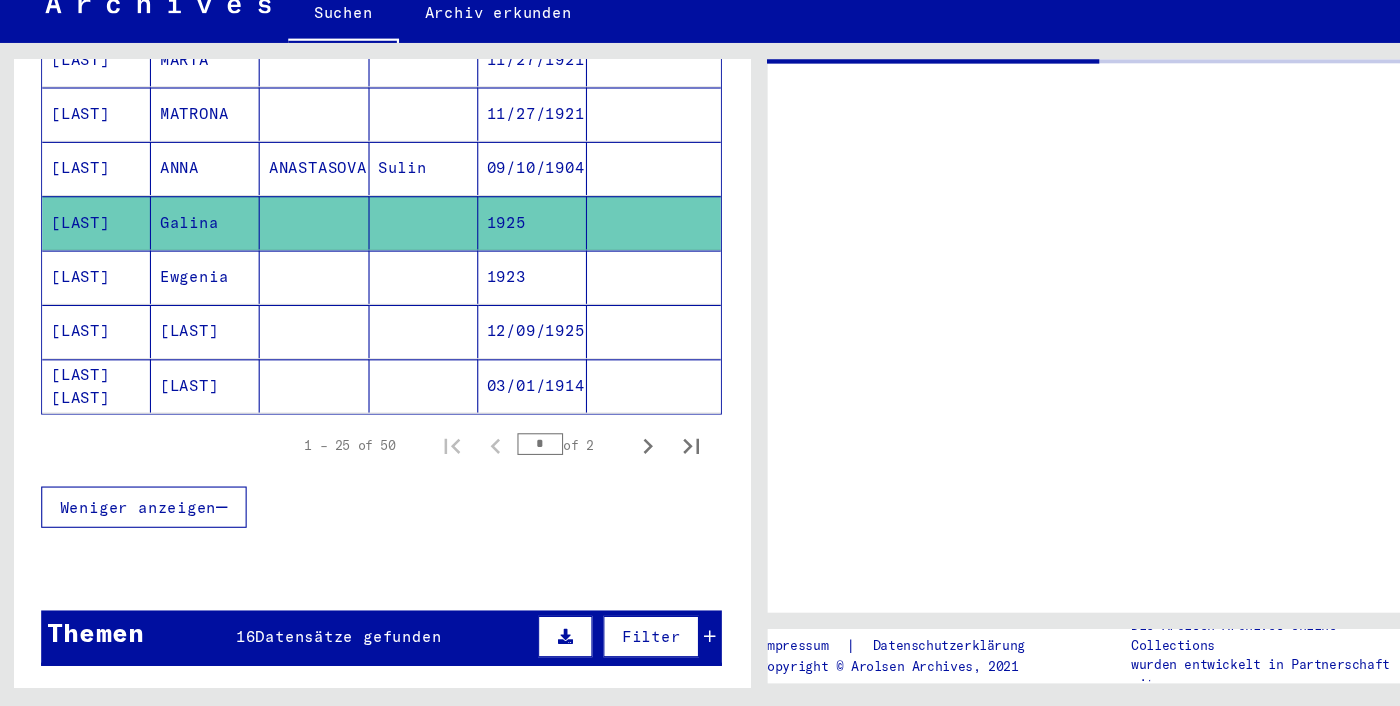 scroll, scrollTop: 0, scrollLeft: 0, axis: both 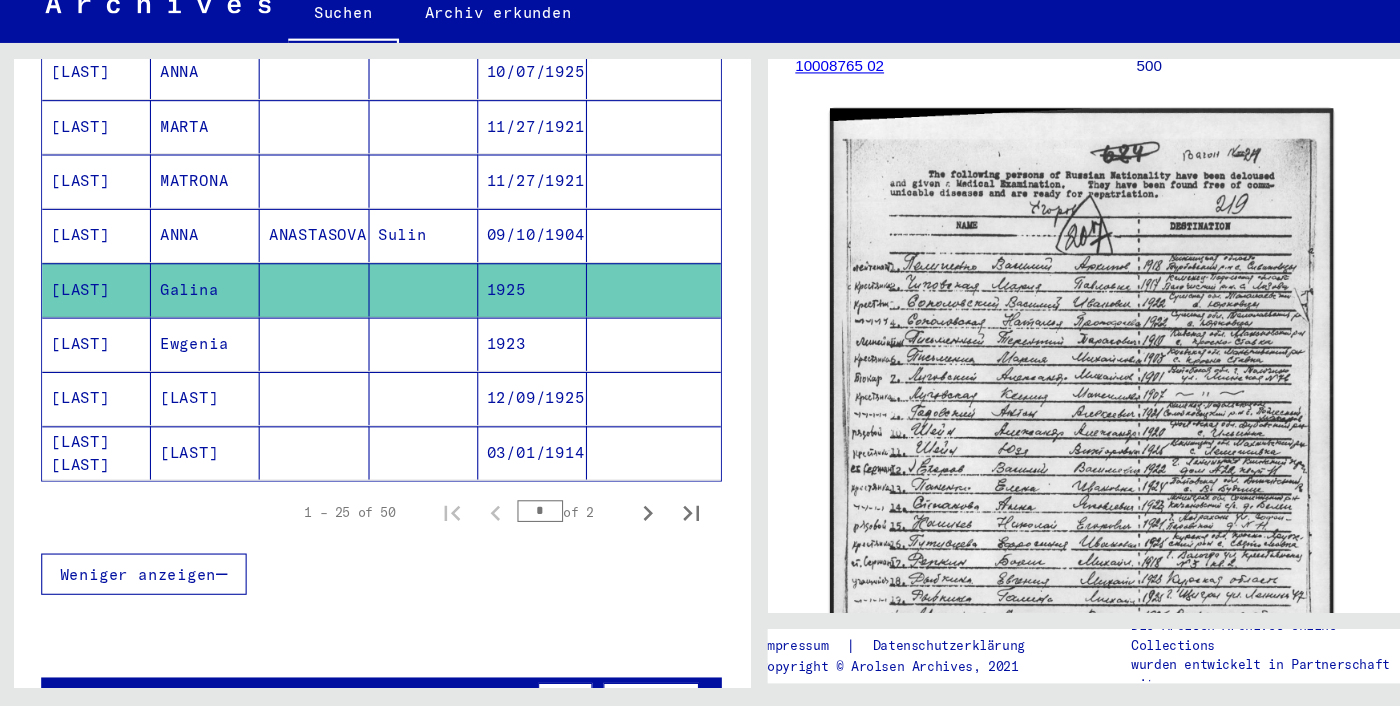click on "Sulin" at bounding box center [392, 323] 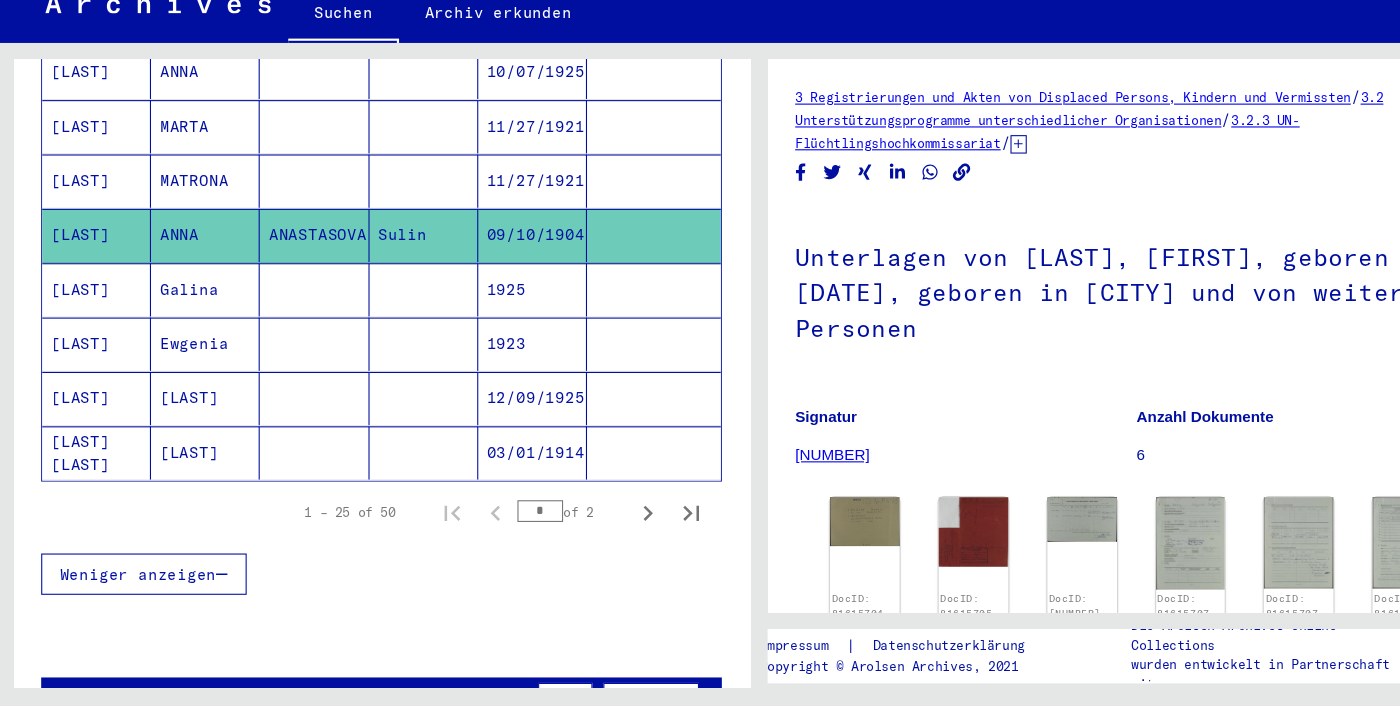 scroll, scrollTop: 0, scrollLeft: 0, axis: both 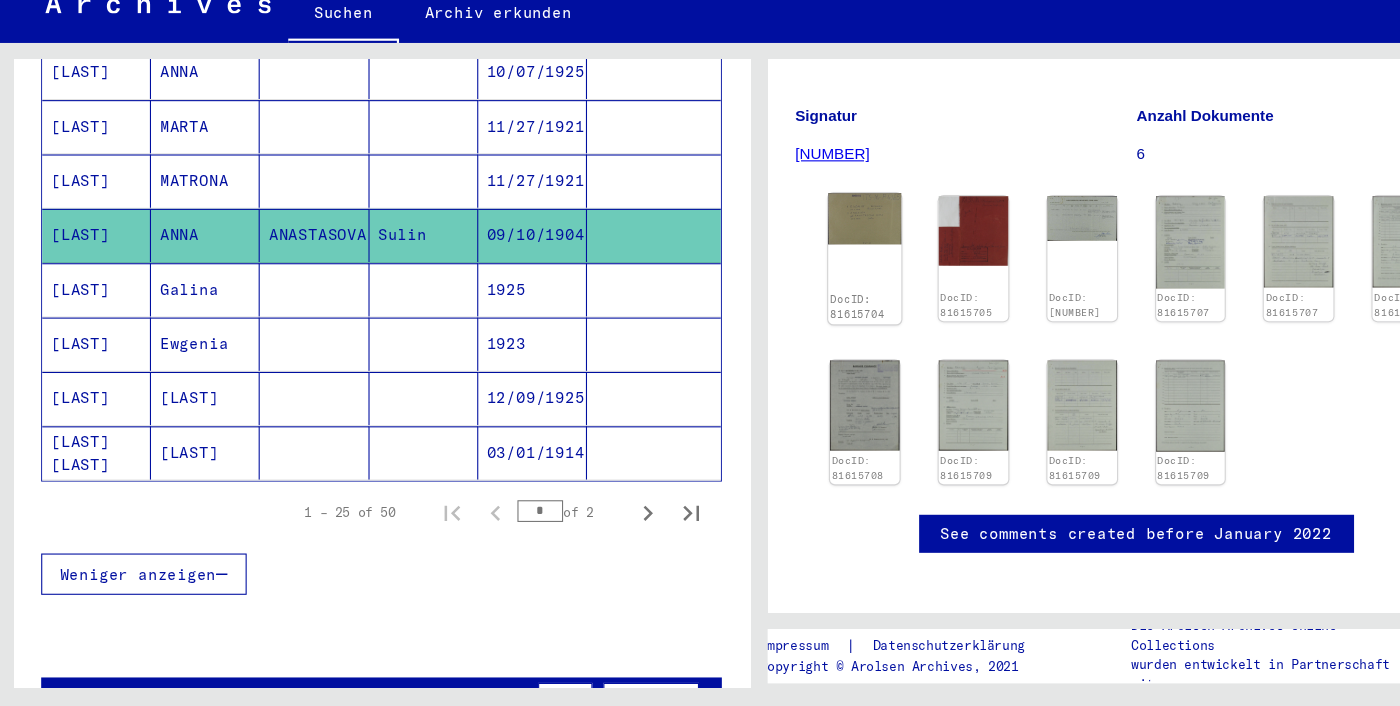 click on "DocID: 81615704" 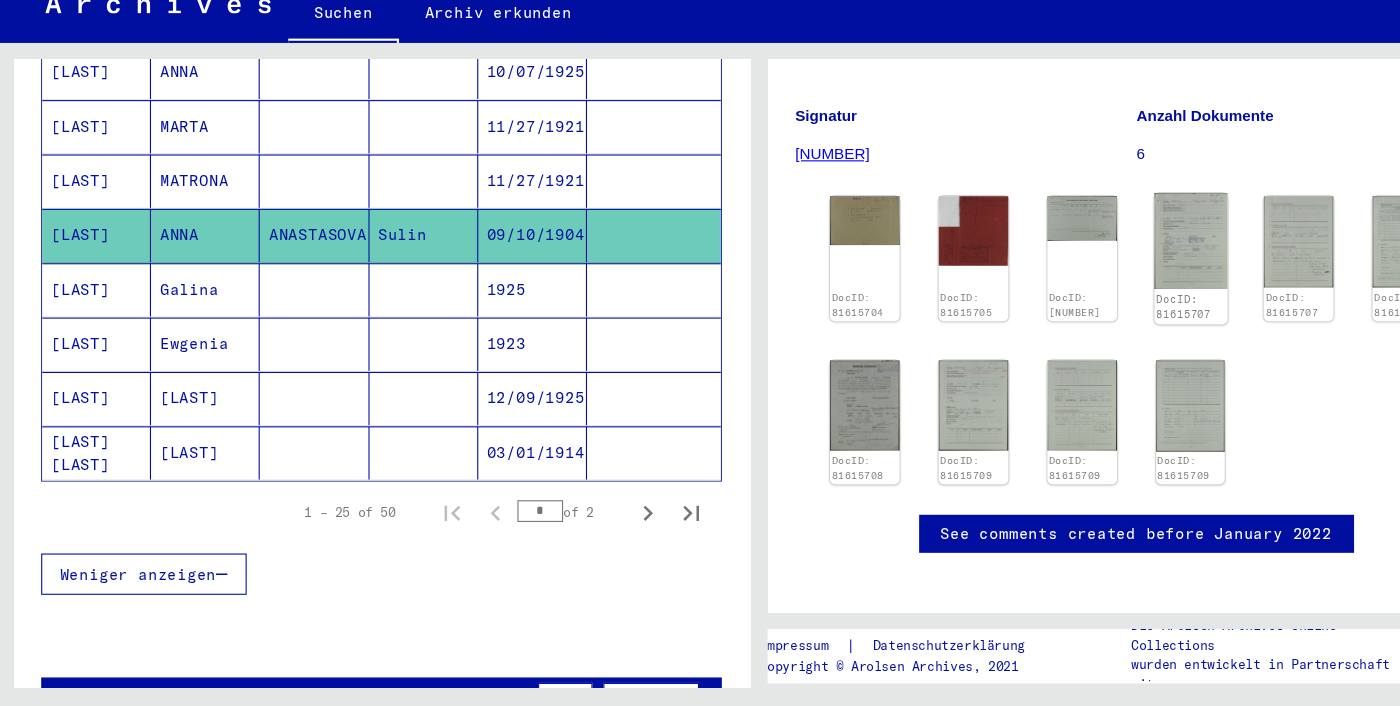 click 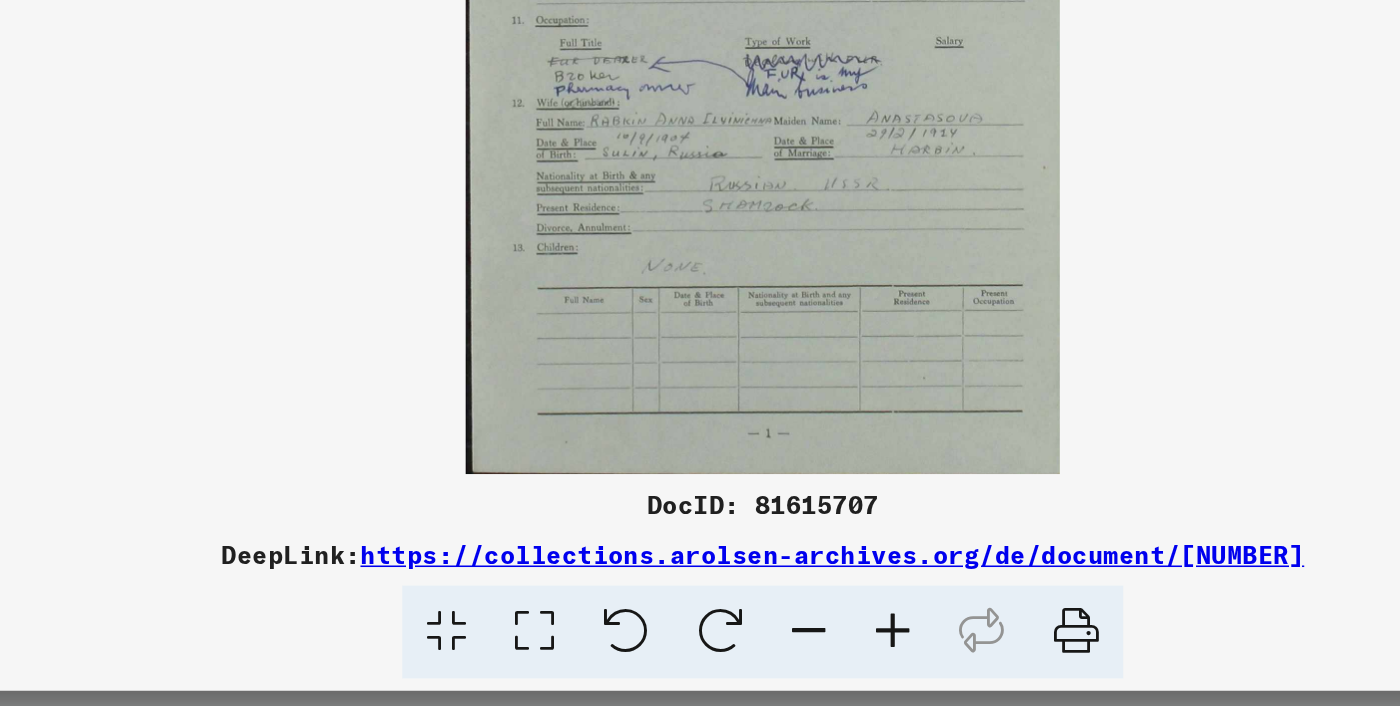 scroll, scrollTop: 0, scrollLeft: 0, axis: both 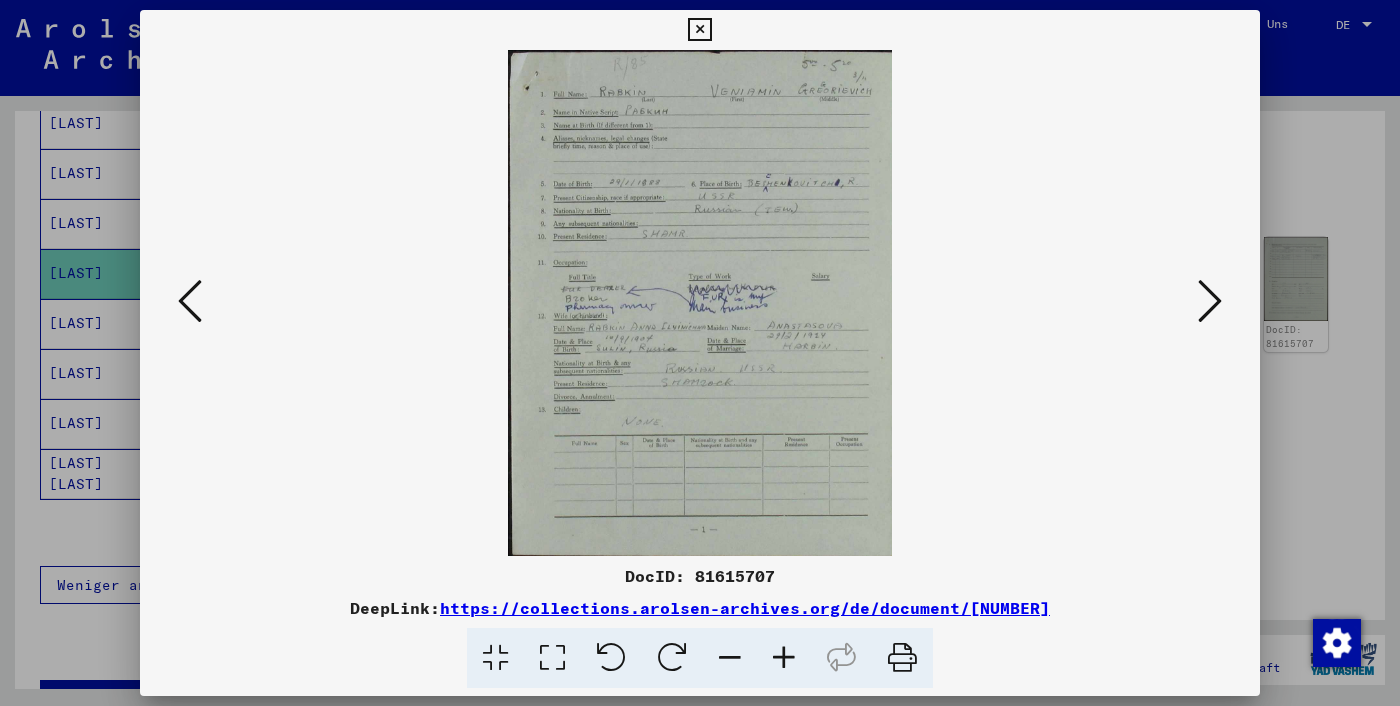 click at bounding box center (1210, 301) 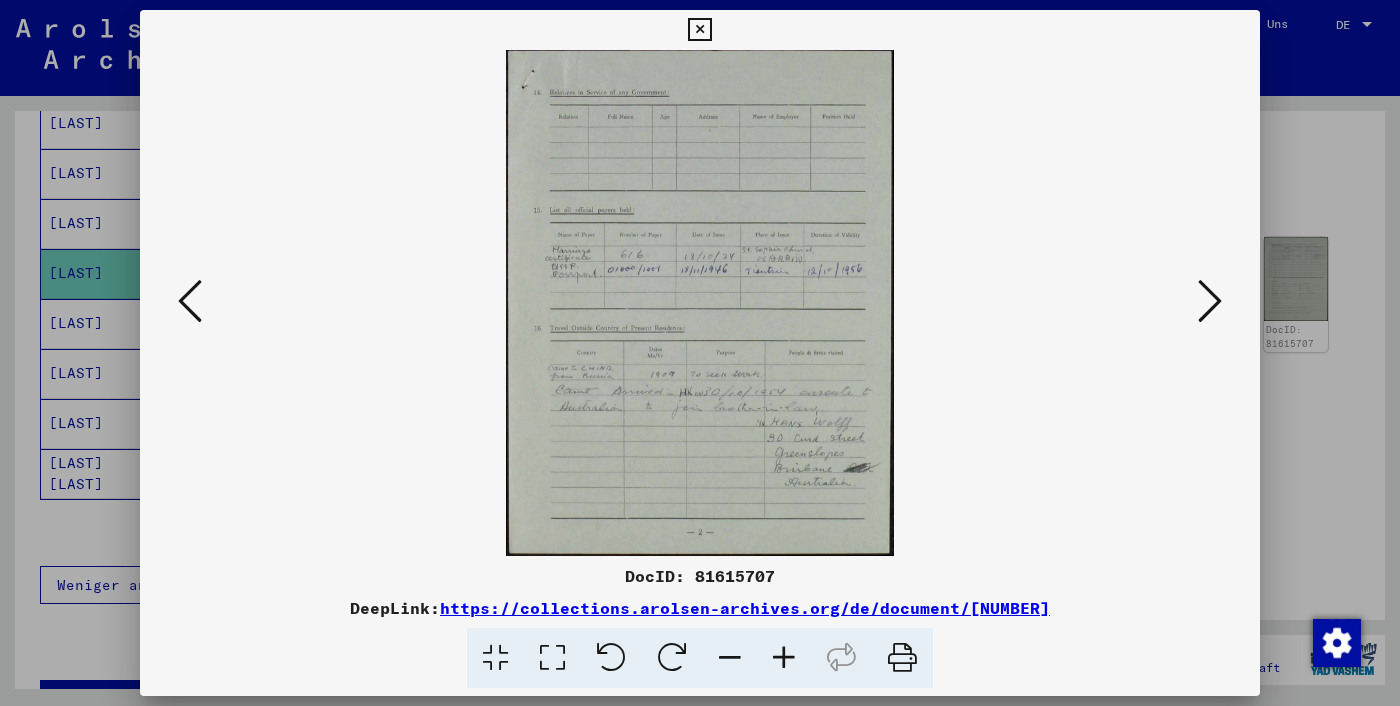 click at bounding box center (1210, 301) 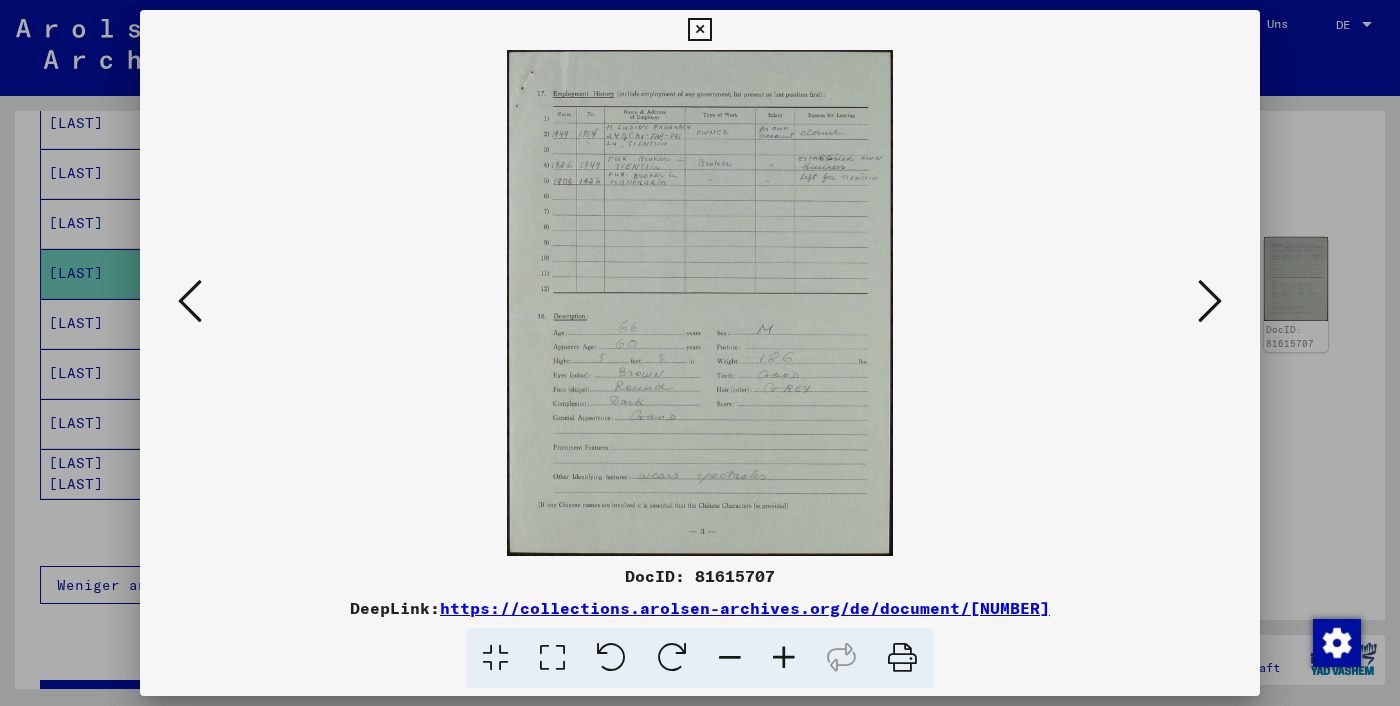 click at bounding box center [1210, 301] 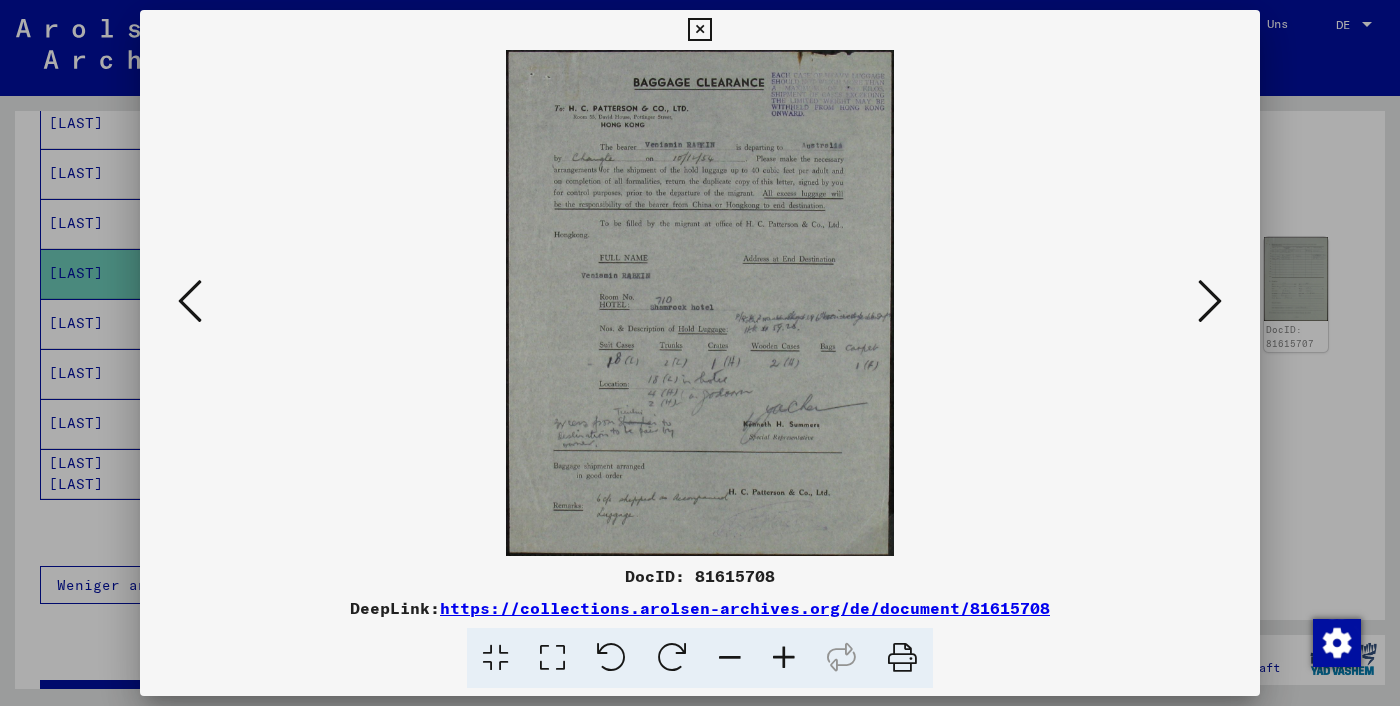 click at bounding box center (1210, 301) 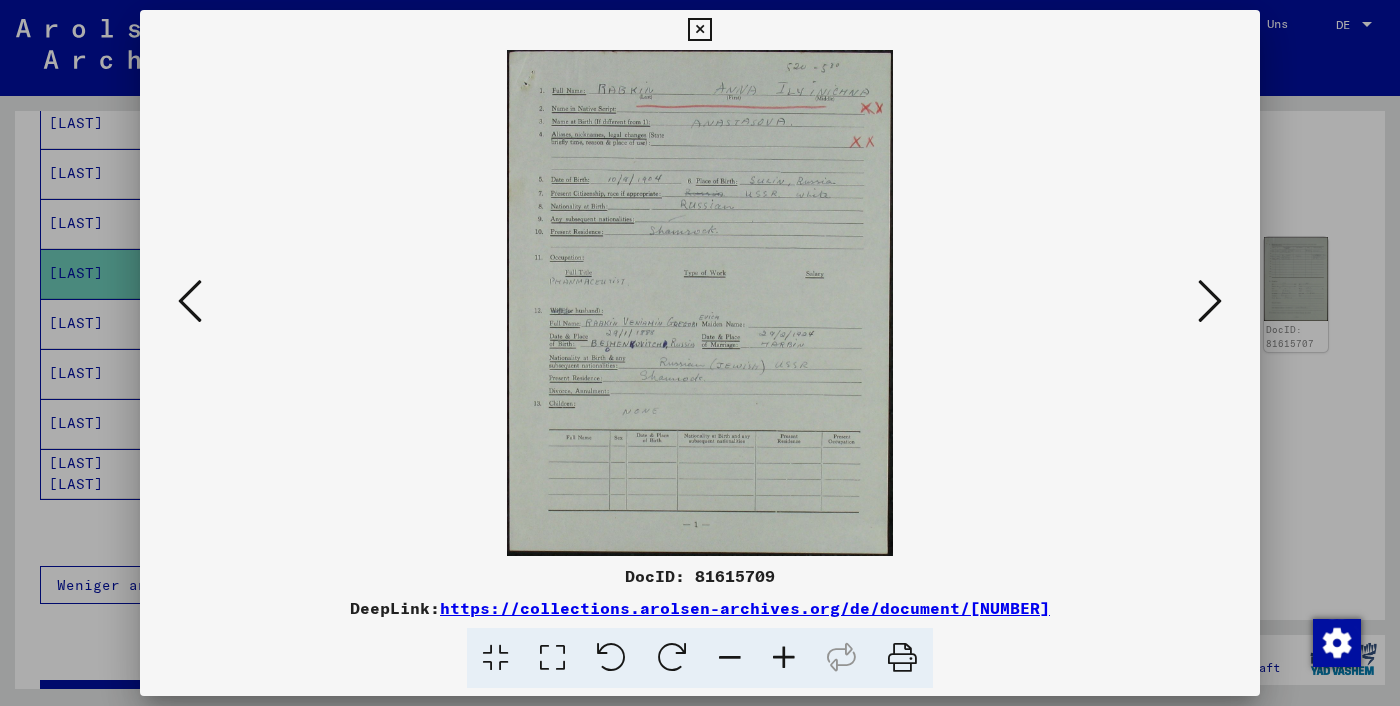 click at bounding box center (1210, 301) 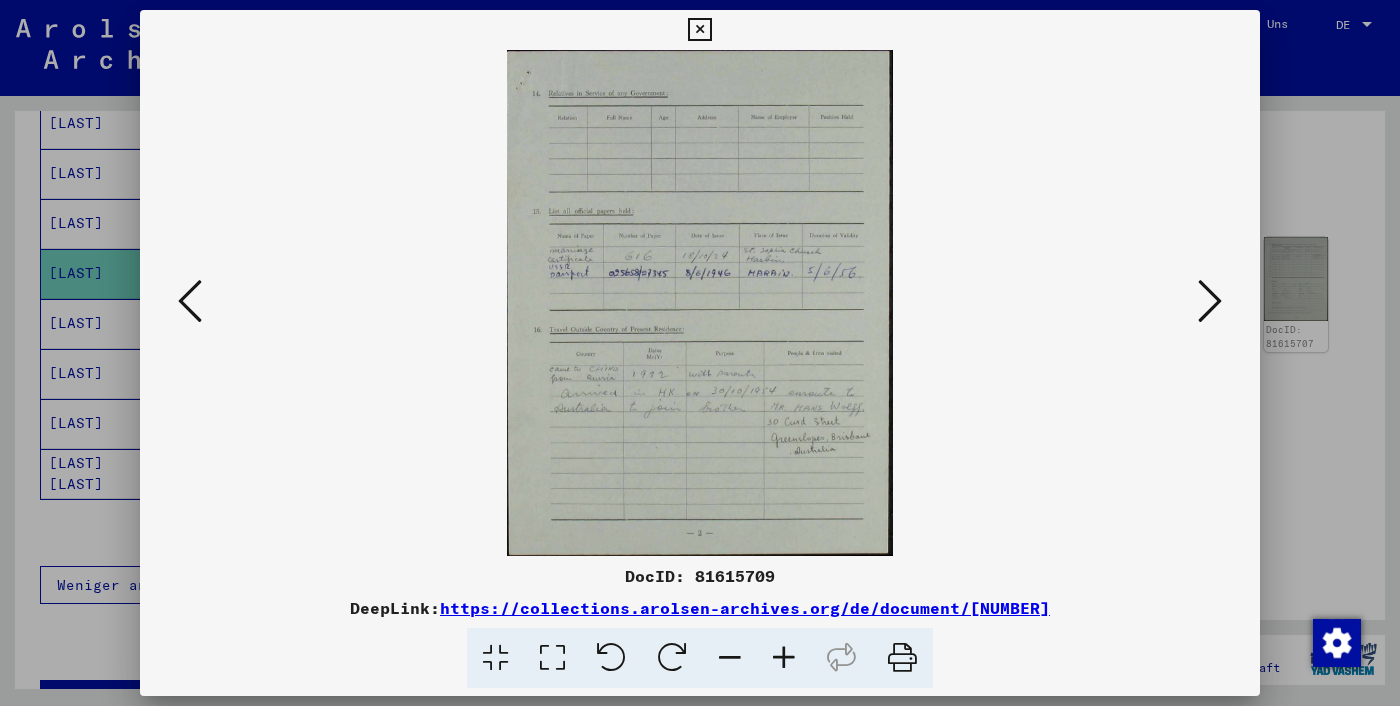 click at bounding box center (1210, 301) 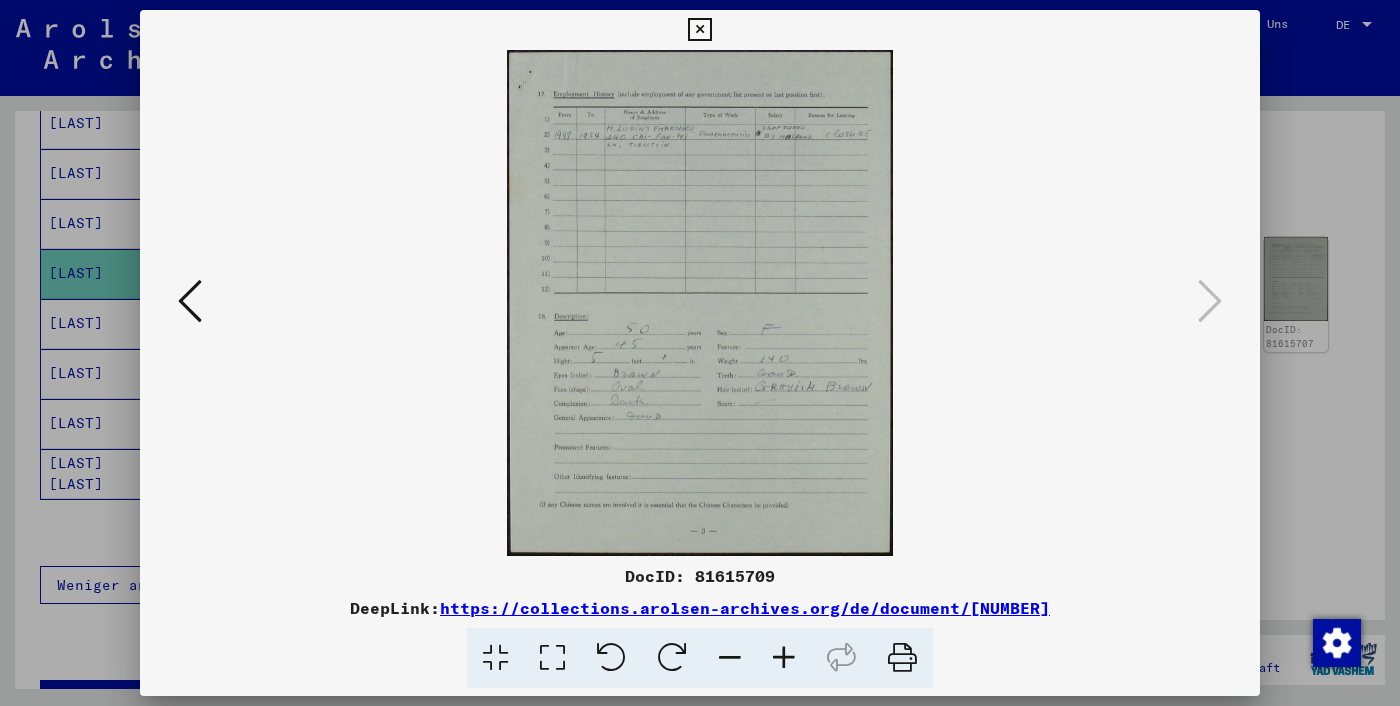 click at bounding box center (700, 353) 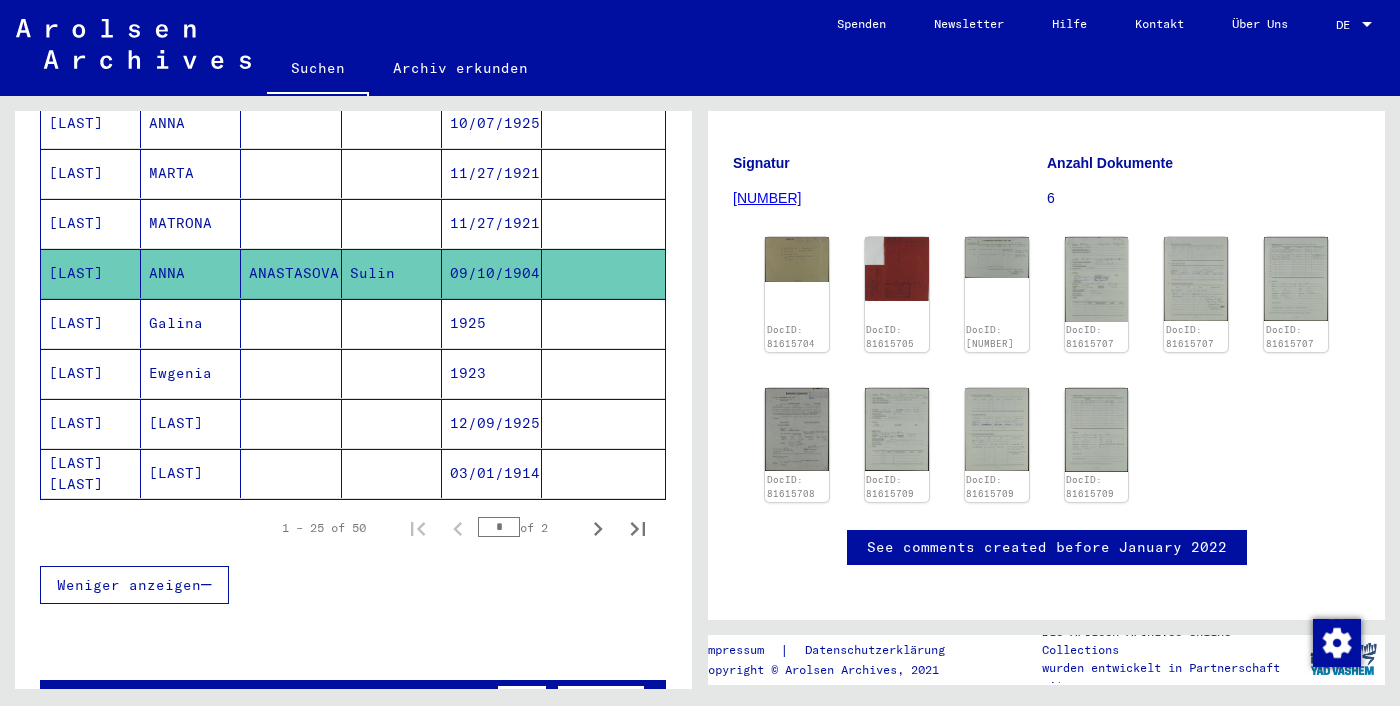 click on "11/27/1921" at bounding box center (492, 273) 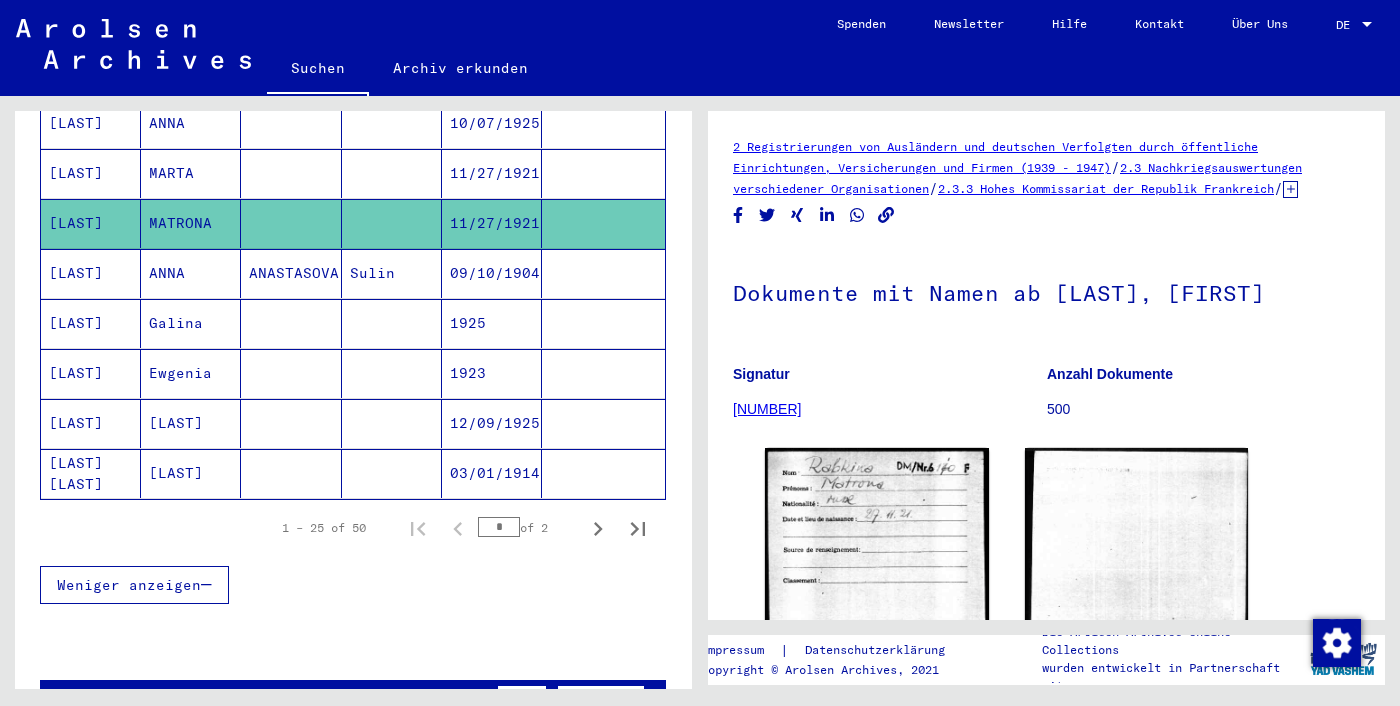 scroll, scrollTop: 0, scrollLeft: 0, axis: both 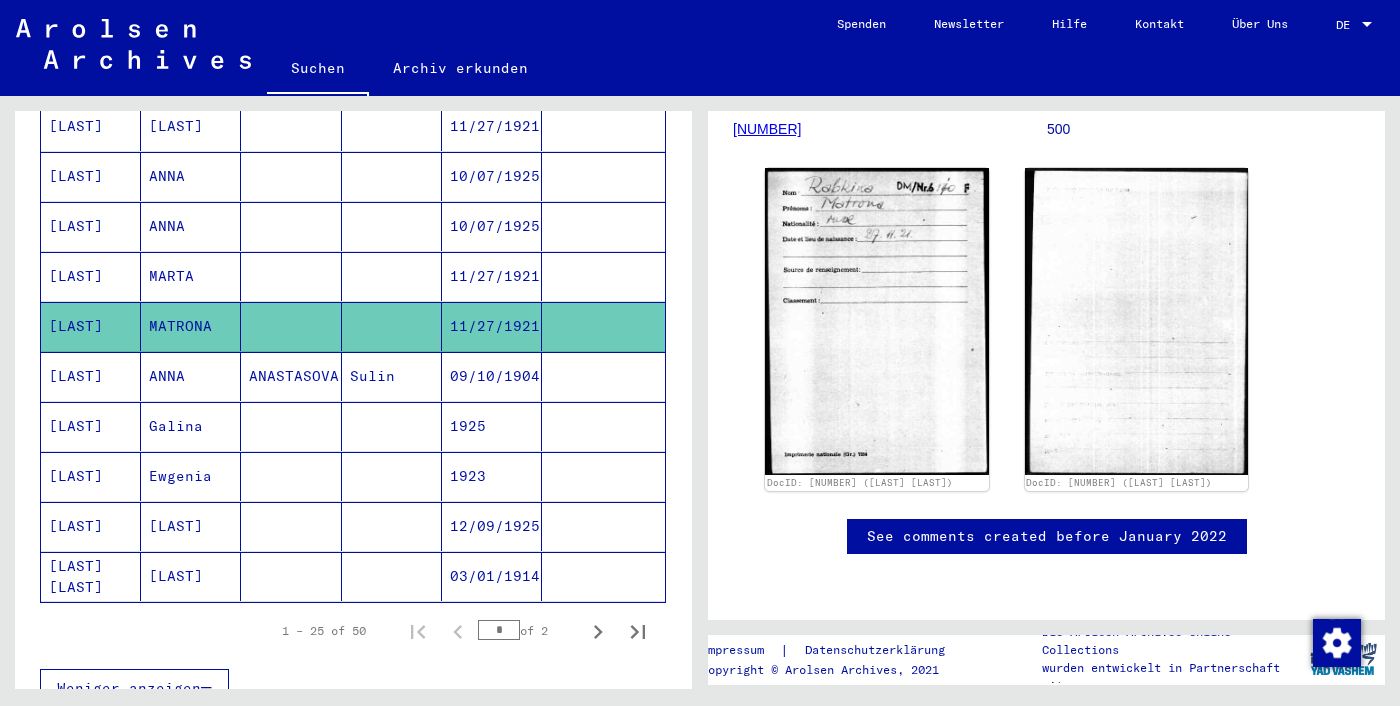 click on "11/27/1921" at bounding box center (492, 326) 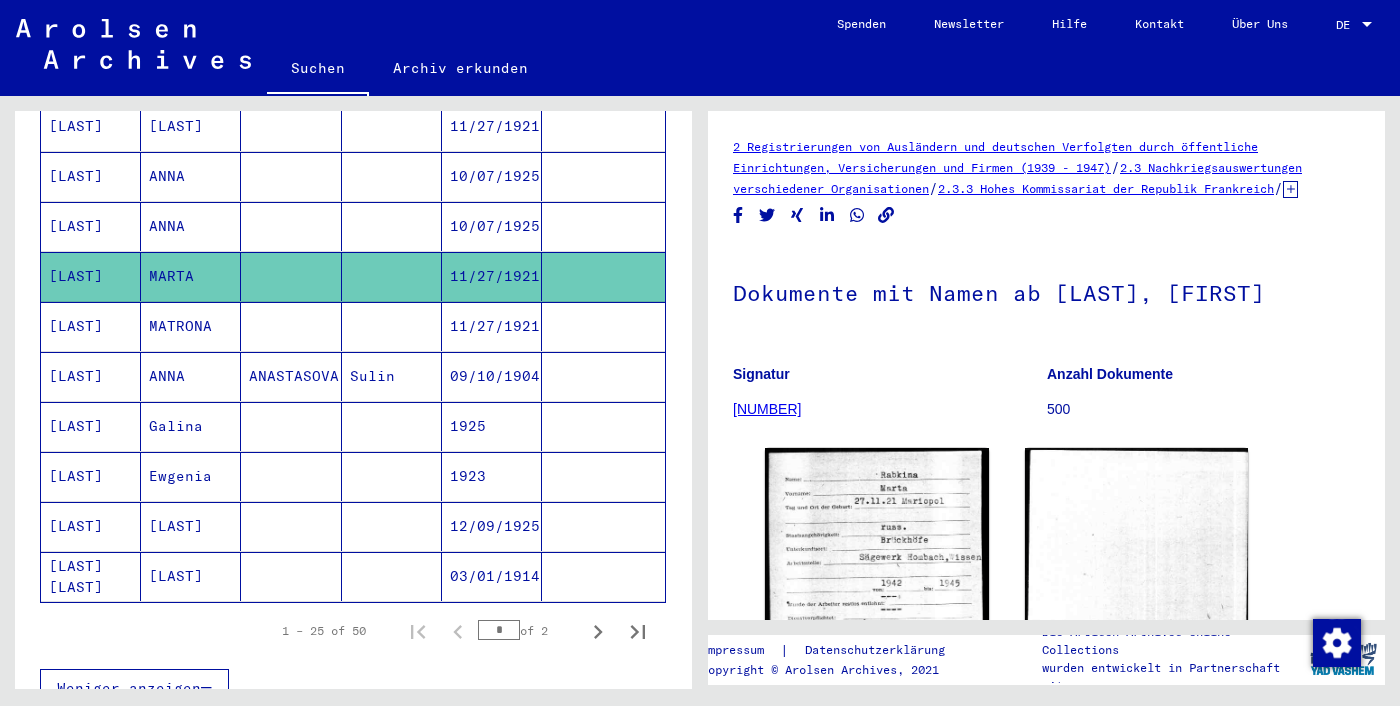 scroll, scrollTop: 0, scrollLeft: 0, axis: both 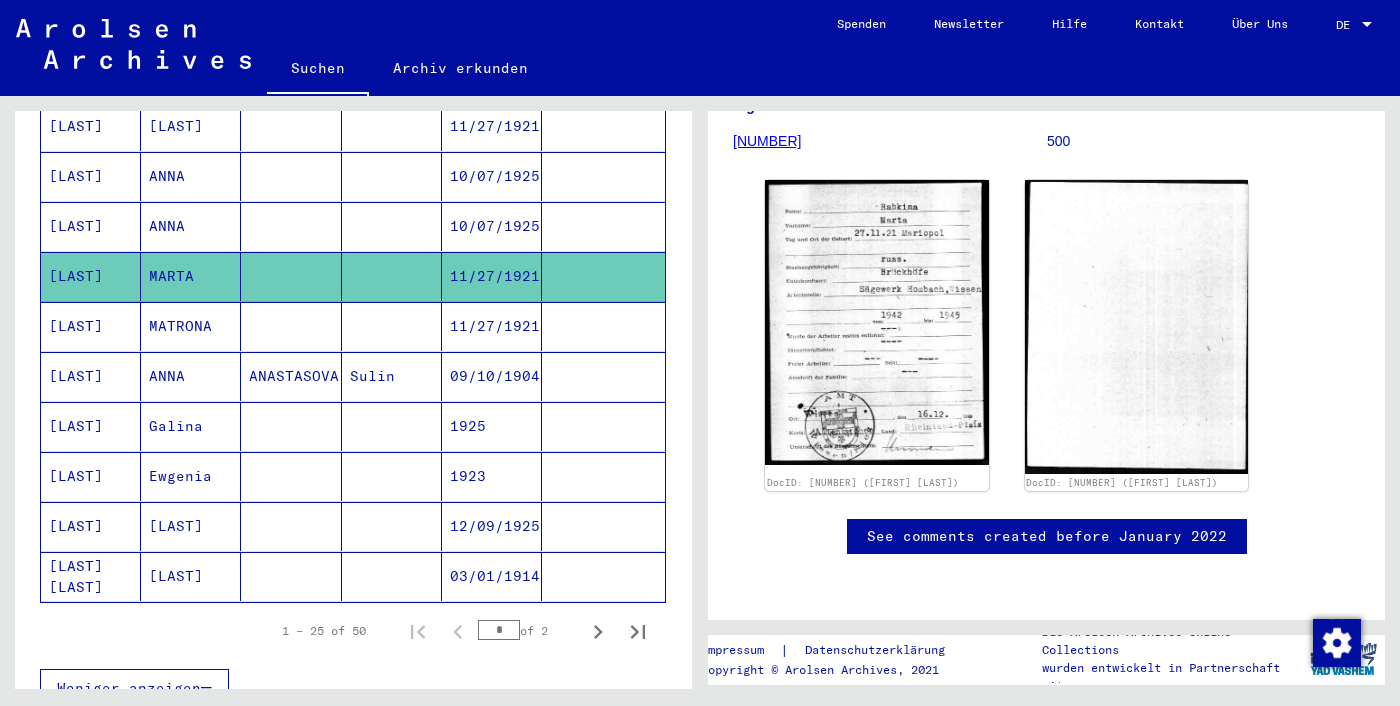 click on "10/07/1925" at bounding box center [492, 276] 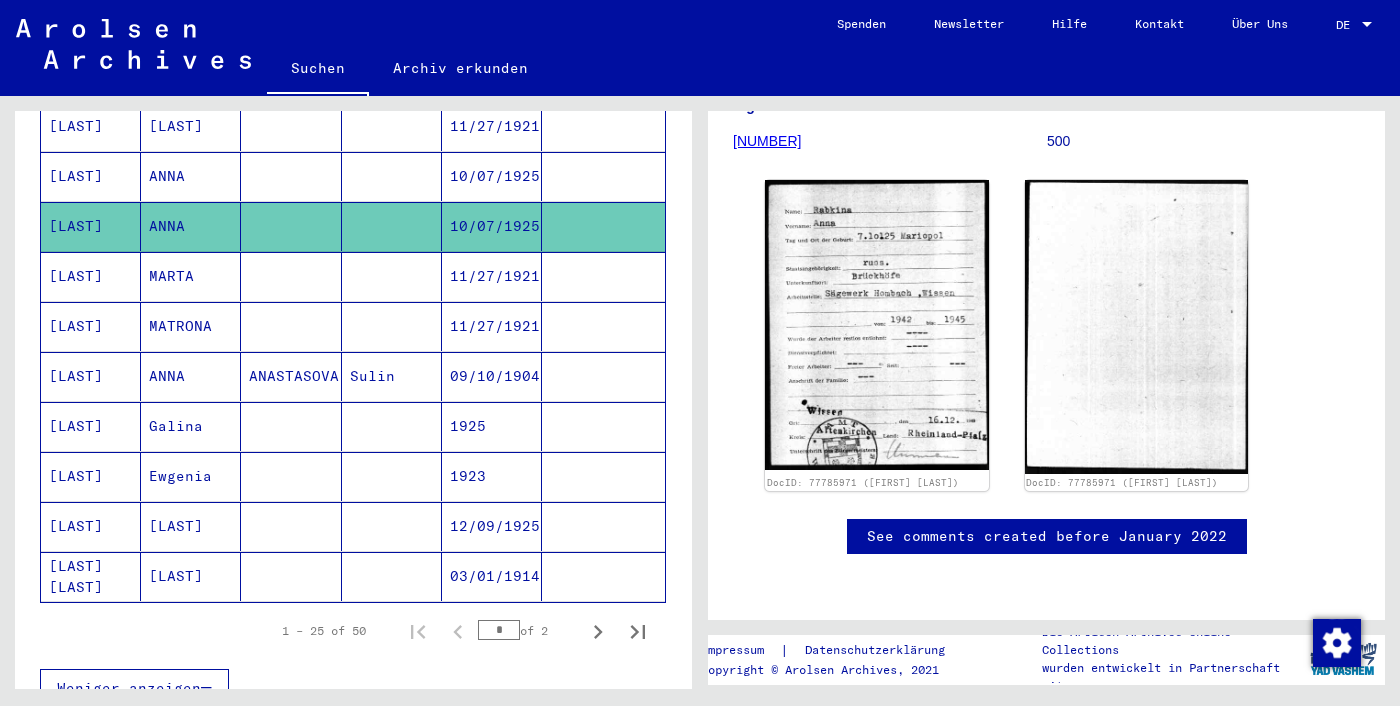 click 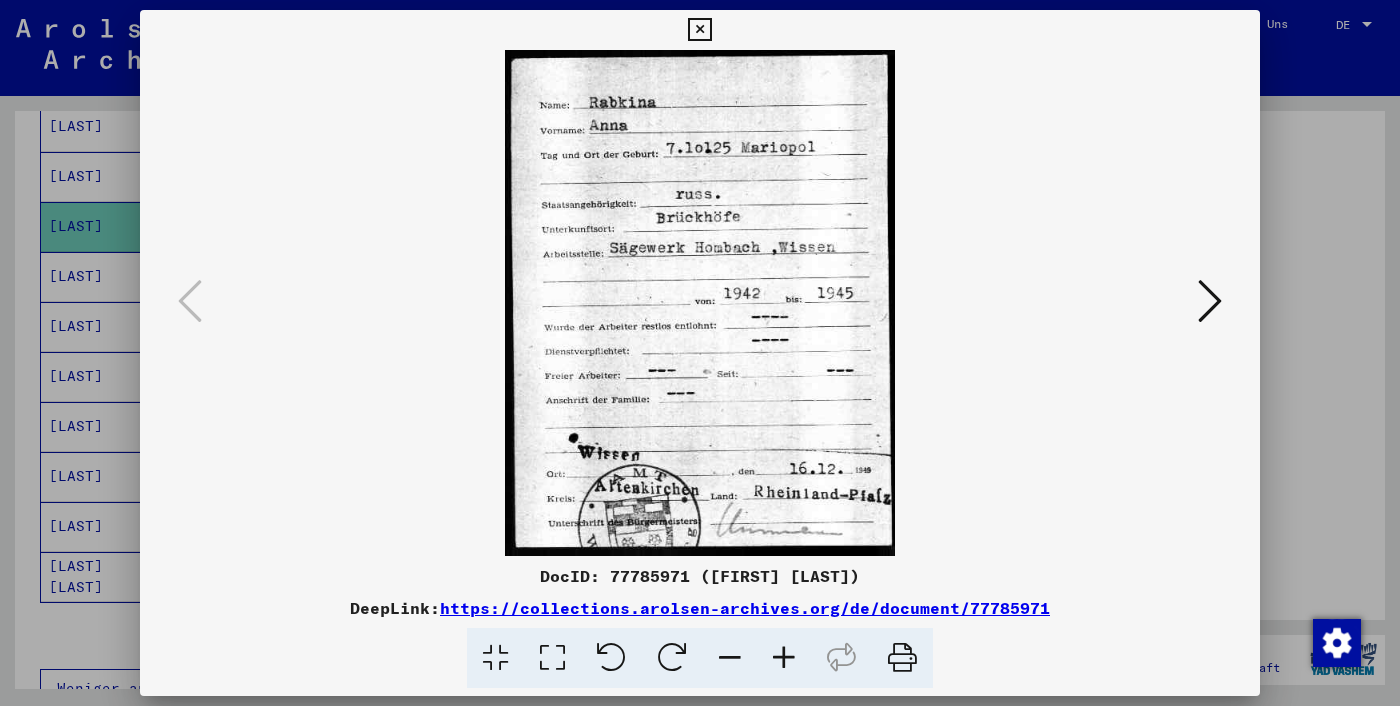 click at bounding box center [700, 353] 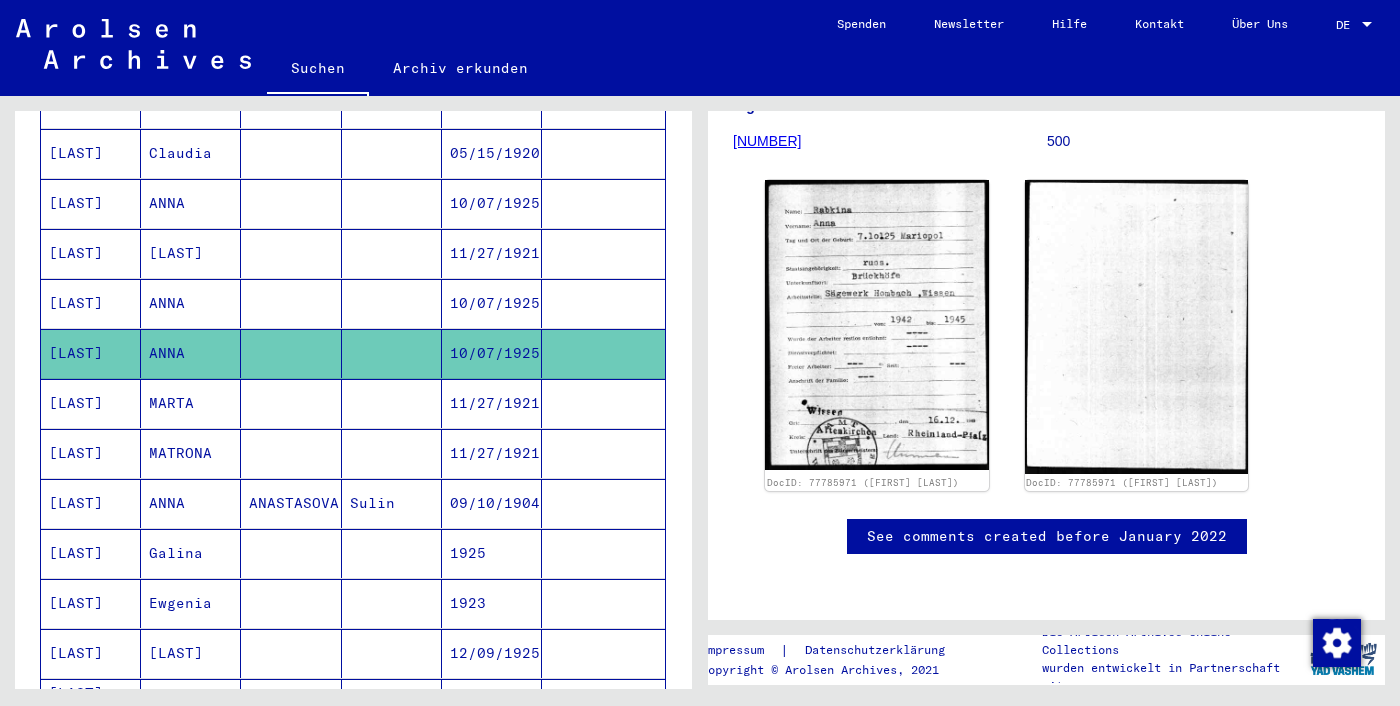 click at bounding box center (603, 353) 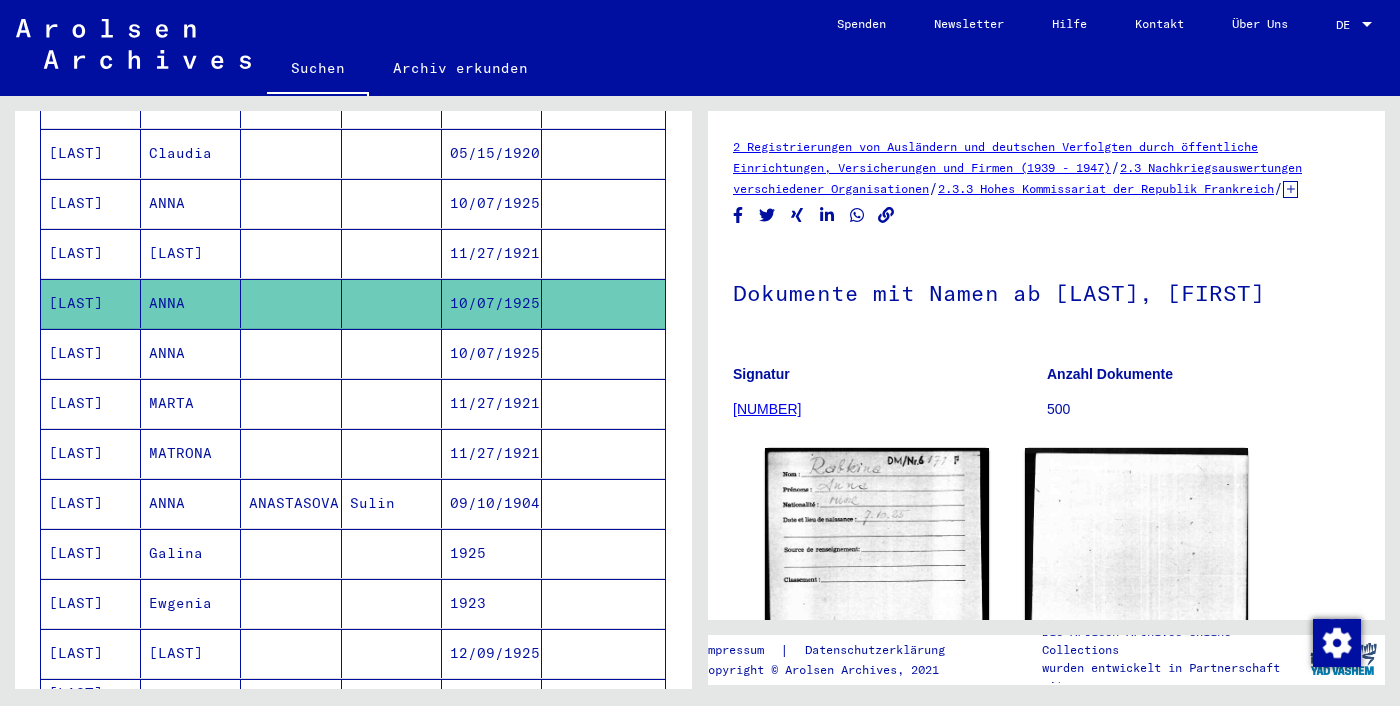 click on "10/07/1925" at bounding box center [492, 253] 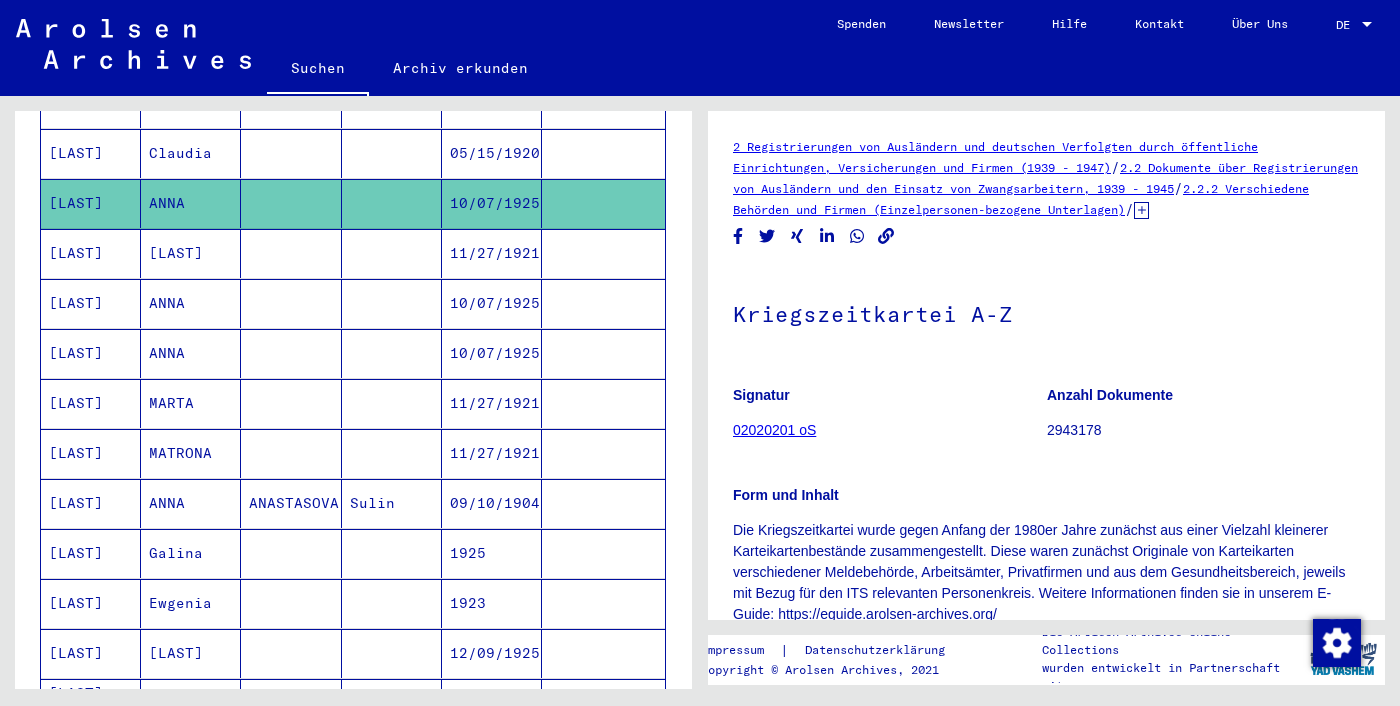 click on "11/27/1921" at bounding box center [492, 303] 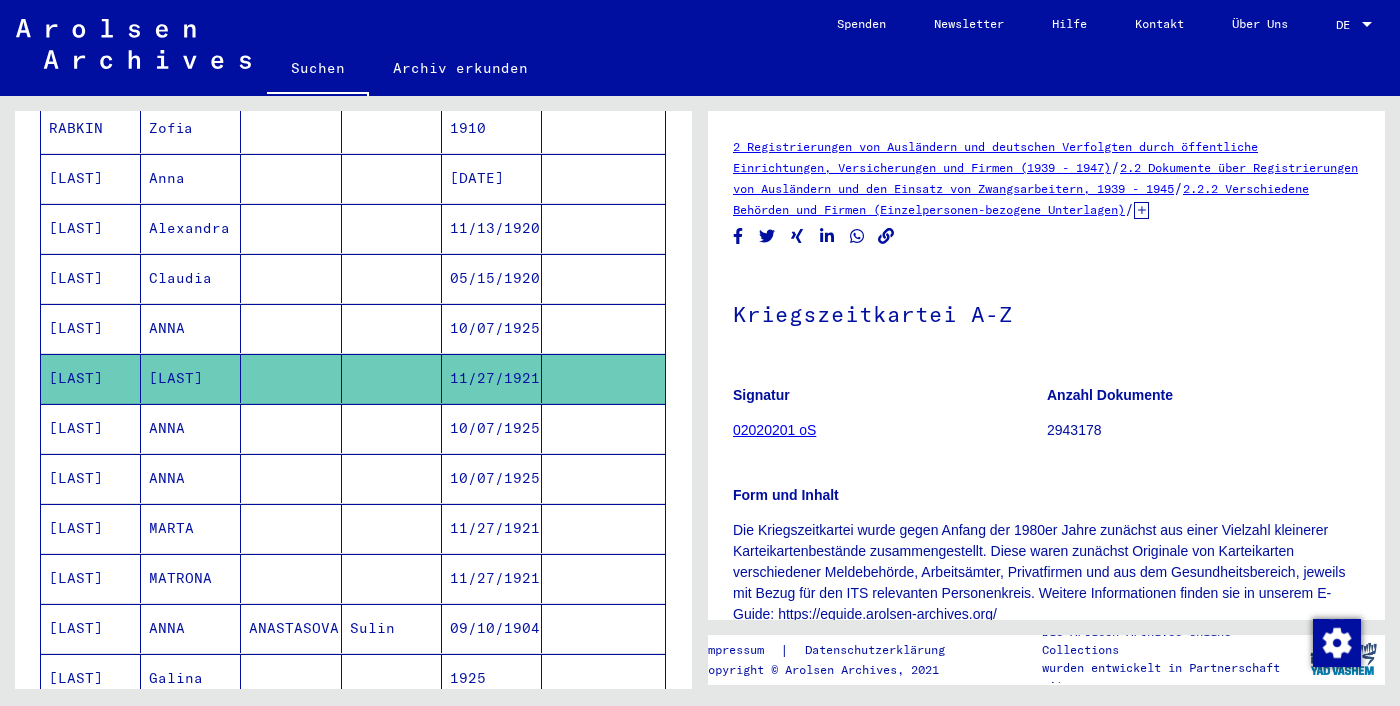 click on "05/15/1920" at bounding box center [492, 328] 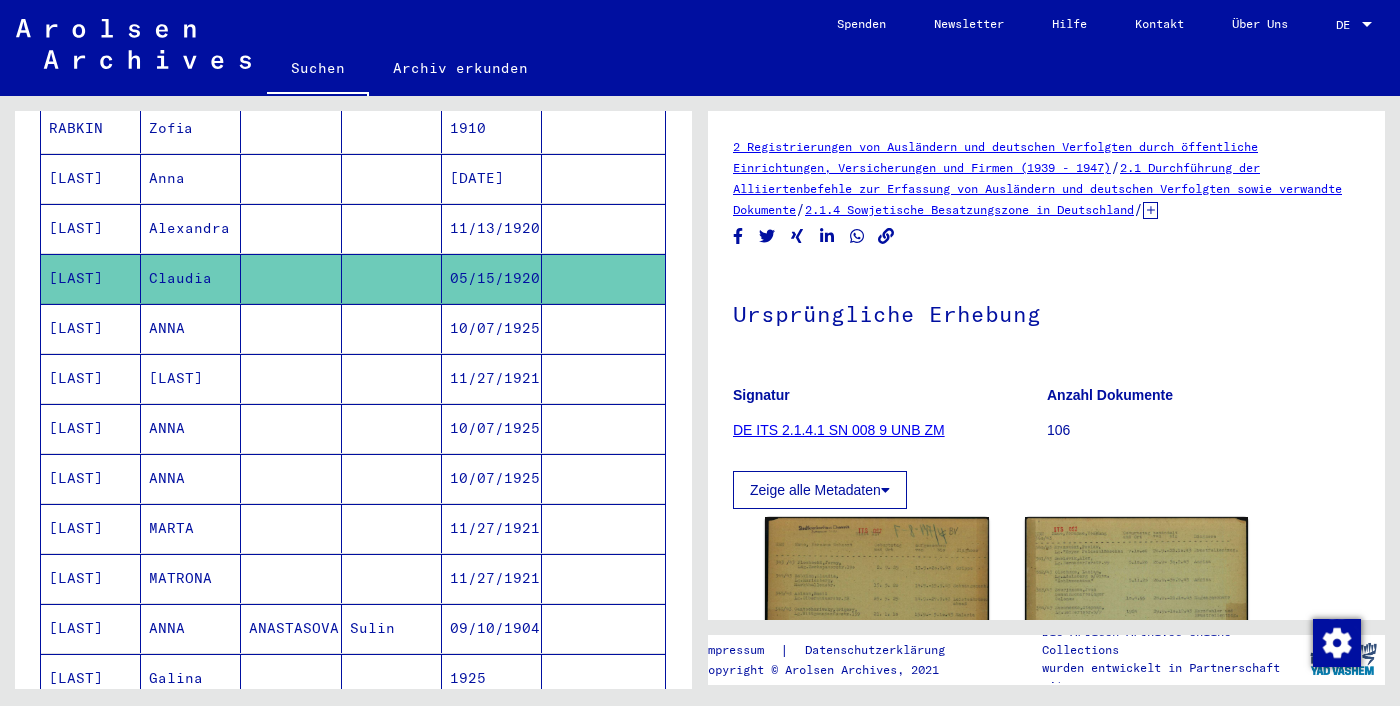 click on "11/13/1920" at bounding box center [492, 278] 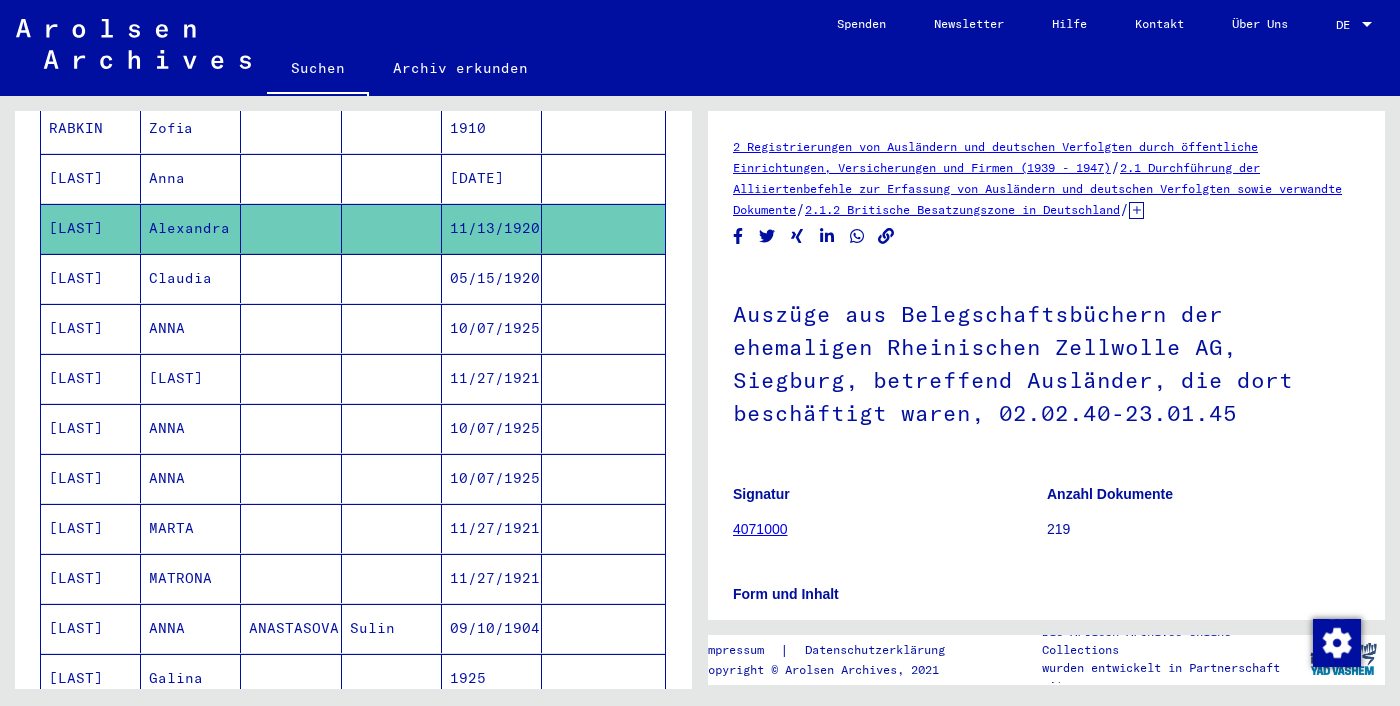 click on "[DATE]" at bounding box center (492, 228) 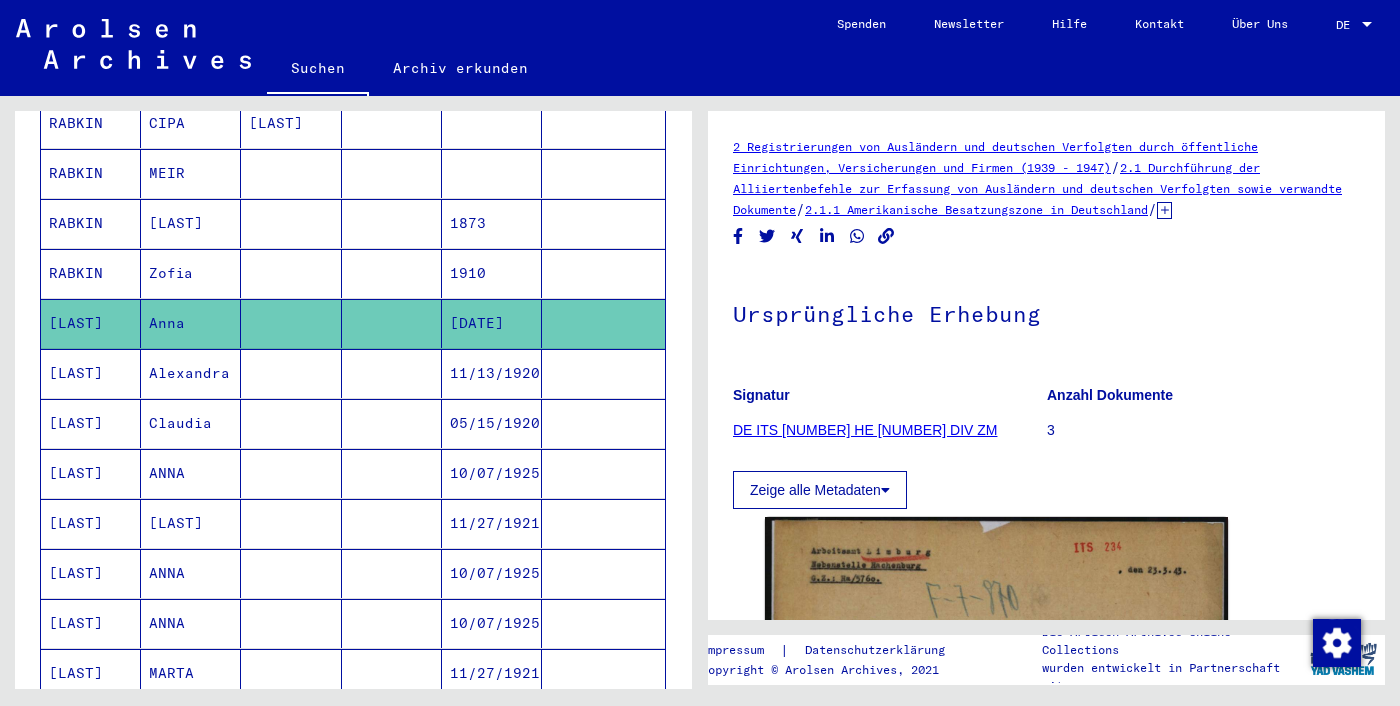 click on "1910" at bounding box center [492, 323] 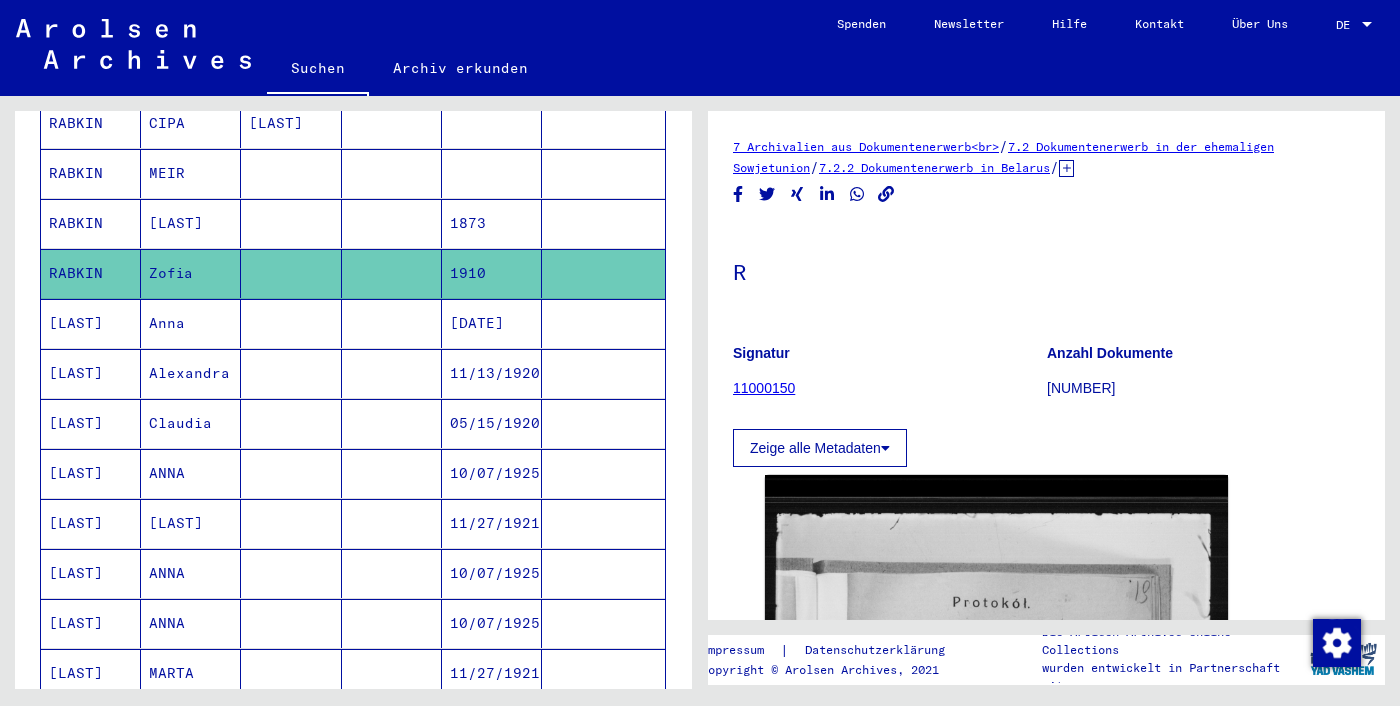 click on "1873" at bounding box center (492, 273) 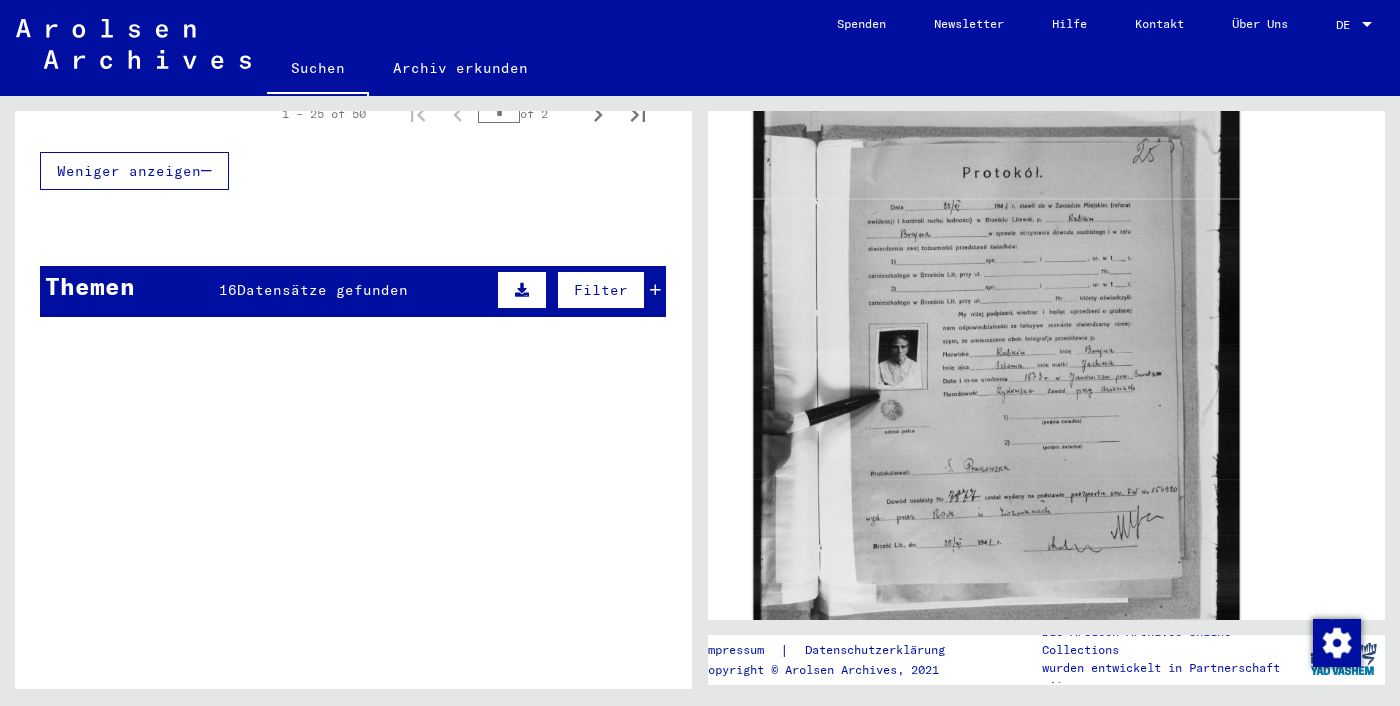 click 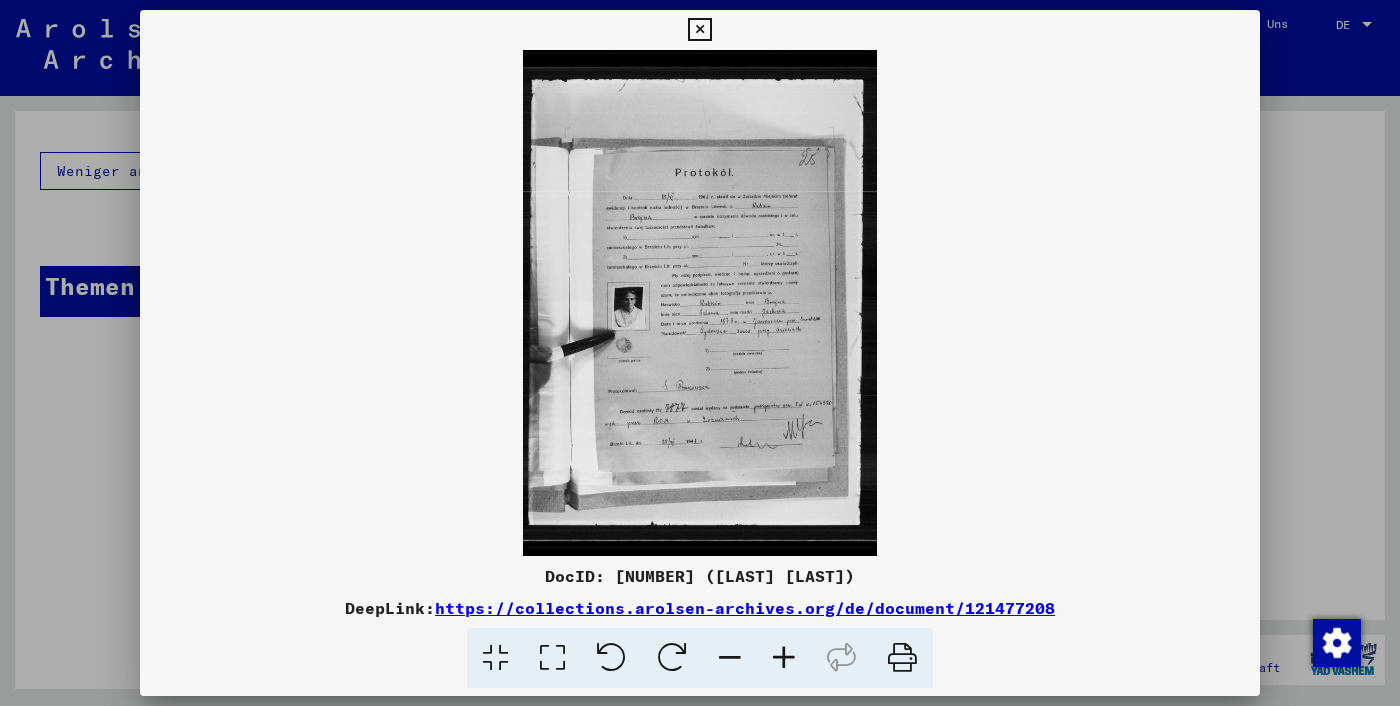 click at bounding box center (700, 353) 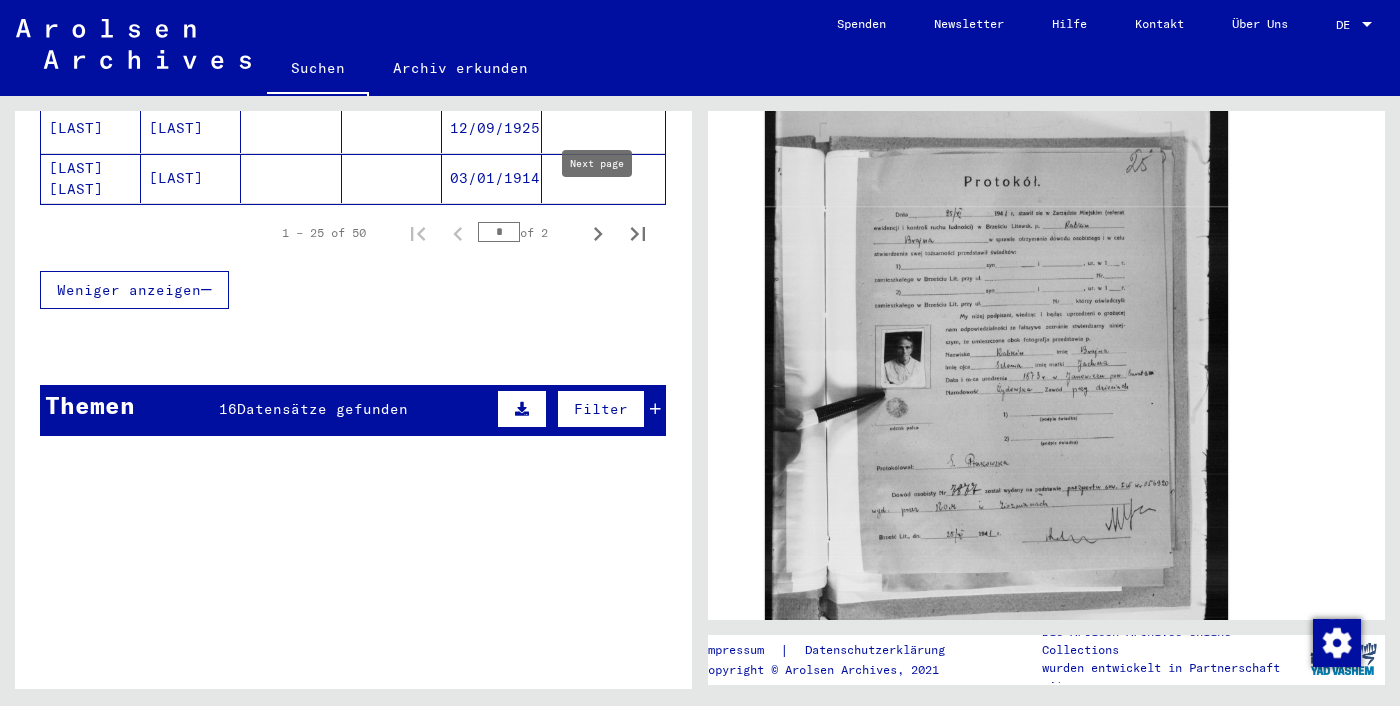 click 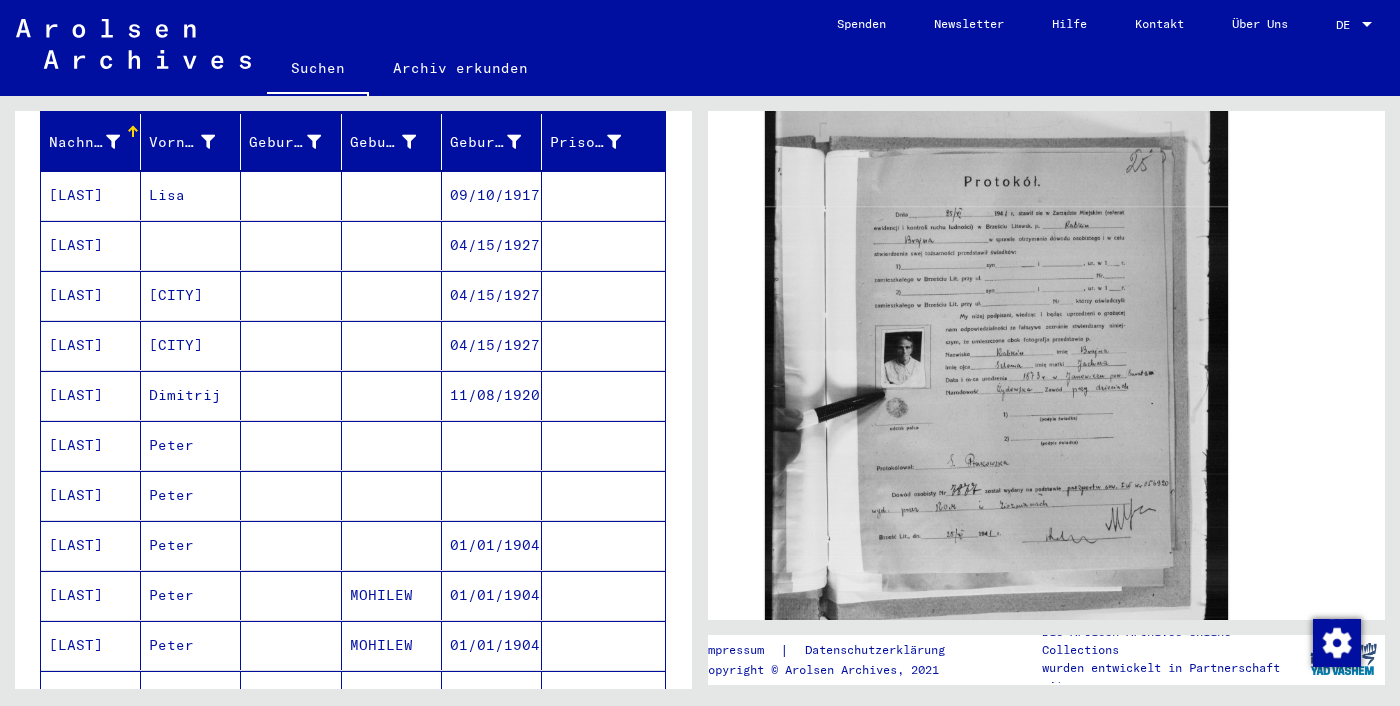 click on "11/08/1920" at bounding box center [492, 445] 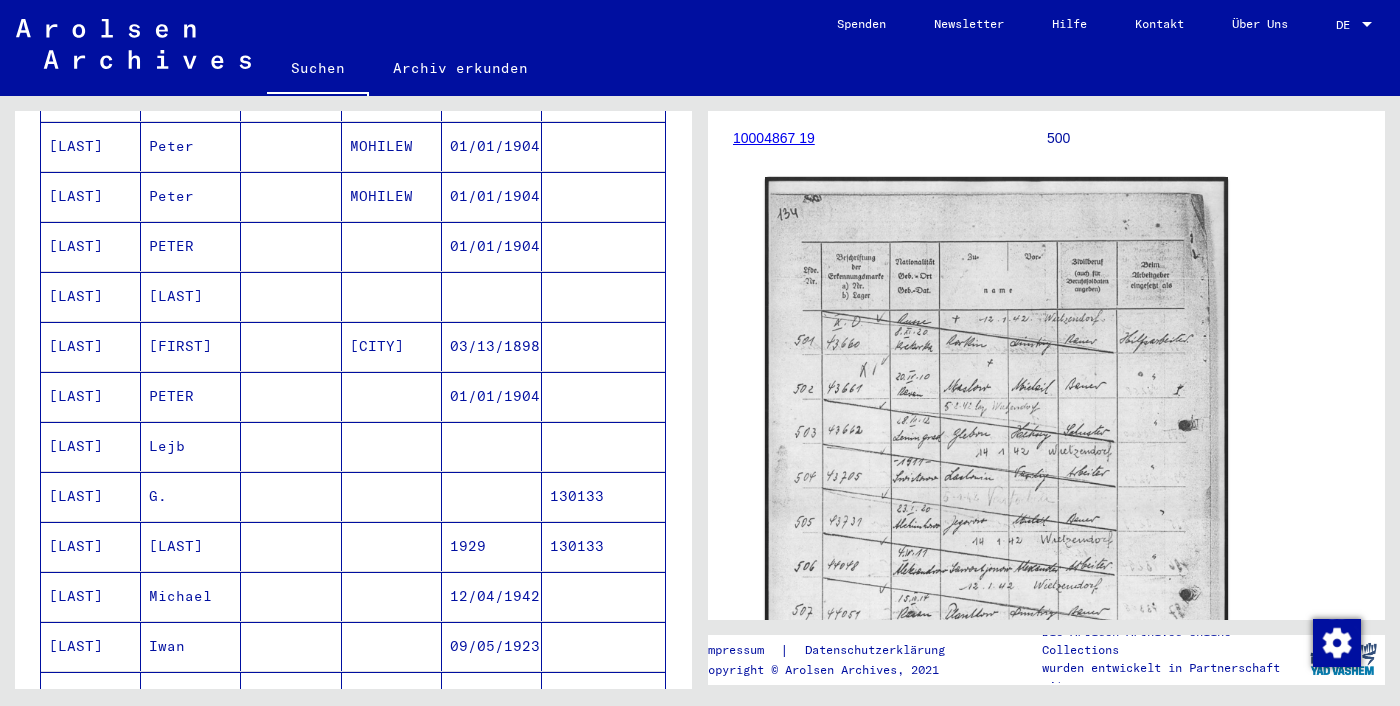 click at bounding box center [492, 546] 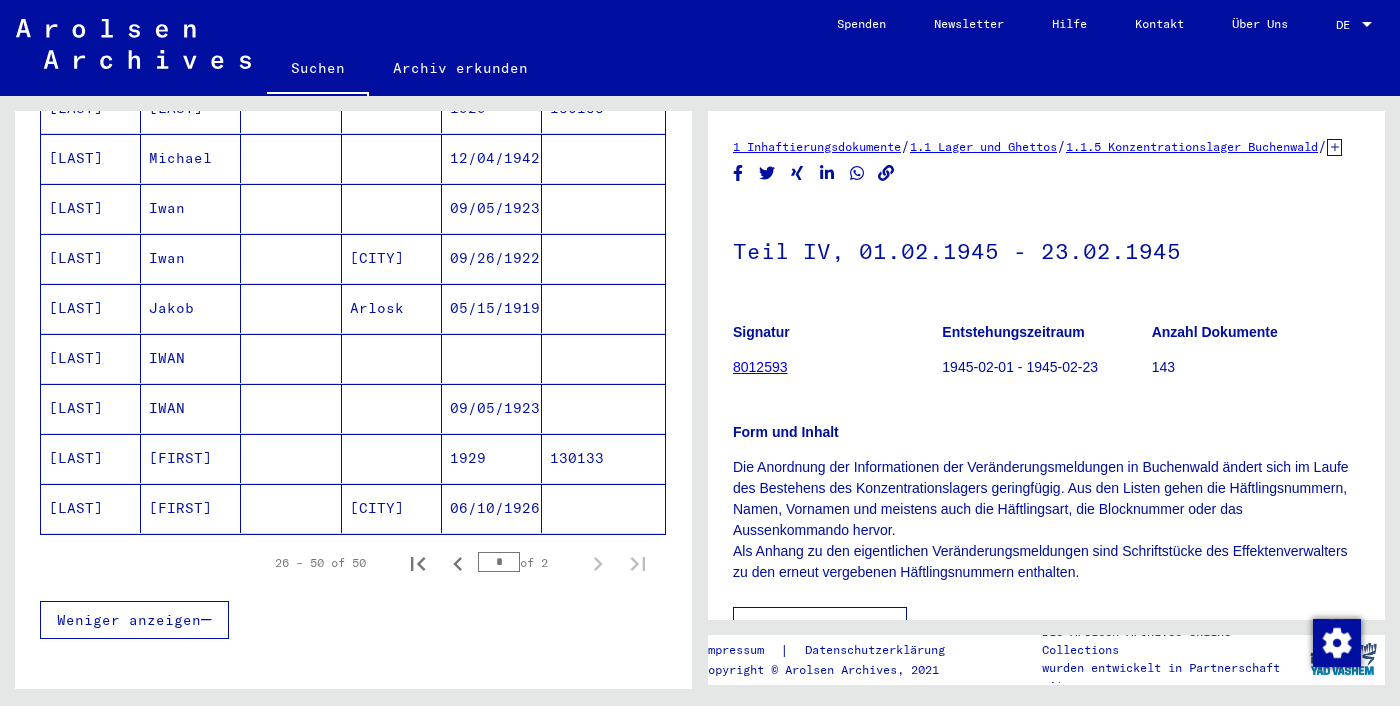 click on "1929" at bounding box center [492, 508] 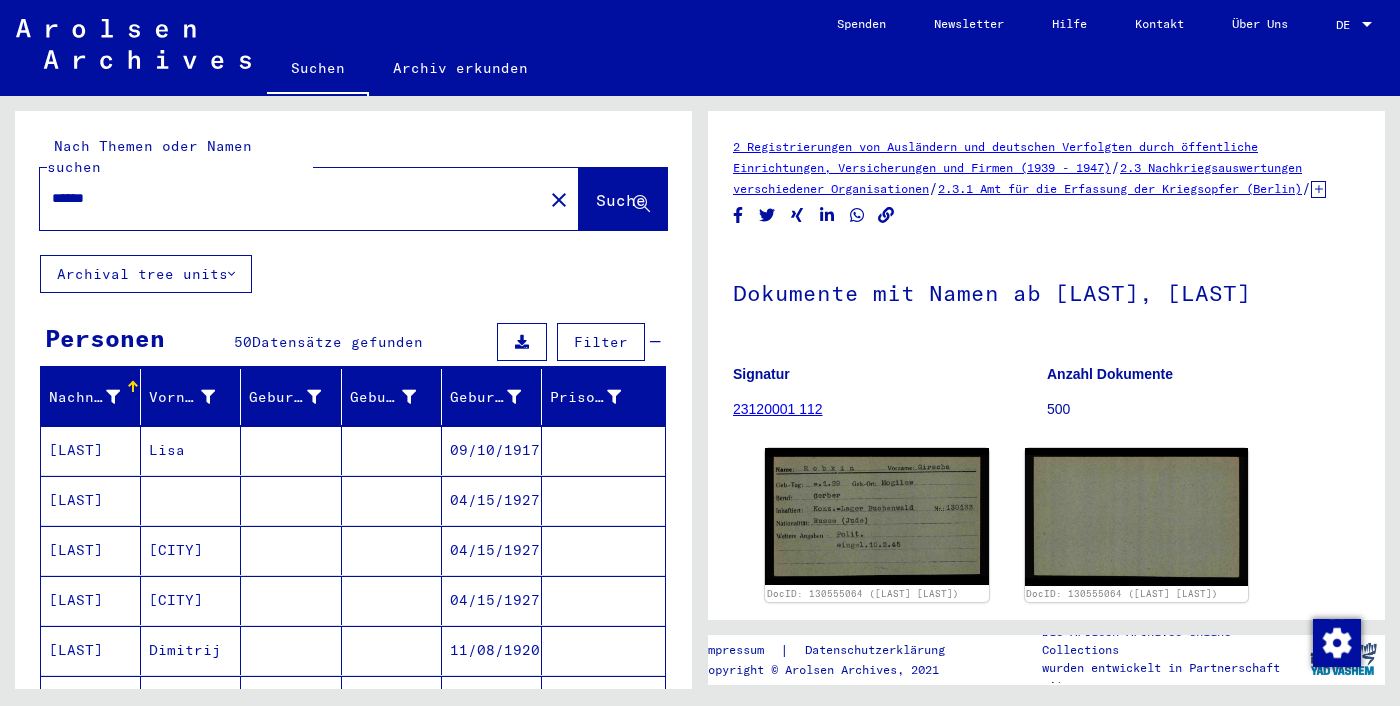click on "******" at bounding box center (291, 198) 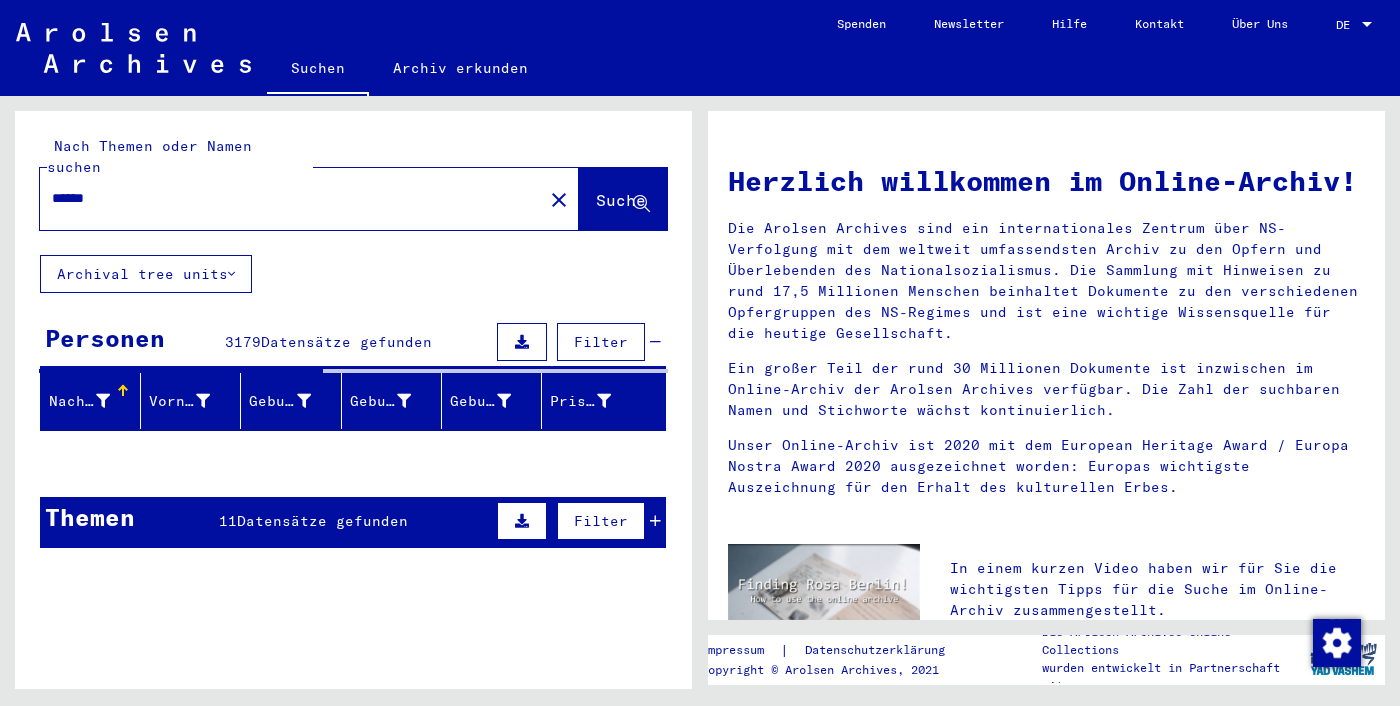 click on "******" at bounding box center (285, 198) 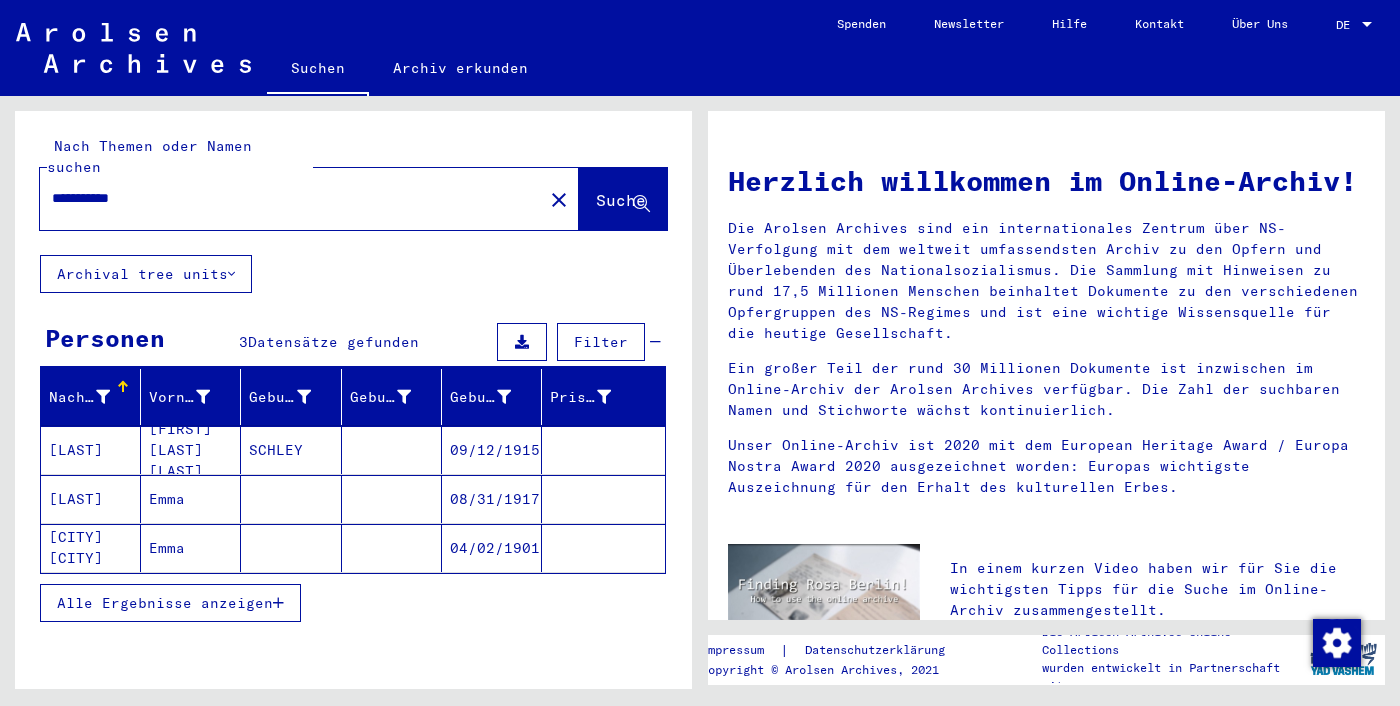 click at bounding box center (291, 548) 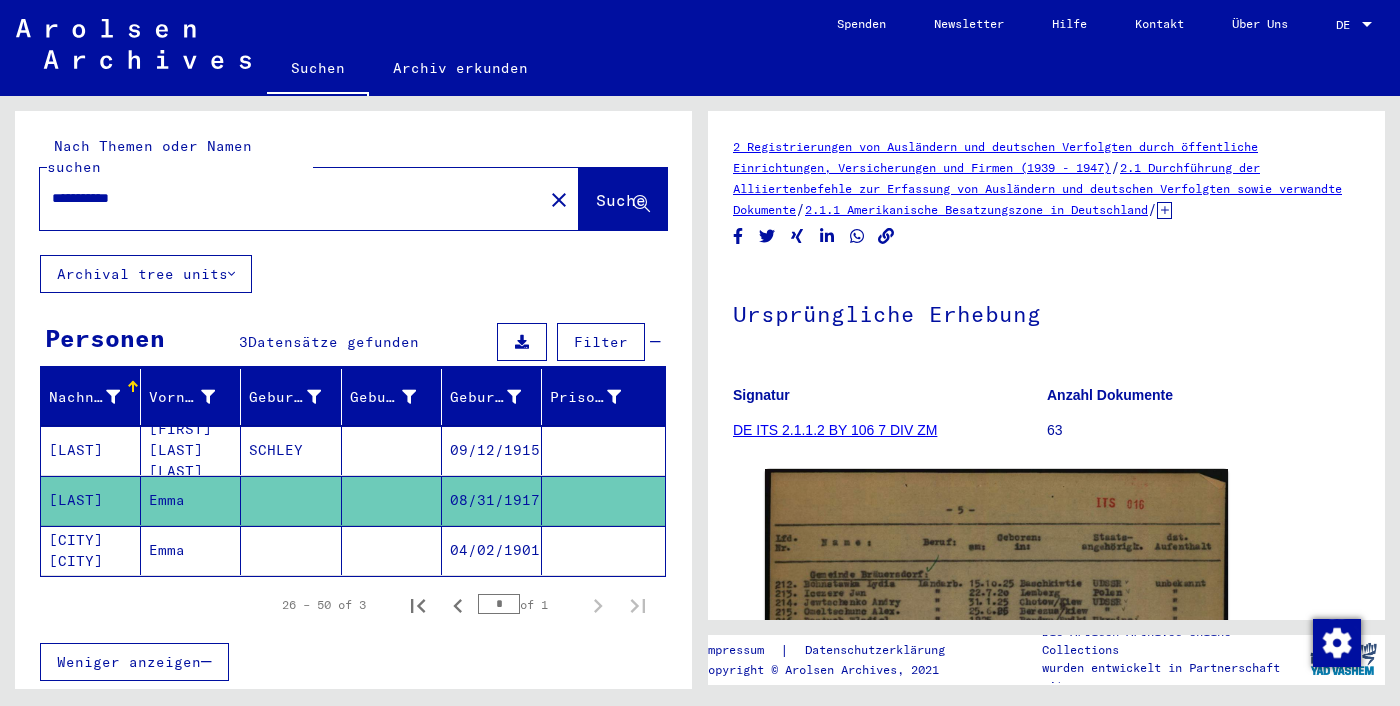 scroll, scrollTop: 0, scrollLeft: 0, axis: both 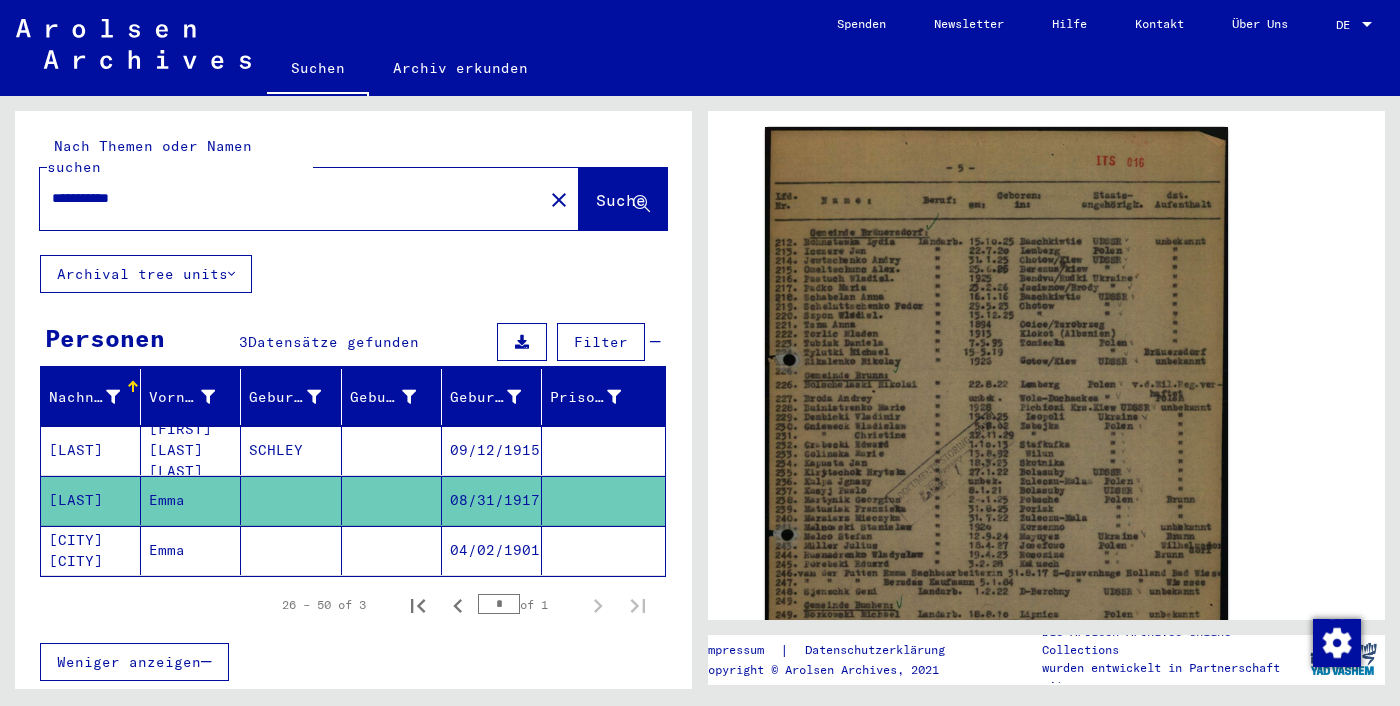 click on "[FIRST] [LAST] [LAST]" at bounding box center [191, 500] 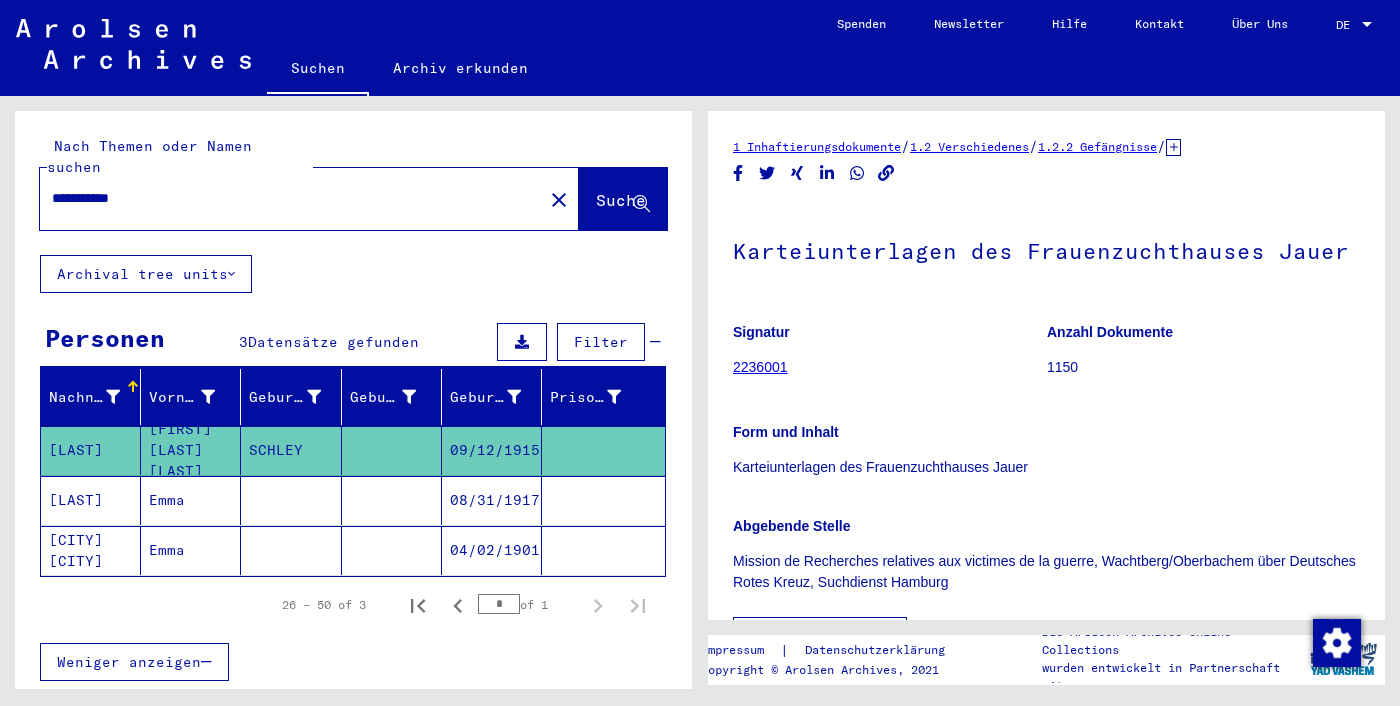 scroll, scrollTop: 0, scrollLeft: 0, axis: both 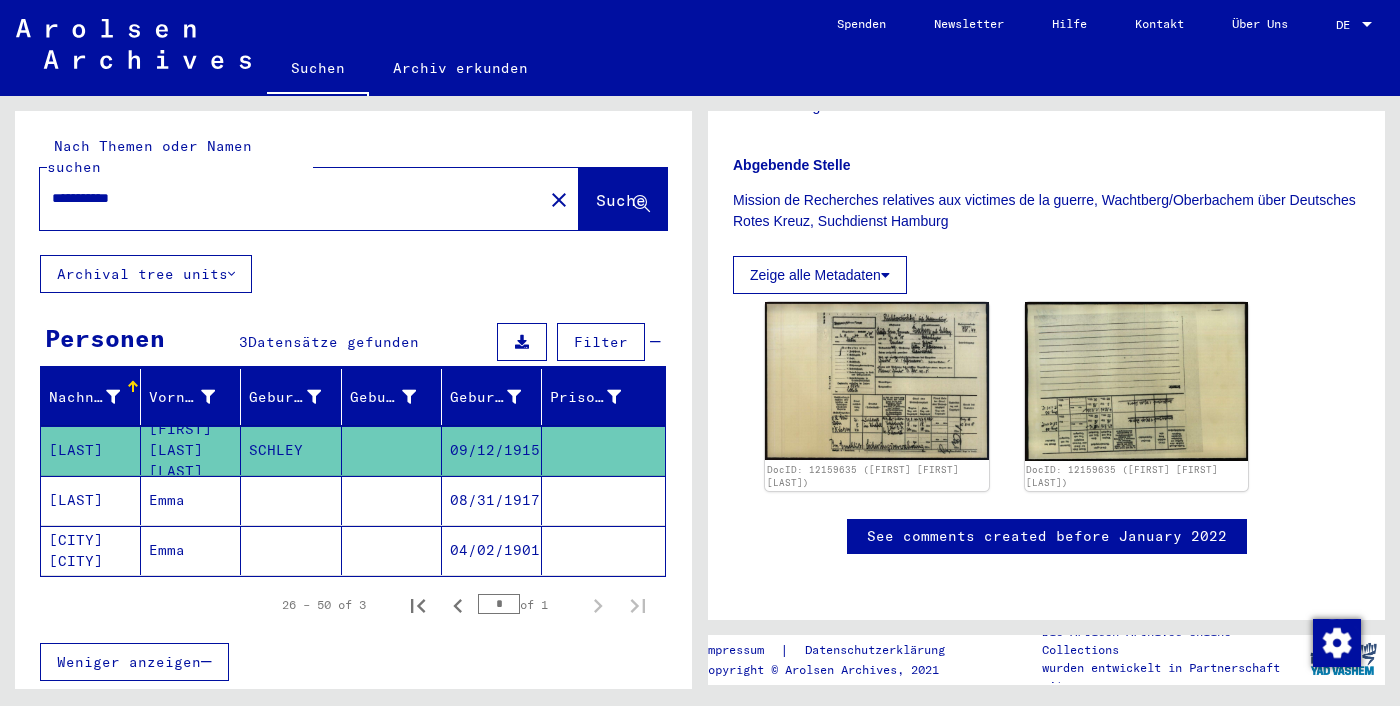 click on "04/02/1901" 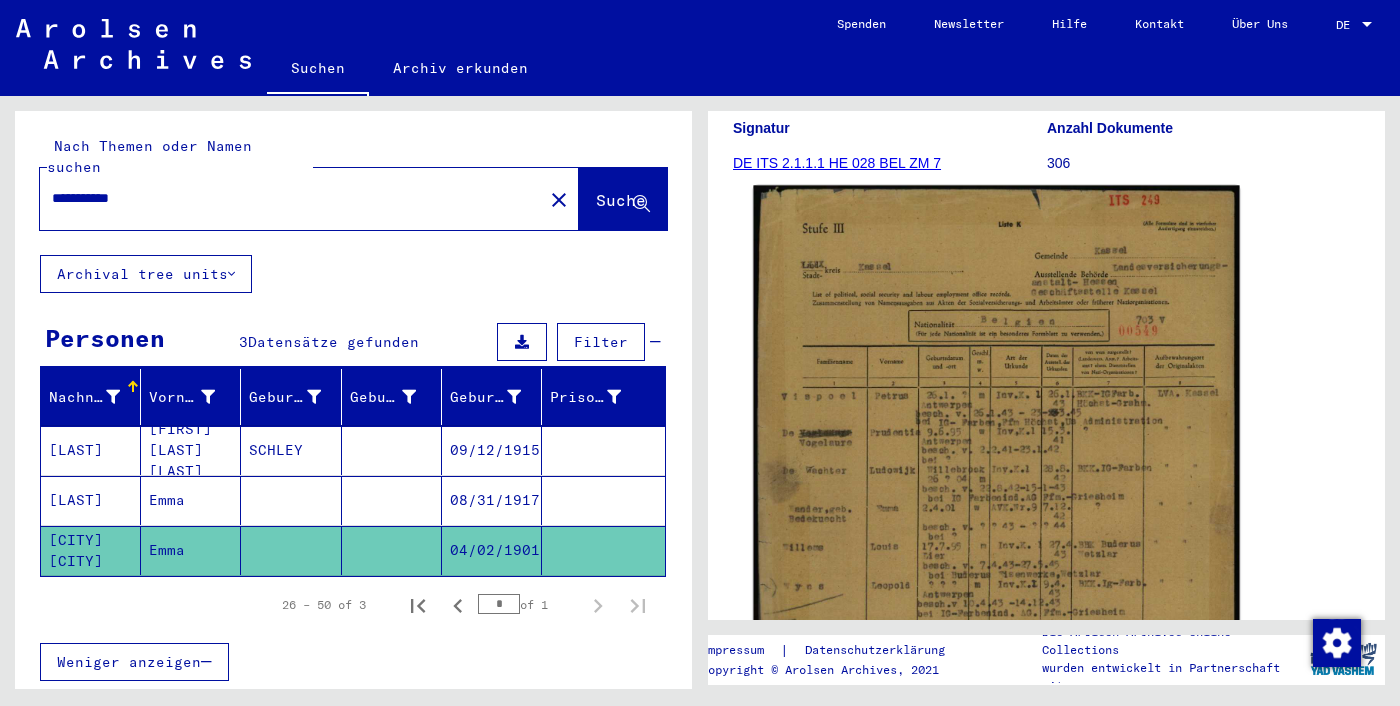 click 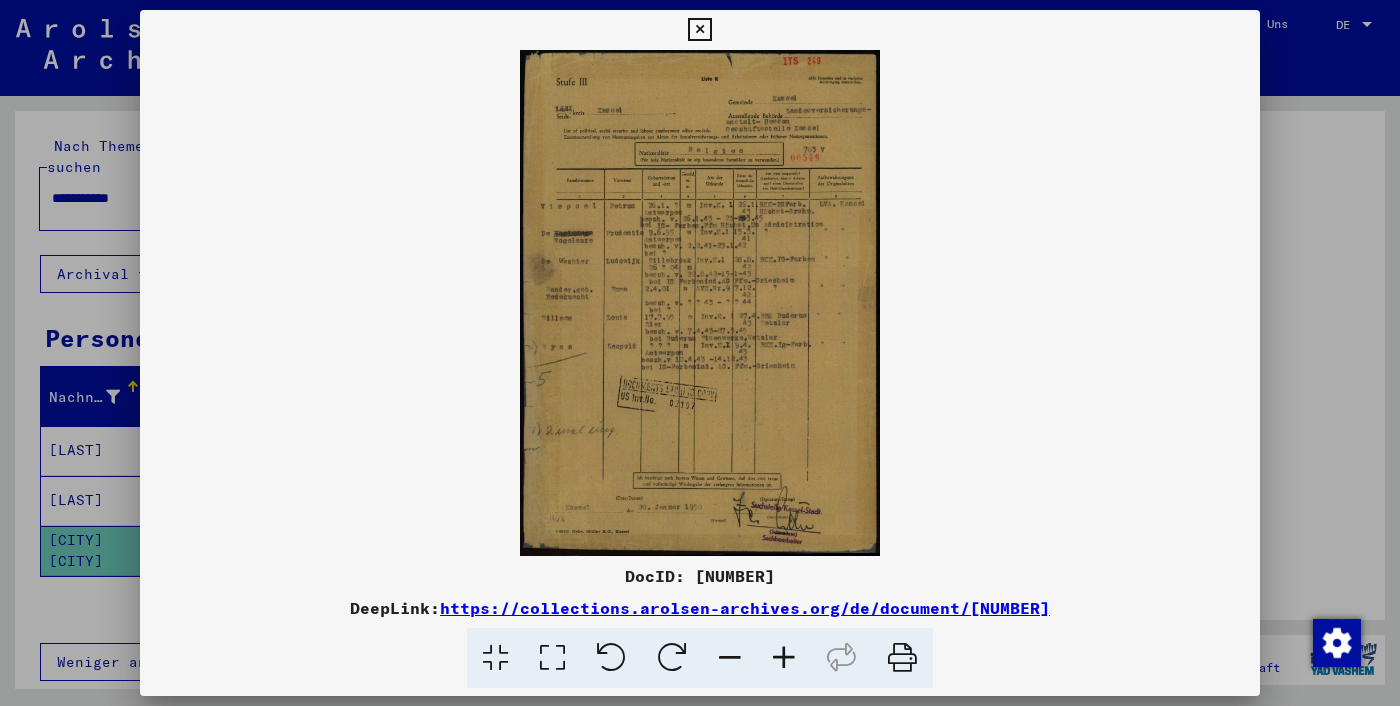 click at bounding box center (700, 353) 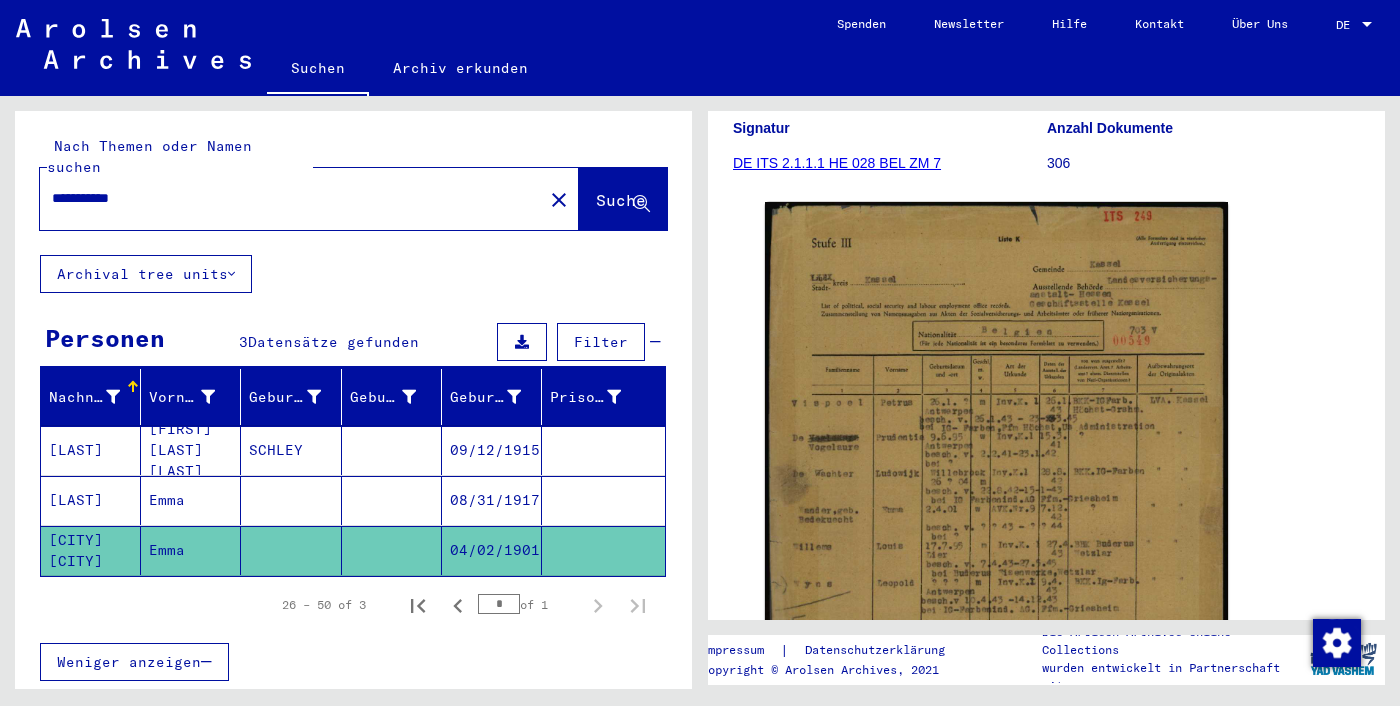 click at bounding box center (392, 500) 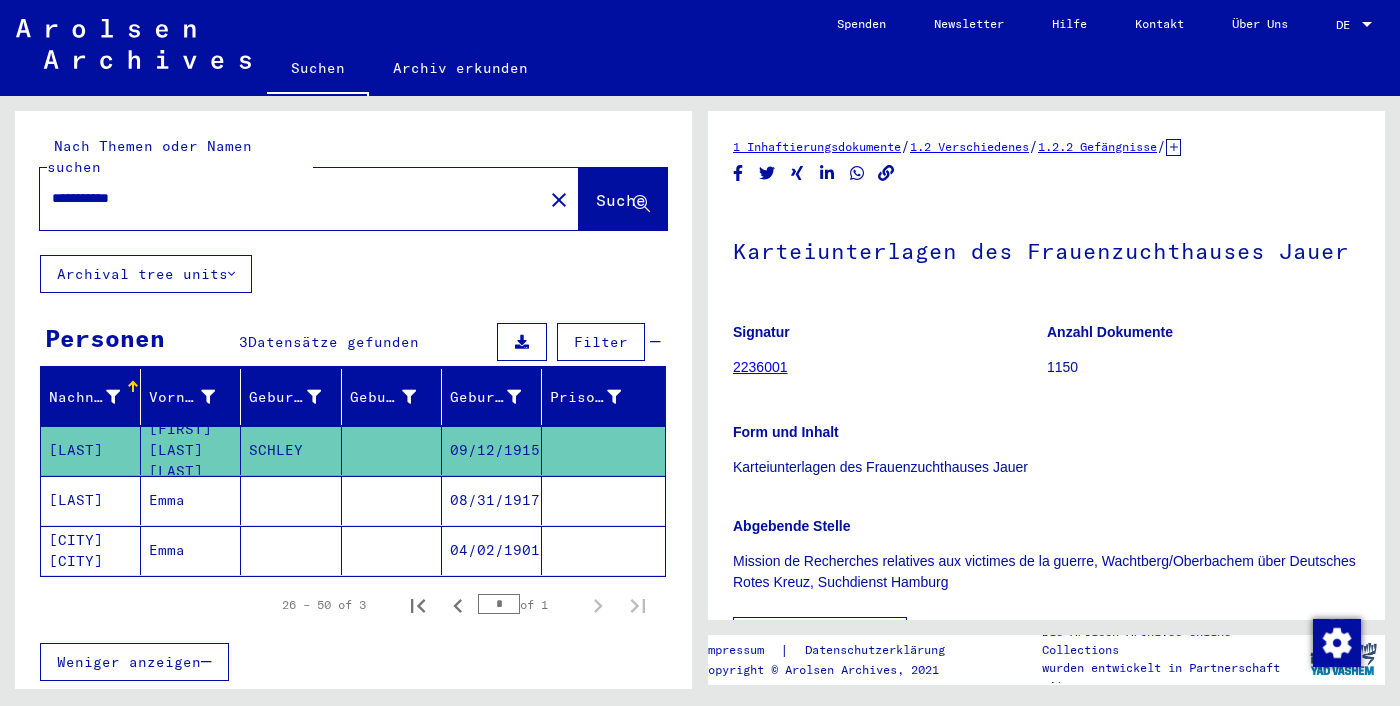 scroll, scrollTop: 0, scrollLeft: 0, axis: both 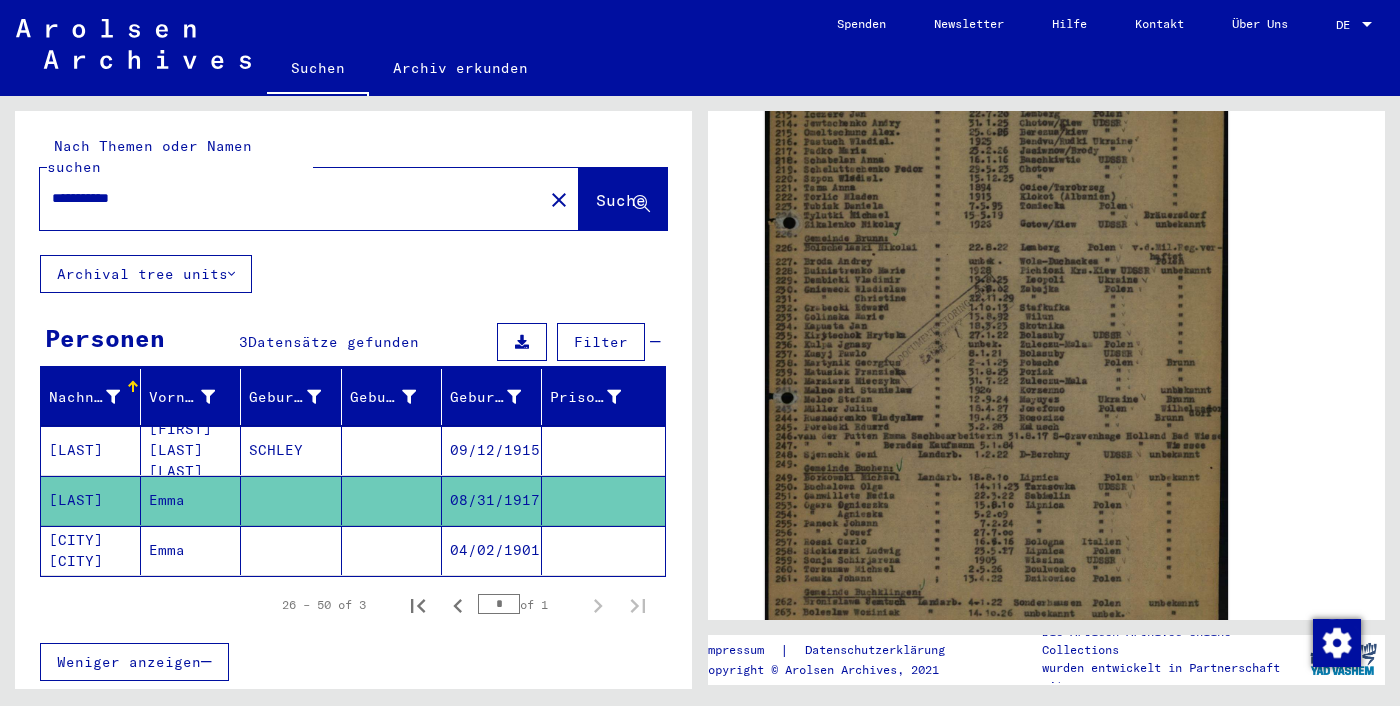 click on "**********" at bounding box center [291, 198] 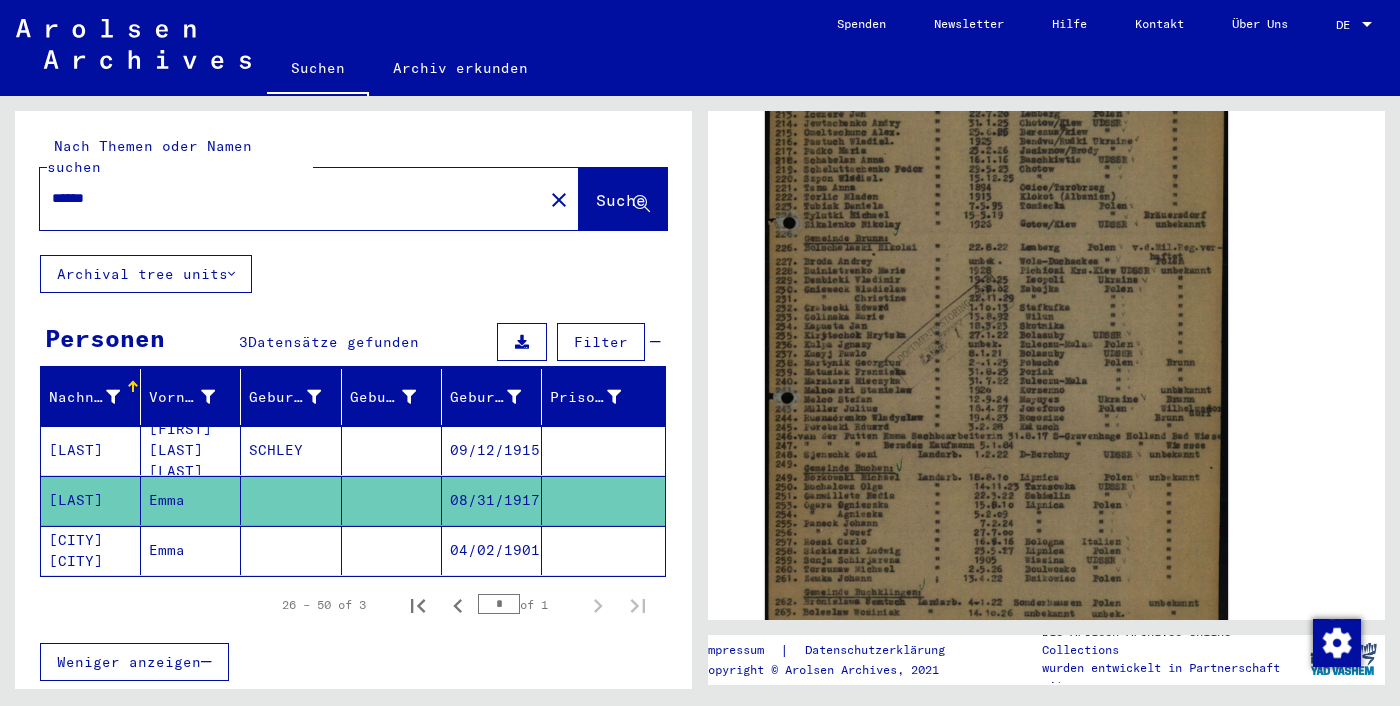click on "******" at bounding box center [291, 198] 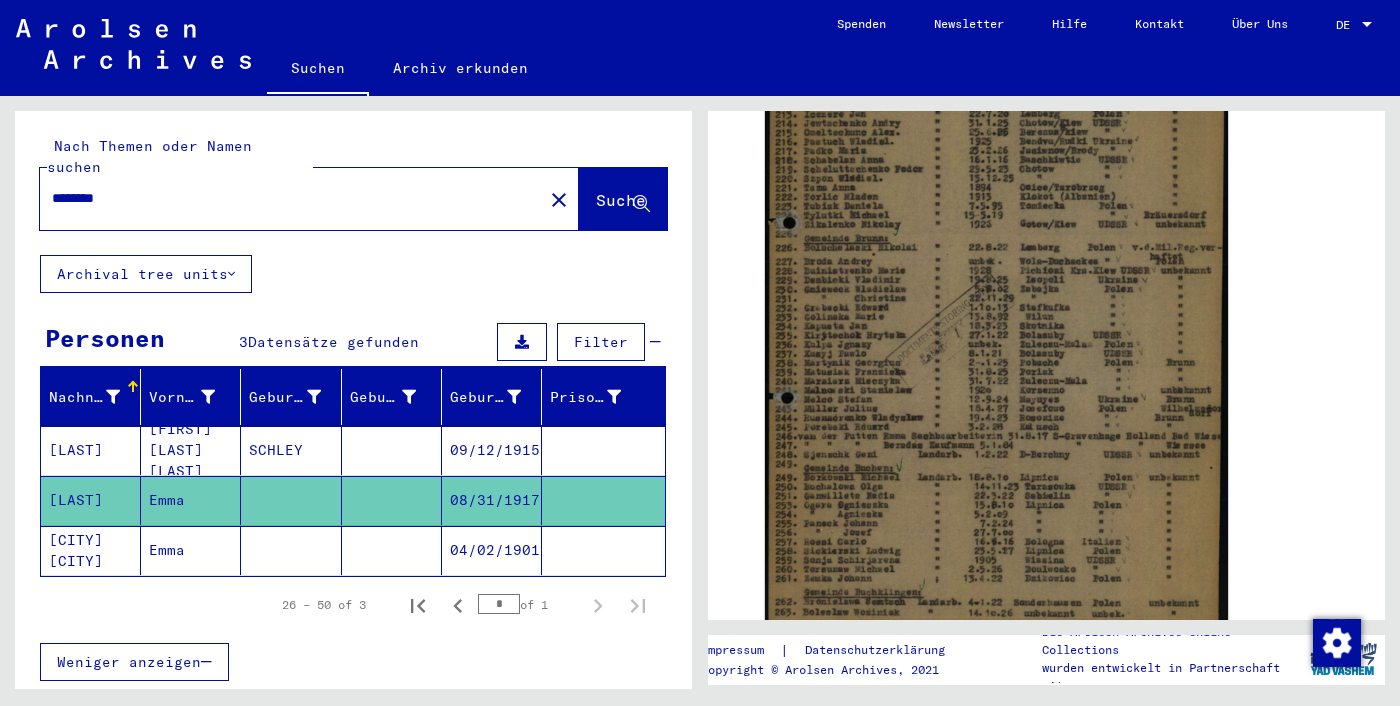 scroll, scrollTop: 0, scrollLeft: 0, axis: both 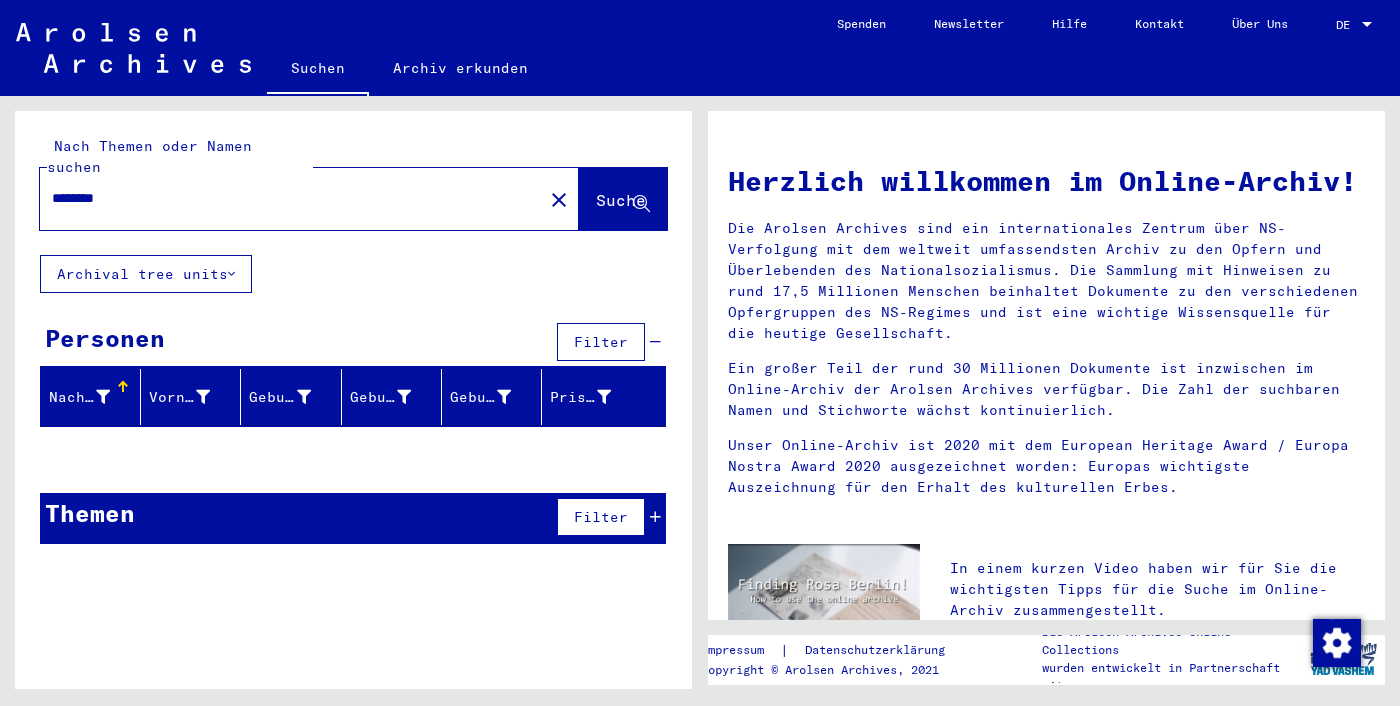 click on "********" at bounding box center [285, 198] 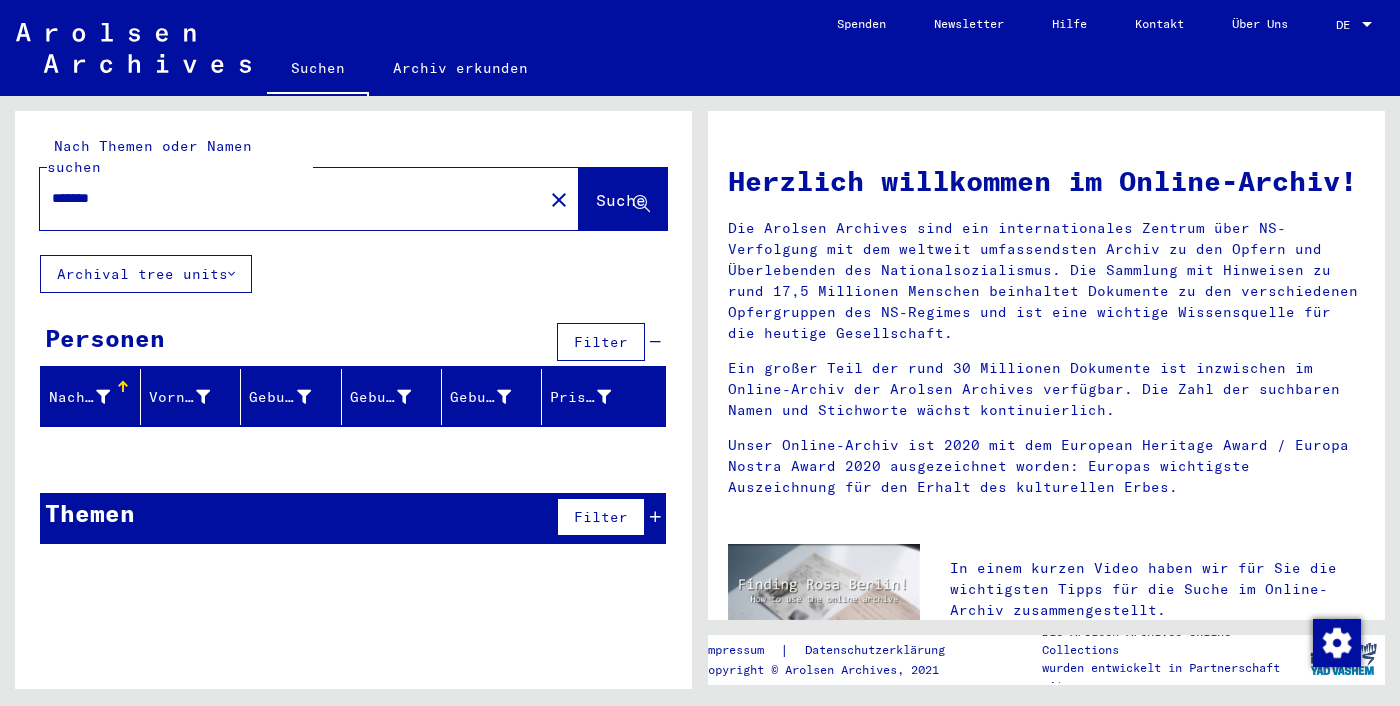 click on "*******" at bounding box center (285, 198) 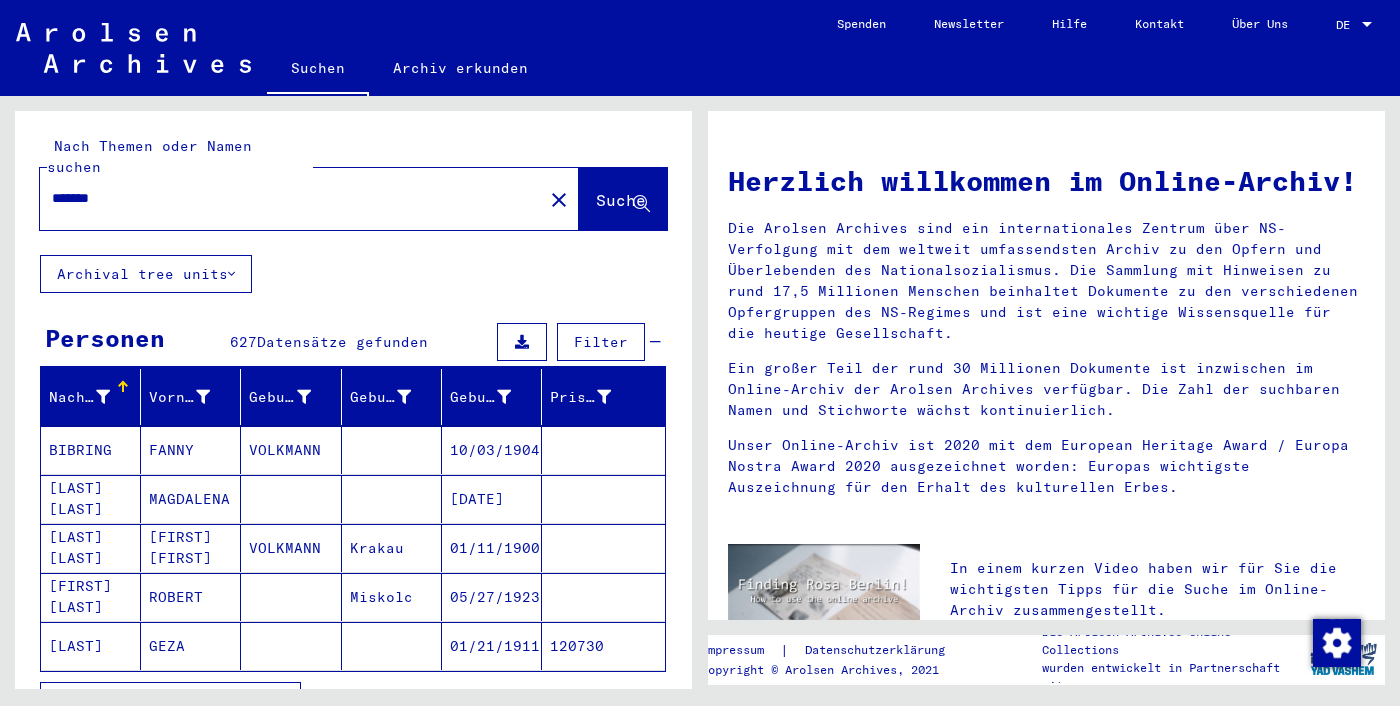 click on "FANNY" at bounding box center (191, 499) 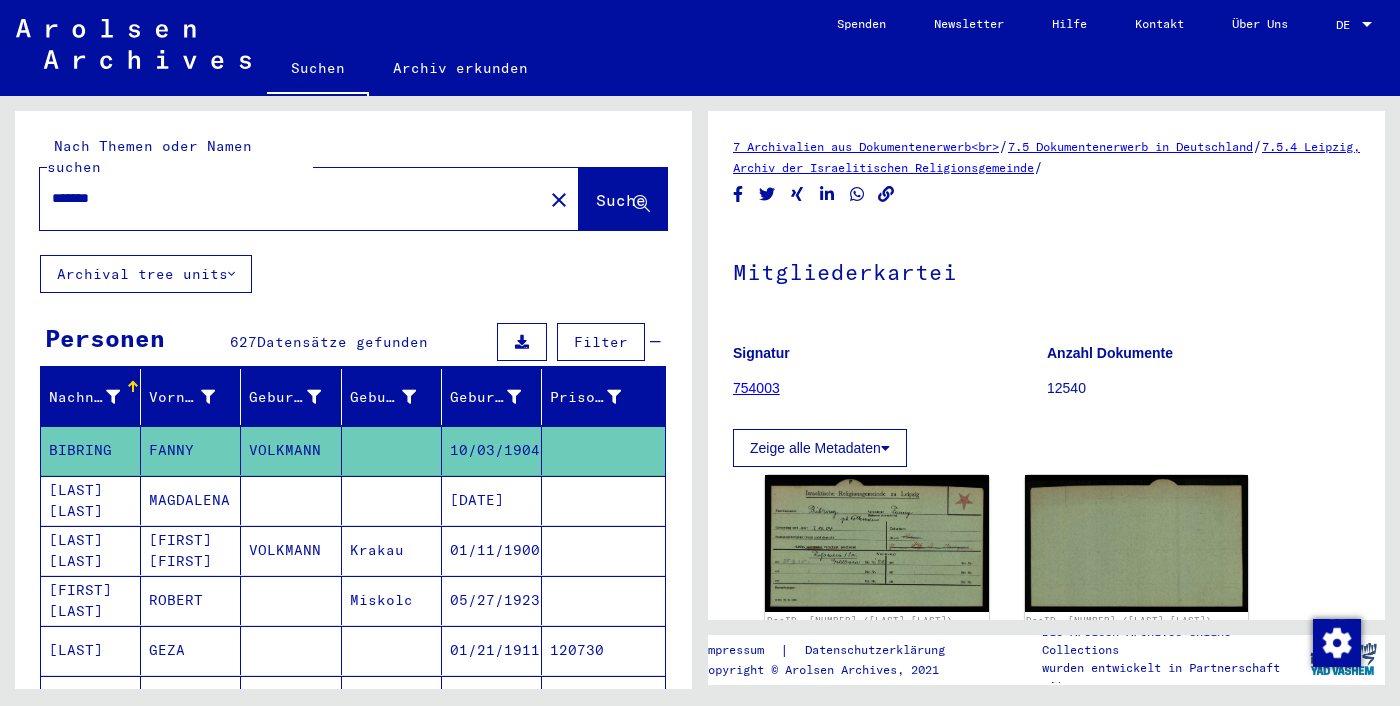 scroll, scrollTop: 0, scrollLeft: 0, axis: both 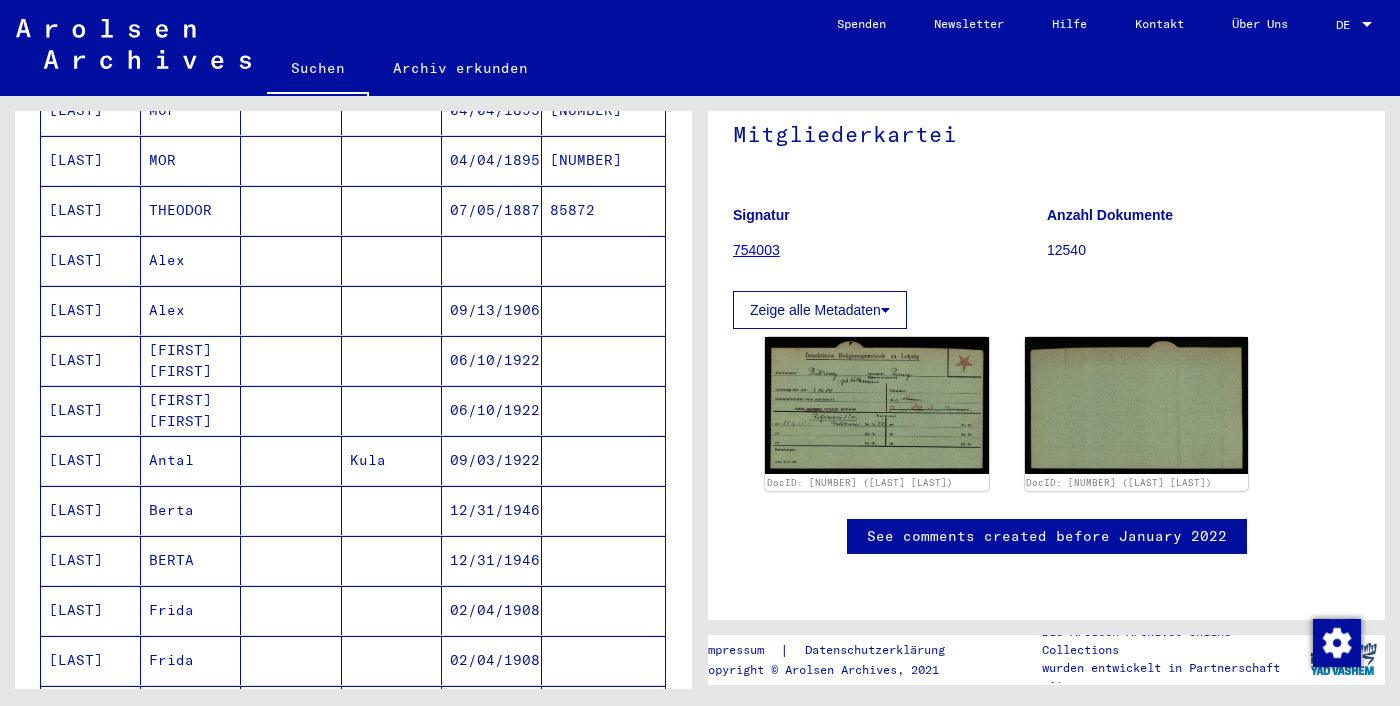 click at bounding box center (603, 460) 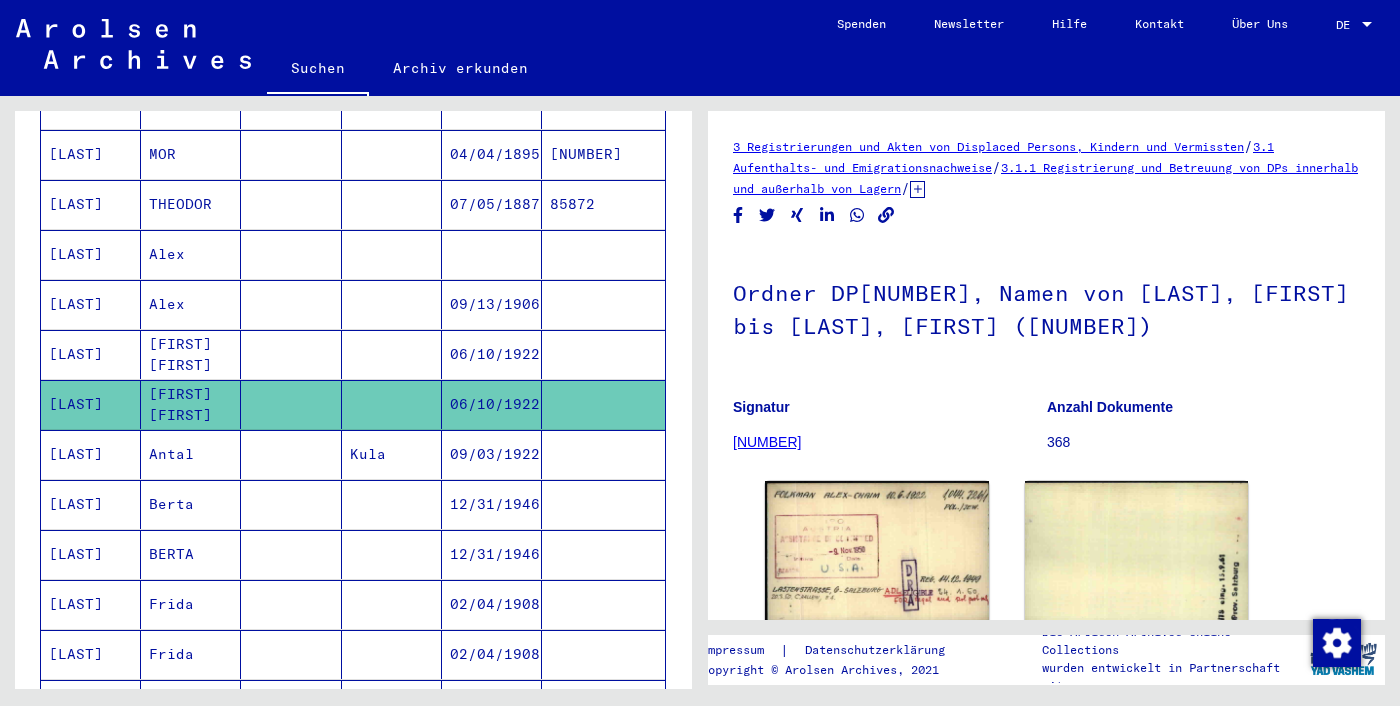 scroll, scrollTop: 747, scrollLeft: 0, axis: vertical 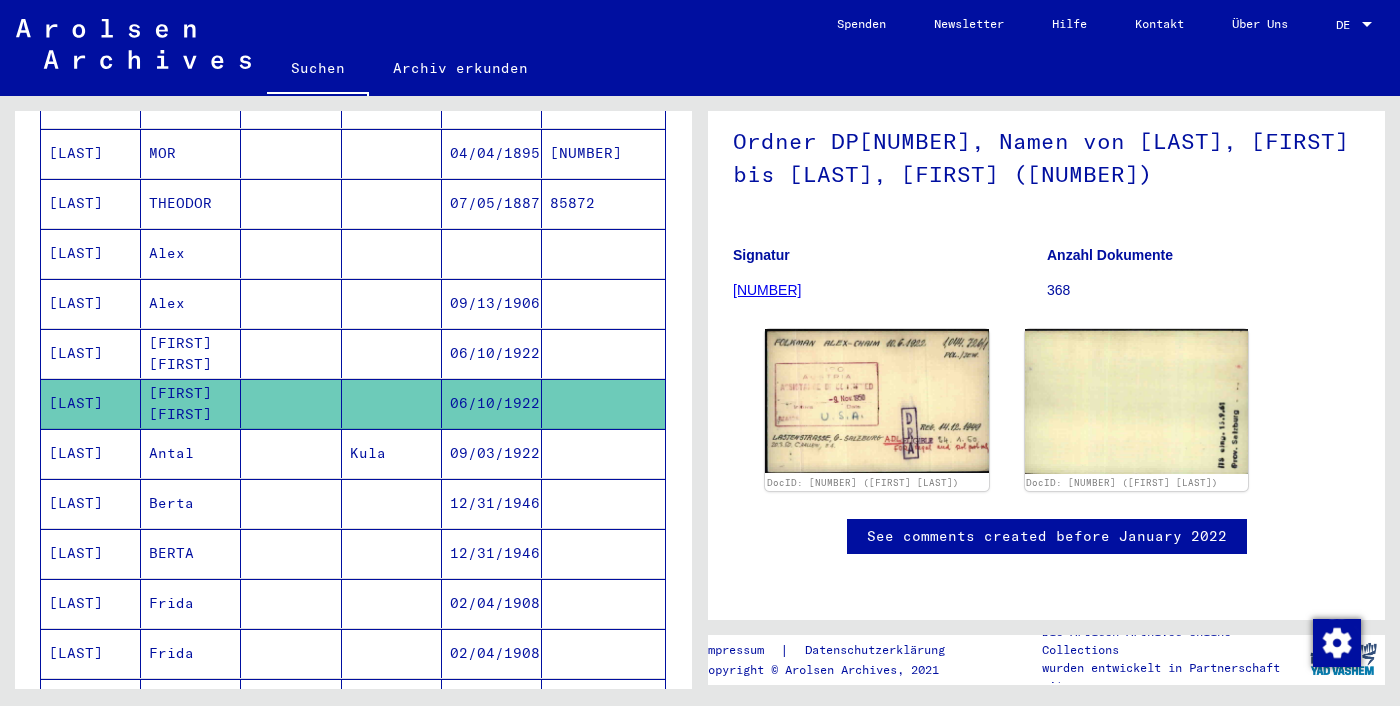 click at bounding box center (603, 353) 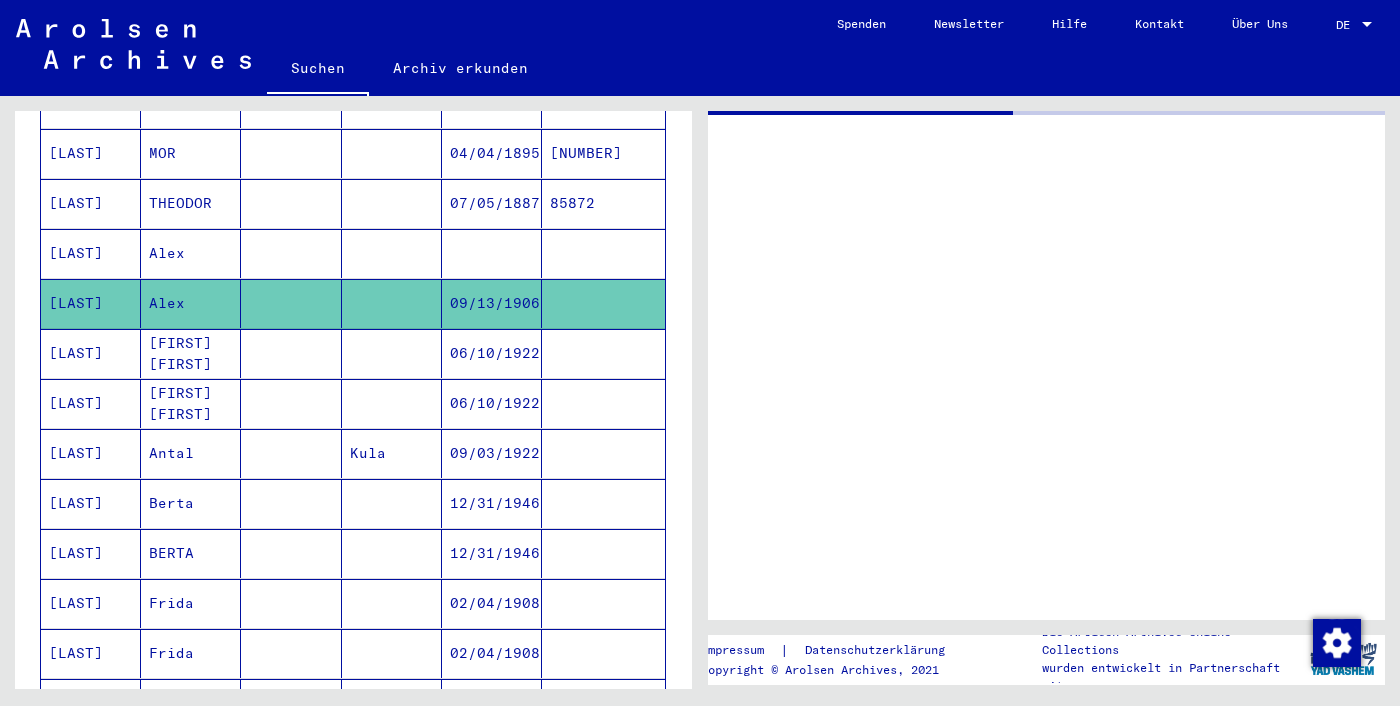 scroll, scrollTop: 0, scrollLeft: 0, axis: both 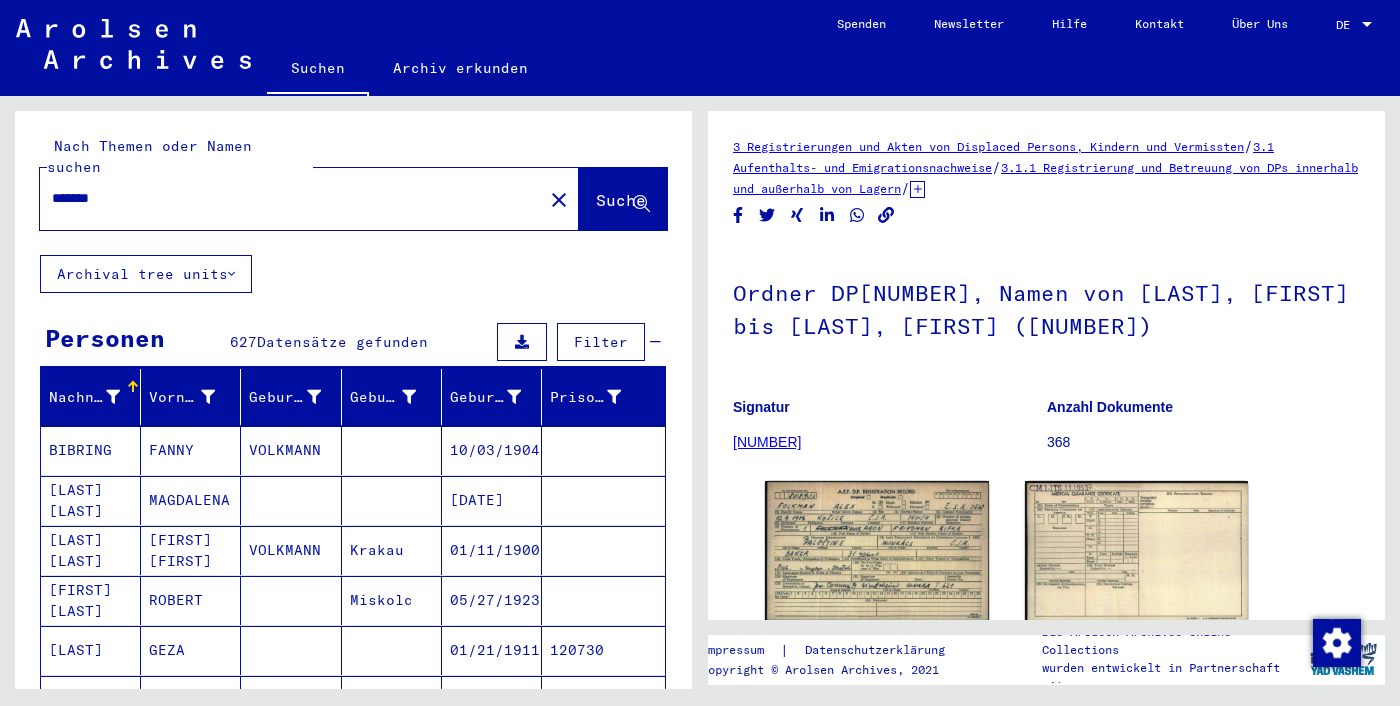 click on "*******" at bounding box center [291, 198] 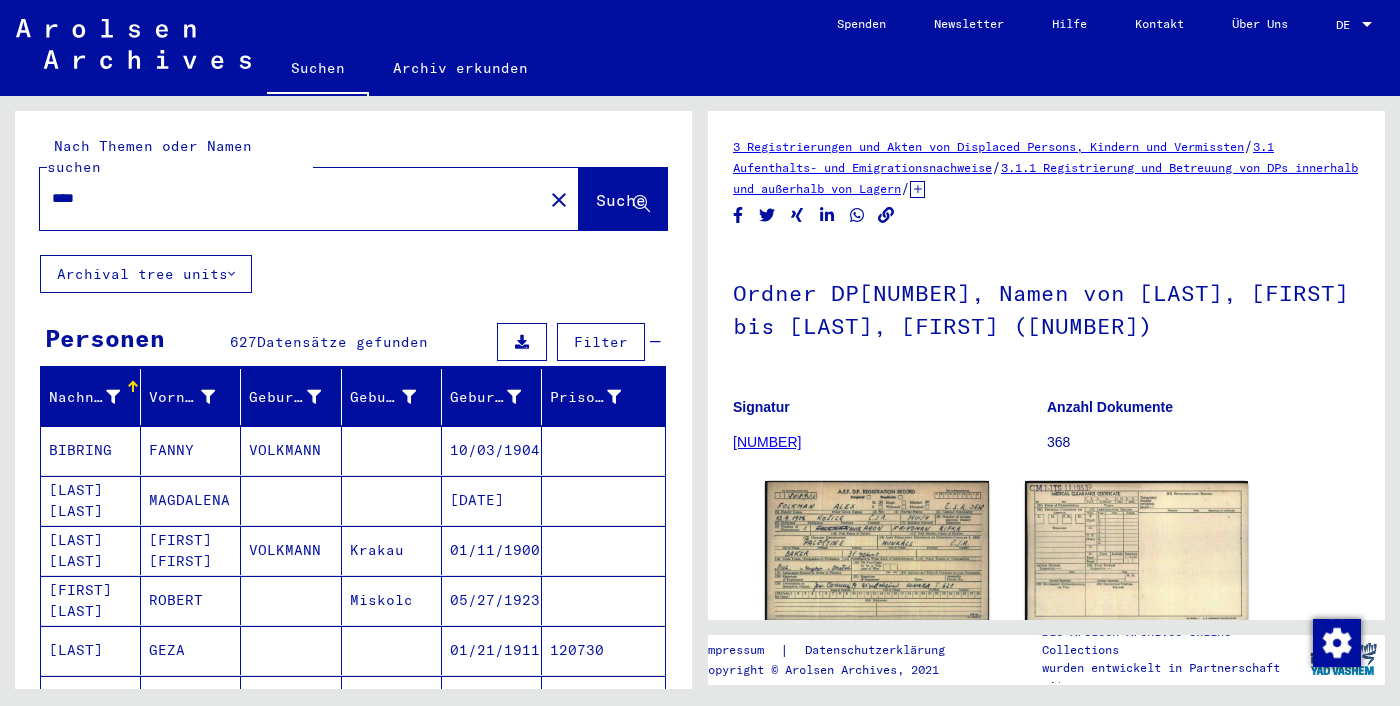 type on "****" 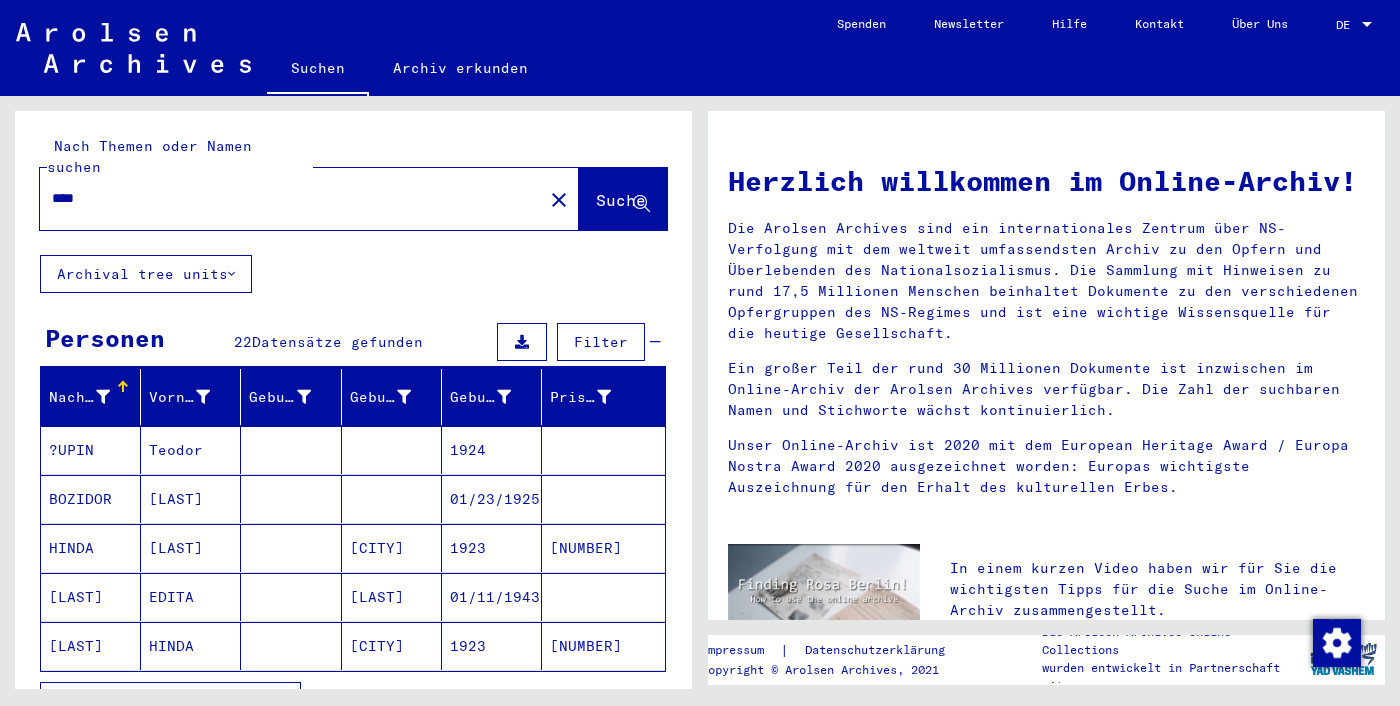 click at bounding box center (291, 499) 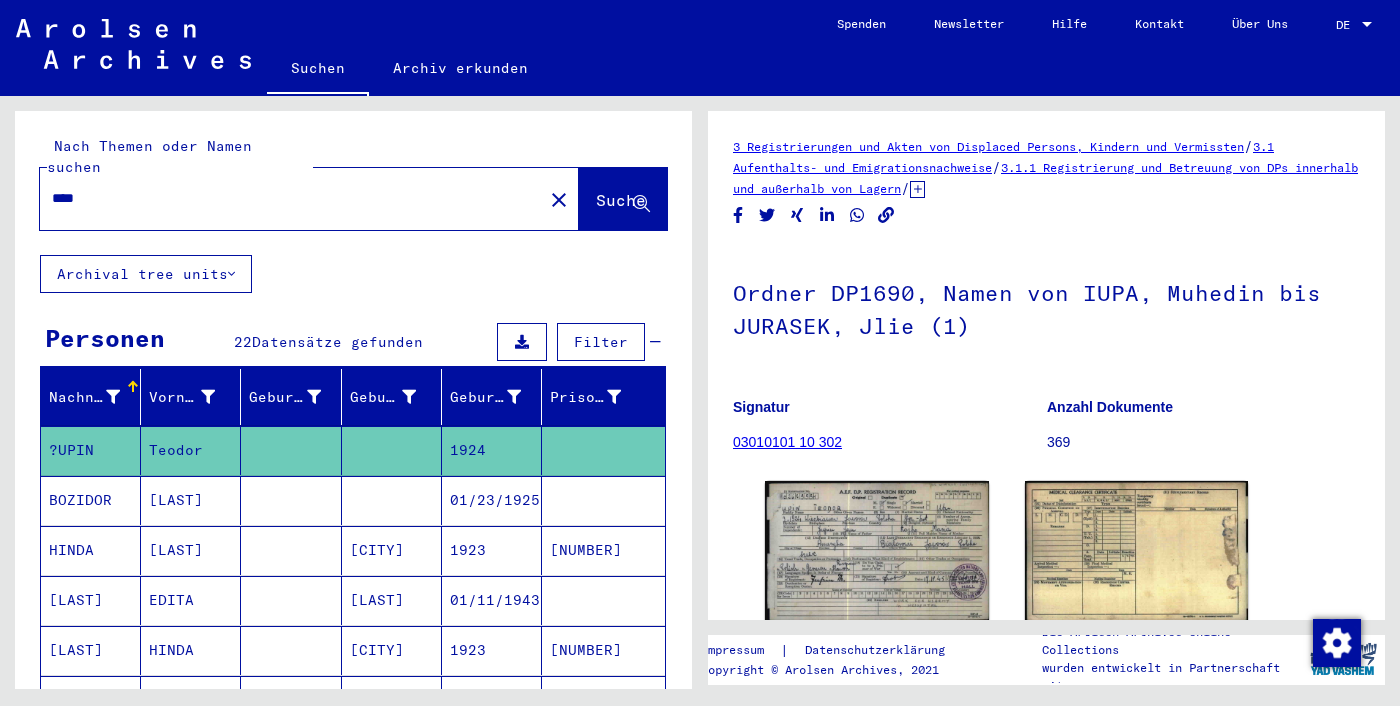 scroll, scrollTop: 0, scrollLeft: 0, axis: both 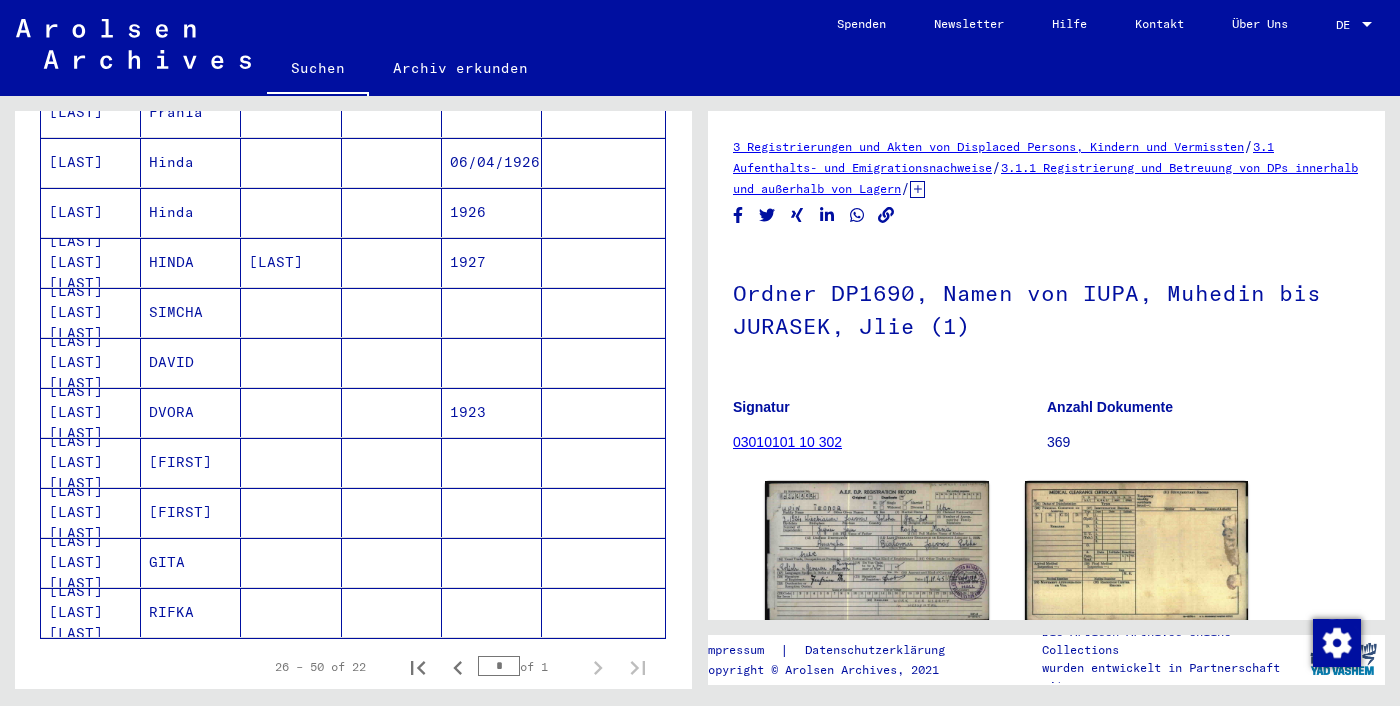 click at bounding box center (392, 362) 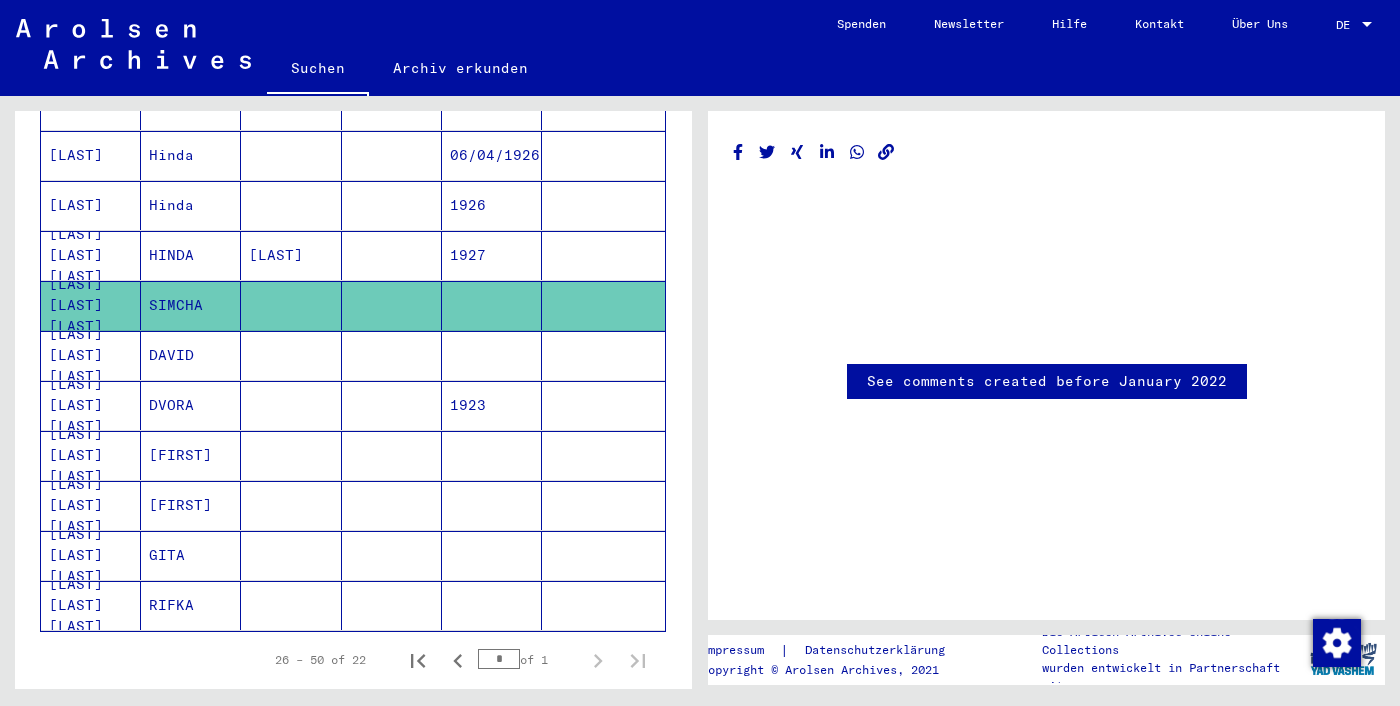 scroll, scrollTop: 899, scrollLeft: 0, axis: vertical 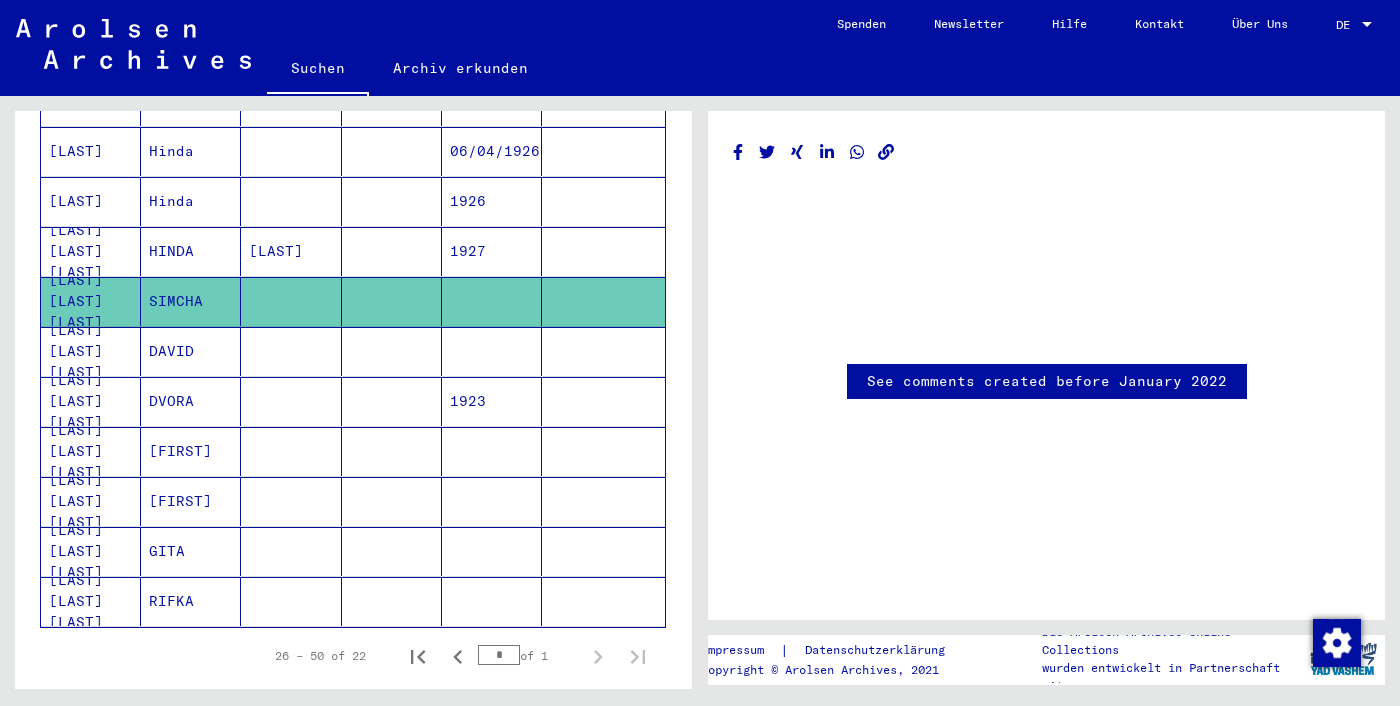 click 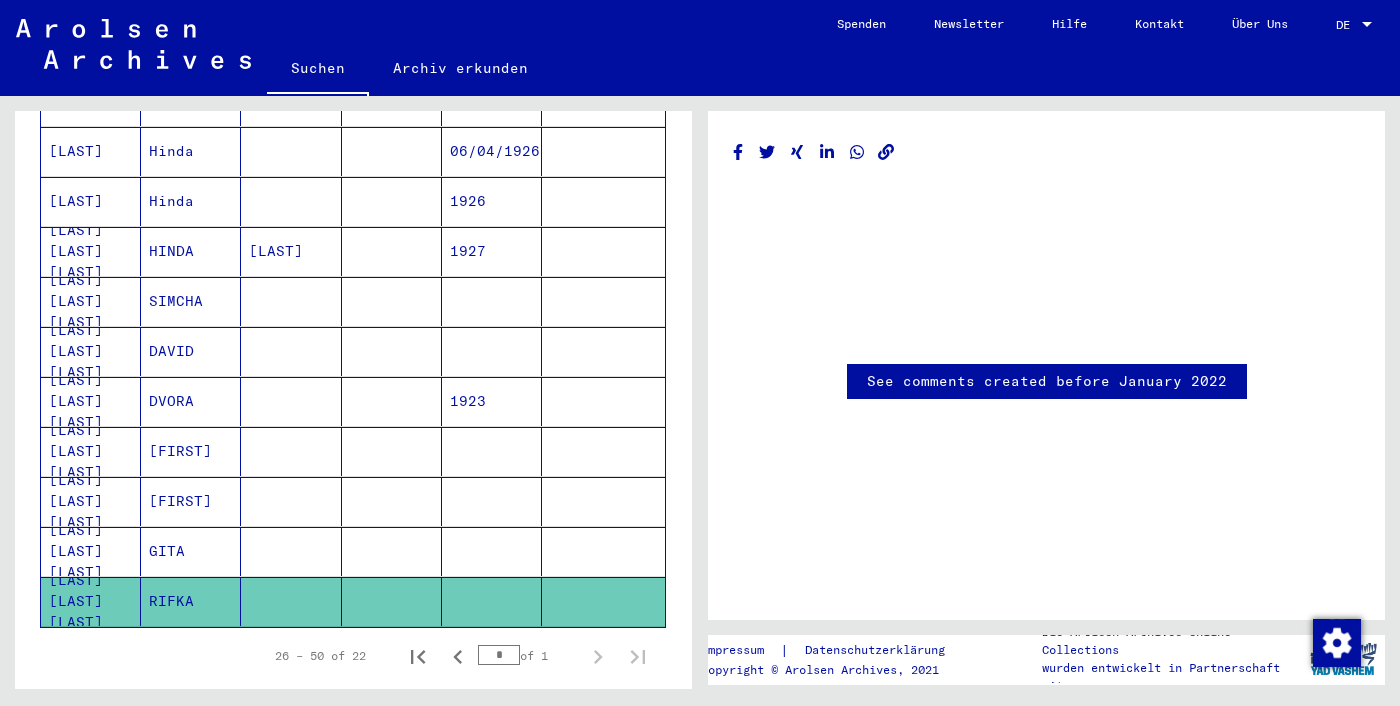 click at bounding box center (603, 551) 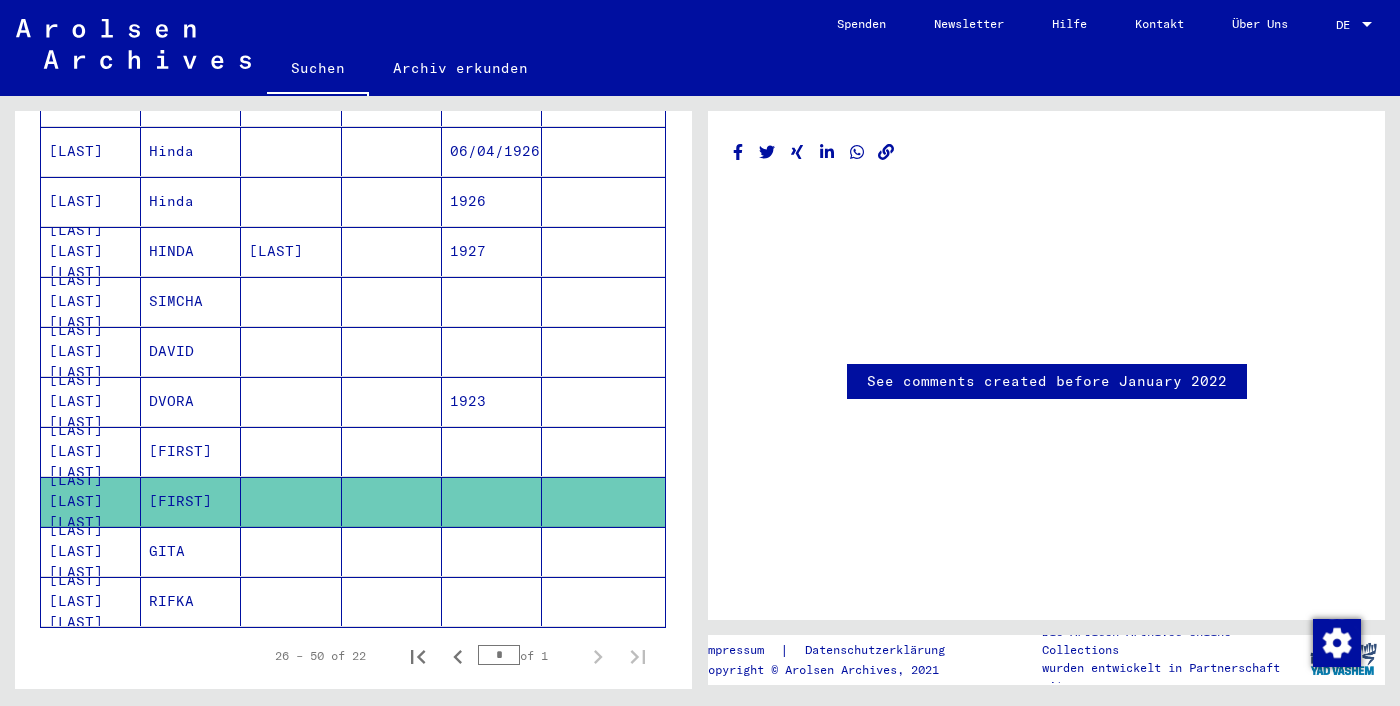 click at bounding box center (603, 501) 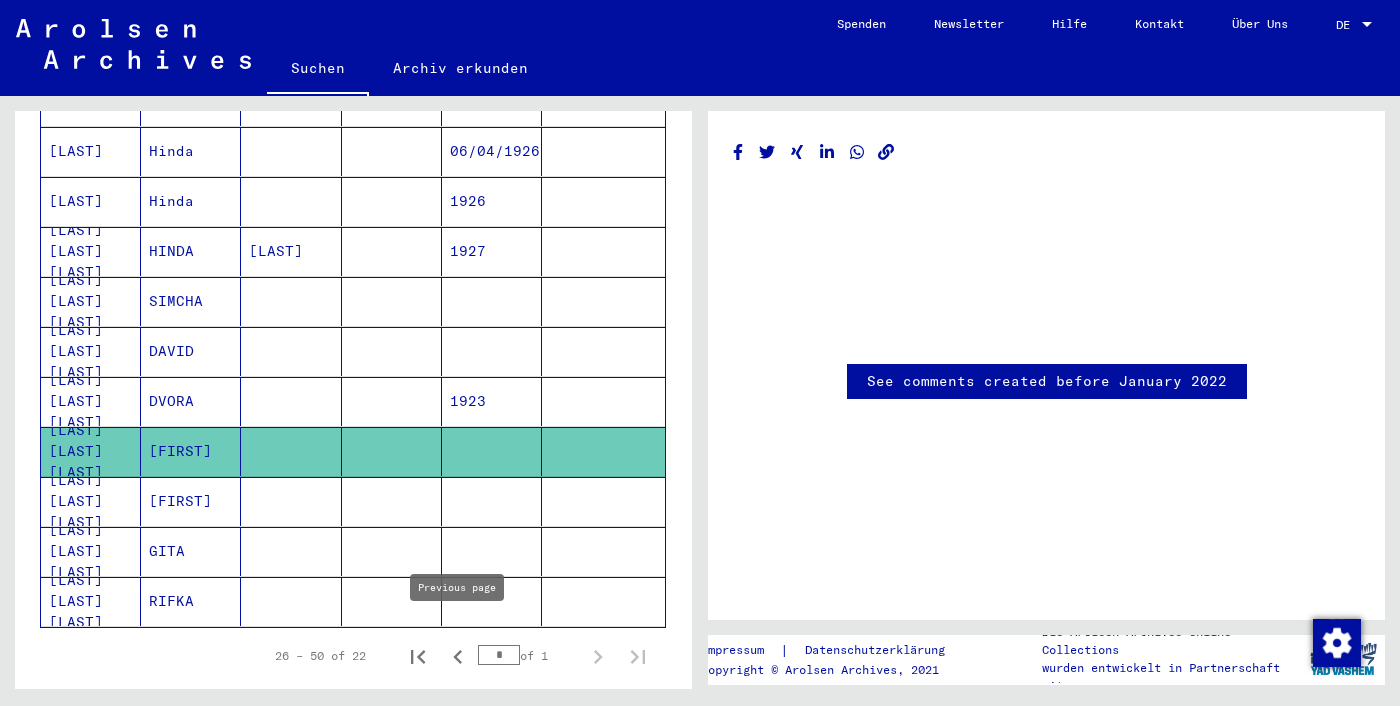 click 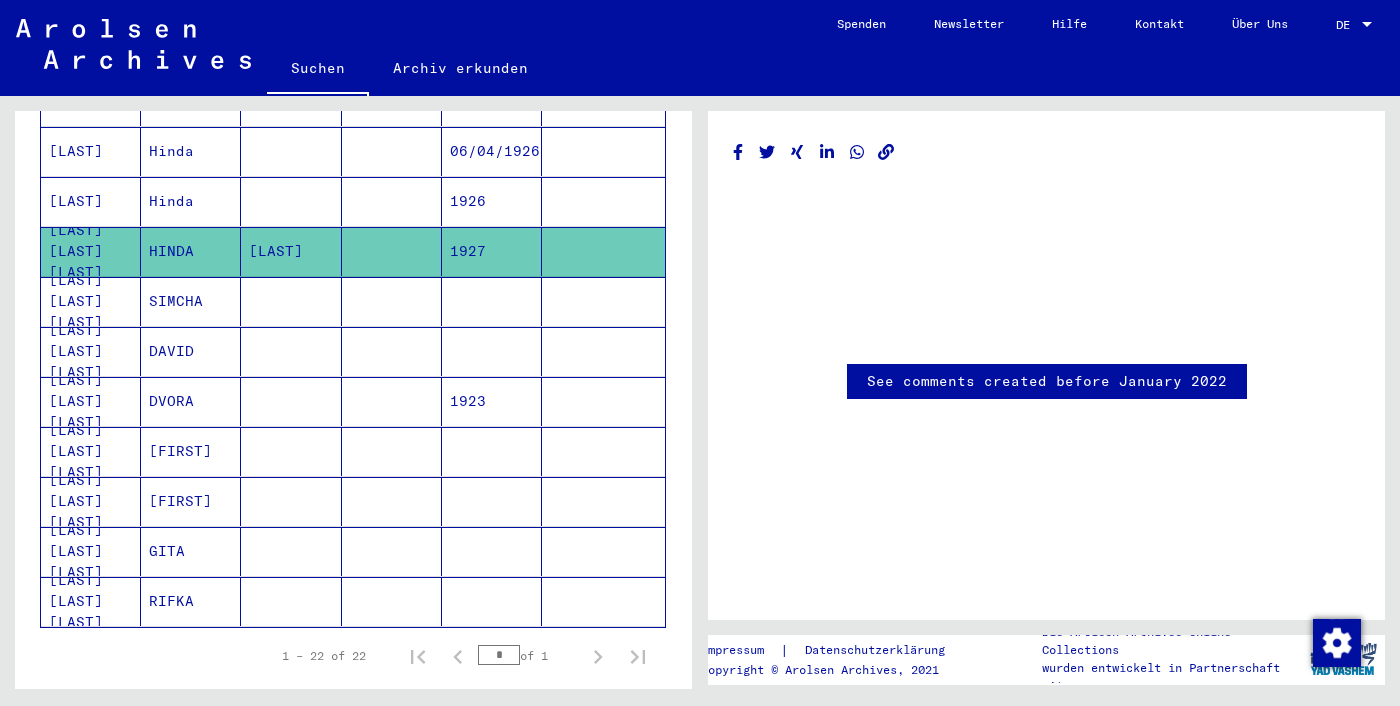 click 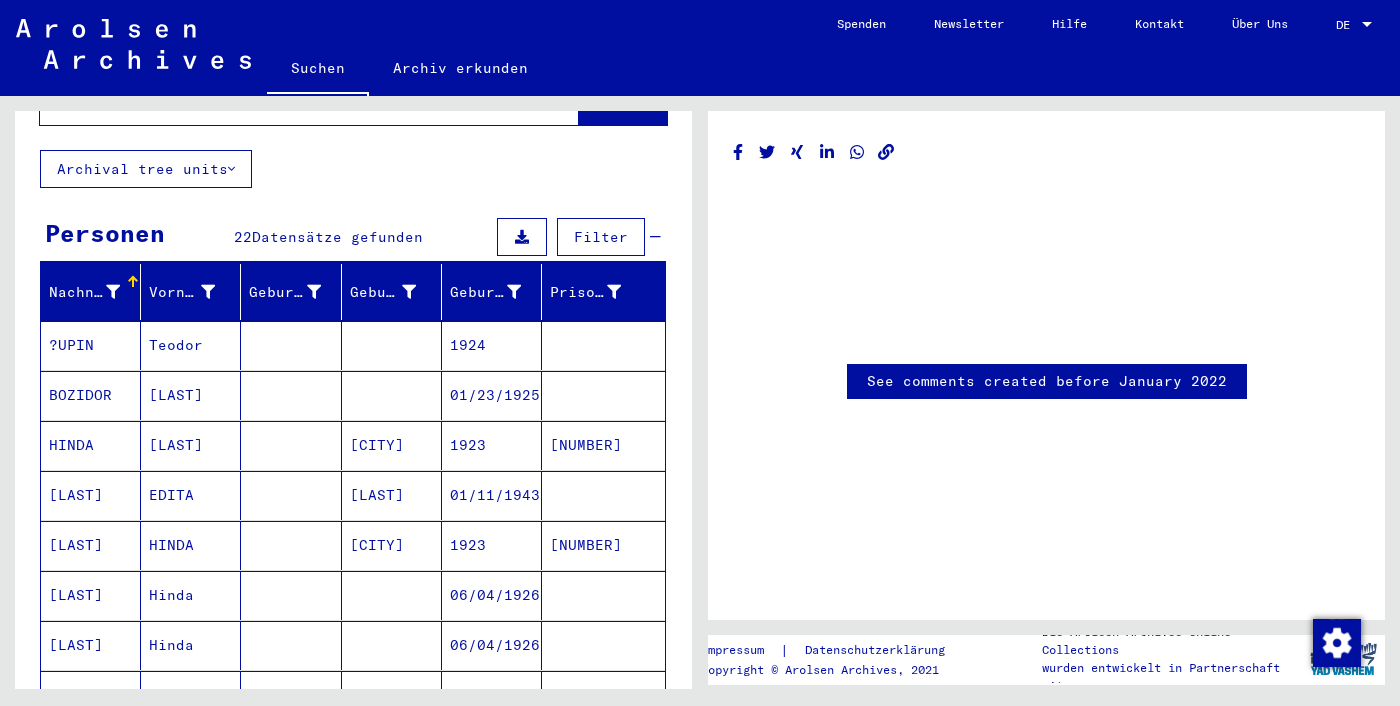scroll, scrollTop: 0, scrollLeft: 0, axis: both 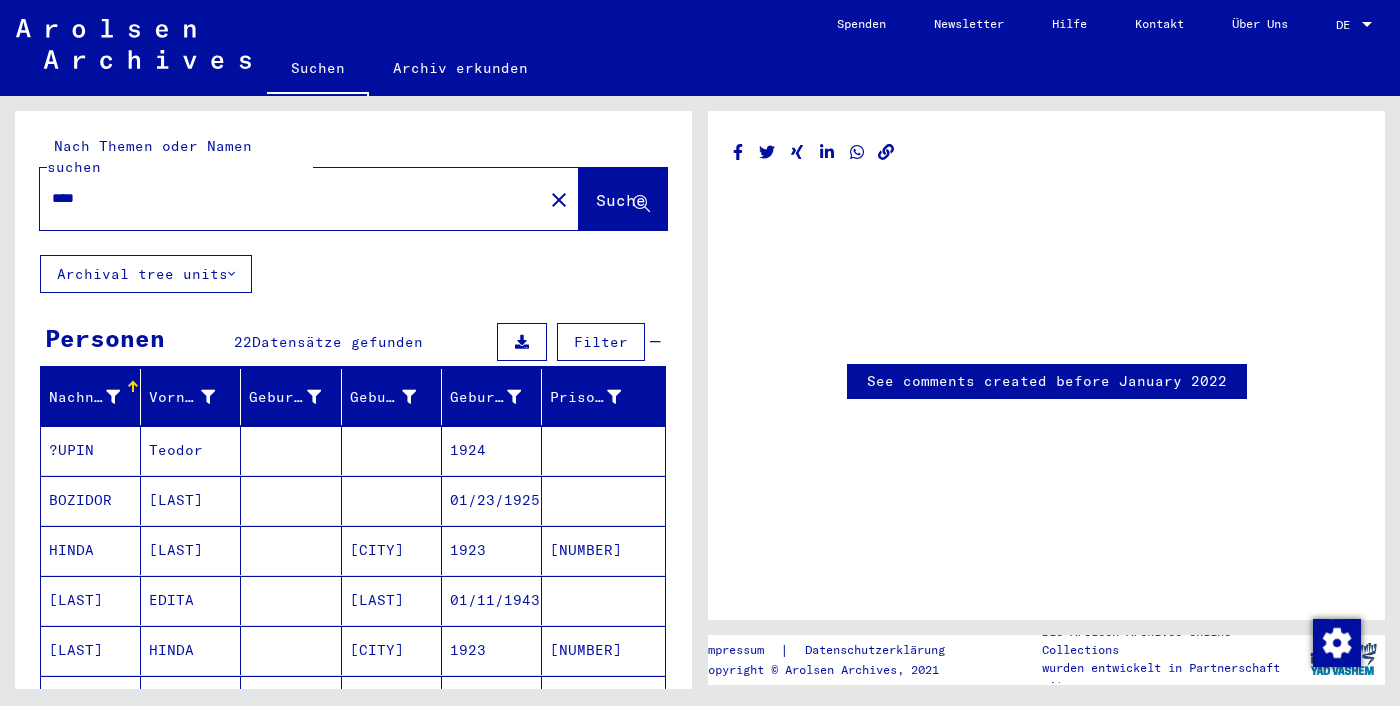 click on "01/23/1925" at bounding box center [492, 550] 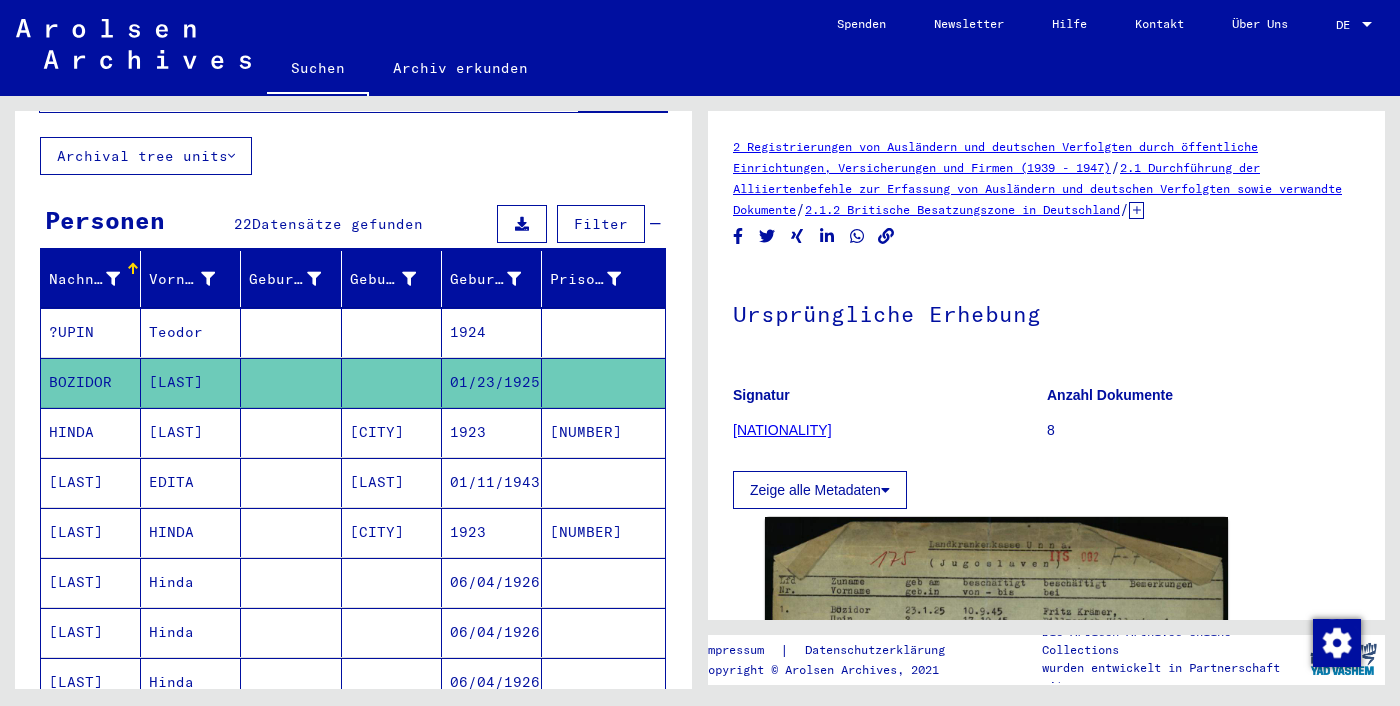 scroll, scrollTop: 0, scrollLeft: 0, axis: both 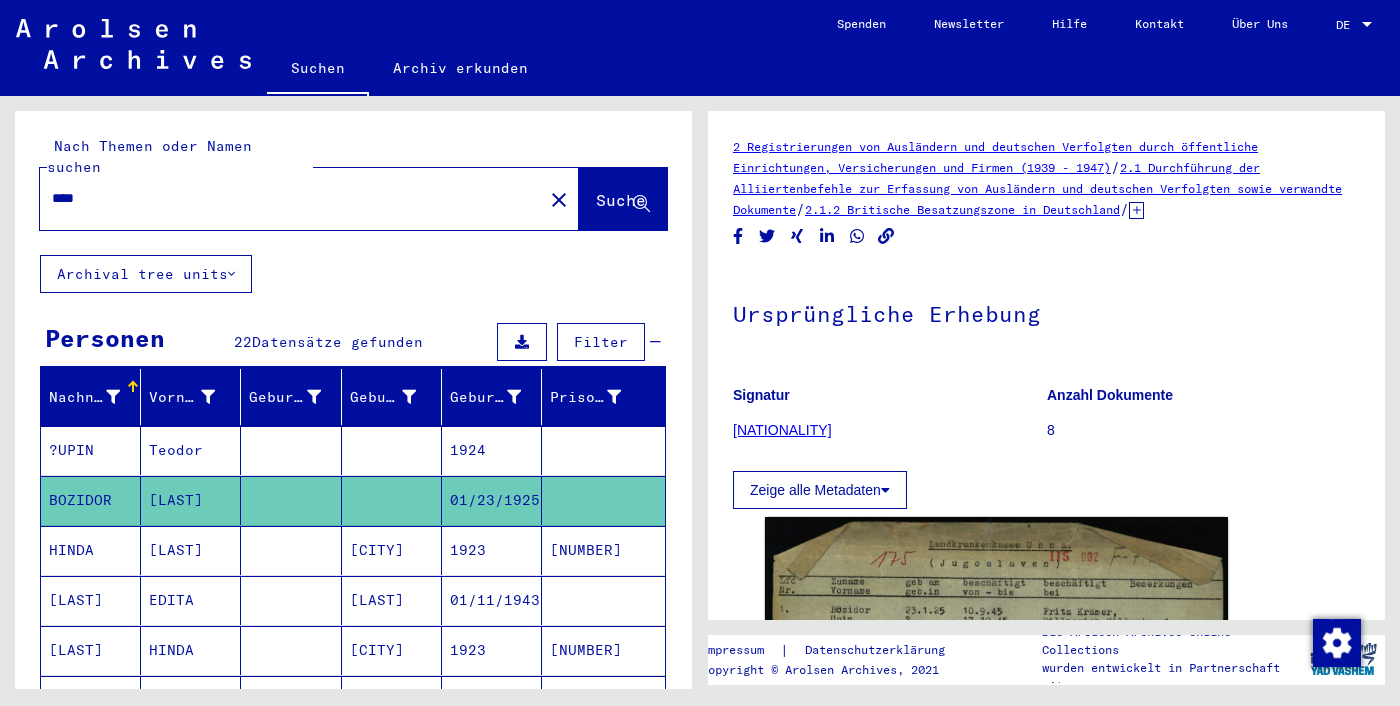 click on "****" 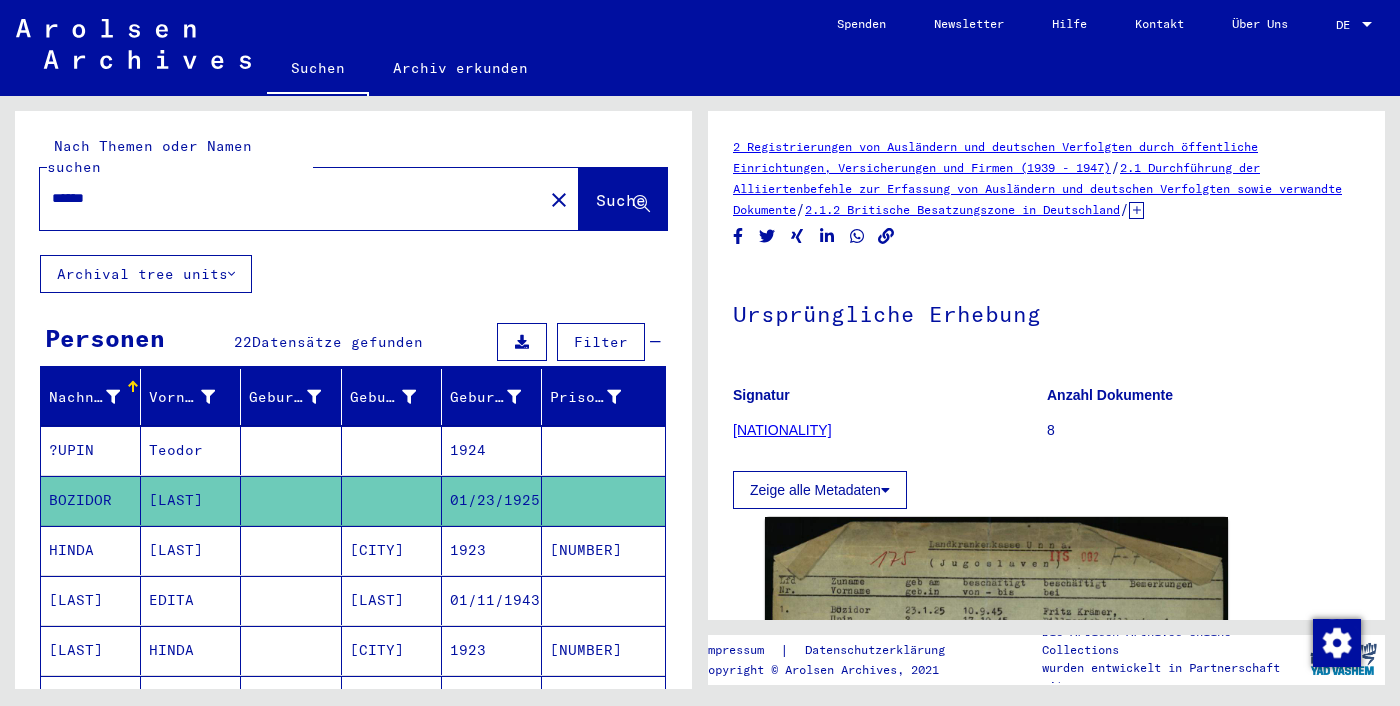 click on "******" 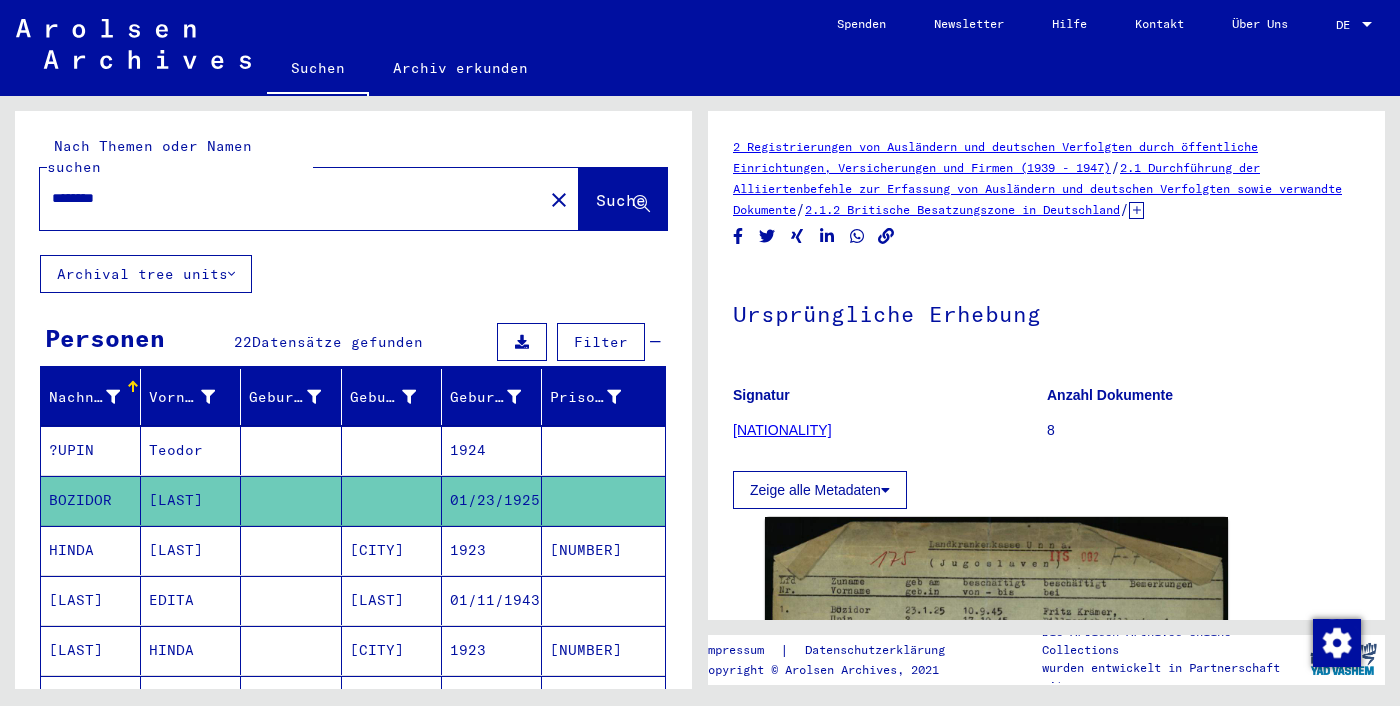 type on "********" 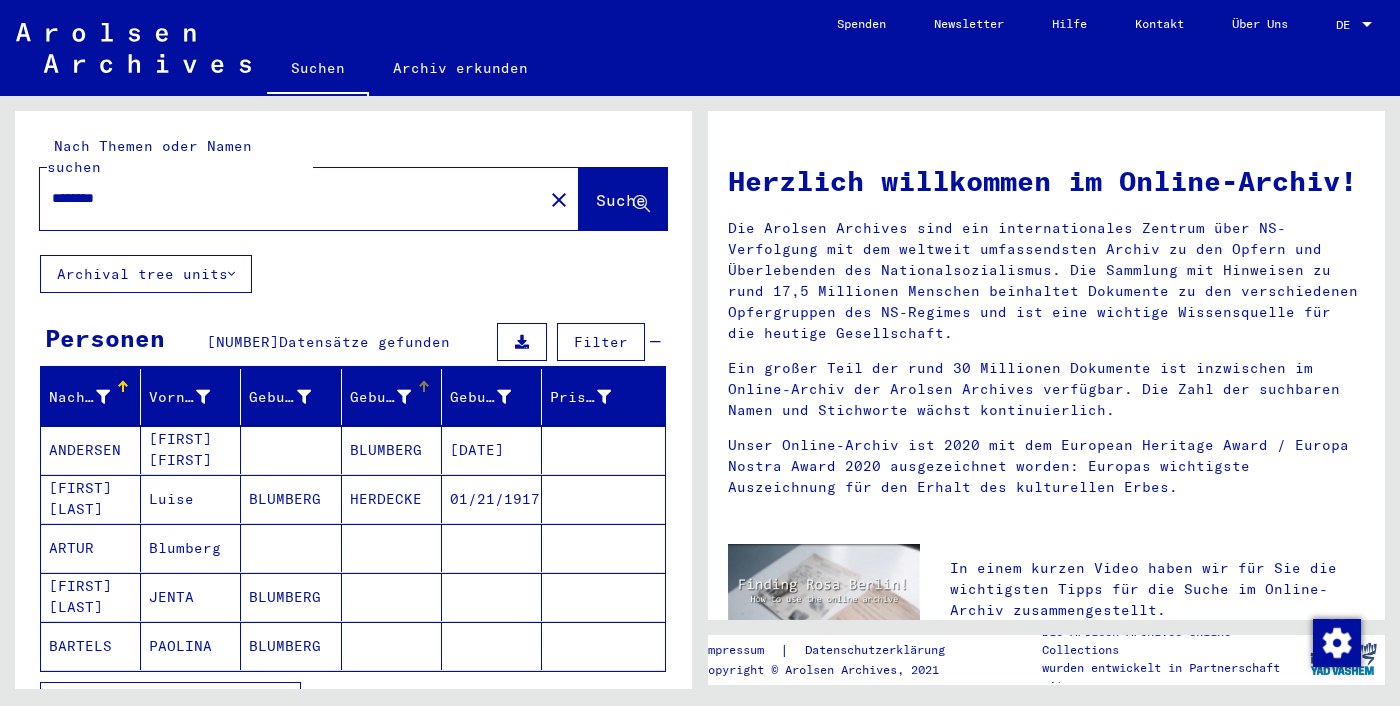 click on "Geburt‏" at bounding box center [380, 397] 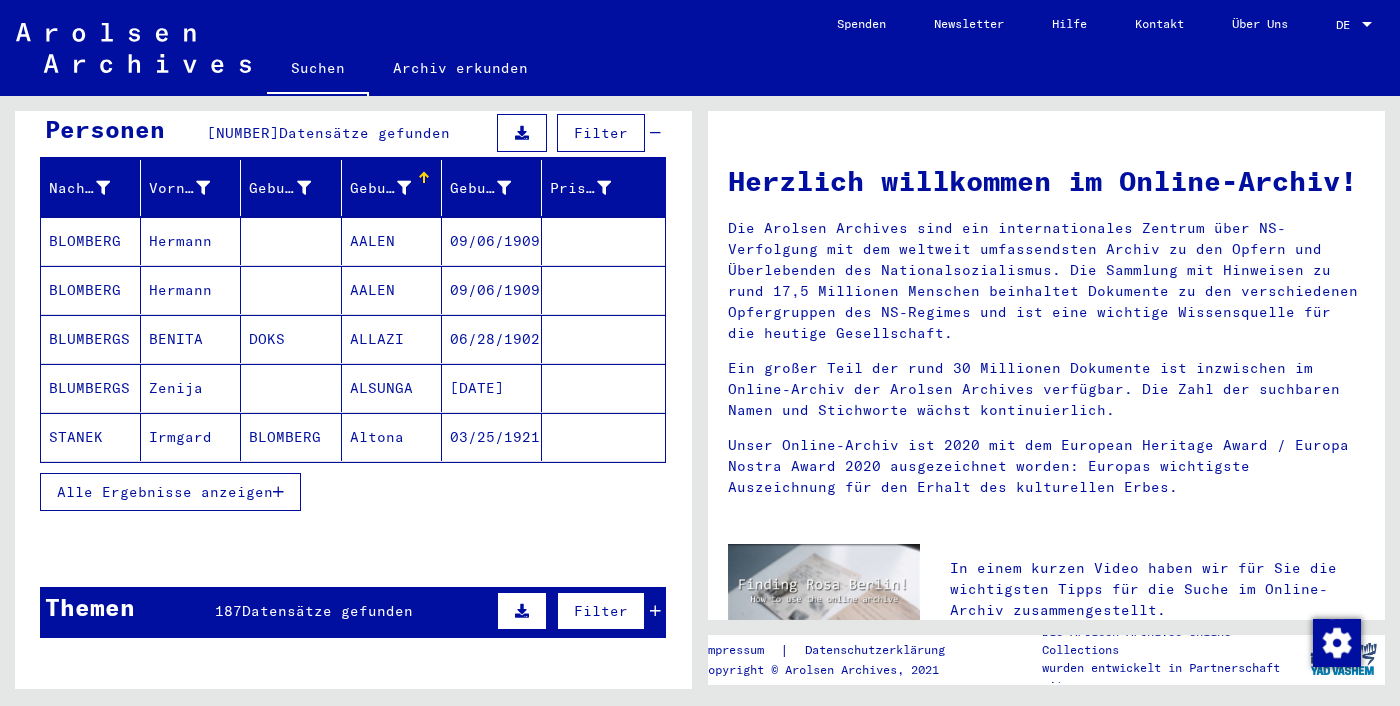 scroll, scrollTop: 210, scrollLeft: 0, axis: vertical 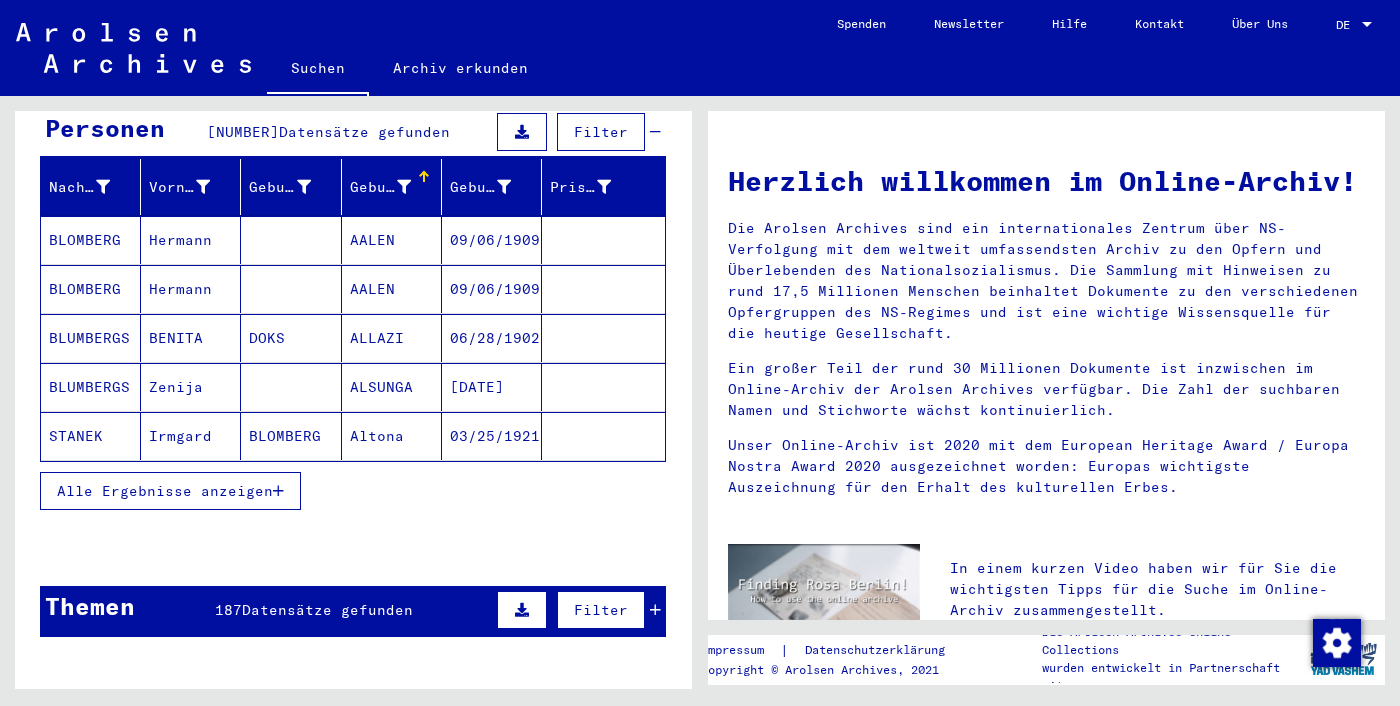 click on "Alle Ergebnisse anzeigen" at bounding box center [165, 491] 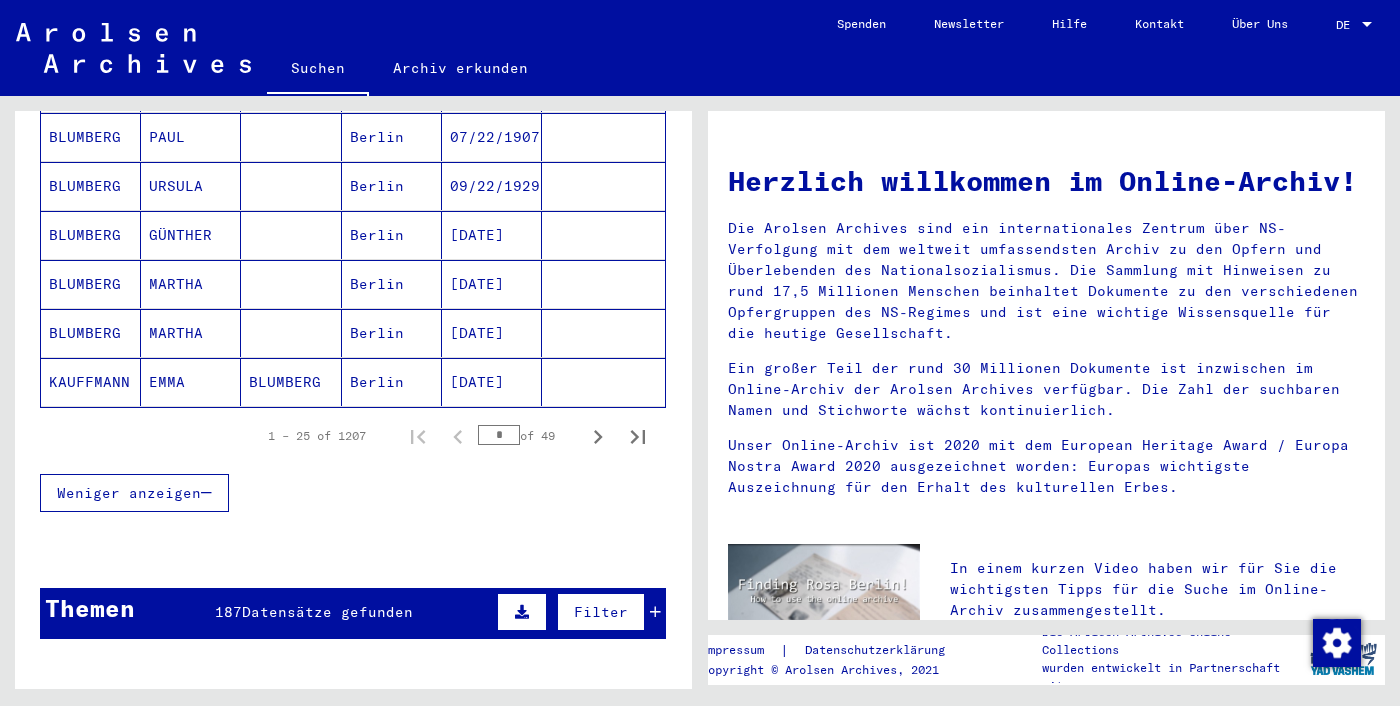 scroll, scrollTop: 1242, scrollLeft: 0, axis: vertical 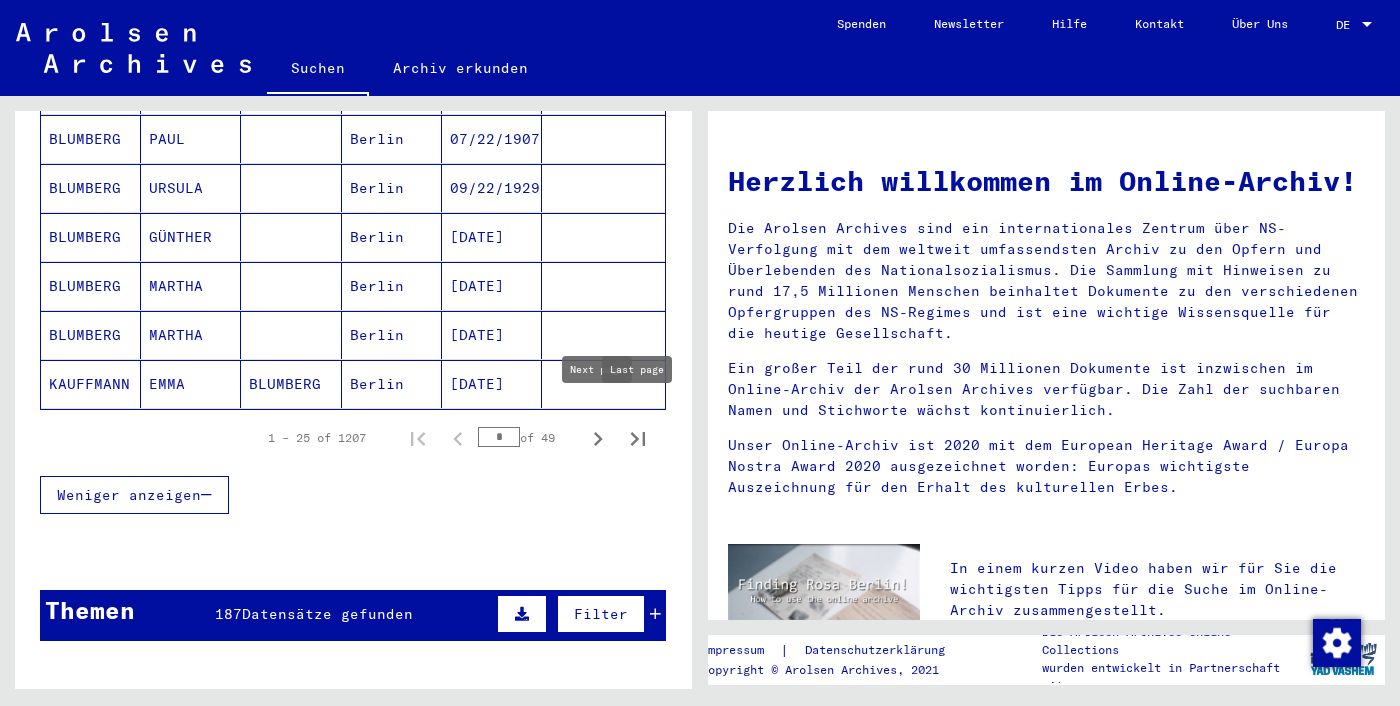 click 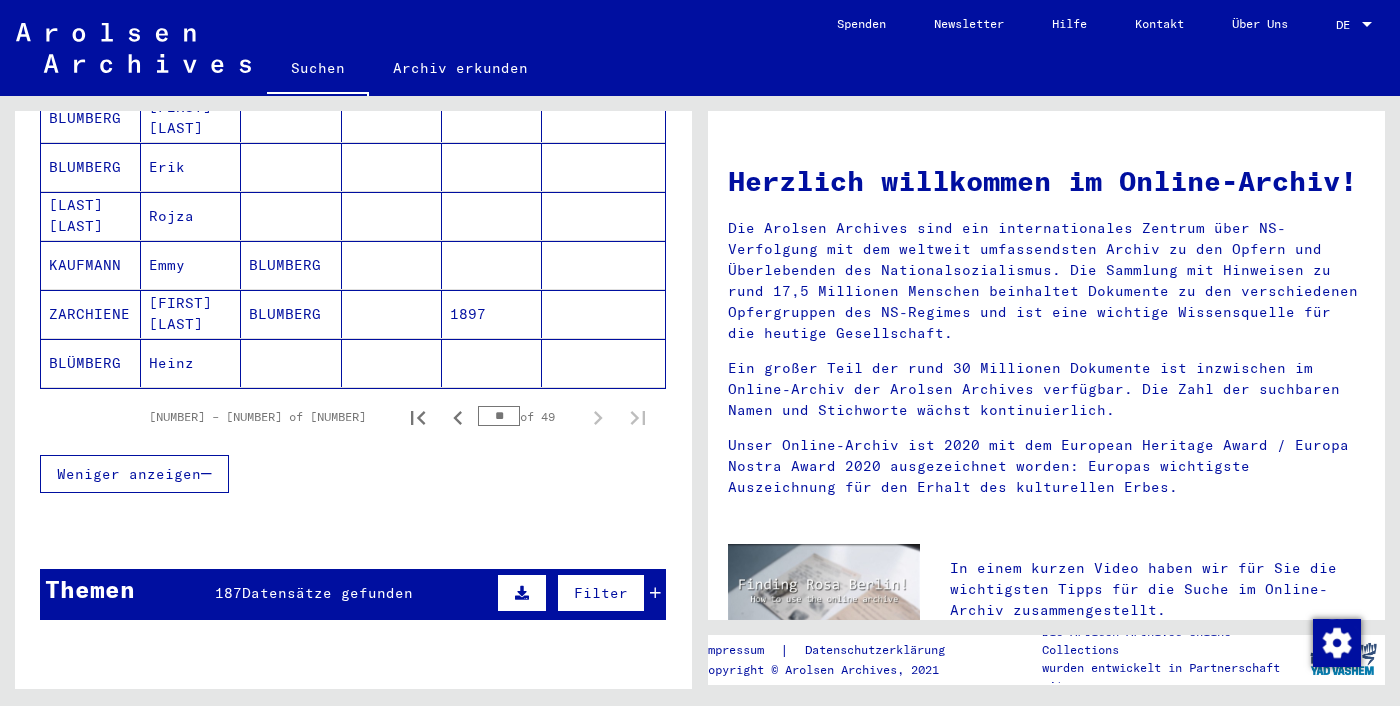 scroll, scrollTop: 382, scrollLeft: 0, axis: vertical 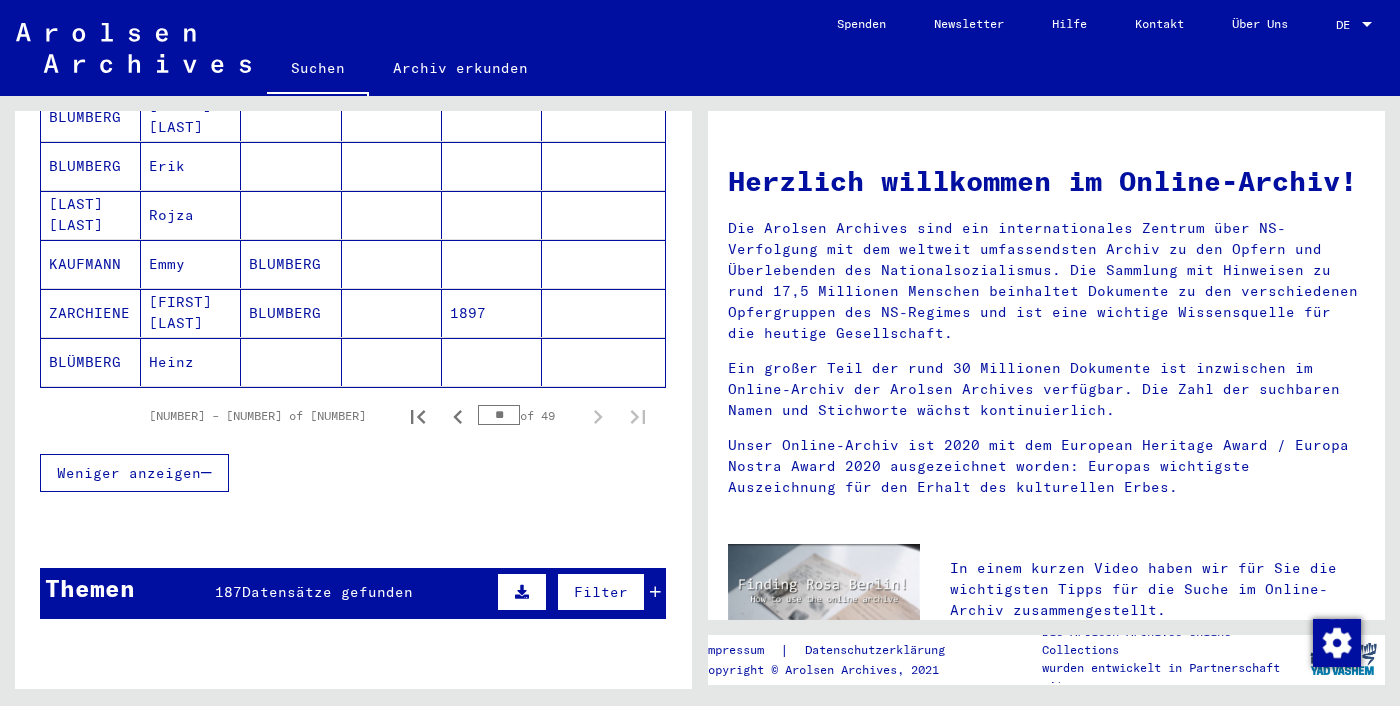 click on "**" at bounding box center [499, 415] 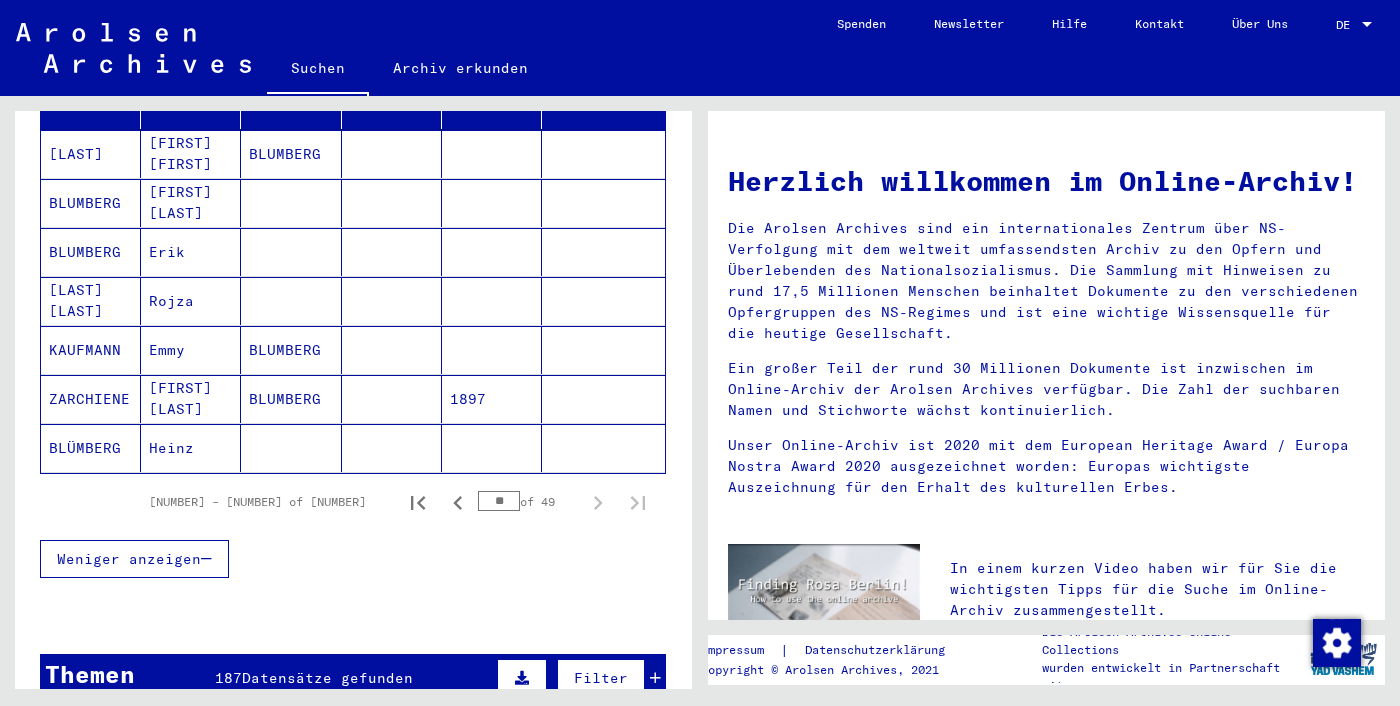 scroll, scrollTop: 291, scrollLeft: 0, axis: vertical 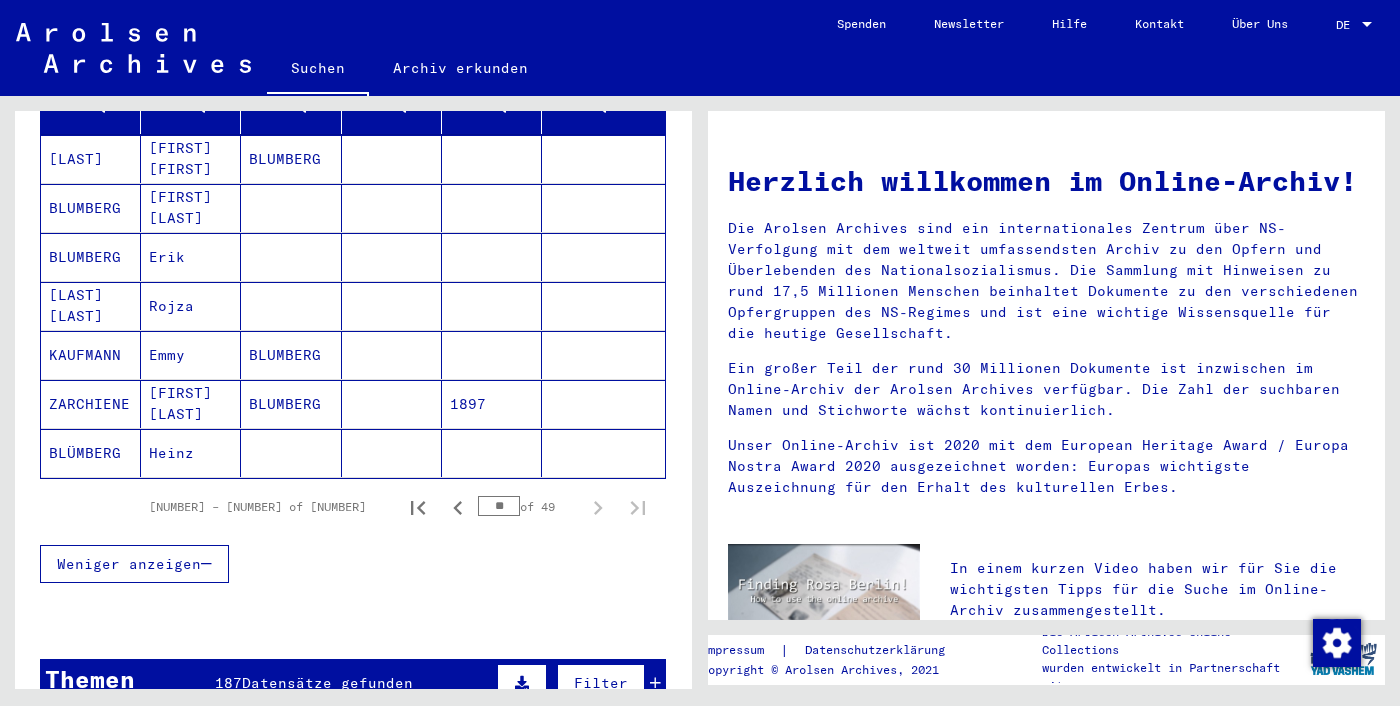 type on "*" 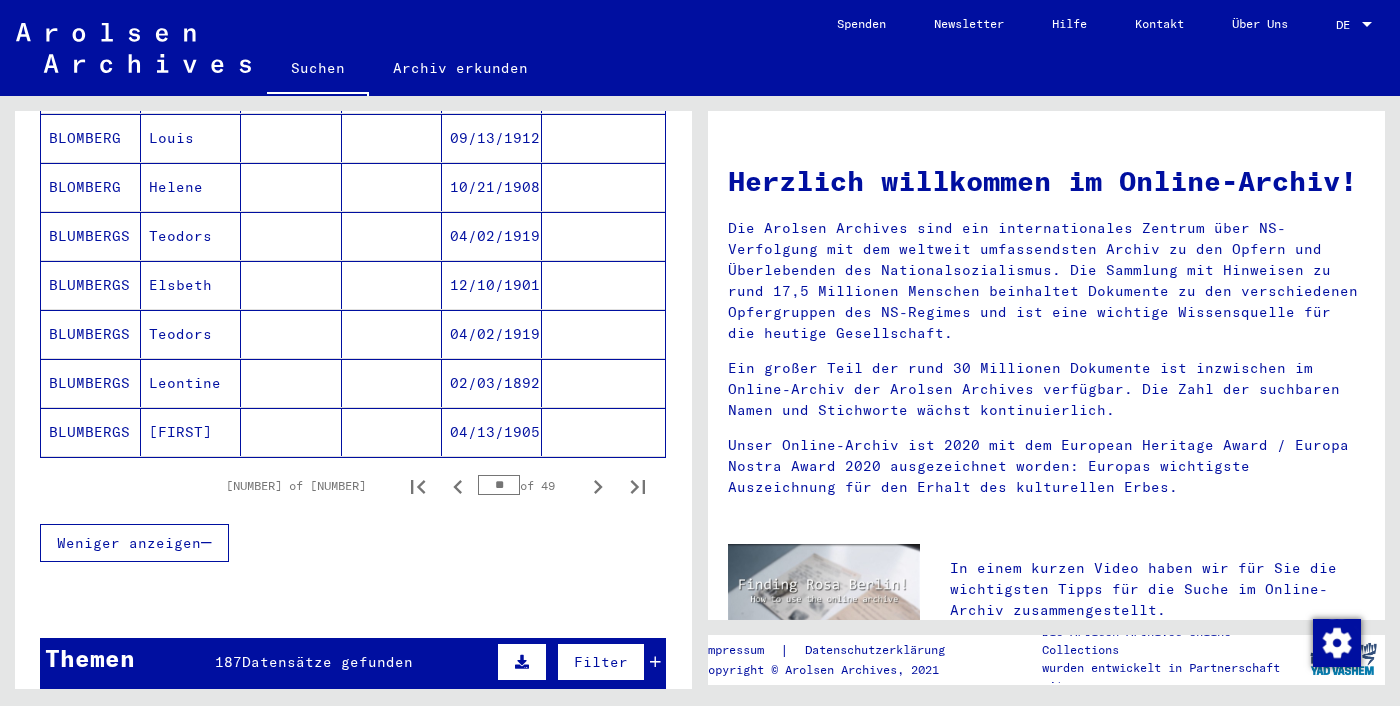 scroll, scrollTop: 1195, scrollLeft: 0, axis: vertical 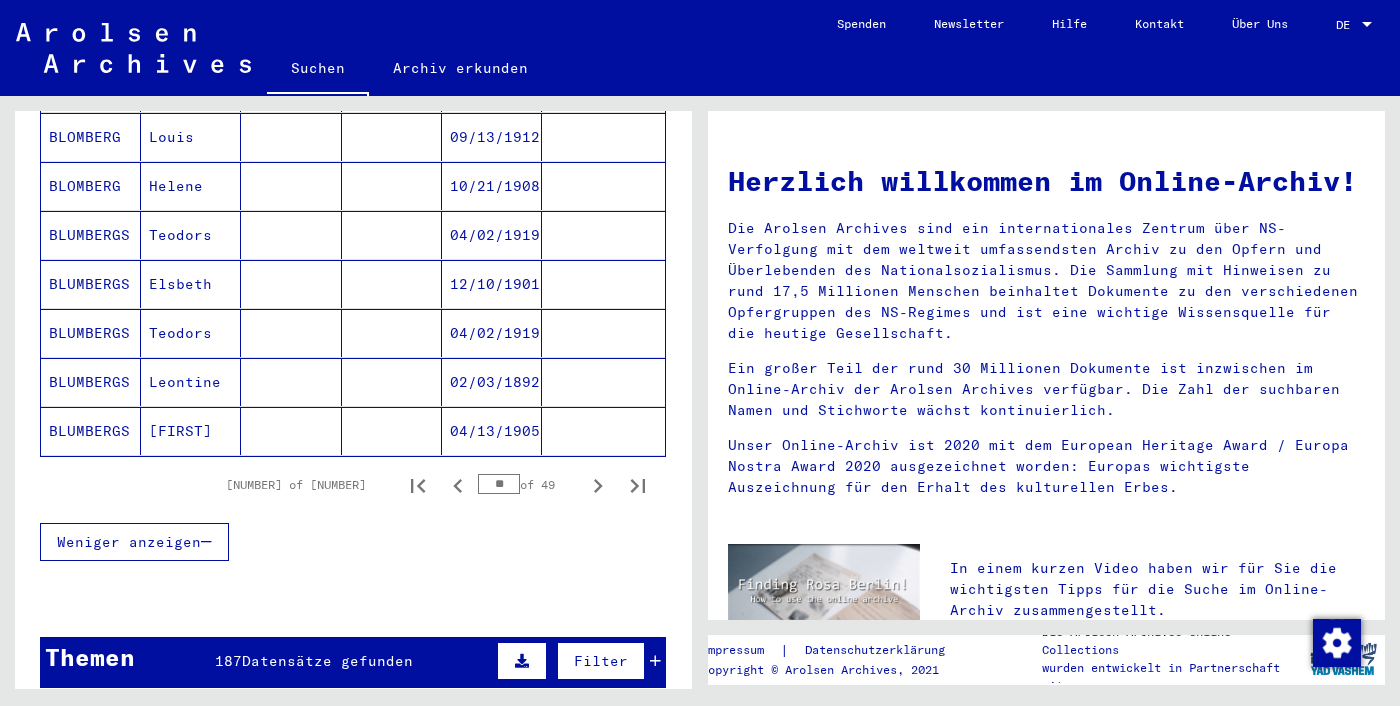 click on "**" at bounding box center [499, 484] 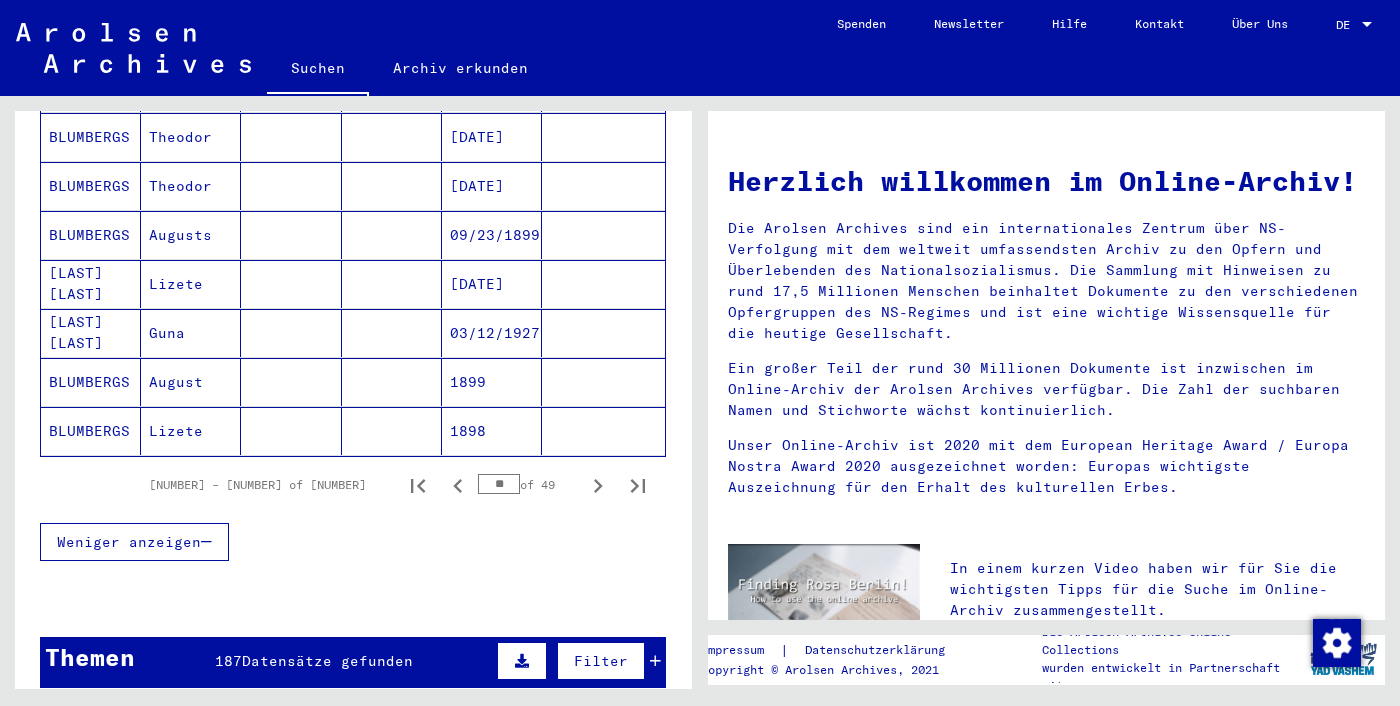 type on "*" 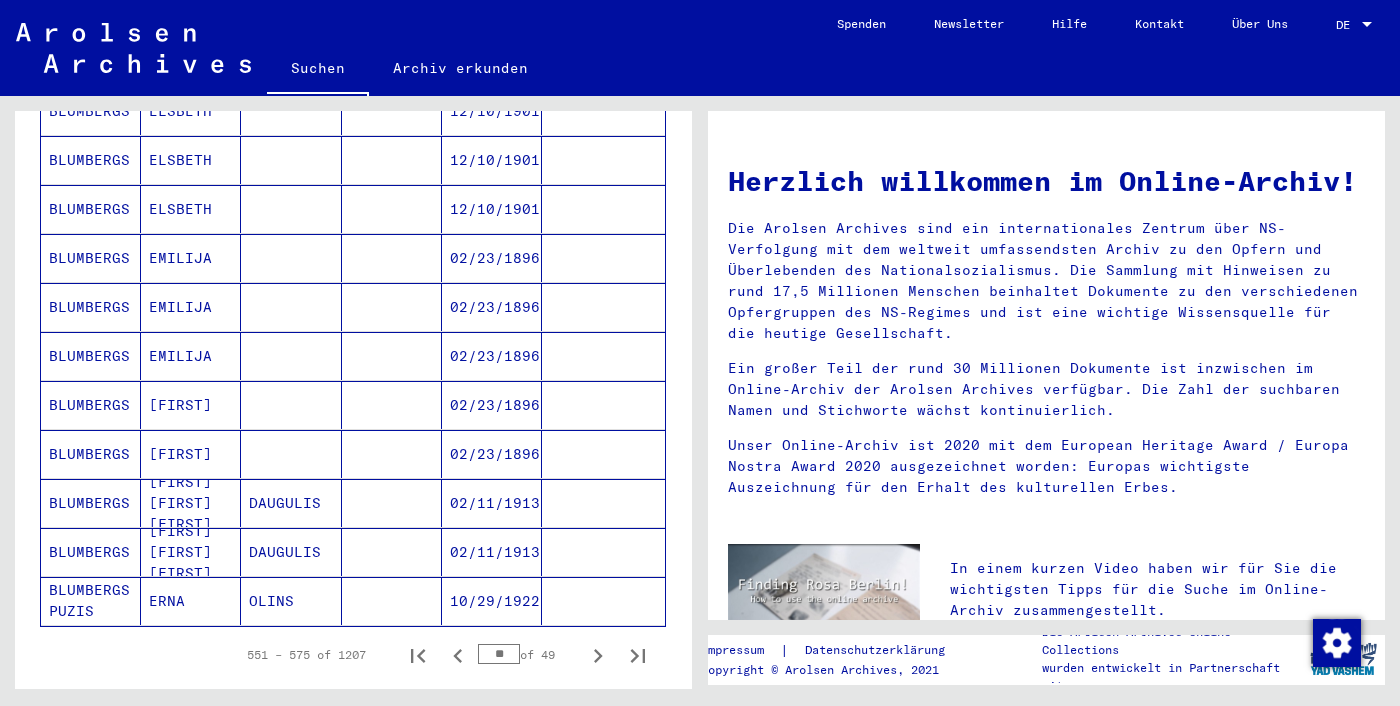 scroll, scrollTop: 1390, scrollLeft: 0, axis: vertical 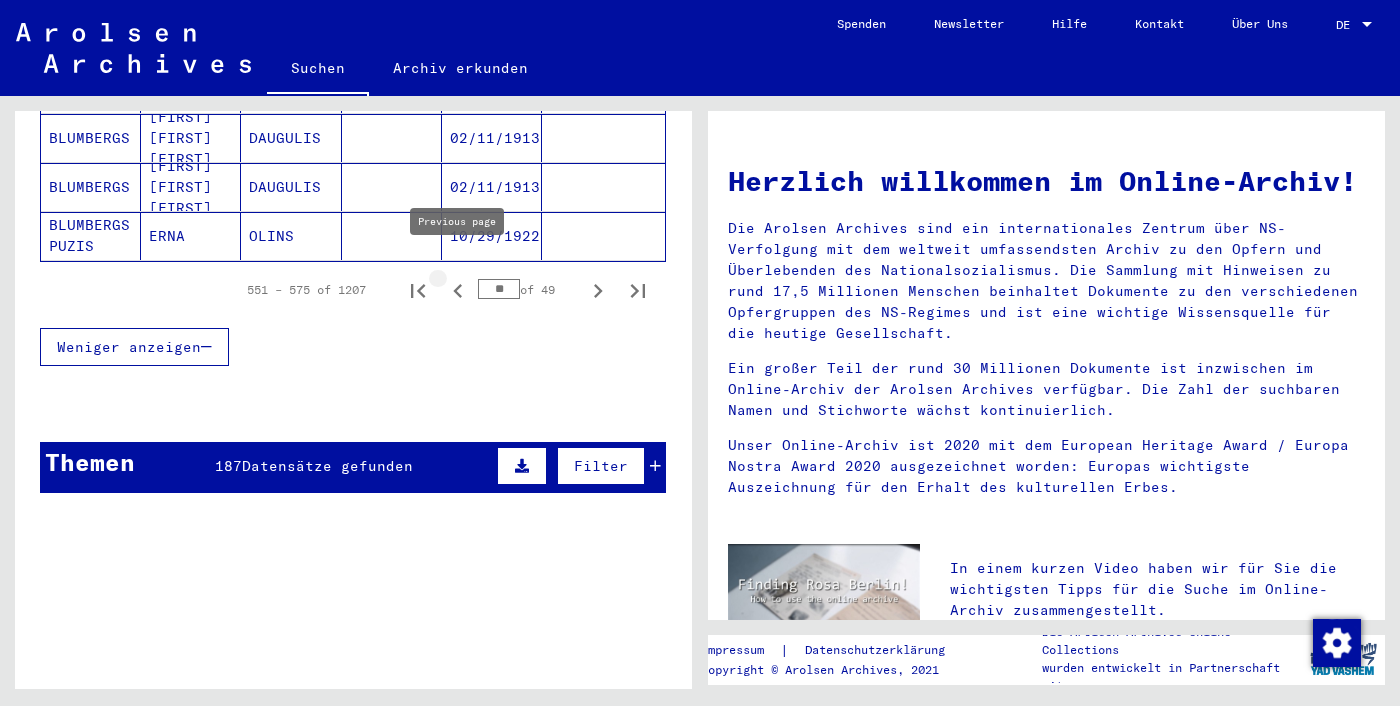 click 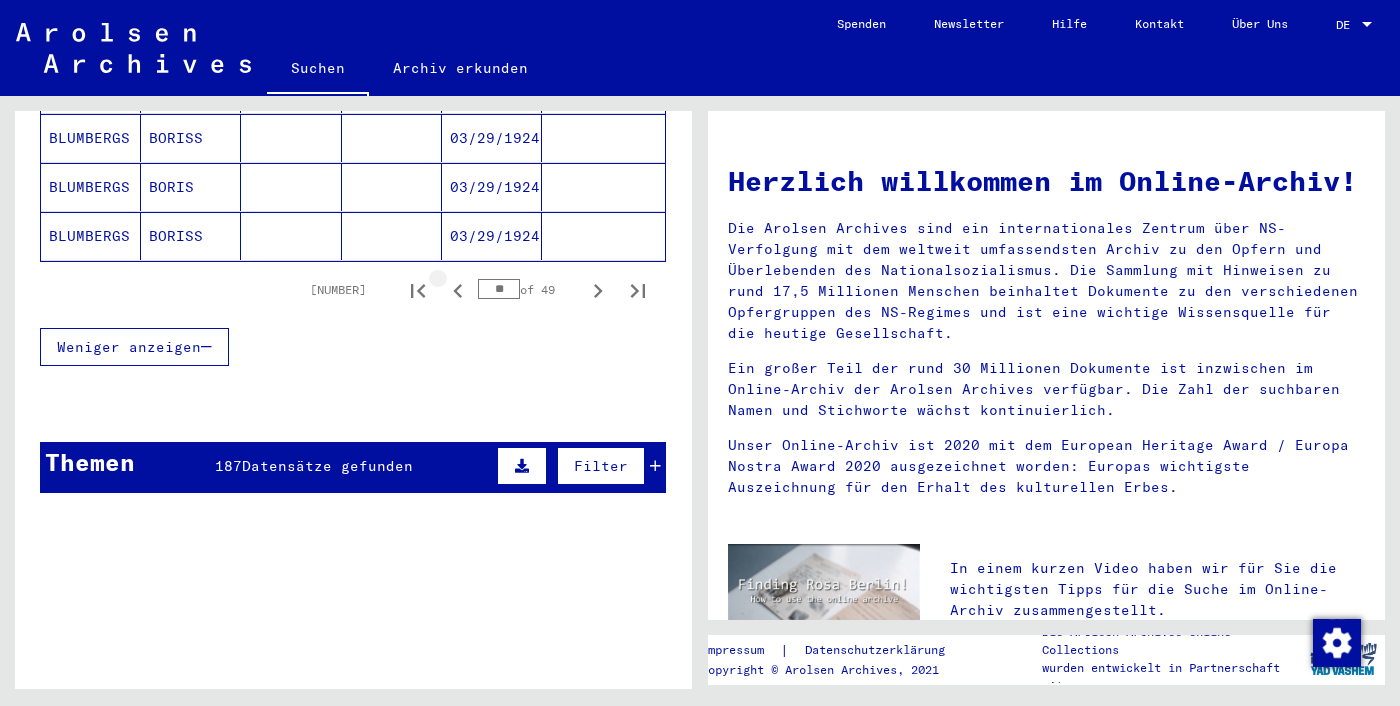 click 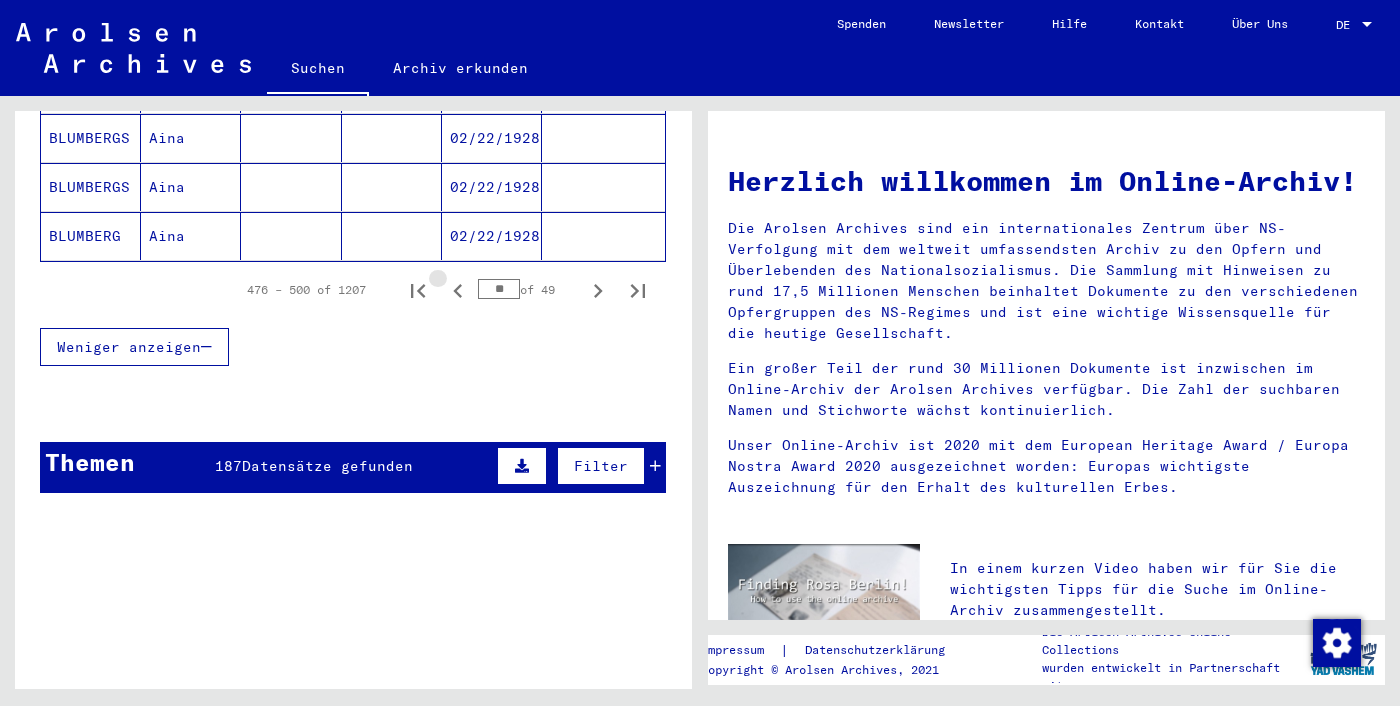 click 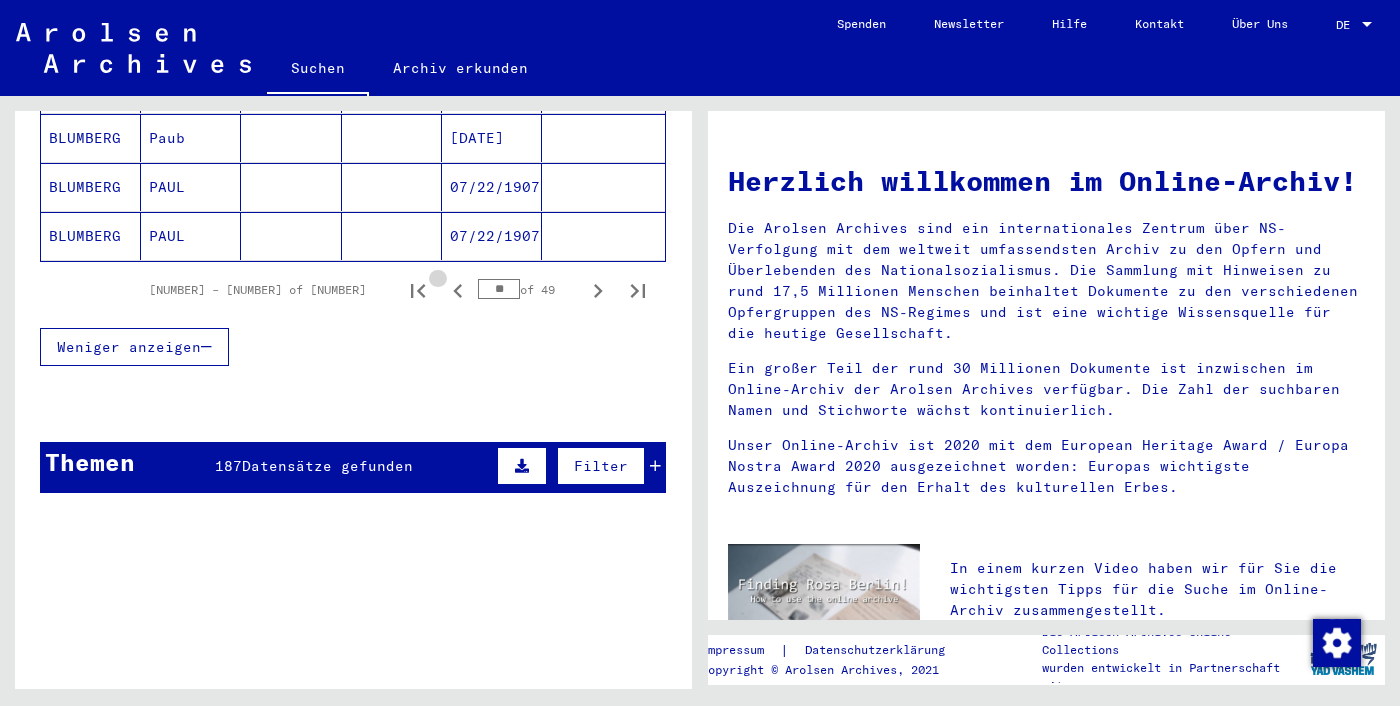 click 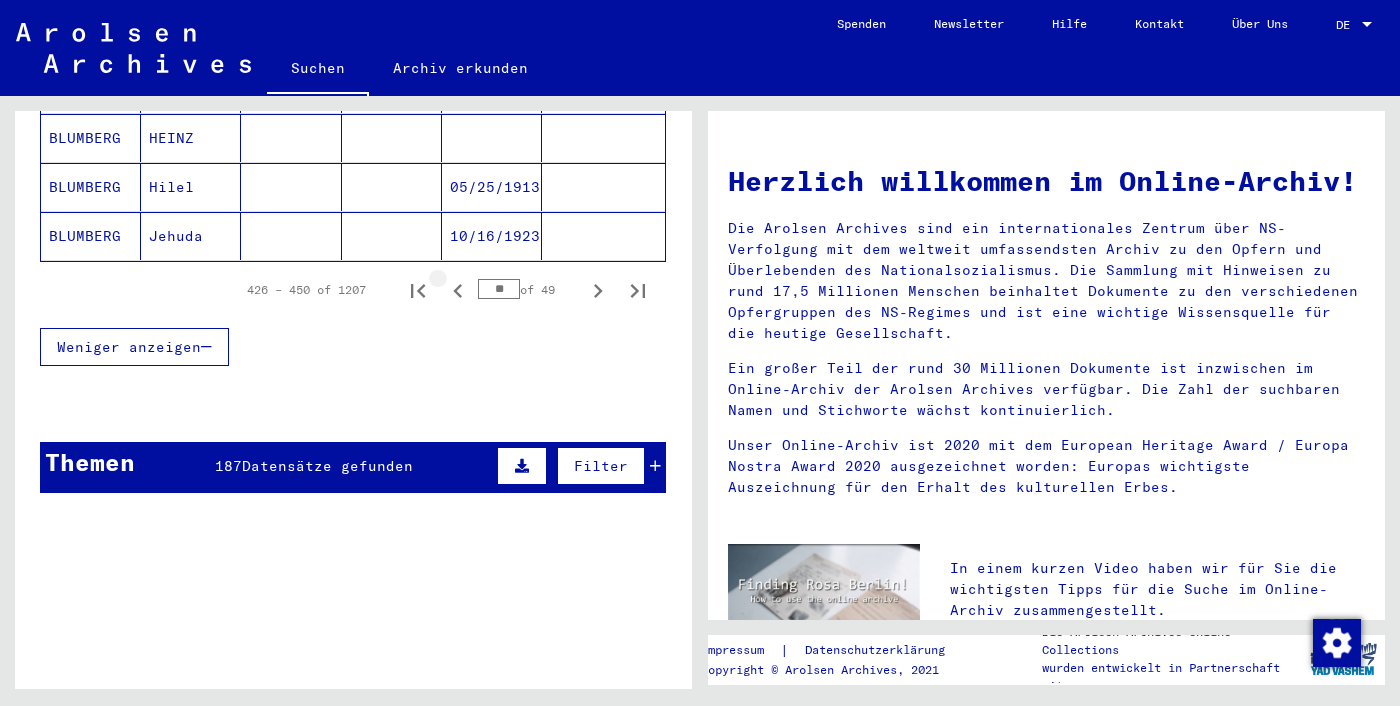 click 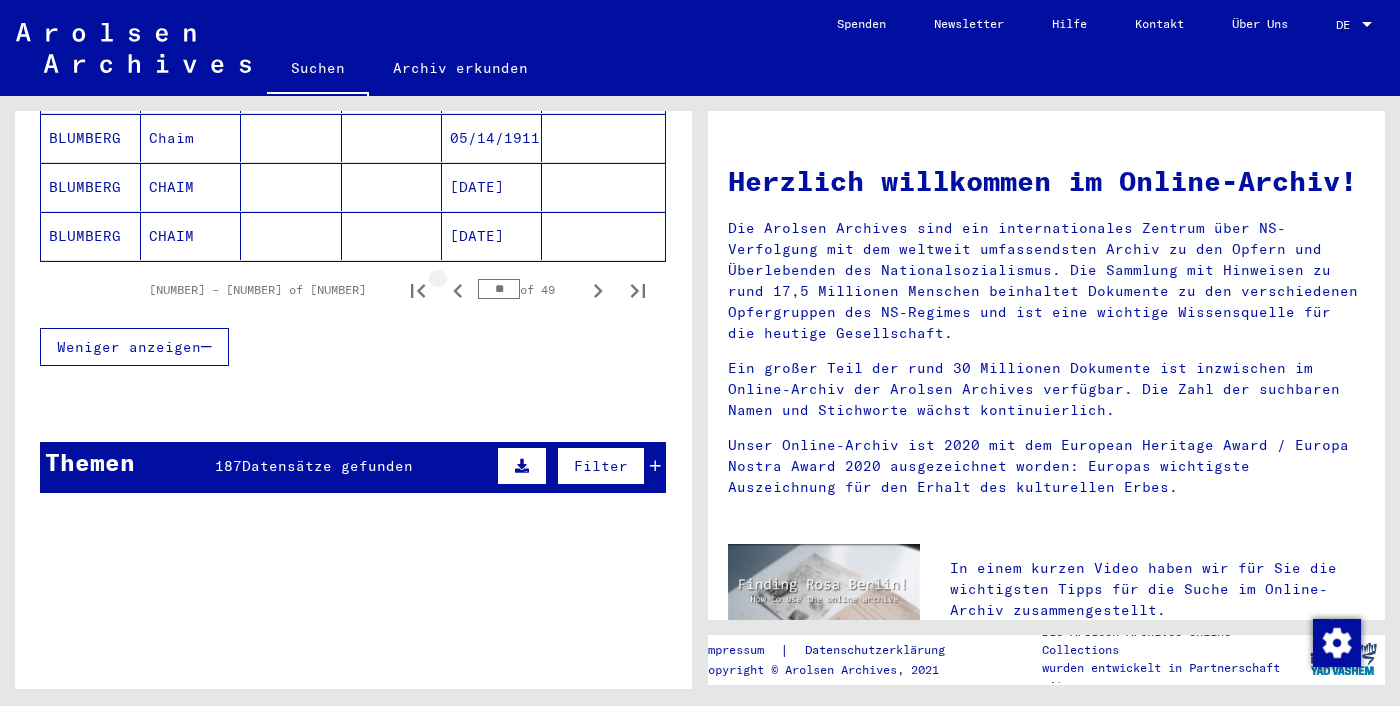 click 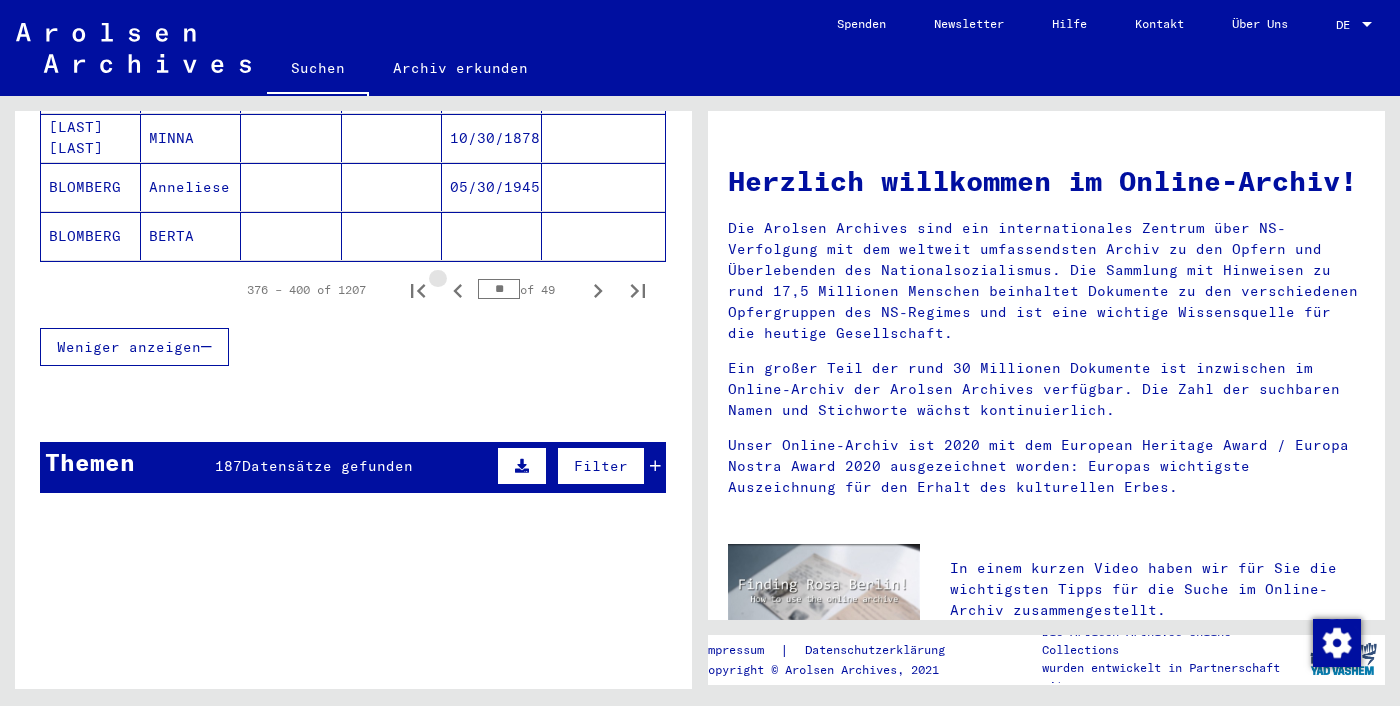 click 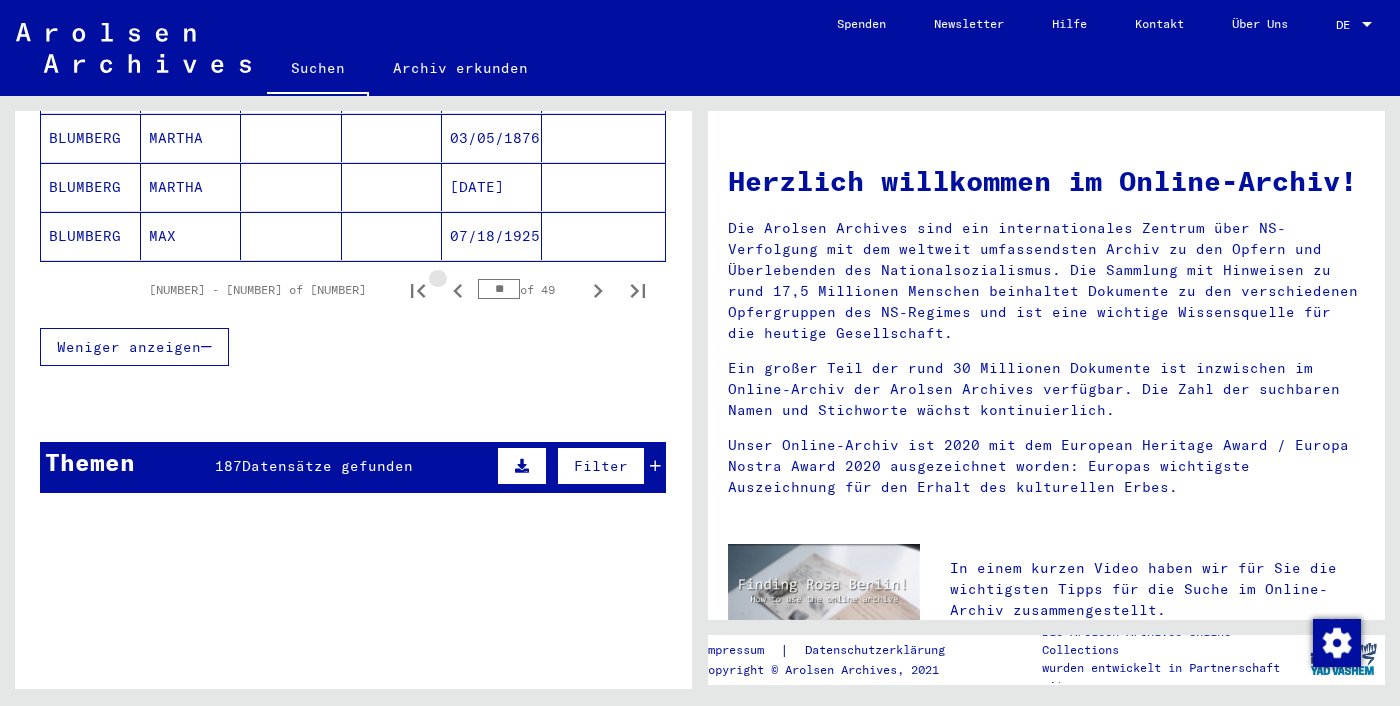 click 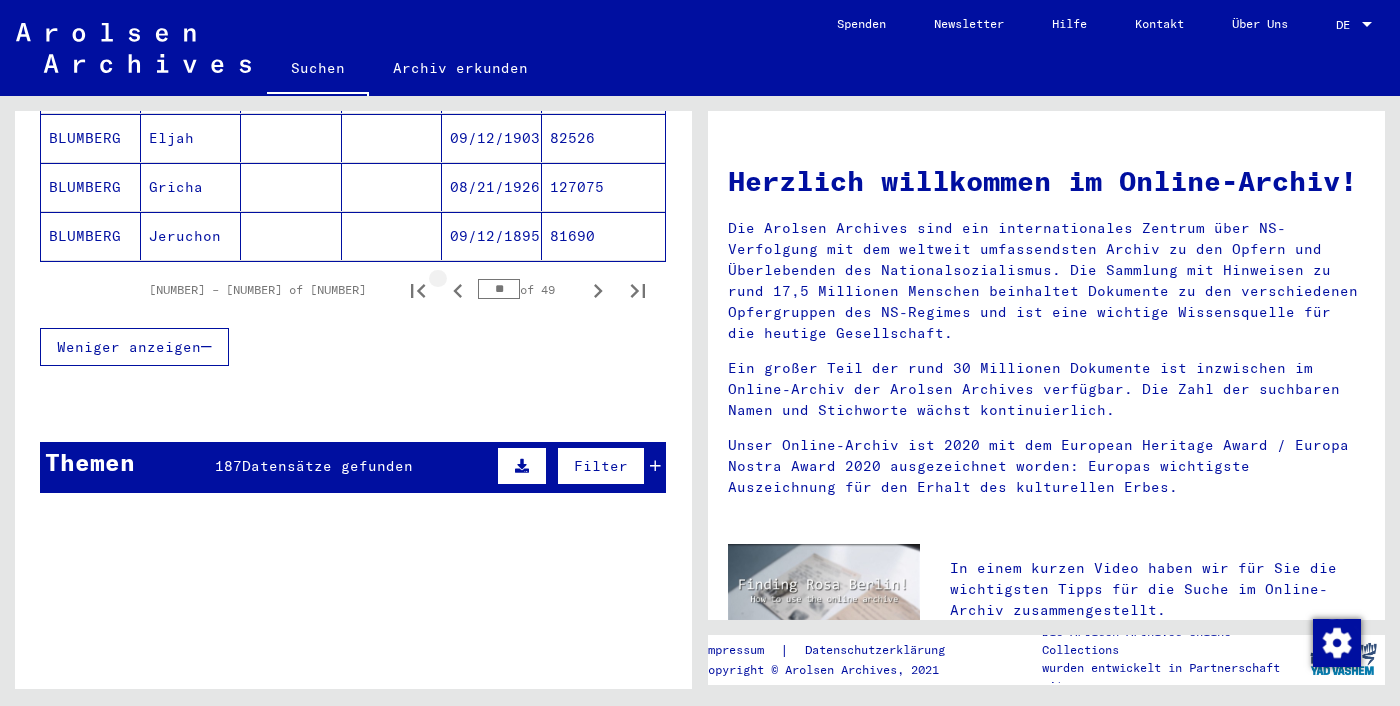 click 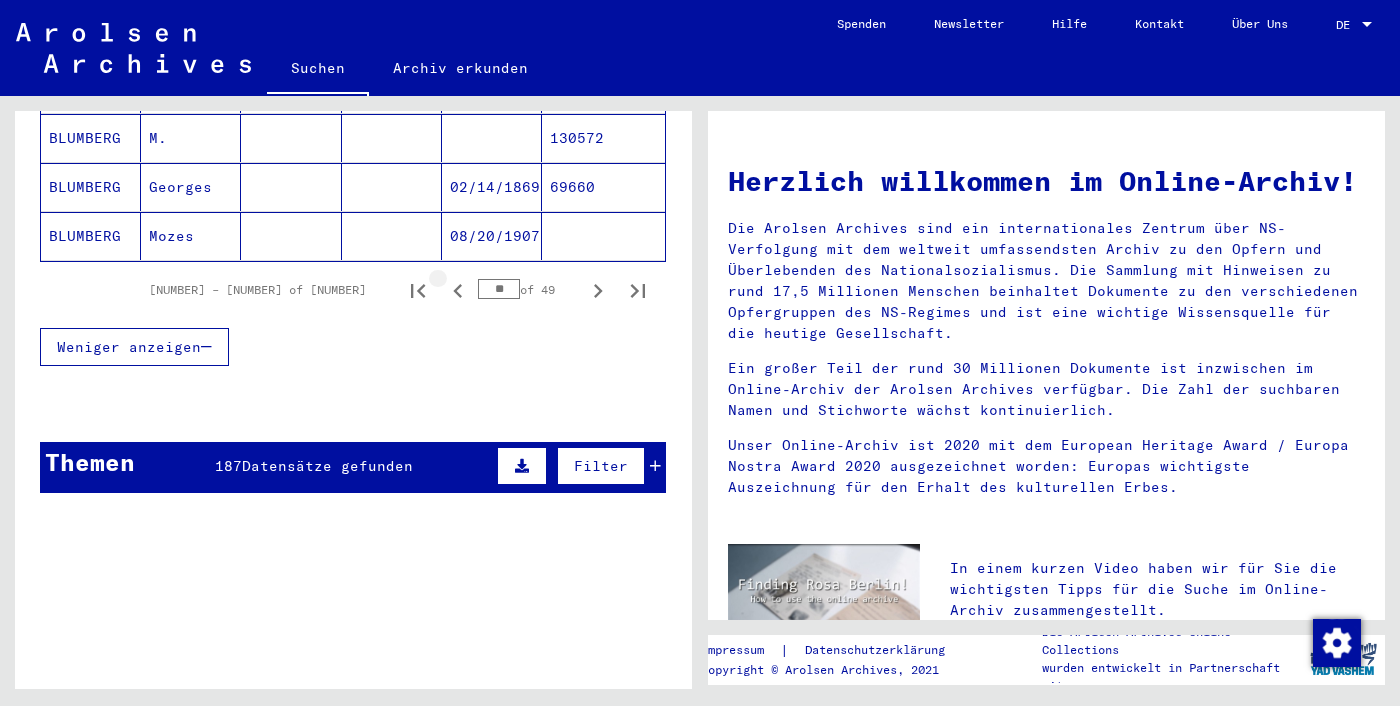 click 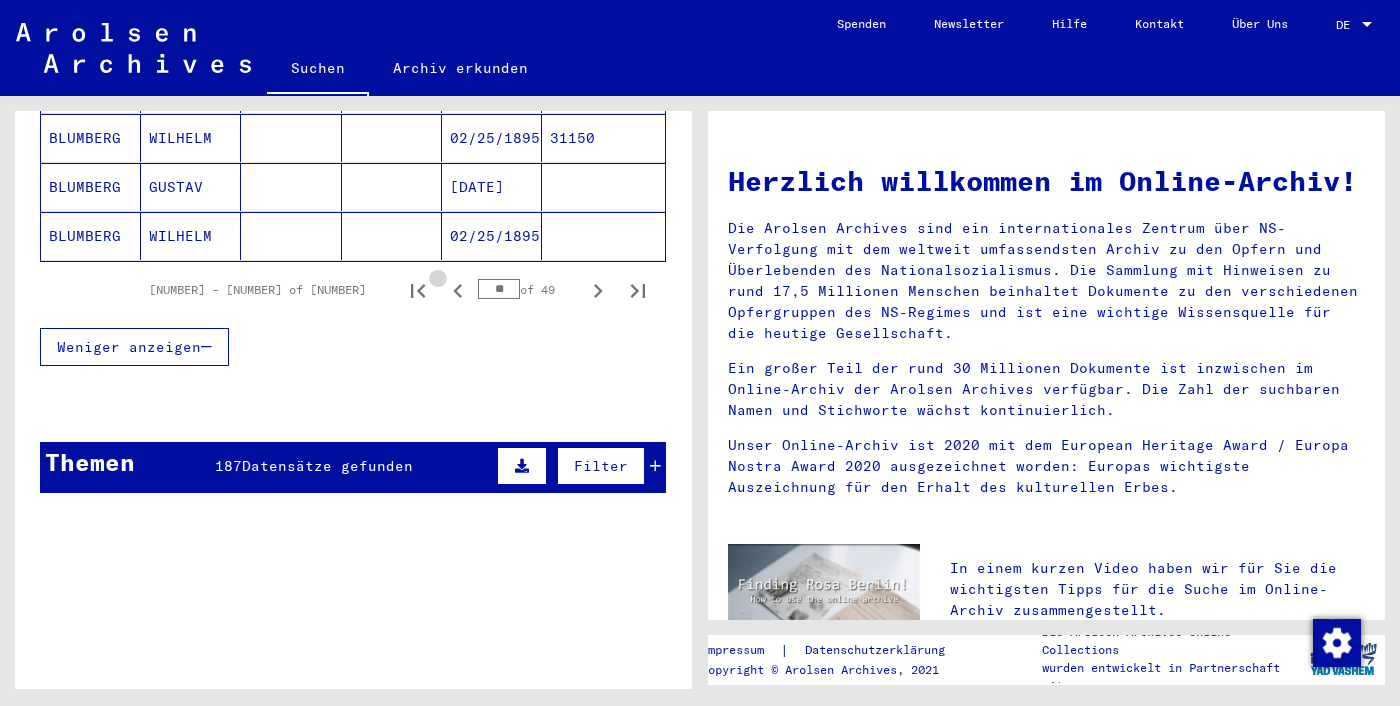 click 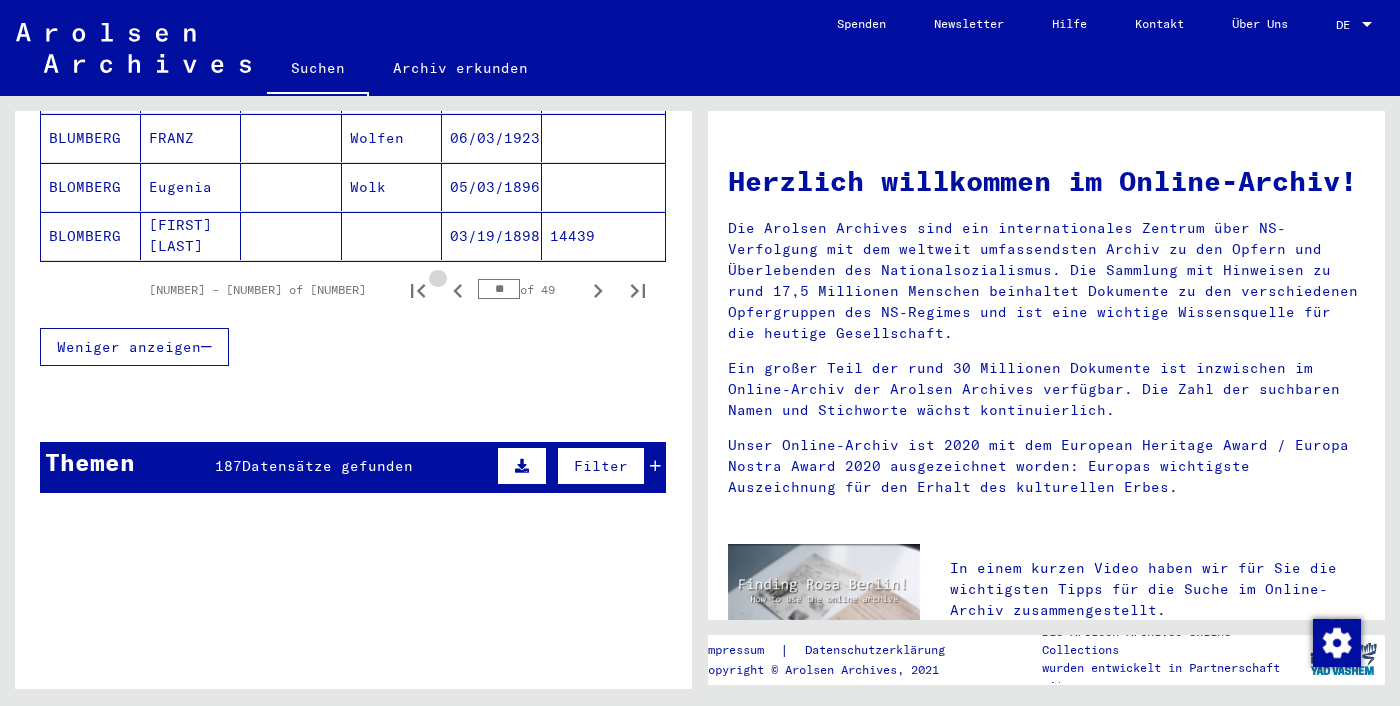 click 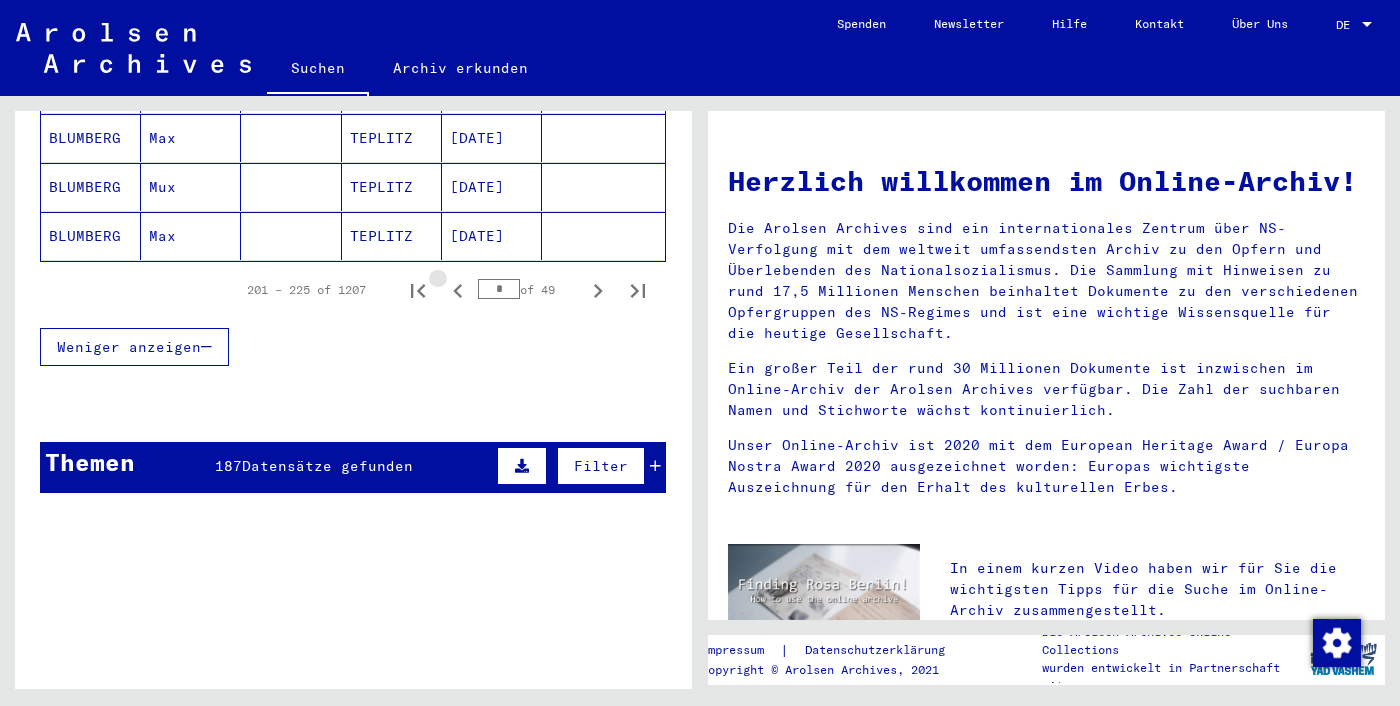 click 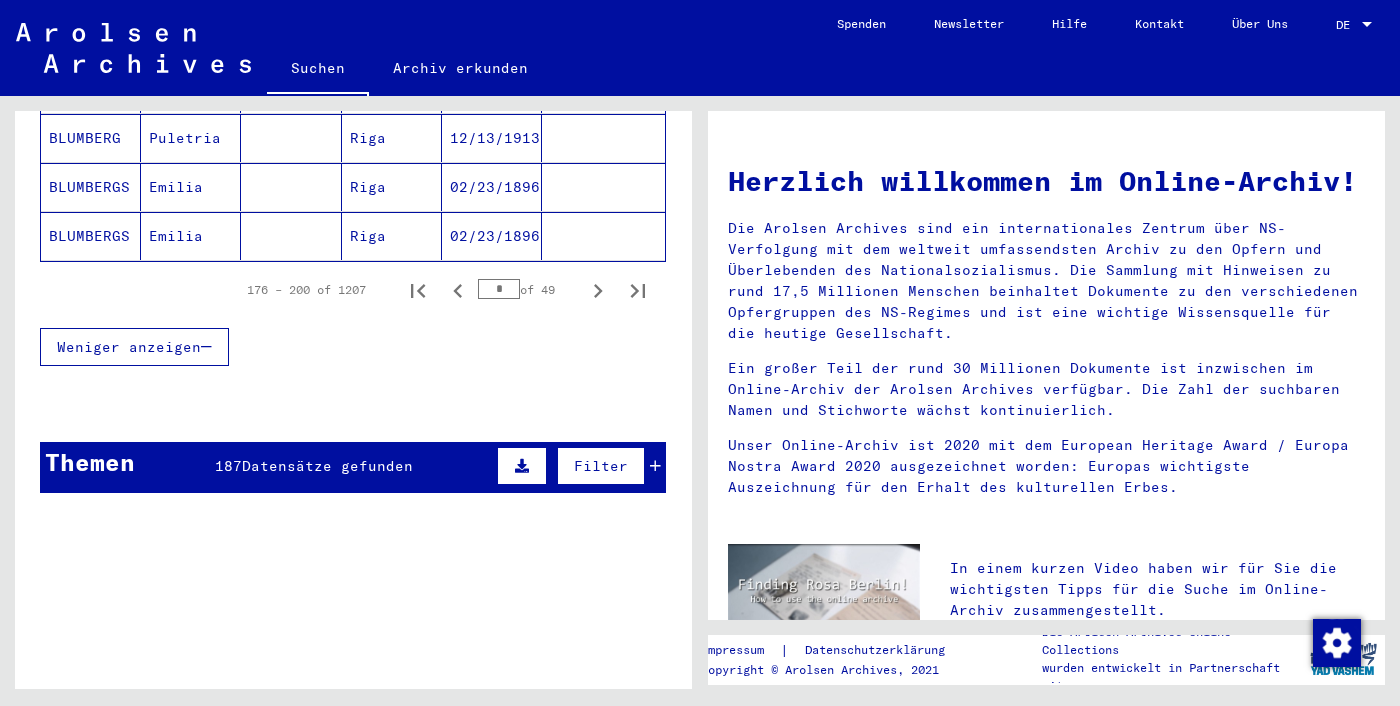 click 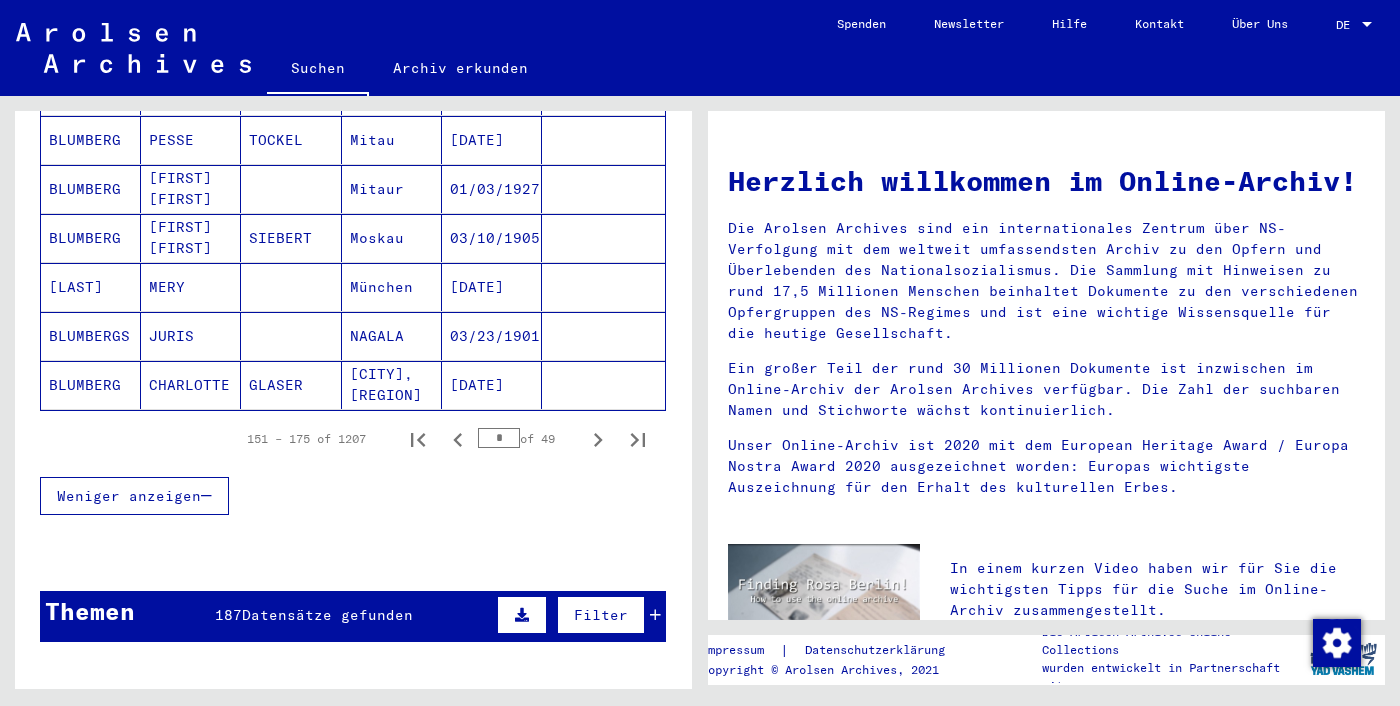 scroll, scrollTop: 1218, scrollLeft: 0, axis: vertical 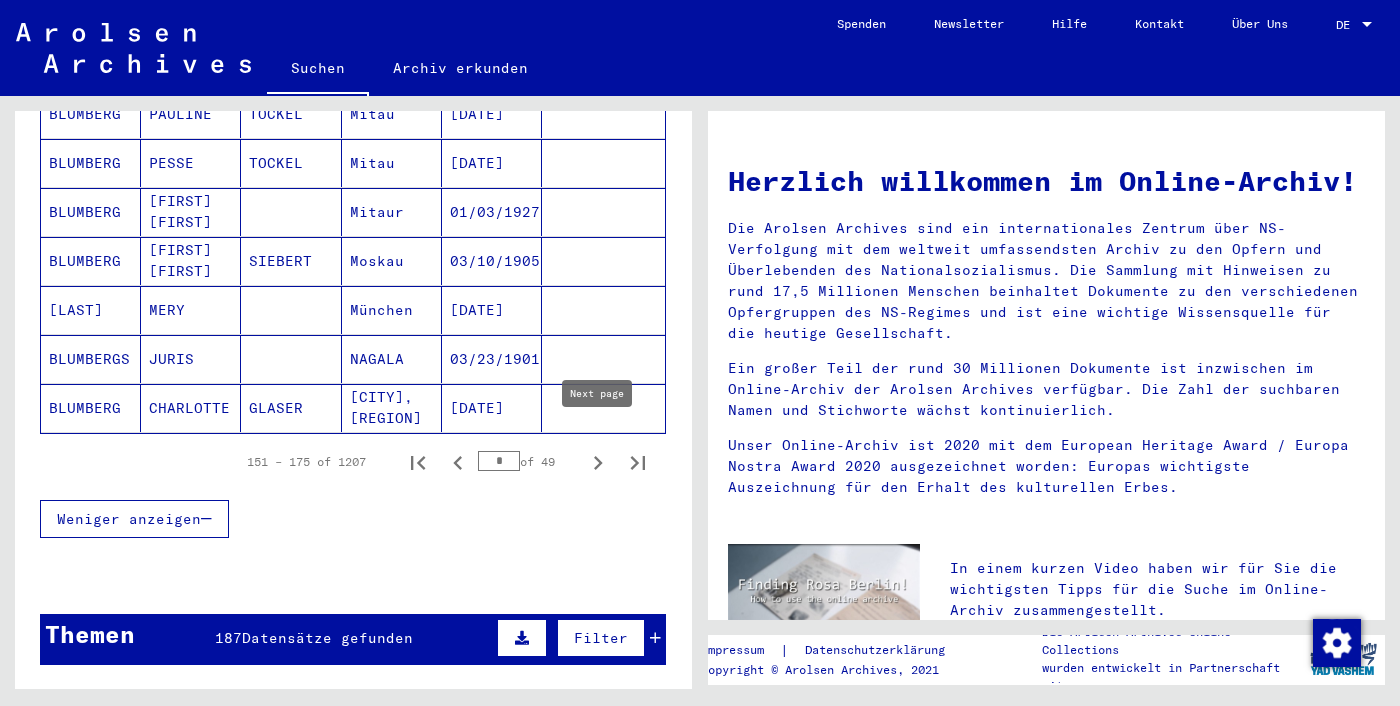 click 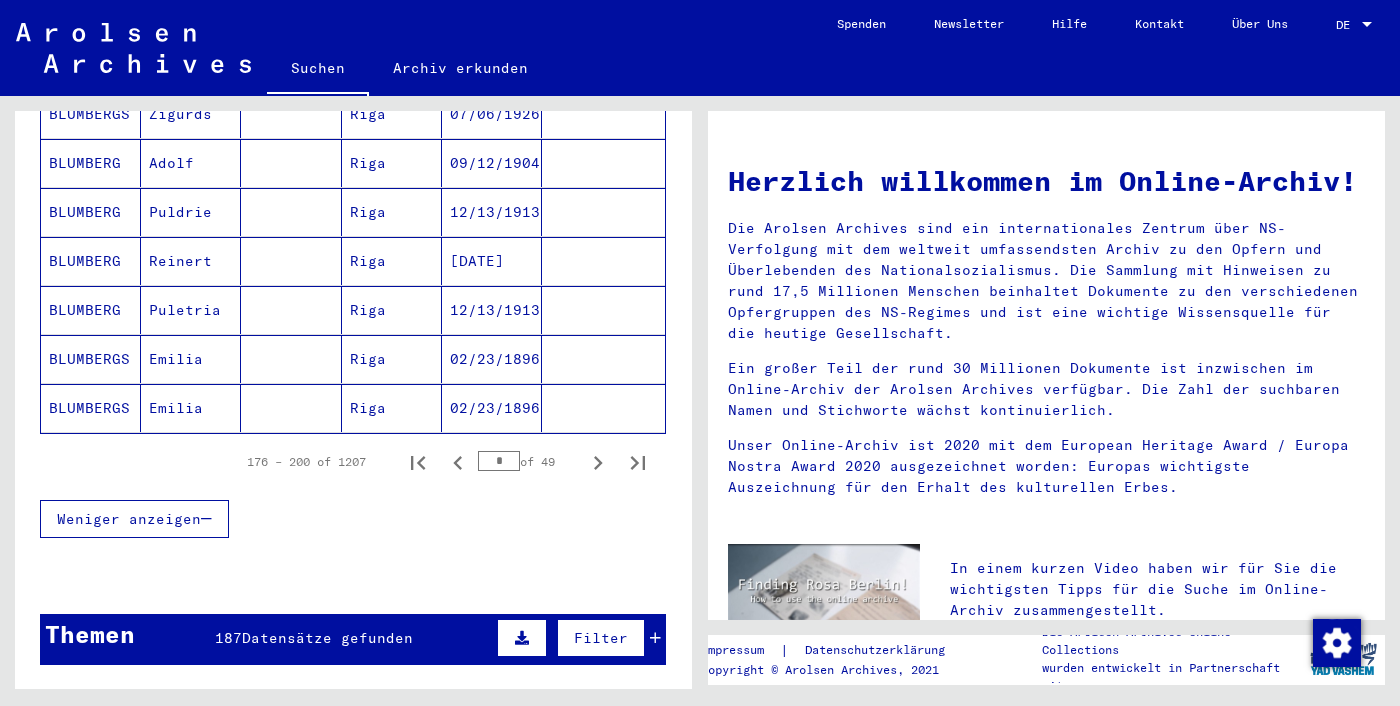 click 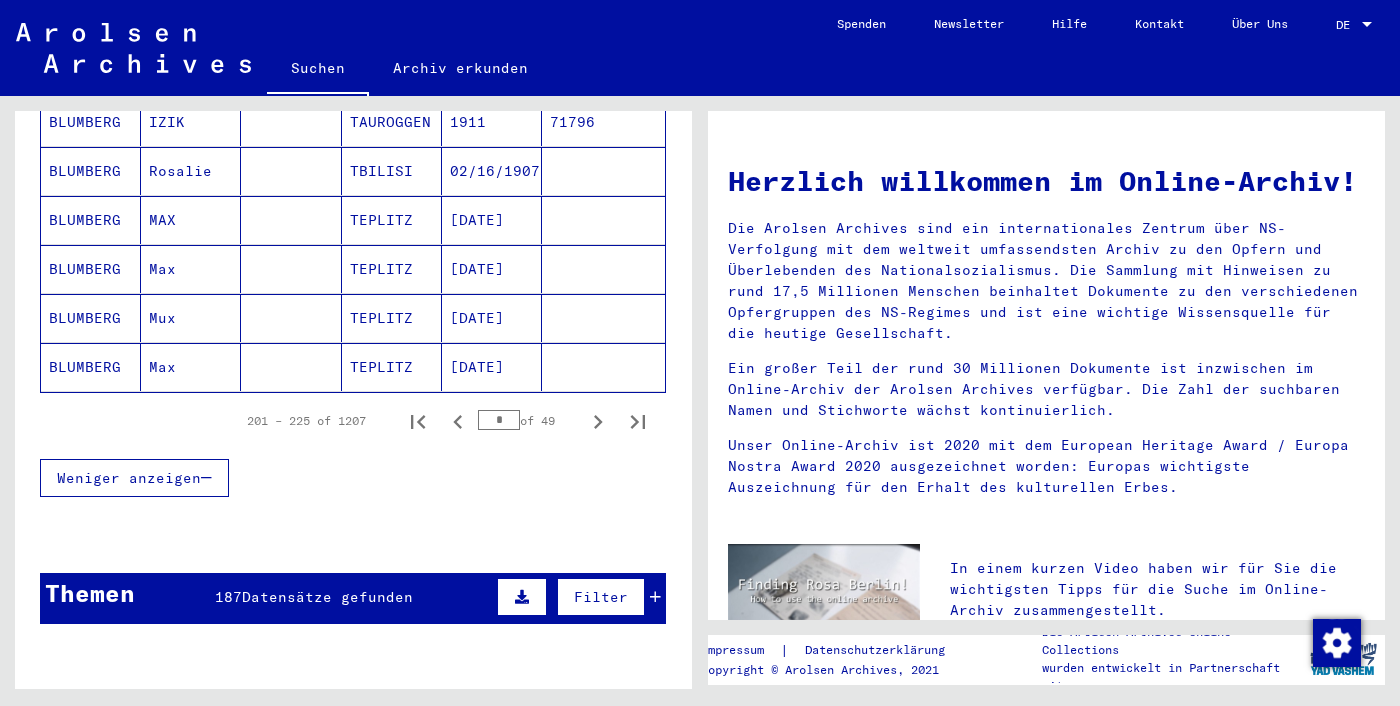 scroll, scrollTop: 1260, scrollLeft: 0, axis: vertical 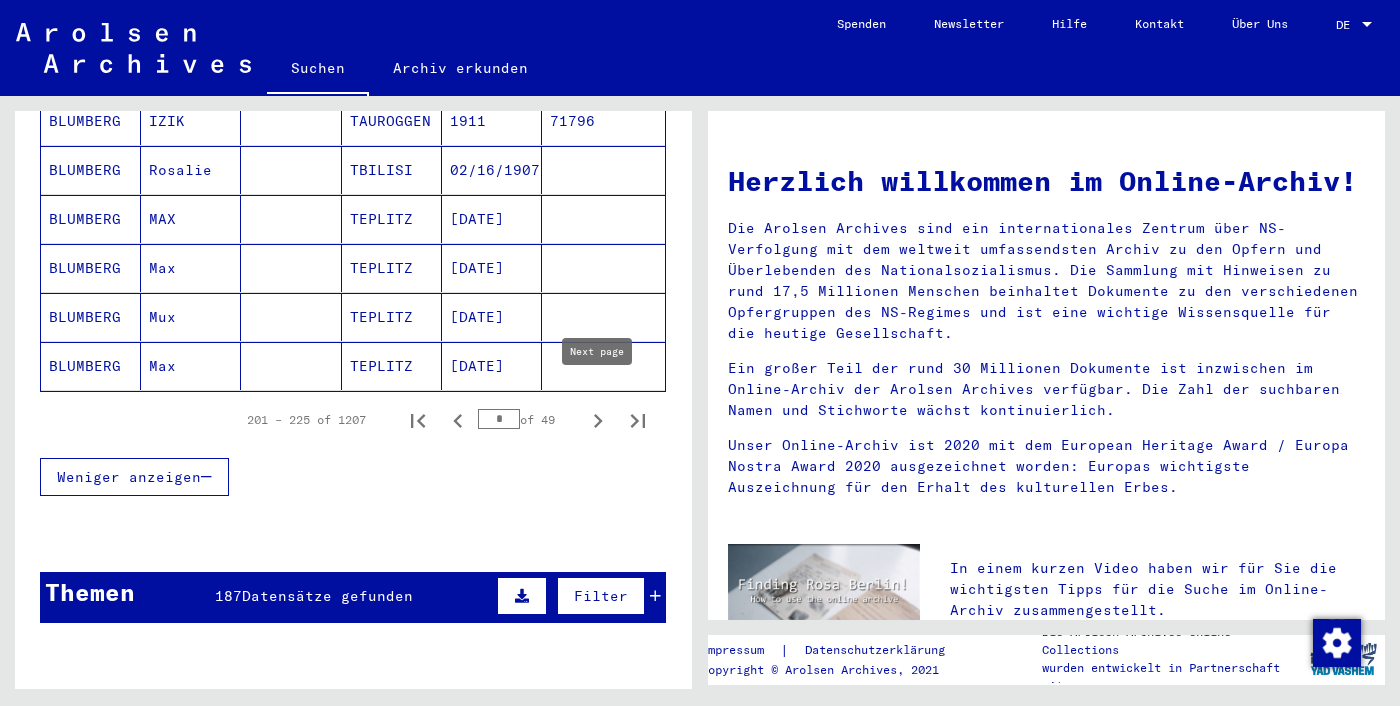 click 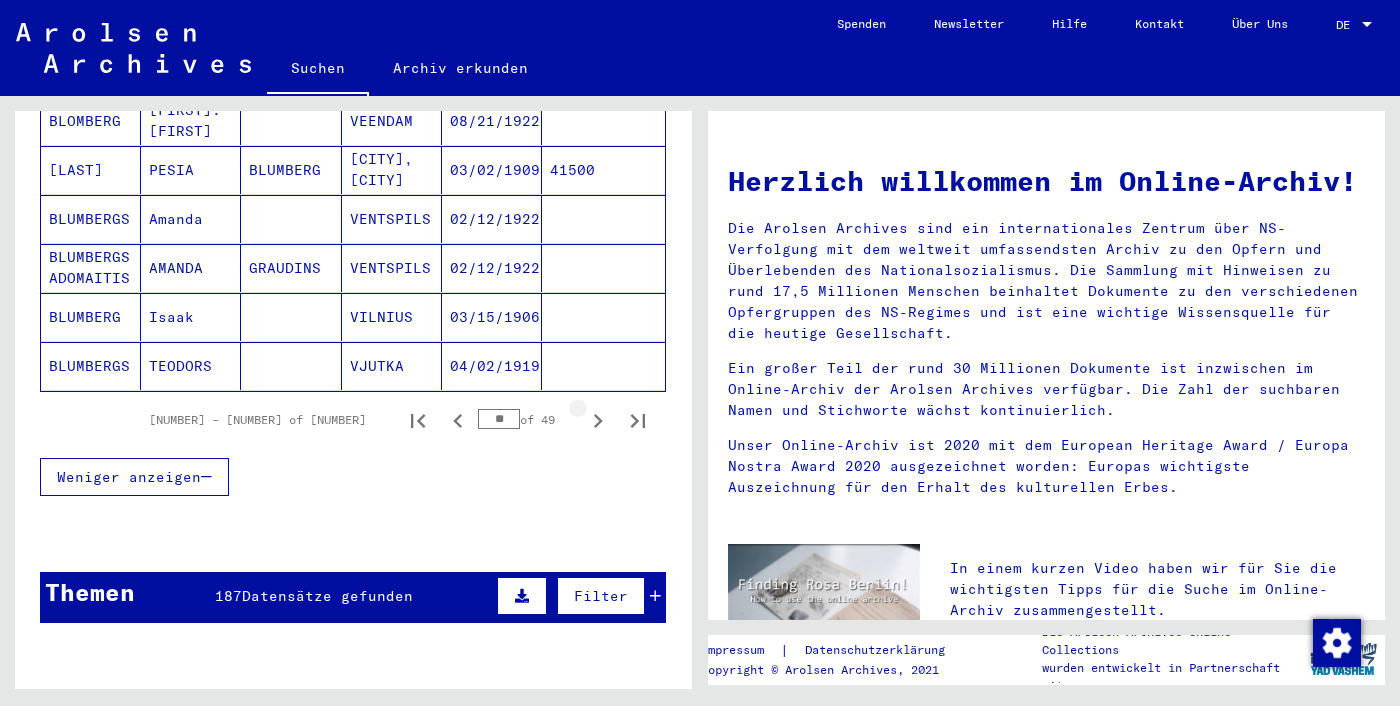 click 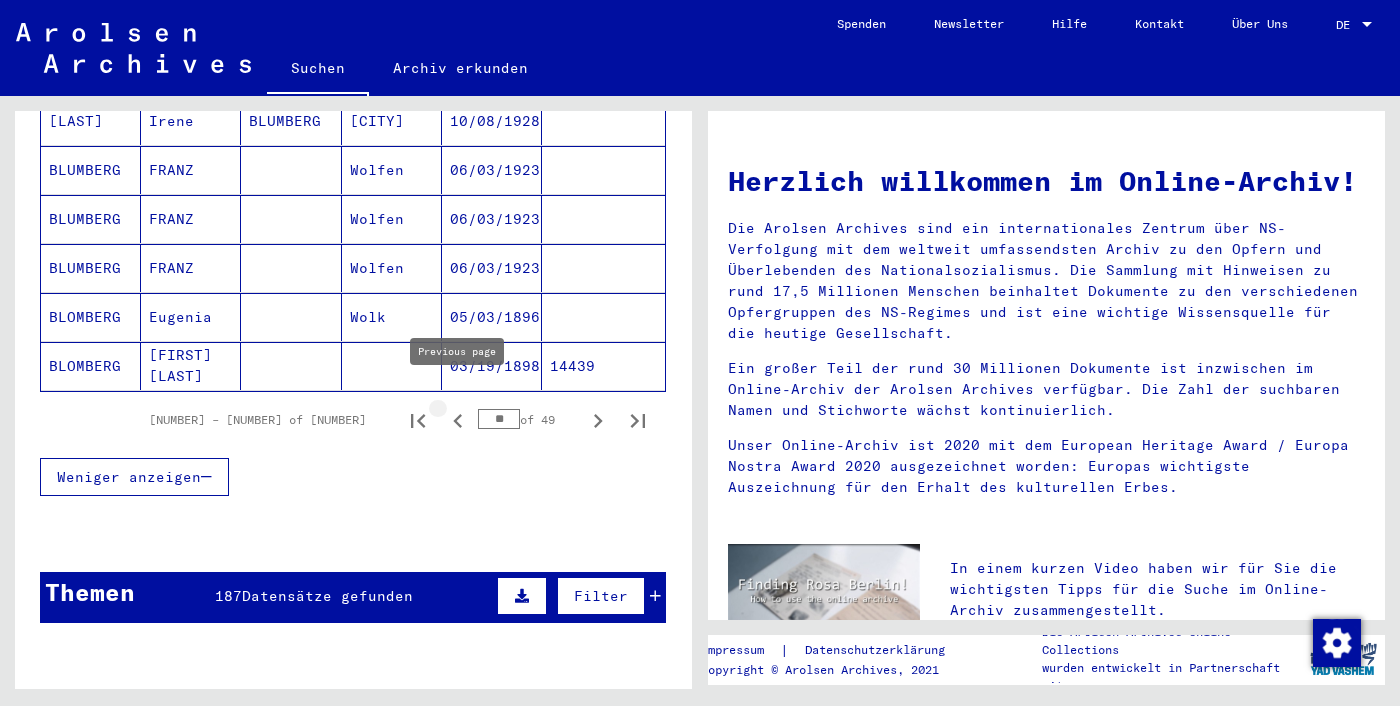 click 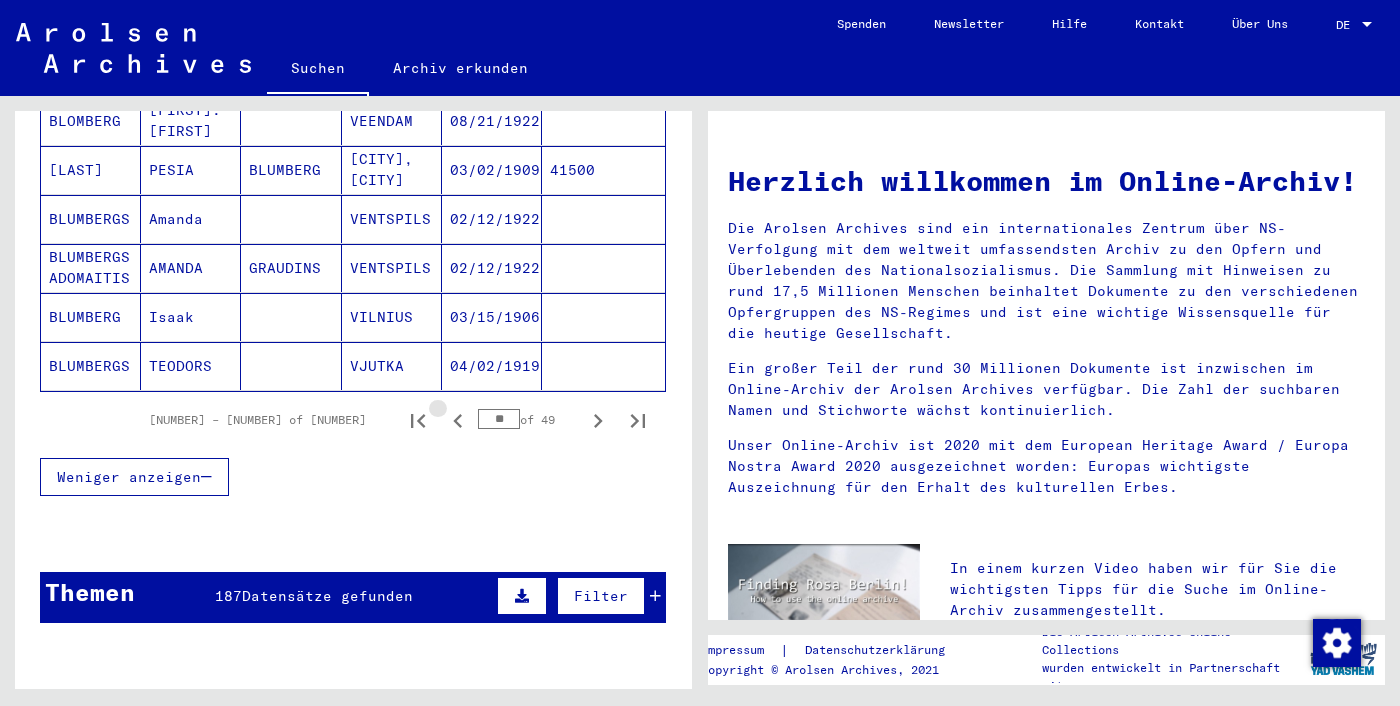 click 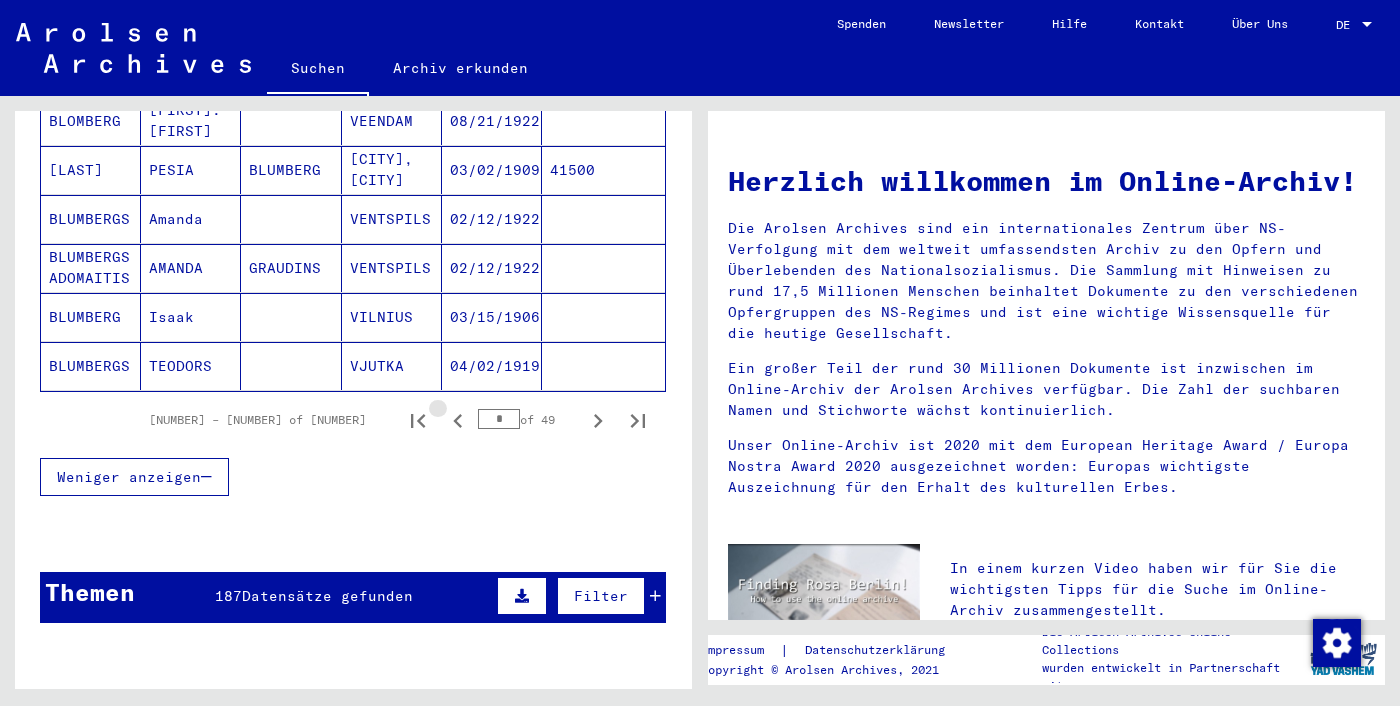 click 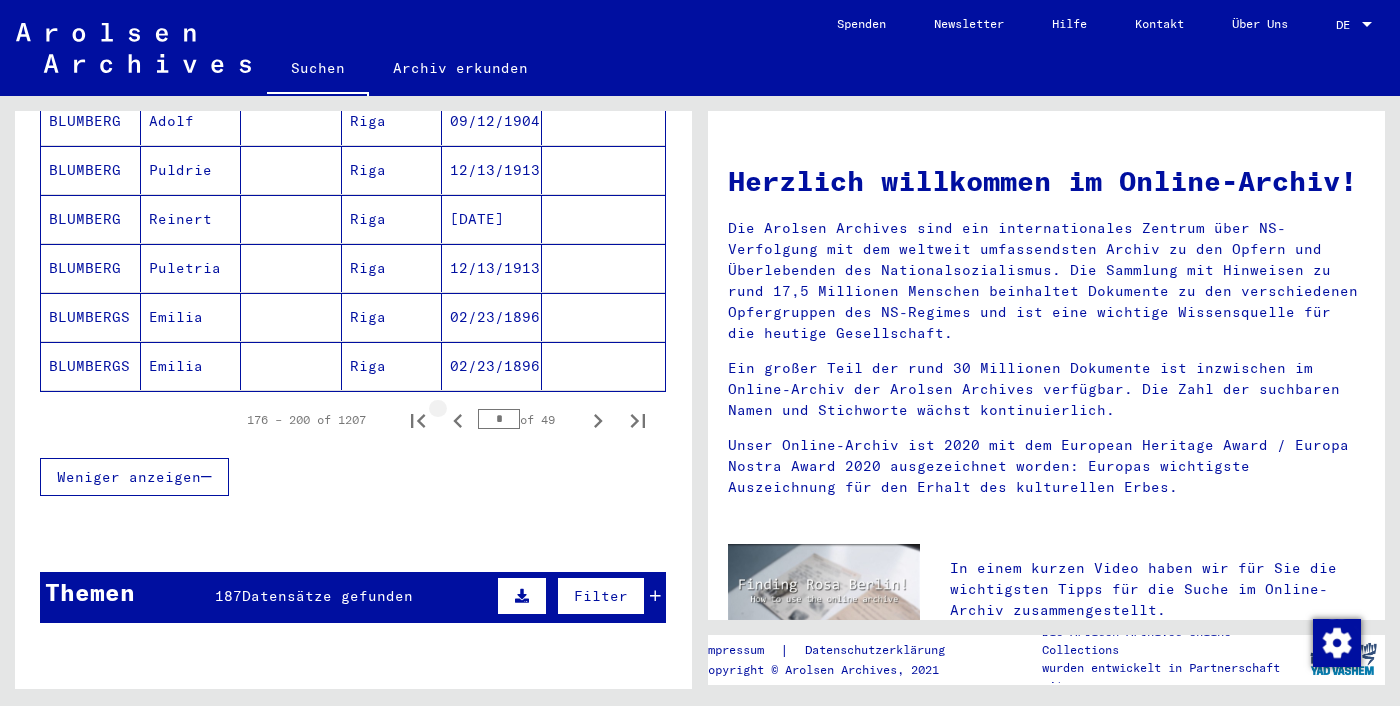 click 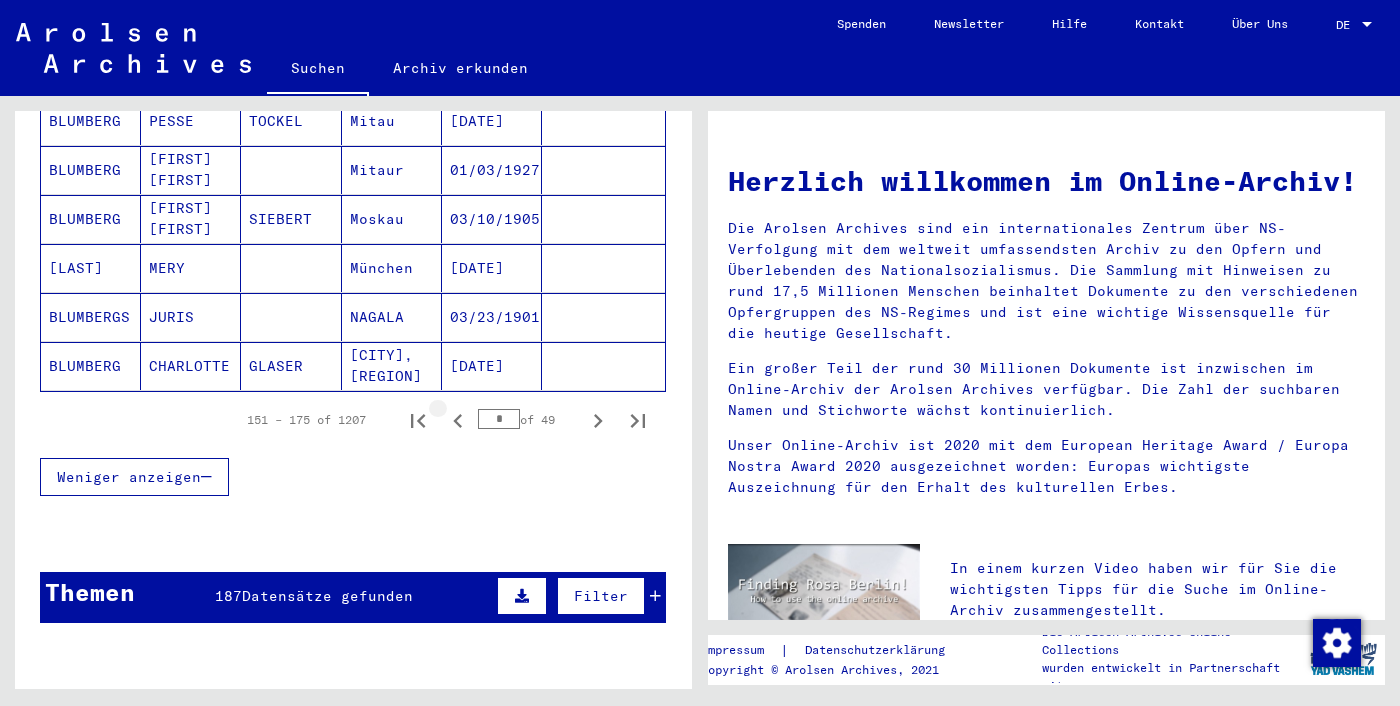 click 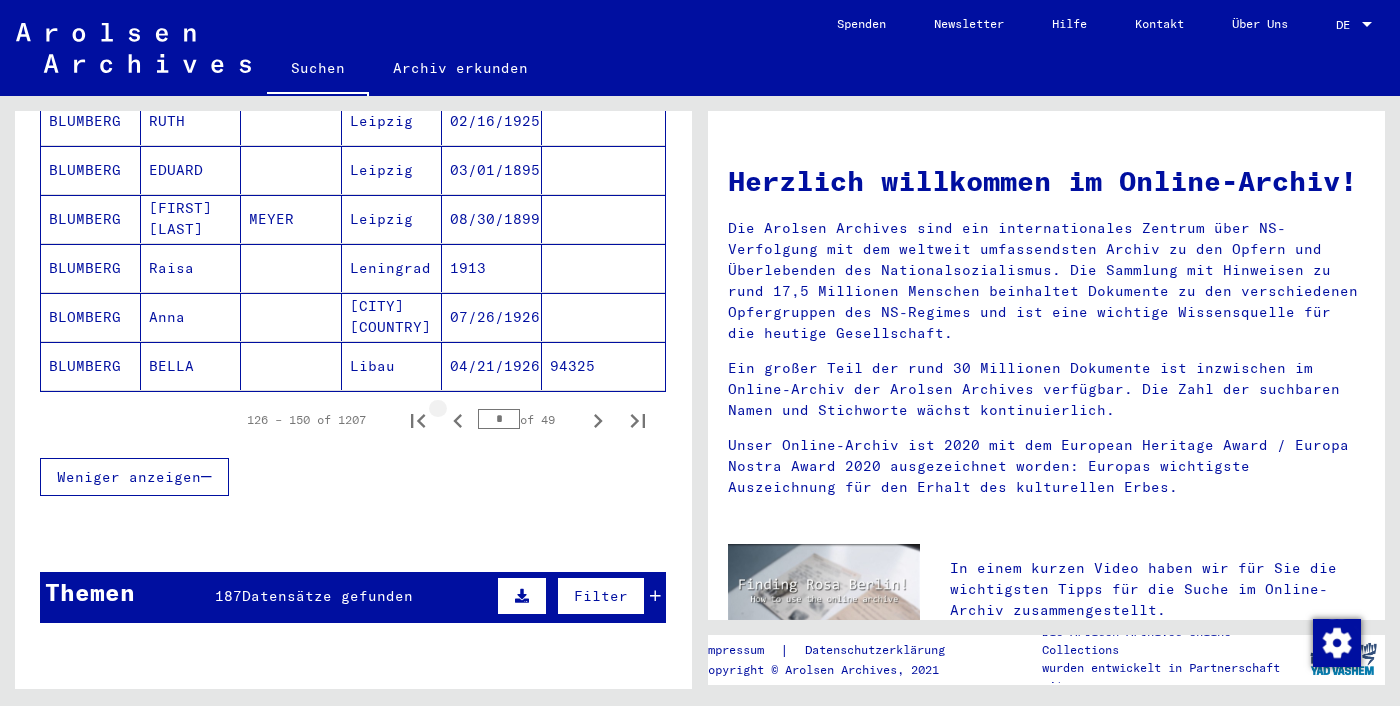 click 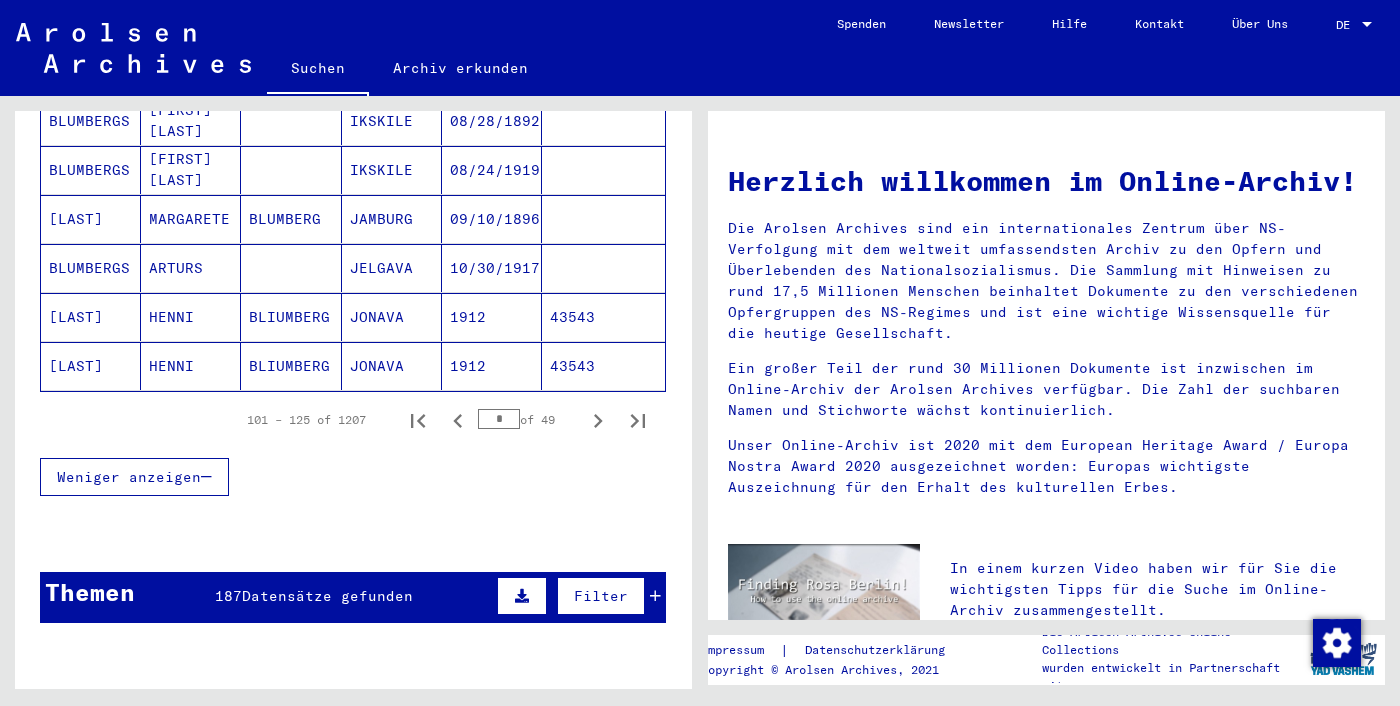 click 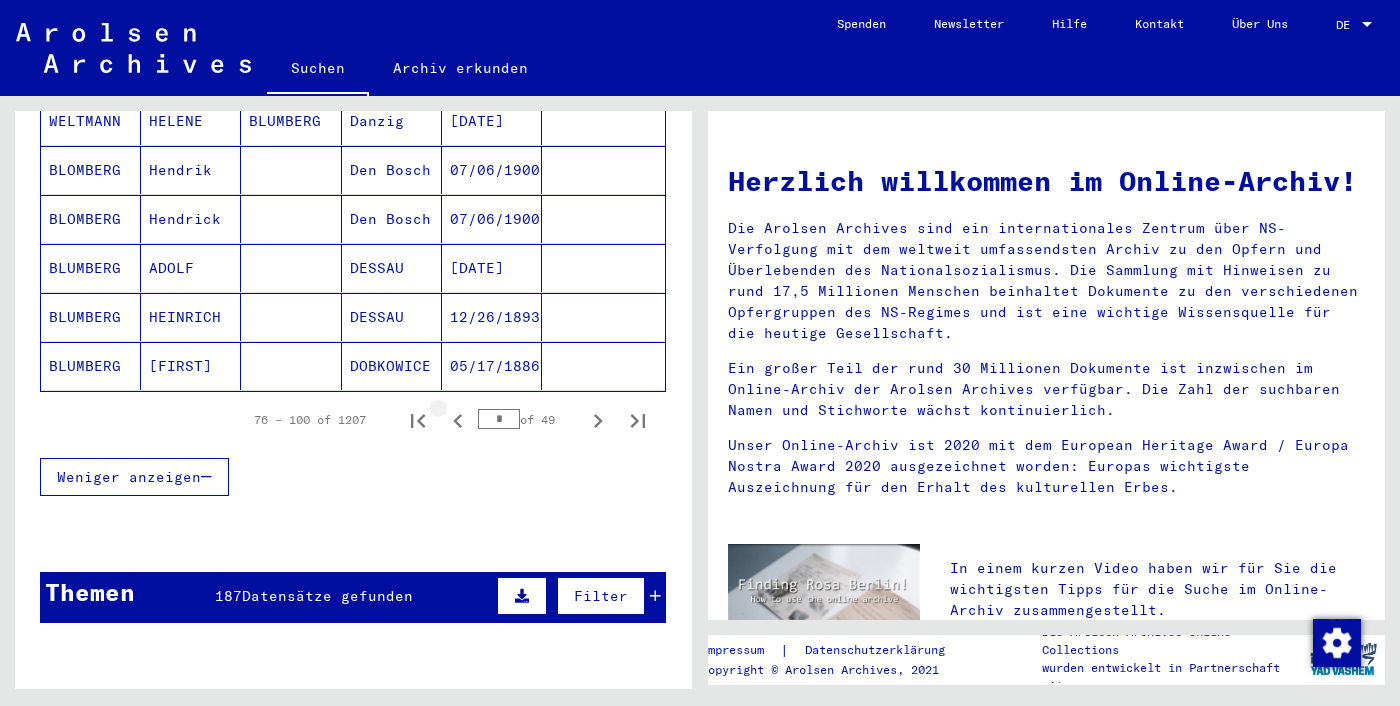 click 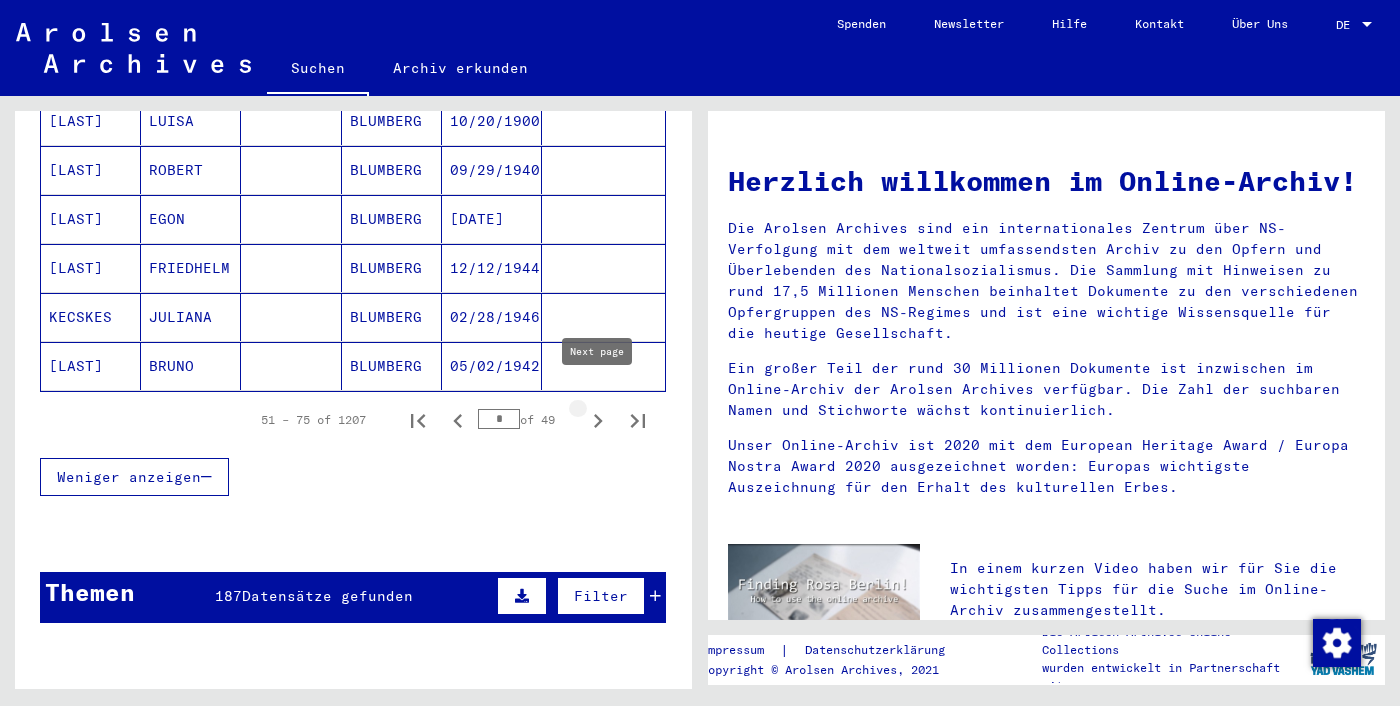 click 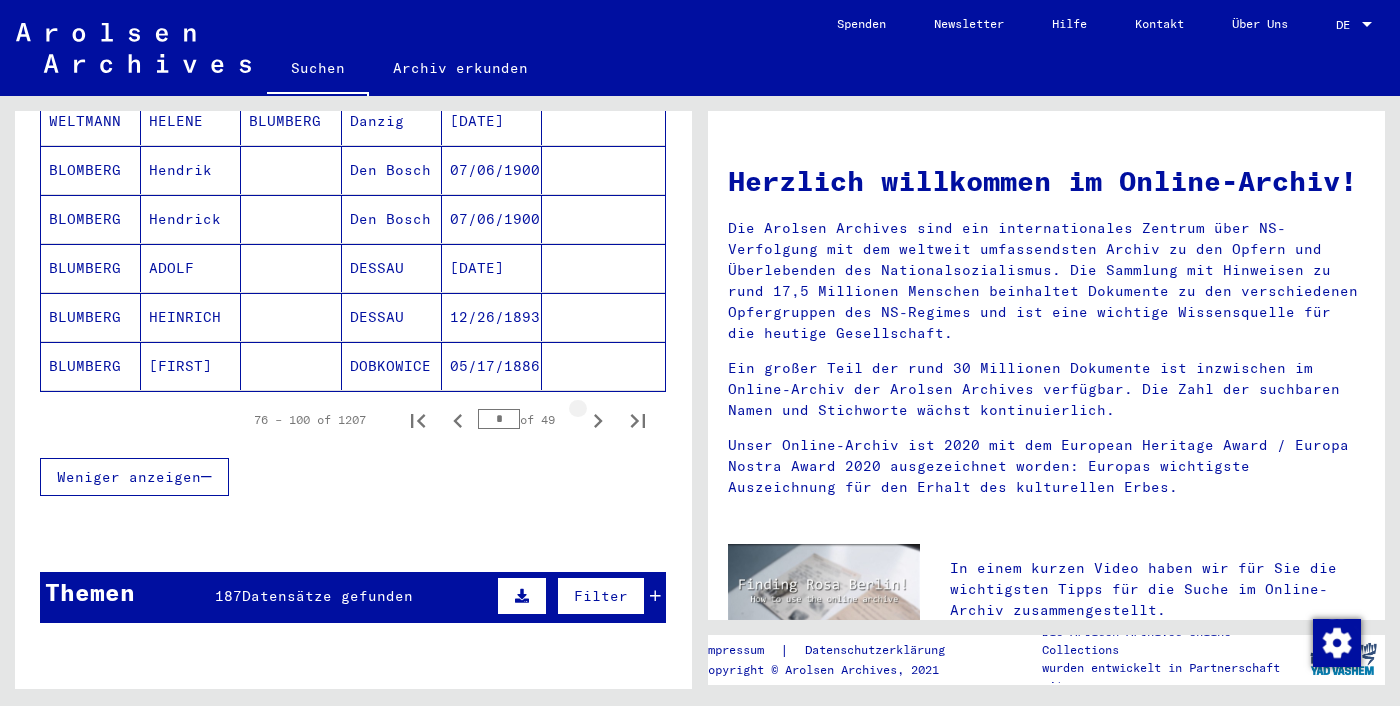 click 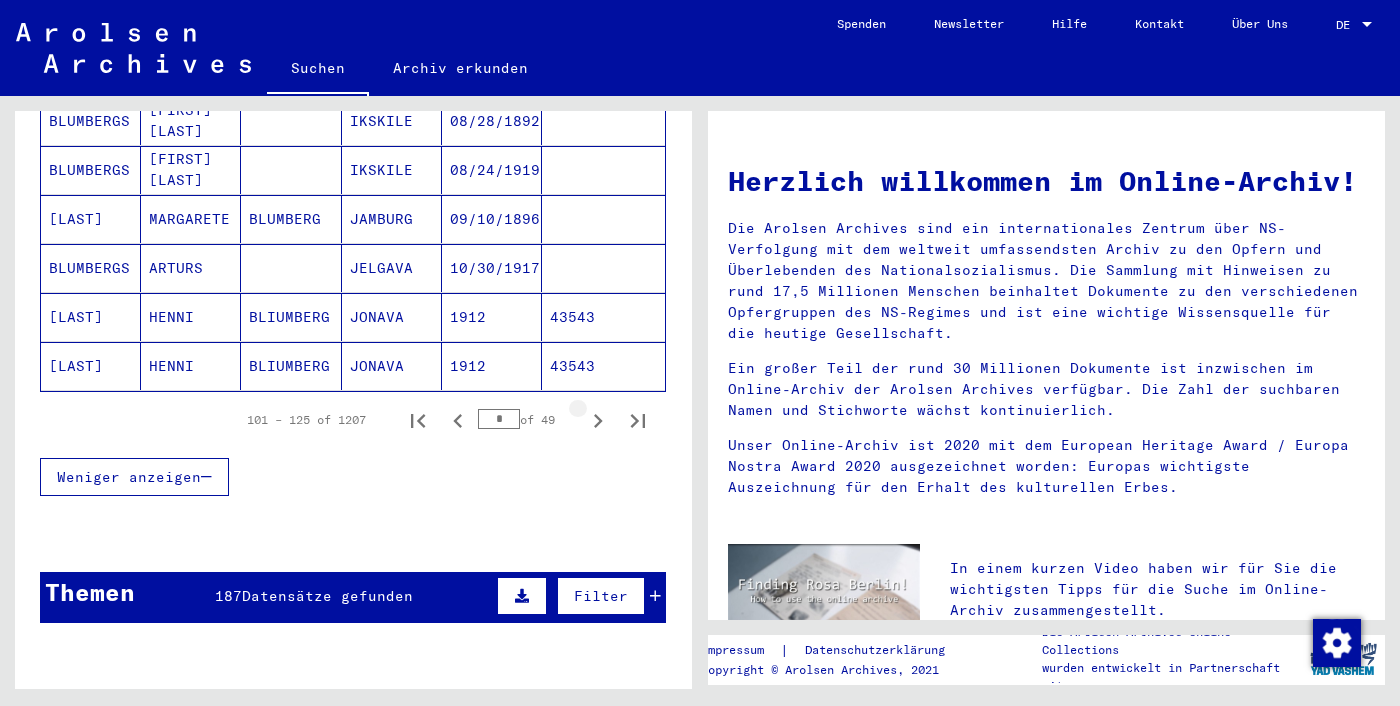 click 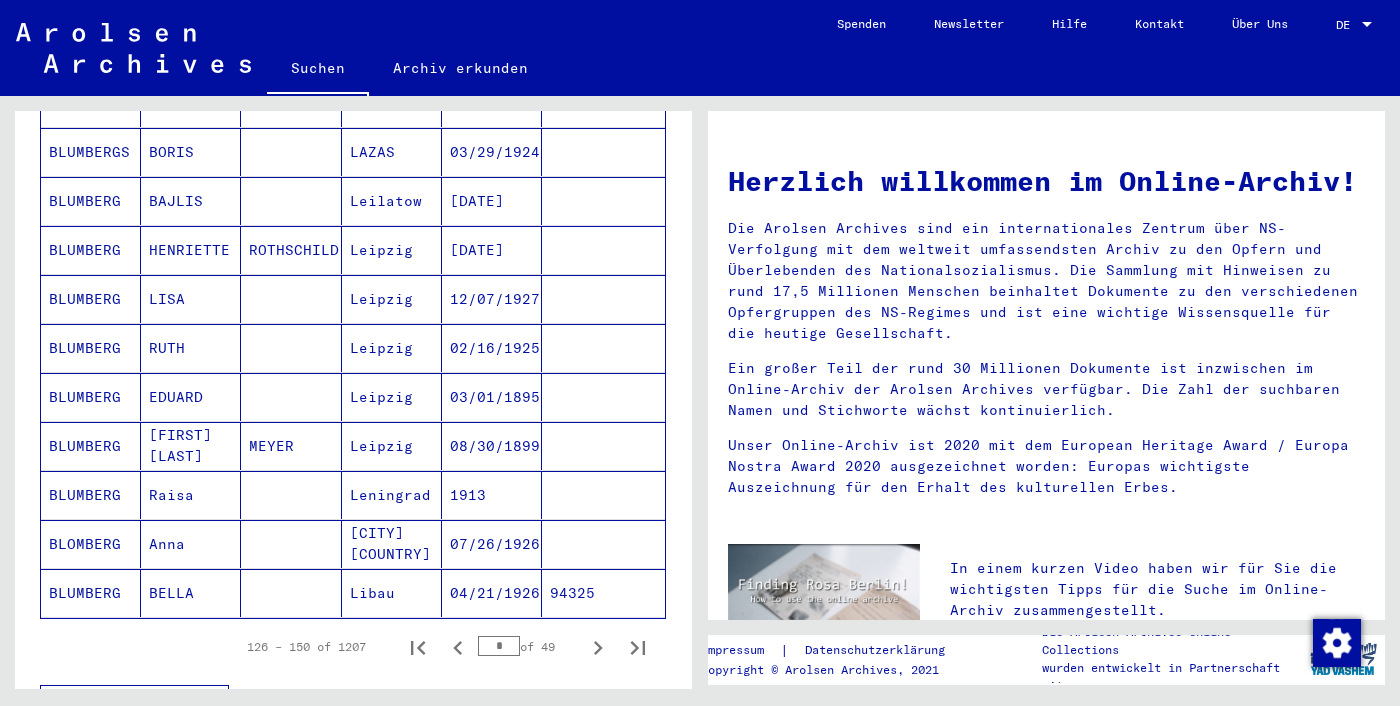 scroll, scrollTop: 1207, scrollLeft: 0, axis: vertical 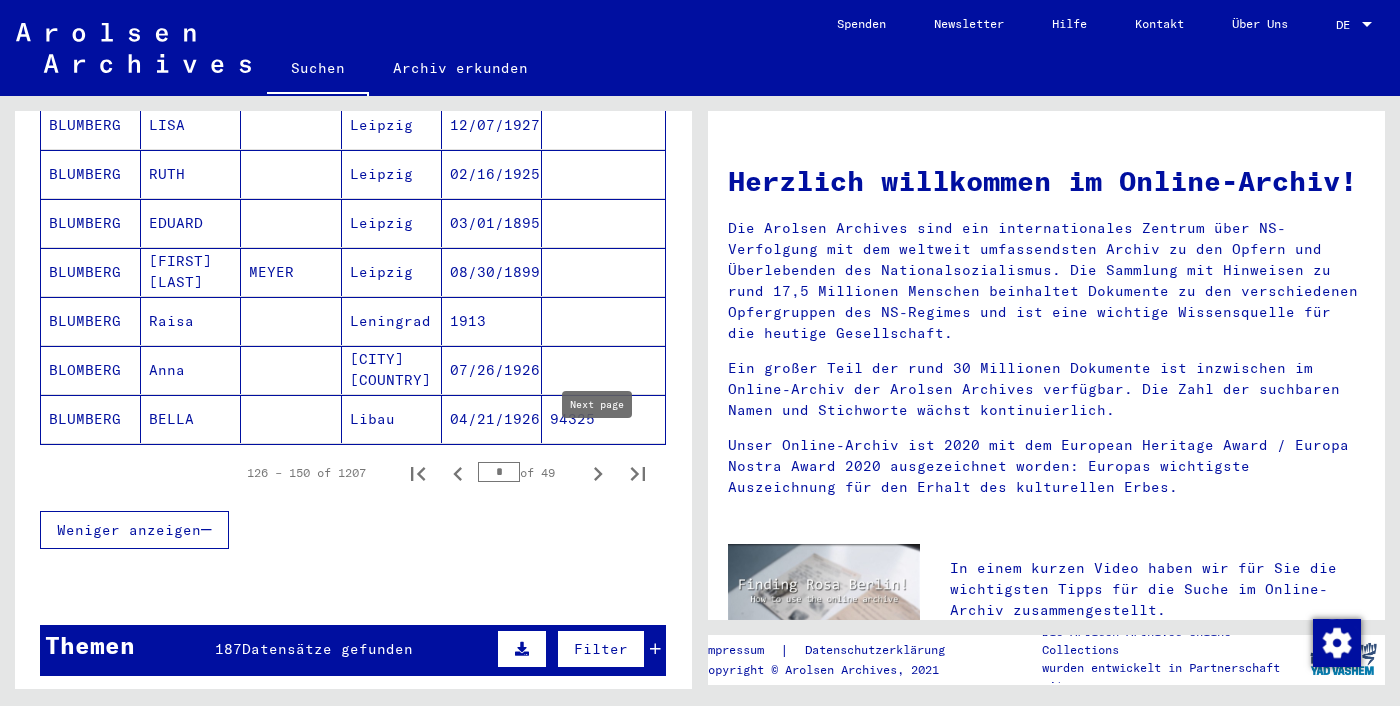 click 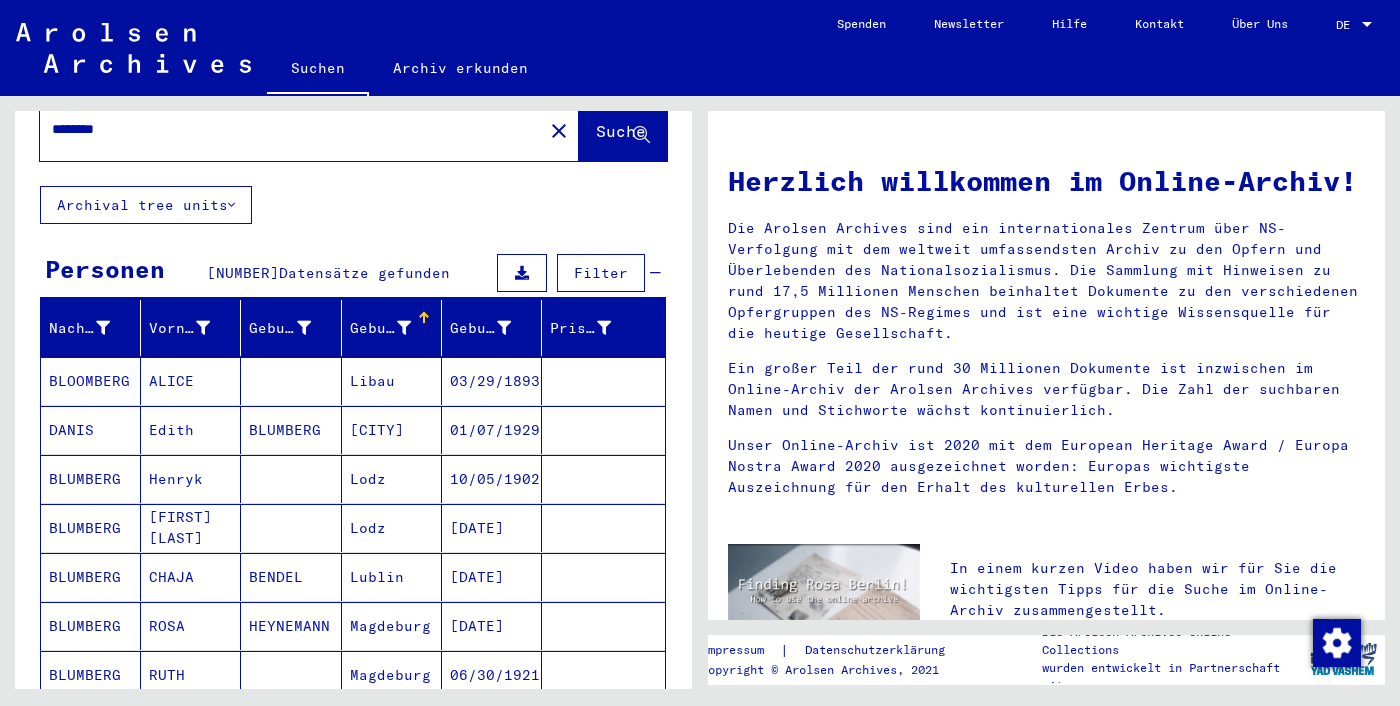 scroll, scrollTop: 70, scrollLeft: 0, axis: vertical 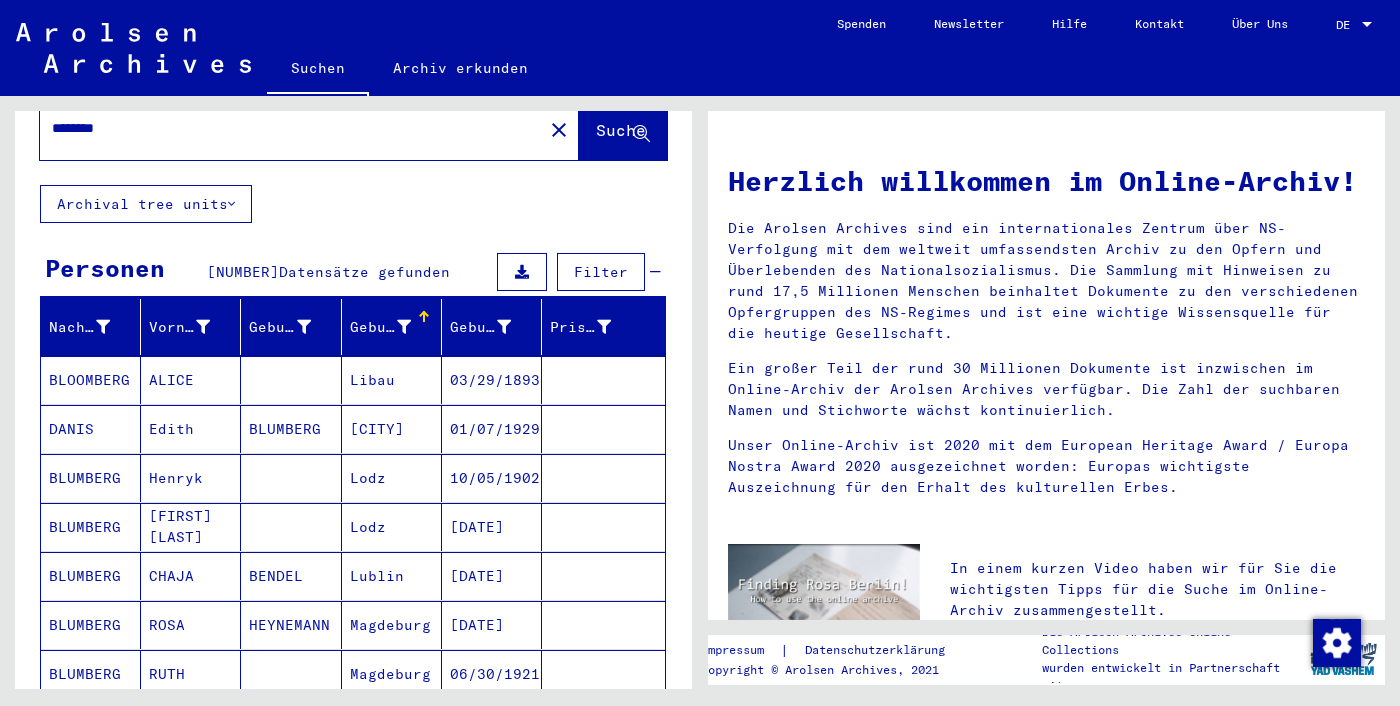 click at bounding box center (603, 527) 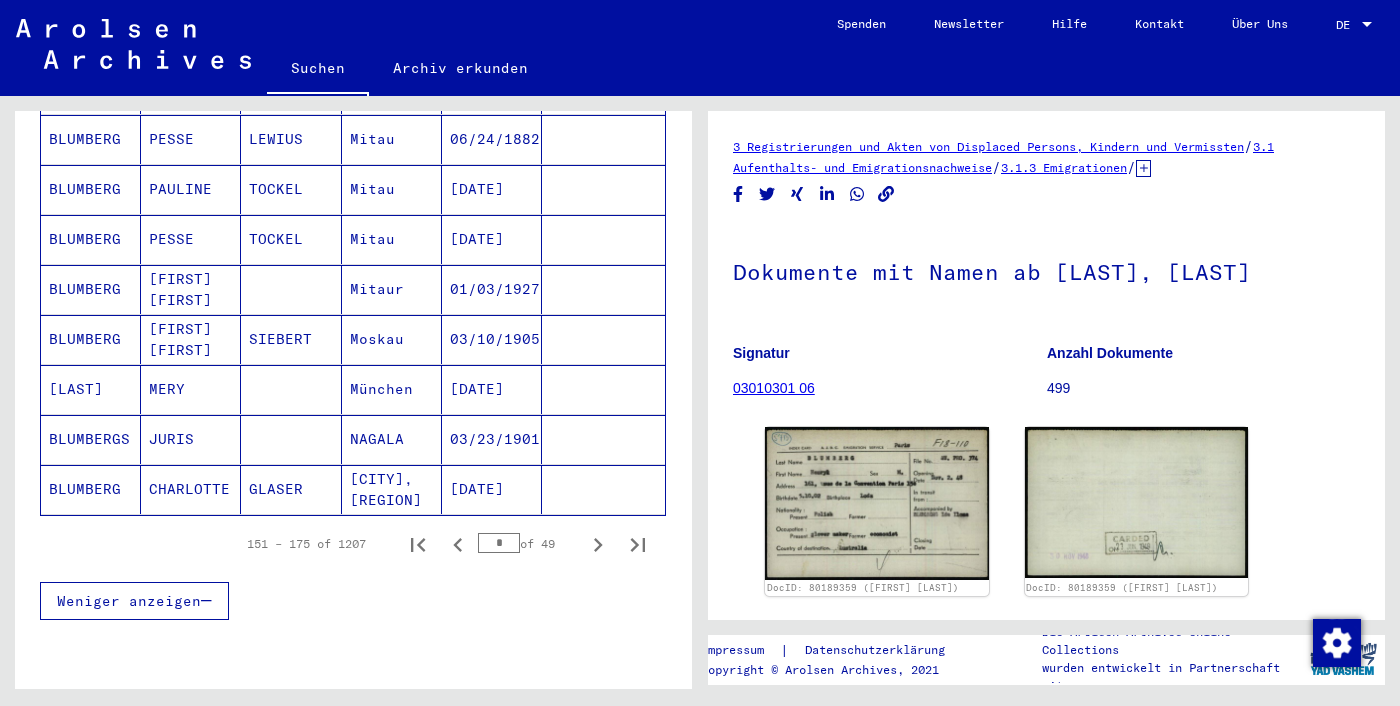 scroll, scrollTop: 1164, scrollLeft: 0, axis: vertical 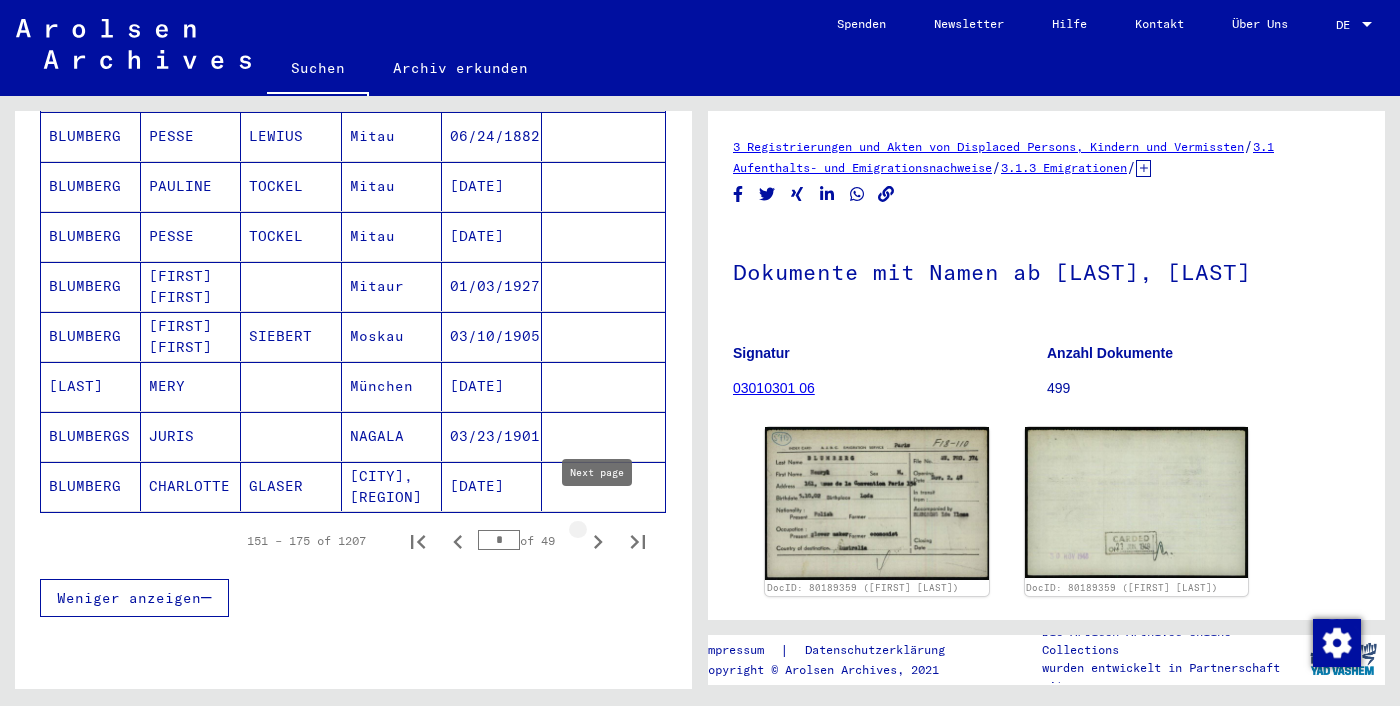click 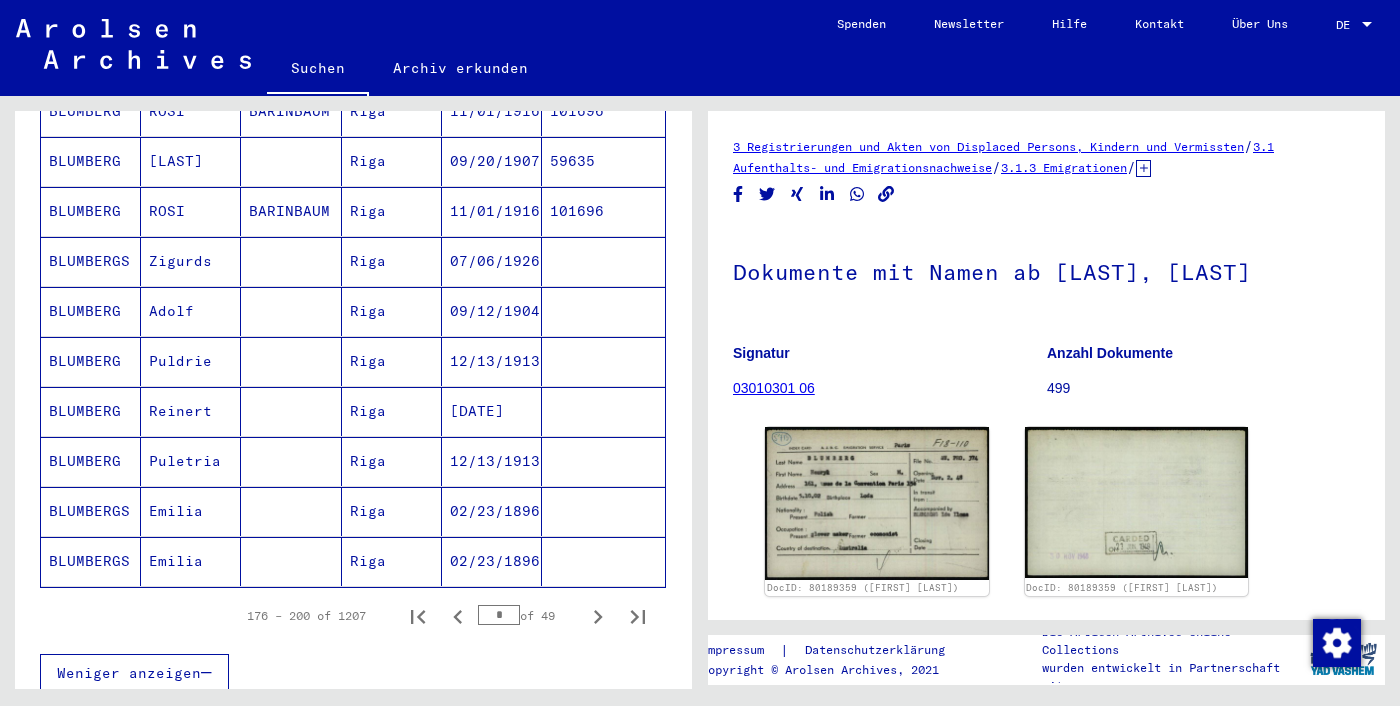 scroll, scrollTop: 1139, scrollLeft: 0, axis: vertical 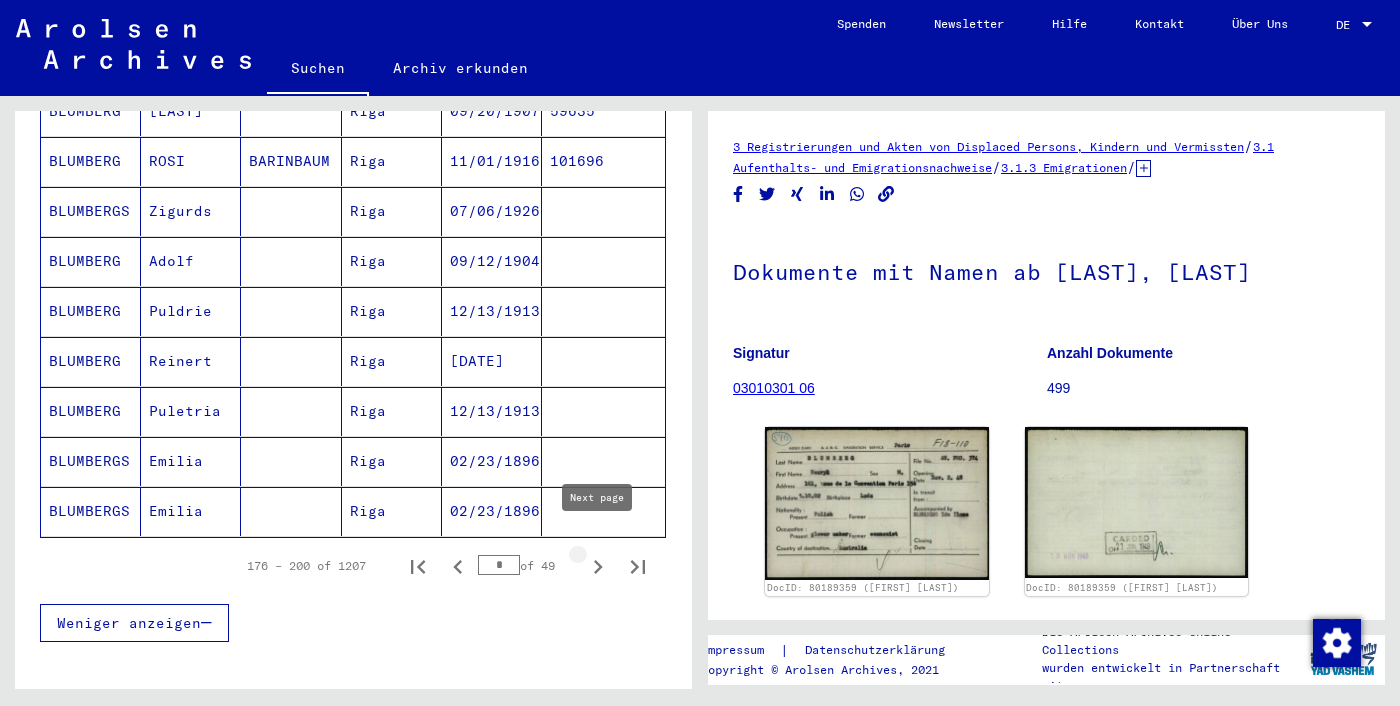 click 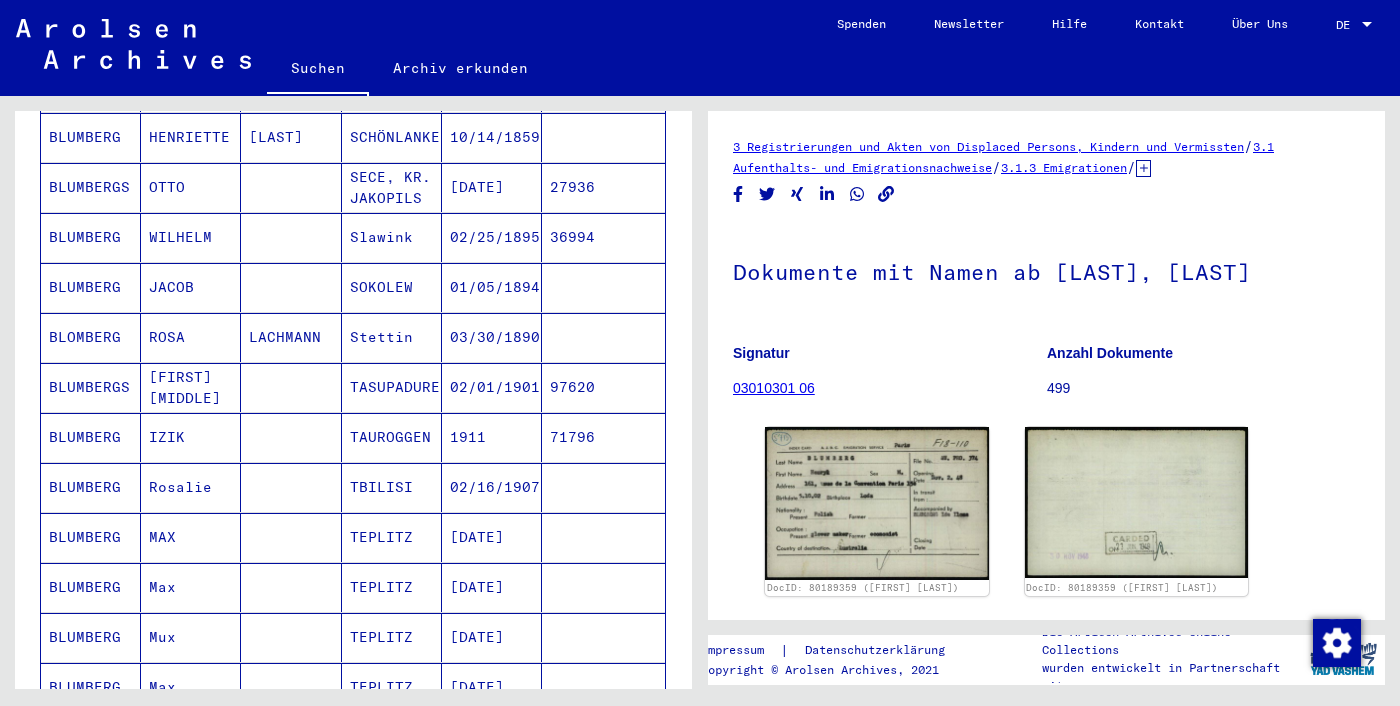 scroll, scrollTop: 964, scrollLeft: 0, axis: vertical 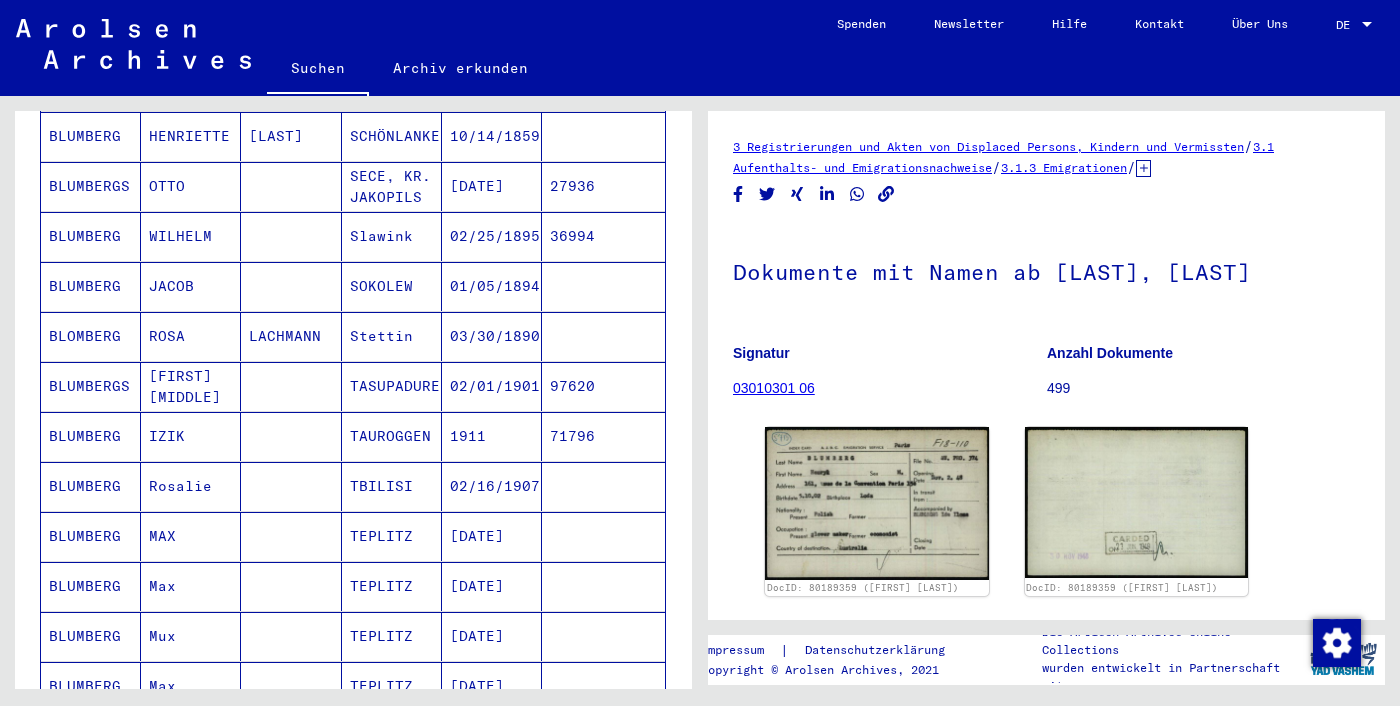 click on "36994" at bounding box center (603, 286) 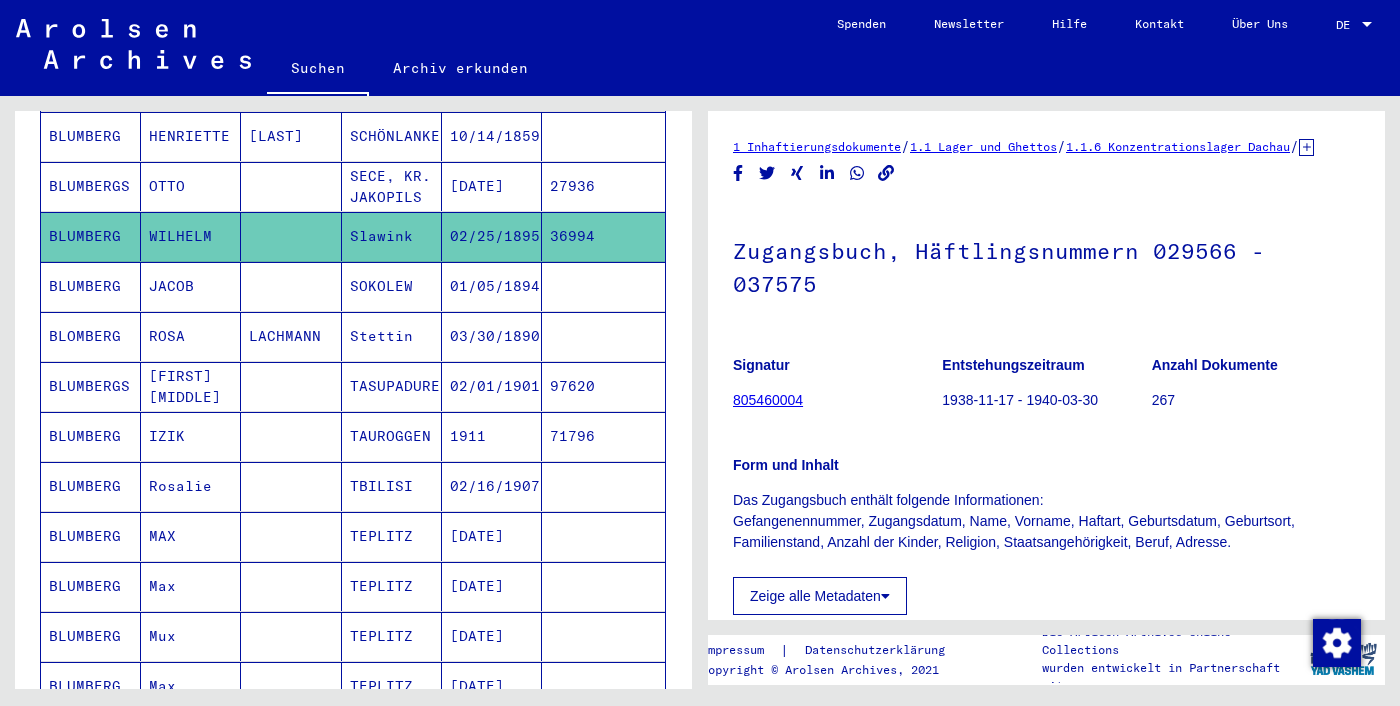 scroll, scrollTop: 322, scrollLeft: 0, axis: vertical 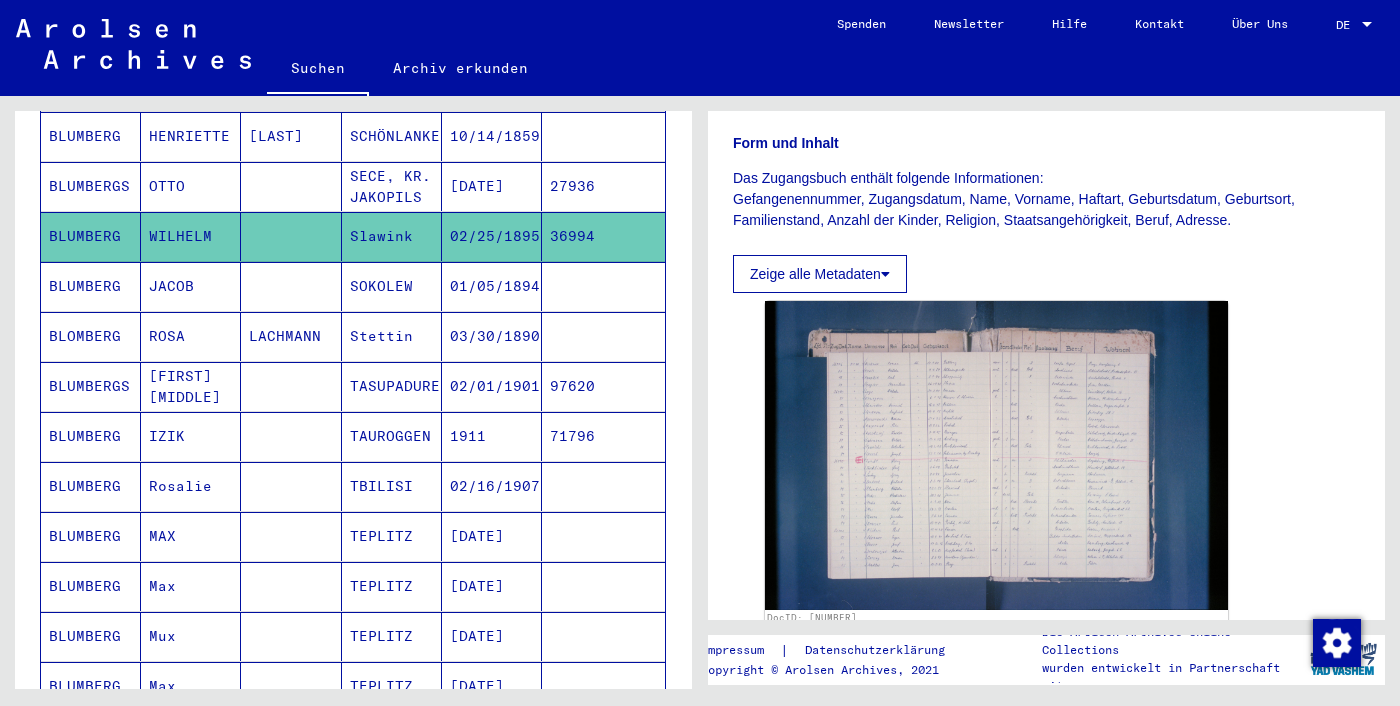 click at bounding box center [603, 386] 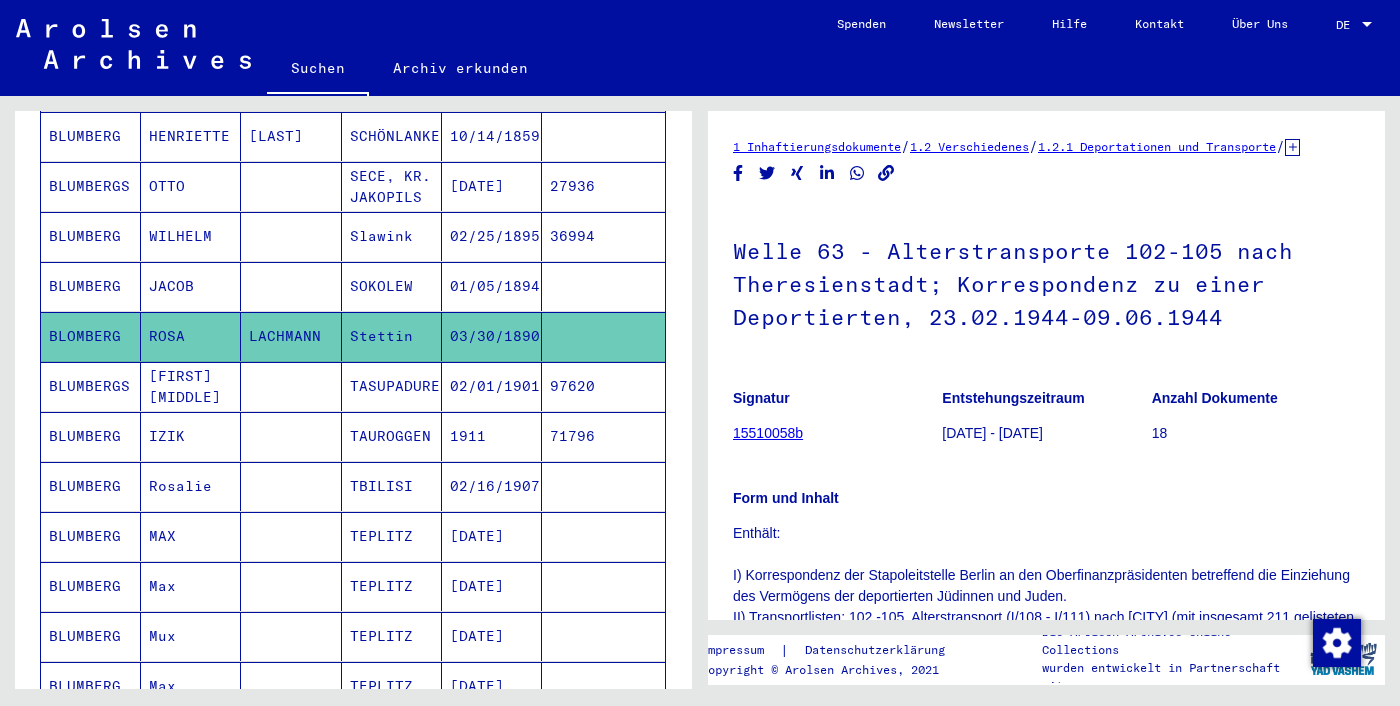 click at bounding box center [603, 336] 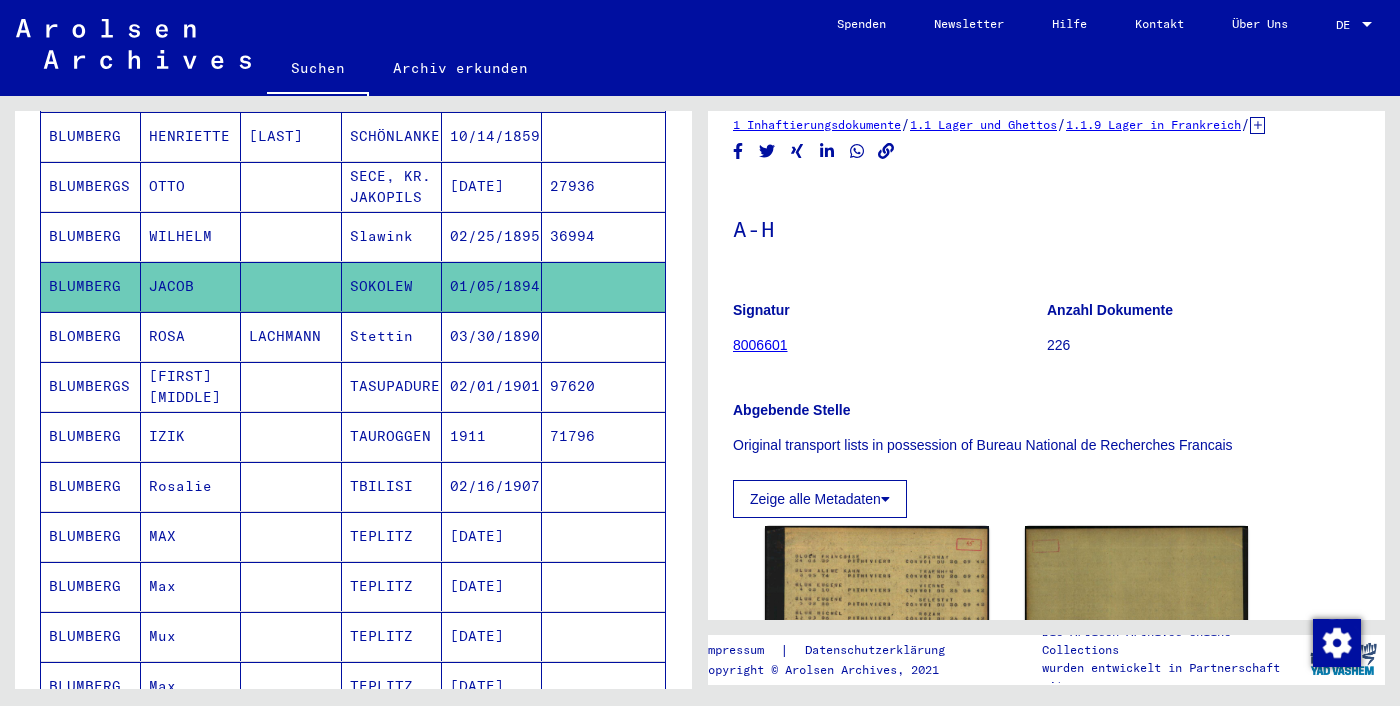 scroll, scrollTop: 21, scrollLeft: 0, axis: vertical 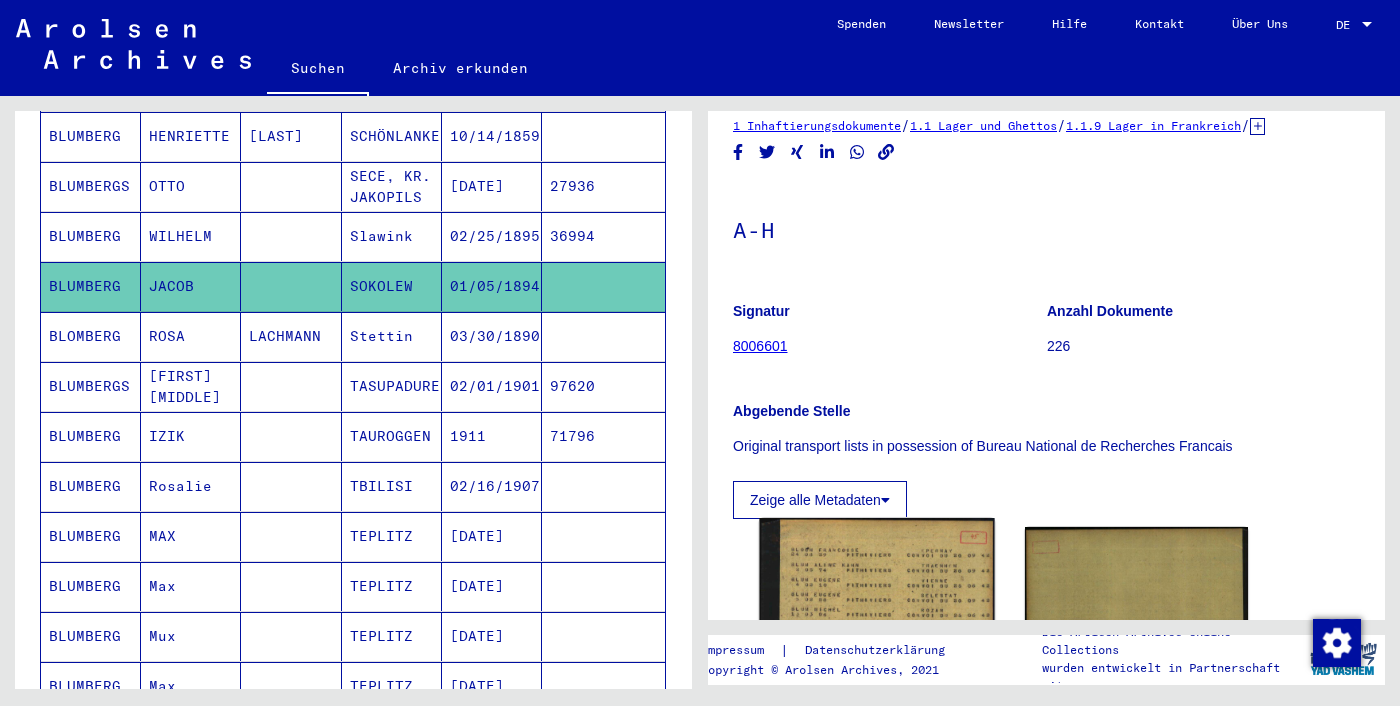 click 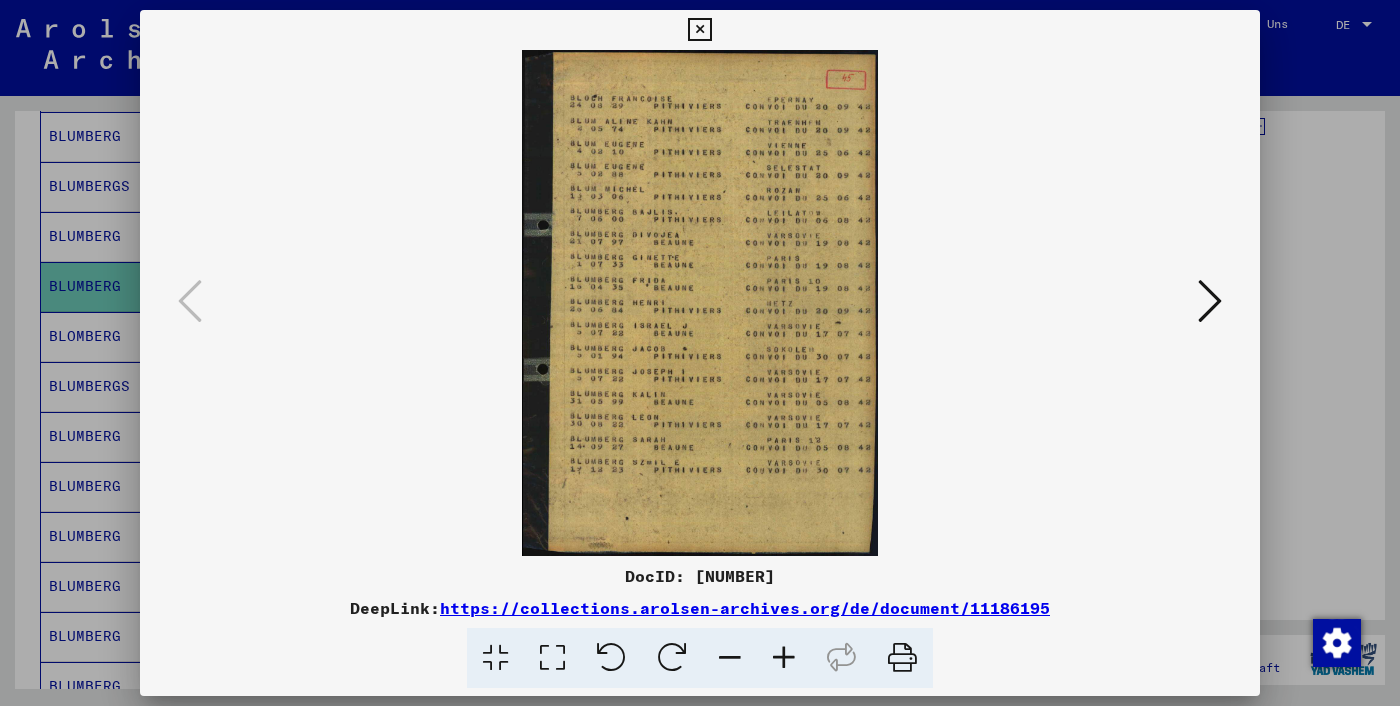 click at bounding box center [700, 353] 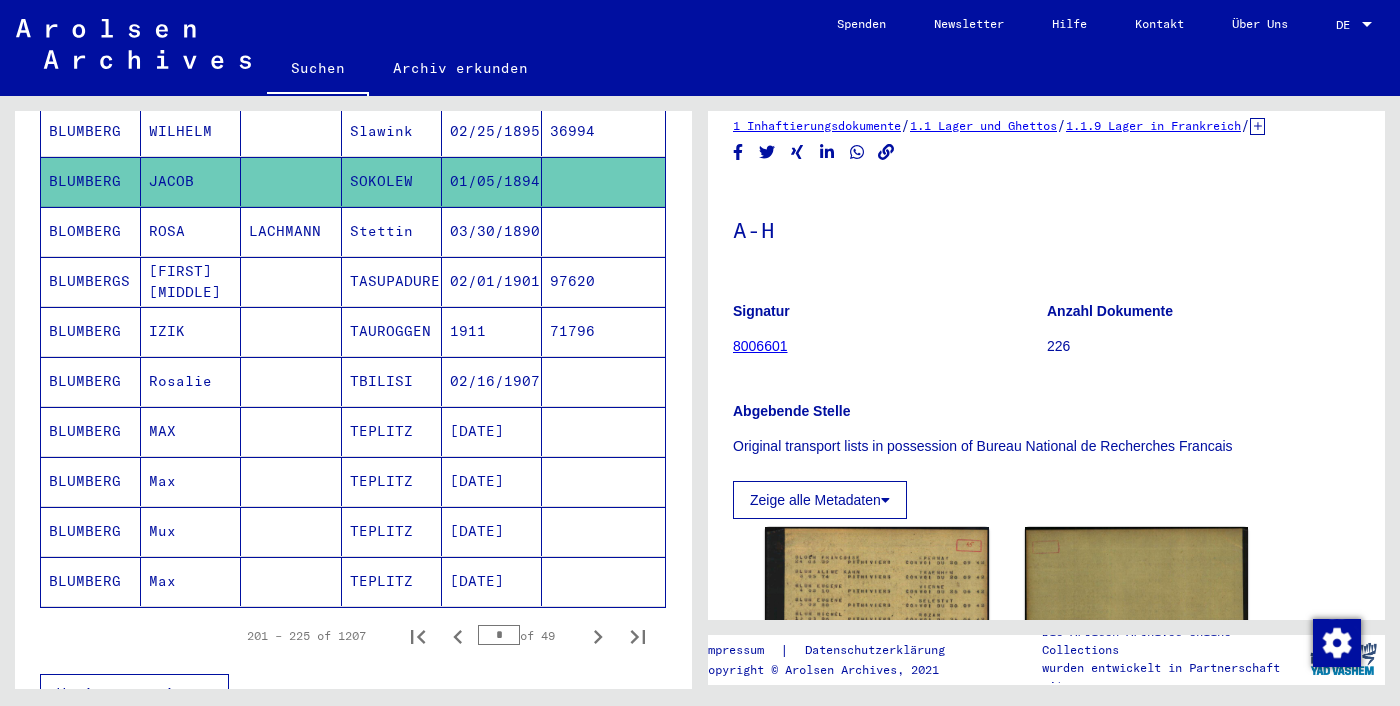 scroll, scrollTop: 1071, scrollLeft: 0, axis: vertical 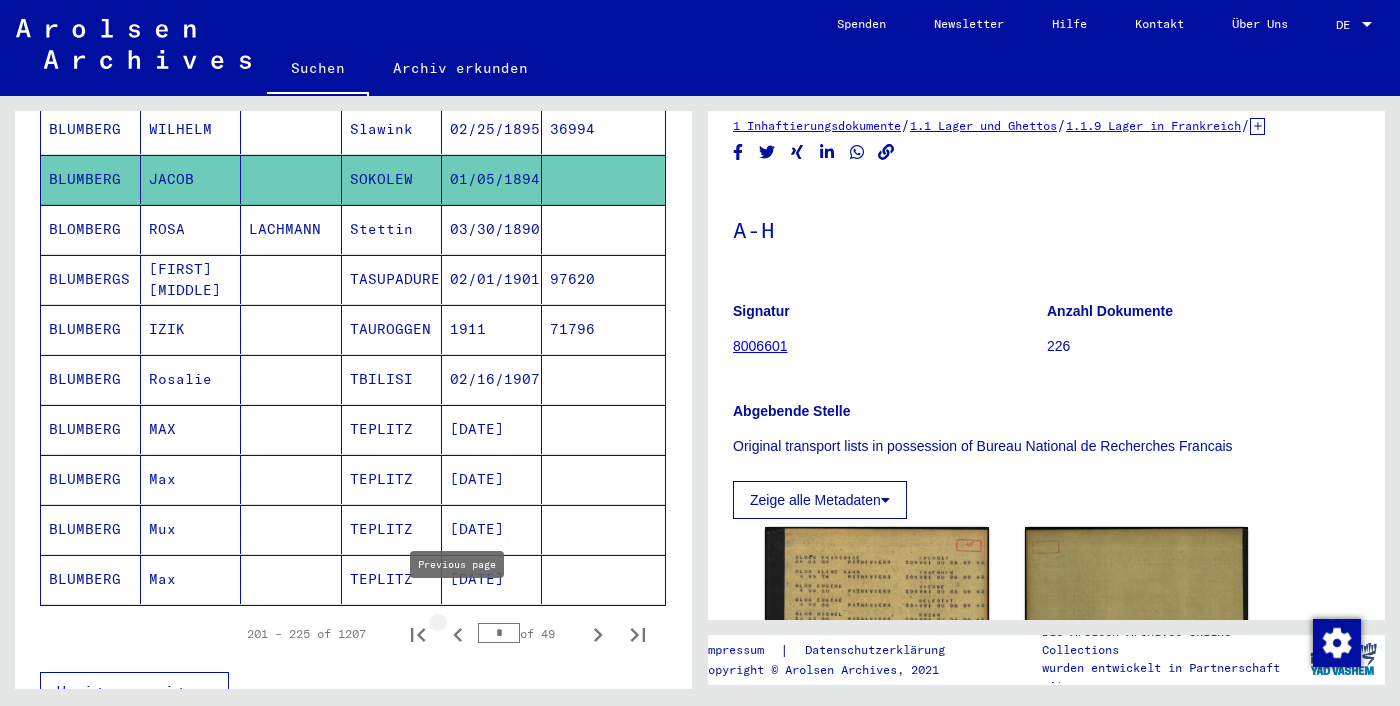 click 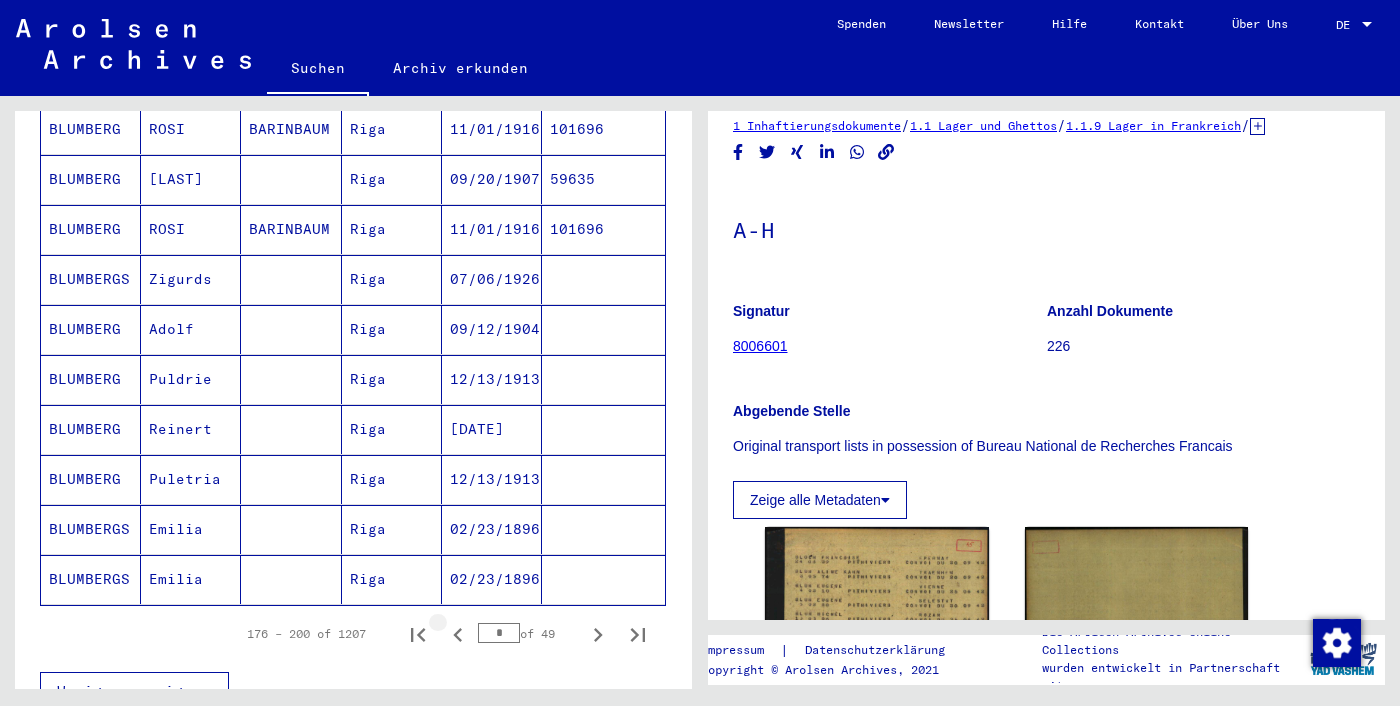 click 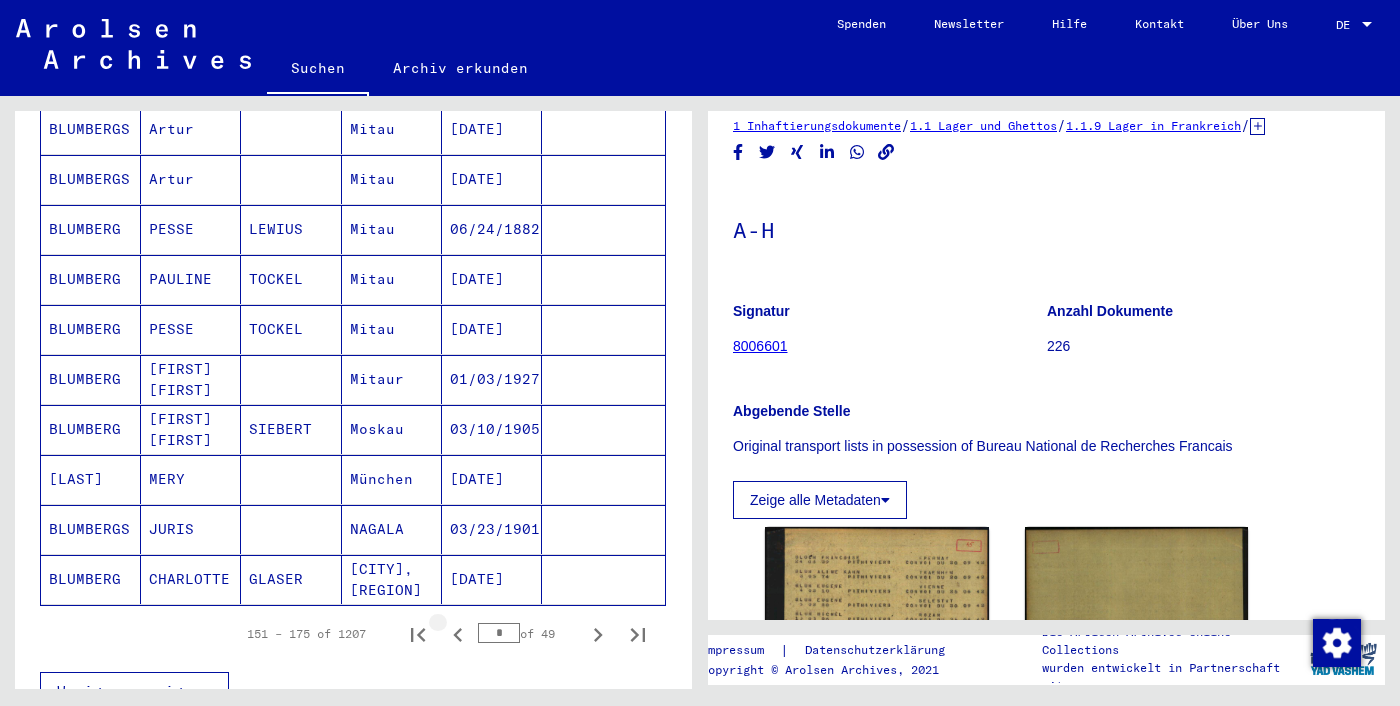 click 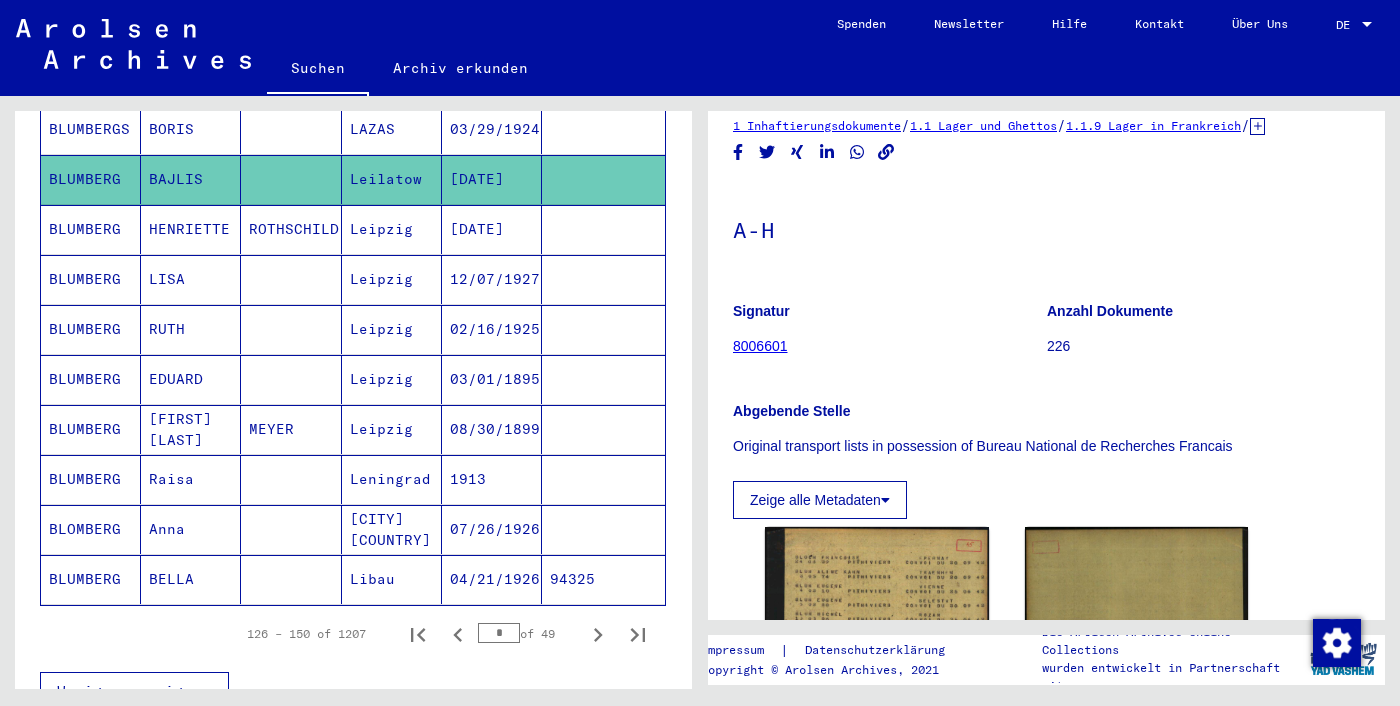 click 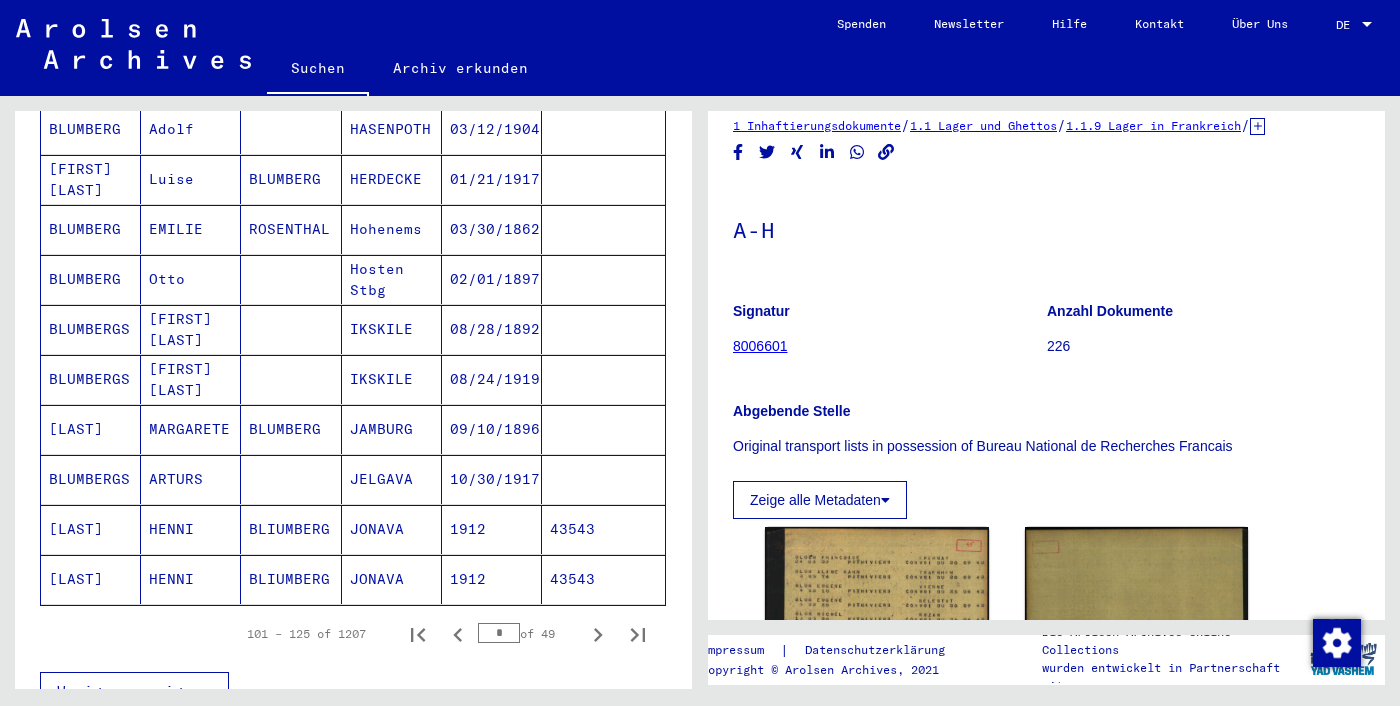 click 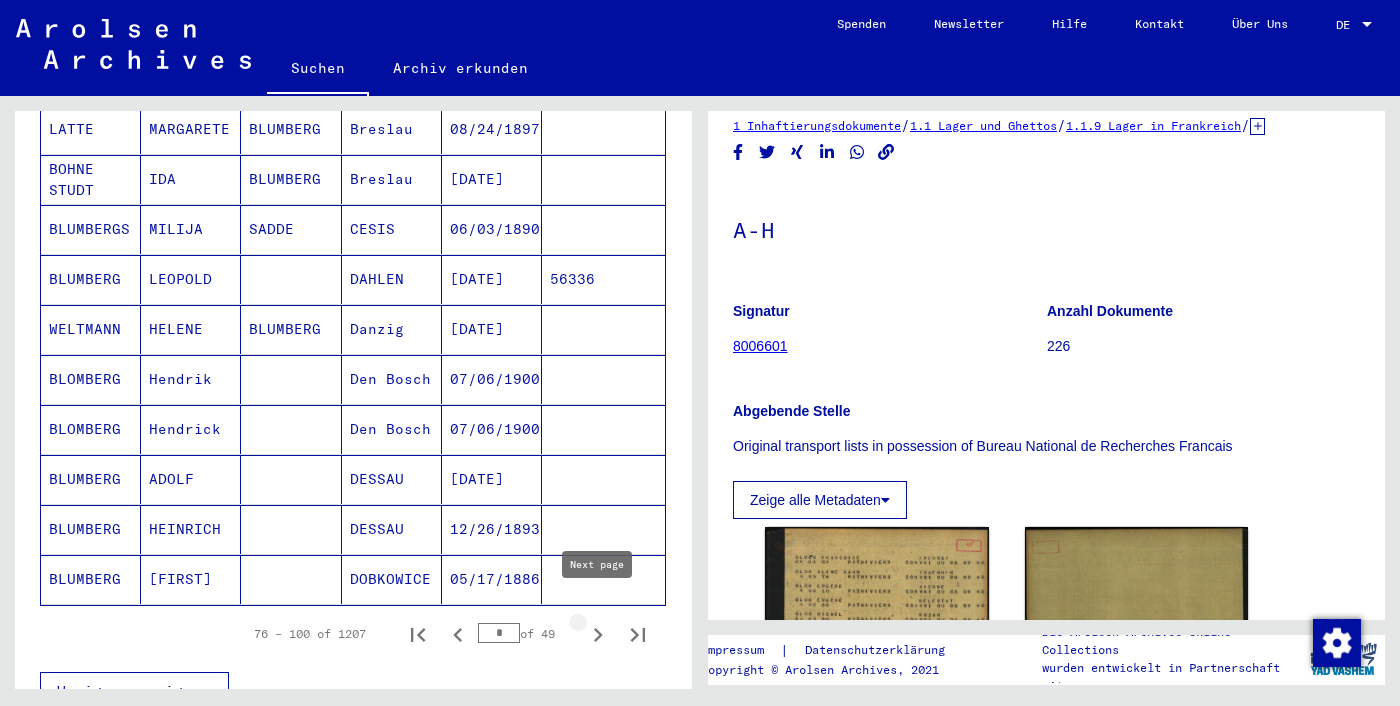 click 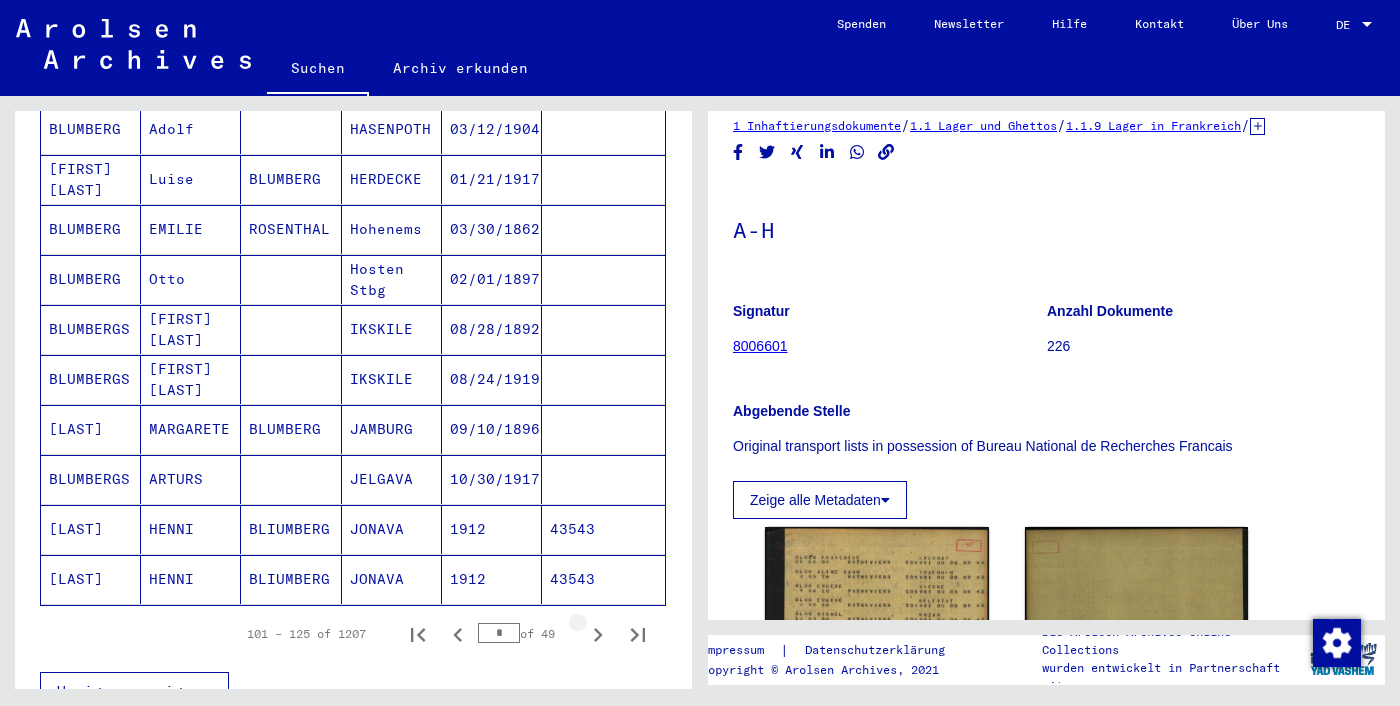 click 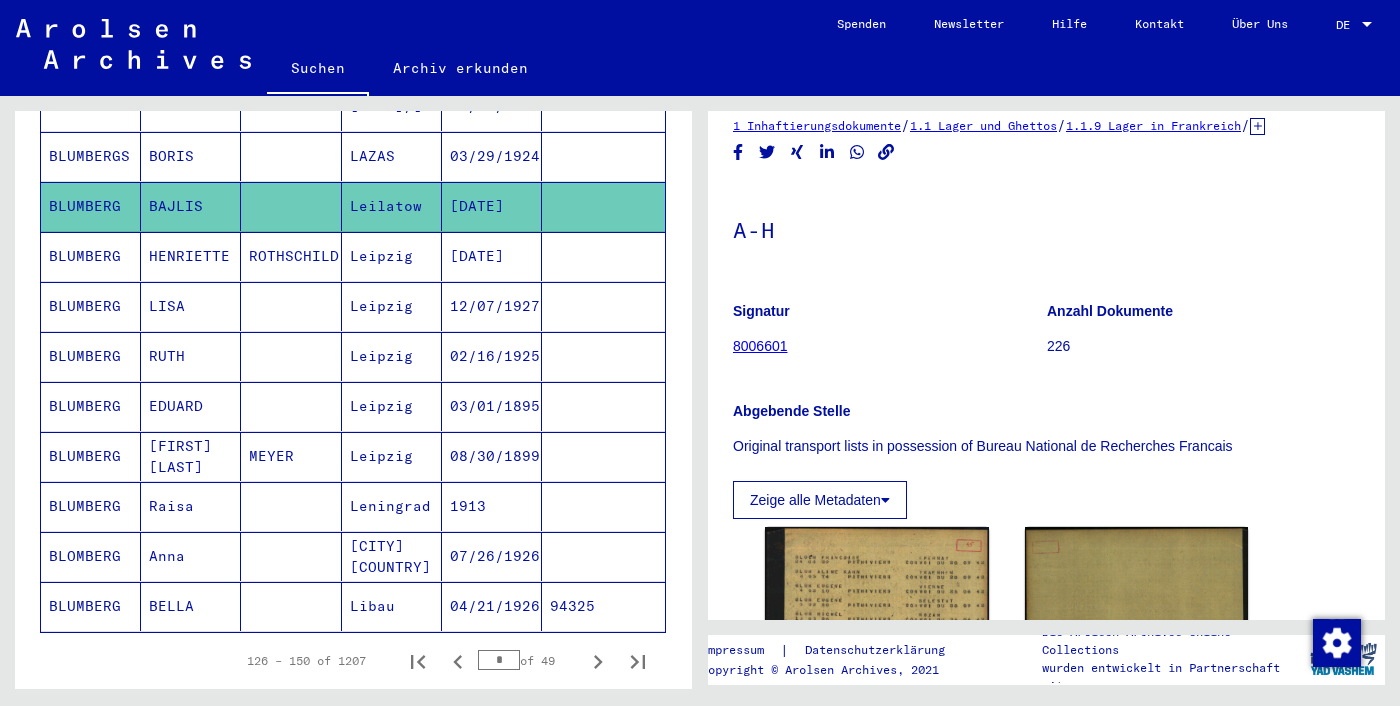 scroll, scrollTop: 1329, scrollLeft: 0, axis: vertical 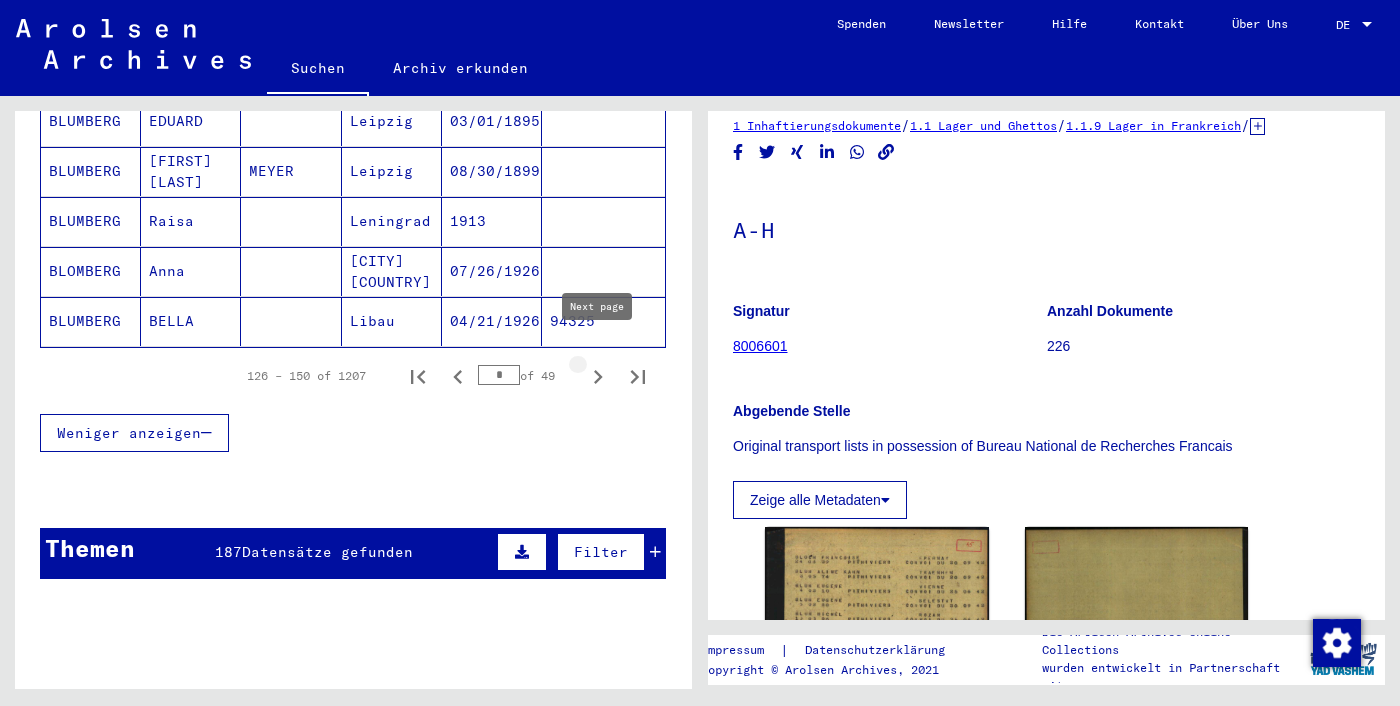 click 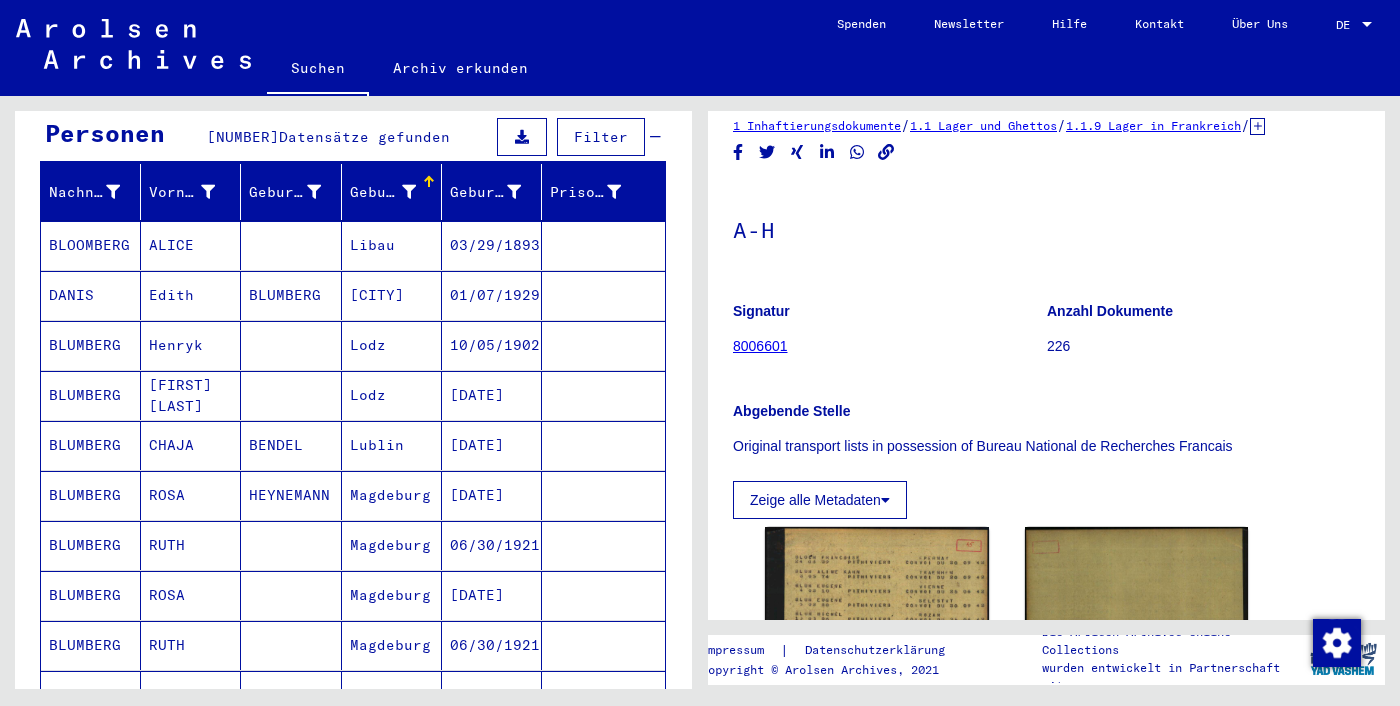 scroll, scrollTop: 206, scrollLeft: 0, axis: vertical 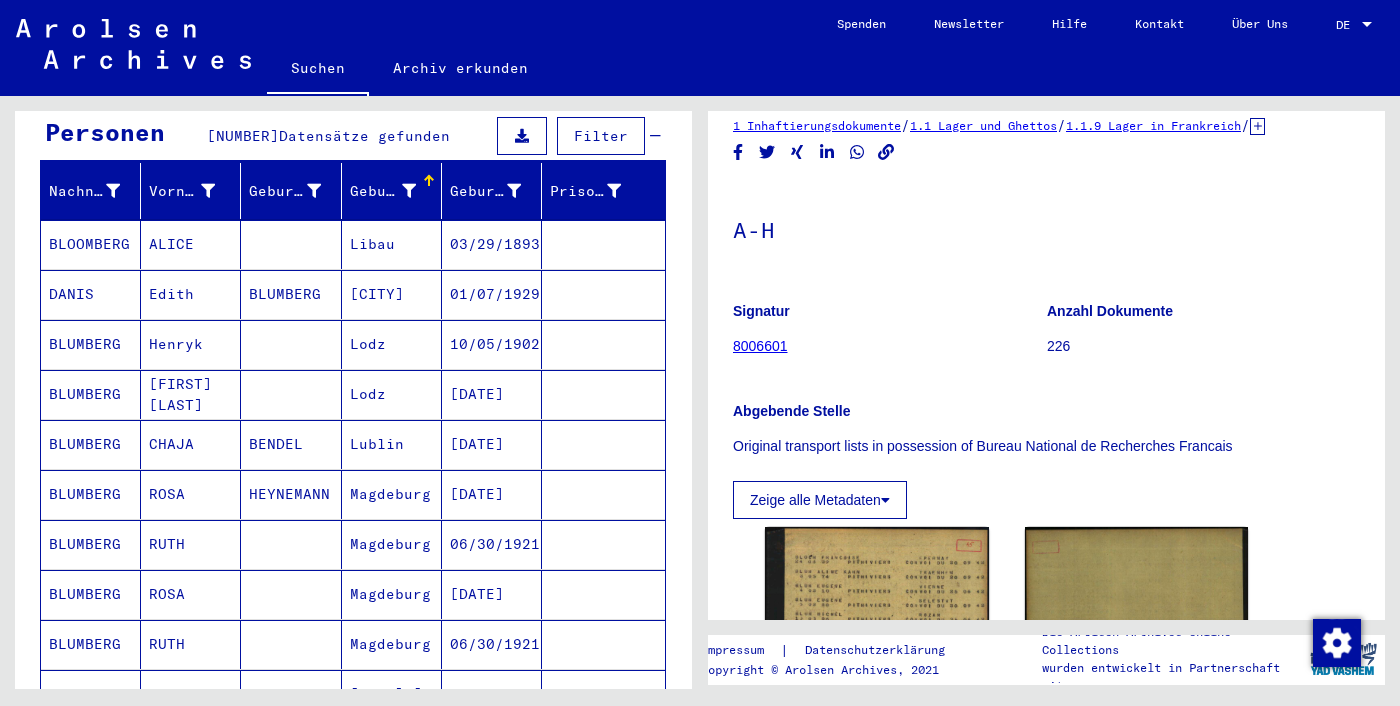 click at bounding box center (603, 394) 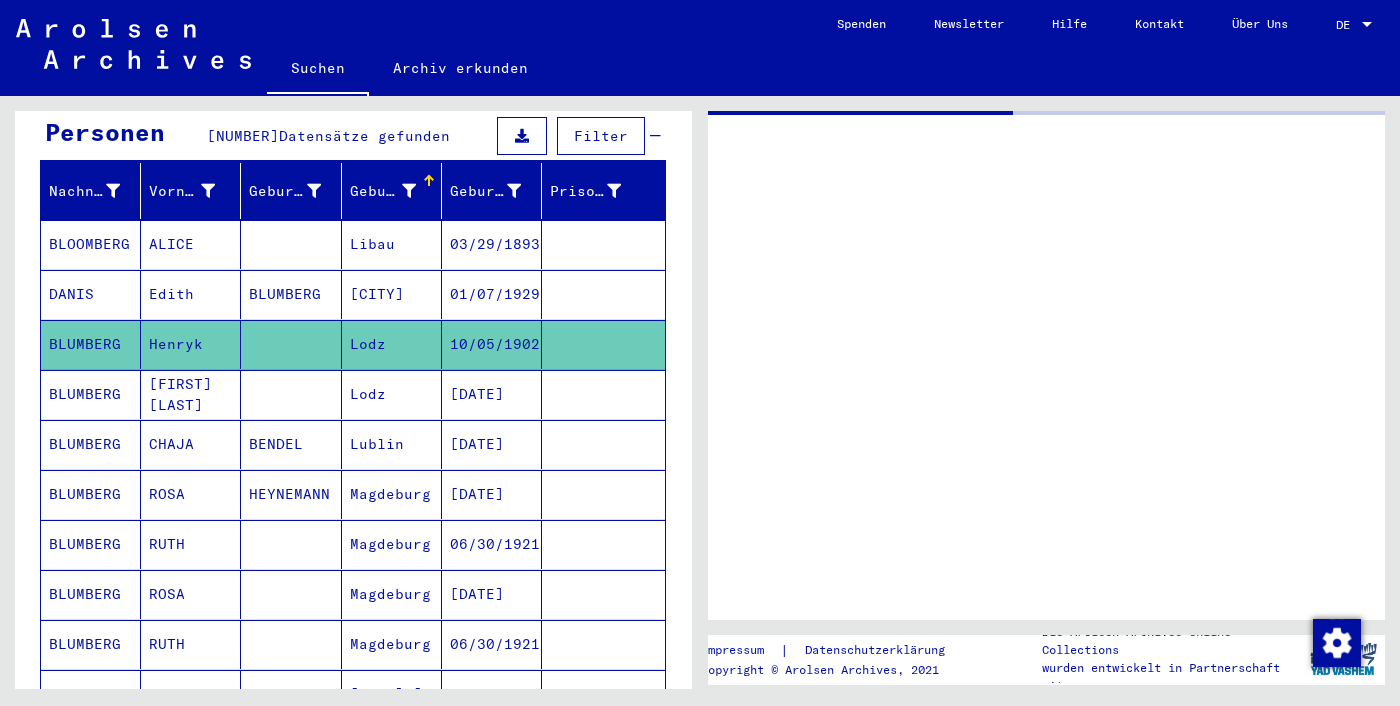 scroll, scrollTop: 0, scrollLeft: 0, axis: both 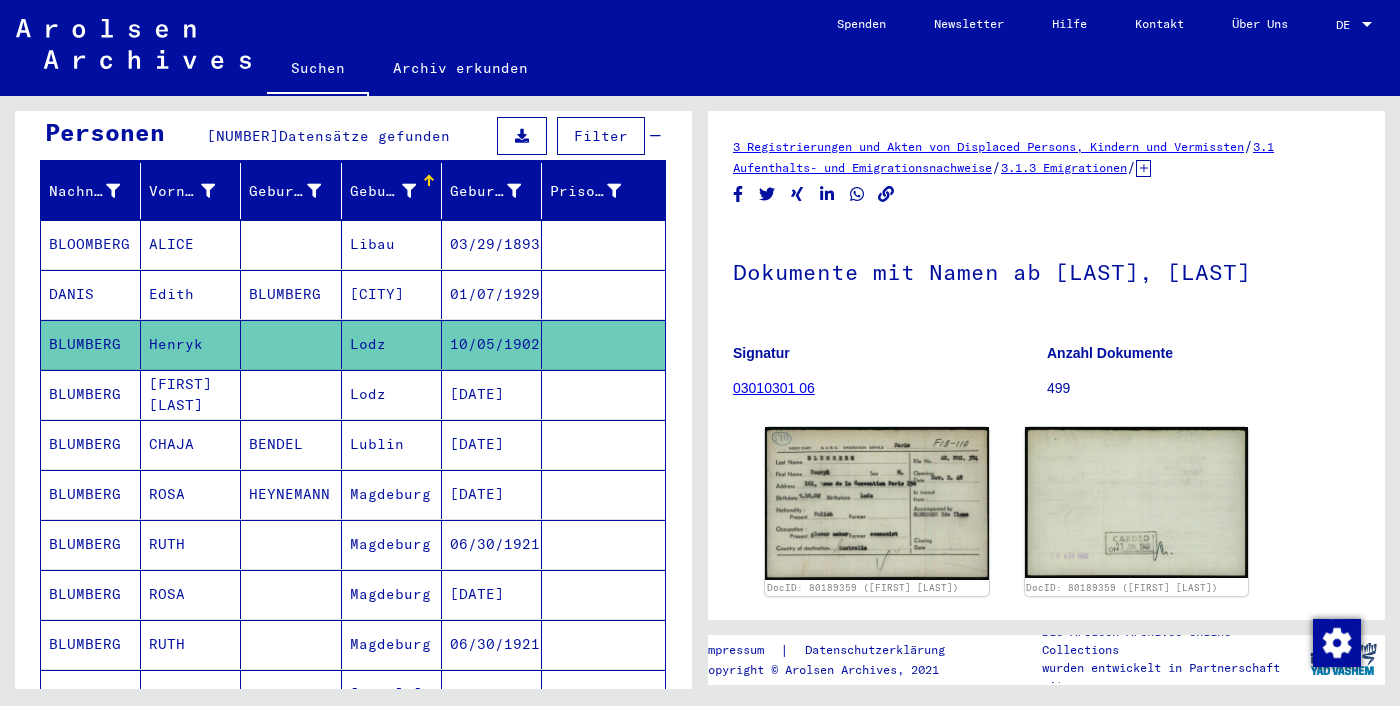 click at bounding box center [603, 494] 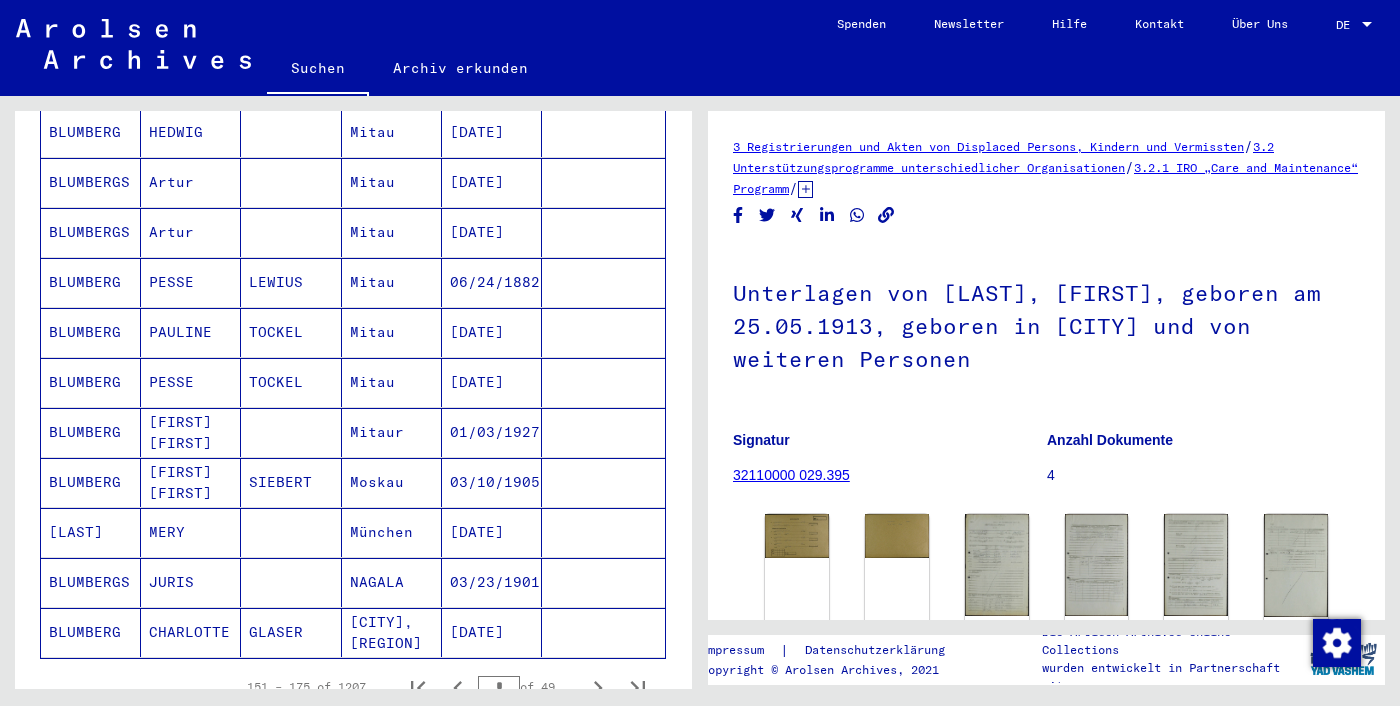 scroll, scrollTop: 0, scrollLeft: 0, axis: both 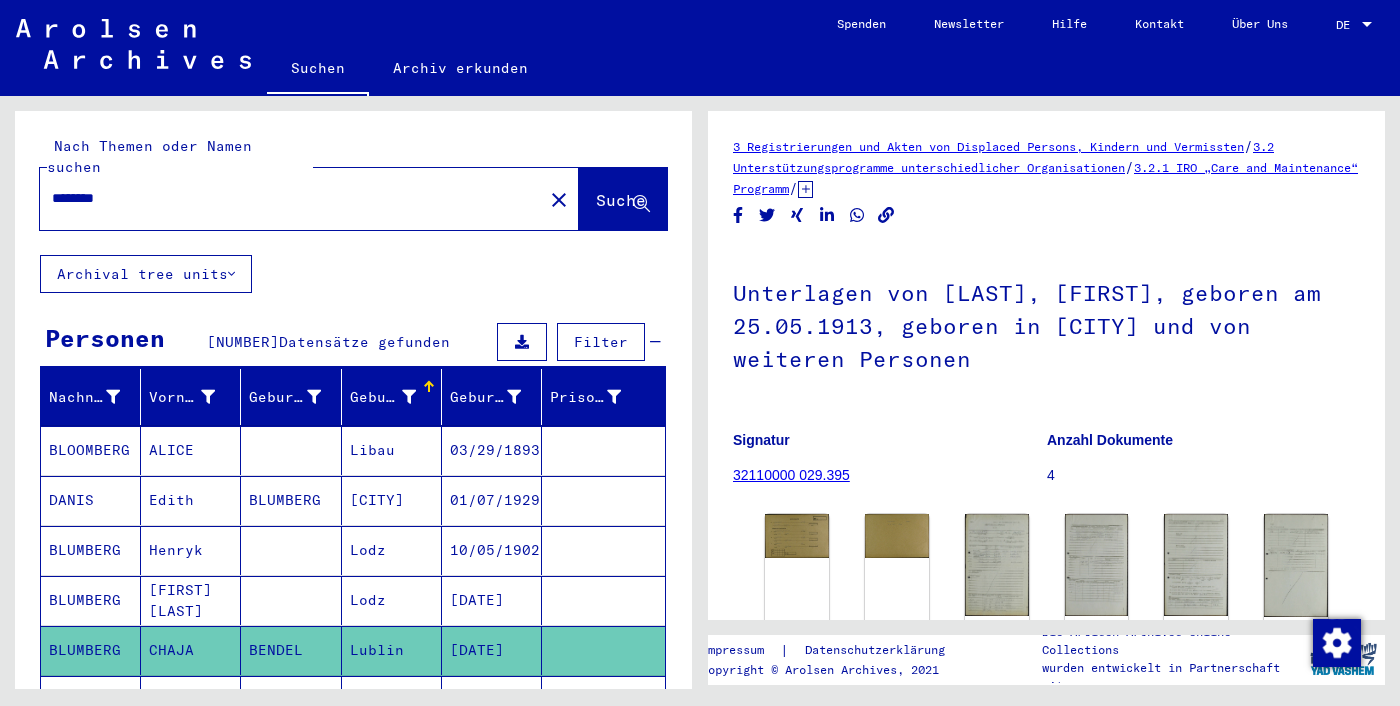 click on "********" 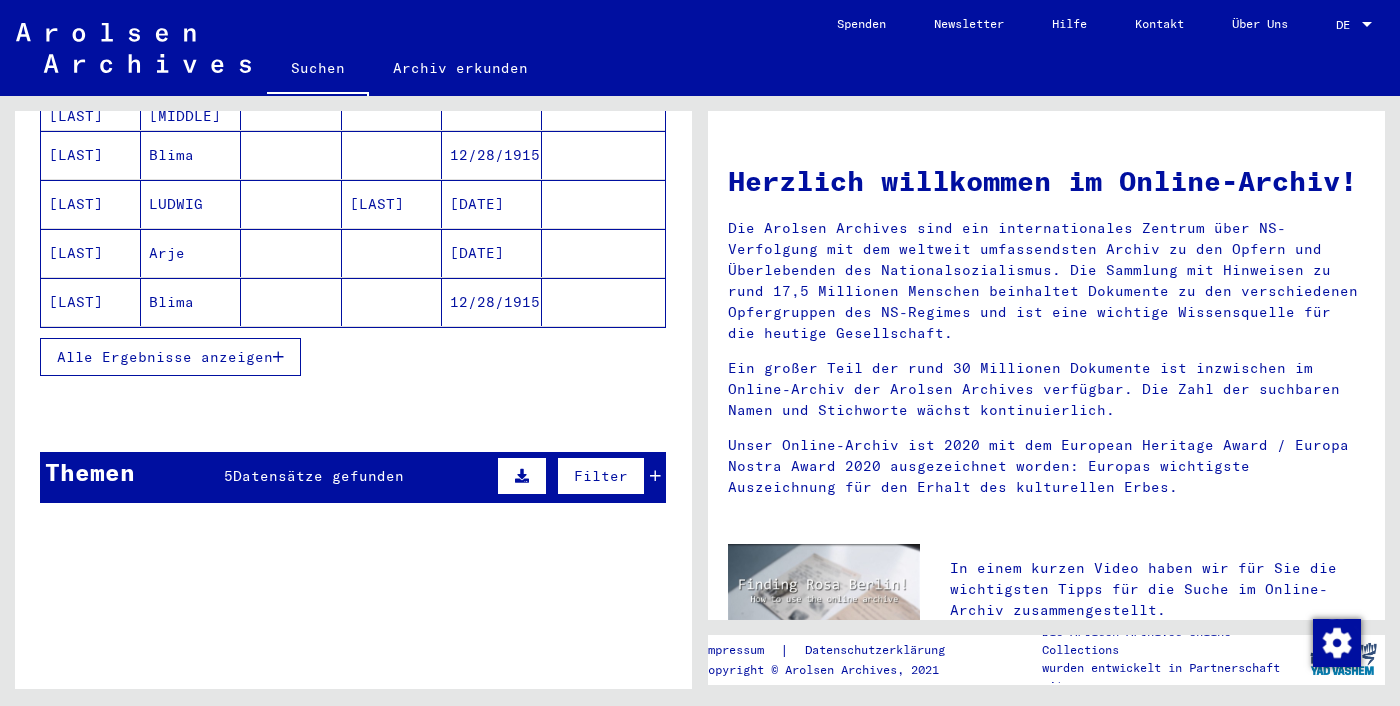 scroll, scrollTop: 351, scrollLeft: 0, axis: vertical 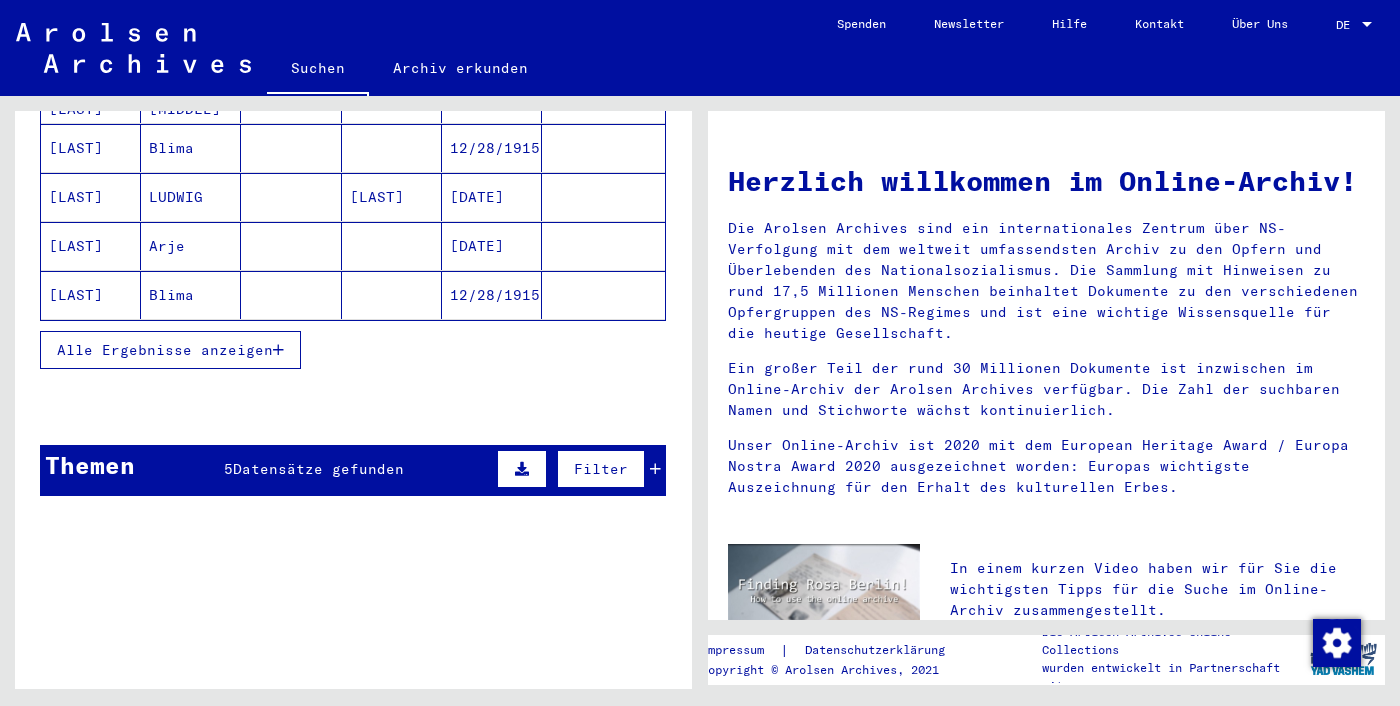 click on "Alle Ergebnisse anzeigen" at bounding box center [165, 350] 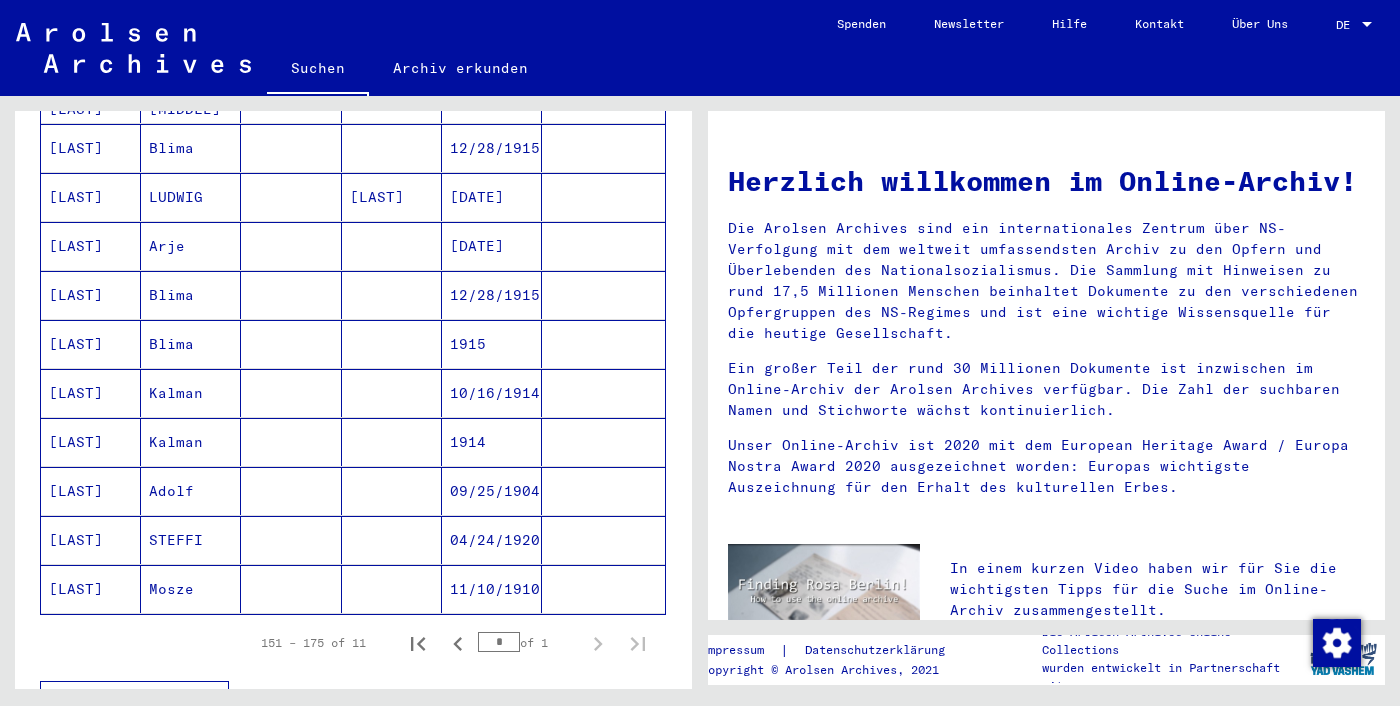 click on "Mosze" 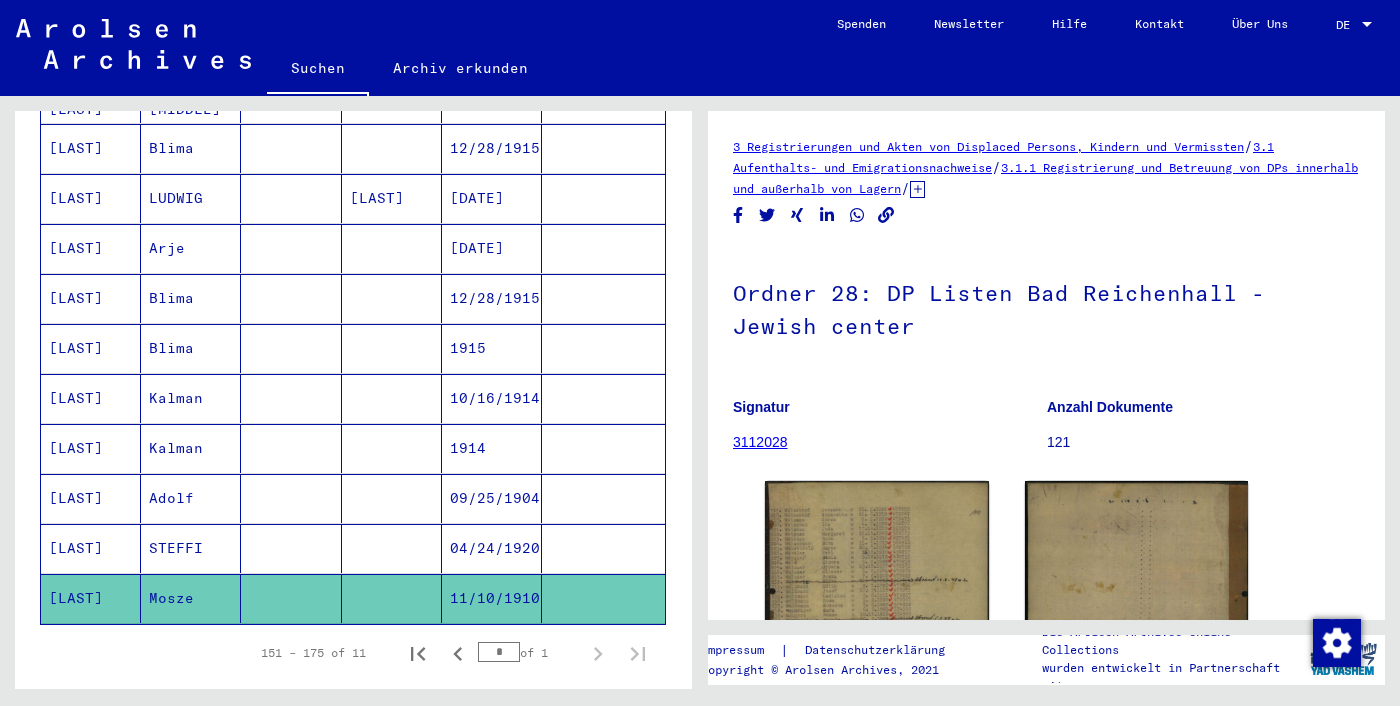 scroll, scrollTop: 353, scrollLeft: 0, axis: vertical 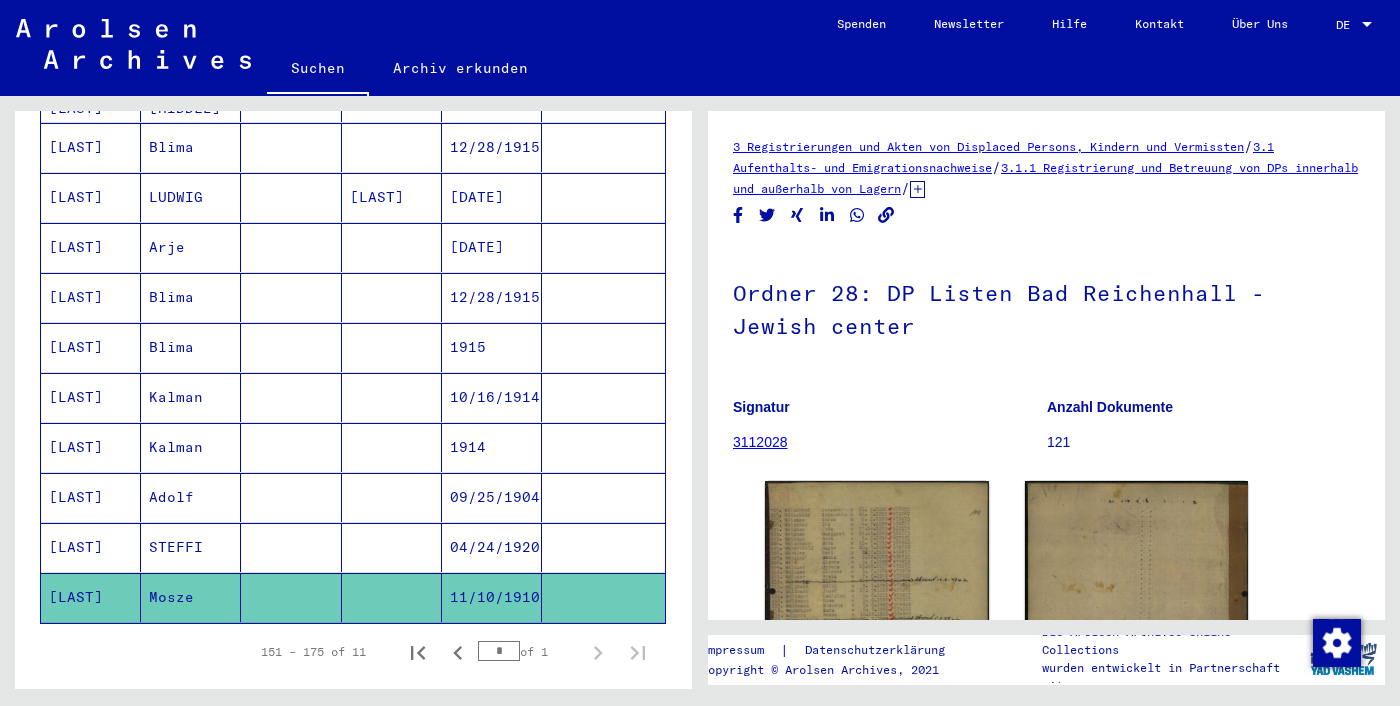 click on "STEFFI" at bounding box center (191, 597) 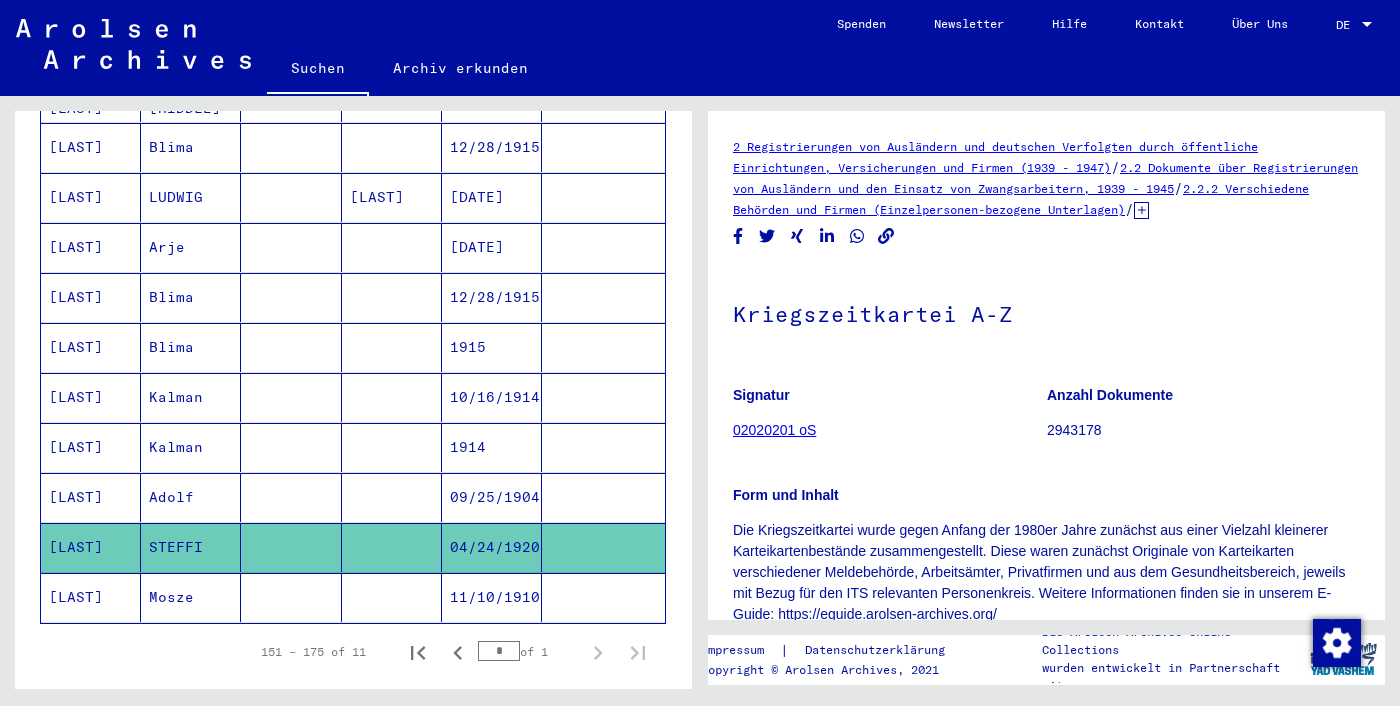 click at bounding box center [291, 297] 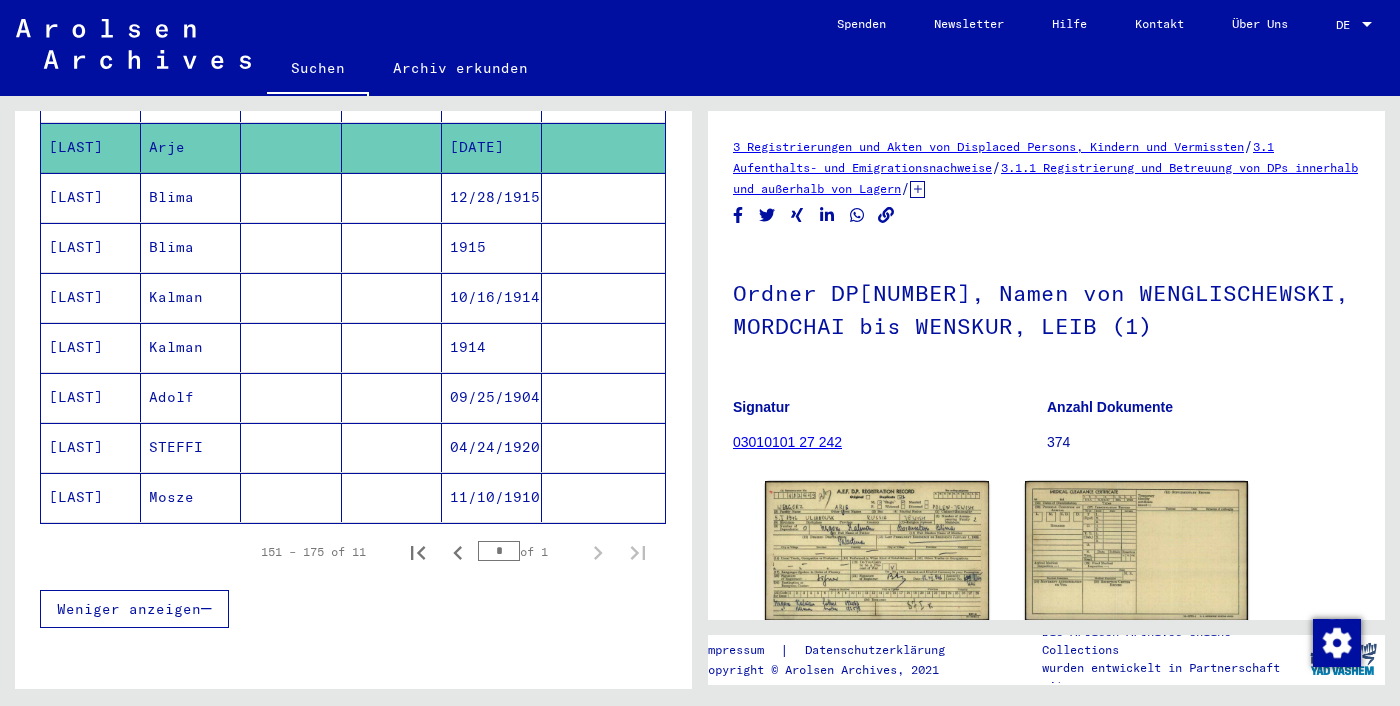 scroll, scrollTop: 0, scrollLeft: 0, axis: both 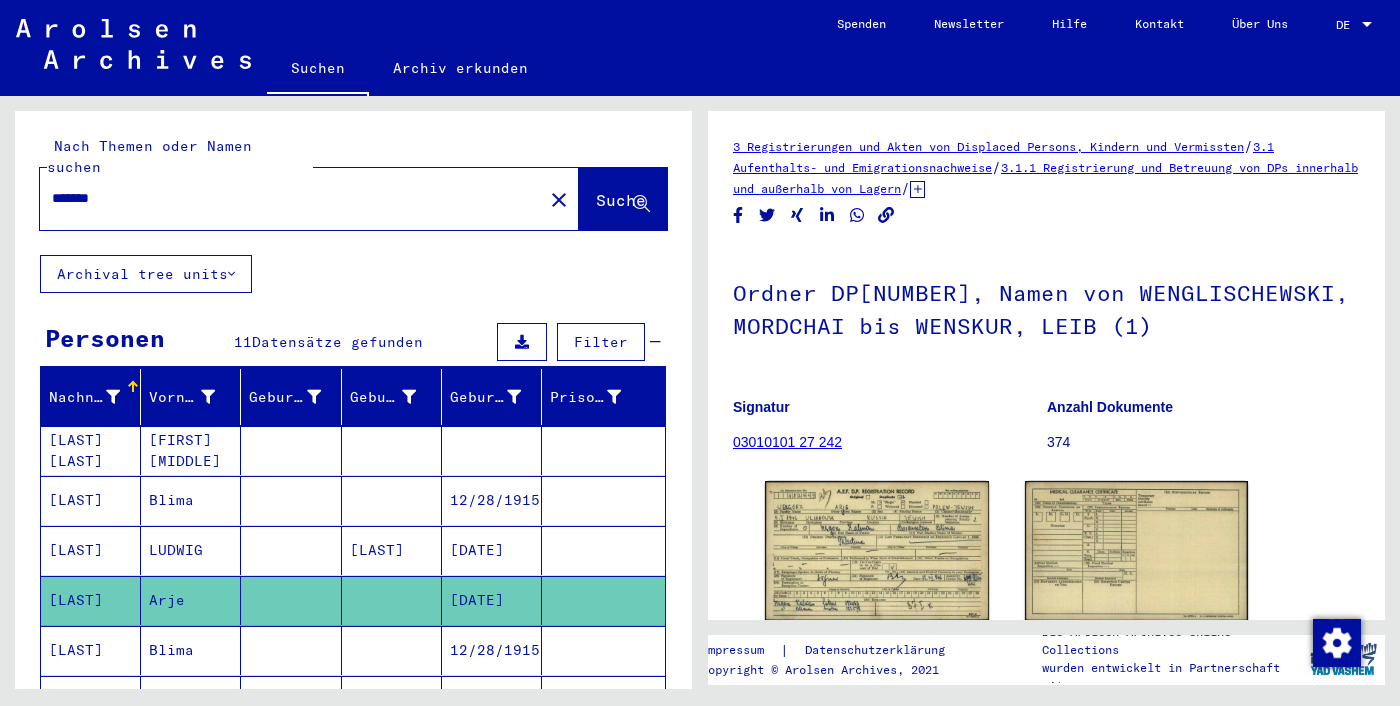 click on "******* close" 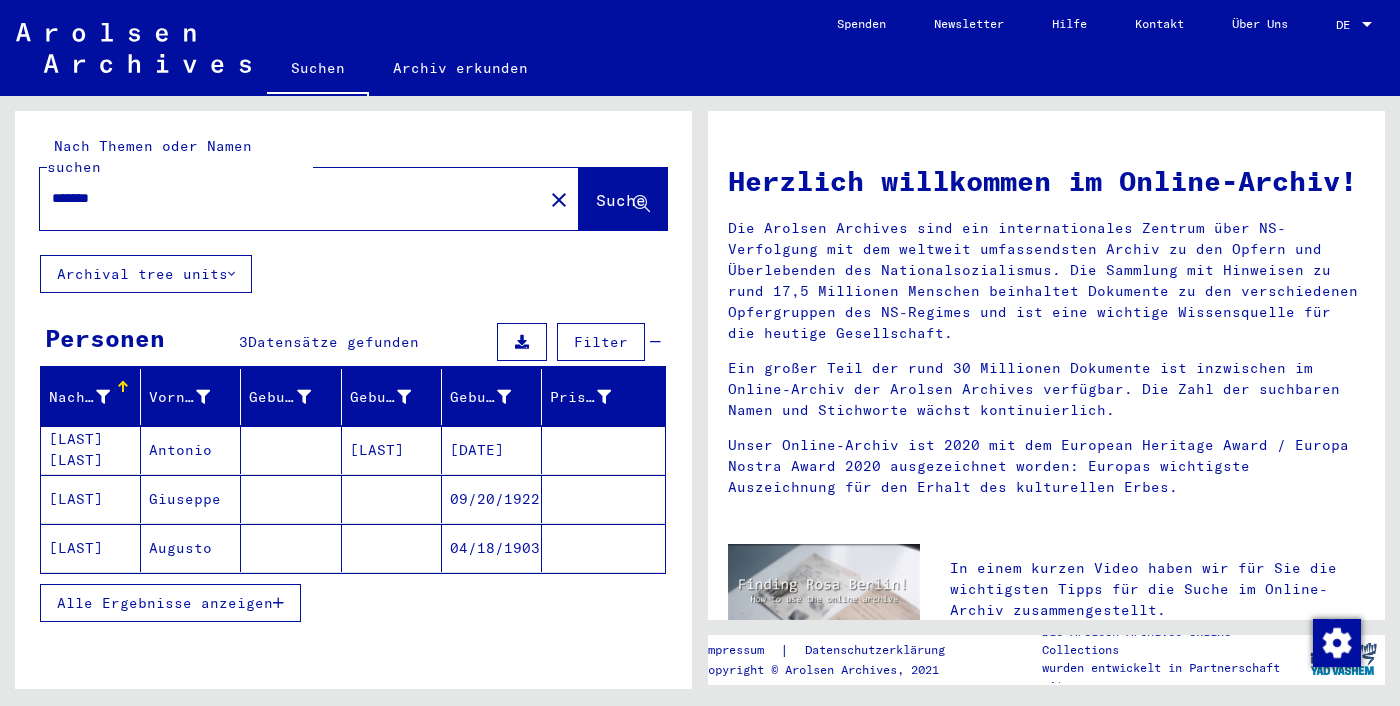 click on "Antonio" at bounding box center [191, 499] 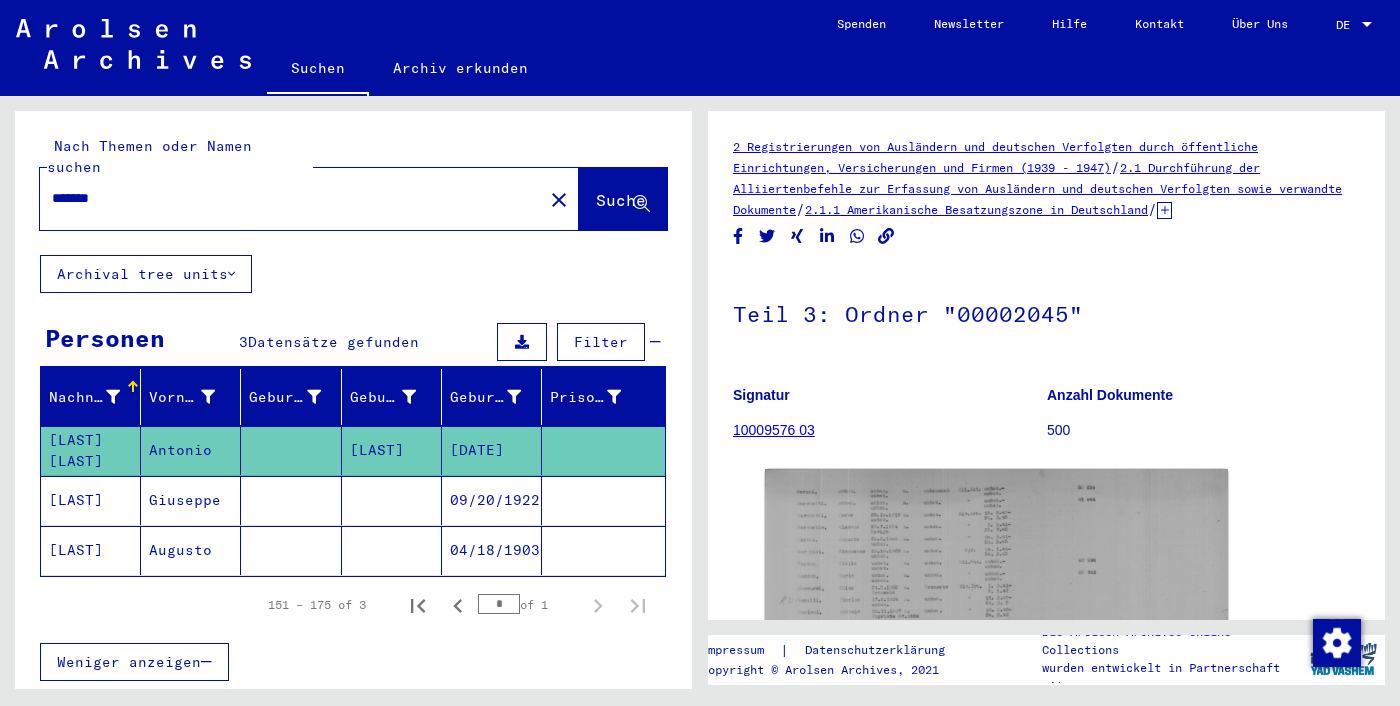 click on "Antonio" 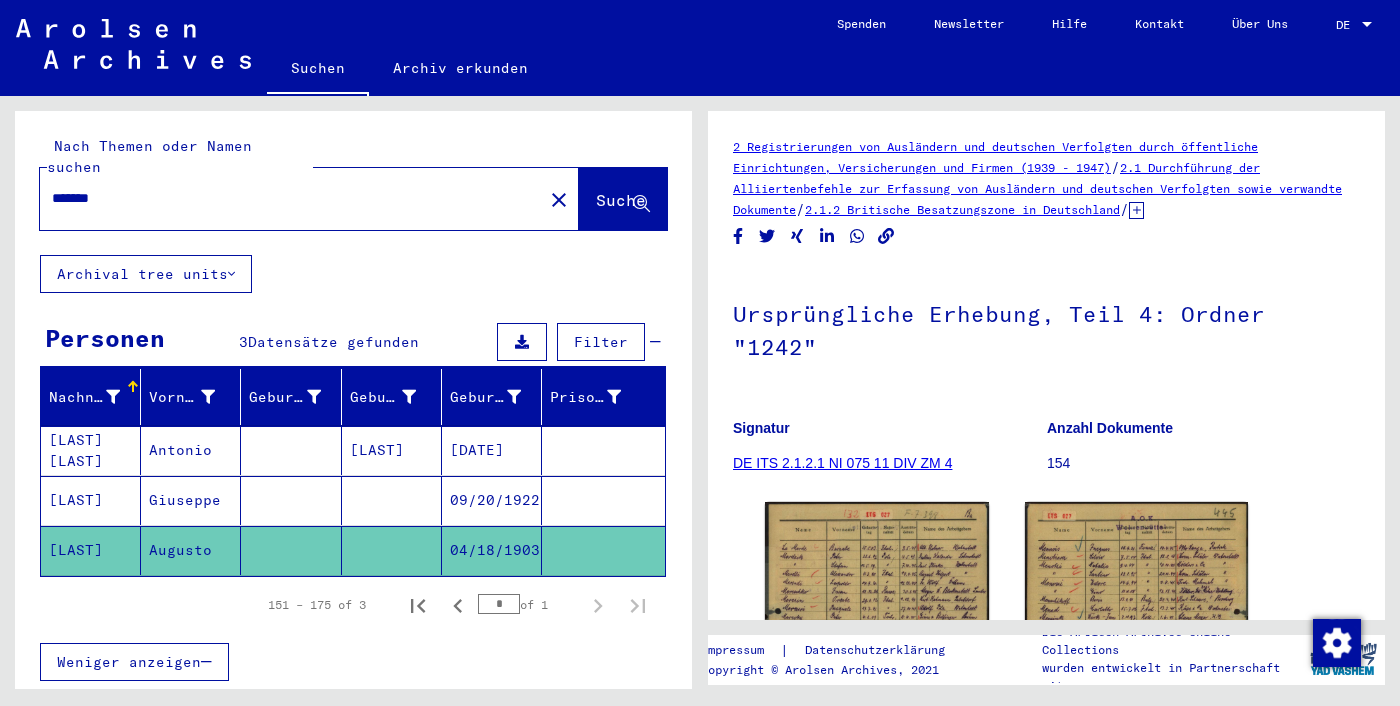 click on "Augusto" 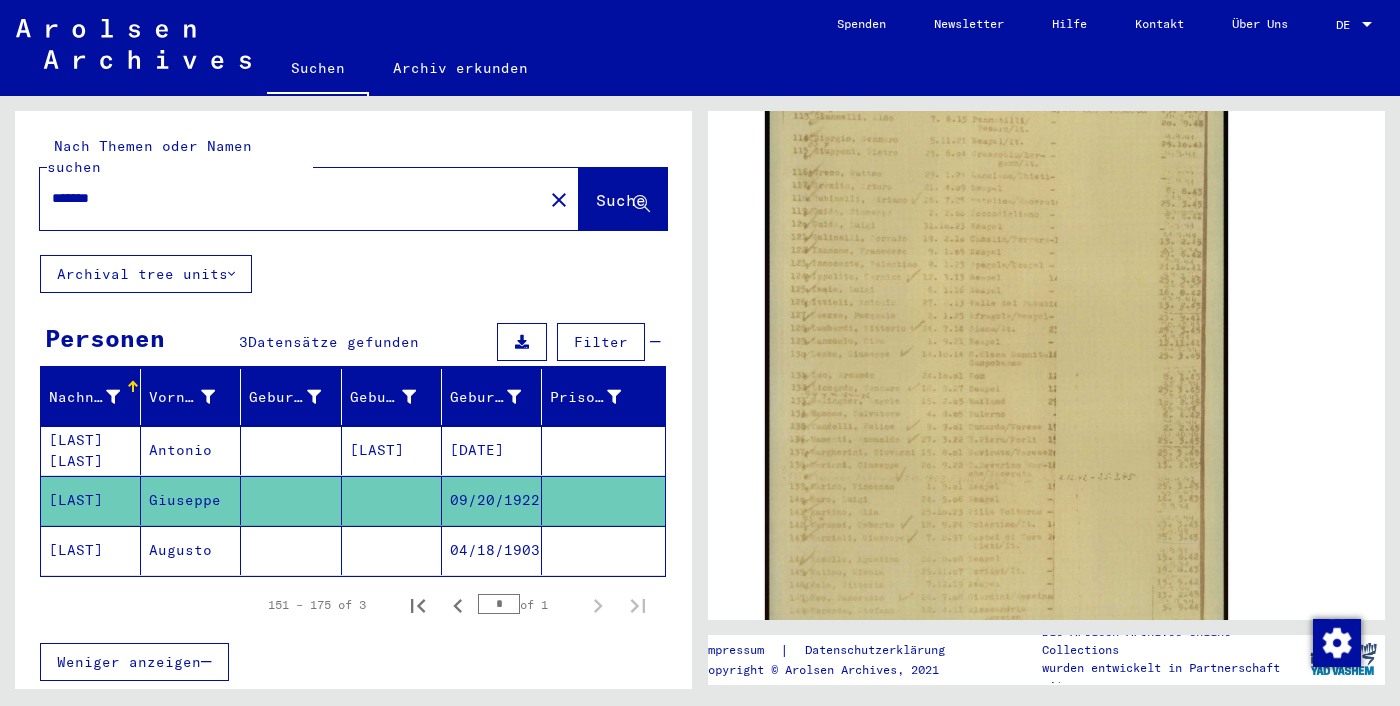 scroll, scrollTop: 559, scrollLeft: 0, axis: vertical 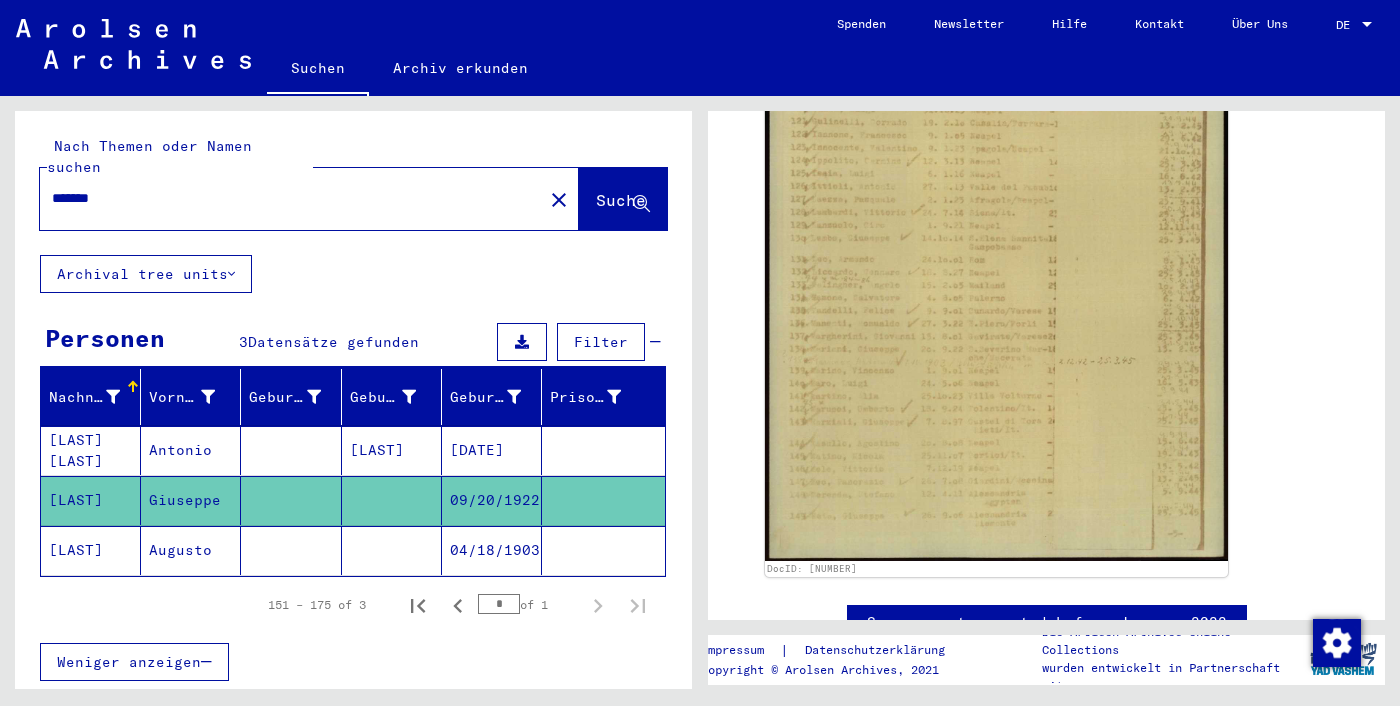 click on "*******" at bounding box center [291, 198] 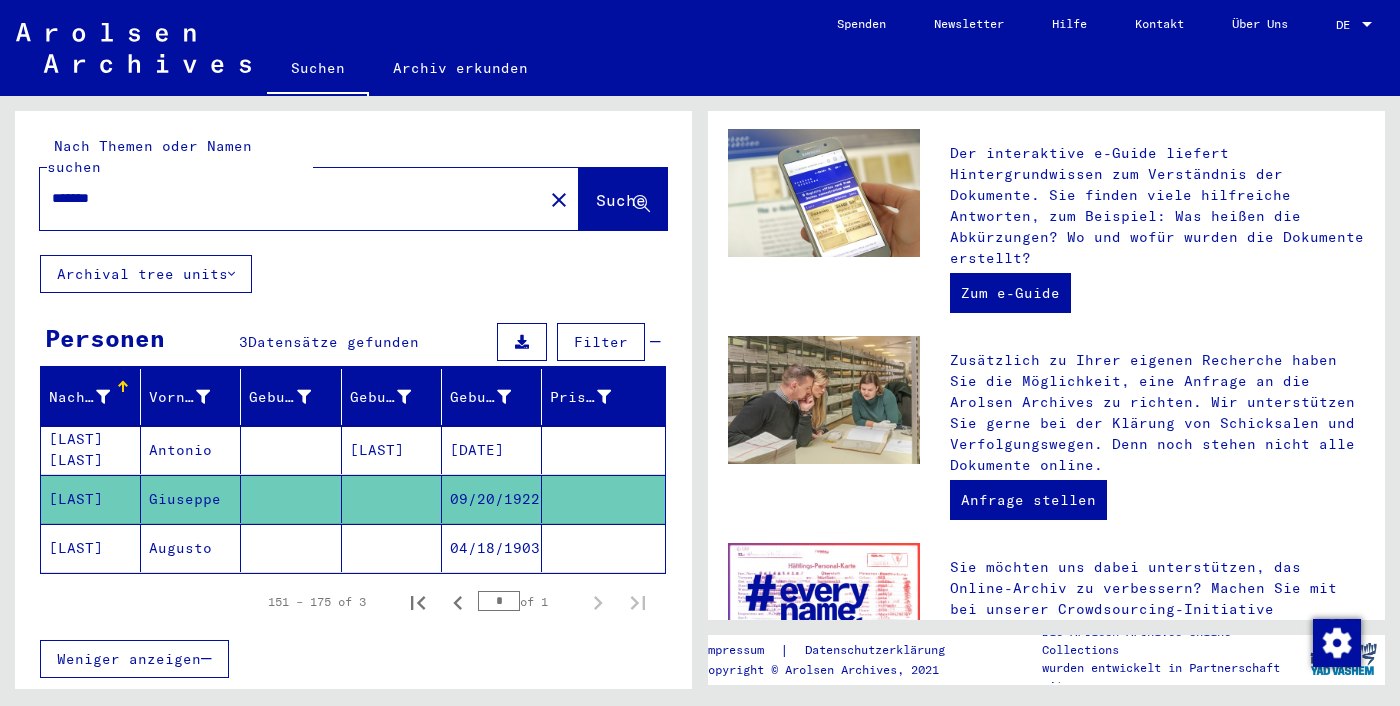 scroll, scrollTop: 0, scrollLeft: 0, axis: both 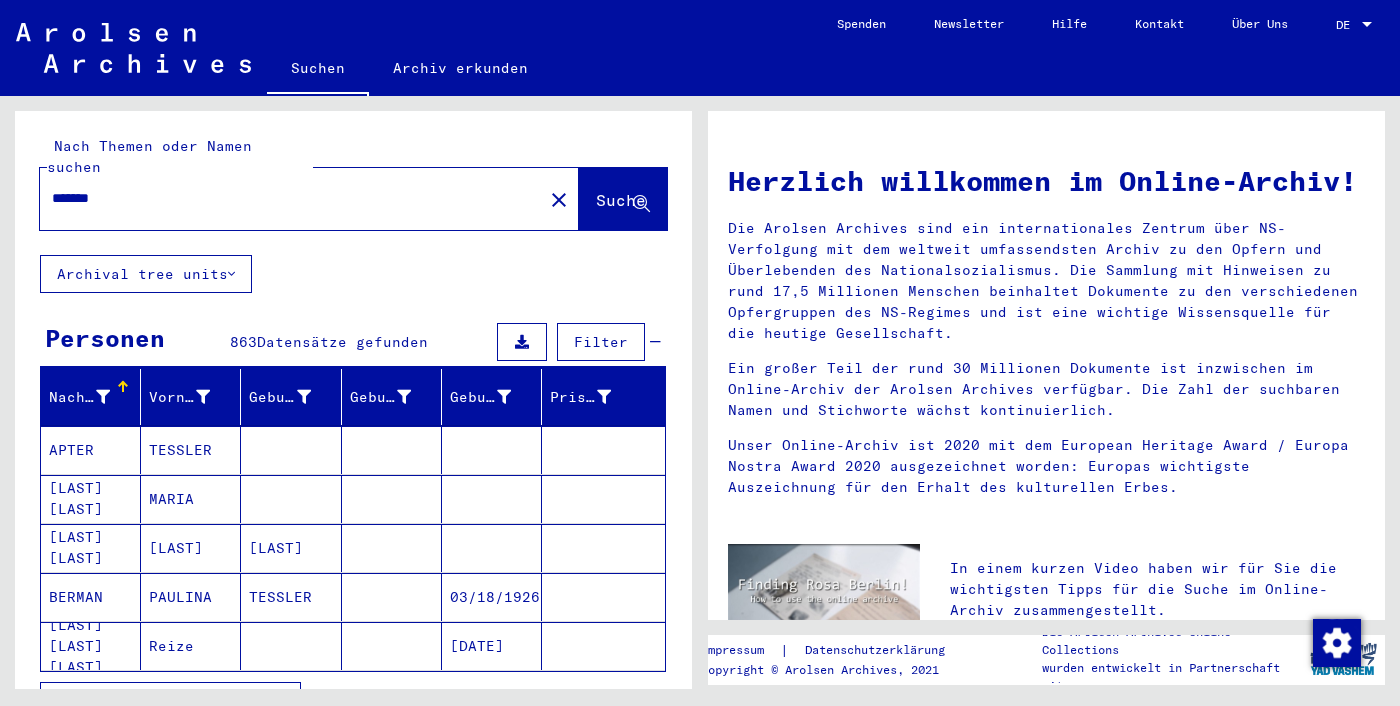 click on "*******" at bounding box center [285, 198] 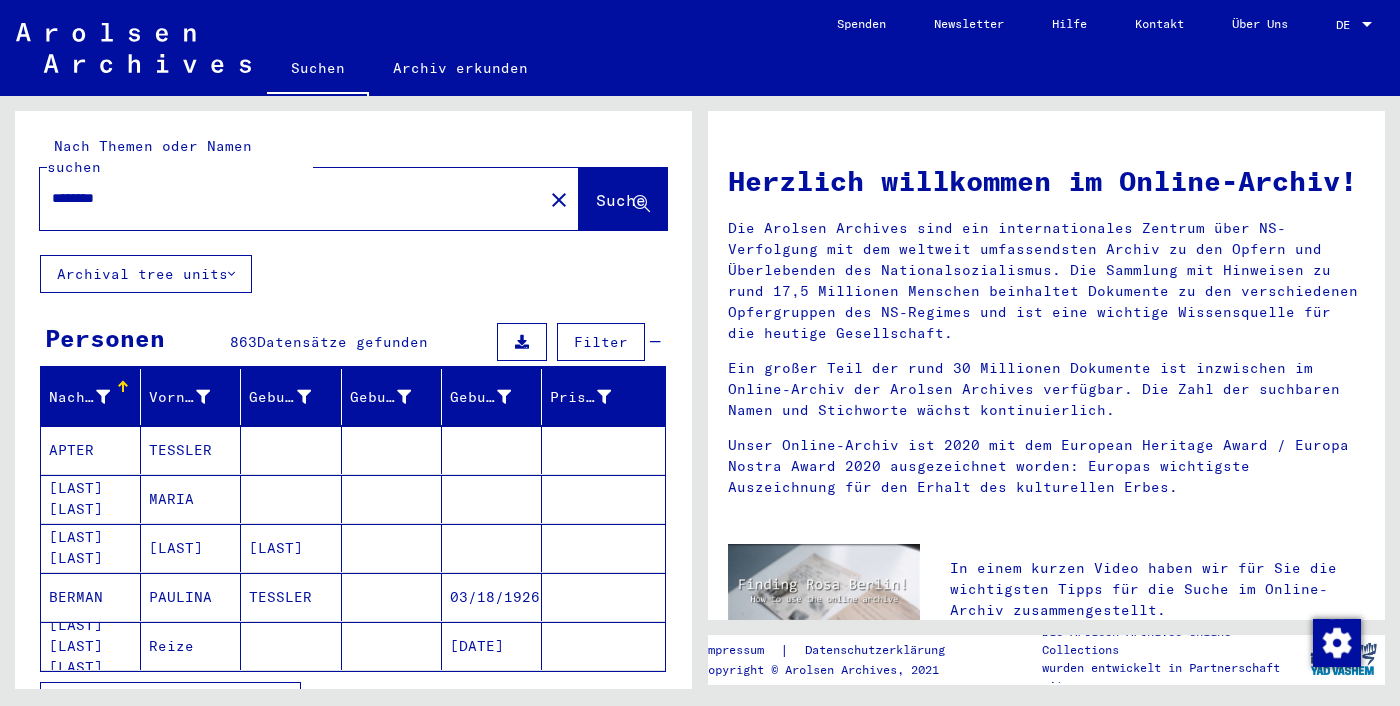 type on "********" 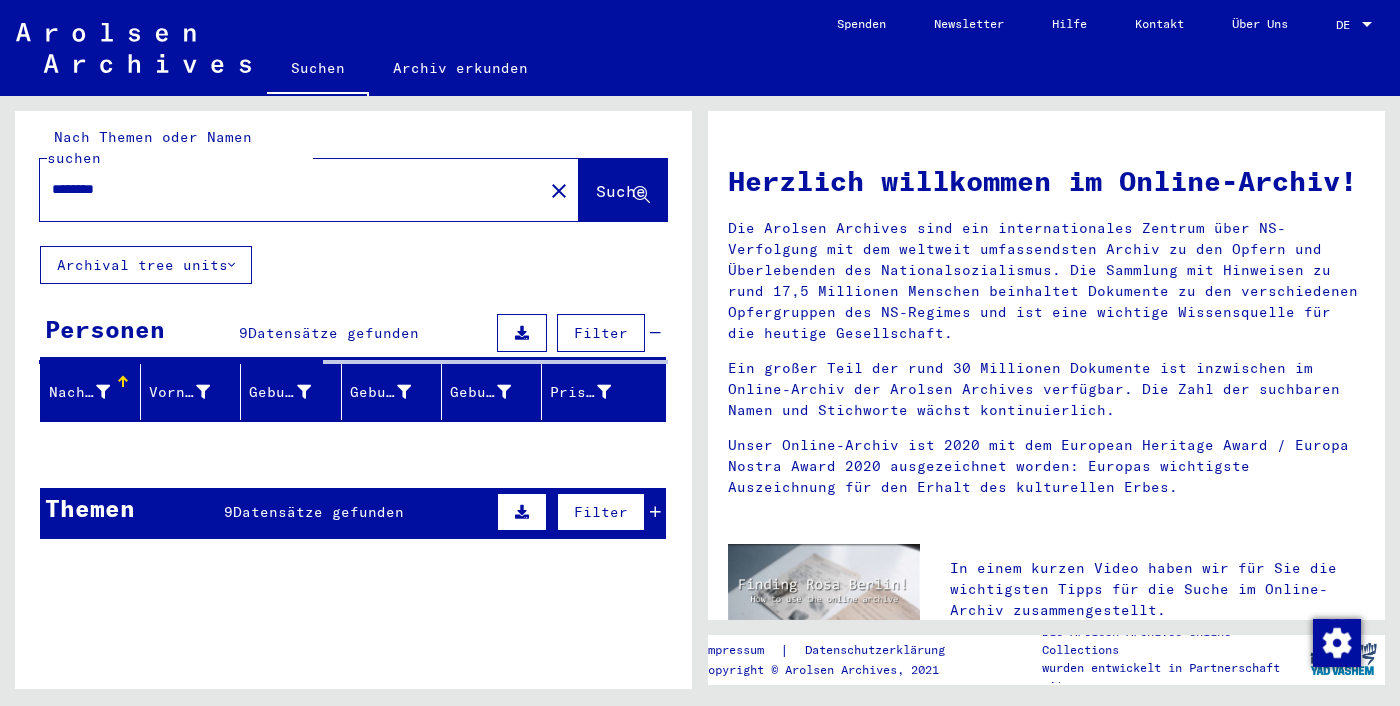 scroll, scrollTop: 15, scrollLeft: 0, axis: vertical 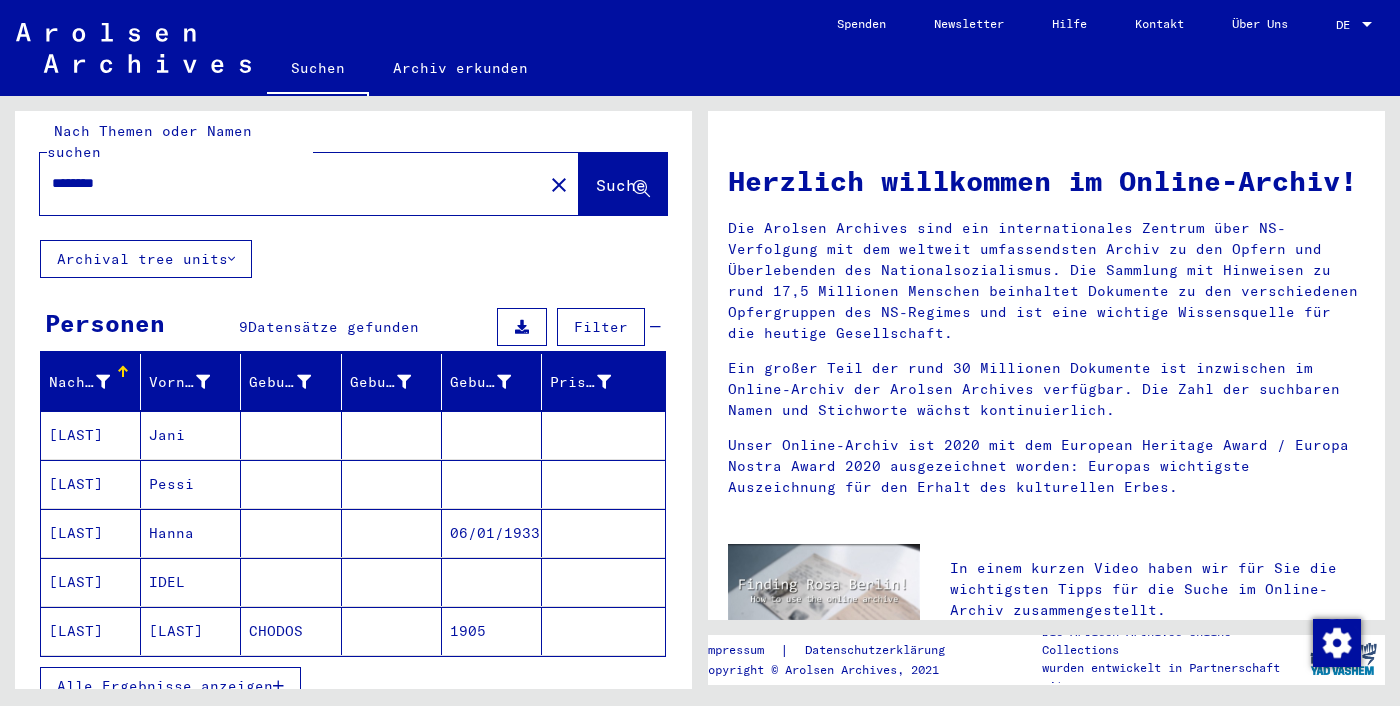 click at bounding box center (291, 484) 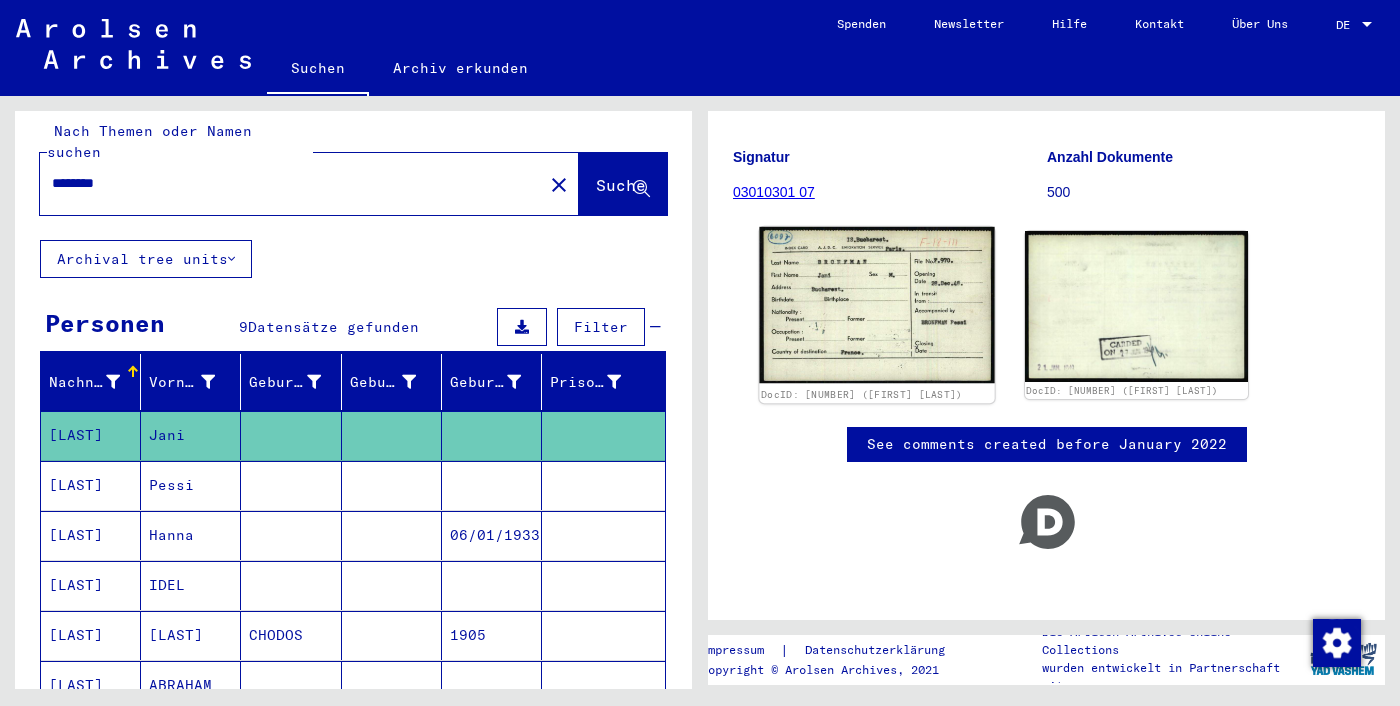 scroll, scrollTop: 215, scrollLeft: 0, axis: vertical 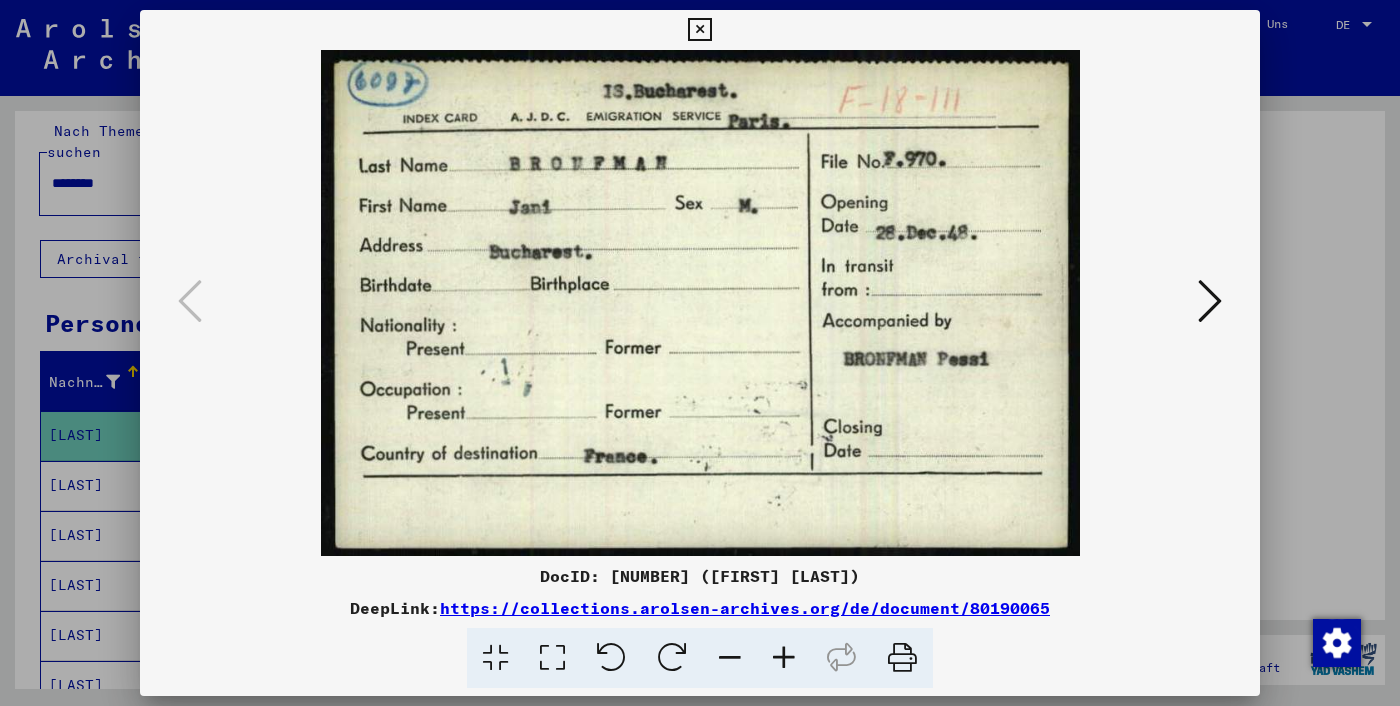 click at bounding box center (1210, 301) 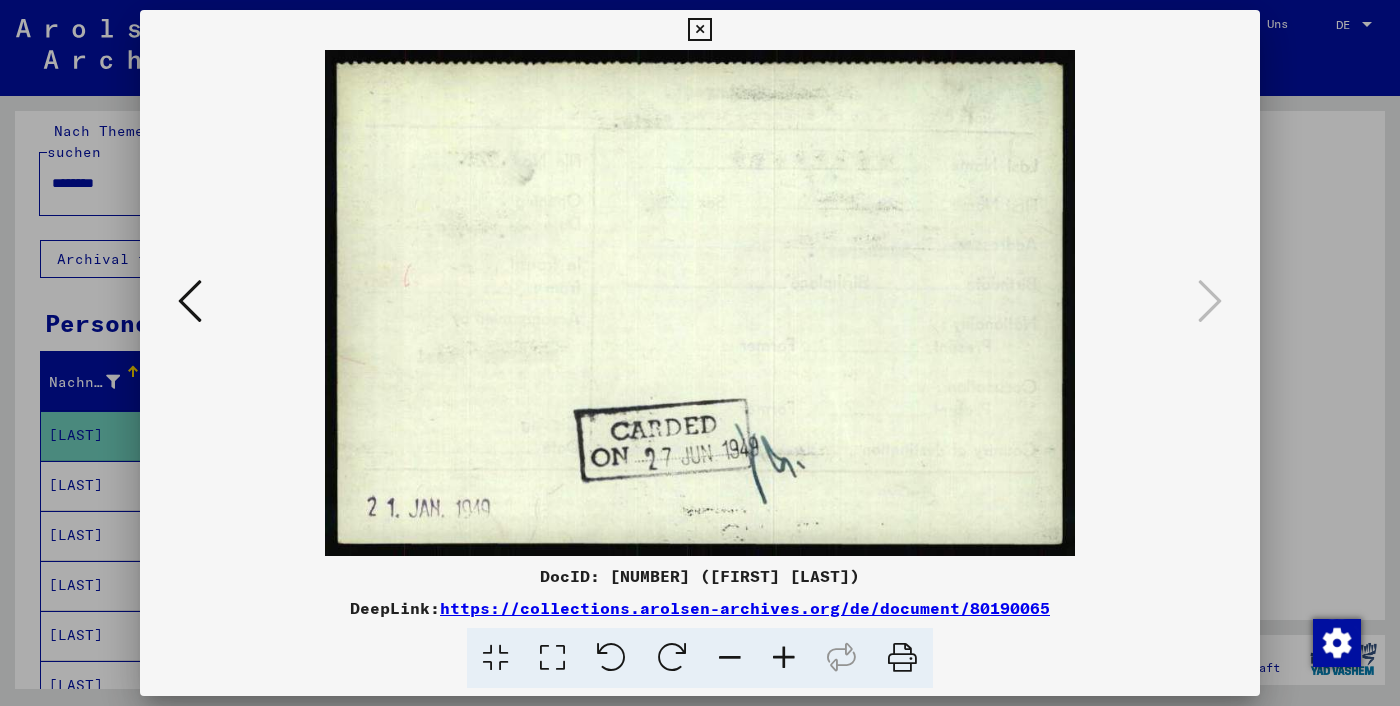 click at bounding box center (700, 353) 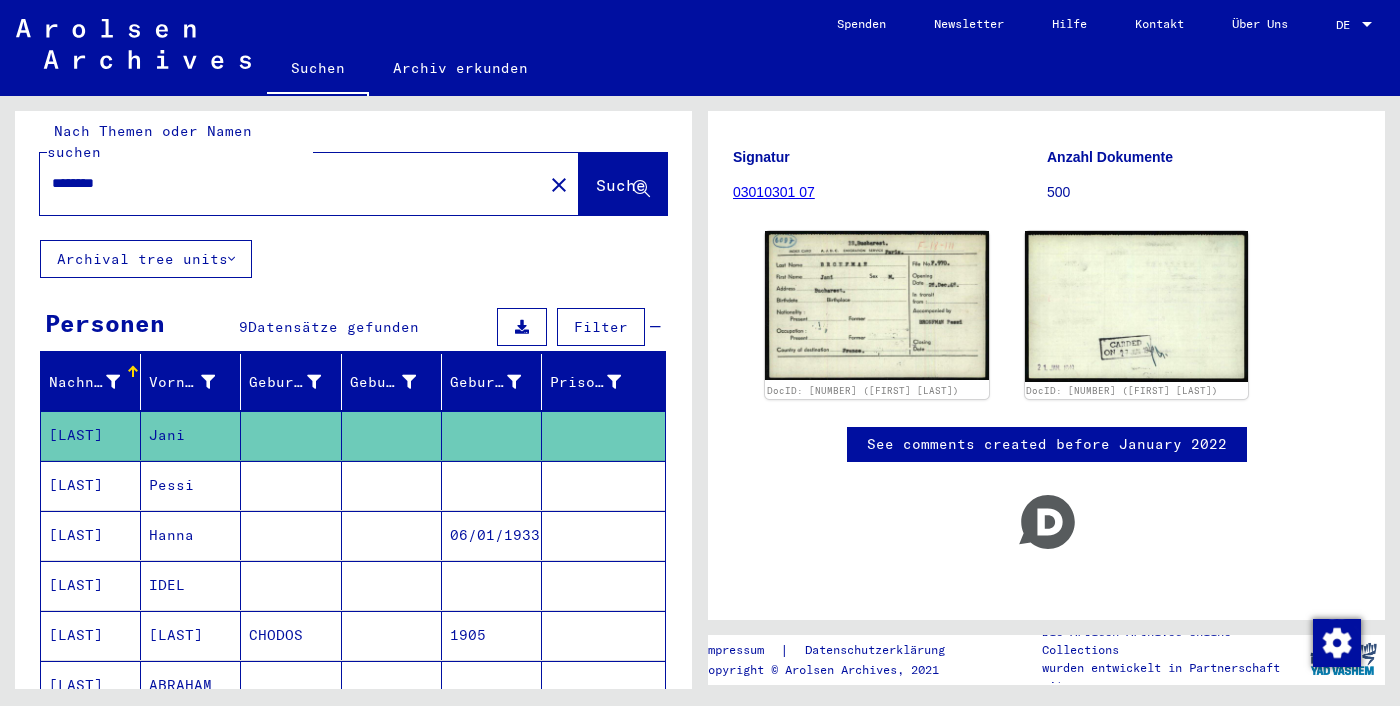 click at bounding box center (603, 535) 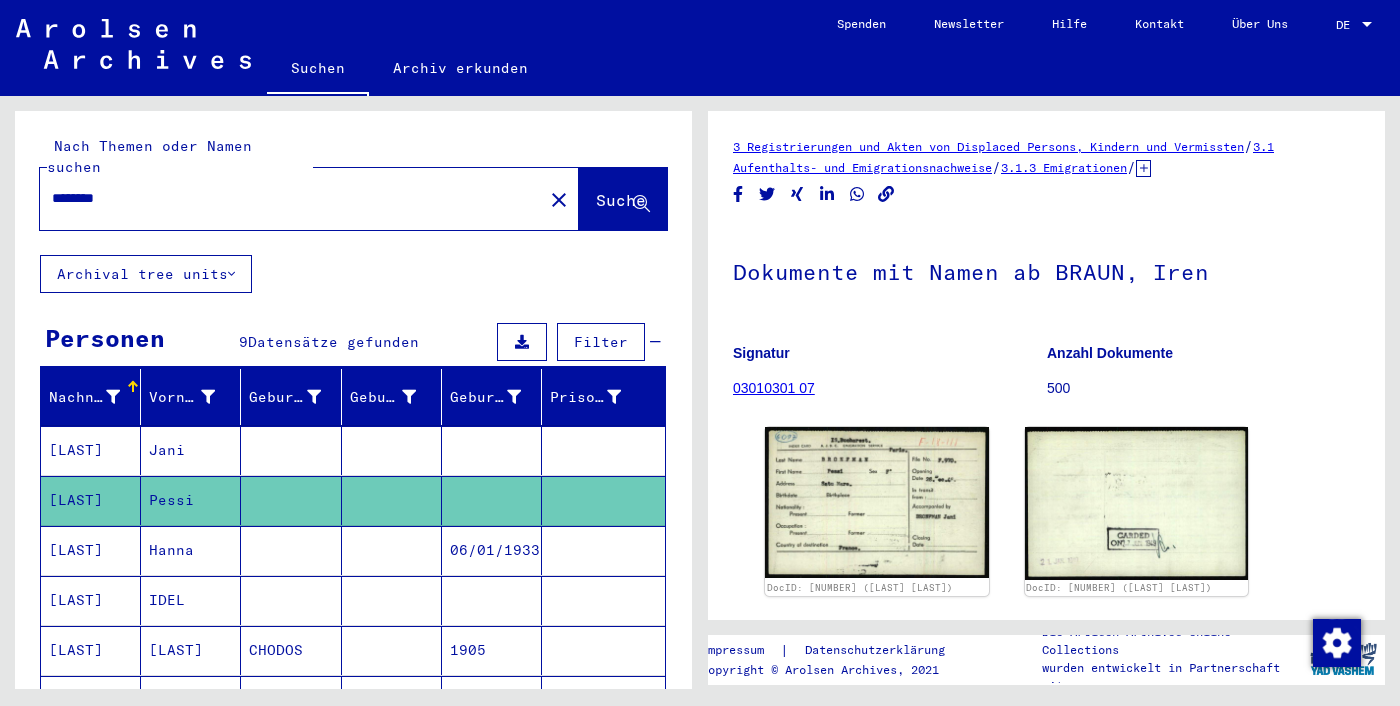 scroll, scrollTop: 0, scrollLeft: 0, axis: both 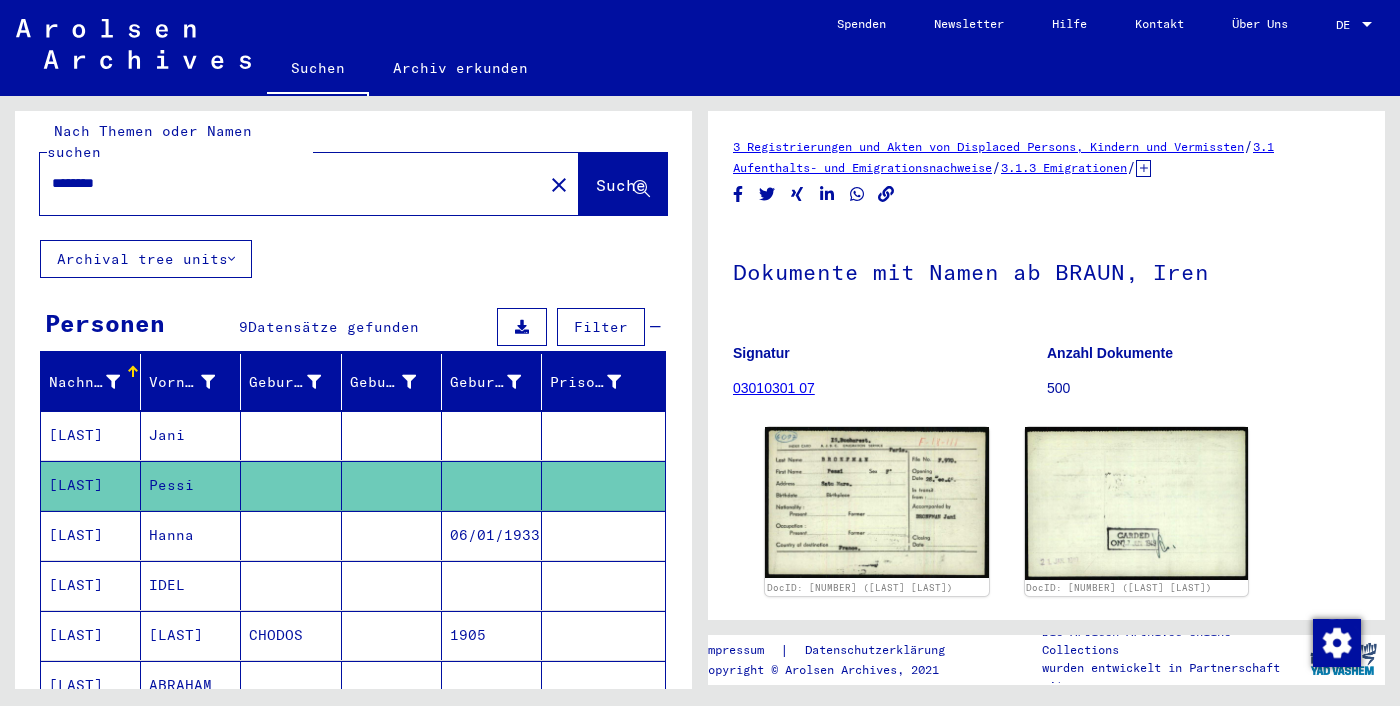 click 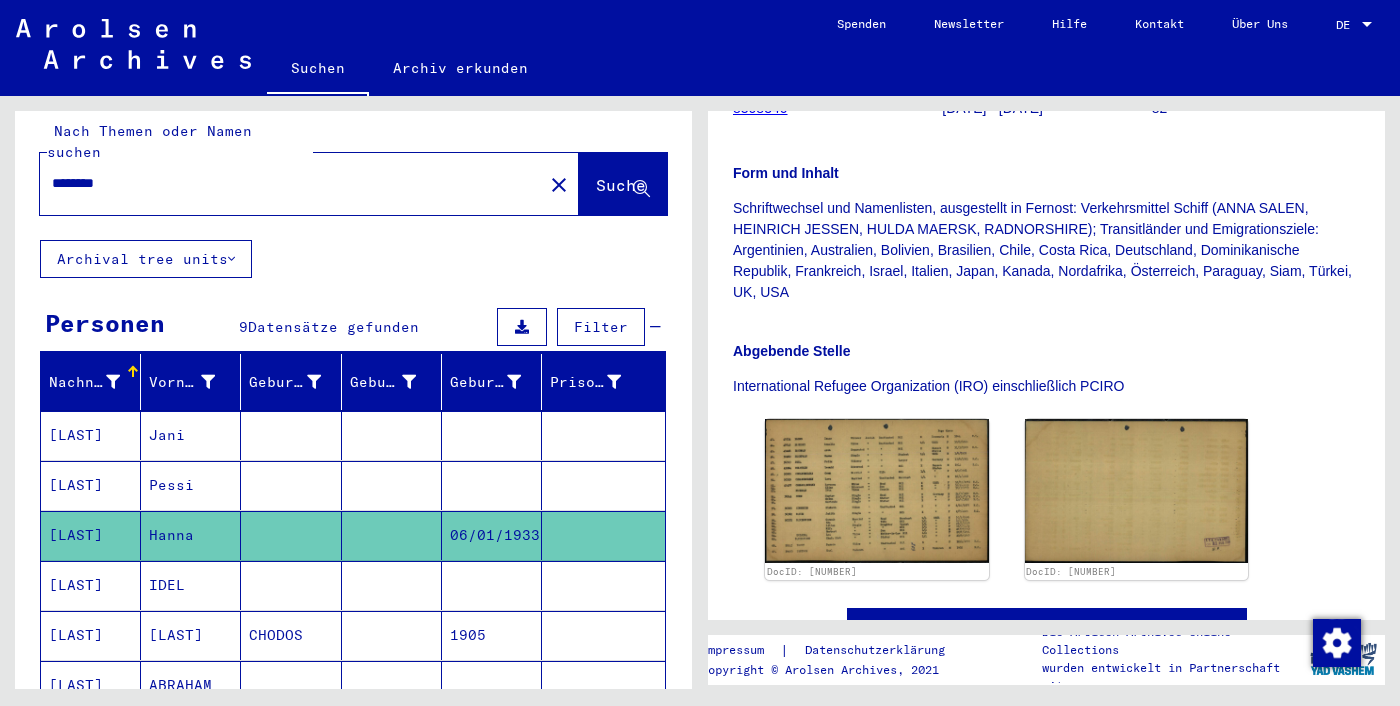 scroll, scrollTop: 413, scrollLeft: 0, axis: vertical 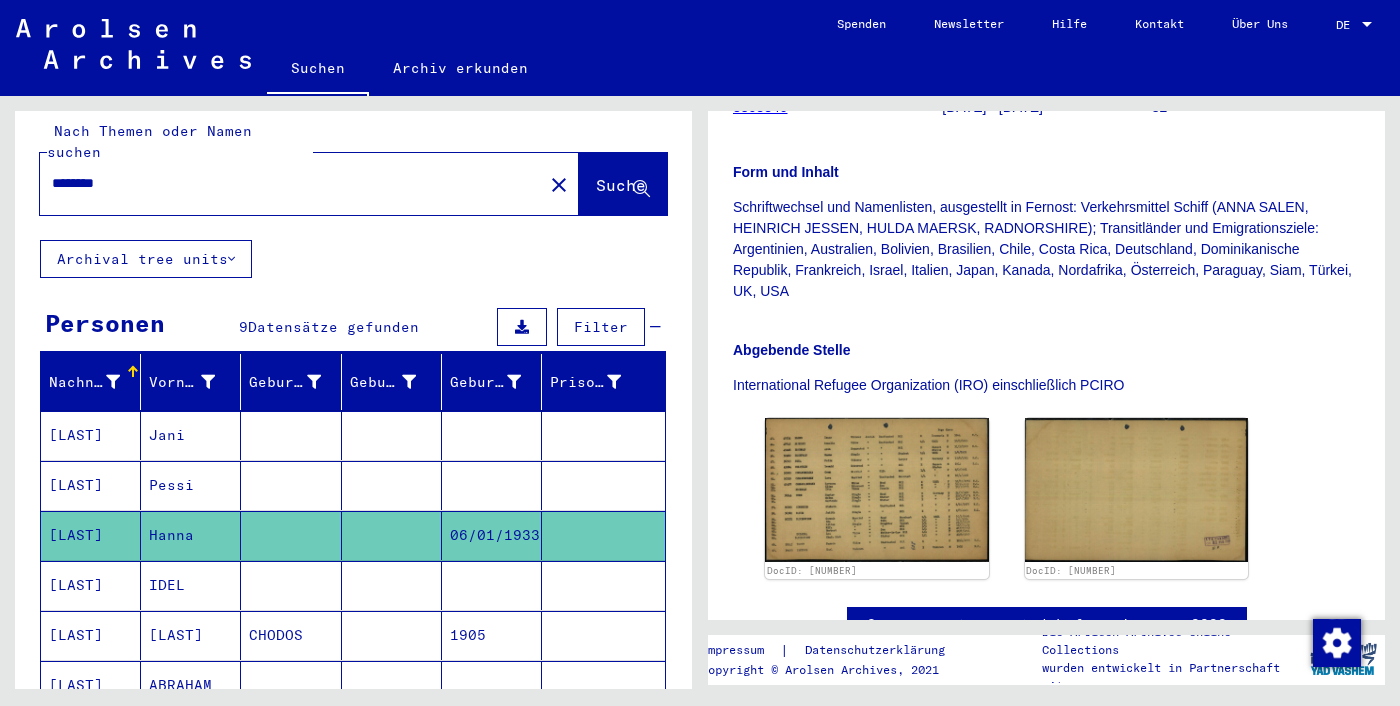 click on "06/01/1933" 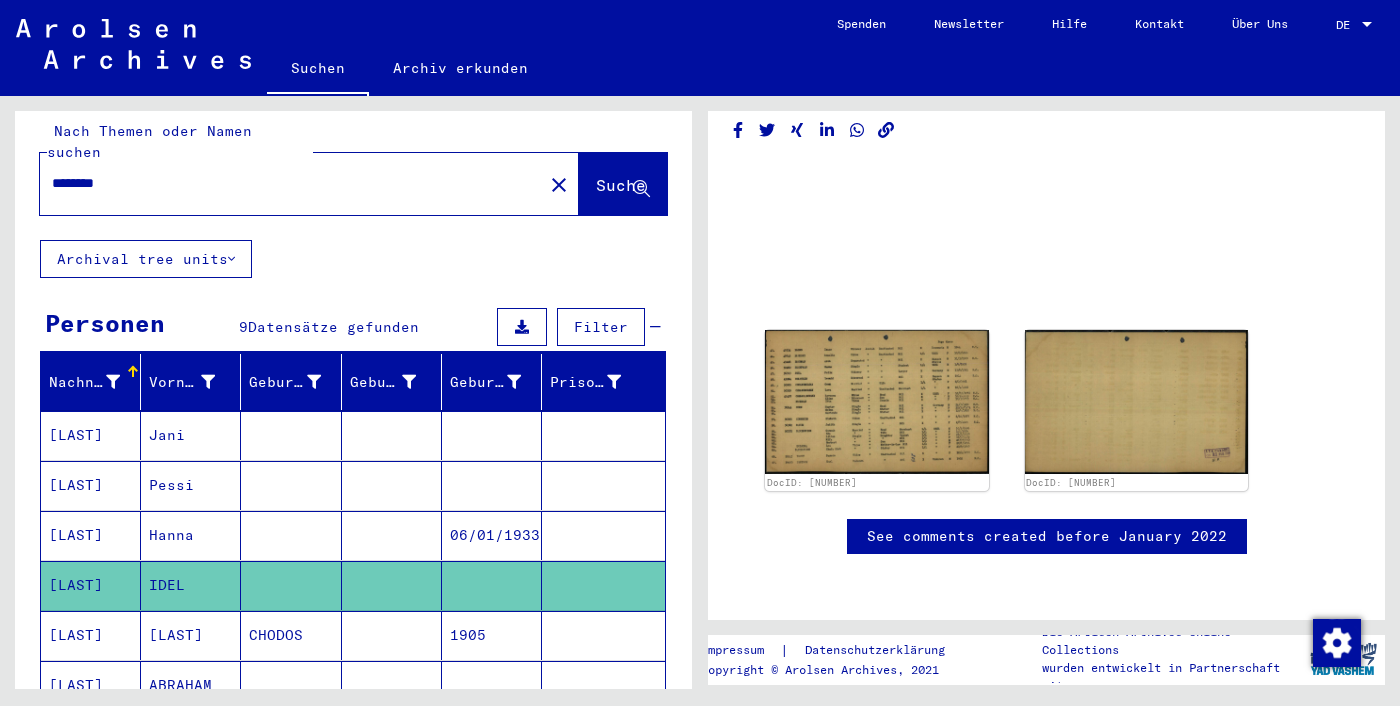 scroll, scrollTop: 44, scrollLeft: 0, axis: vertical 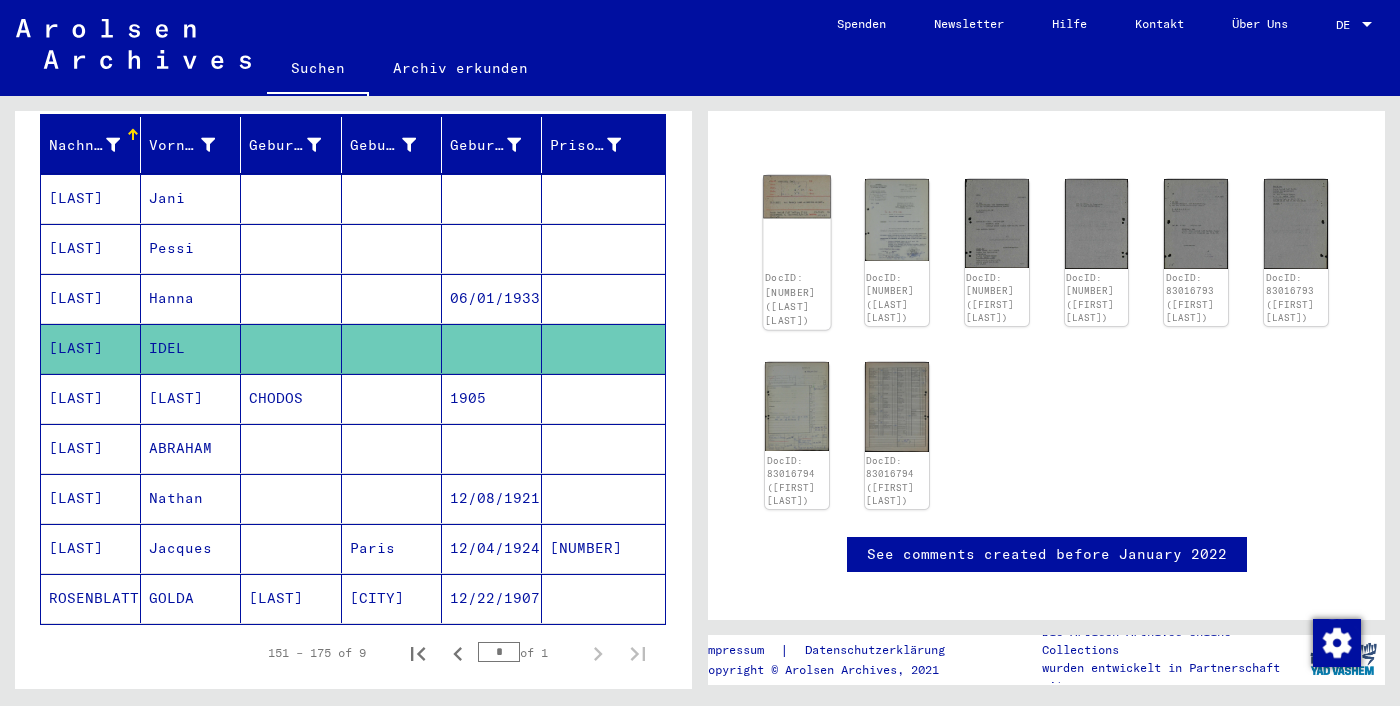 click on "DocID: [NUMBER] ([LAST] [LAST])" 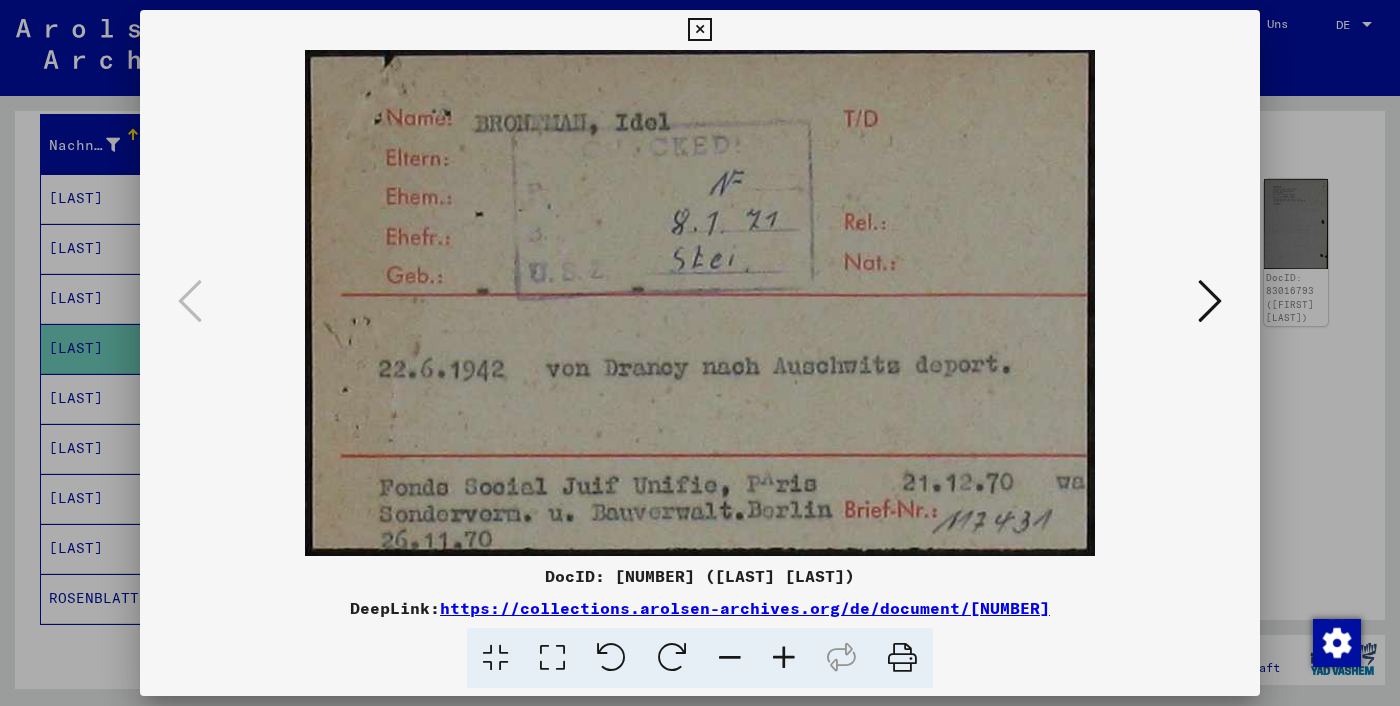 click at bounding box center (1210, 301) 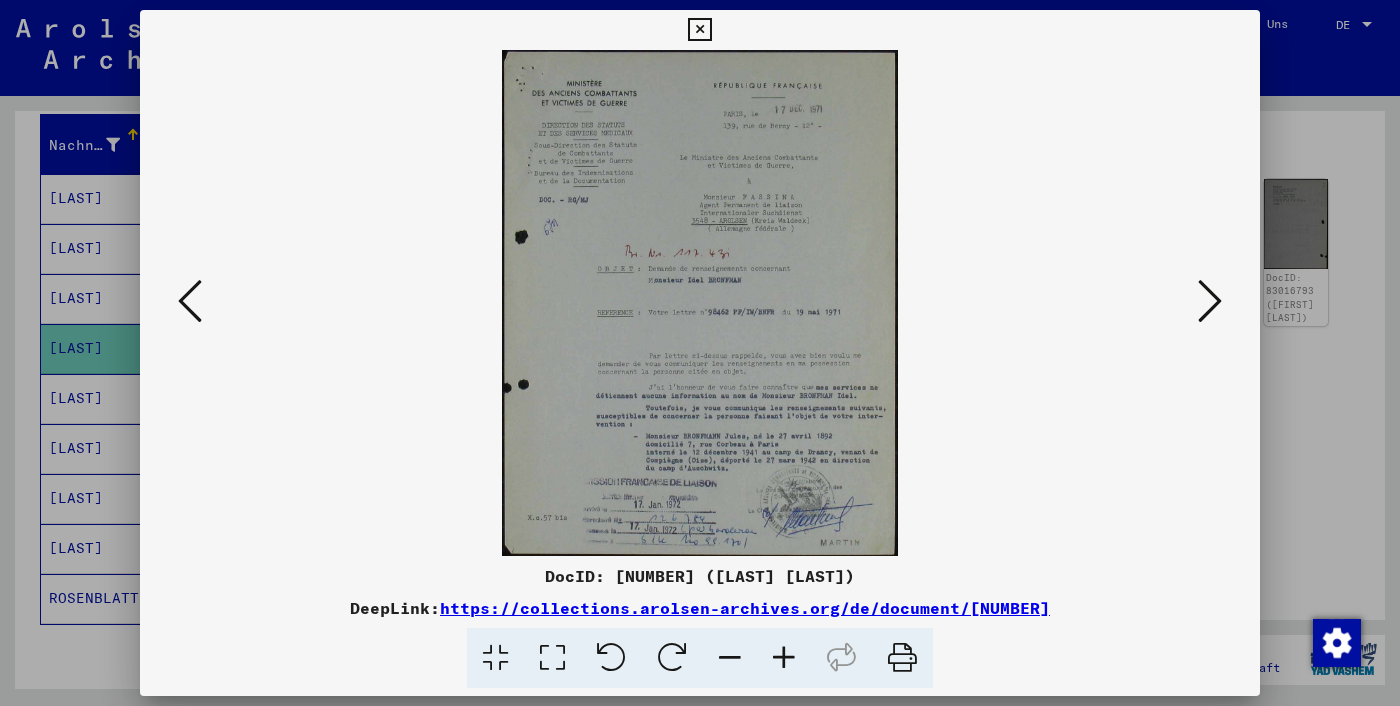 click at bounding box center [1210, 301] 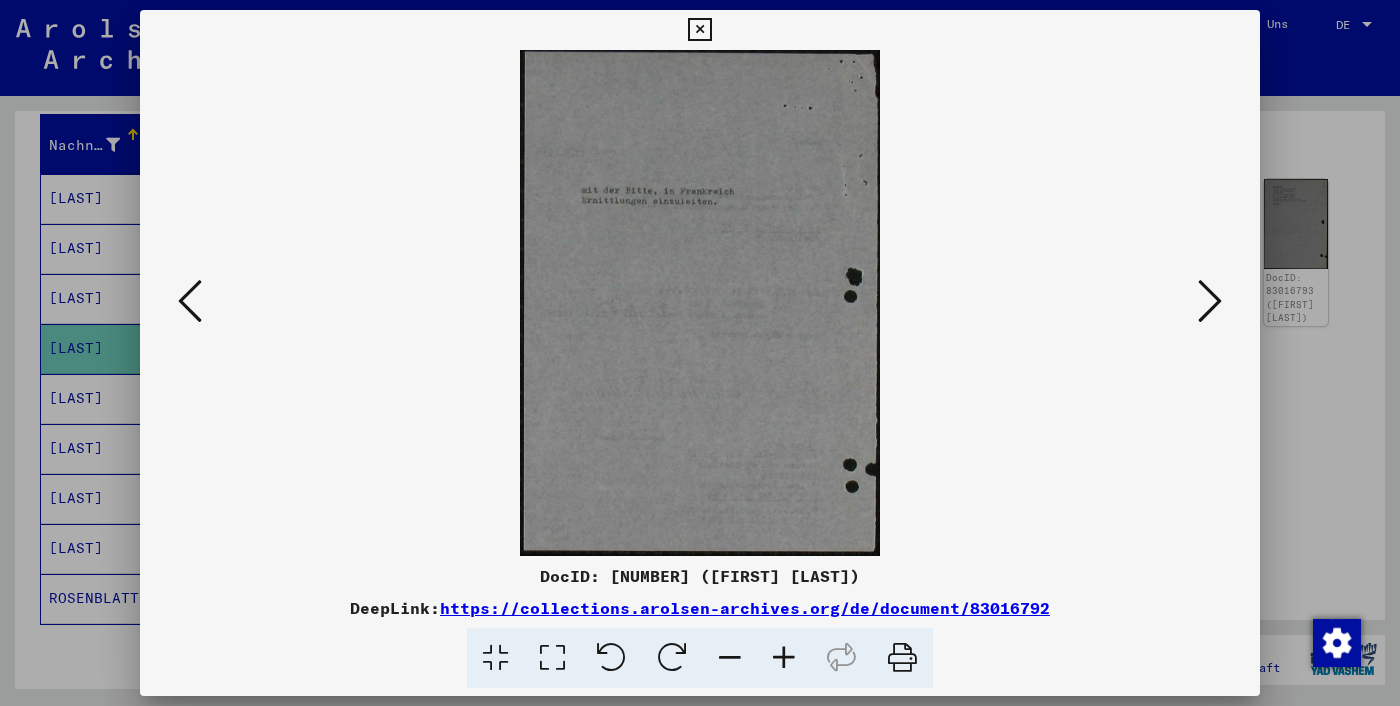 click at bounding box center [1210, 301] 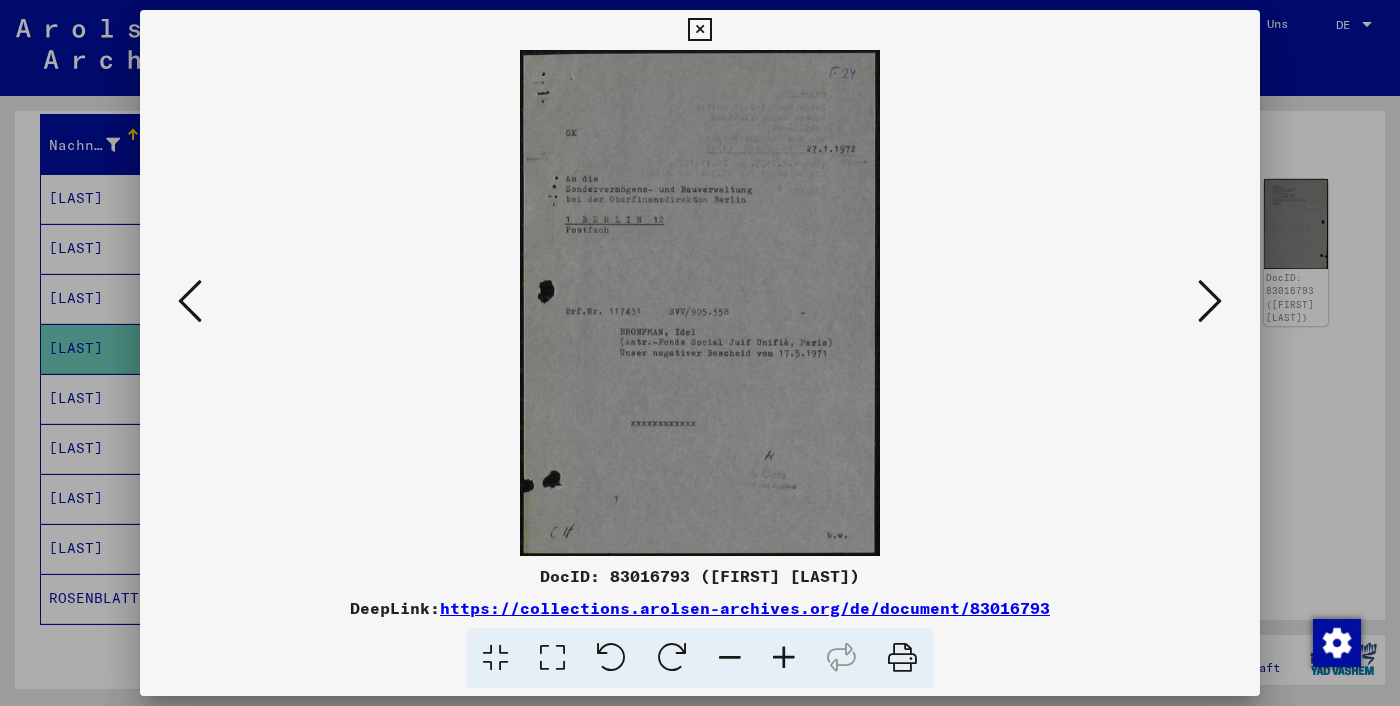 click at bounding box center (1210, 301) 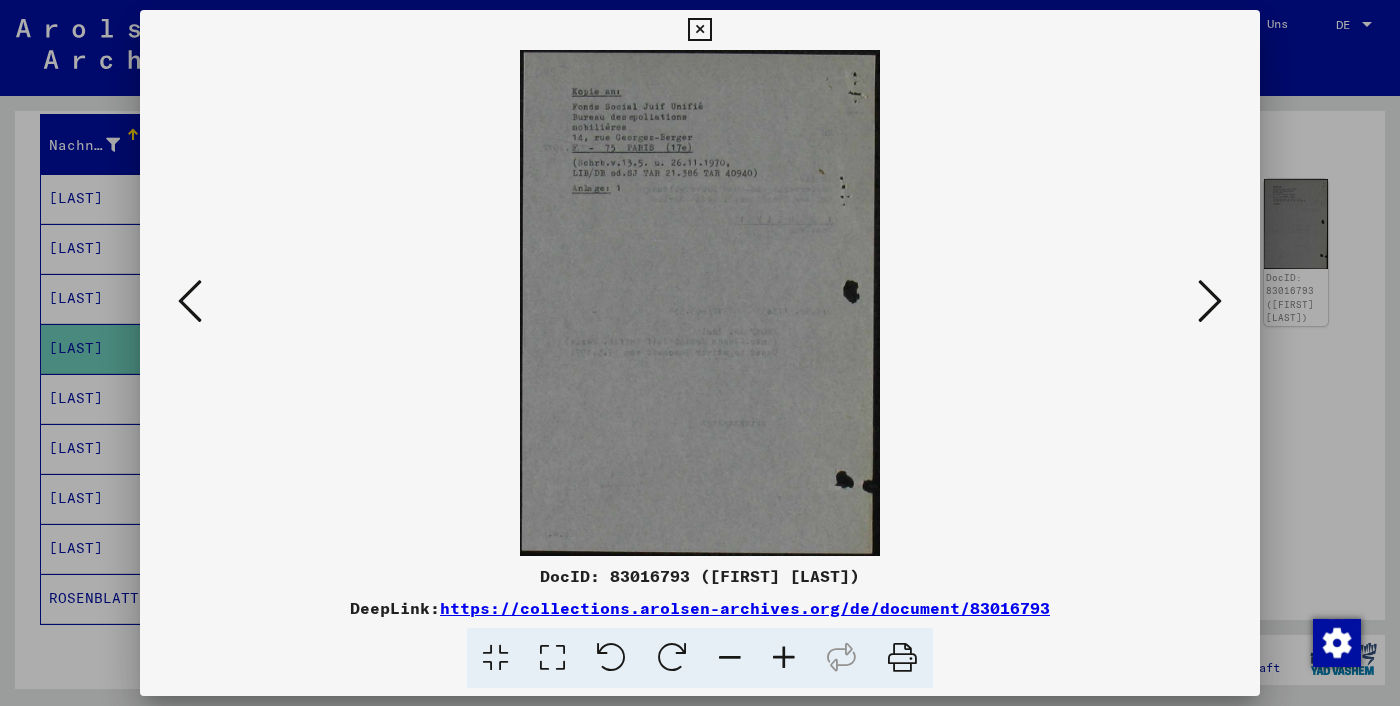click at bounding box center [1210, 301] 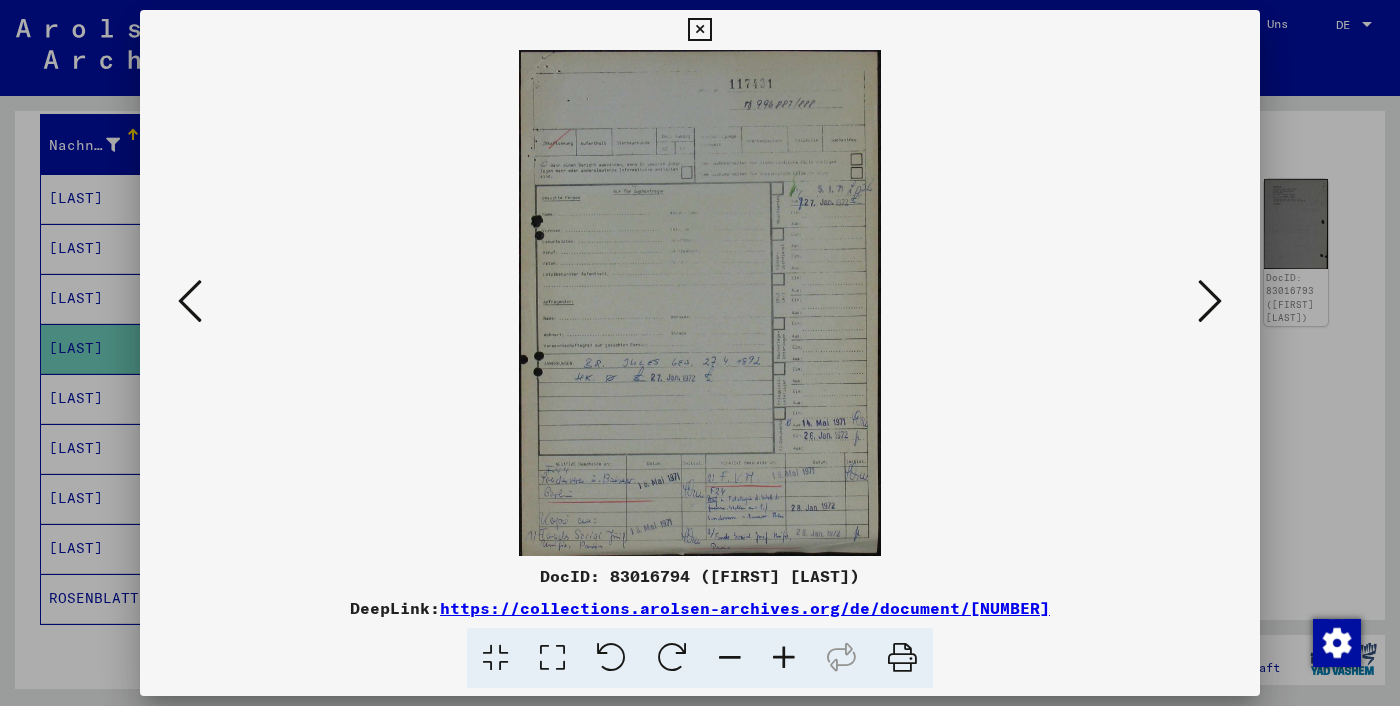 click at bounding box center (700, 353) 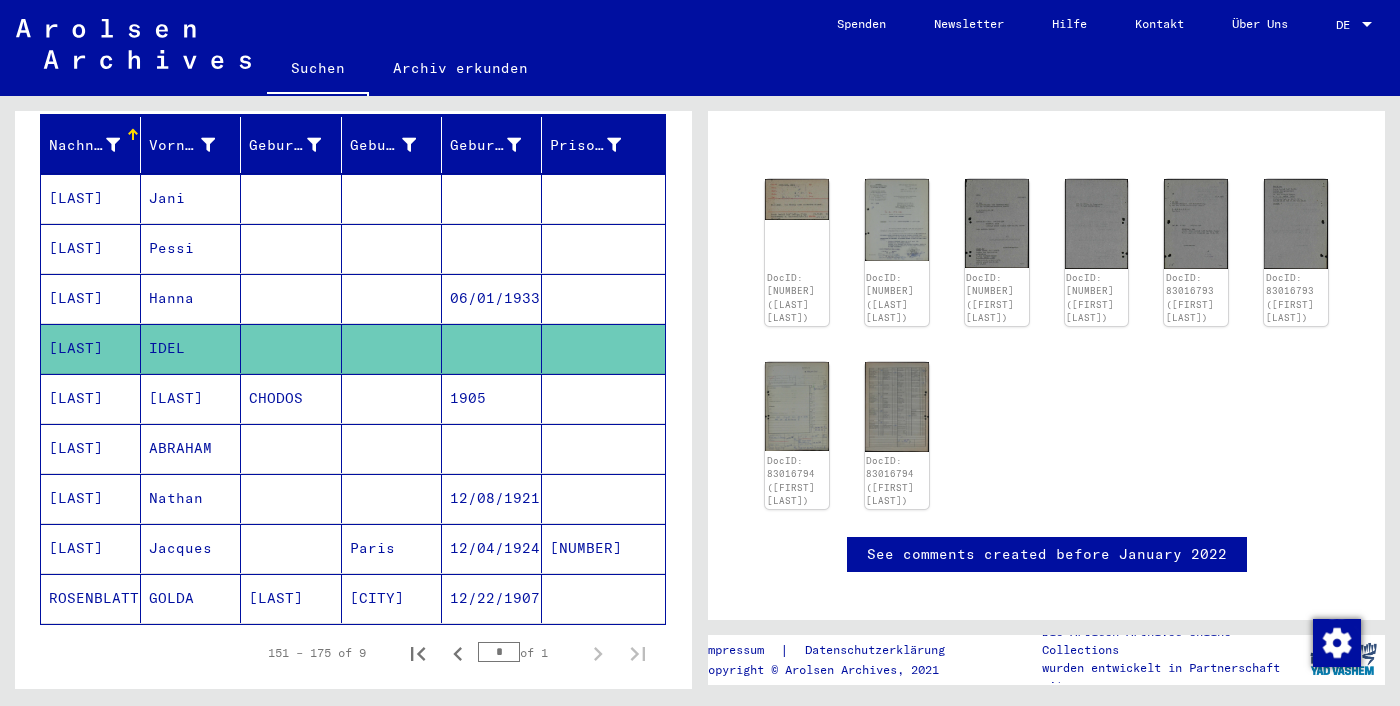 click on "CHODOS" at bounding box center (291, 448) 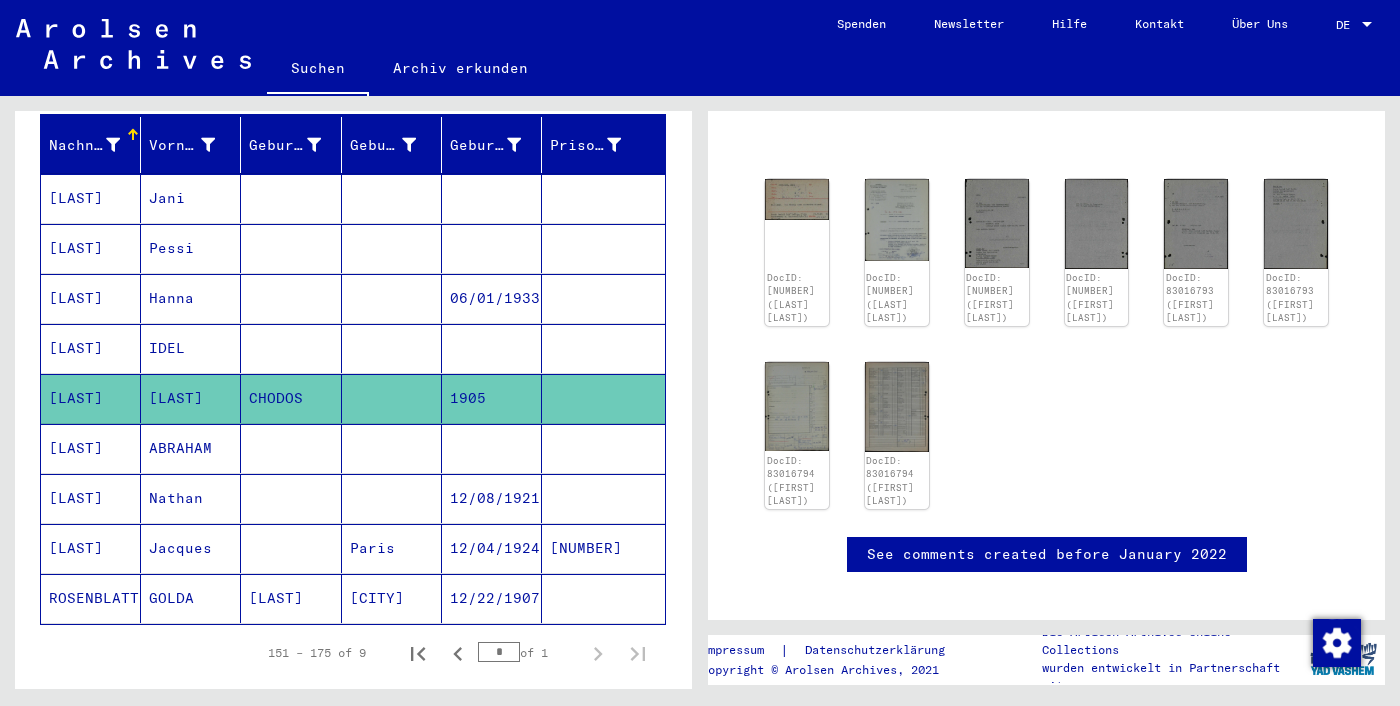 scroll, scrollTop: 0, scrollLeft: 0, axis: both 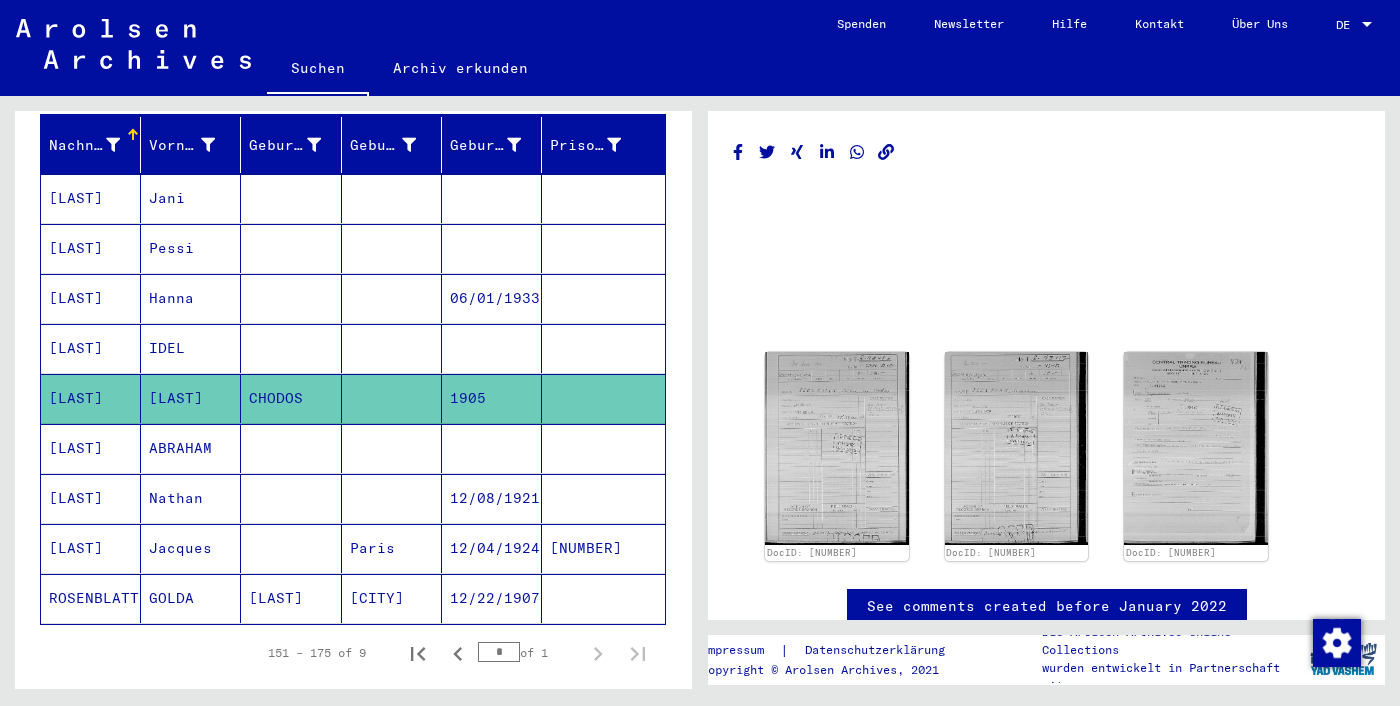 click at bounding box center (291, 498) 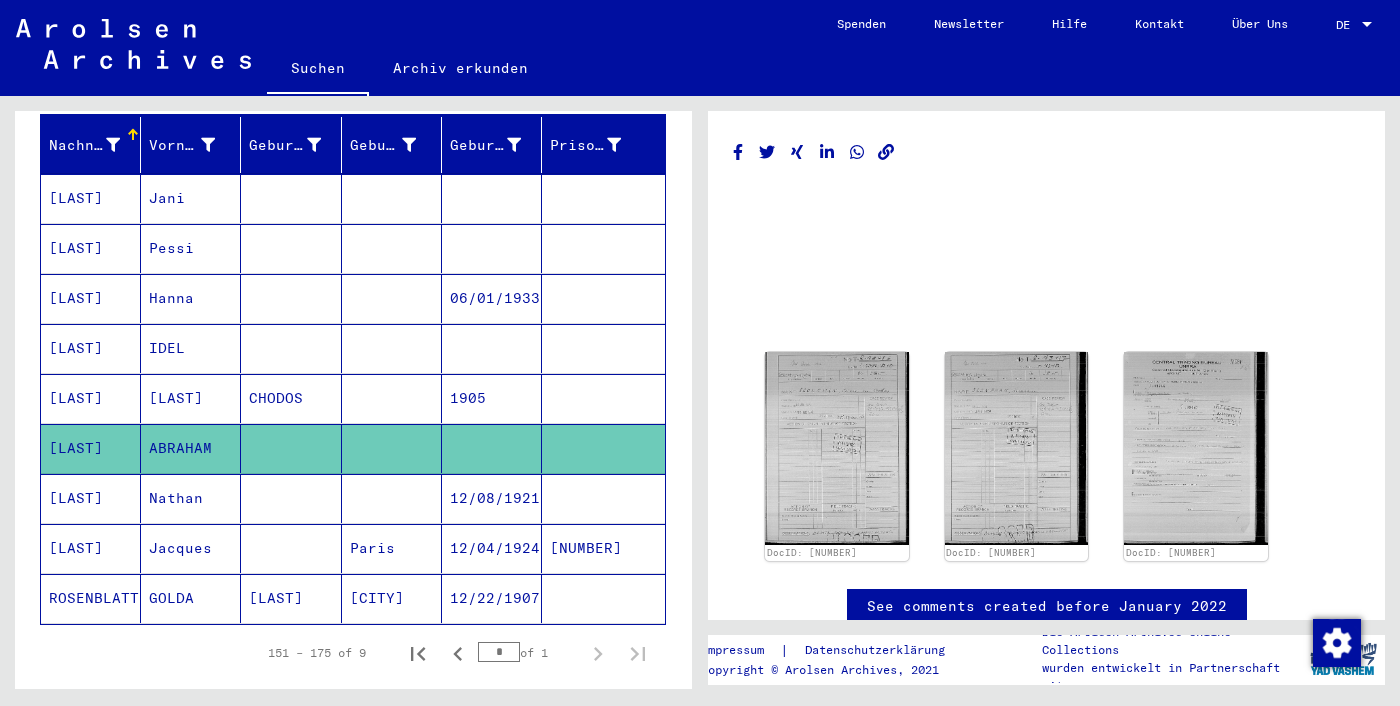 click at bounding box center (392, 548) 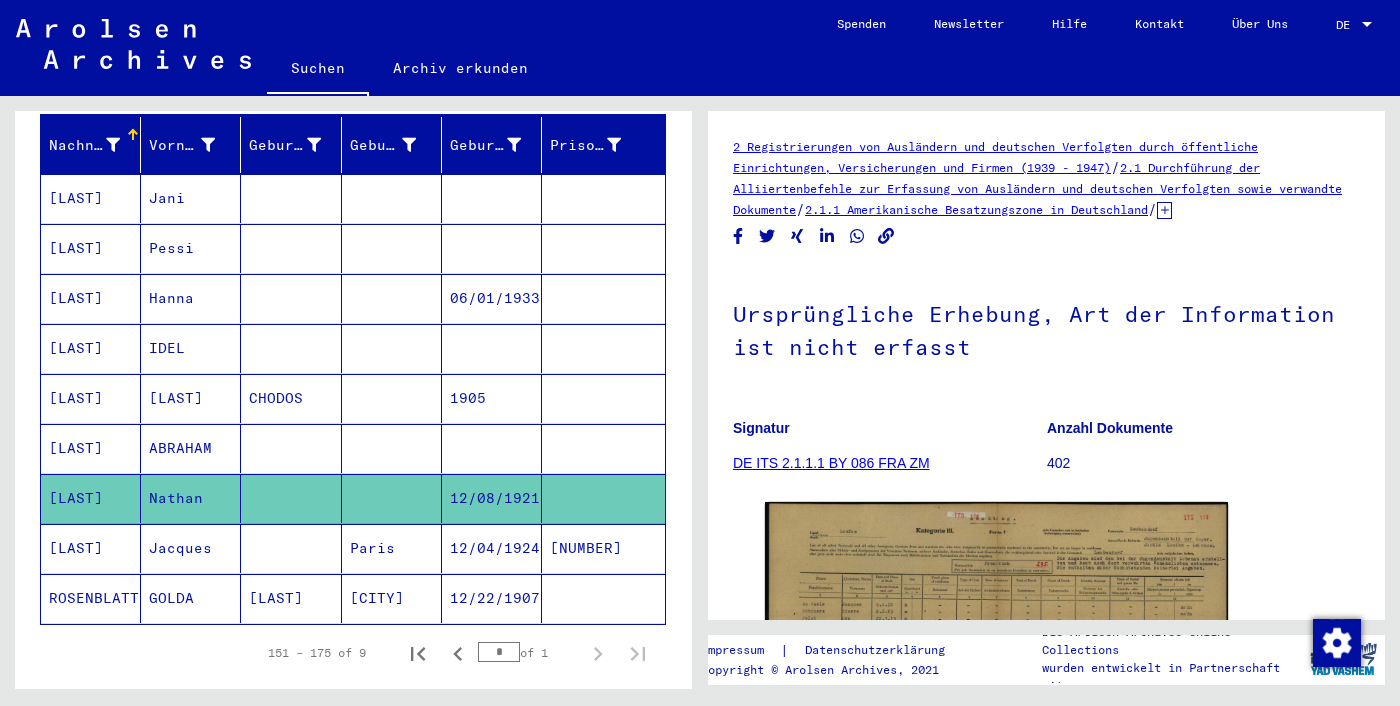 click on "Paris" at bounding box center [392, 598] 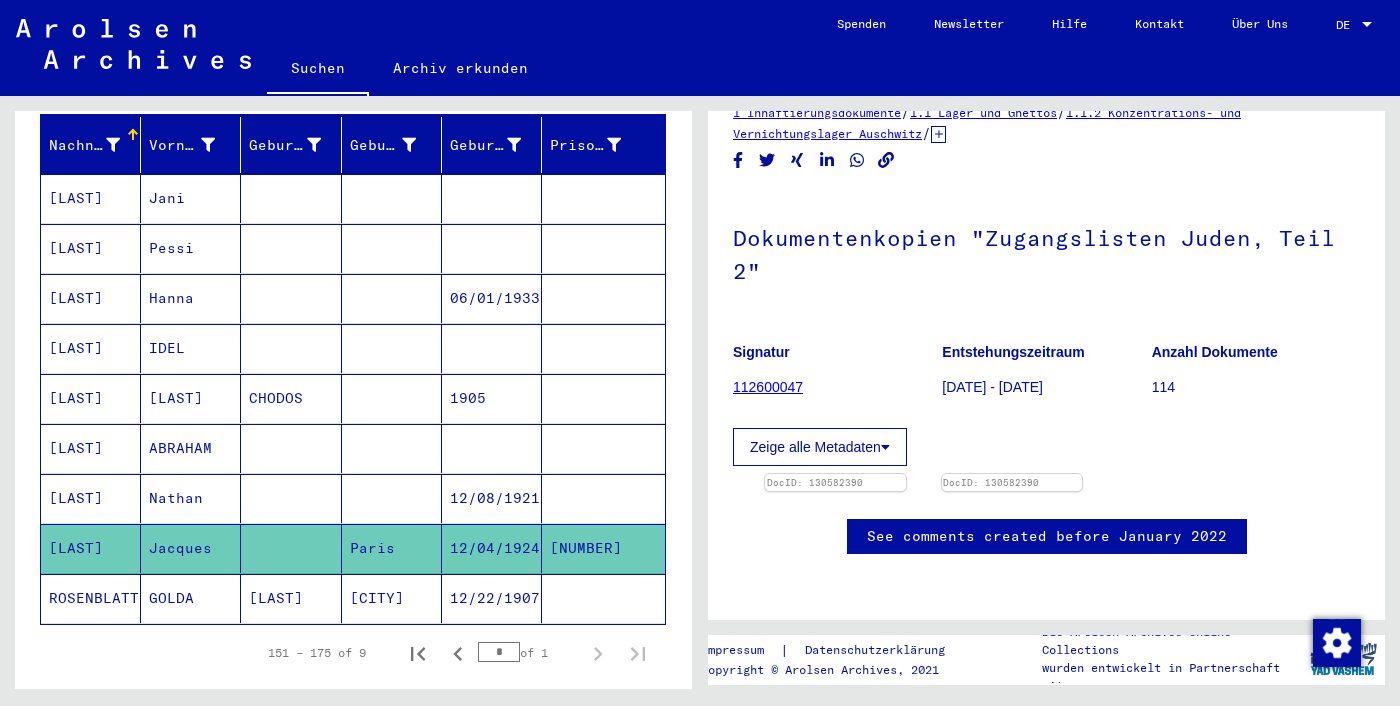 scroll, scrollTop: 342, scrollLeft: 0, axis: vertical 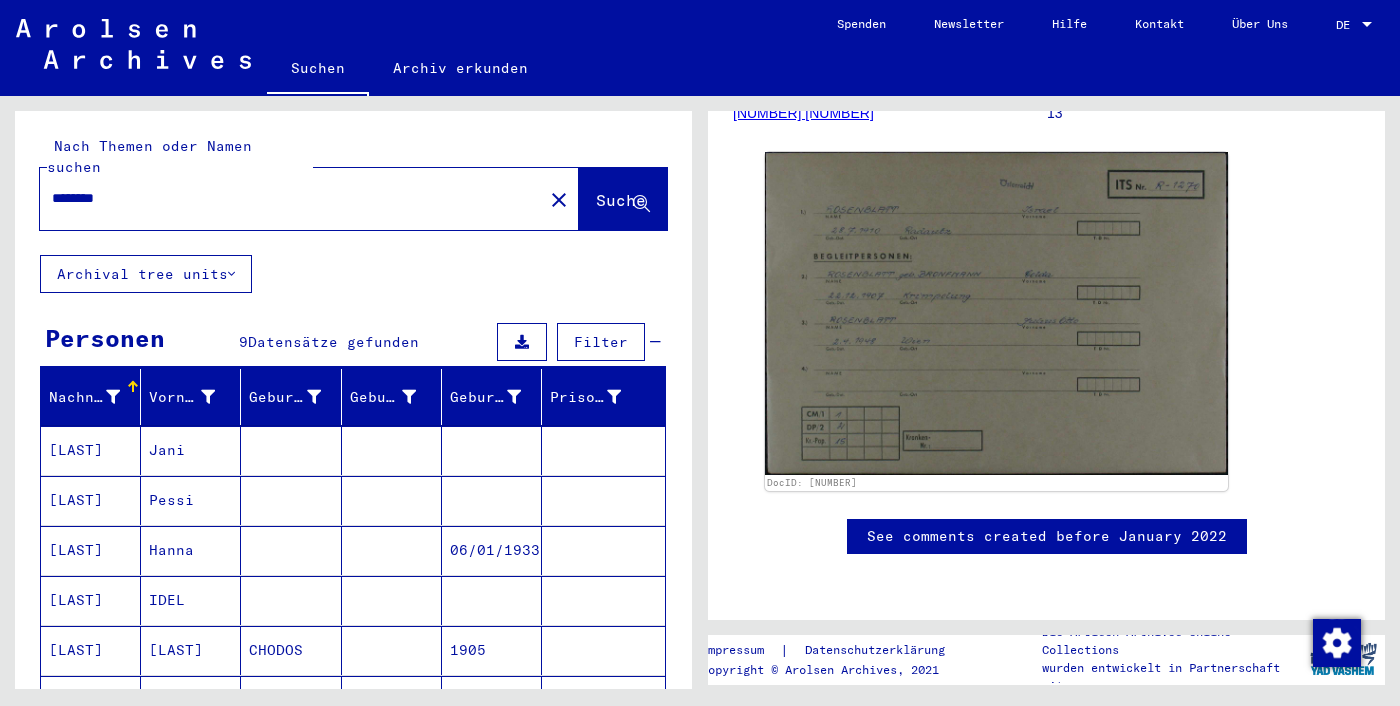 click on "********" 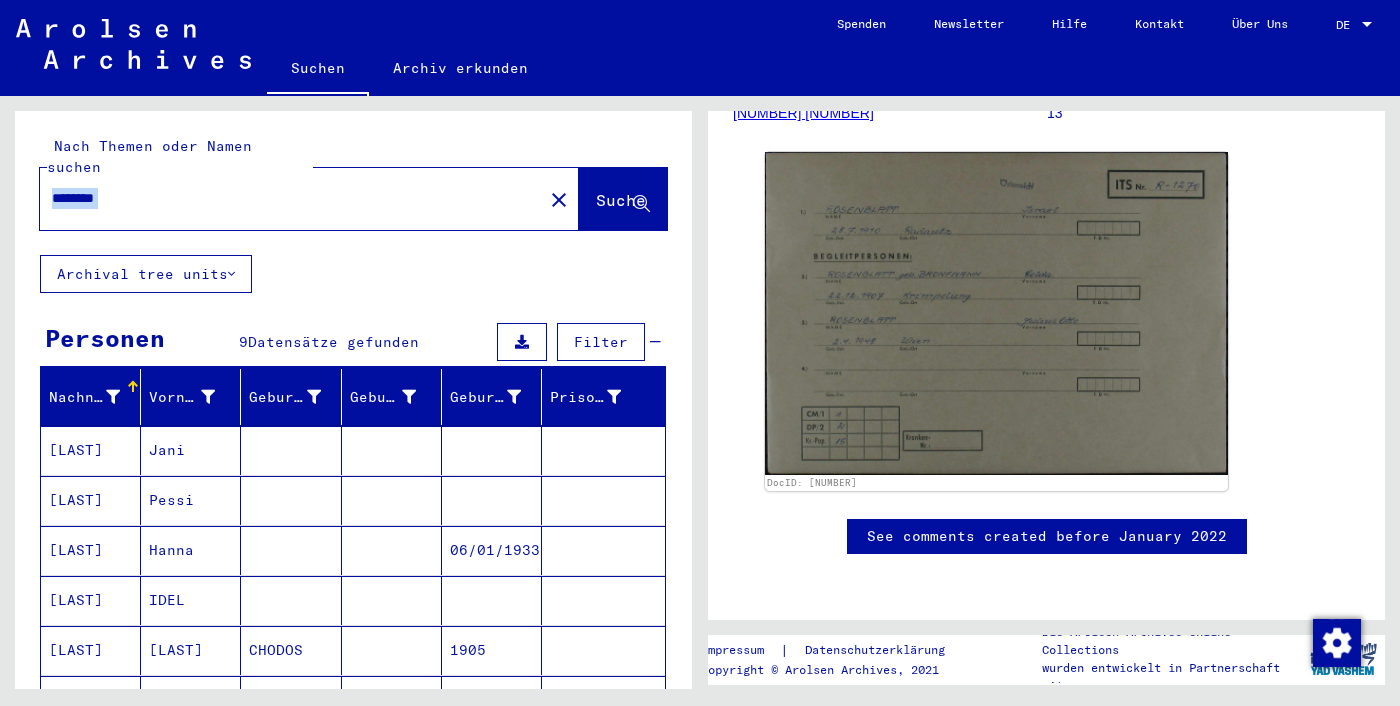 click on "********" 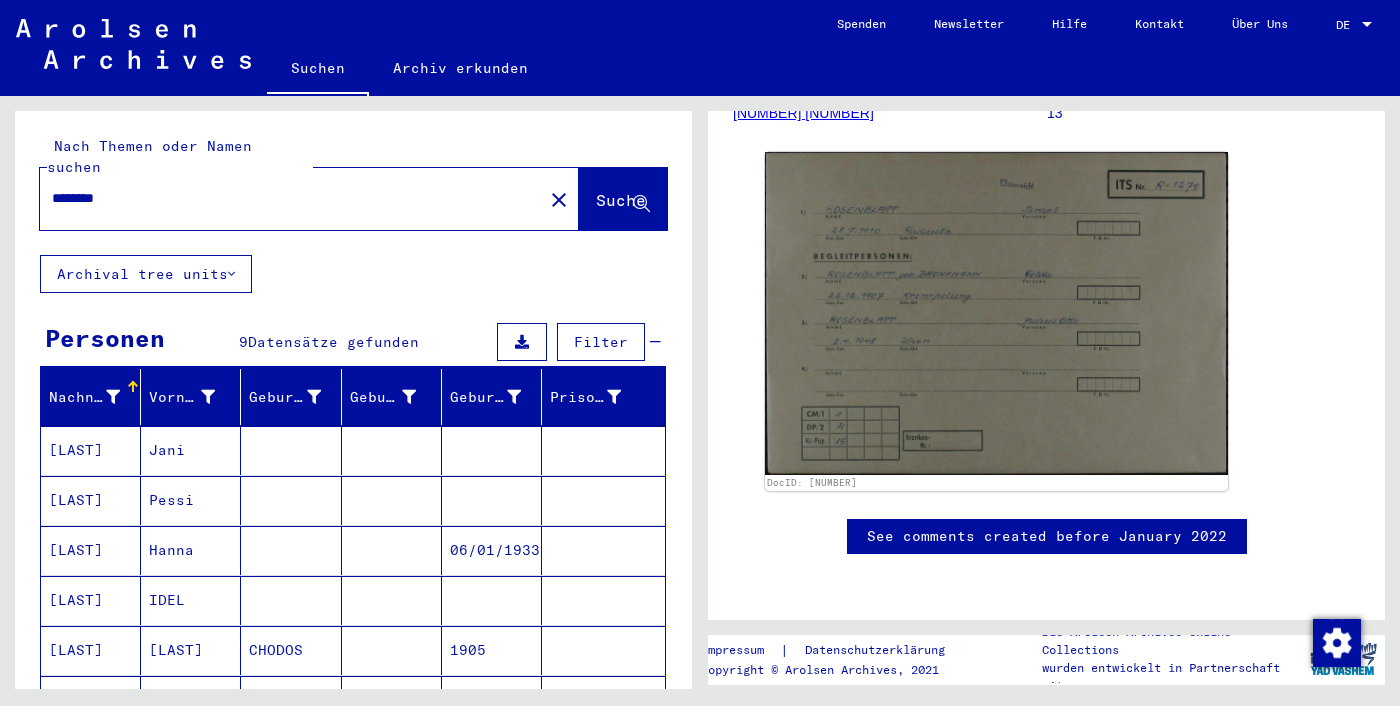 click on "********" at bounding box center (291, 198) 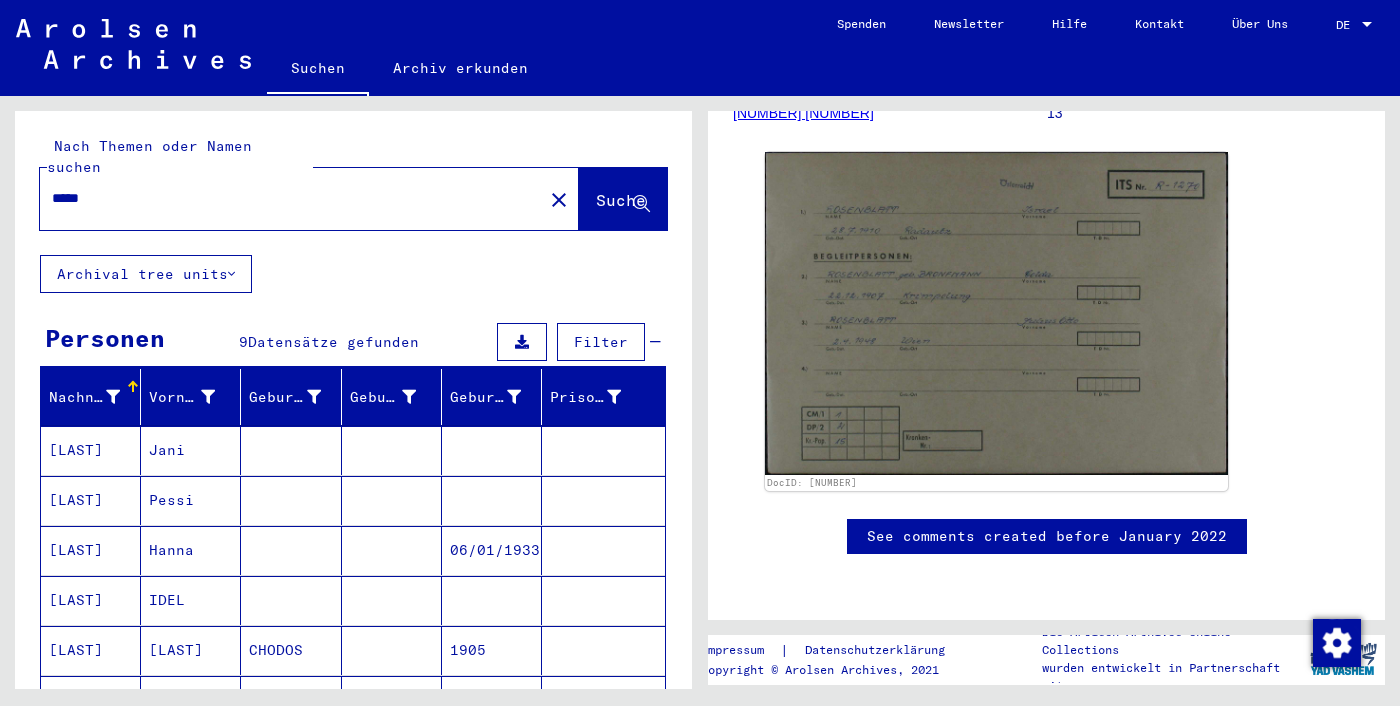 type on "*****" 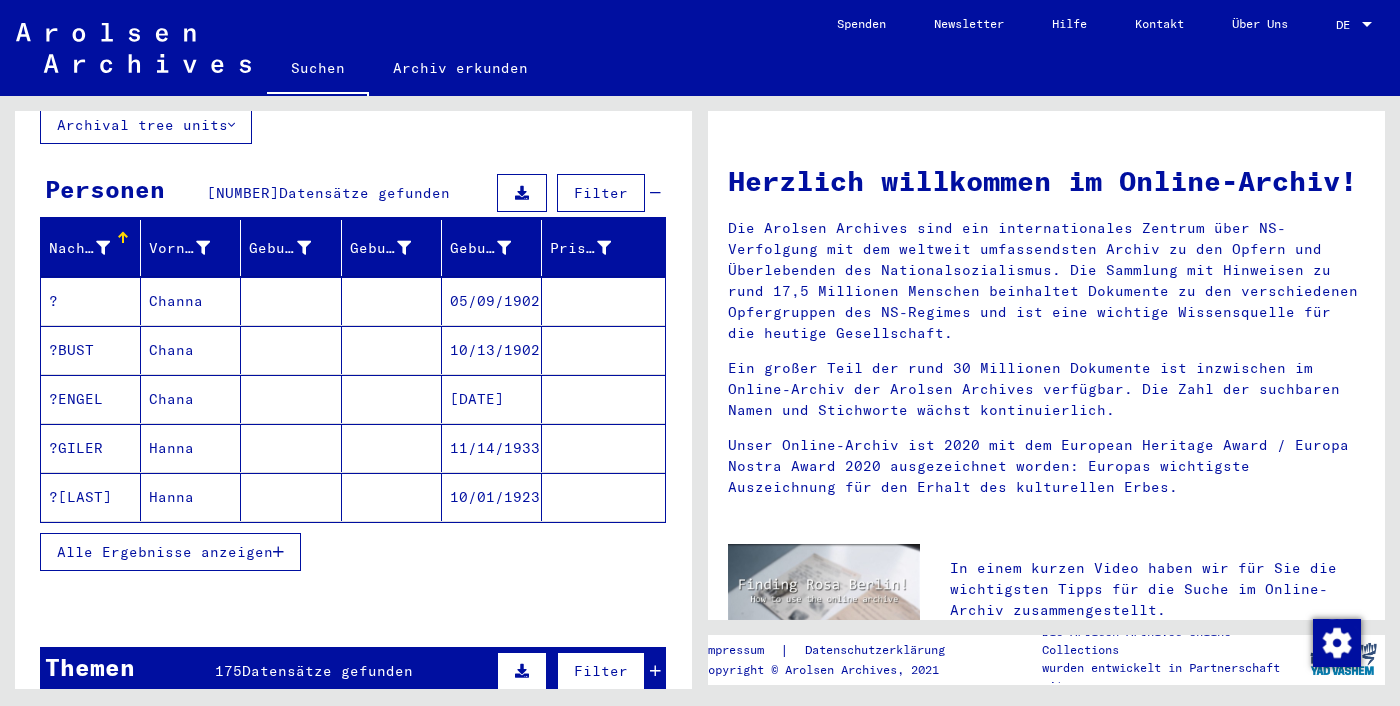 scroll, scrollTop: 274, scrollLeft: 0, axis: vertical 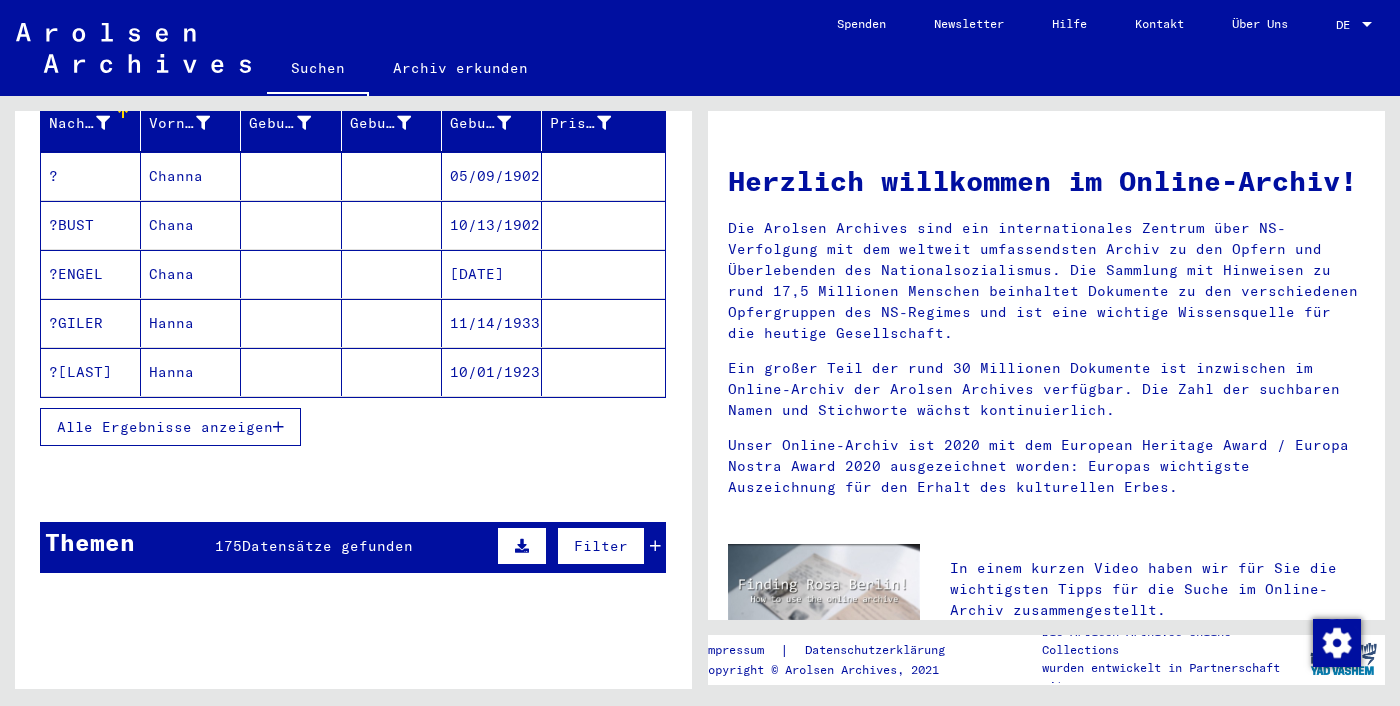 click at bounding box center [278, 427] 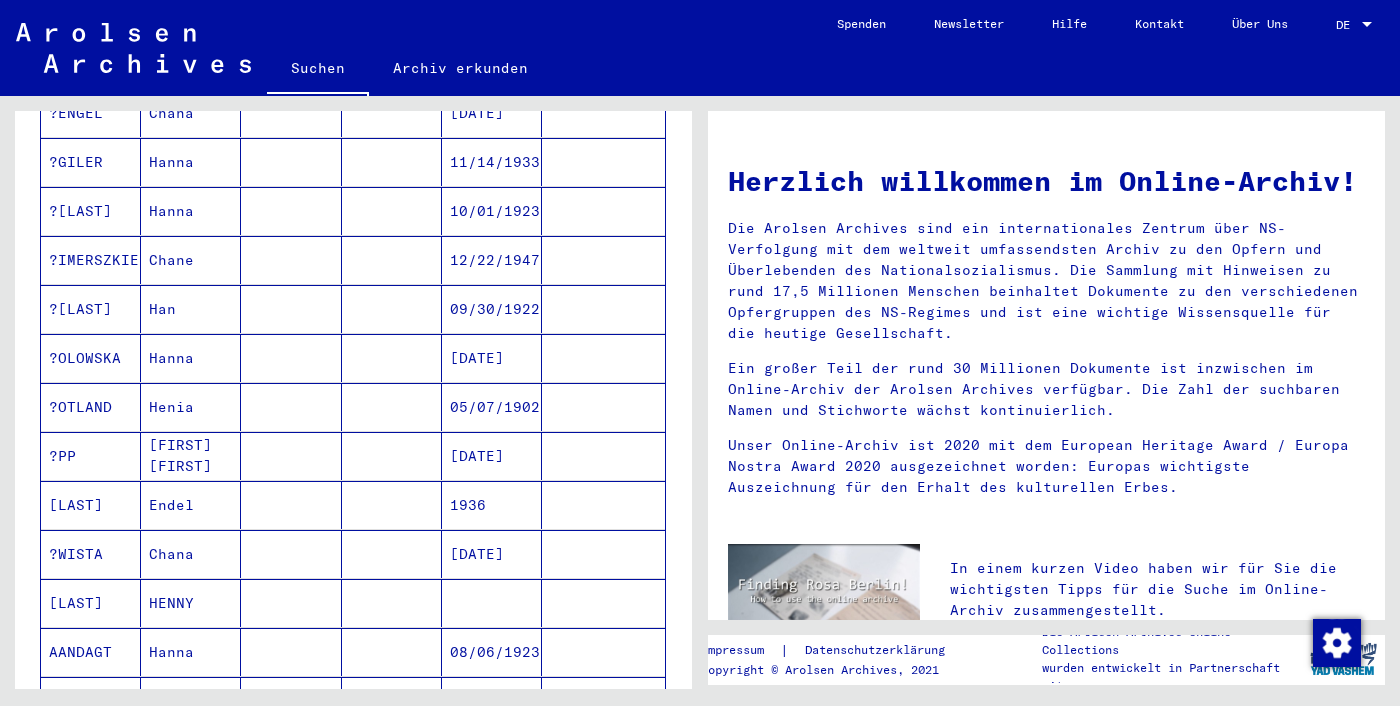 scroll, scrollTop: 0, scrollLeft: 0, axis: both 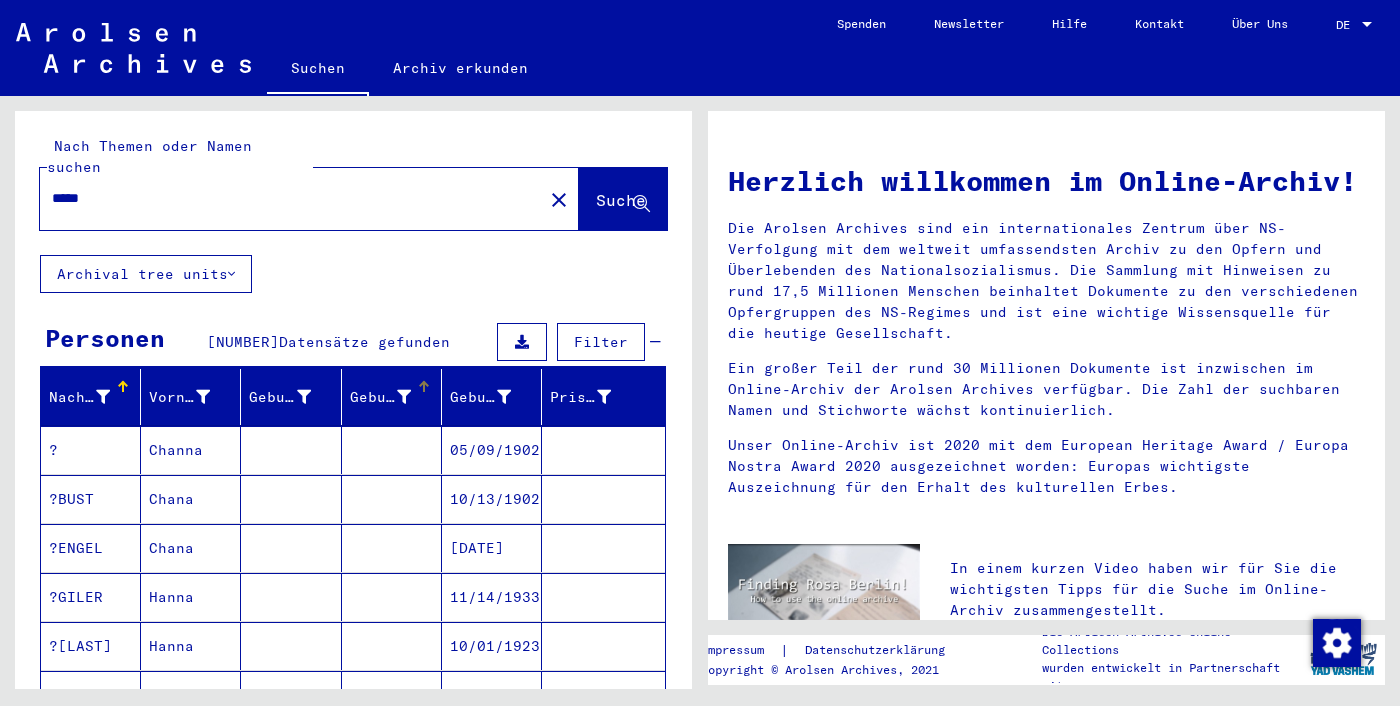 click on "Geburt‏" at bounding box center [380, 397] 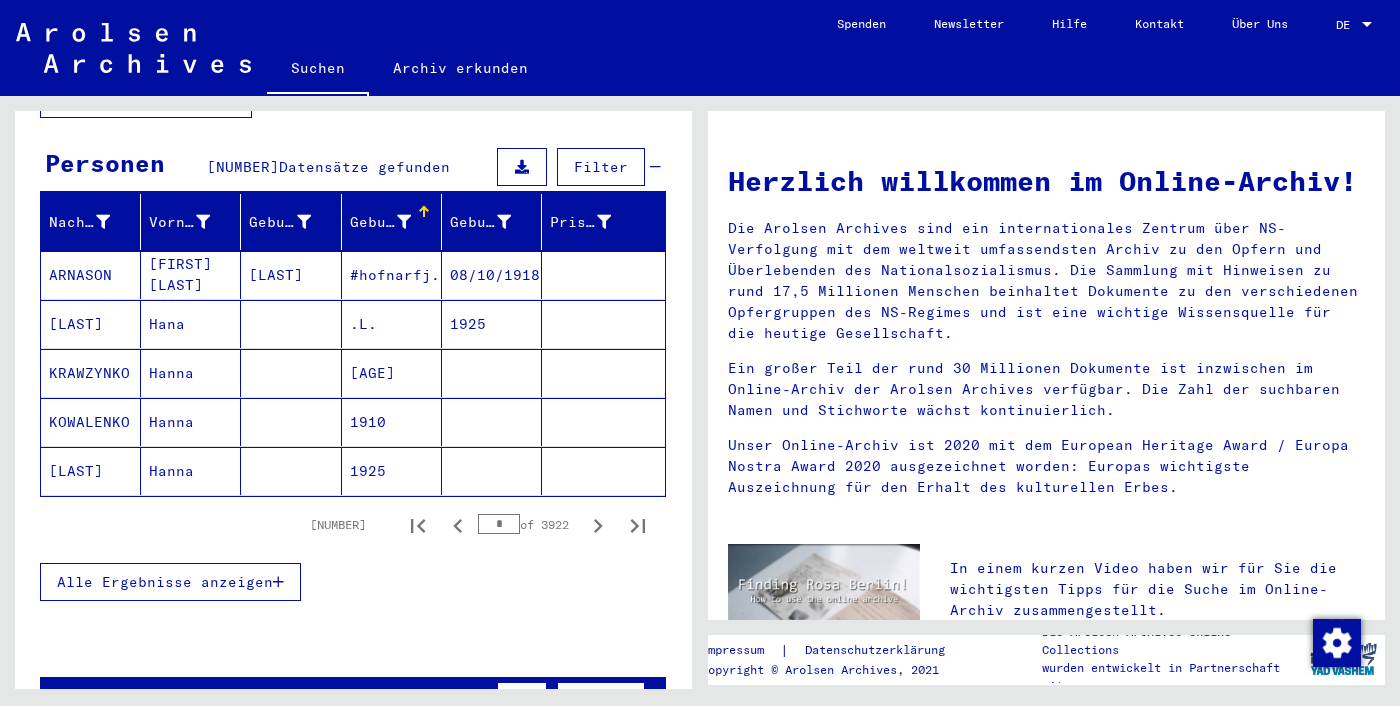 scroll, scrollTop: 272, scrollLeft: 0, axis: vertical 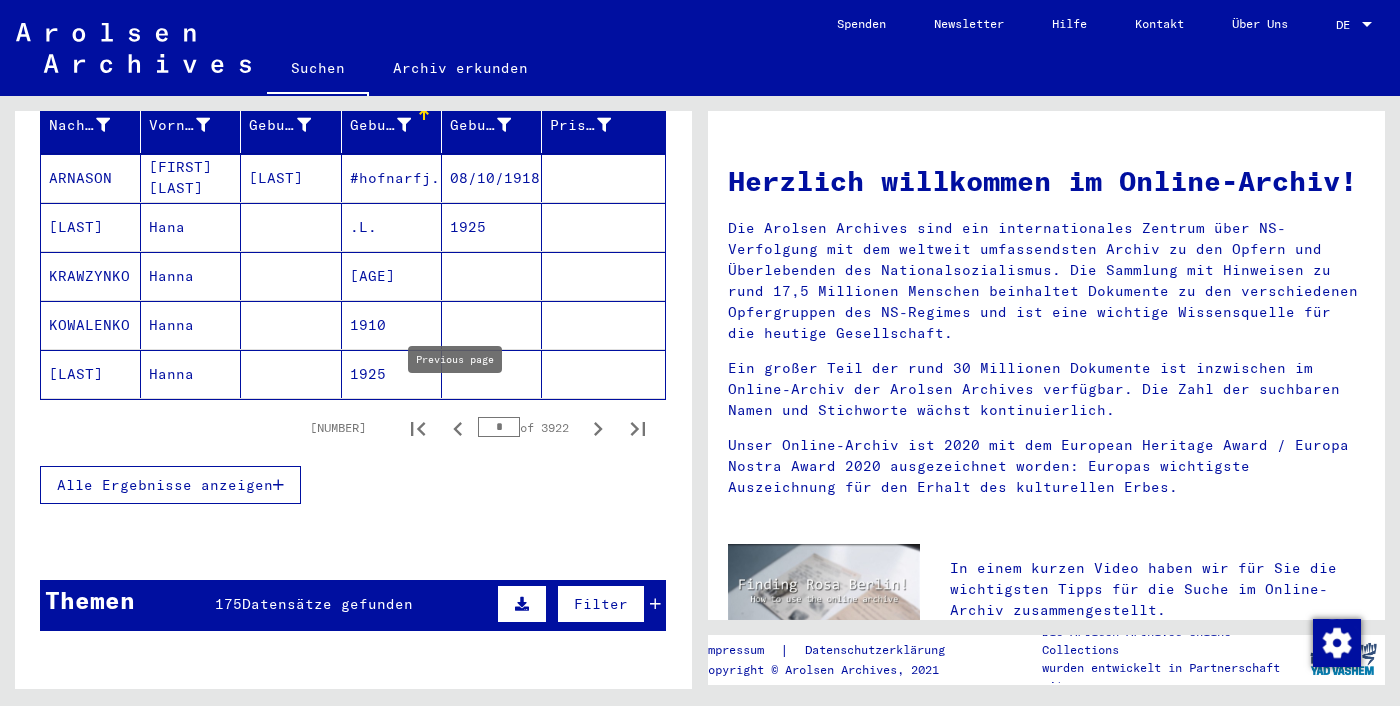 click on "*" at bounding box center [499, 427] 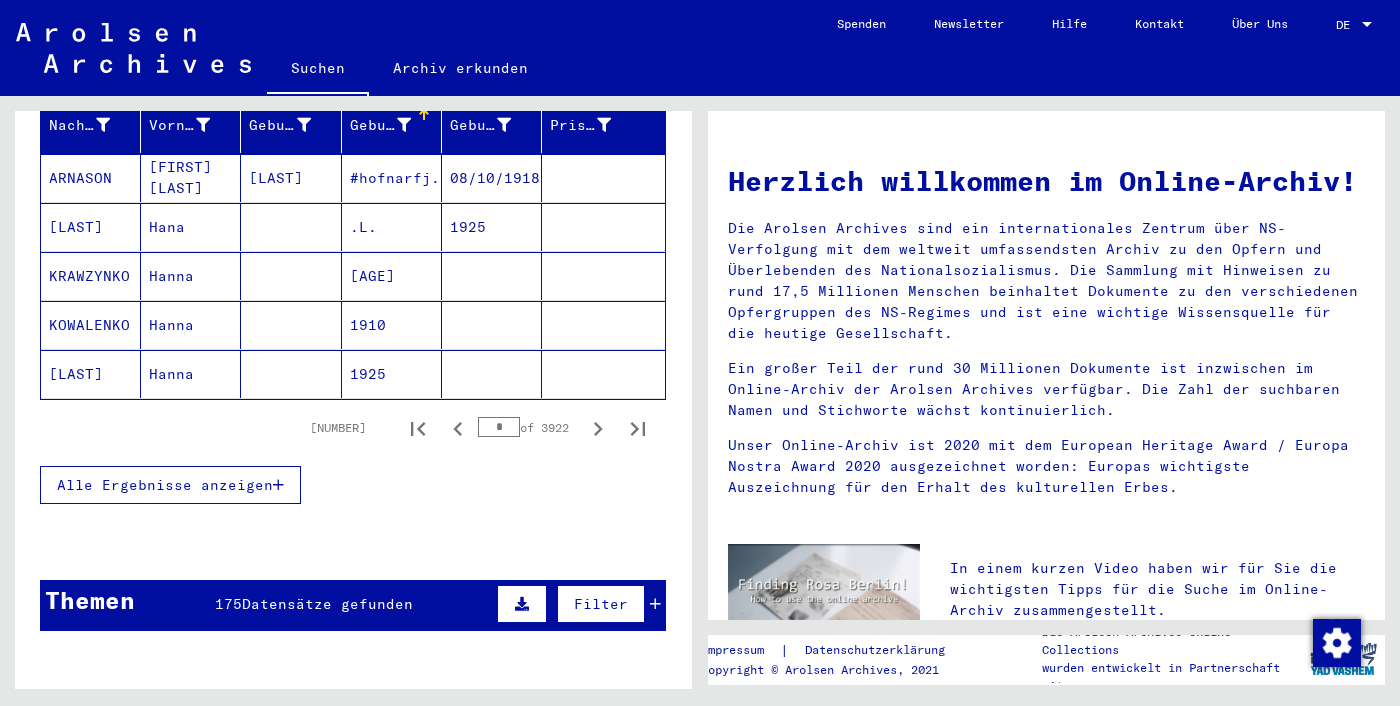 click on "*" at bounding box center [499, 427] 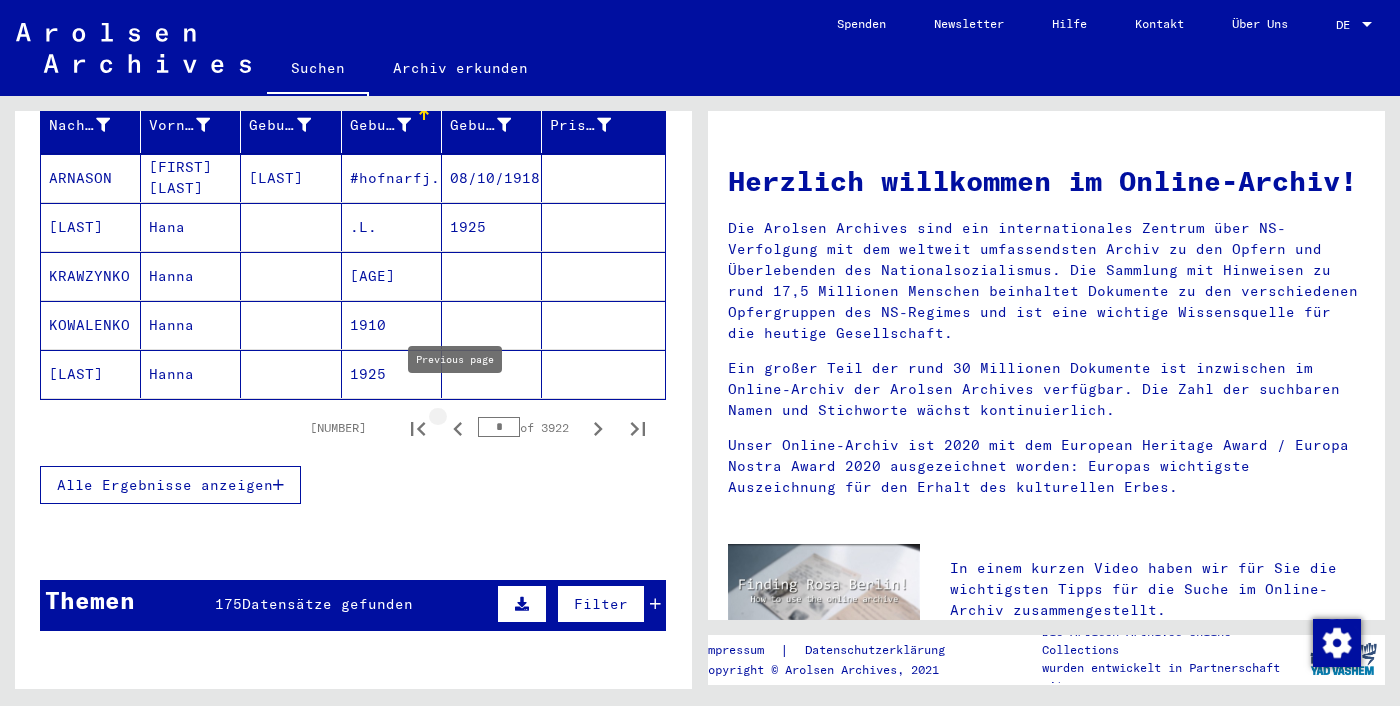 click 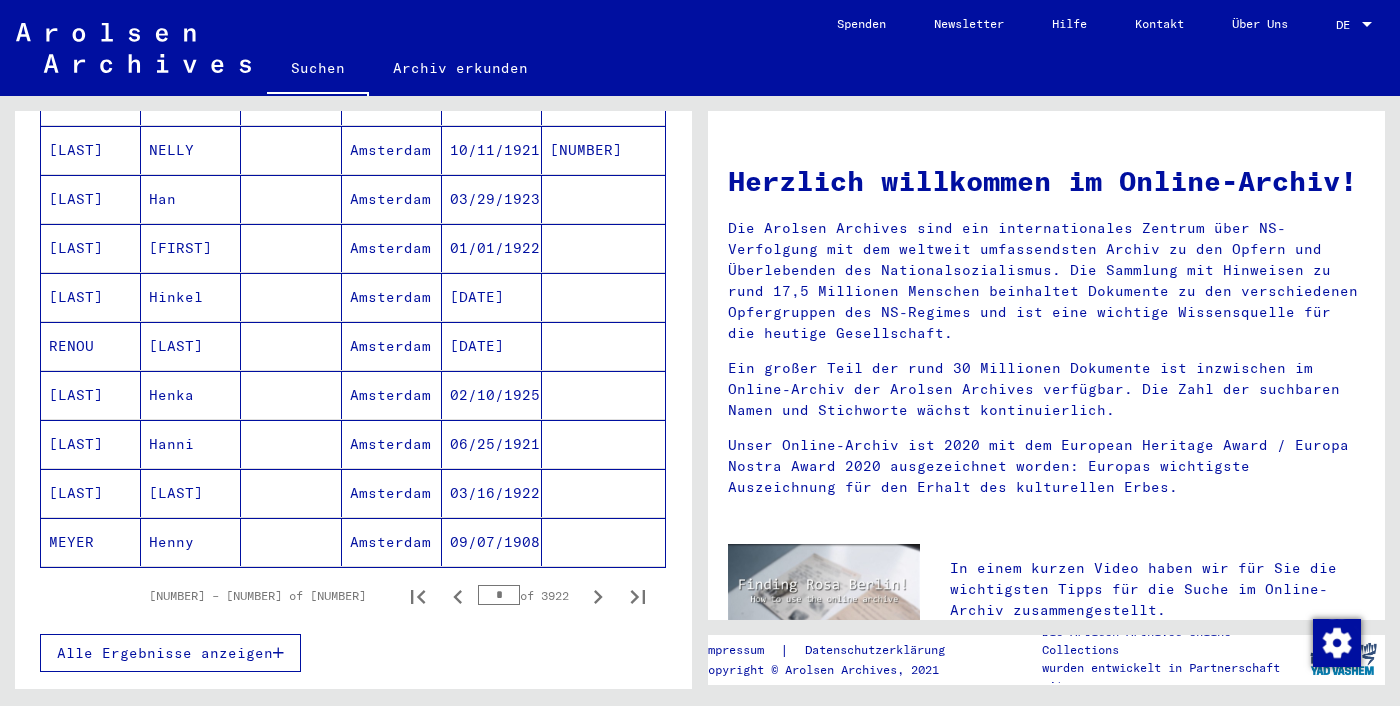 scroll, scrollTop: 1101, scrollLeft: 0, axis: vertical 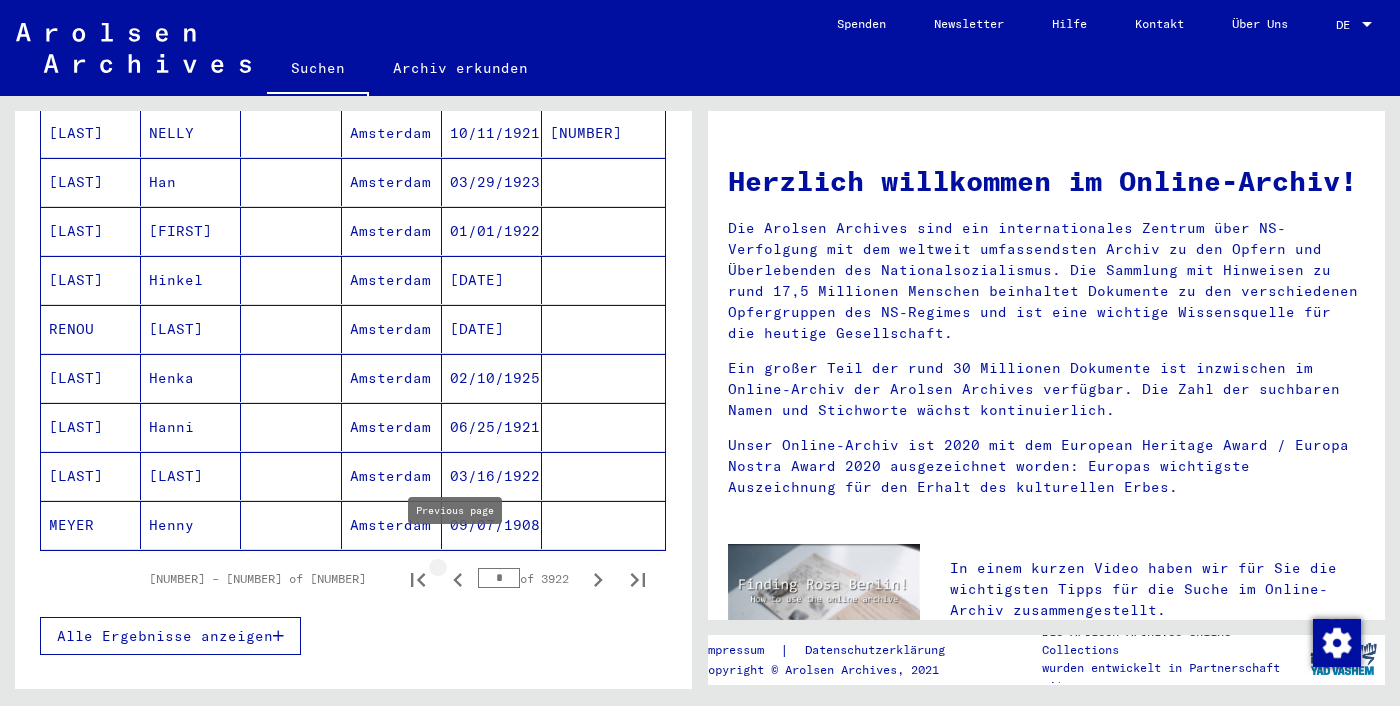 click 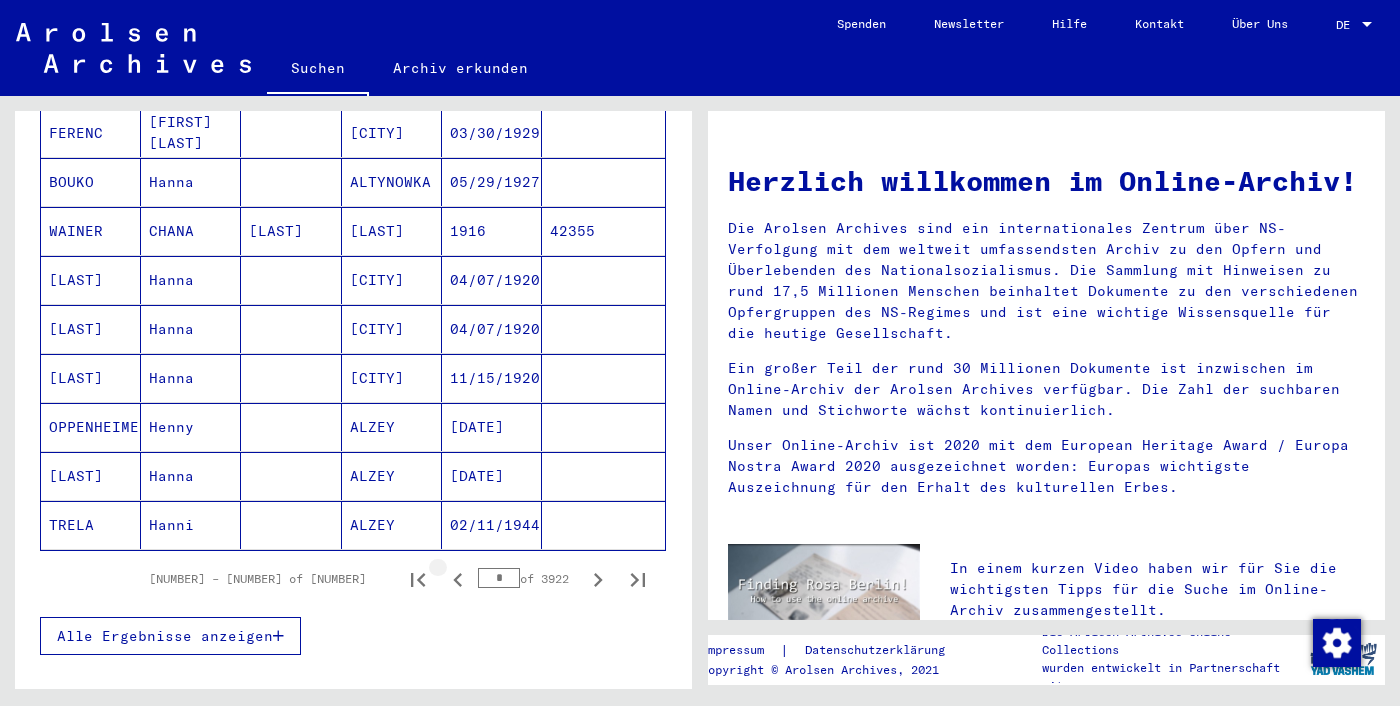 click 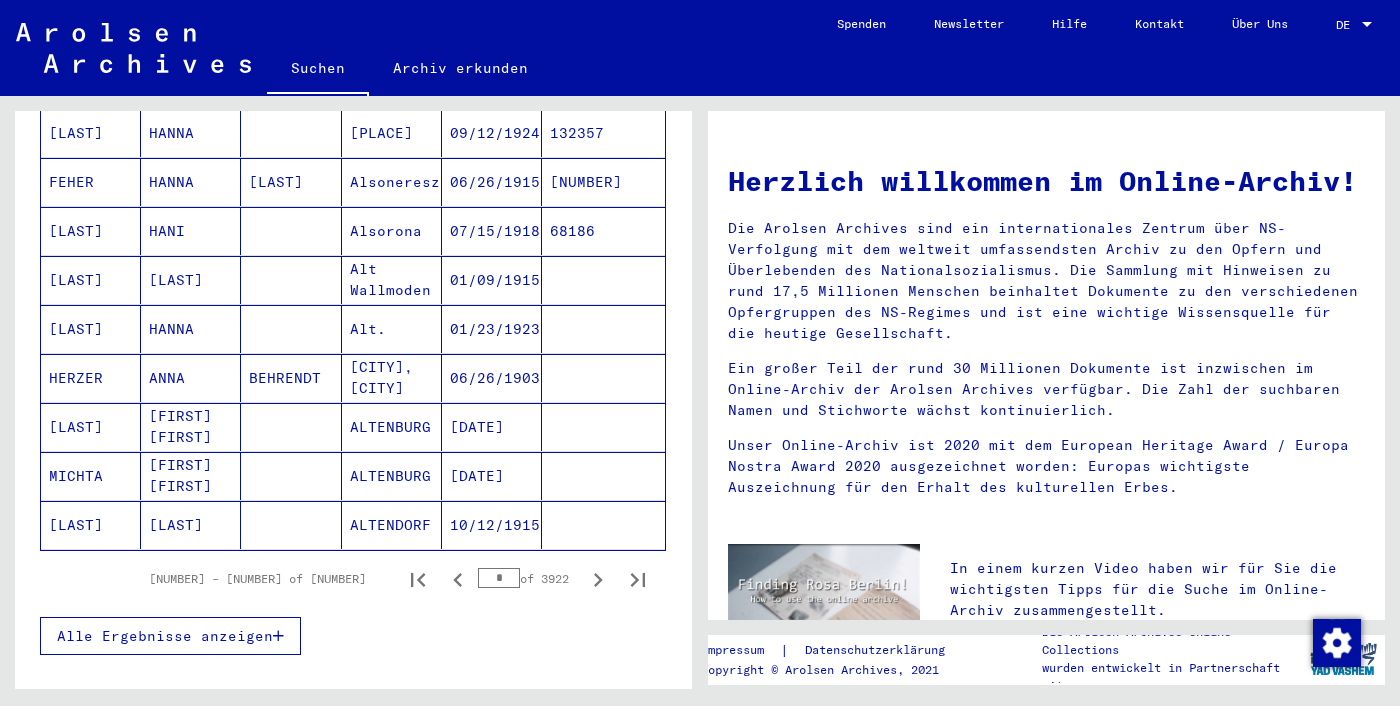 click 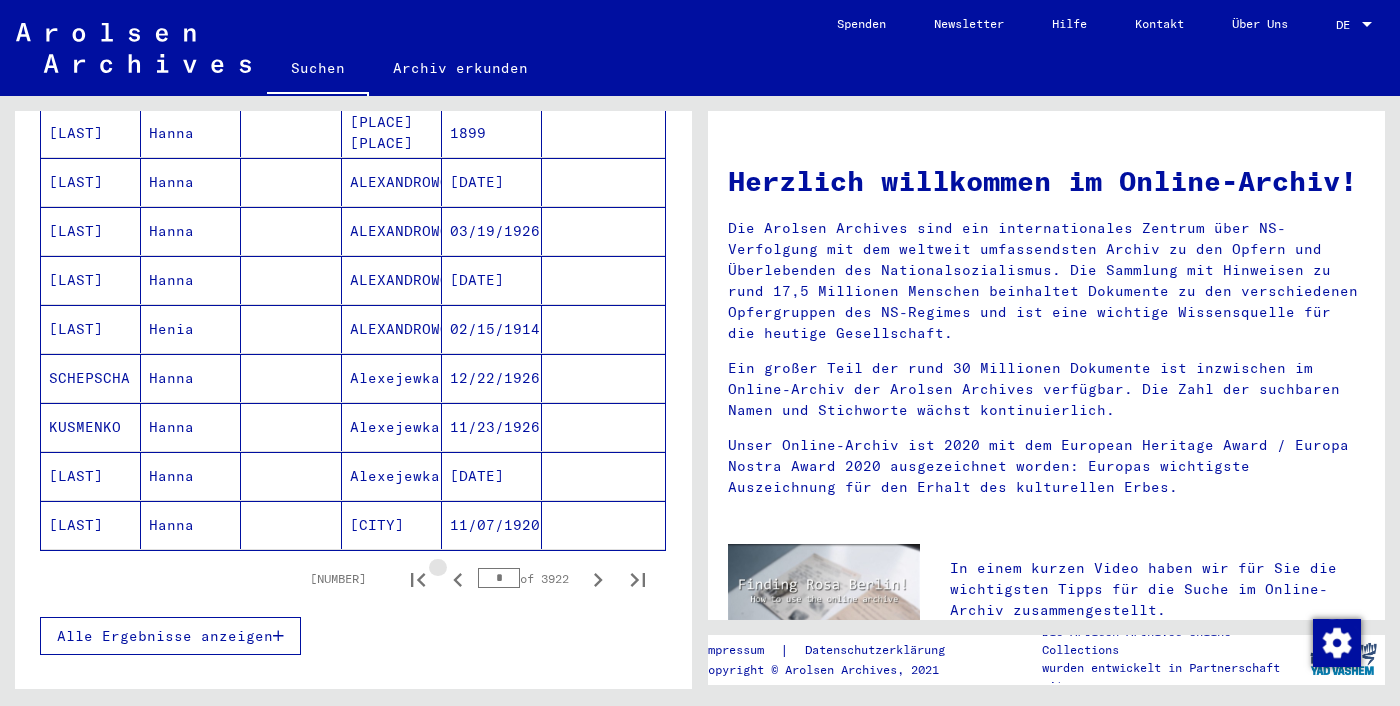 click 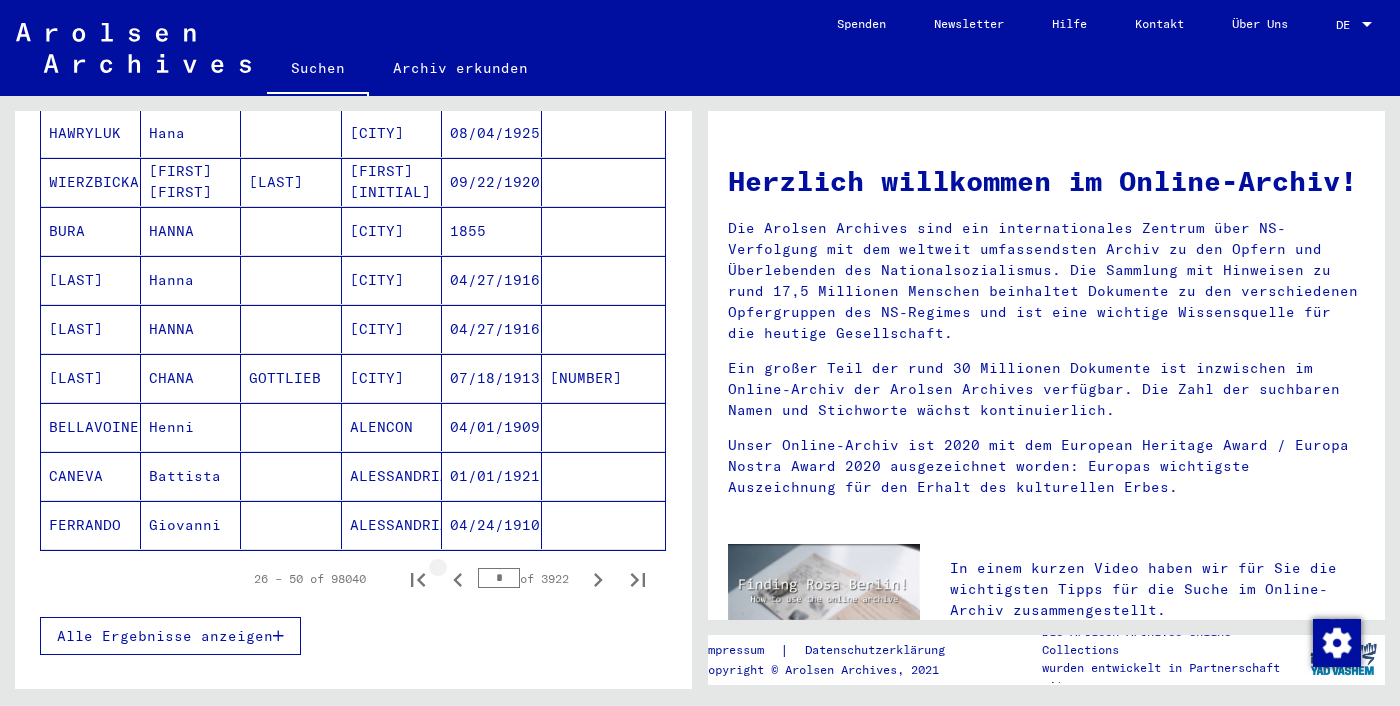 click 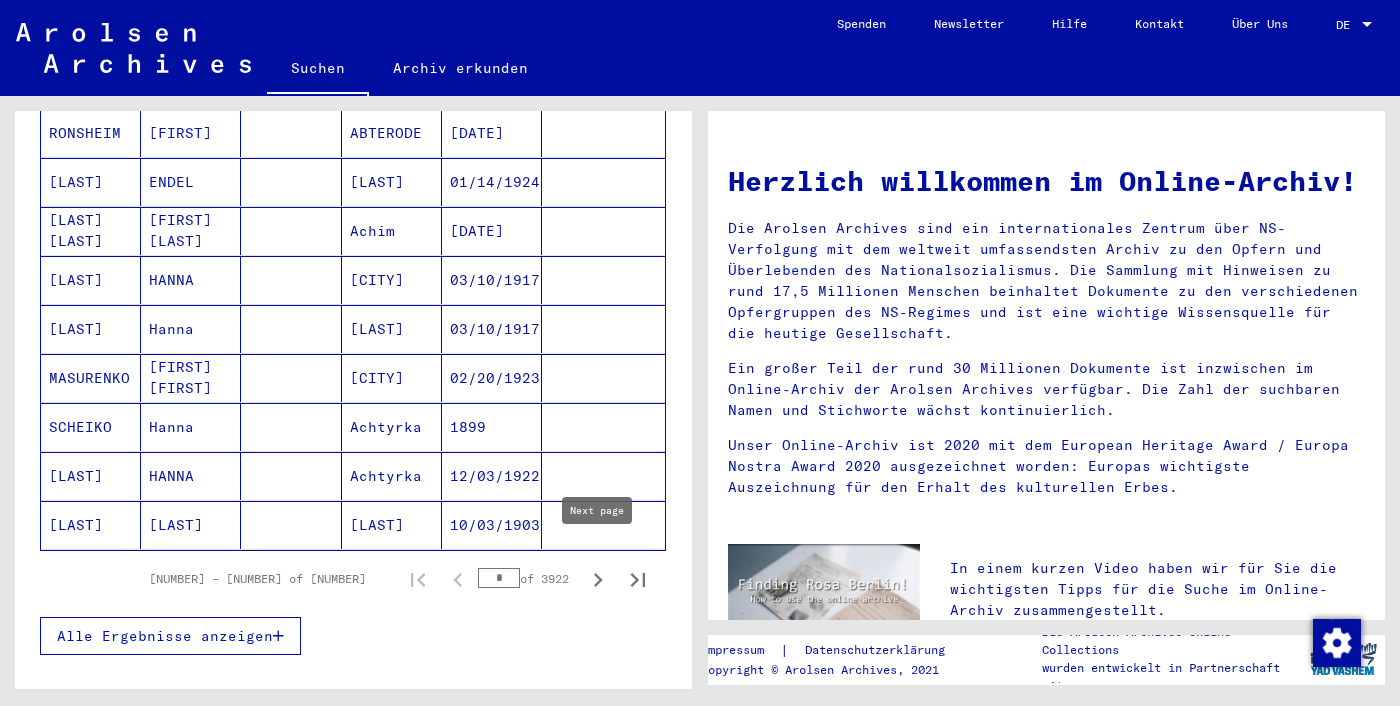 click 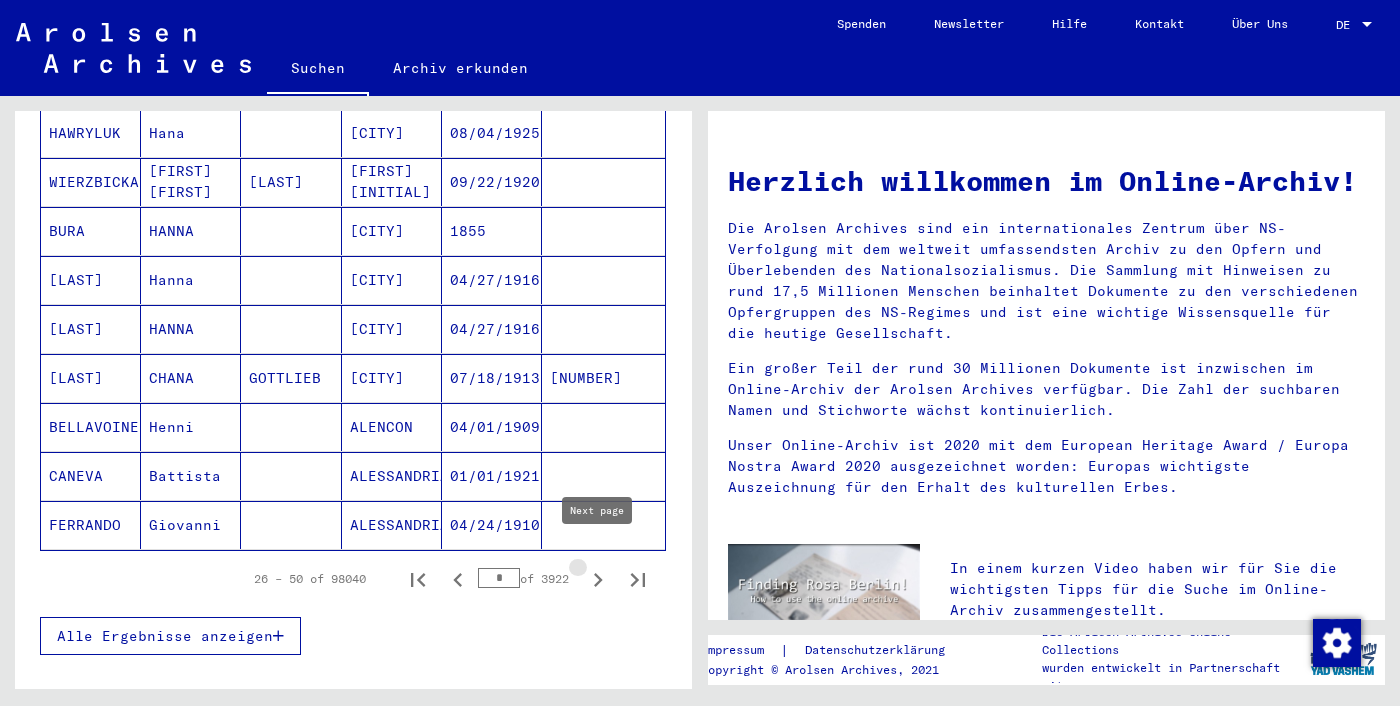 click 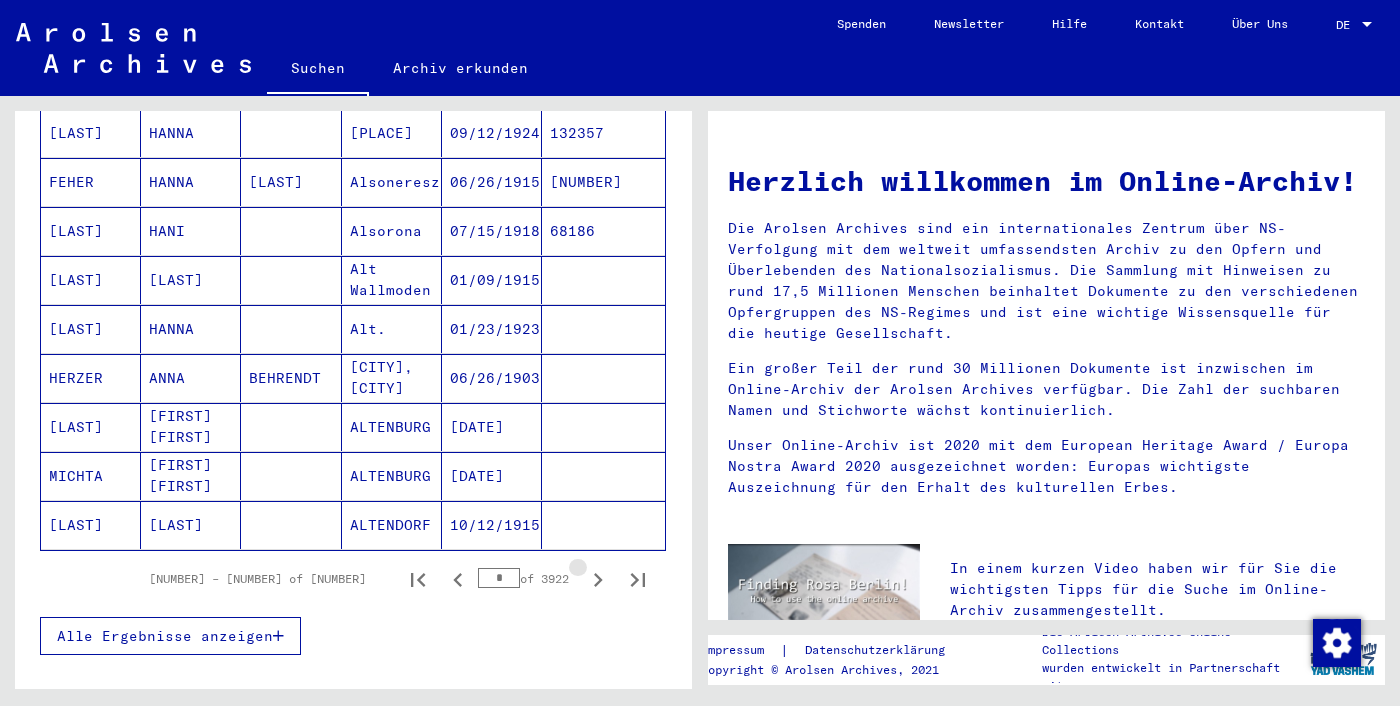 click 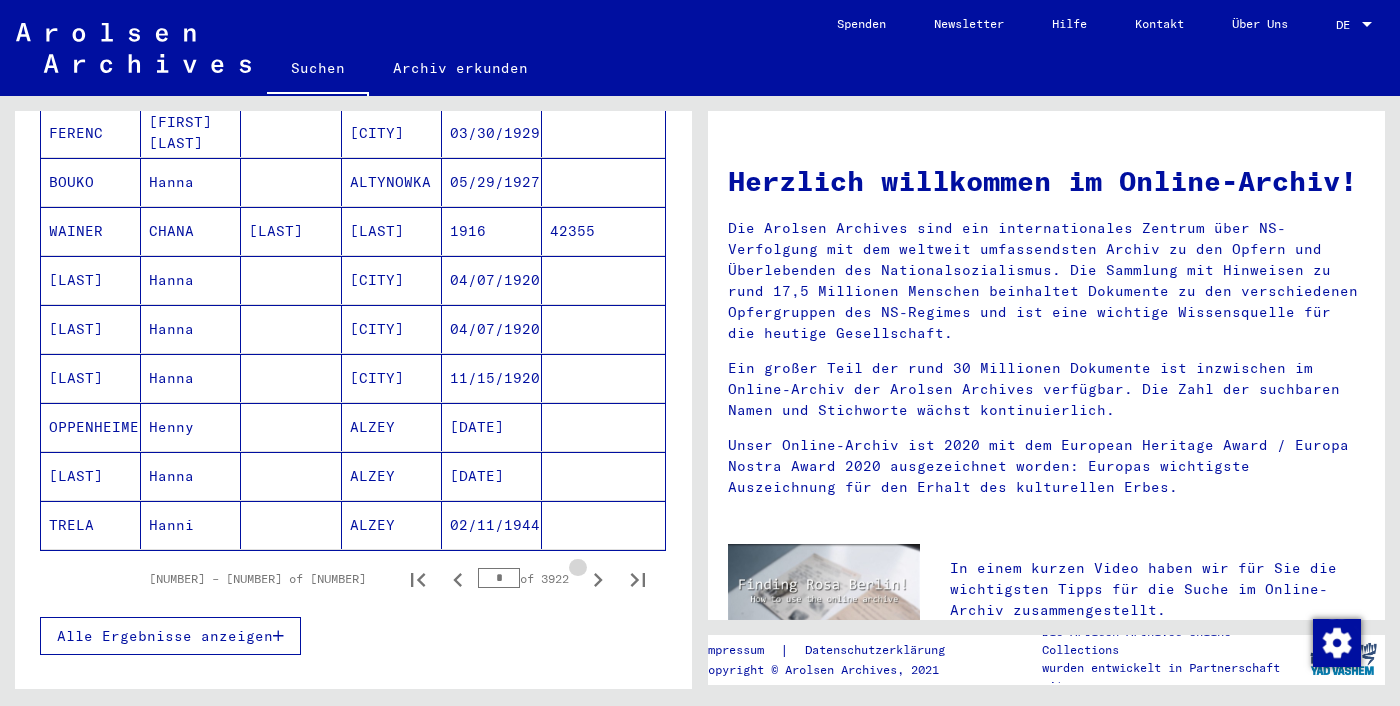 click 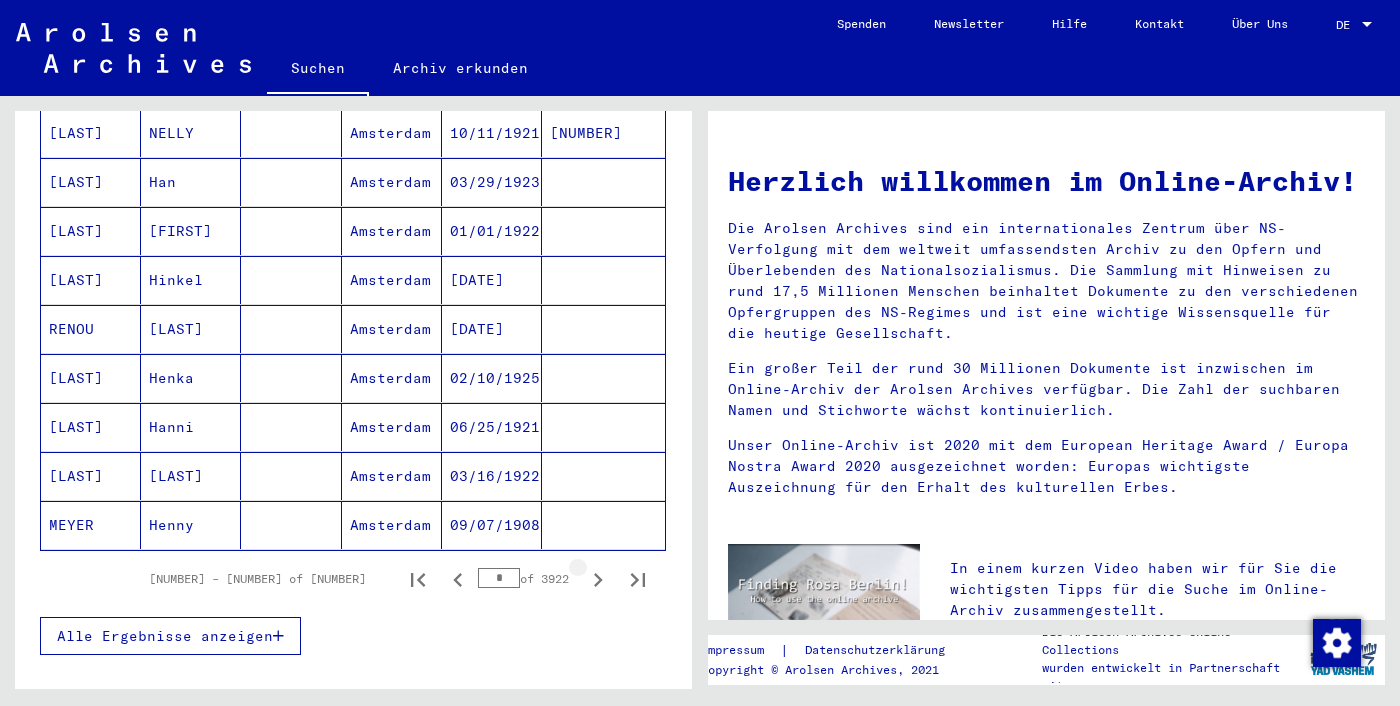 click 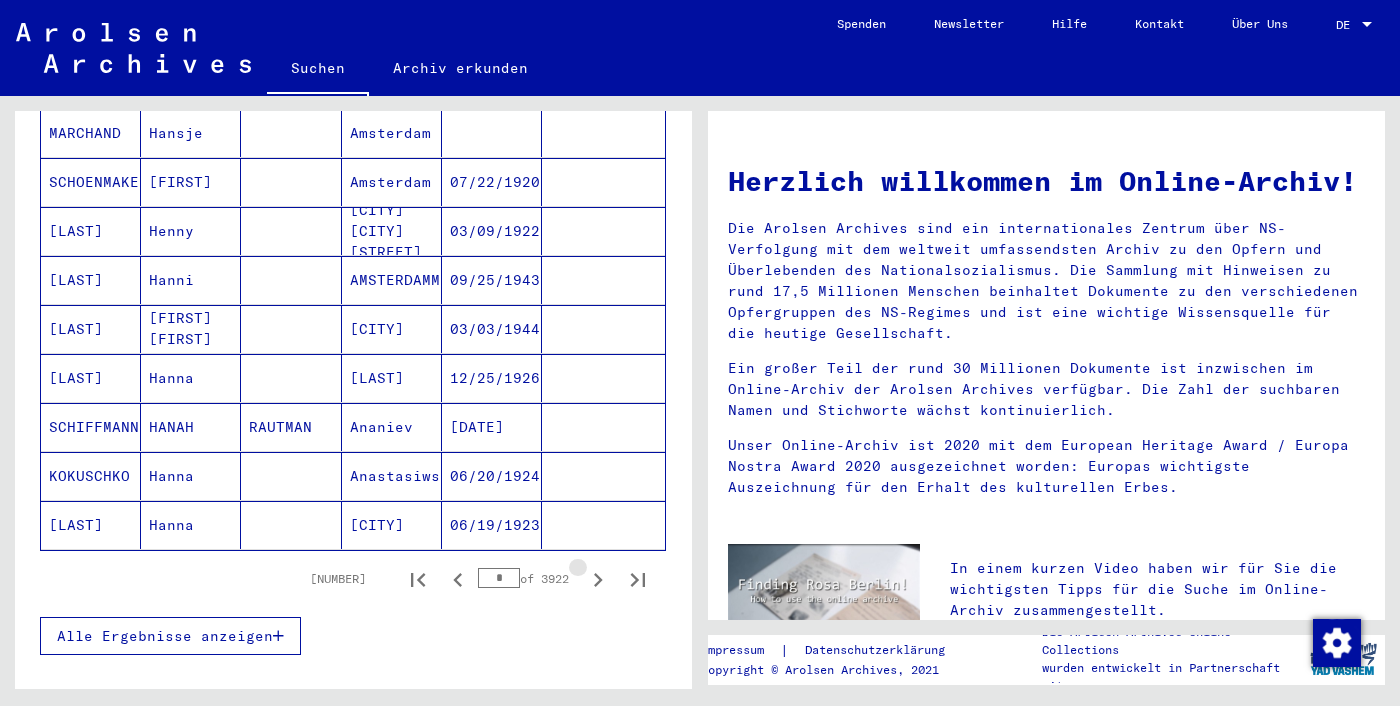 click 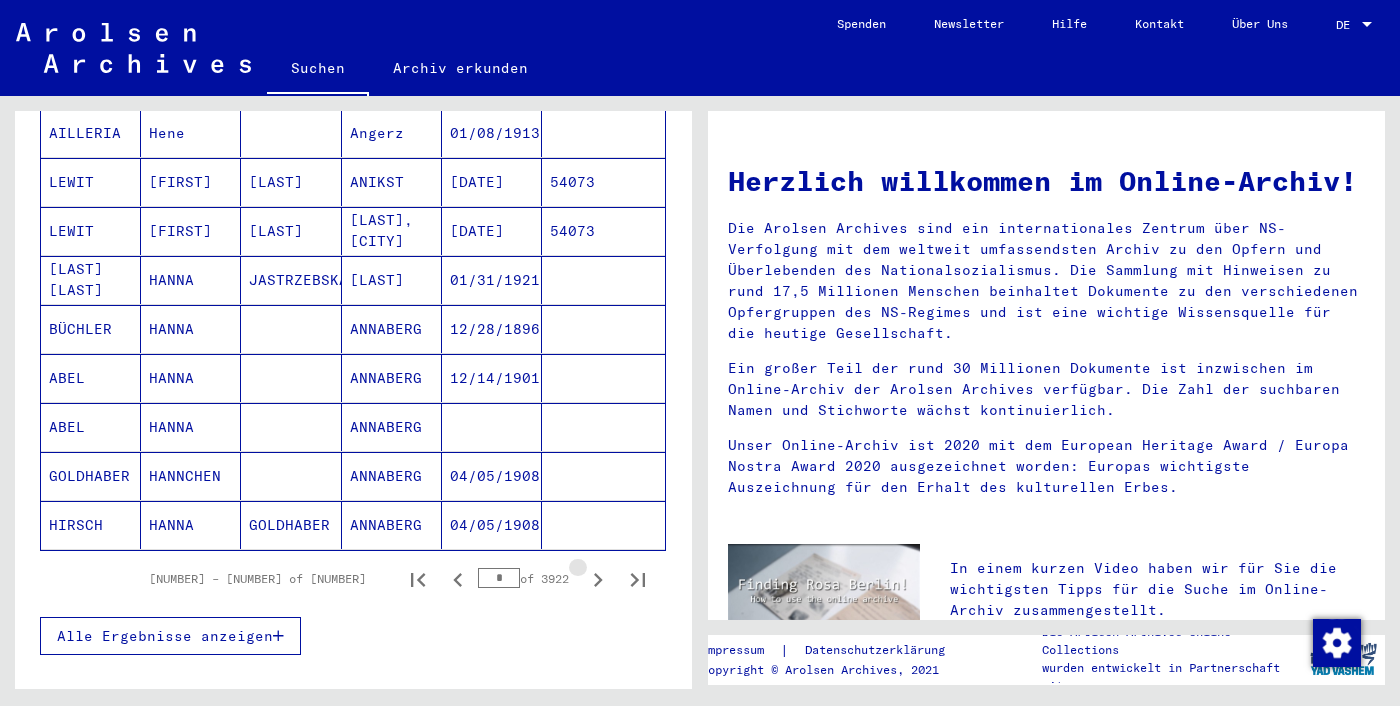 click 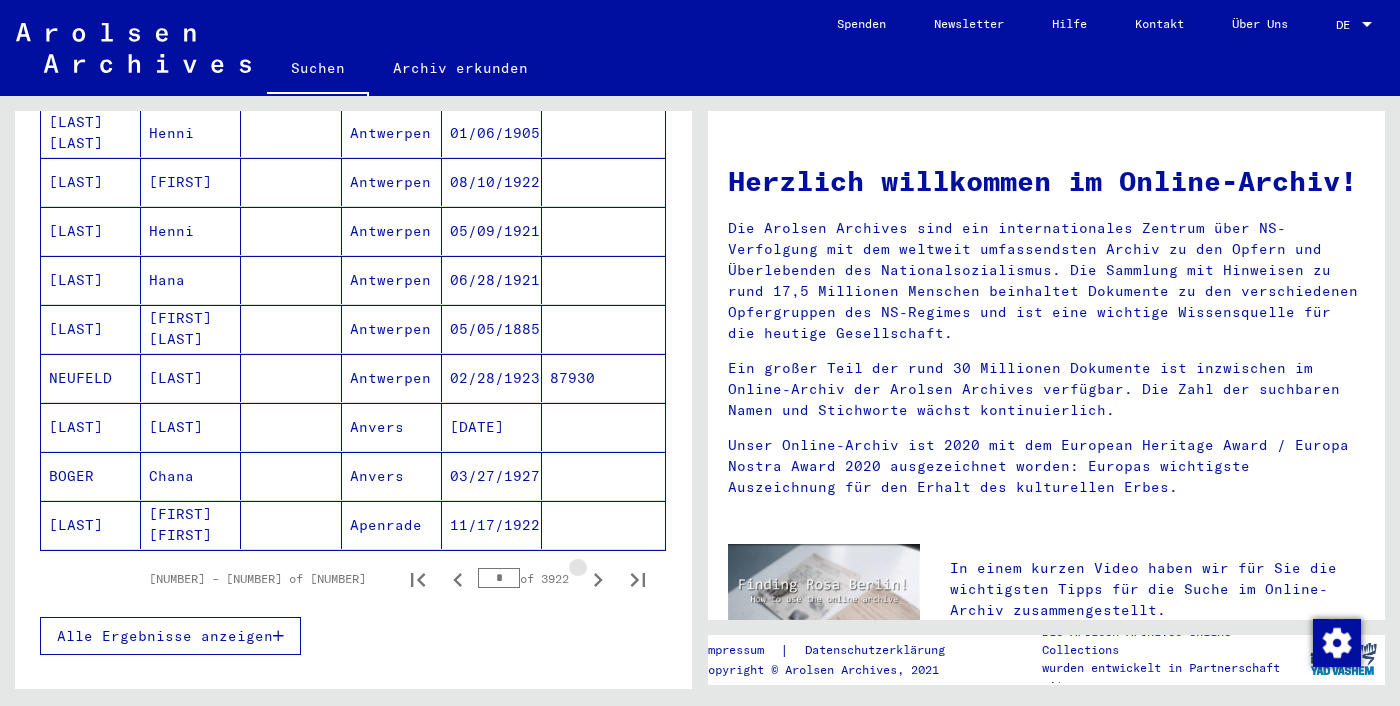 click 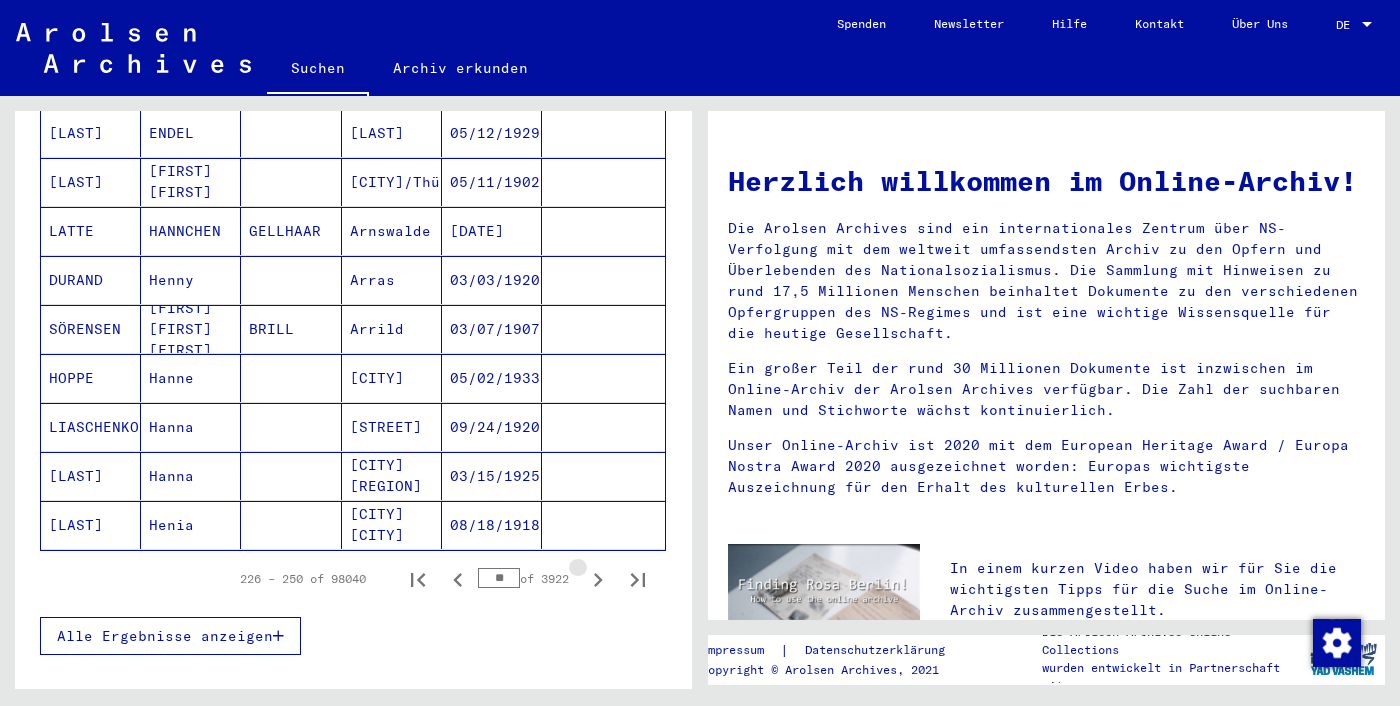 click 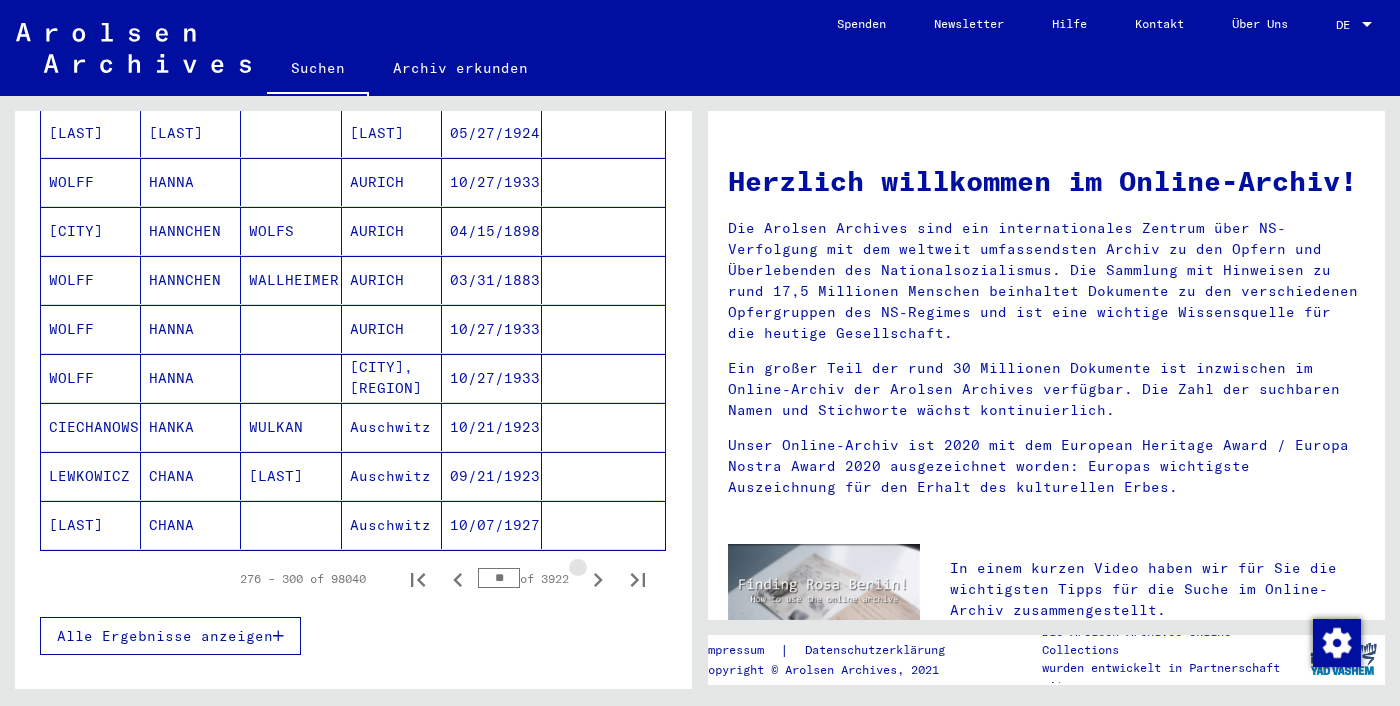 click 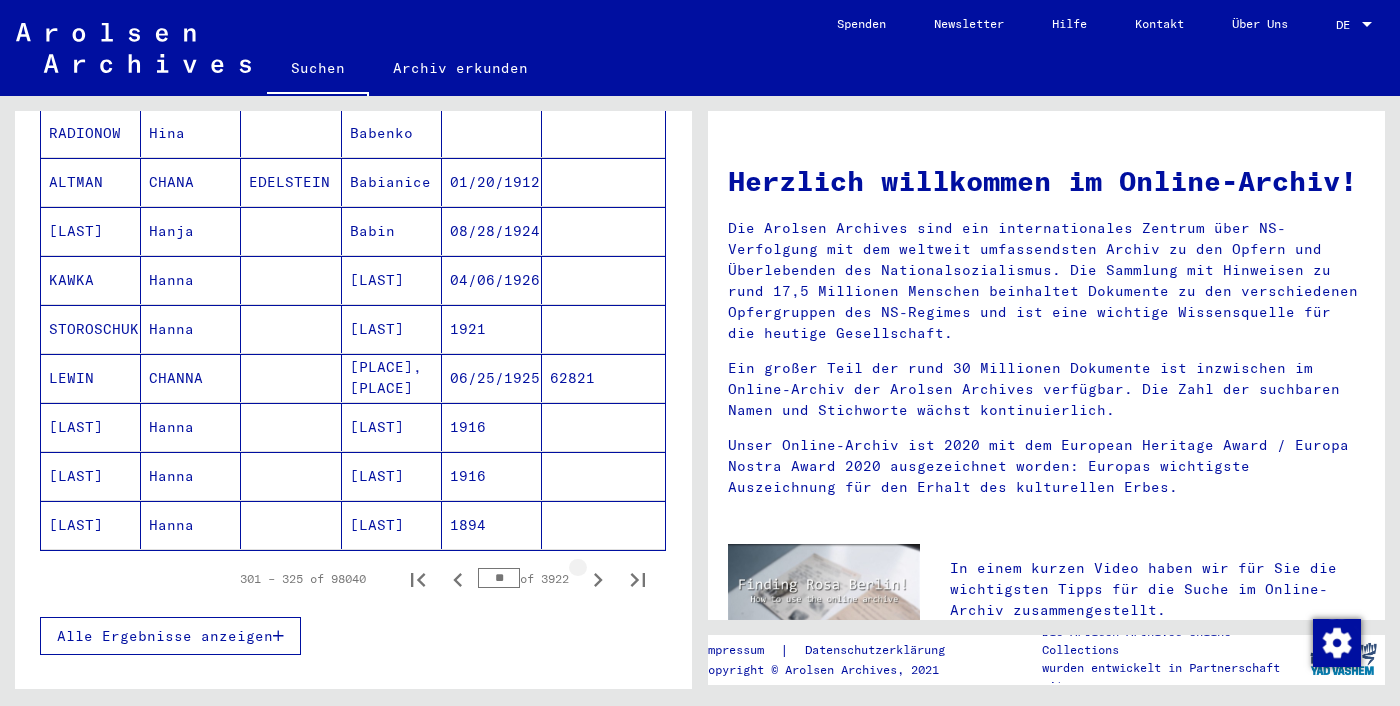 click 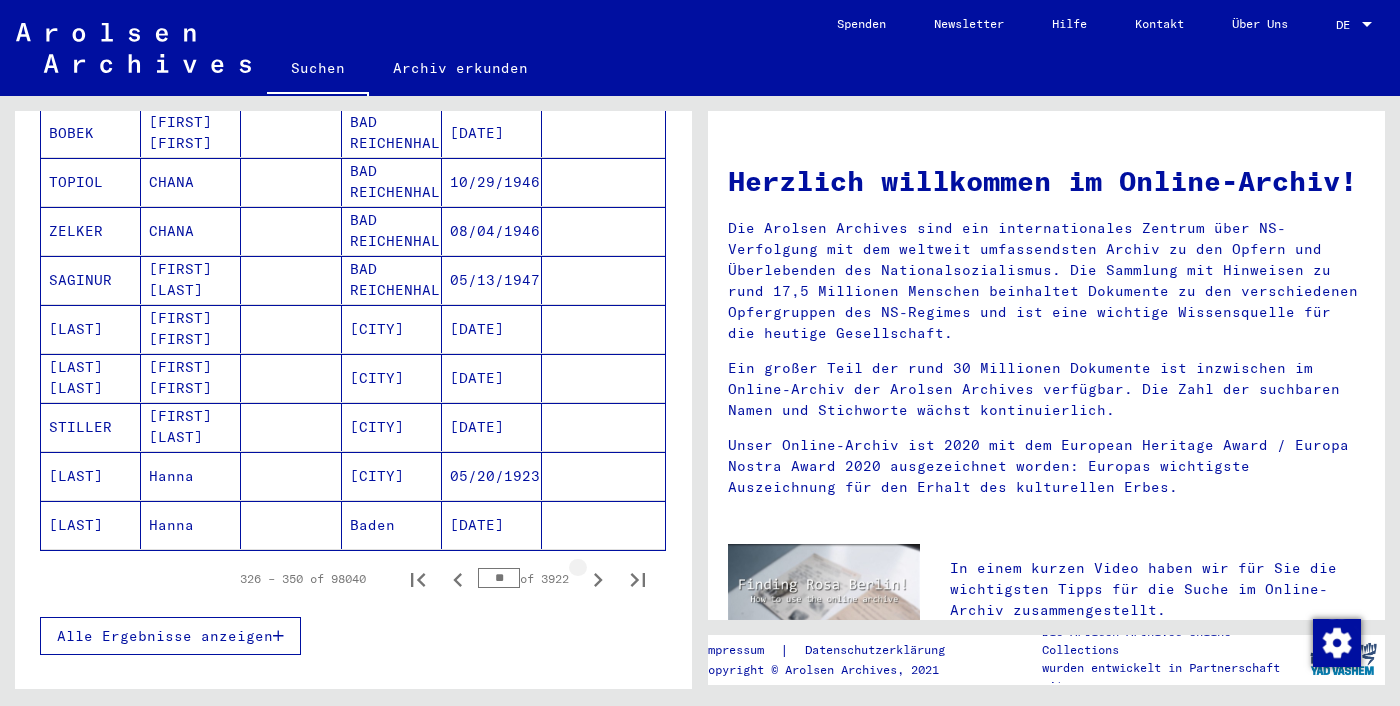 click 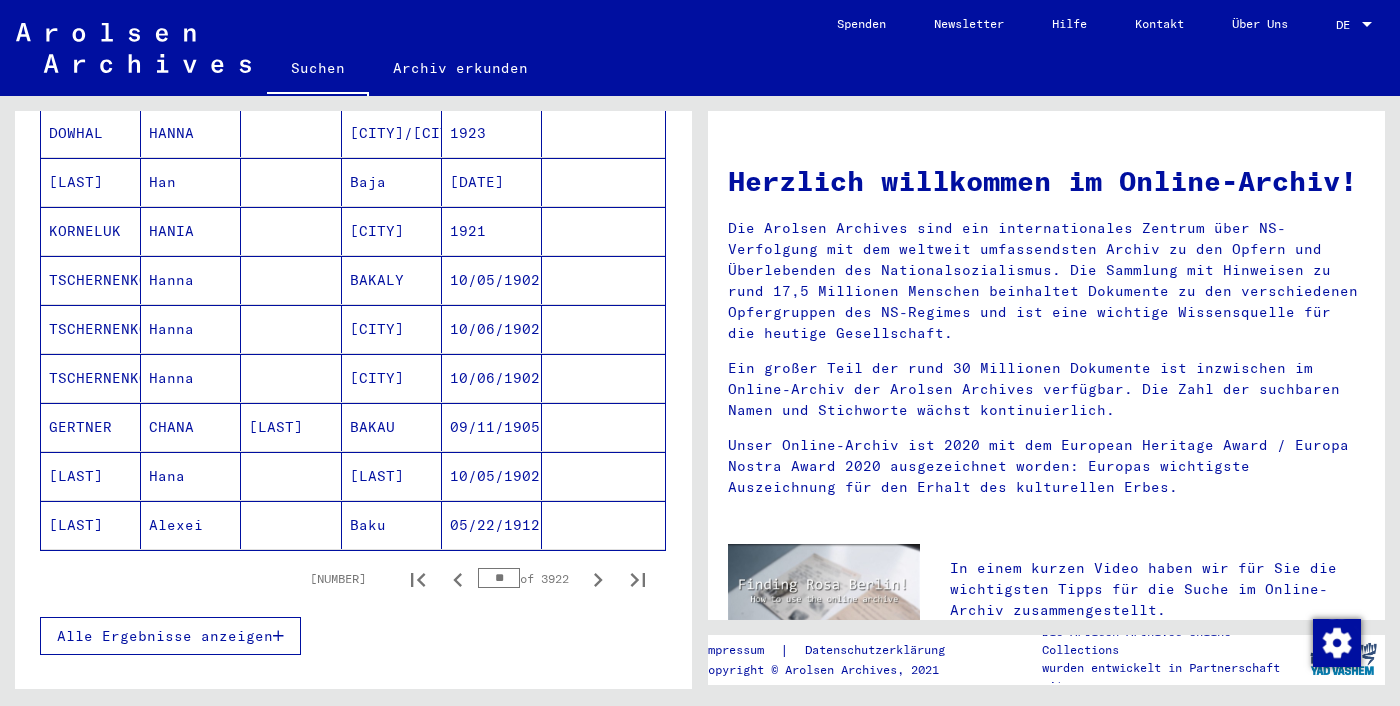 click 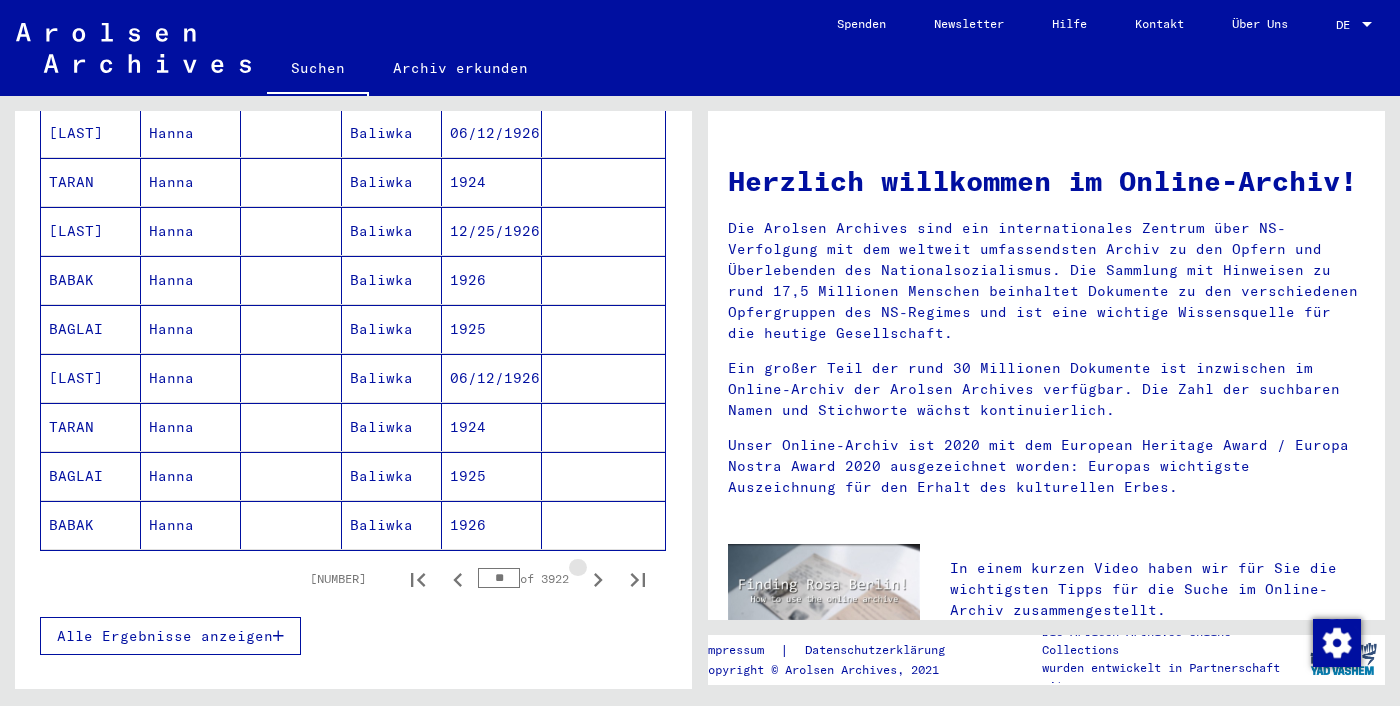 click 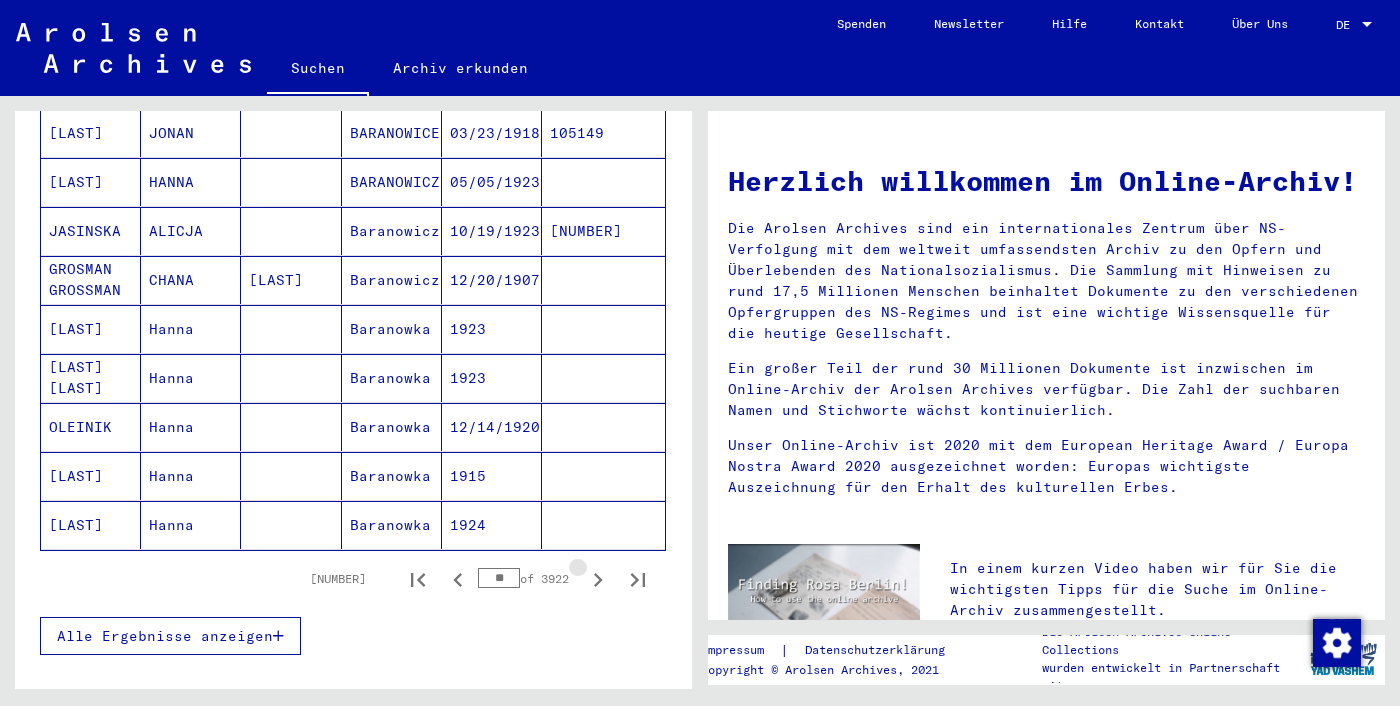 click 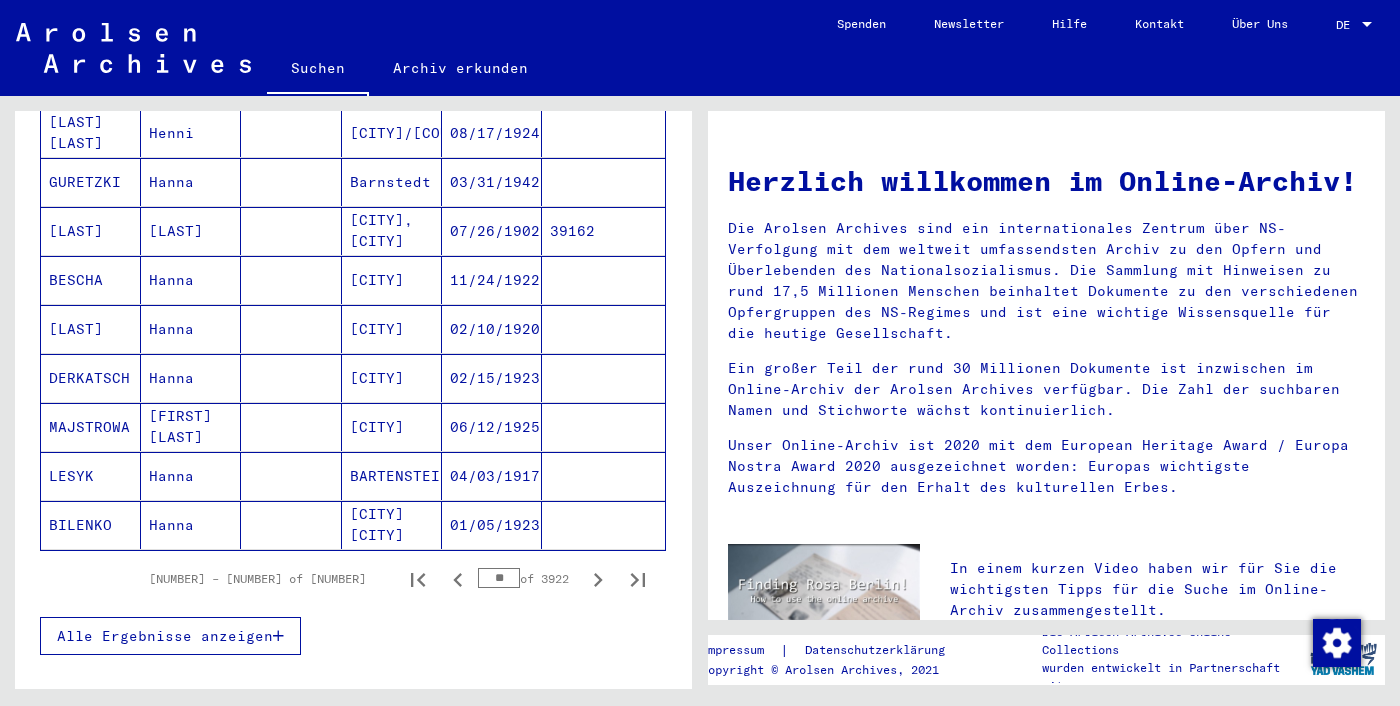 click 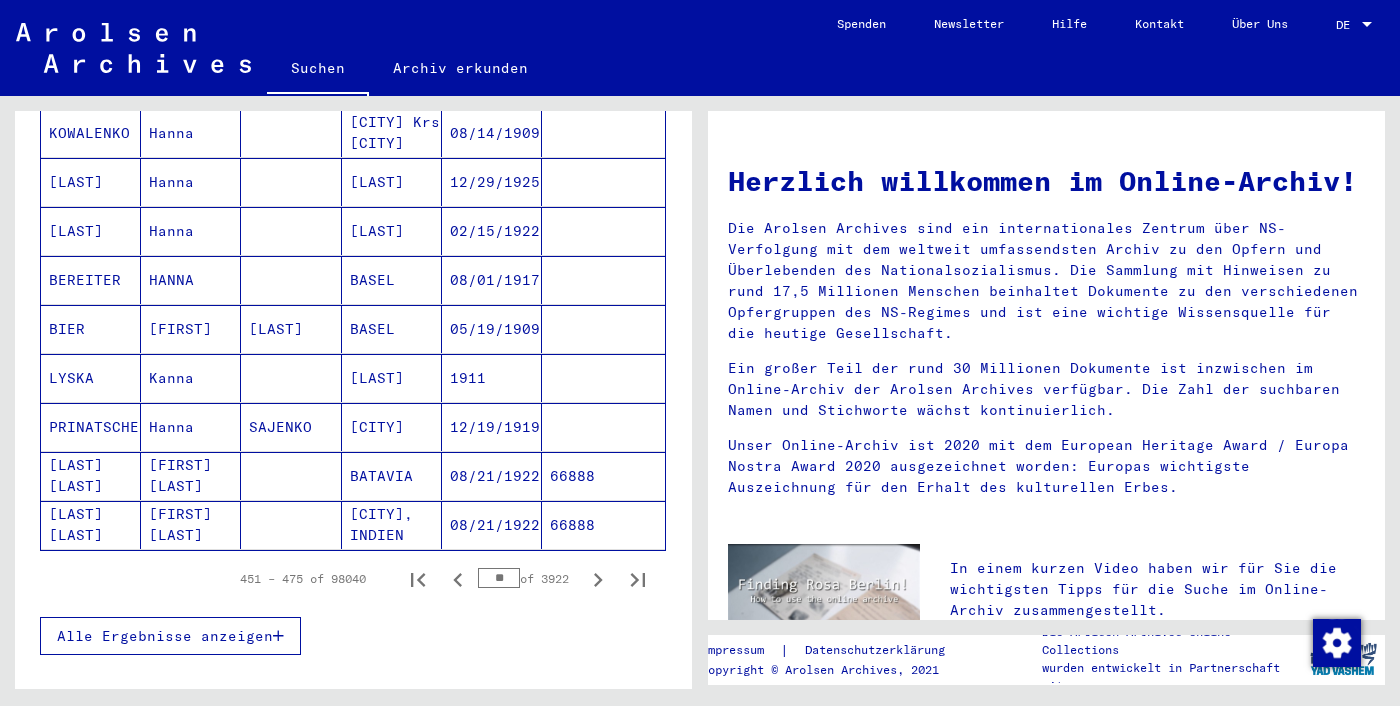 click 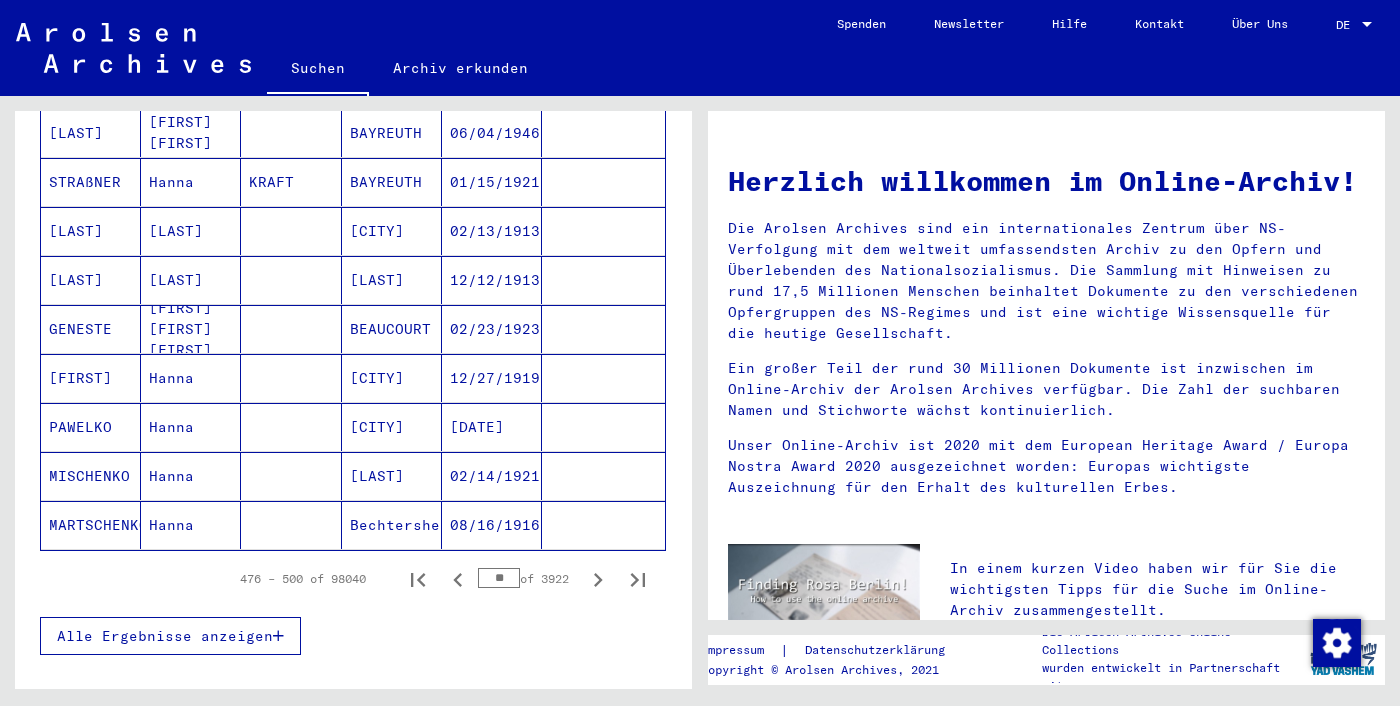 click 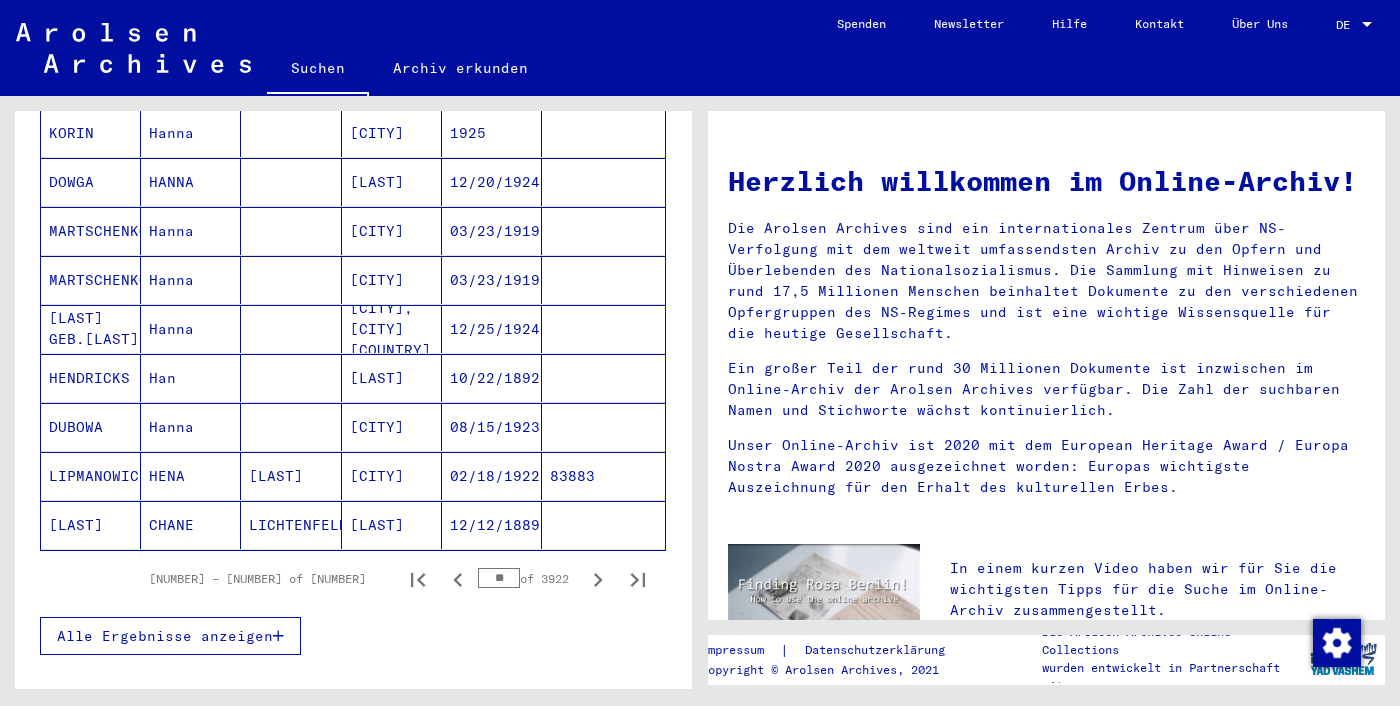 click 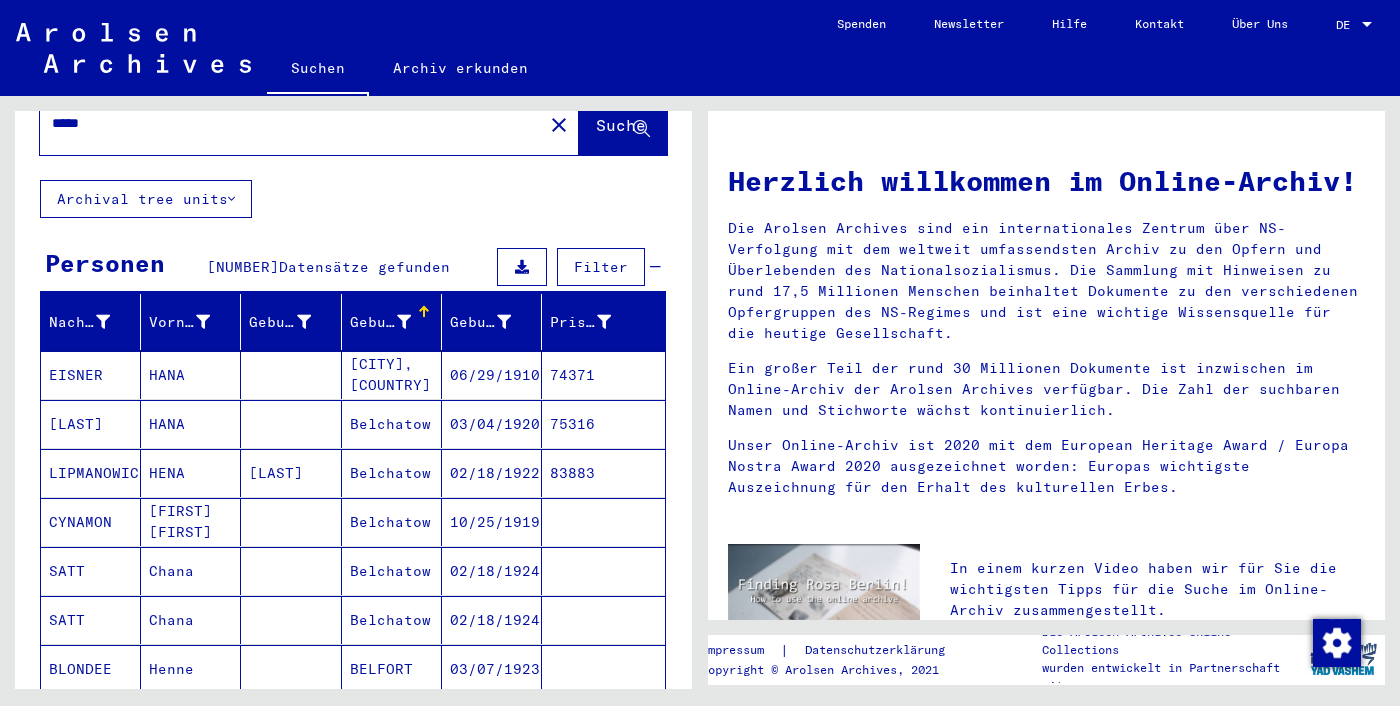 scroll, scrollTop: 77, scrollLeft: 0, axis: vertical 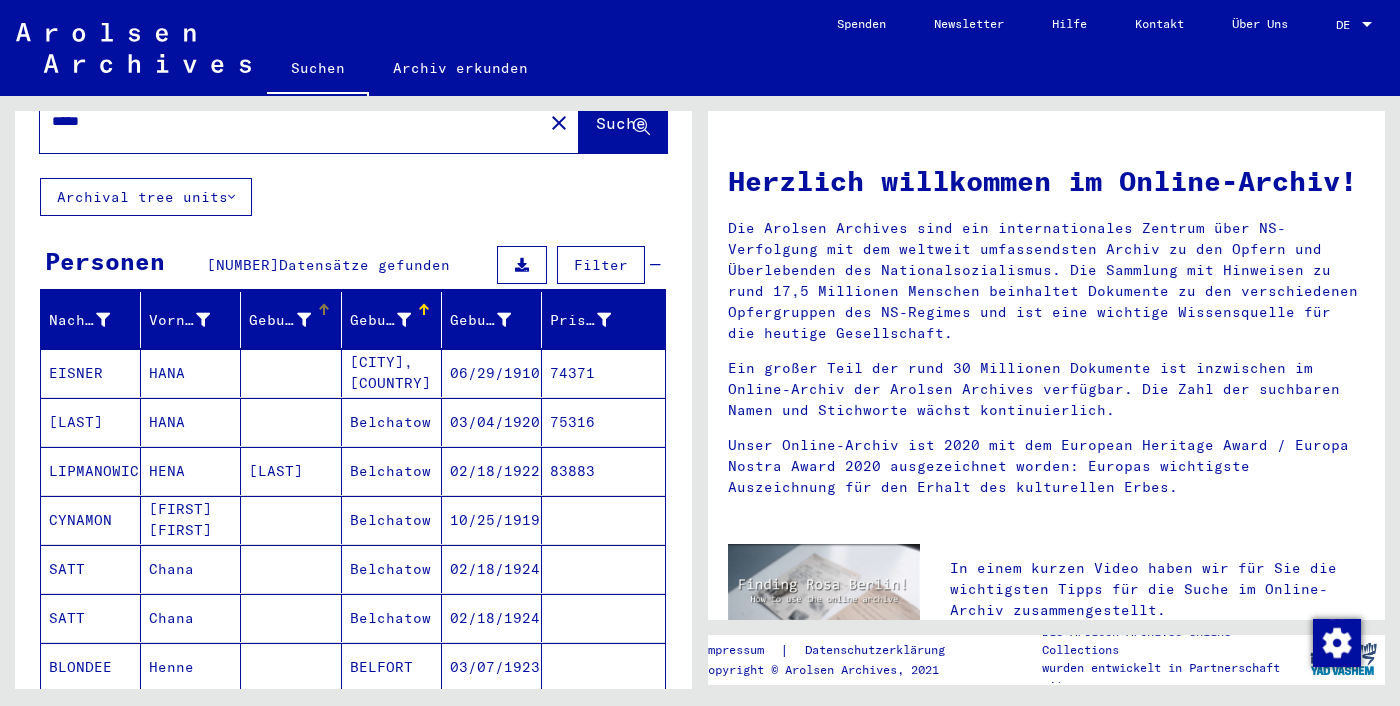click on "Geburtsname" at bounding box center [279, 320] 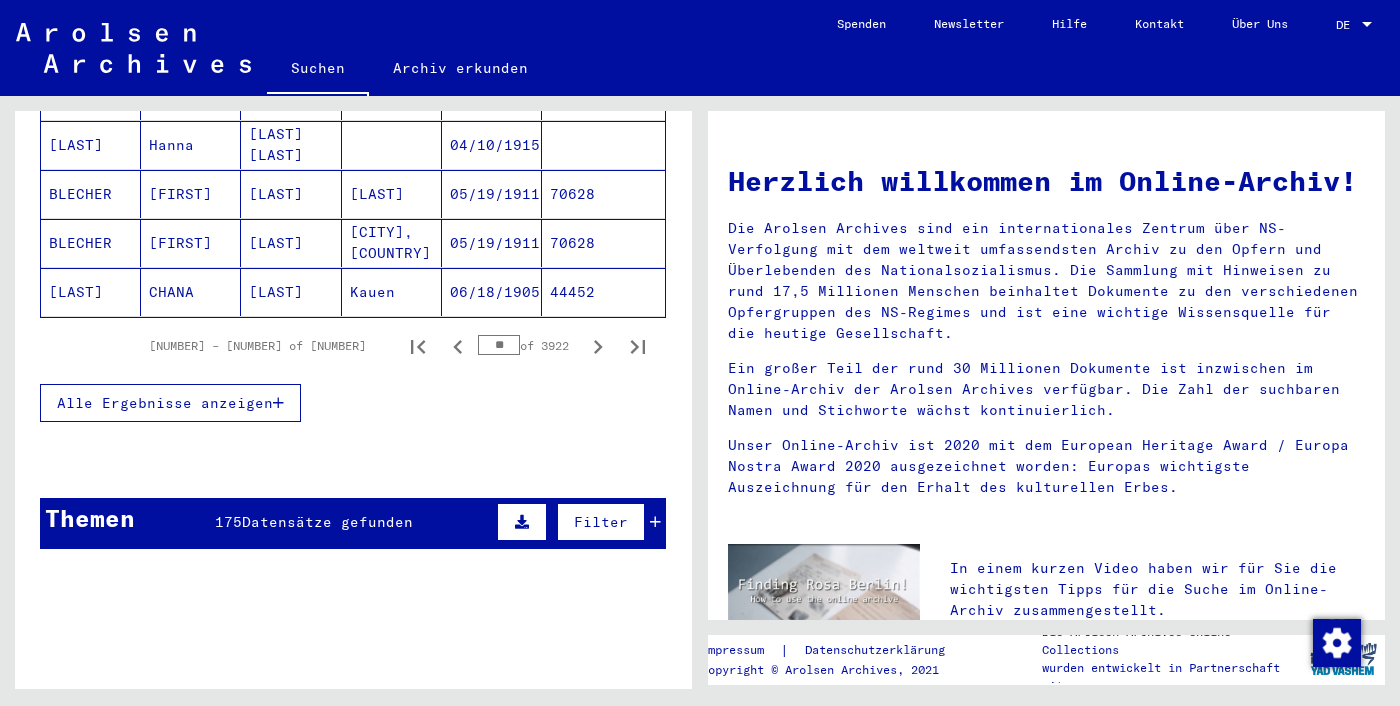 scroll, scrollTop: 349, scrollLeft: 0, axis: vertical 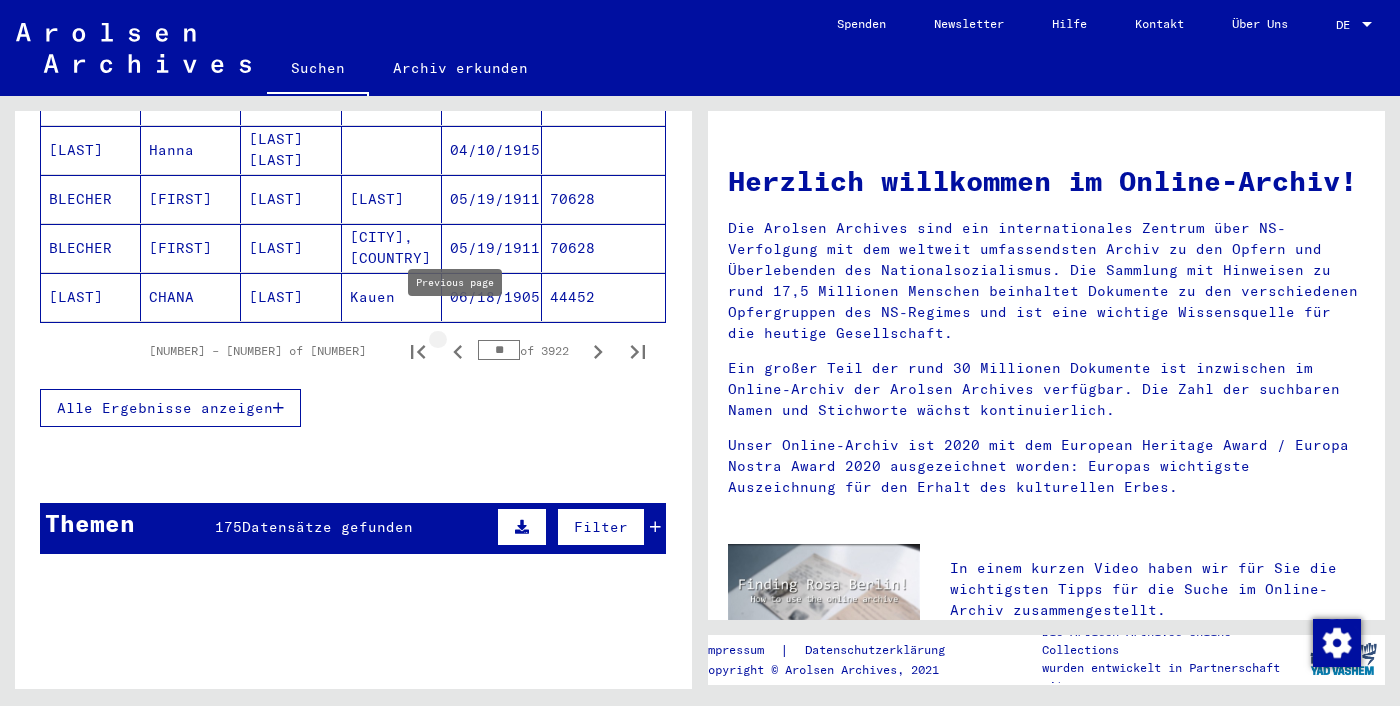 click 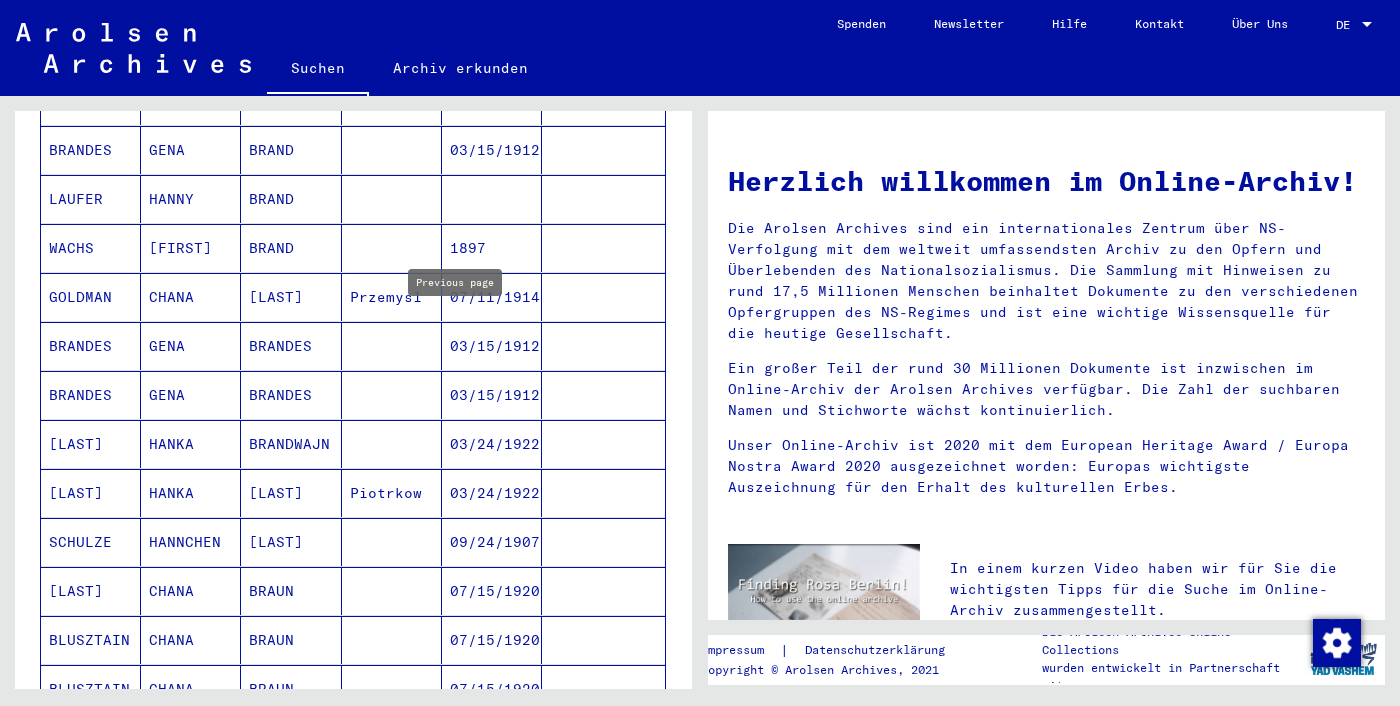 click on "03/15/1912" at bounding box center [492, 395] 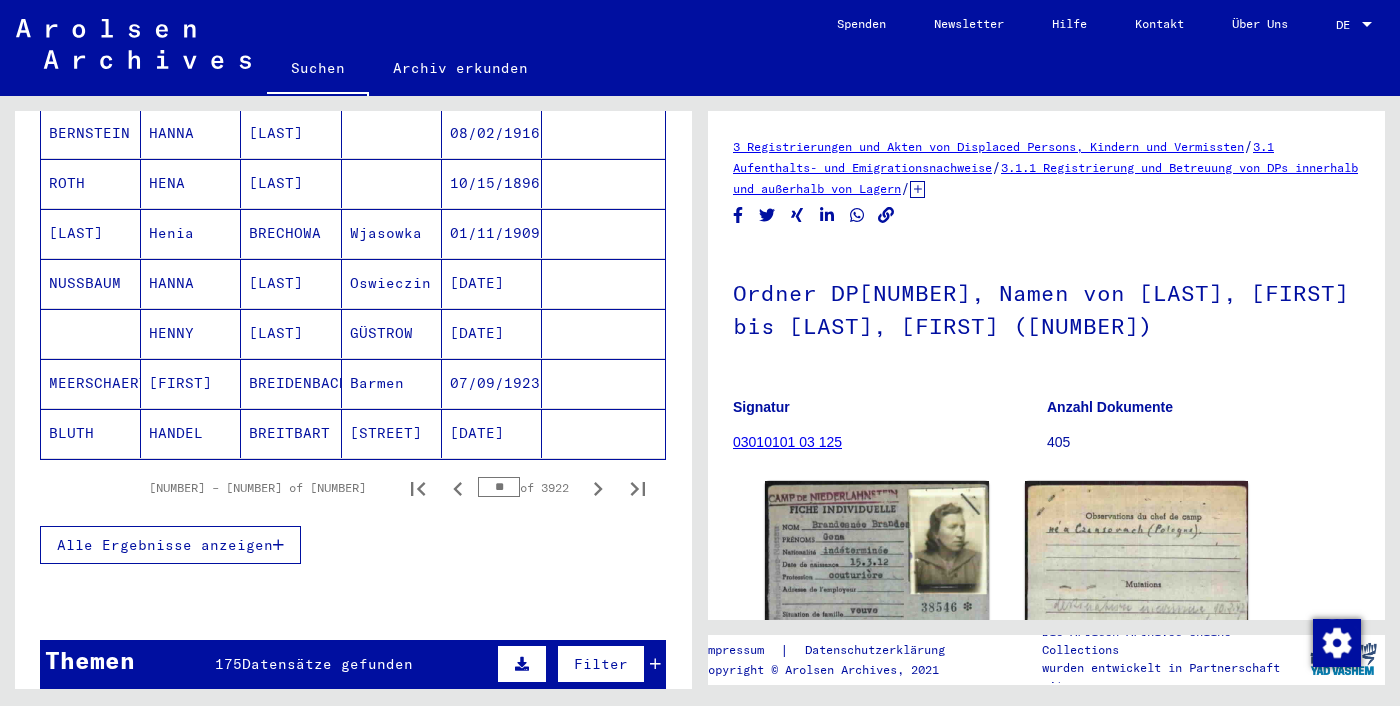 scroll, scrollTop: 1227, scrollLeft: 0, axis: vertical 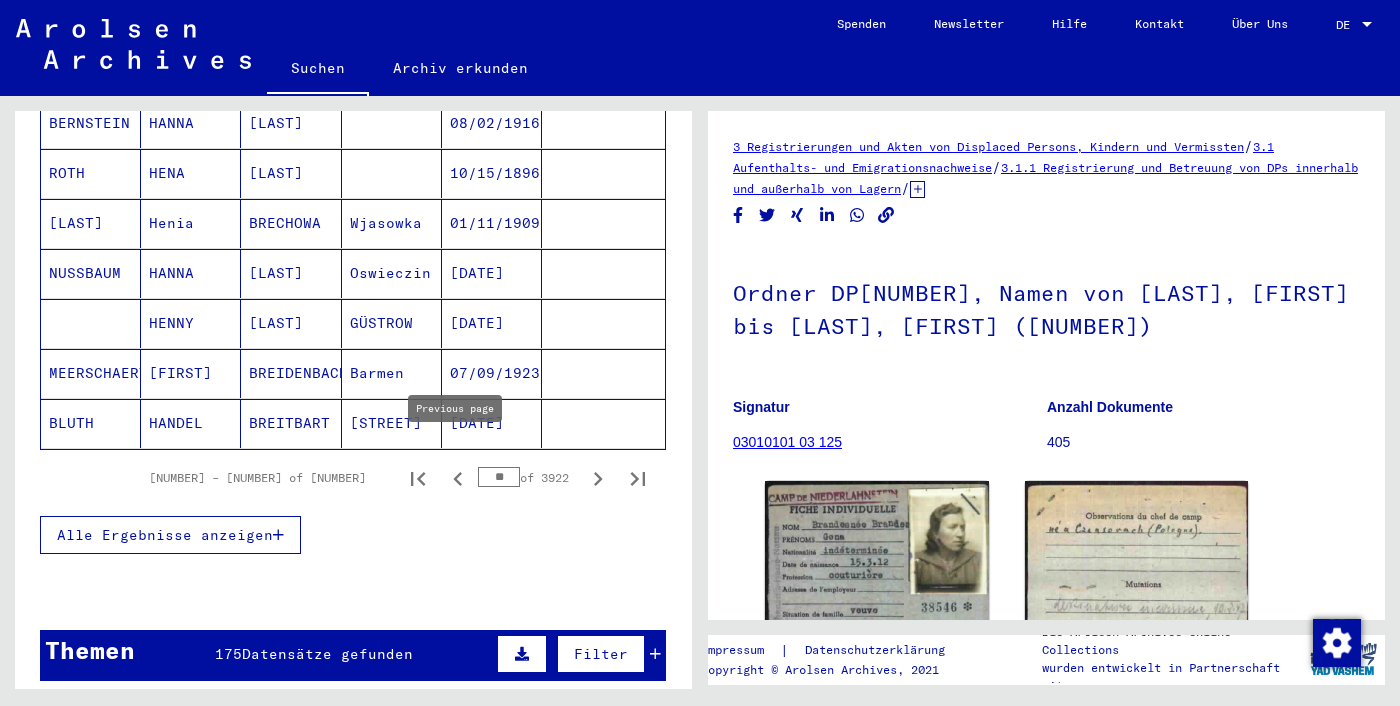 click 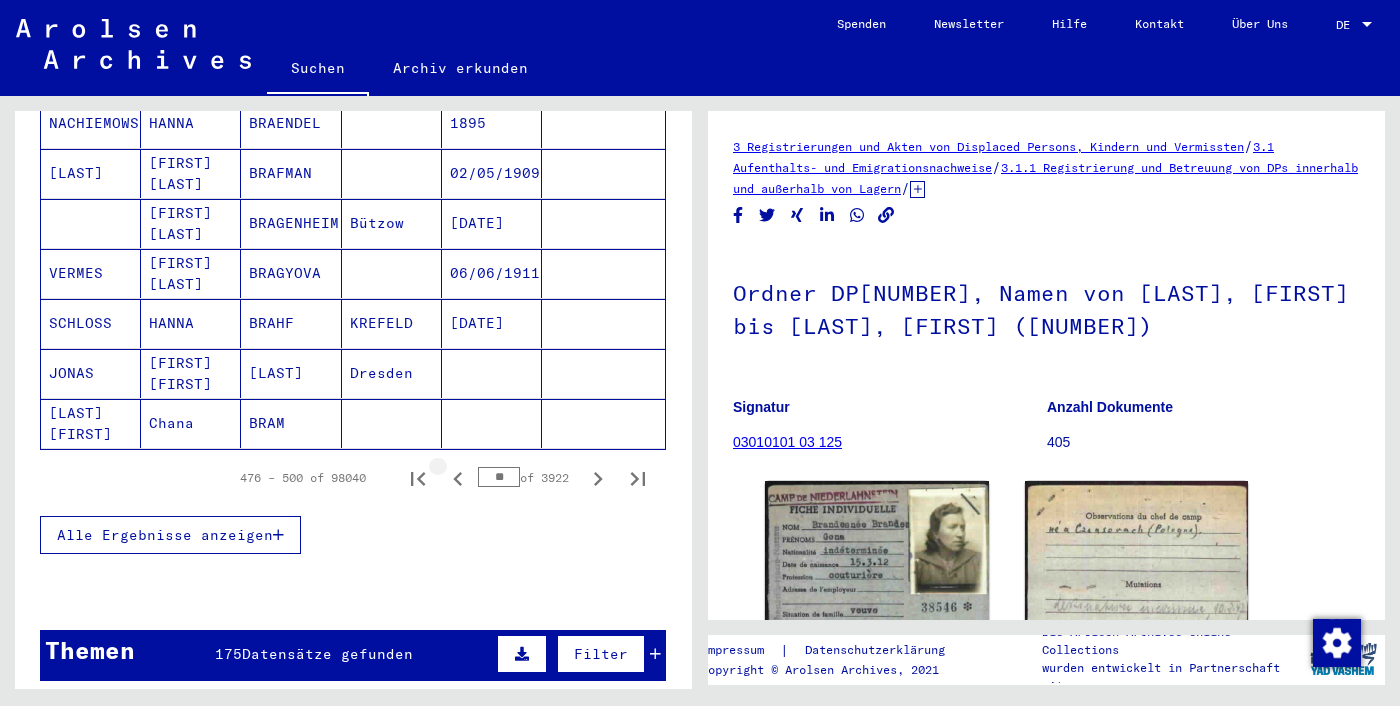 click 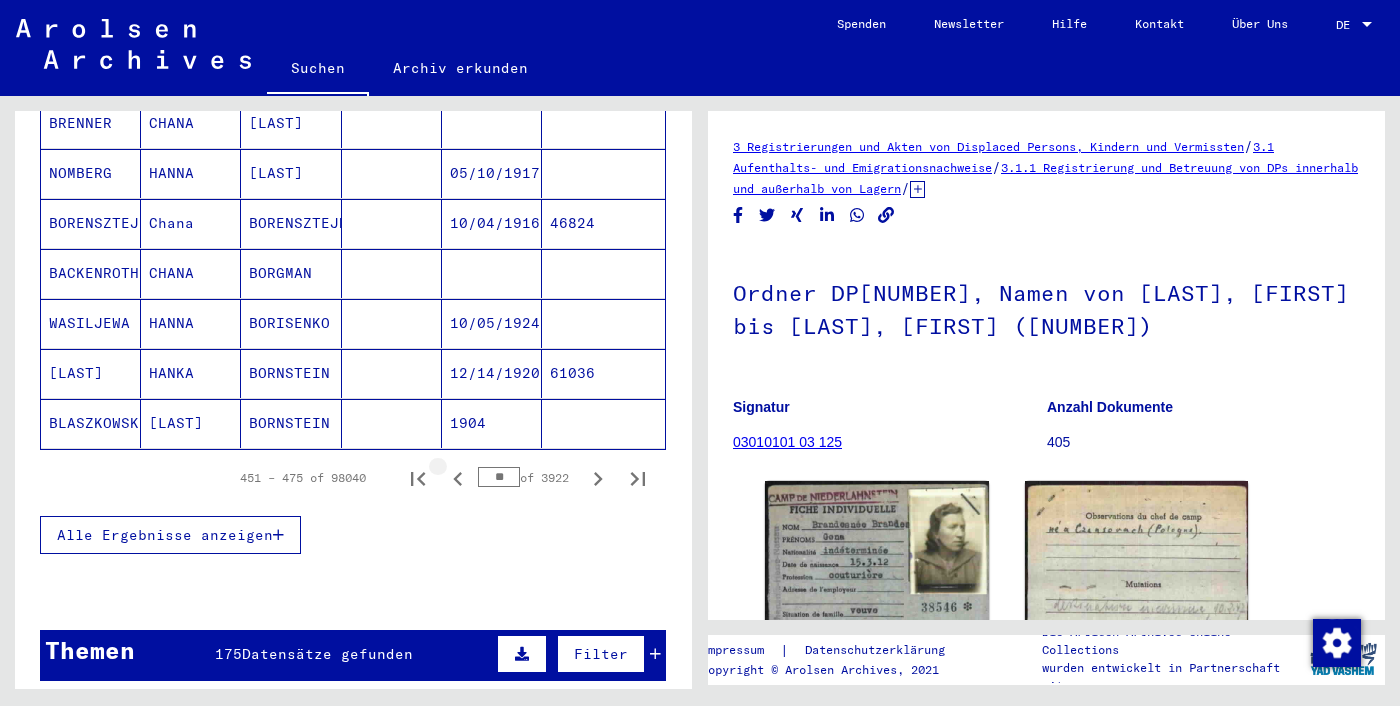 click 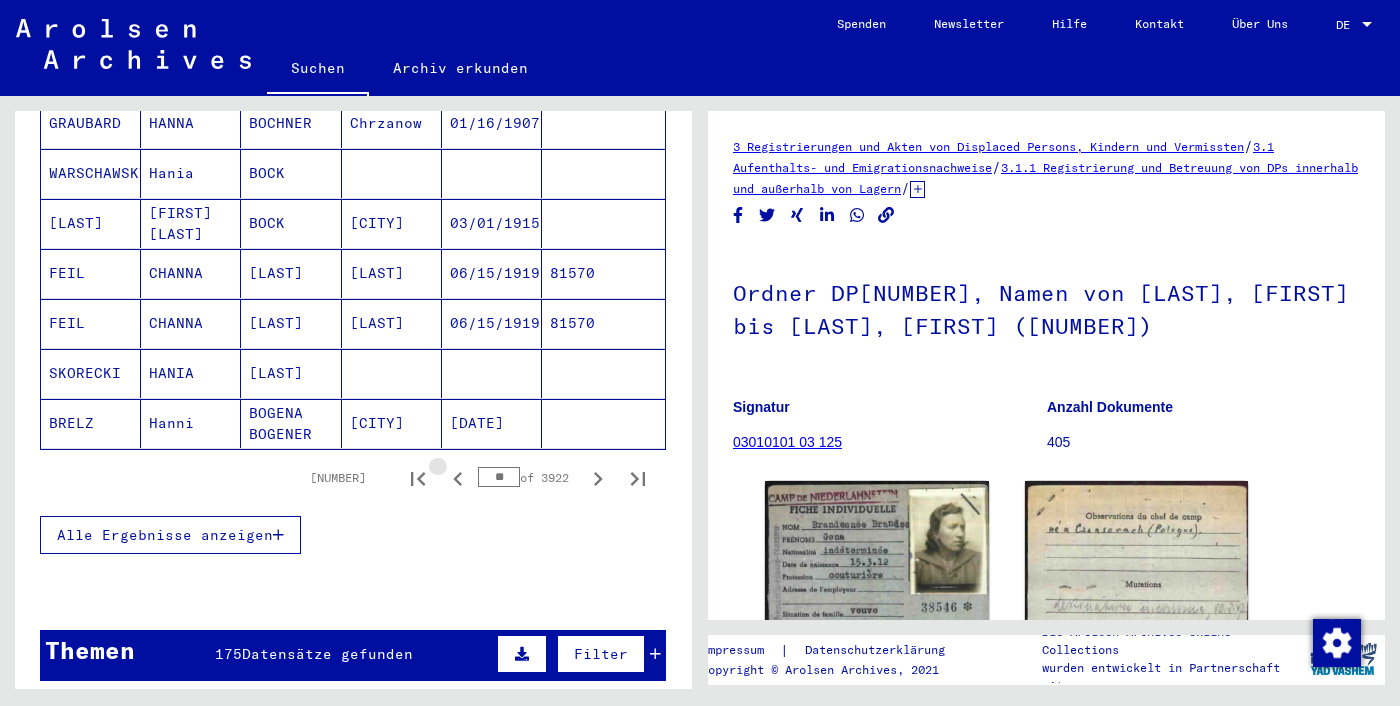 click 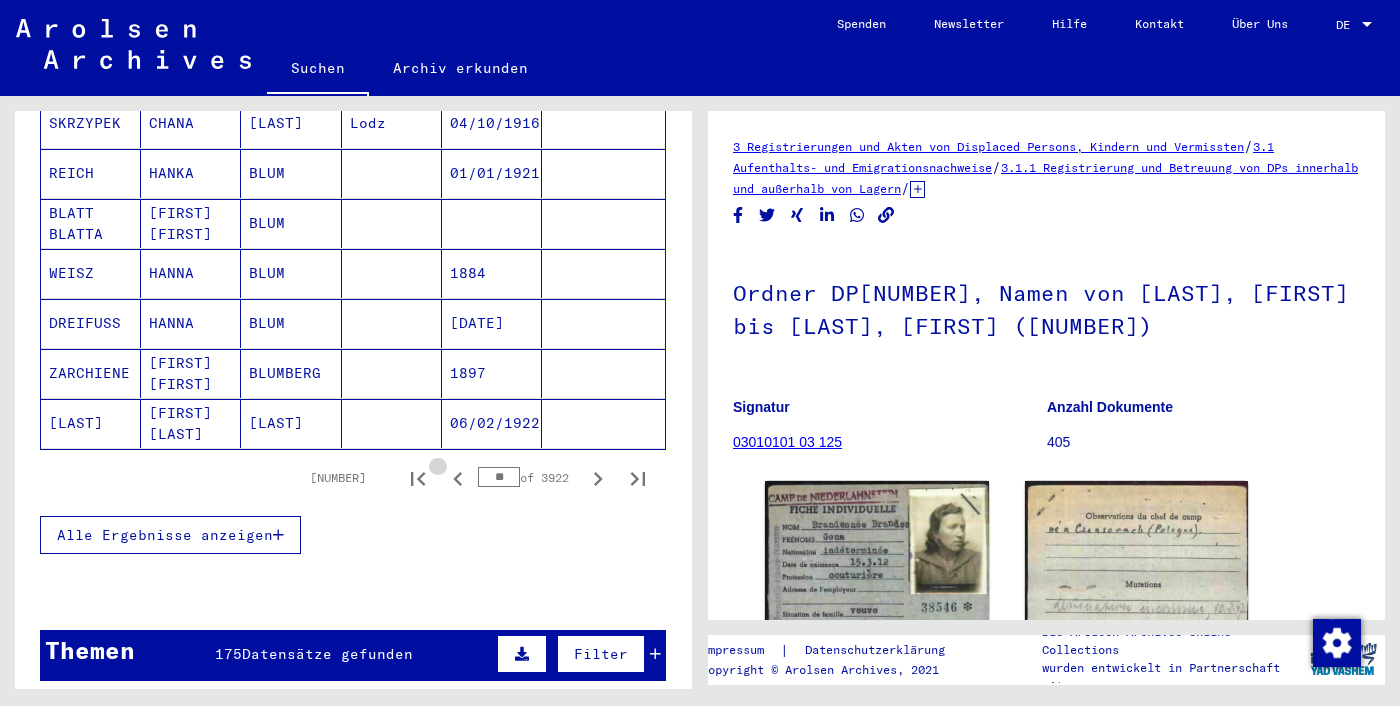 click 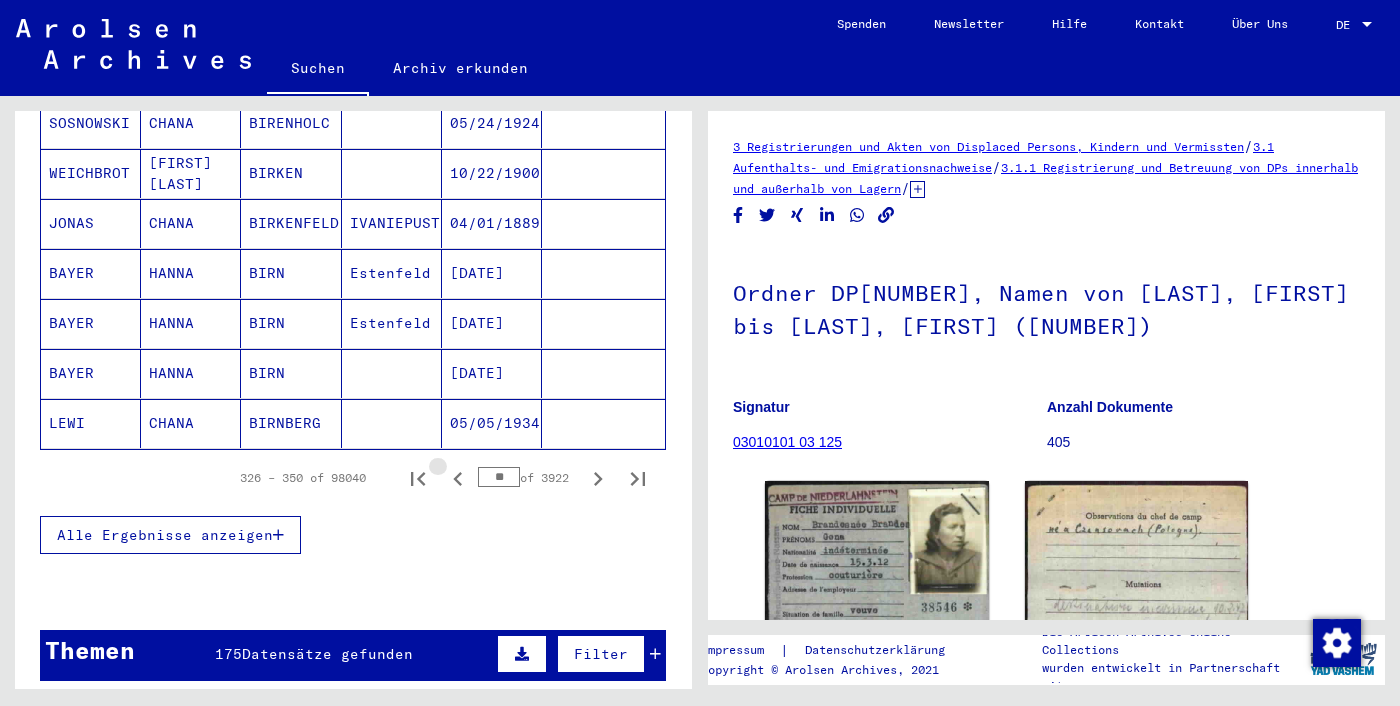 click 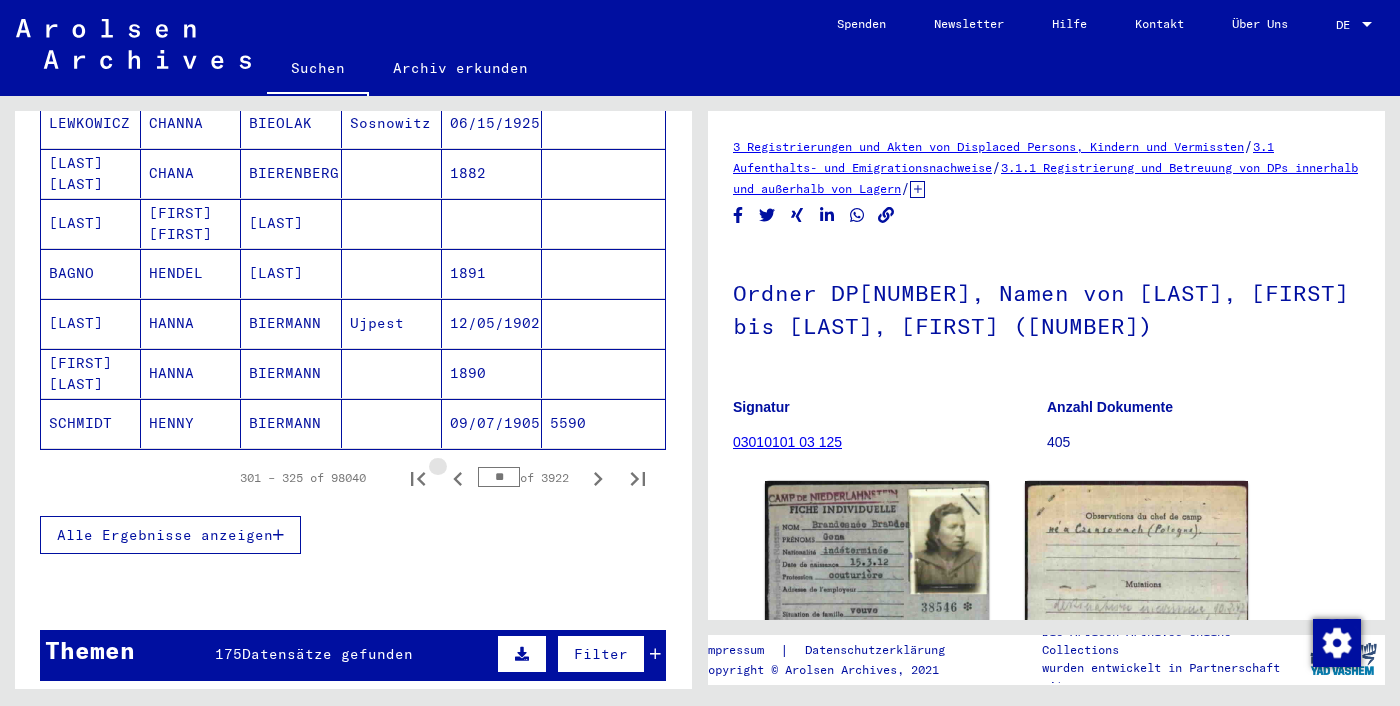 click 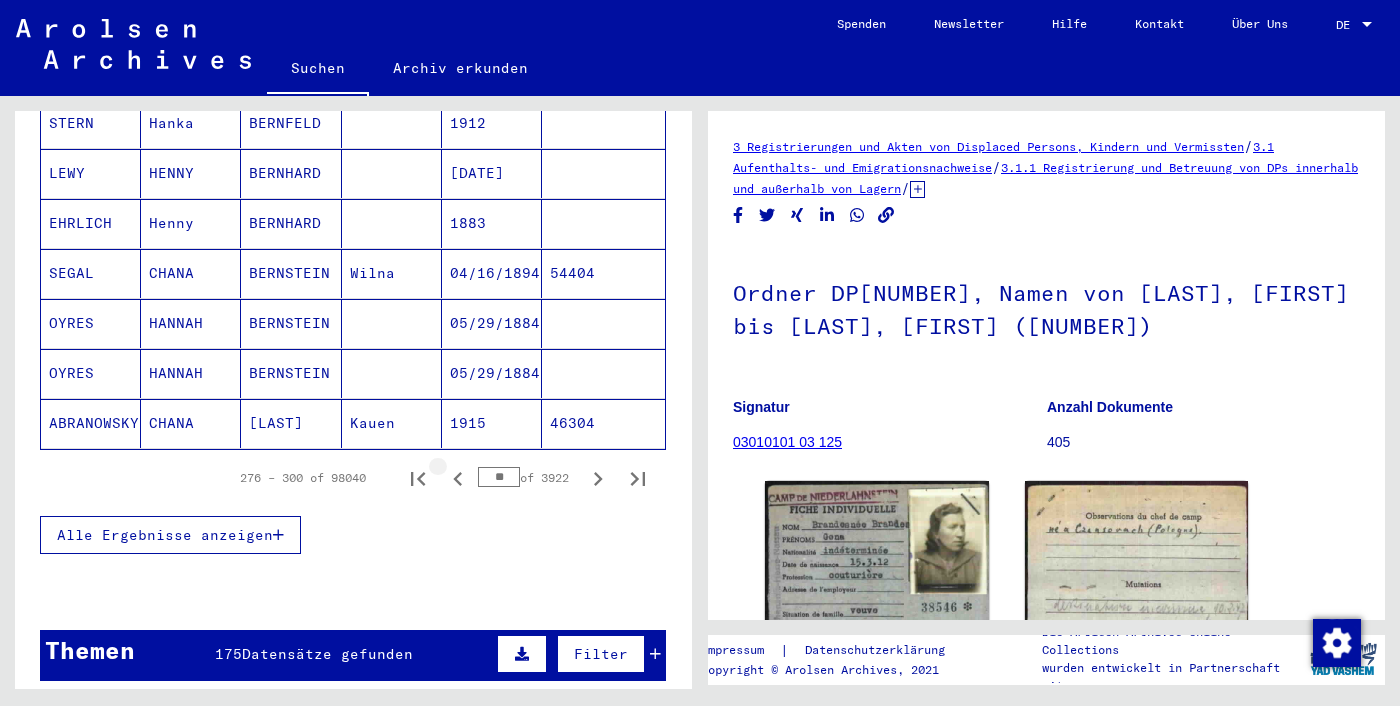 click 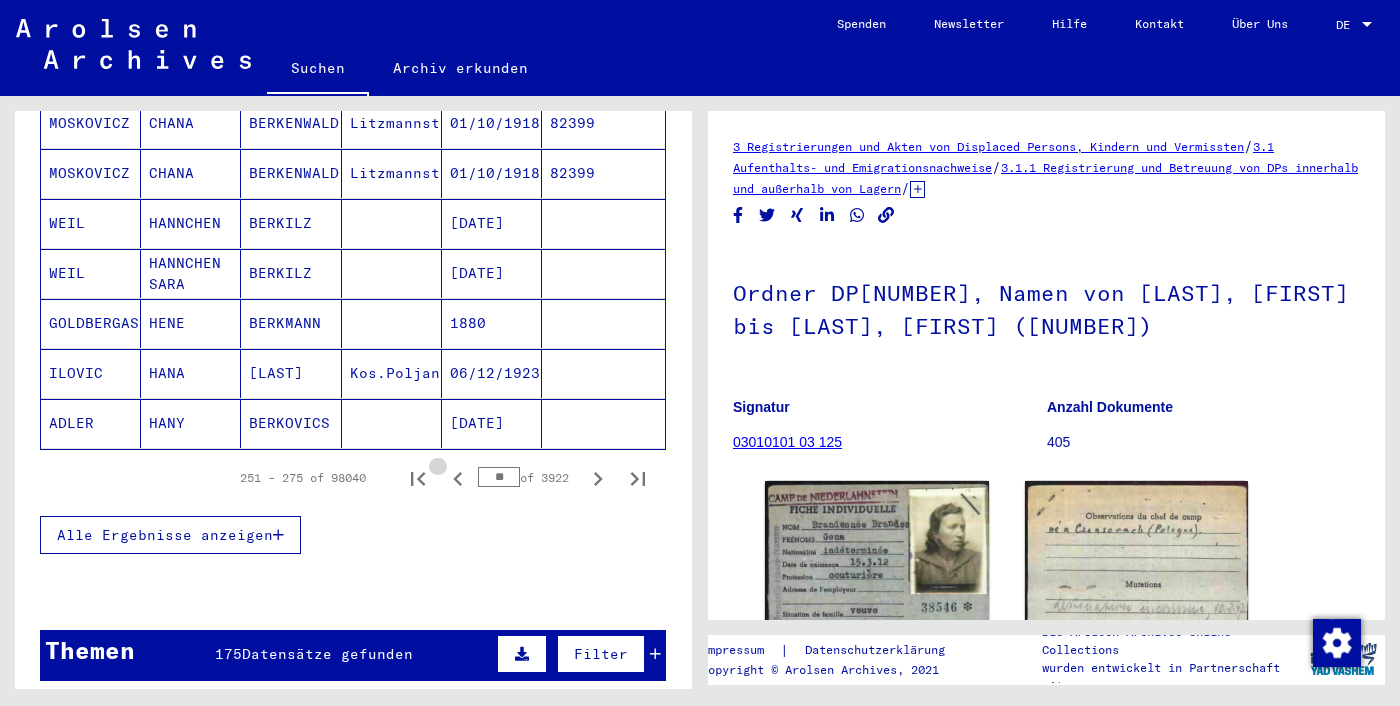 click 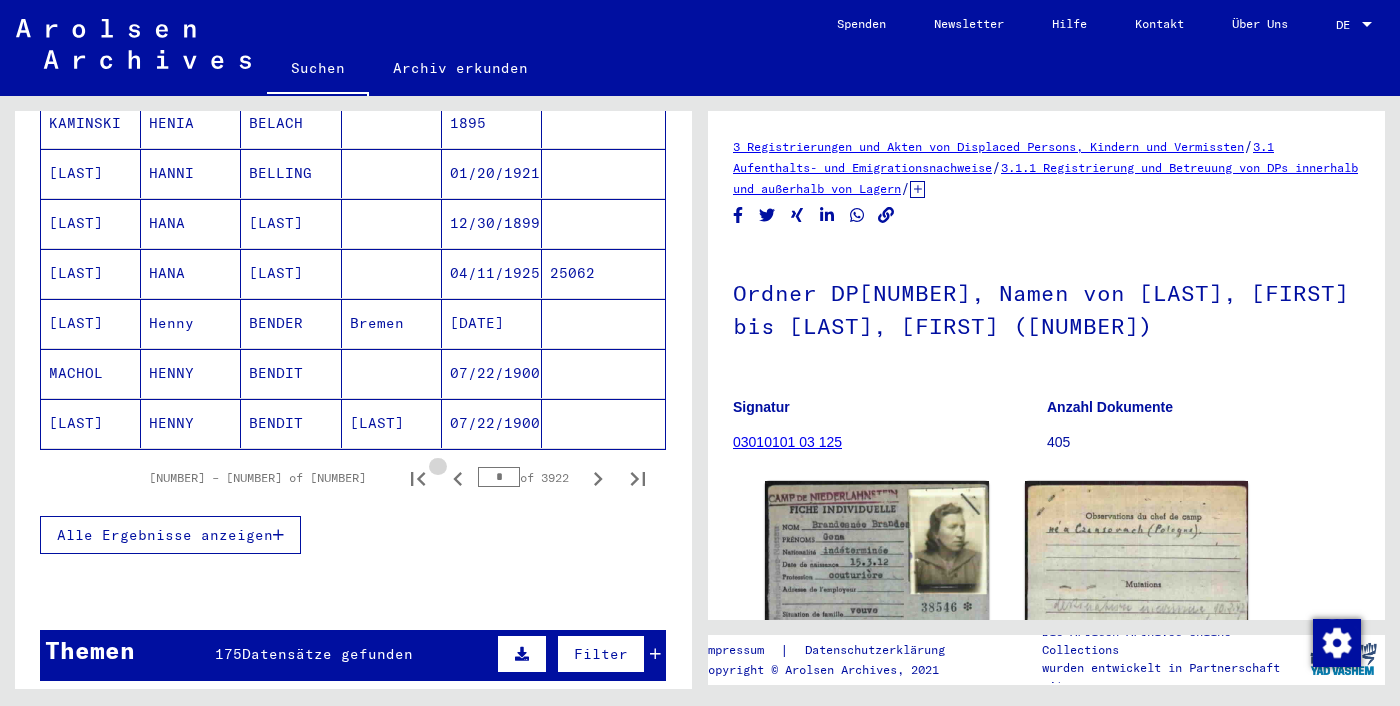 click 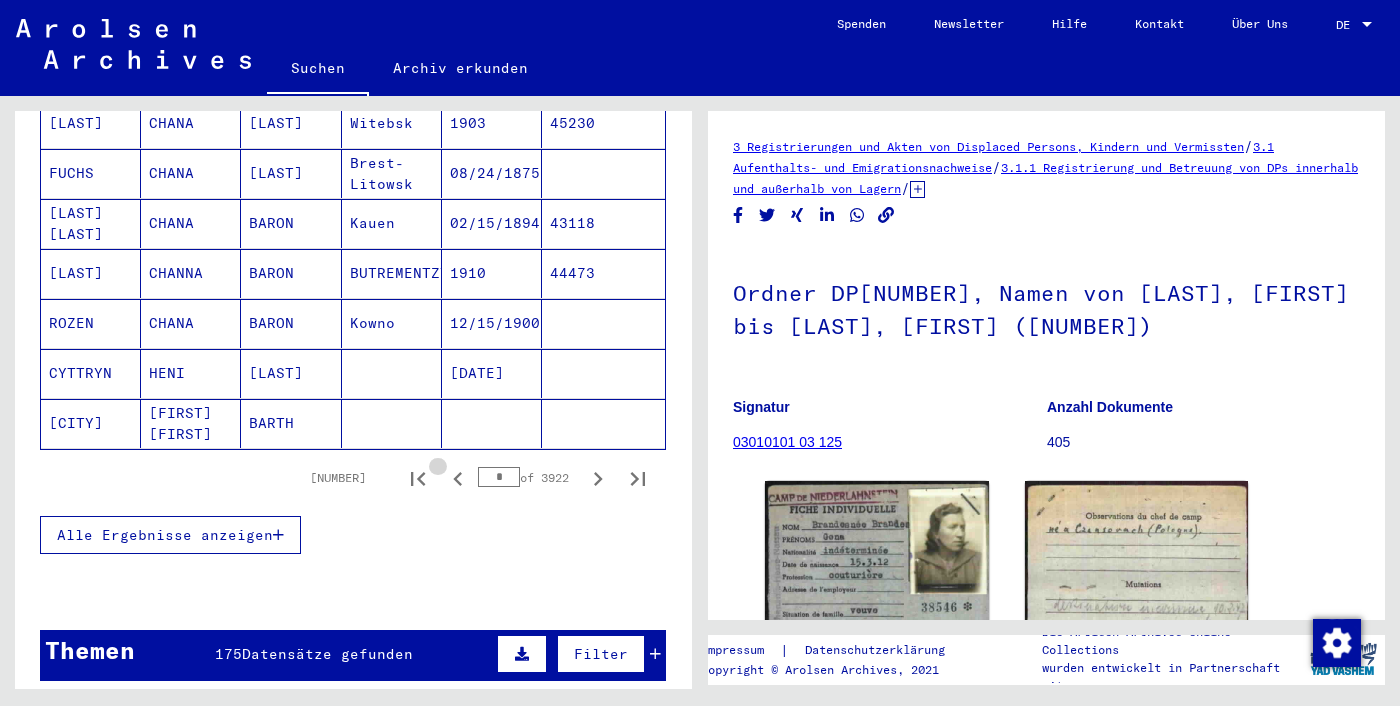click 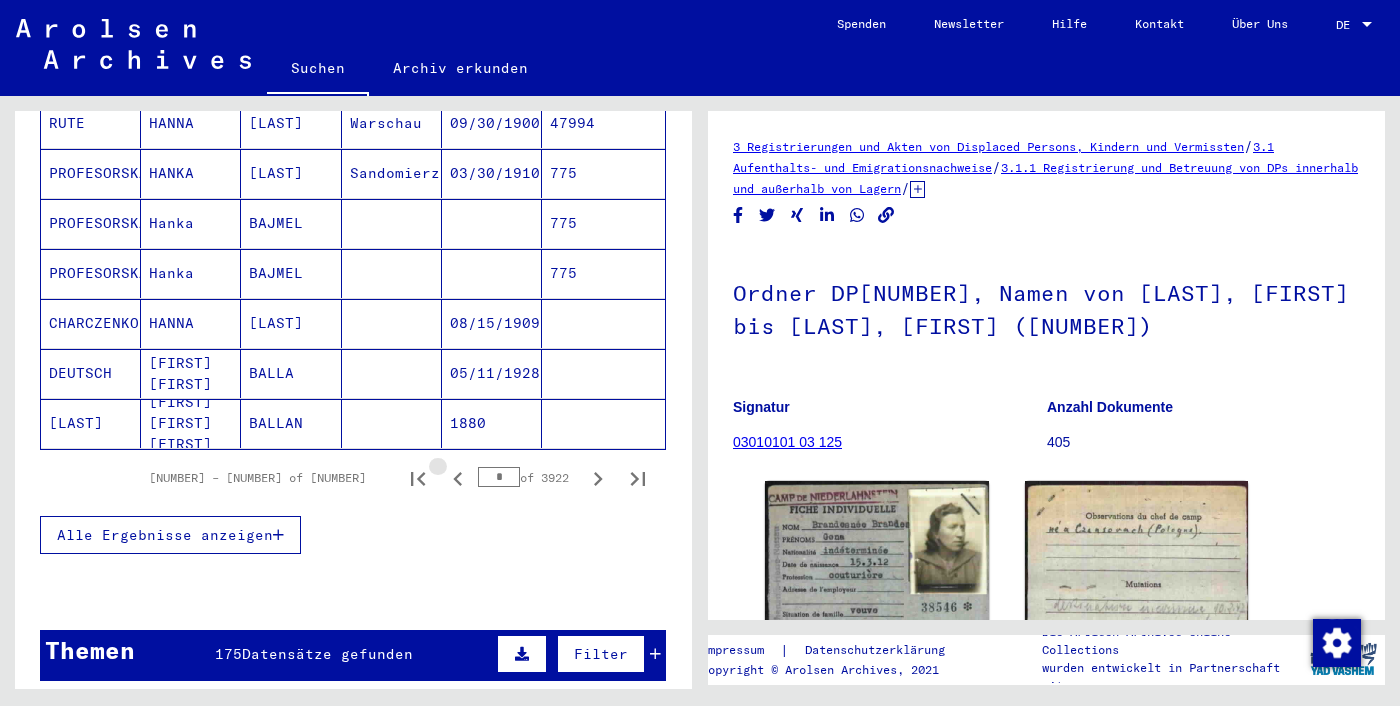 click 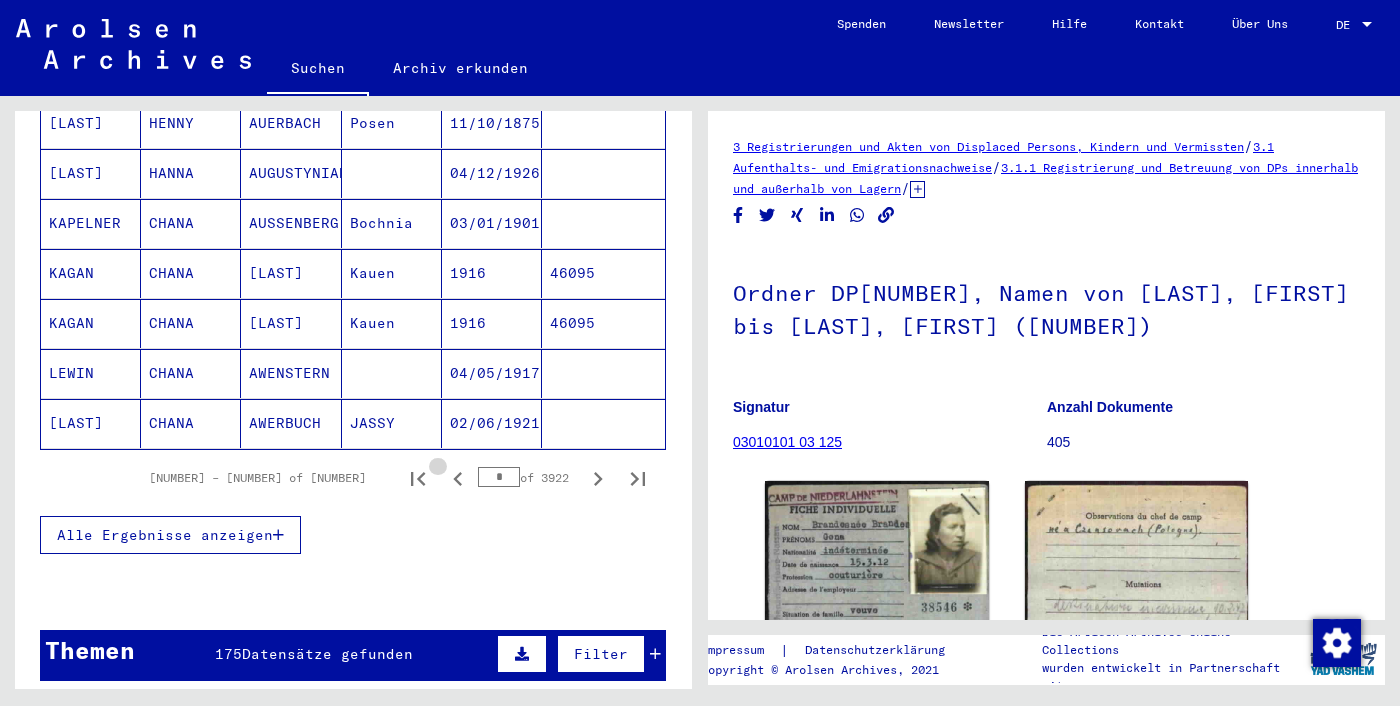 click 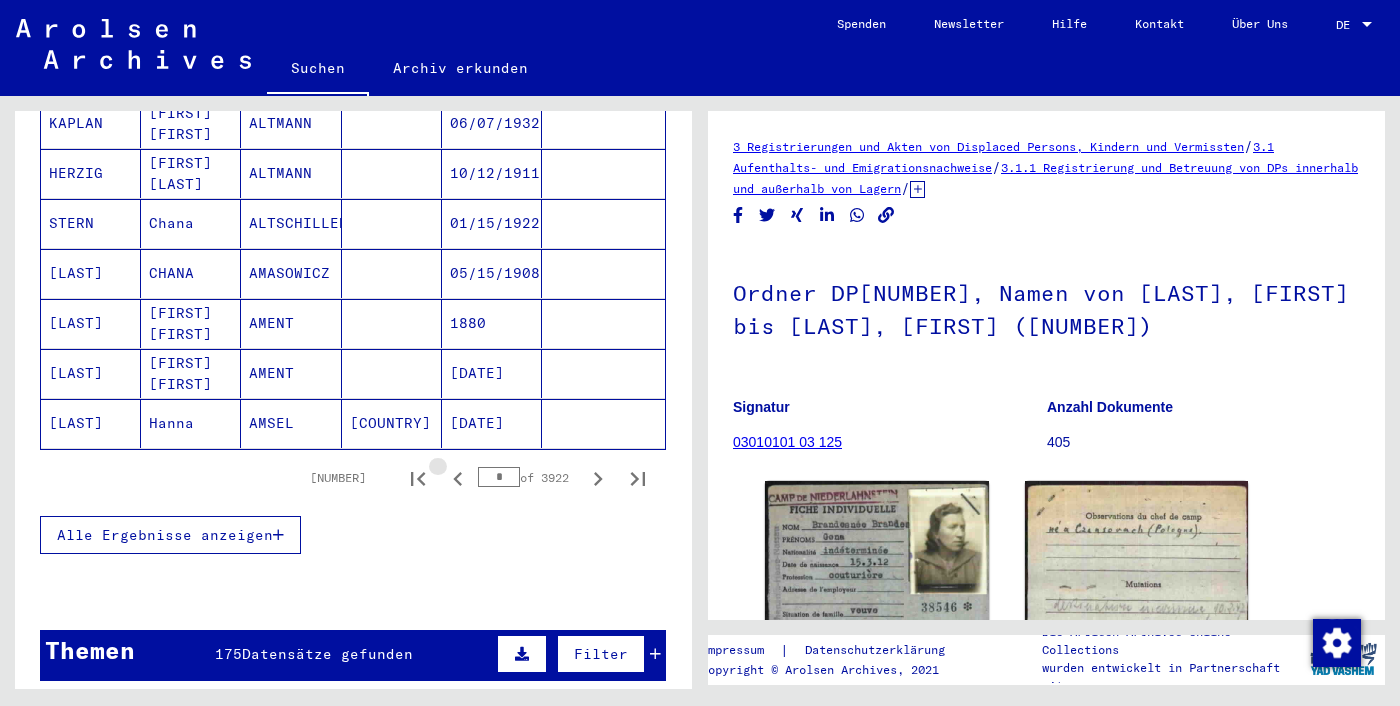 click 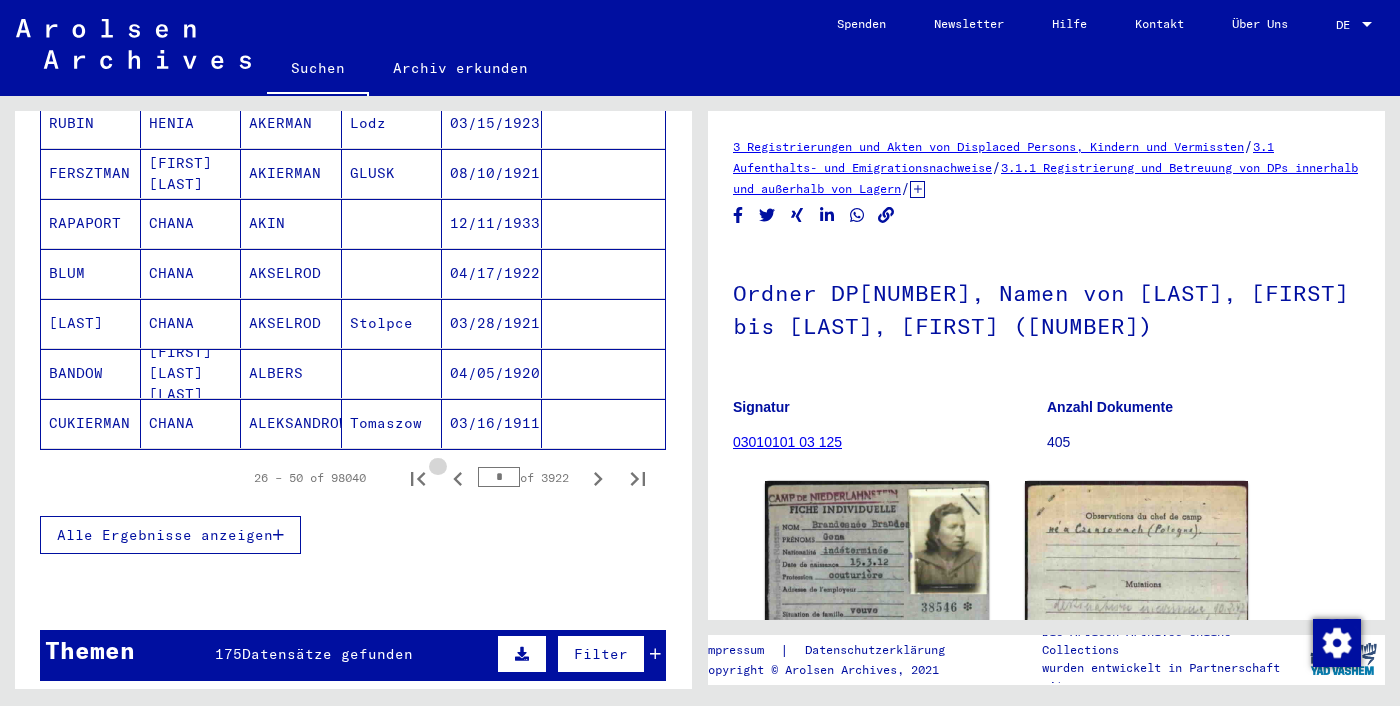 click 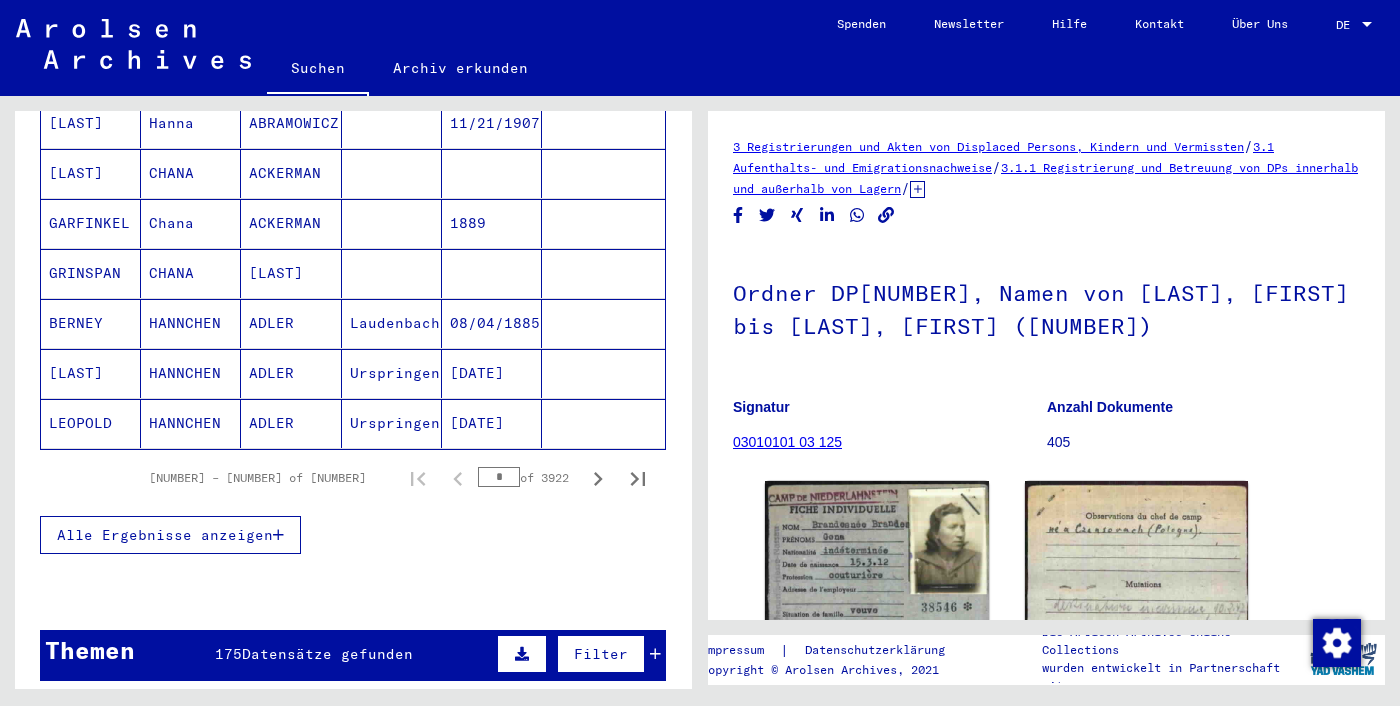 click on "1 – 25 of 98040  *  of 3922" at bounding box center (391, 478) 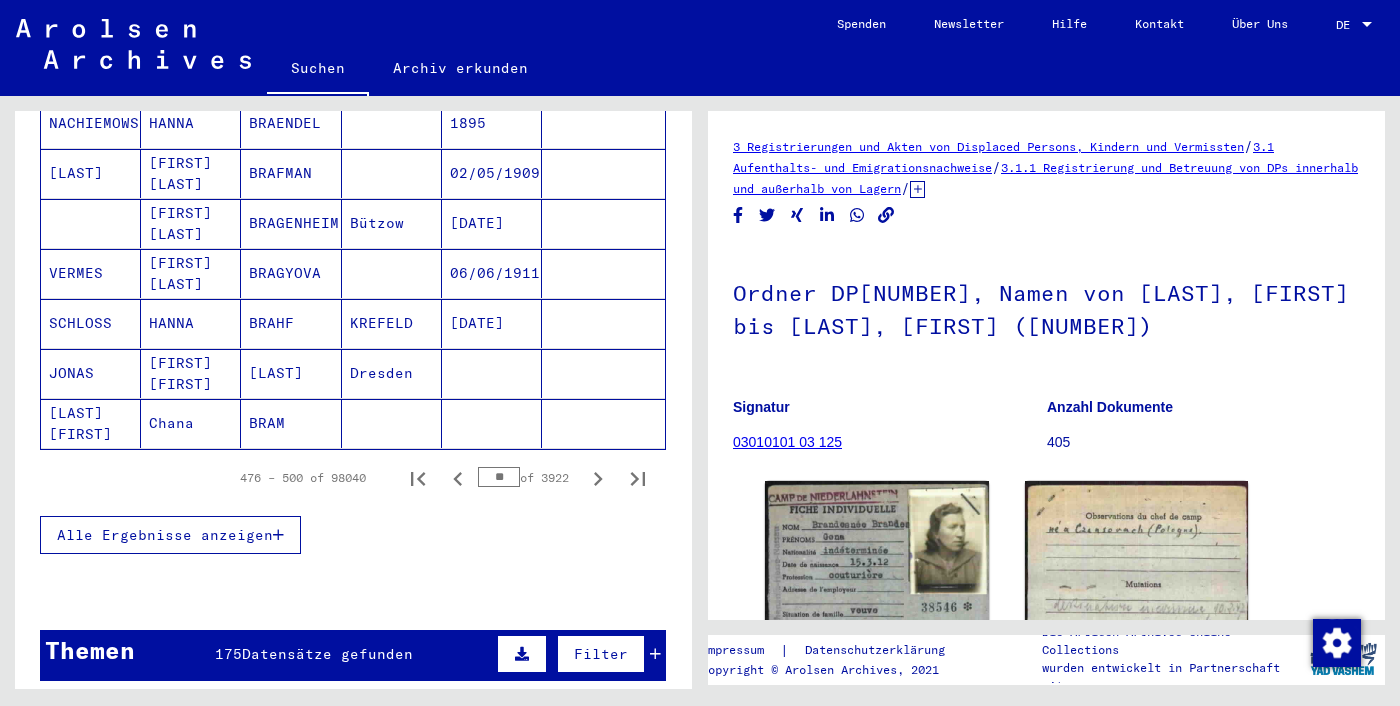 type on "*" 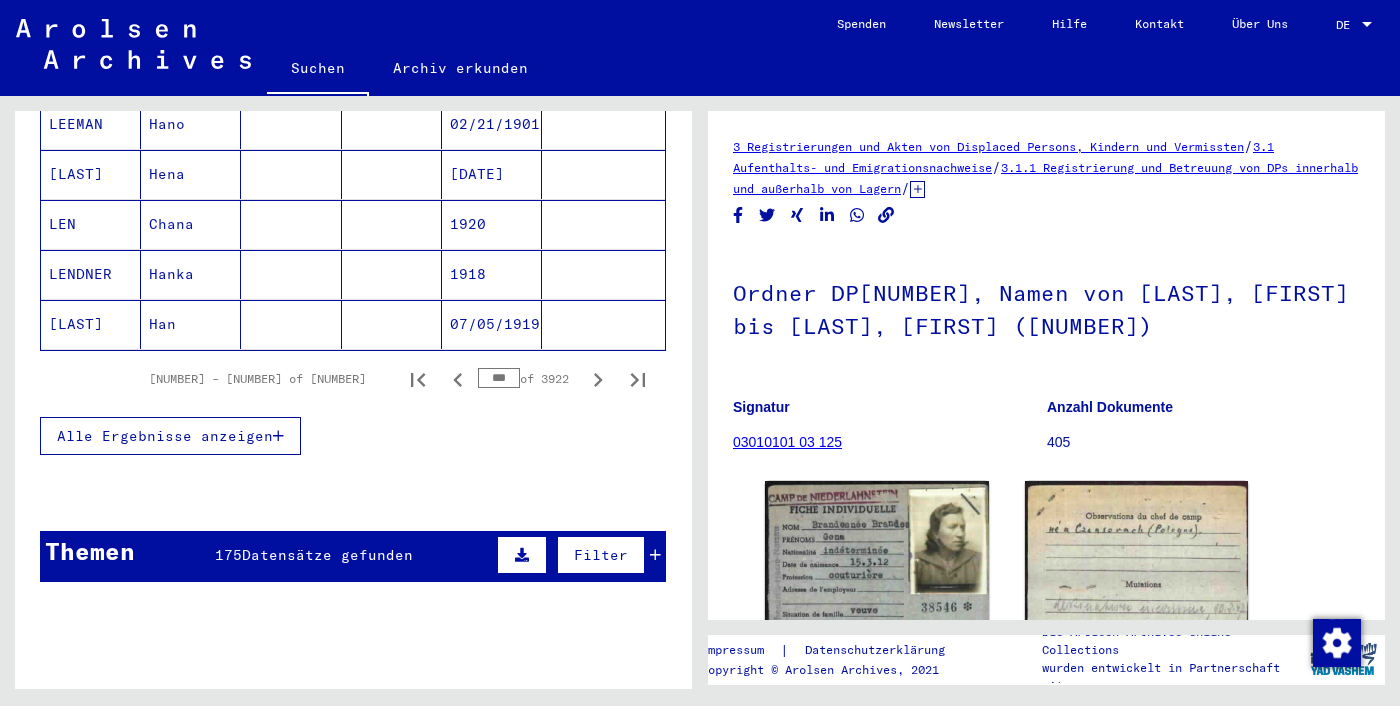 scroll, scrollTop: 1311, scrollLeft: 0, axis: vertical 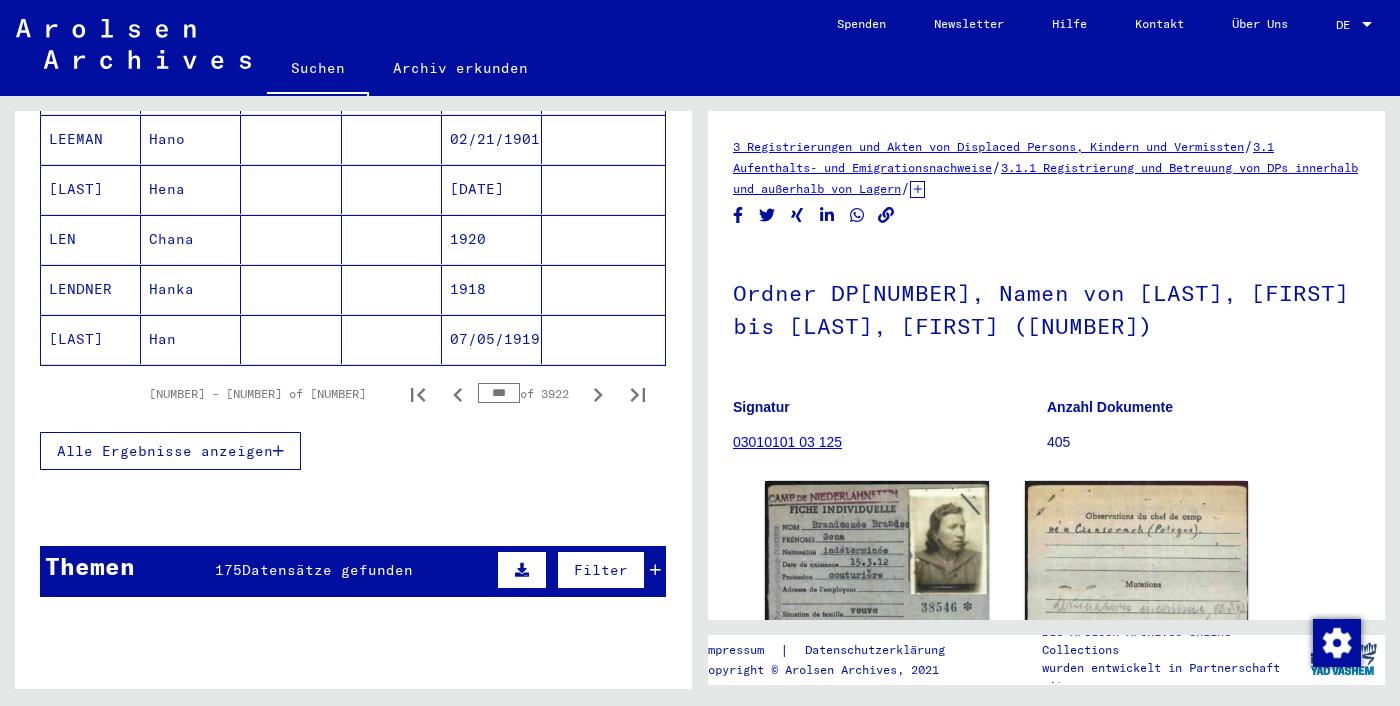 click on "***" at bounding box center [499, 393] 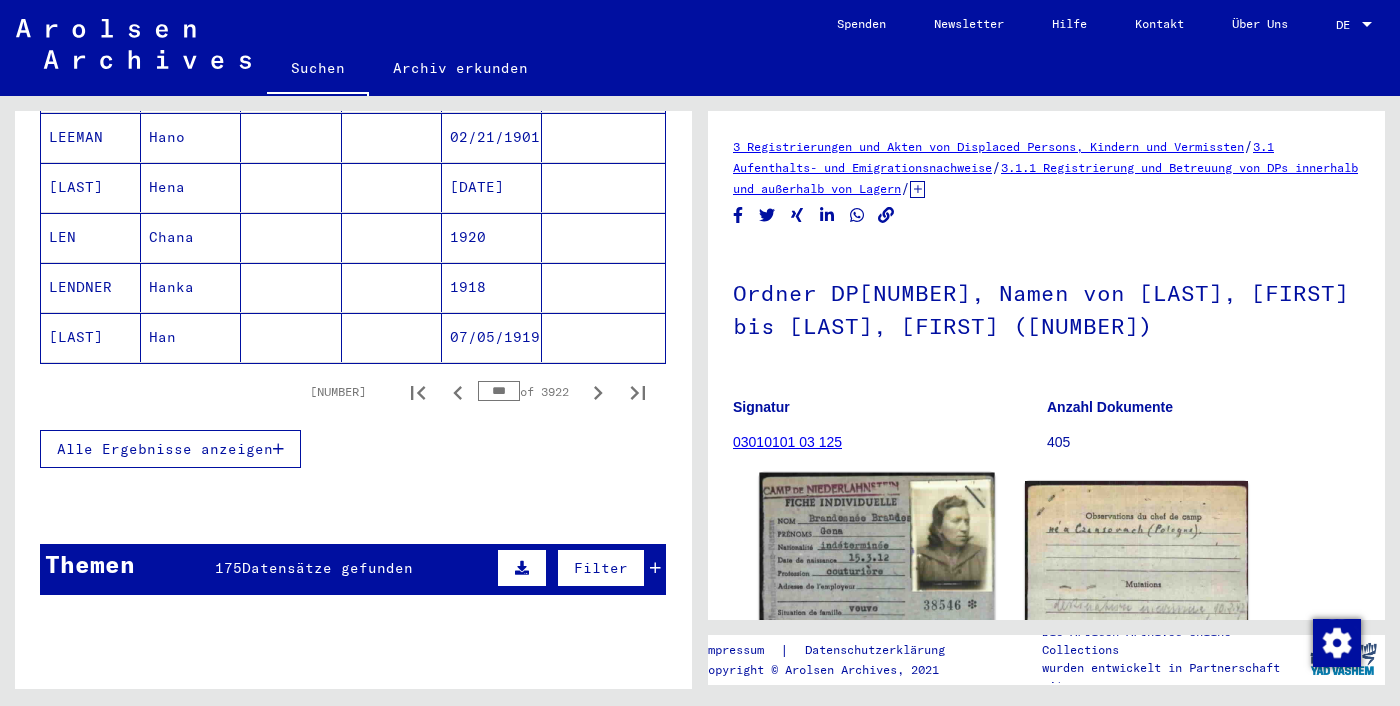 scroll, scrollTop: 1316, scrollLeft: 0, axis: vertical 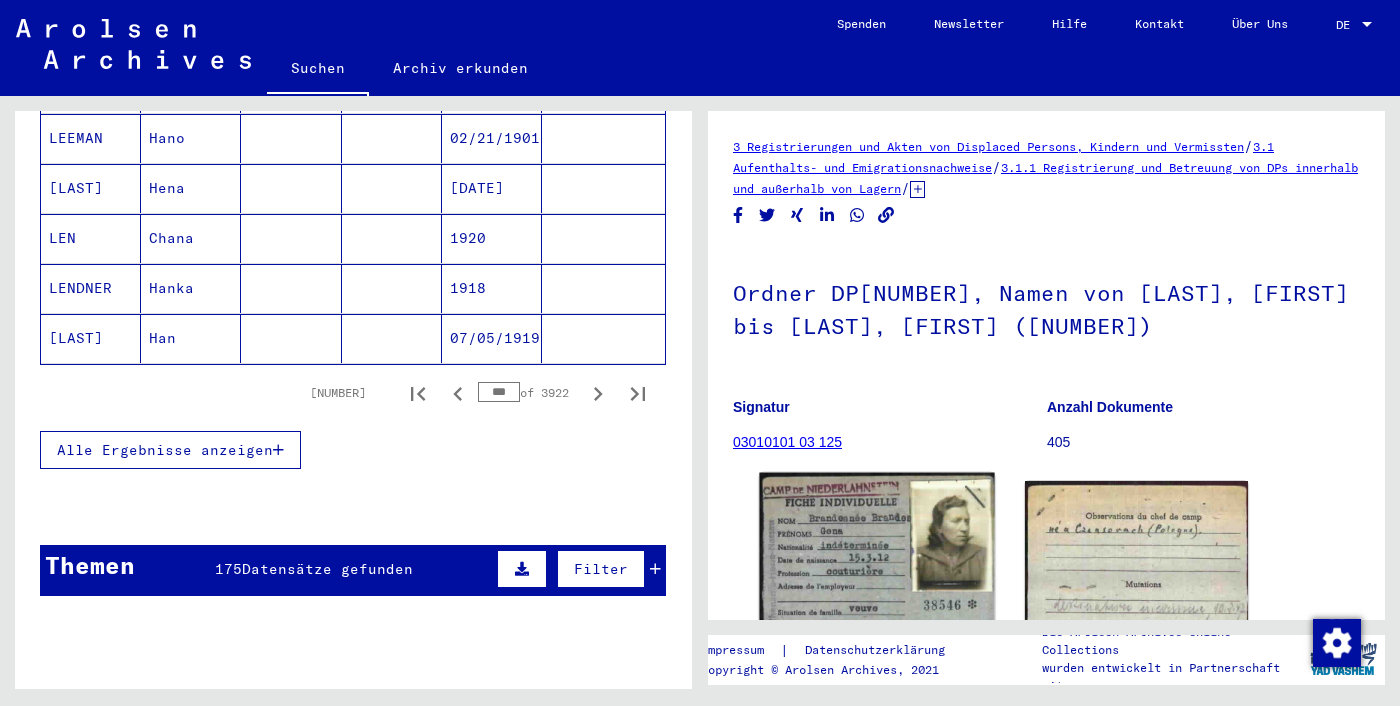 click 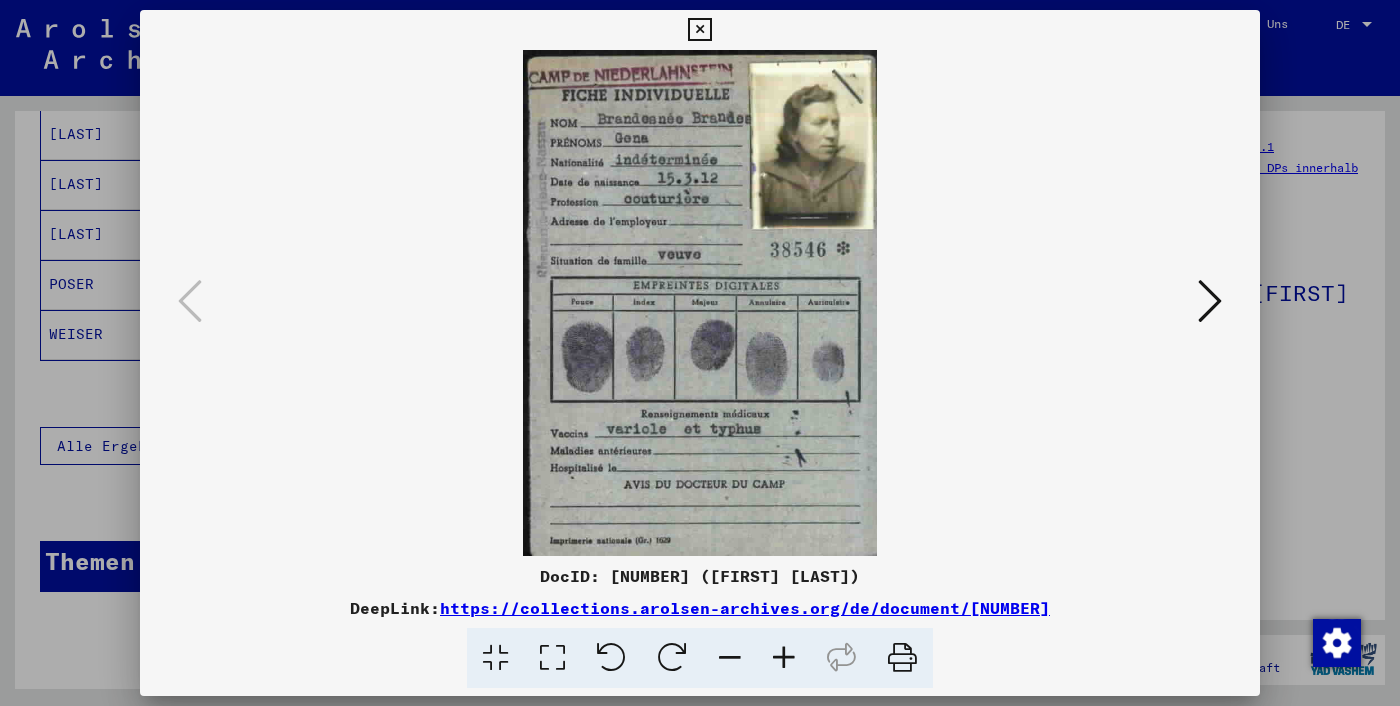 click at bounding box center (700, 353) 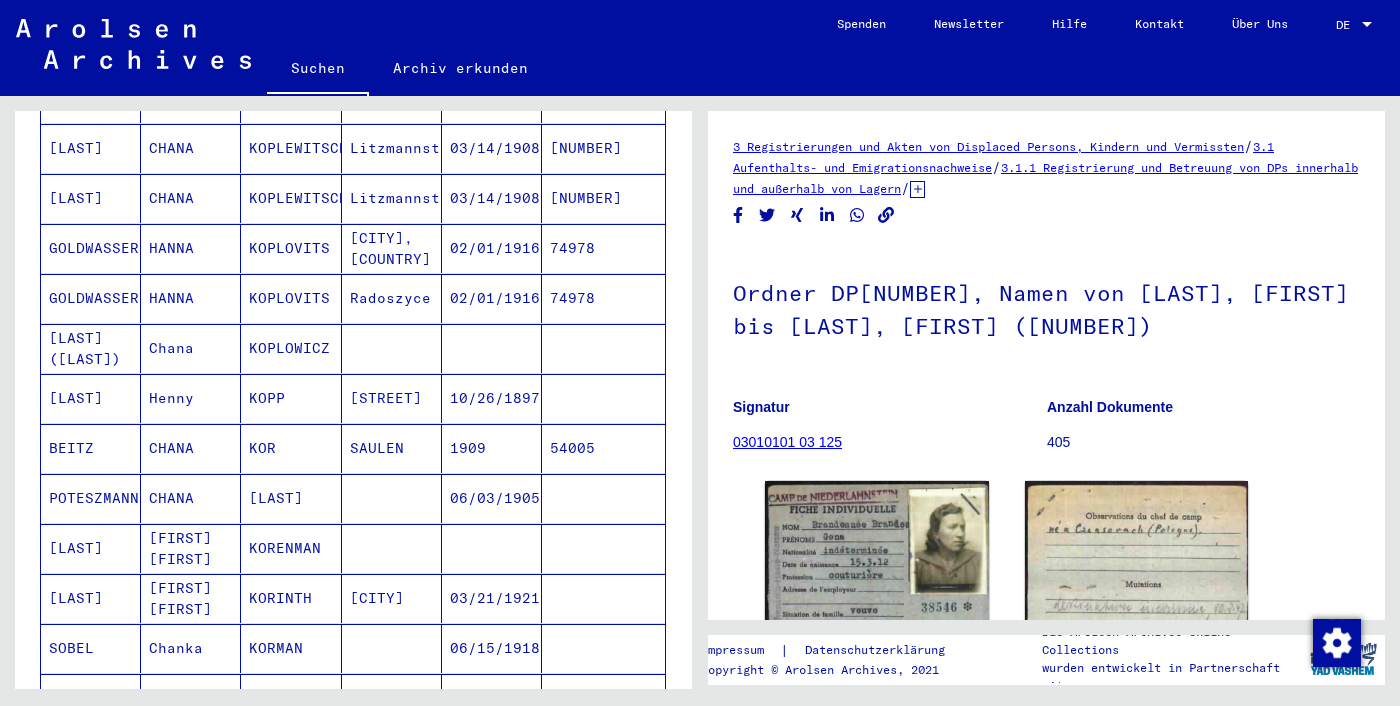 scroll, scrollTop: 601, scrollLeft: 0, axis: vertical 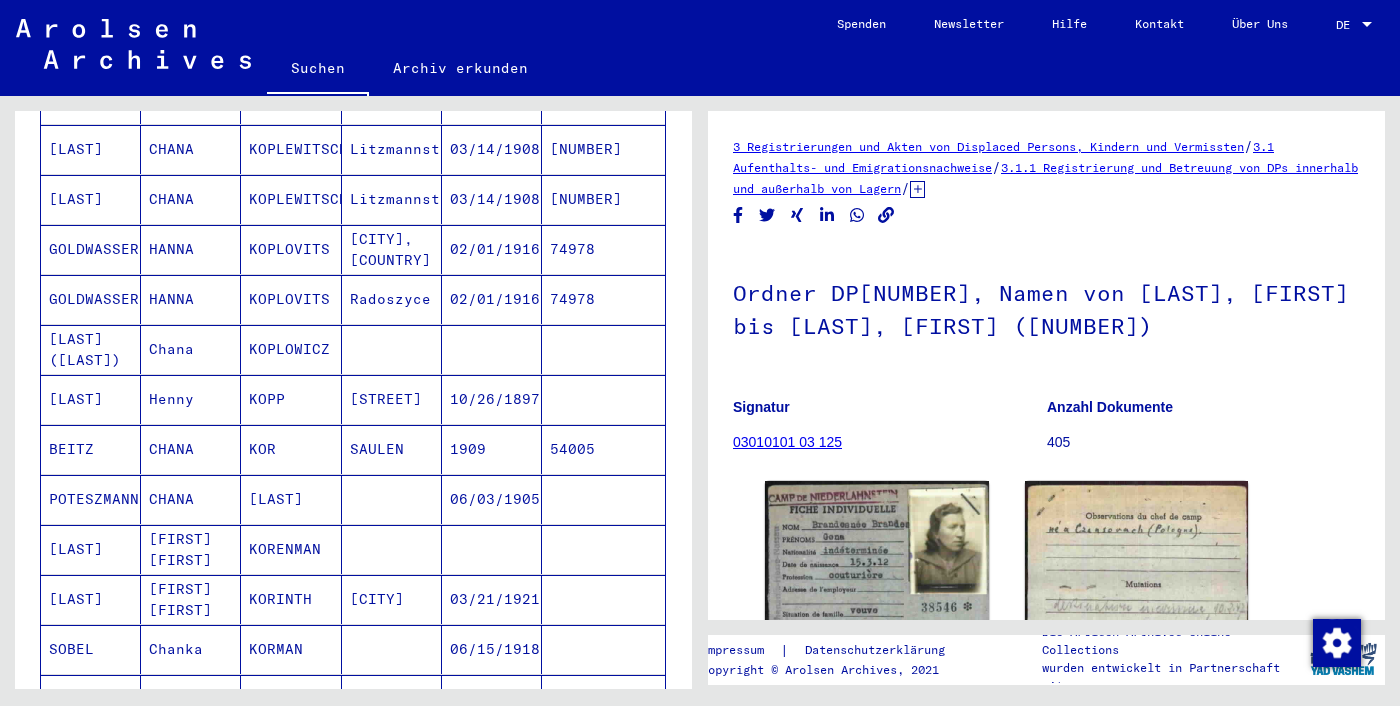 click at bounding box center (392, 399) 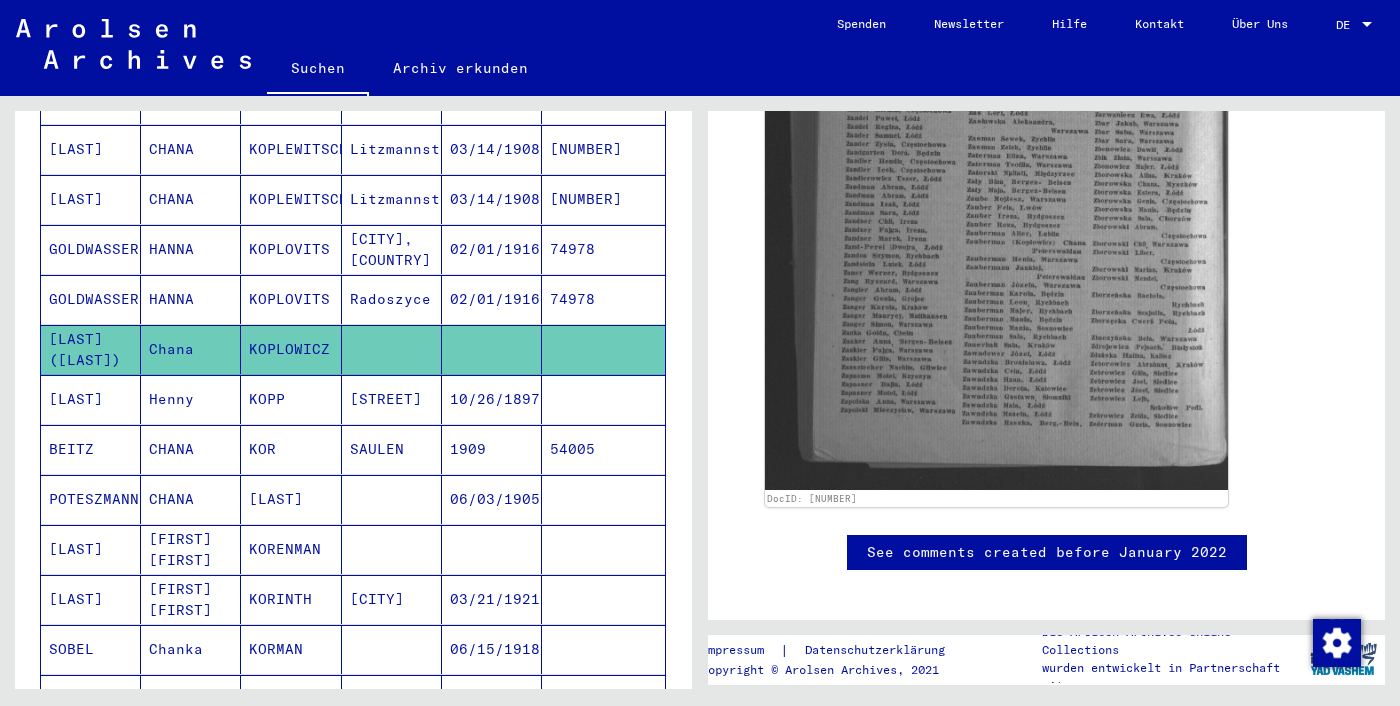 scroll, scrollTop: 925, scrollLeft: 0, axis: vertical 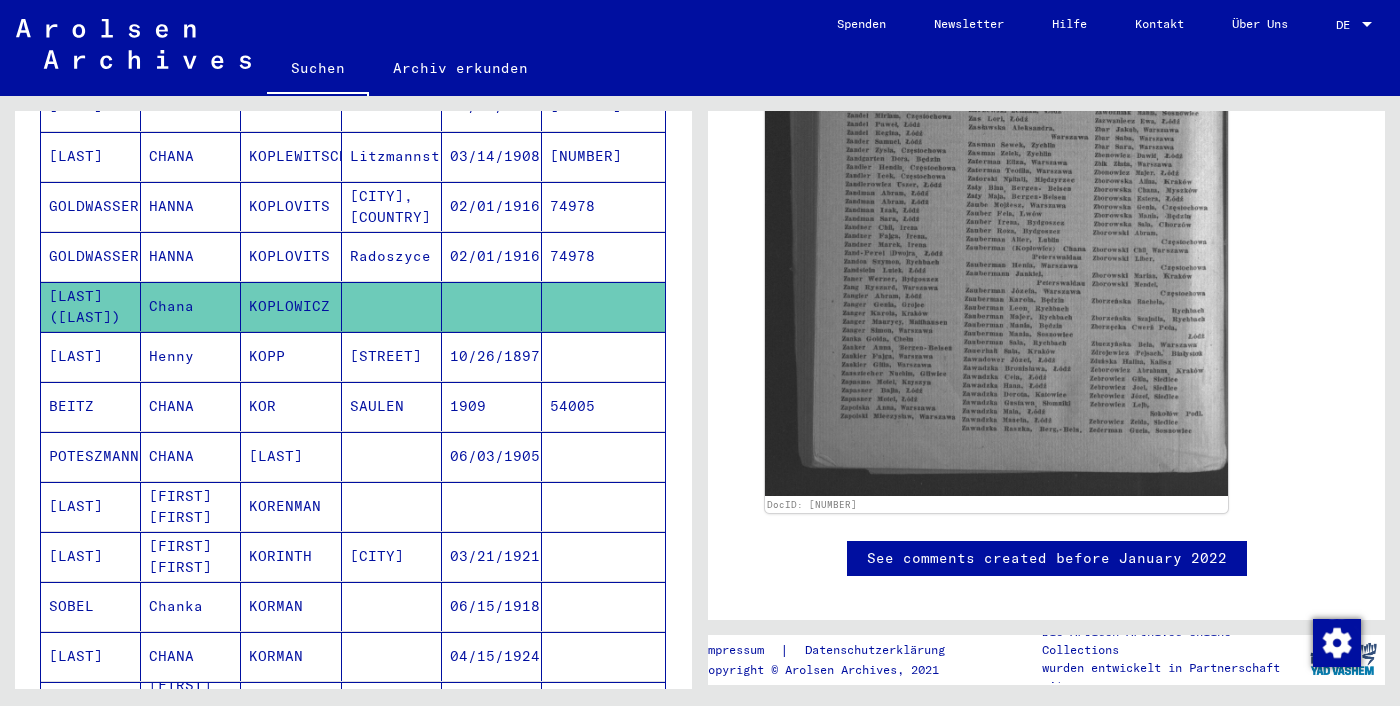 click at bounding box center [392, 506] 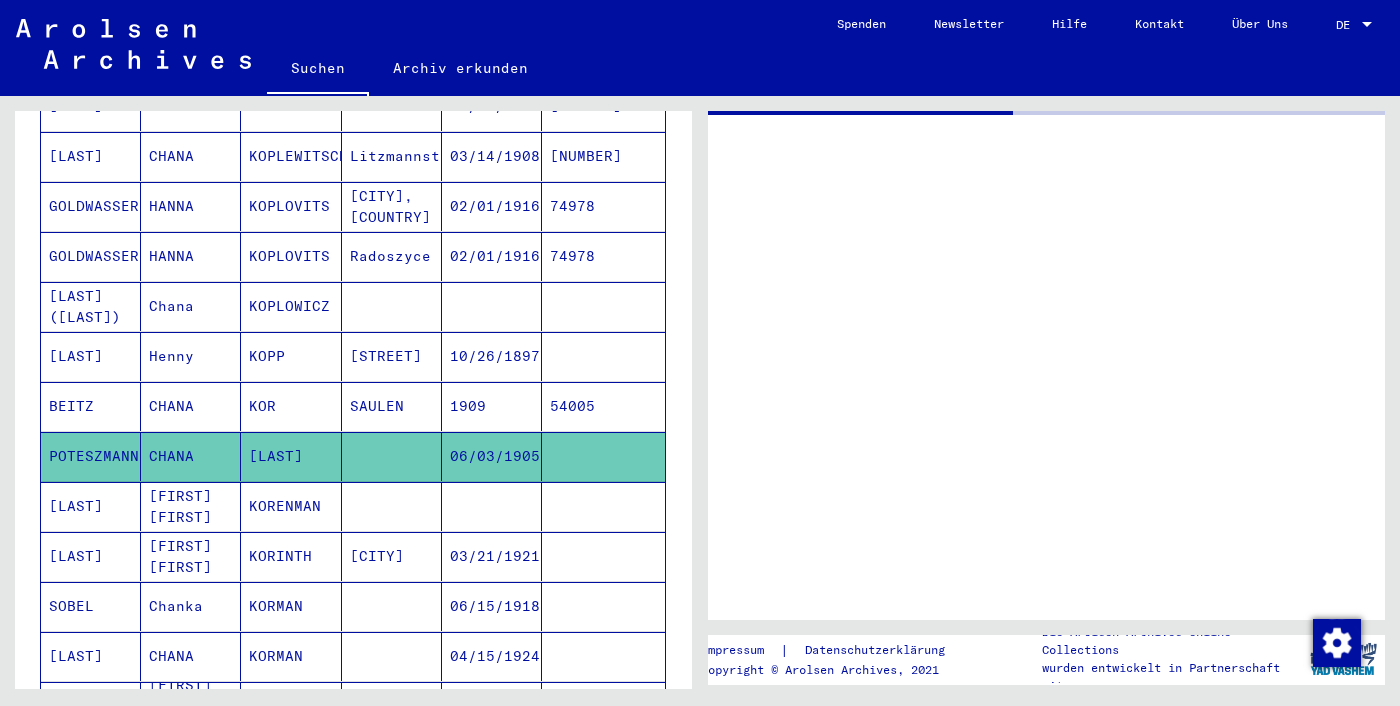 scroll, scrollTop: 0, scrollLeft: 0, axis: both 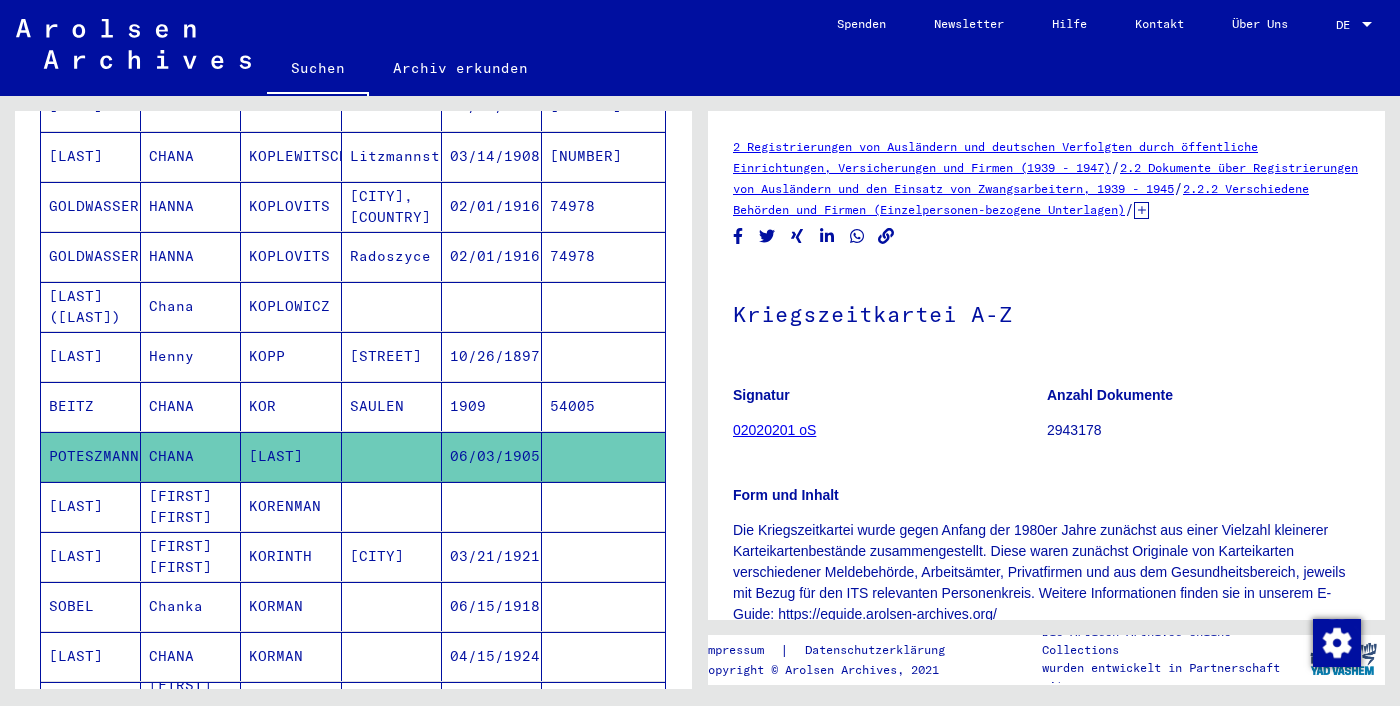 click on "1909" at bounding box center (492, 456) 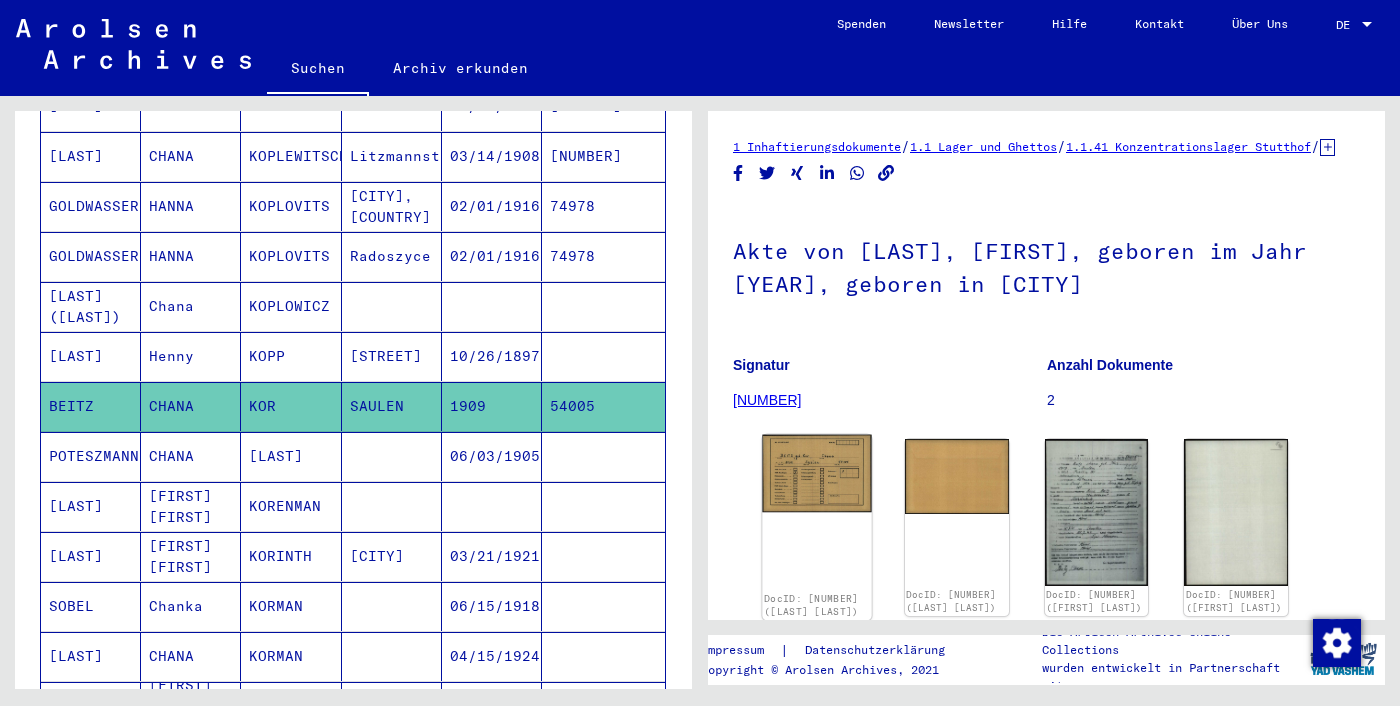 scroll, scrollTop: 179, scrollLeft: 0, axis: vertical 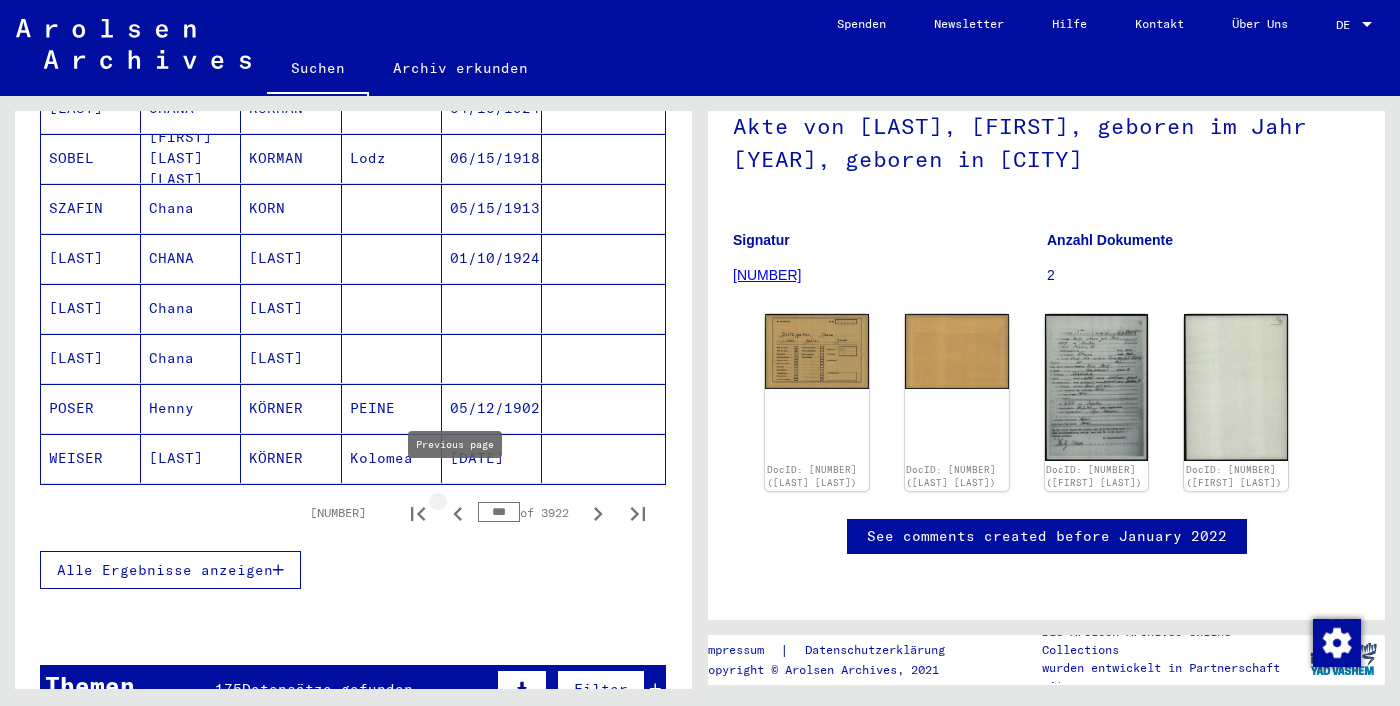 click 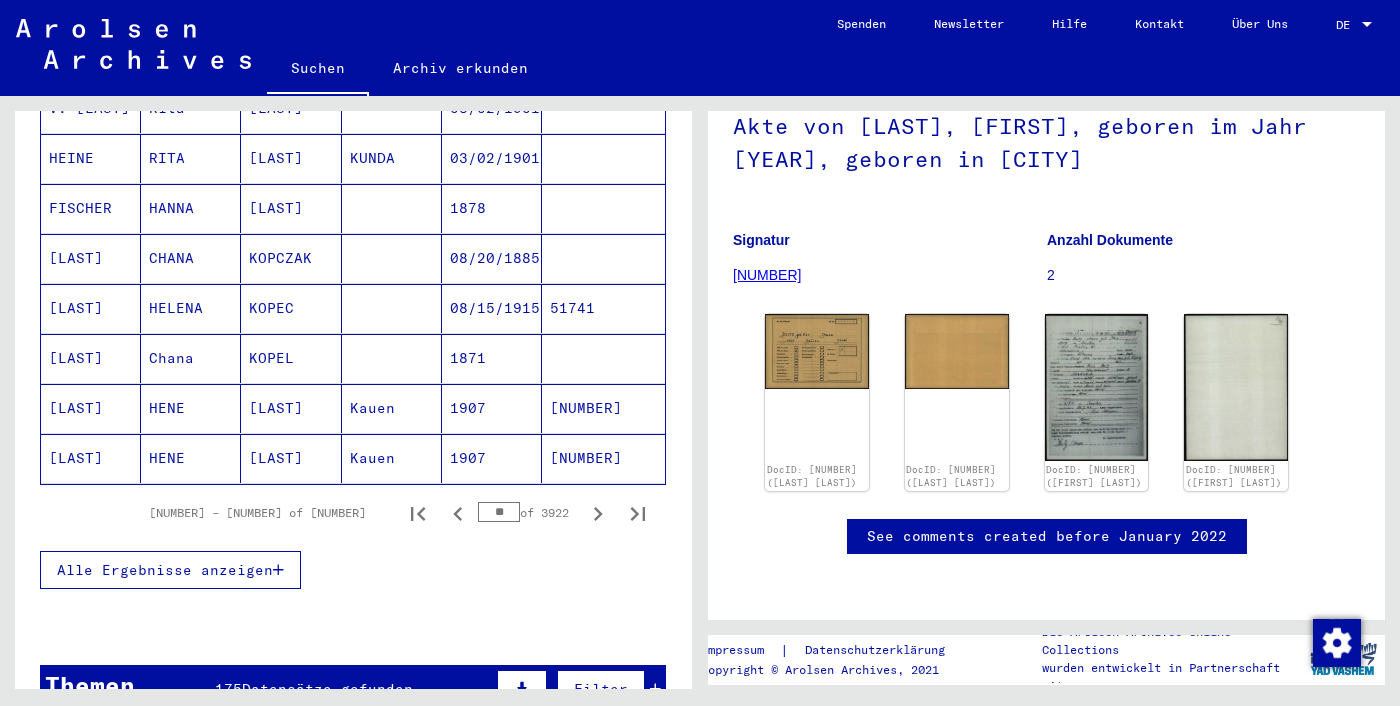click 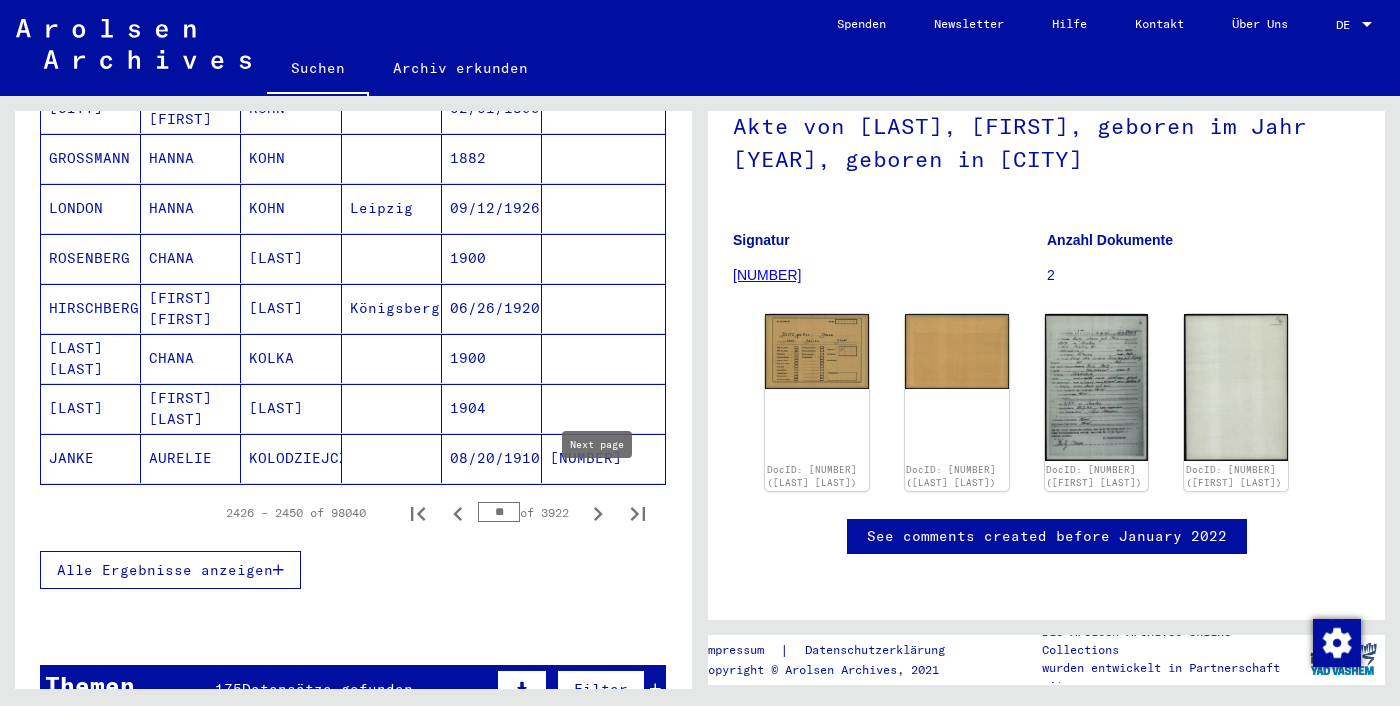 click 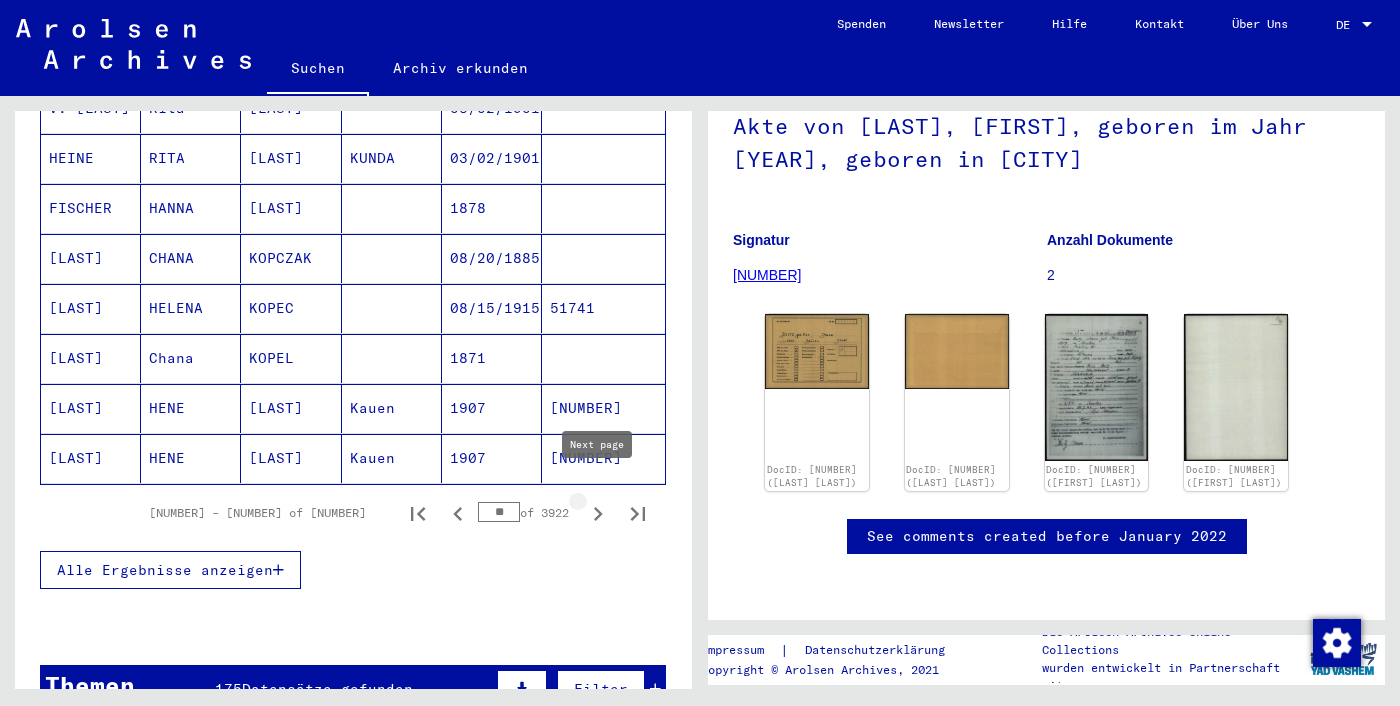 click 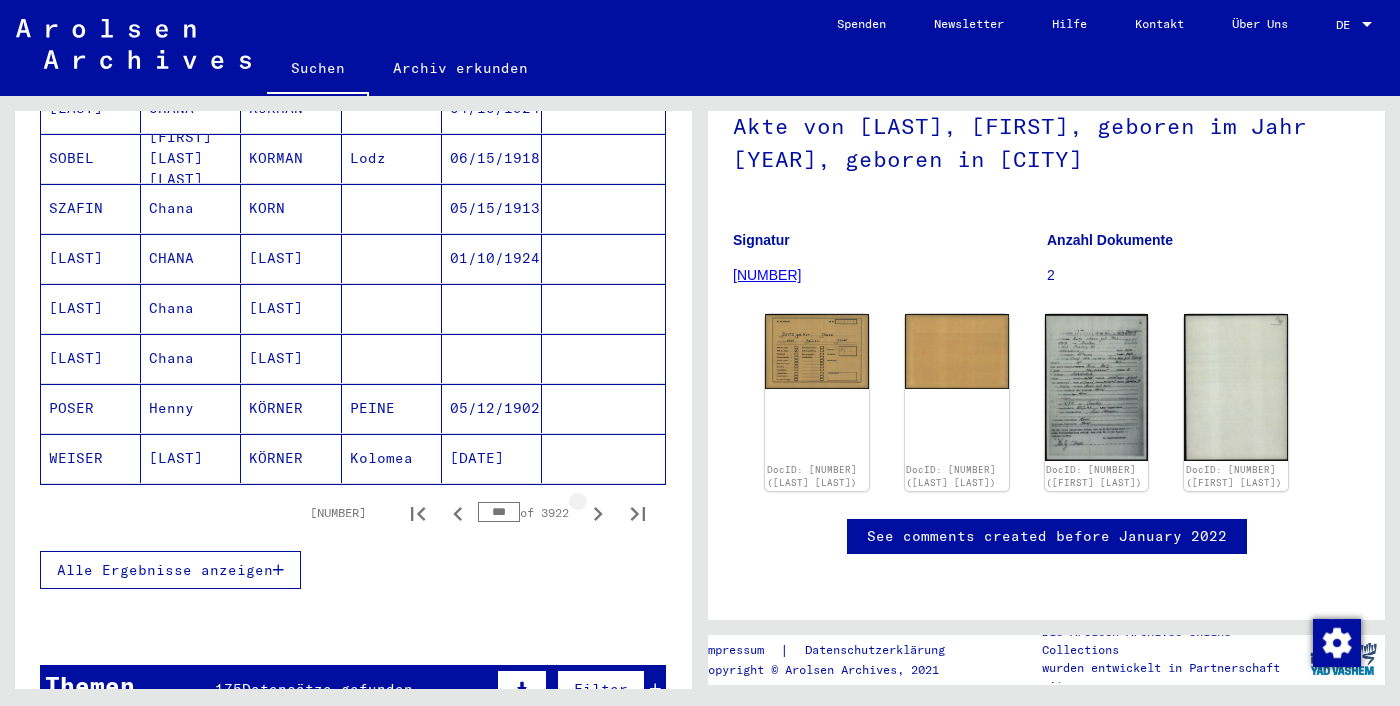 click 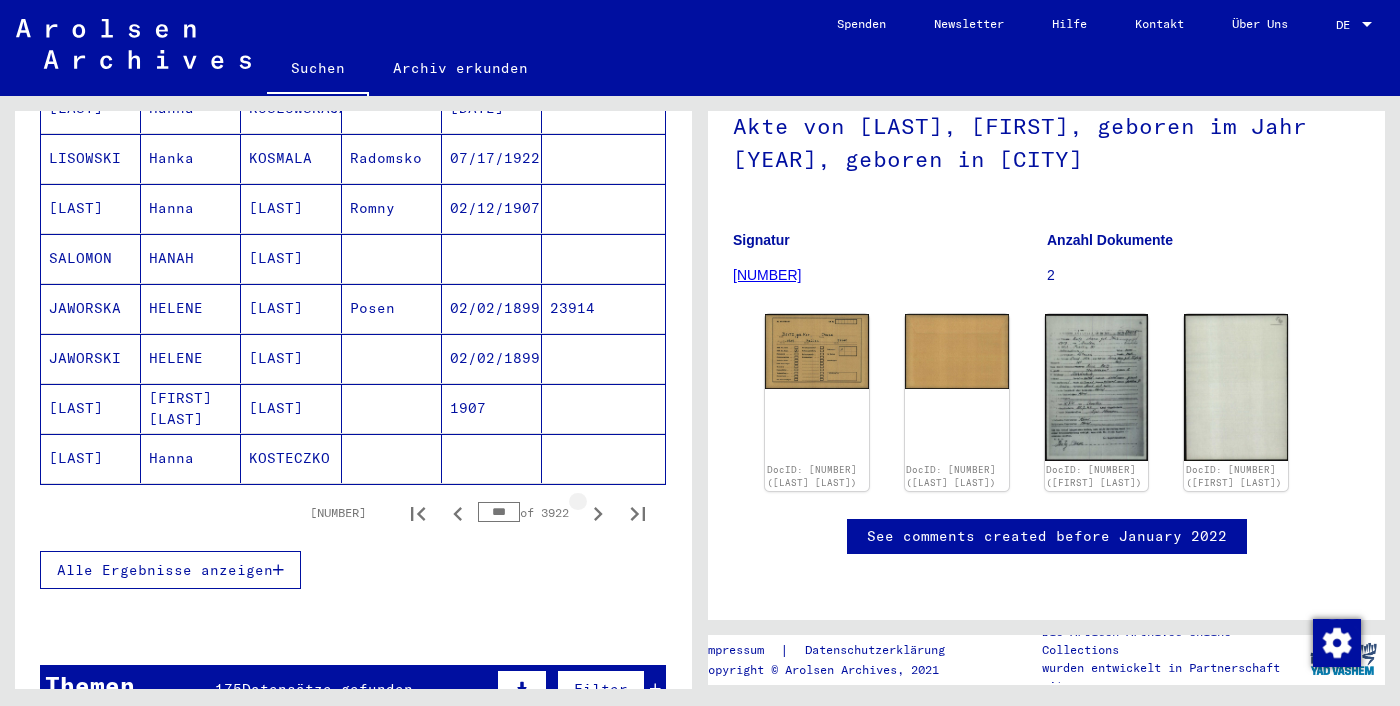 click 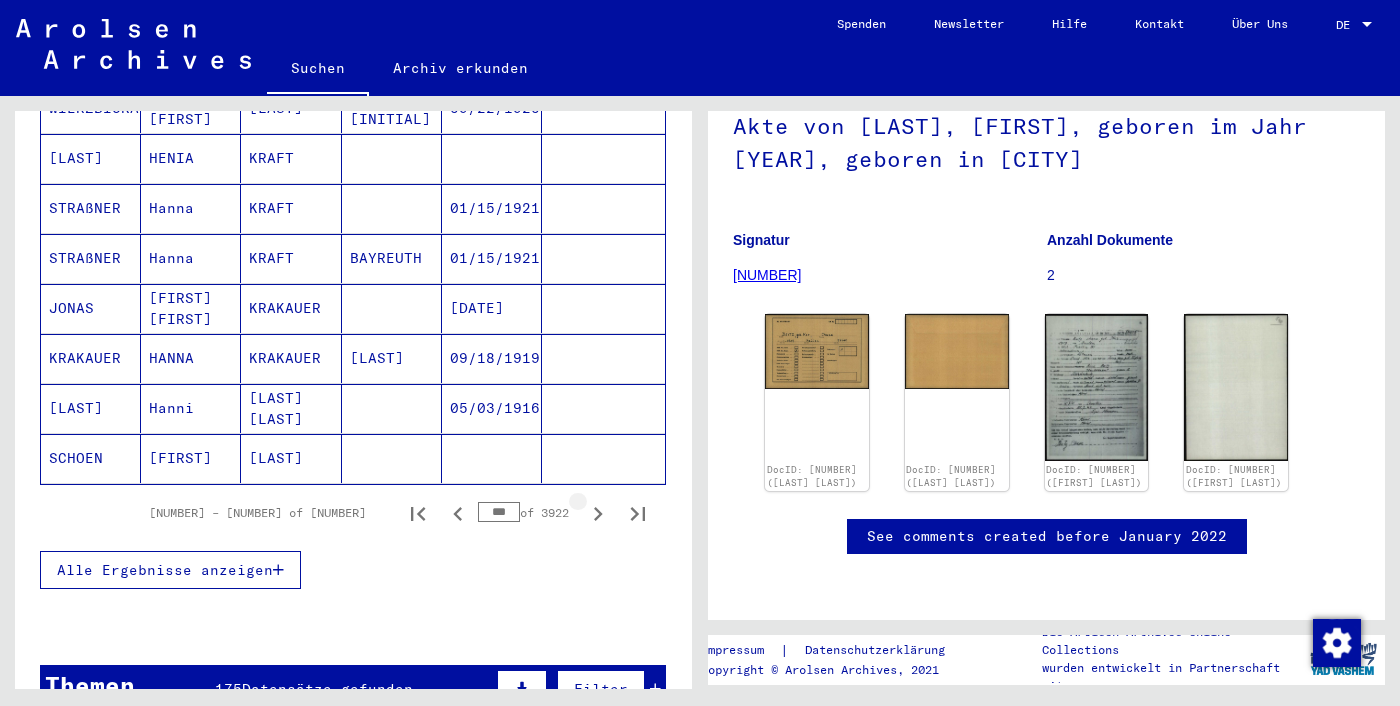 click 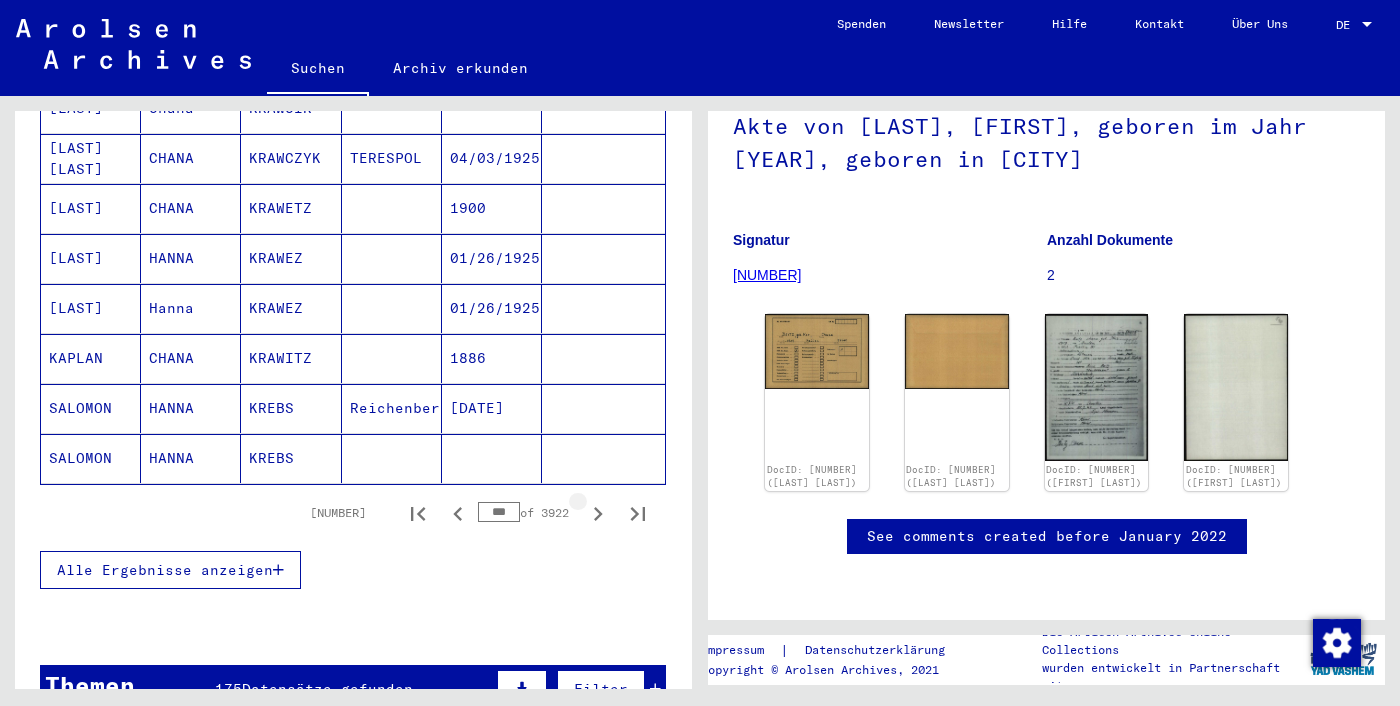 click 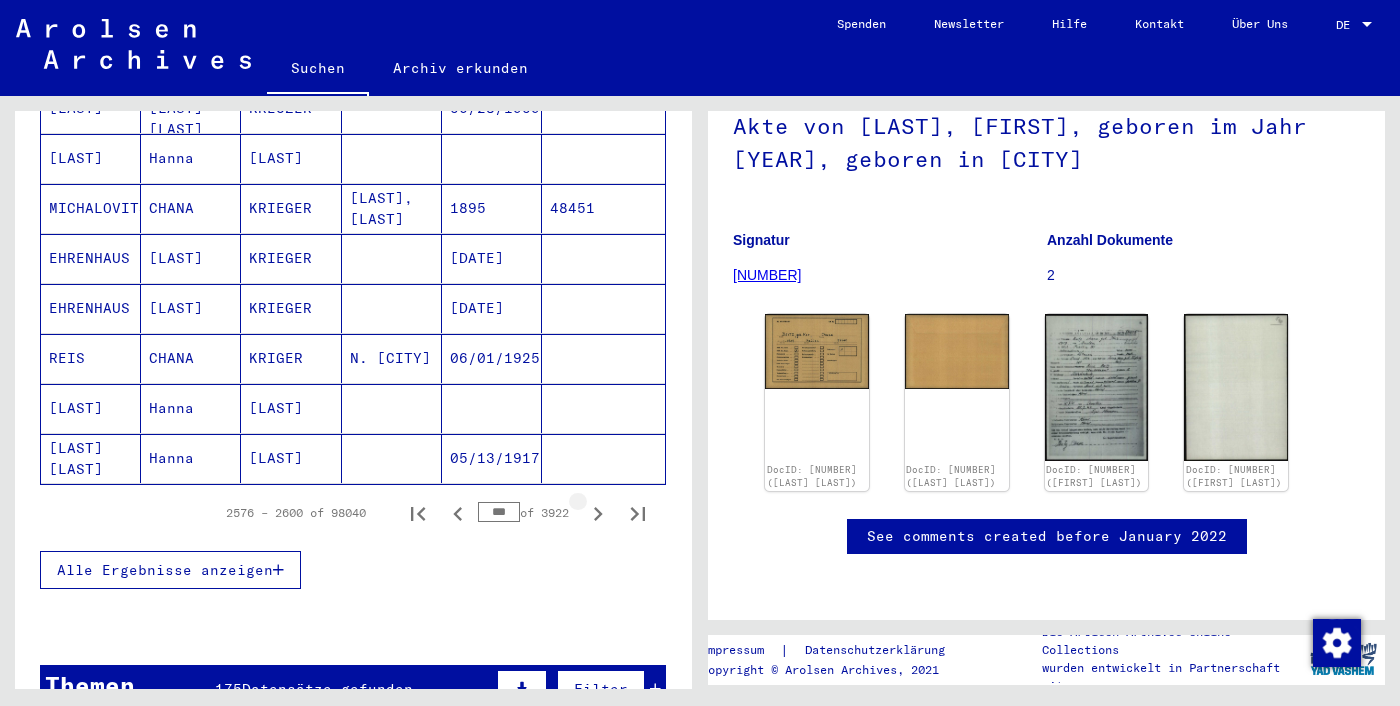 click 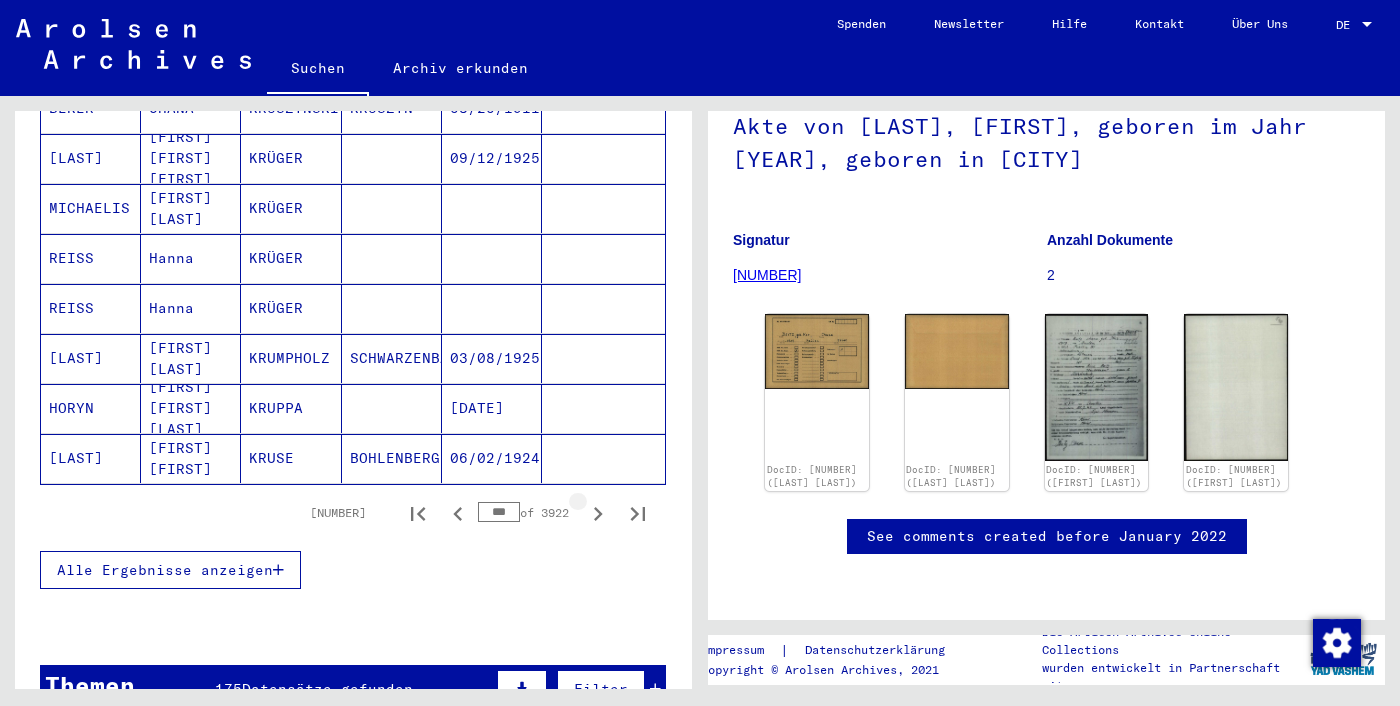click 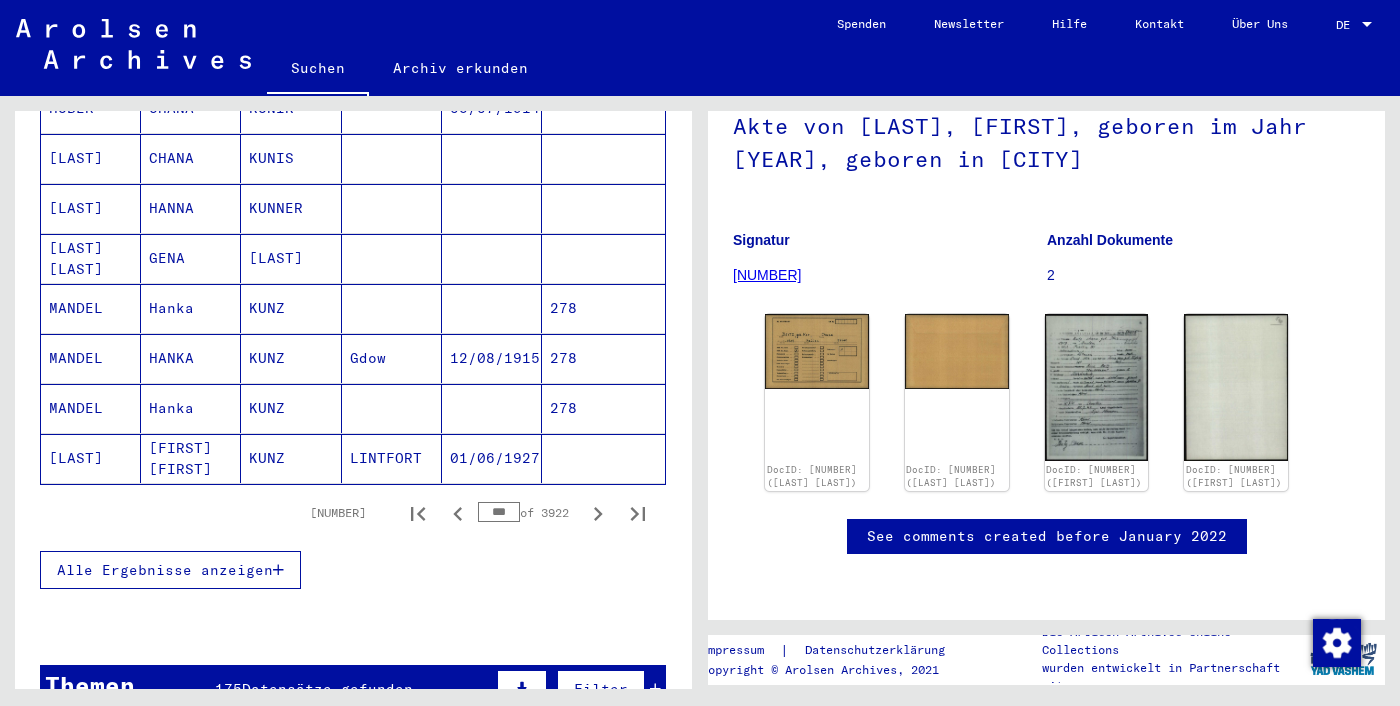 click 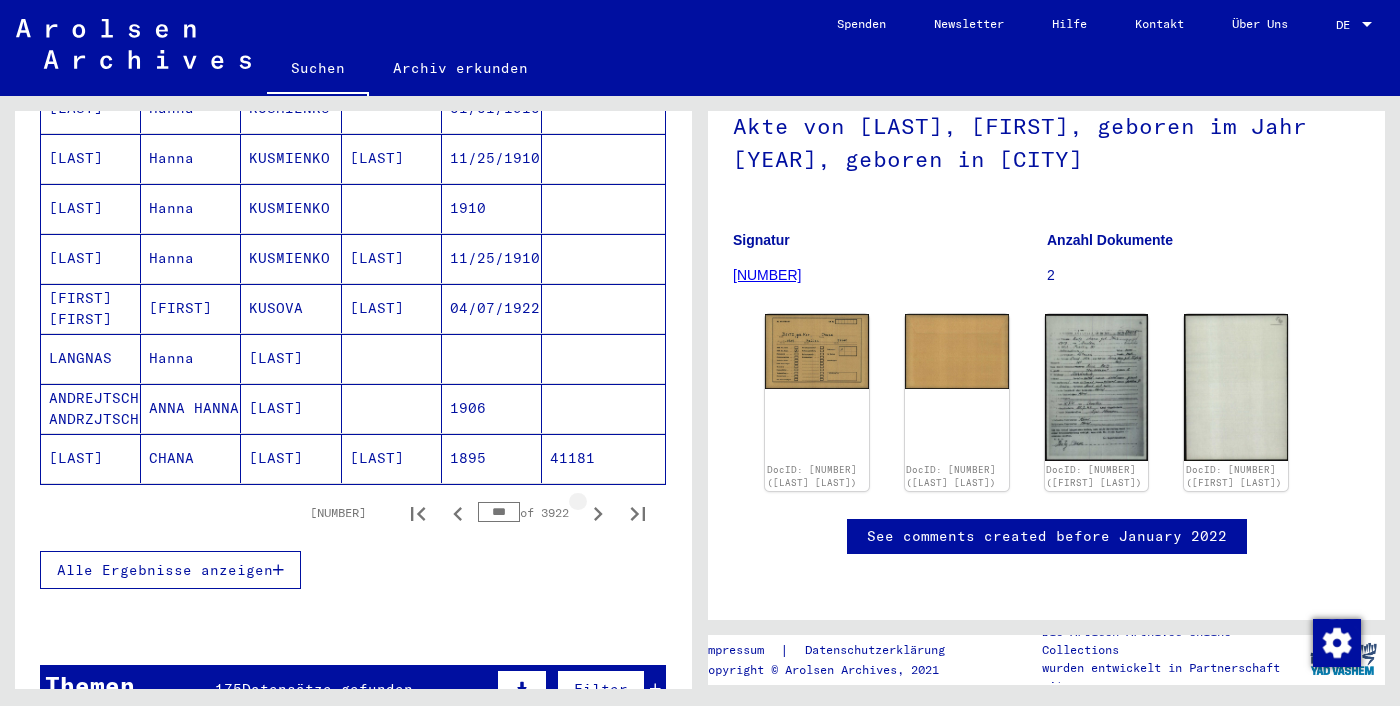 click 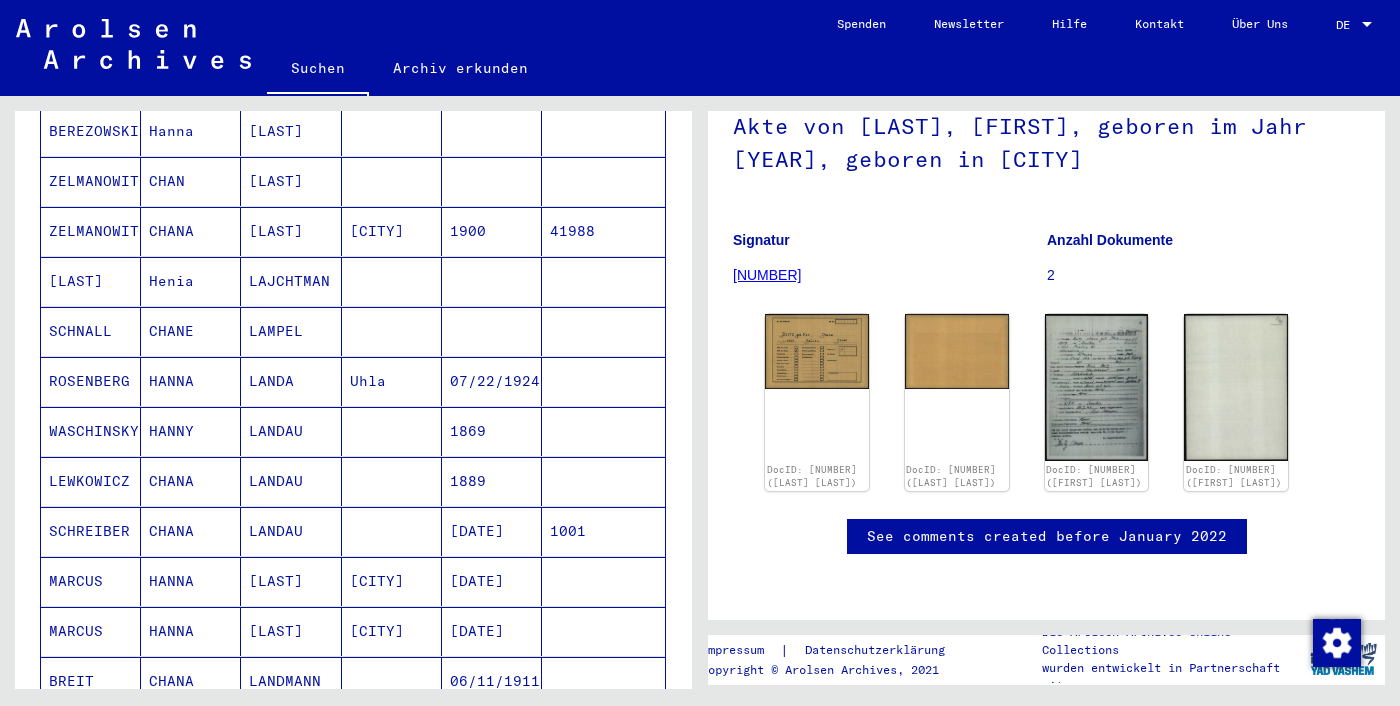 scroll, scrollTop: 922, scrollLeft: 0, axis: vertical 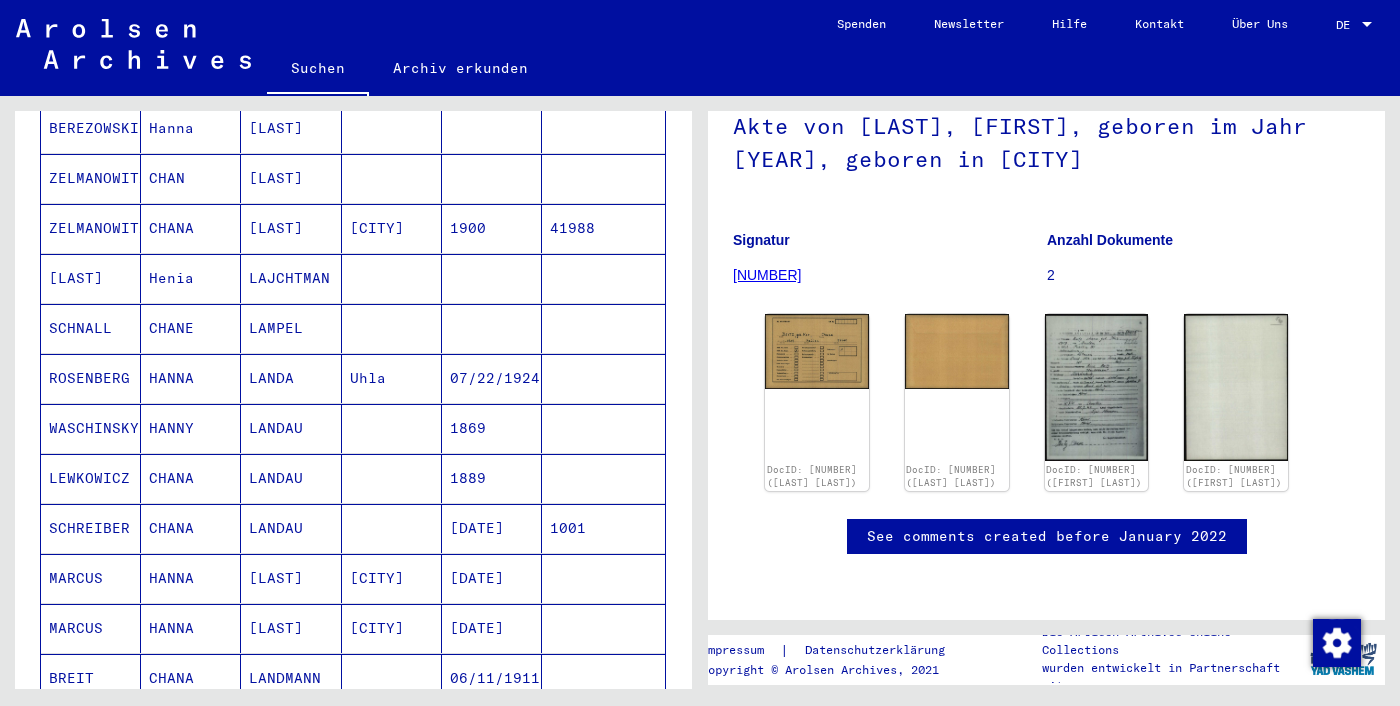 click at bounding box center [603, 528] 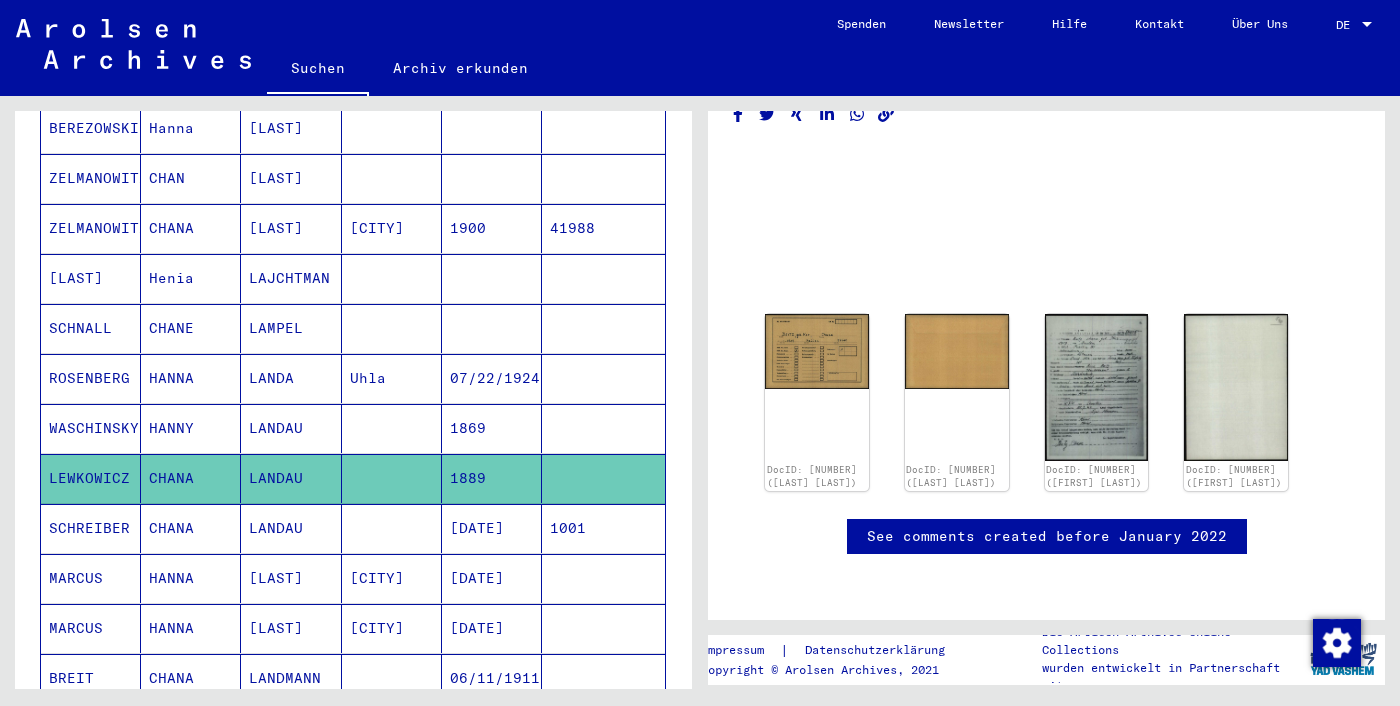 scroll, scrollTop: 0, scrollLeft: 0, axis: both 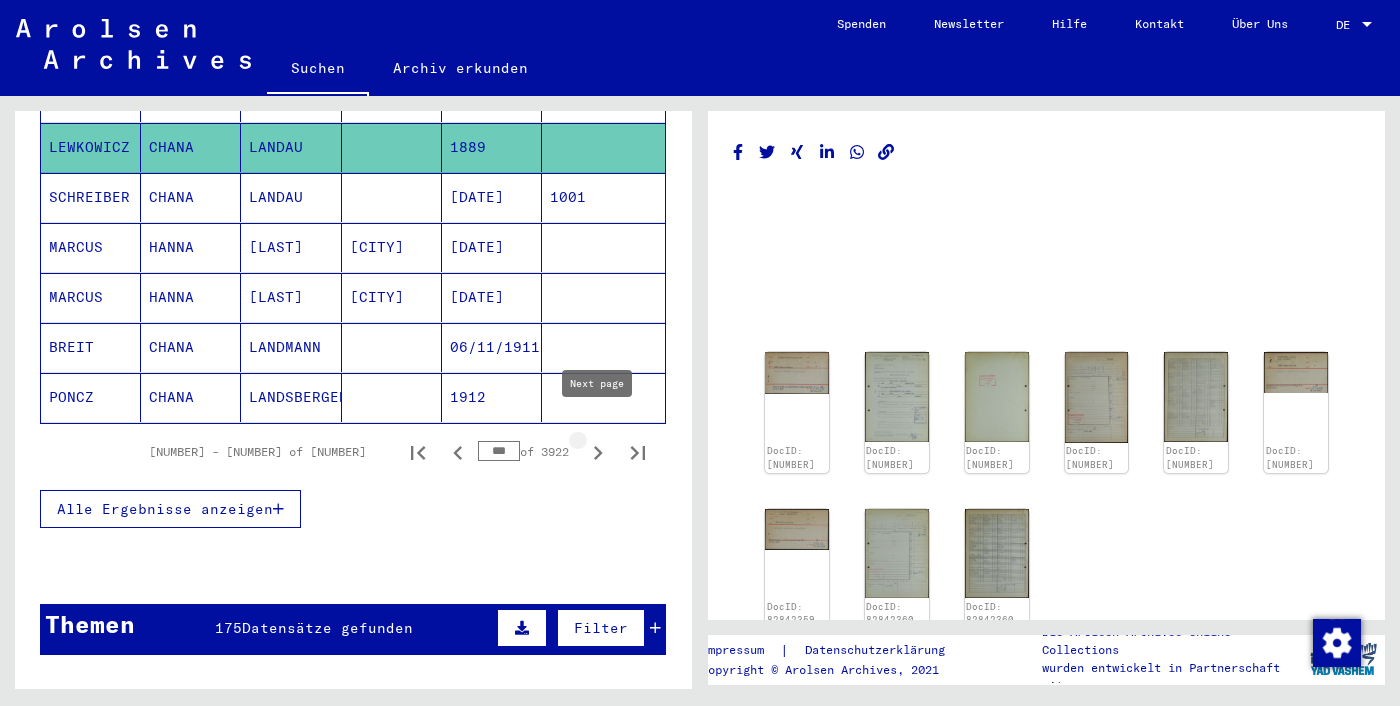 click 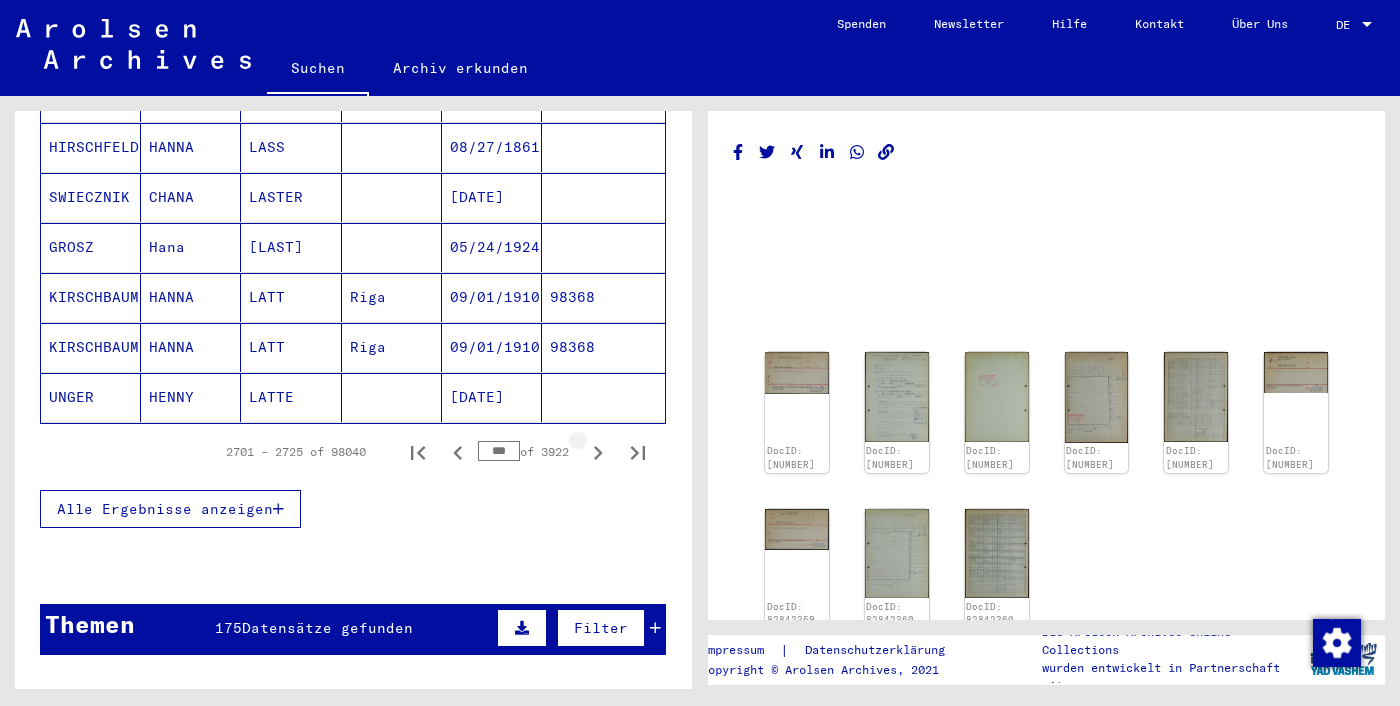click 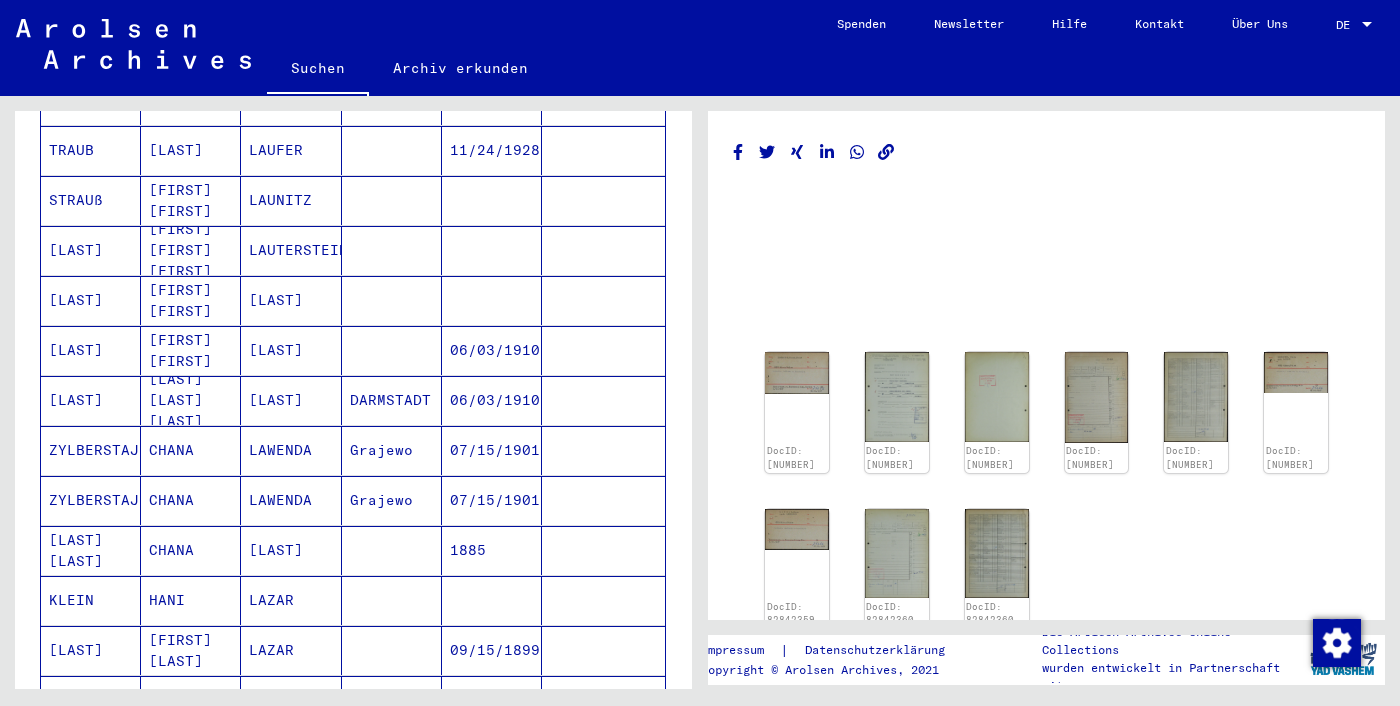scroll, scrollTop: 653, scrollLeft: 0, axis: vertical 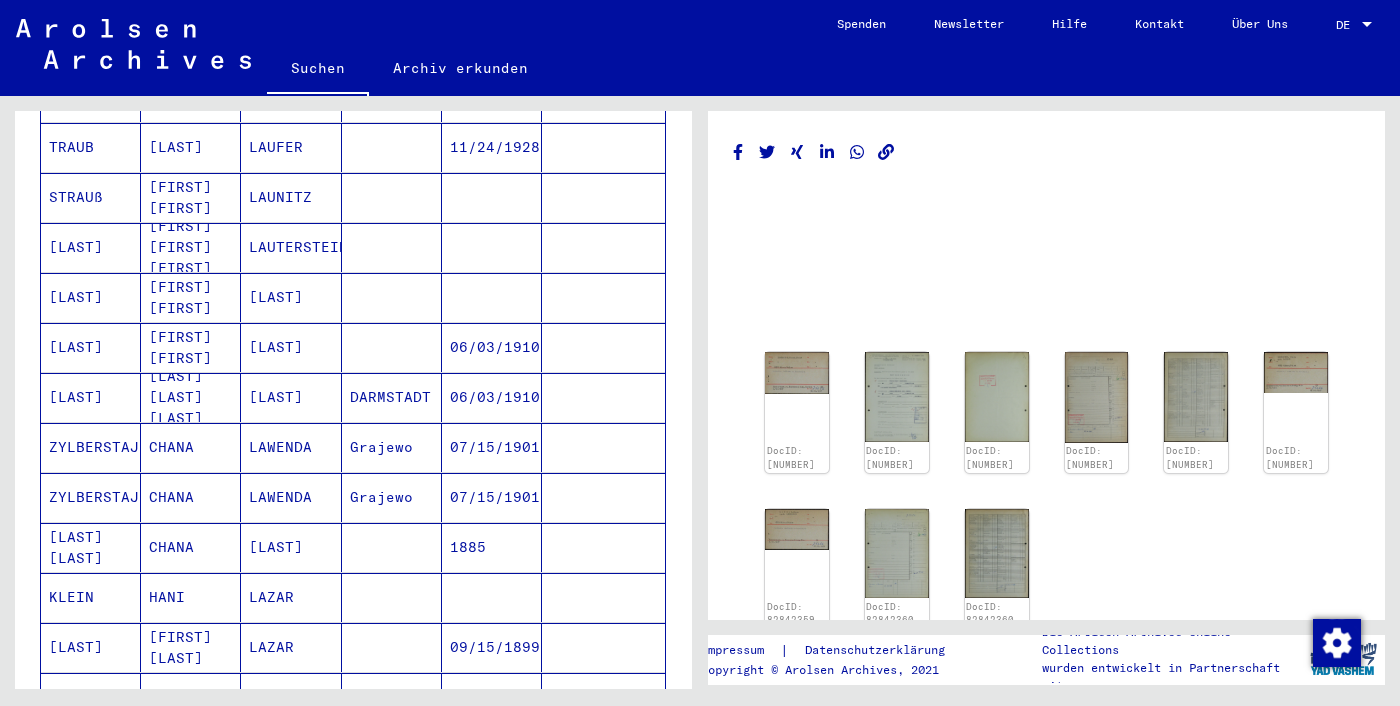 click at bounding box center [492, 297] 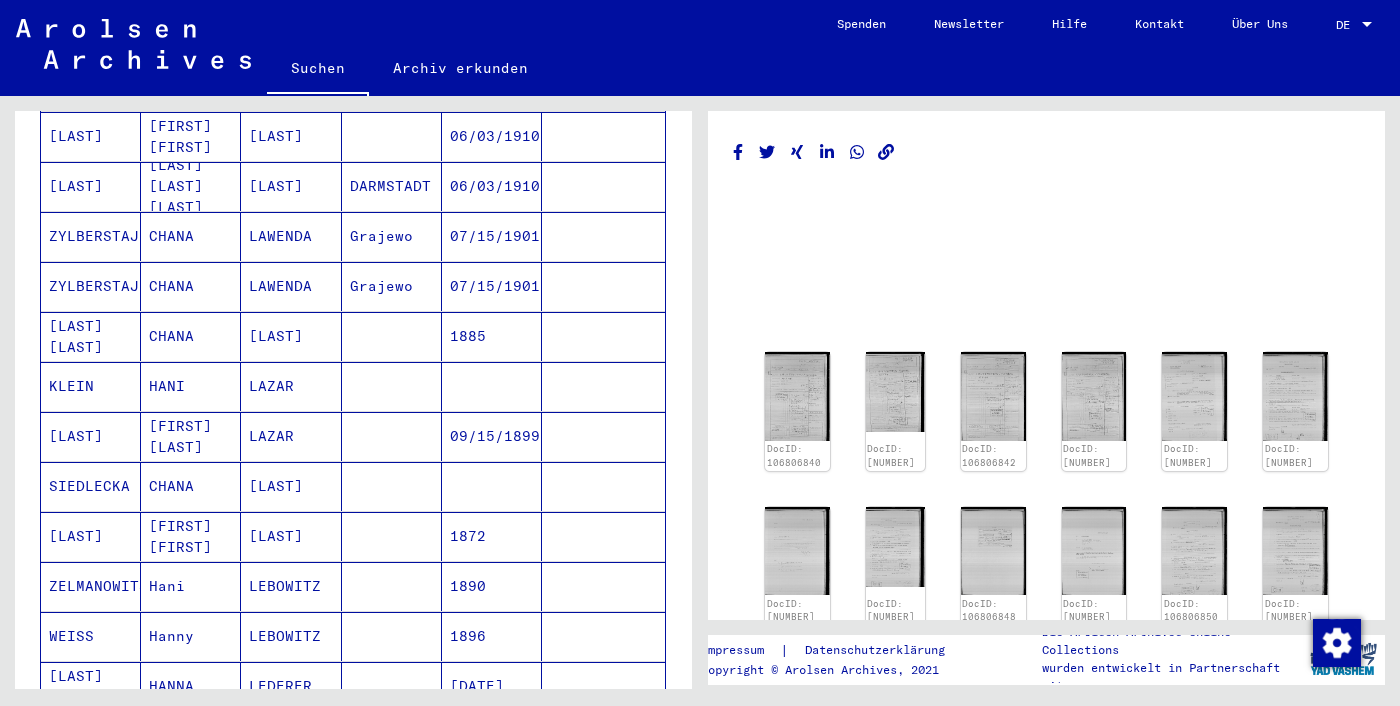 scroll, scrollTop: 882, scrollLeft: 0, axis: vertical 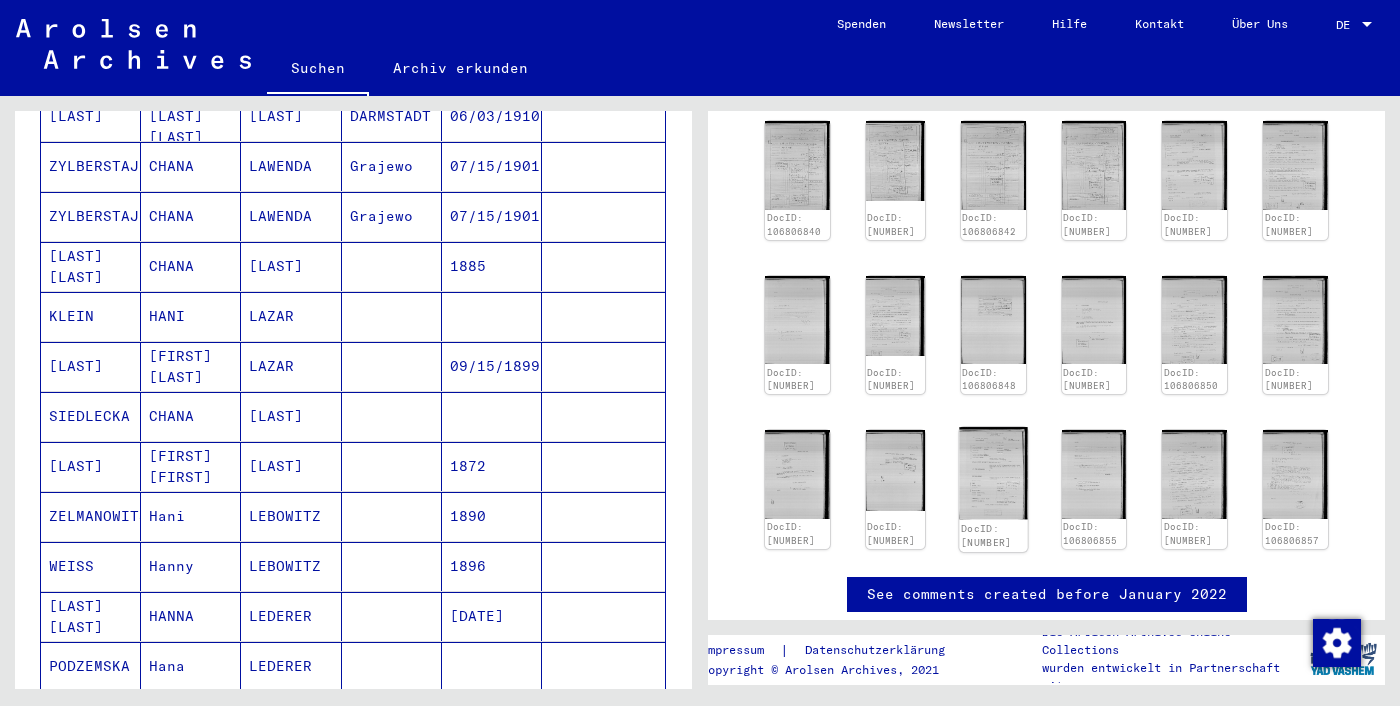click 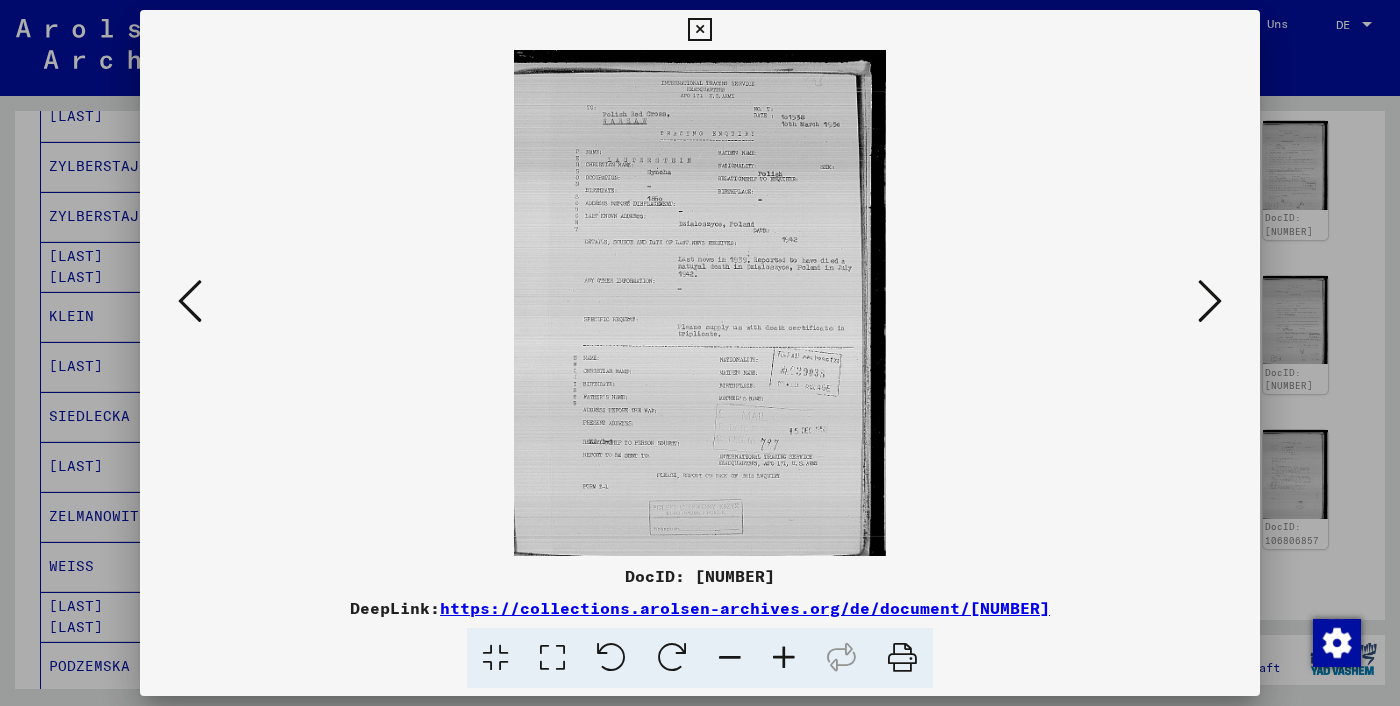 click at bounding box center [700, 353] 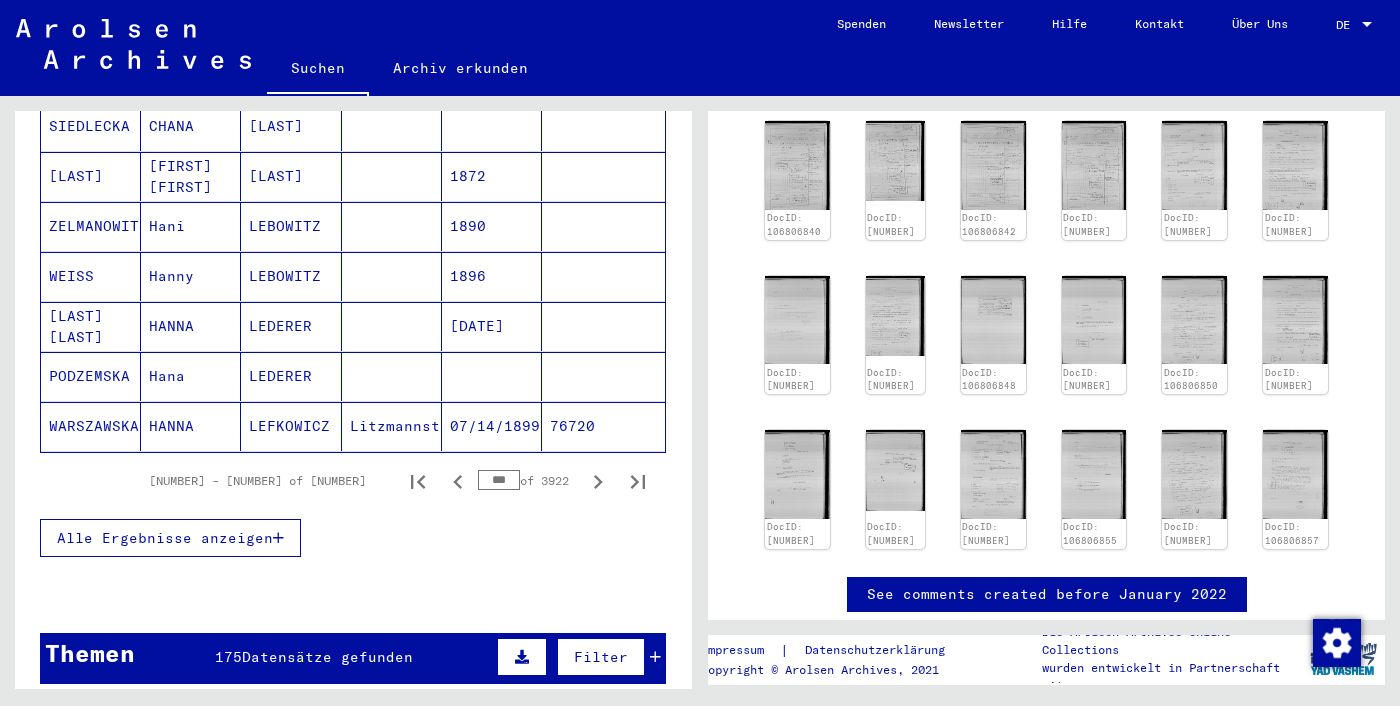 scroll, scrollTop: 1232, scrollLeft: 0, axis: vertical 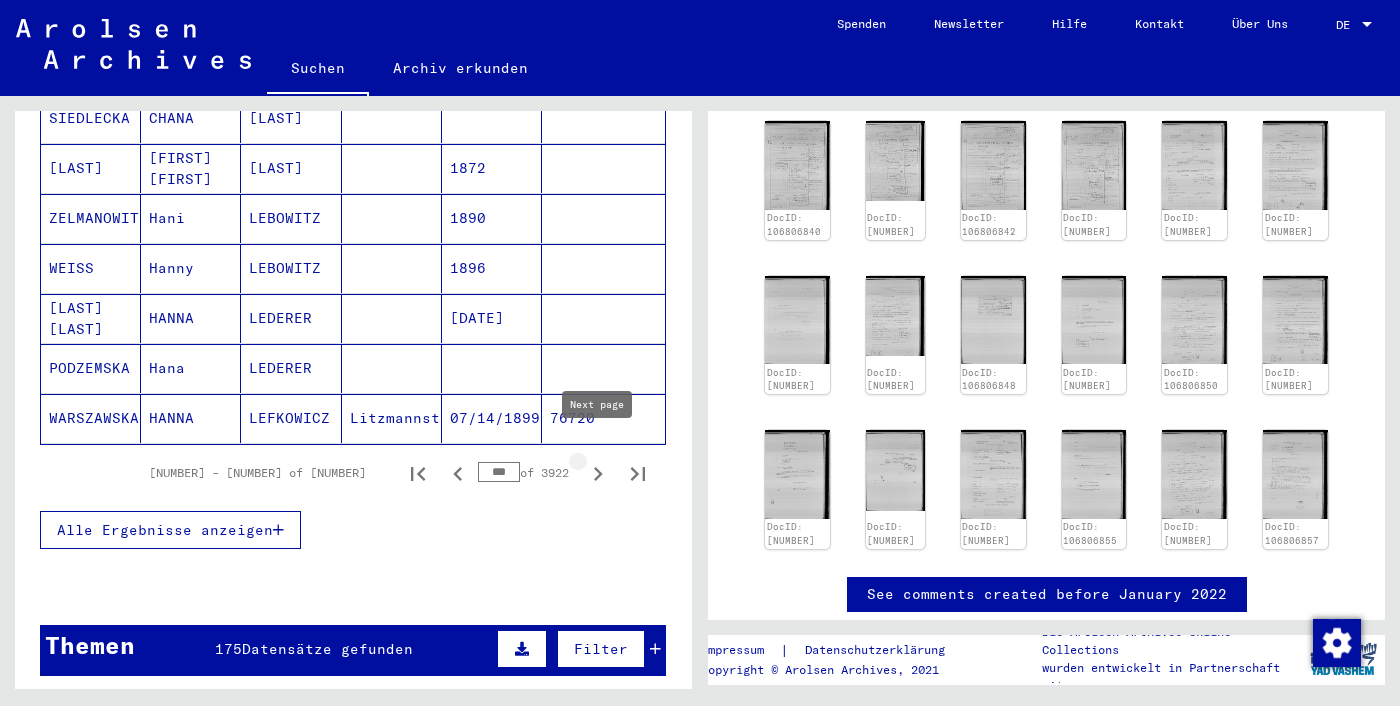 click 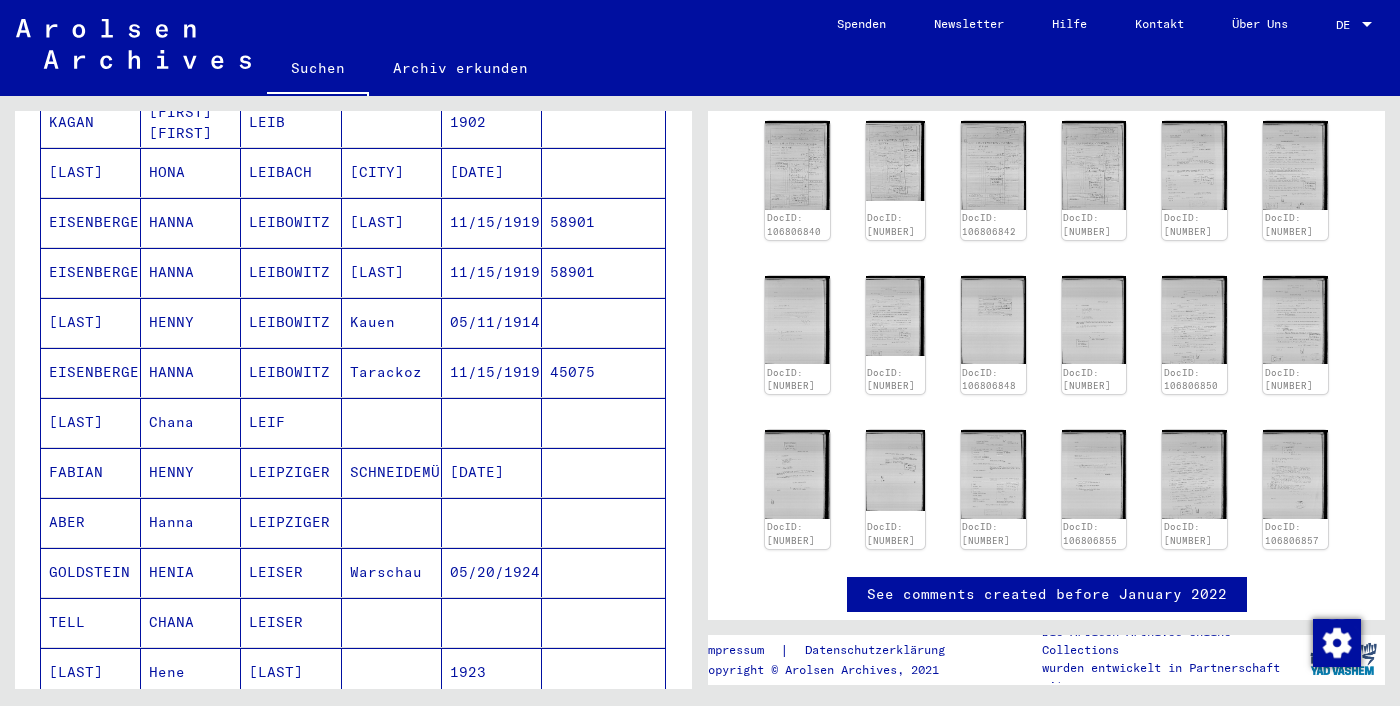 scroll, scrollTop: 521, scrollLeft: 0, axis: vertical 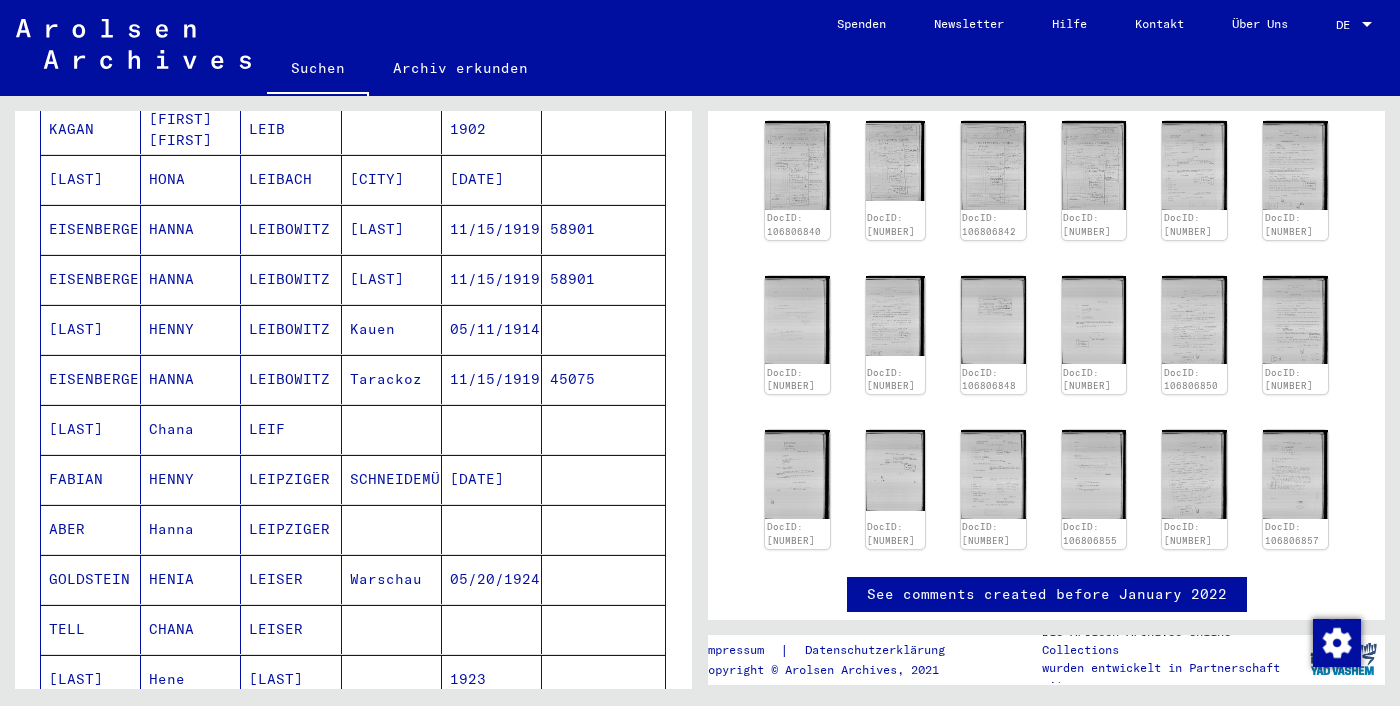 click at bounding box center [603, 529] 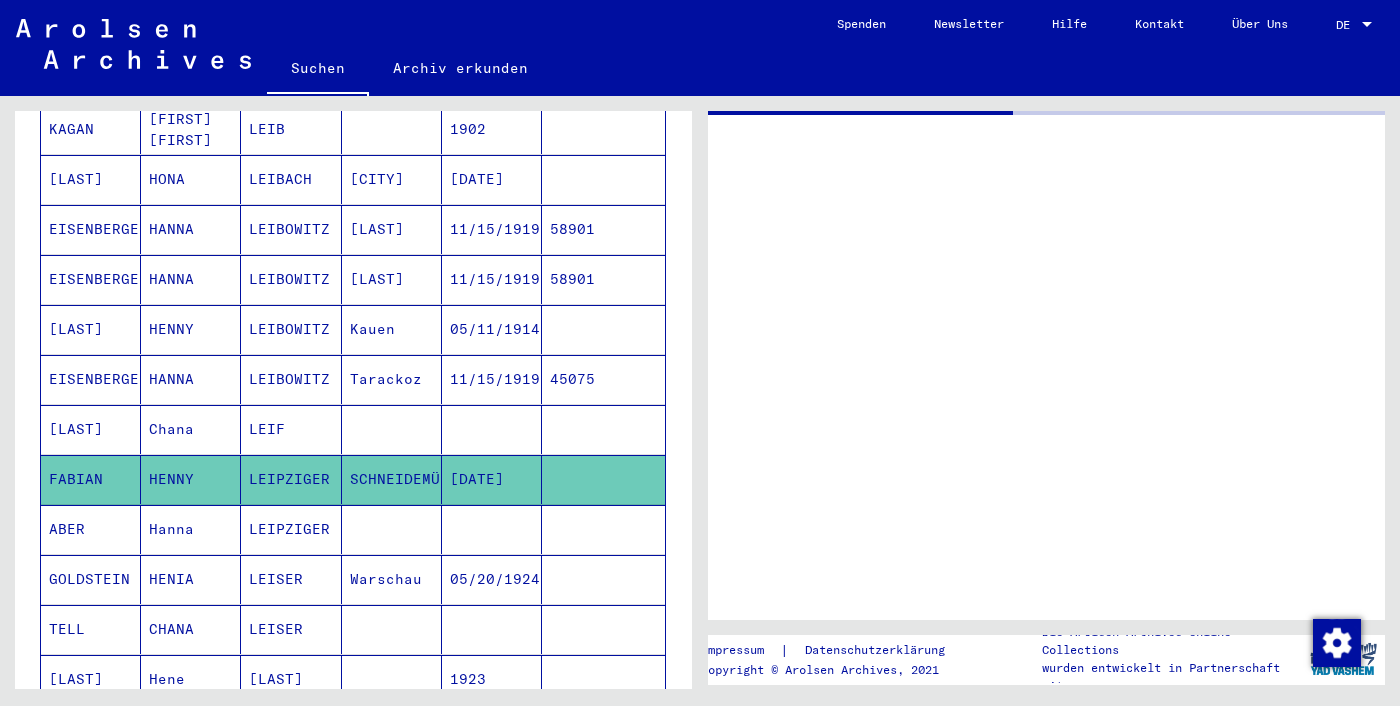 scroll, scrollTop: 0, scrollLeft: 0, axis: both 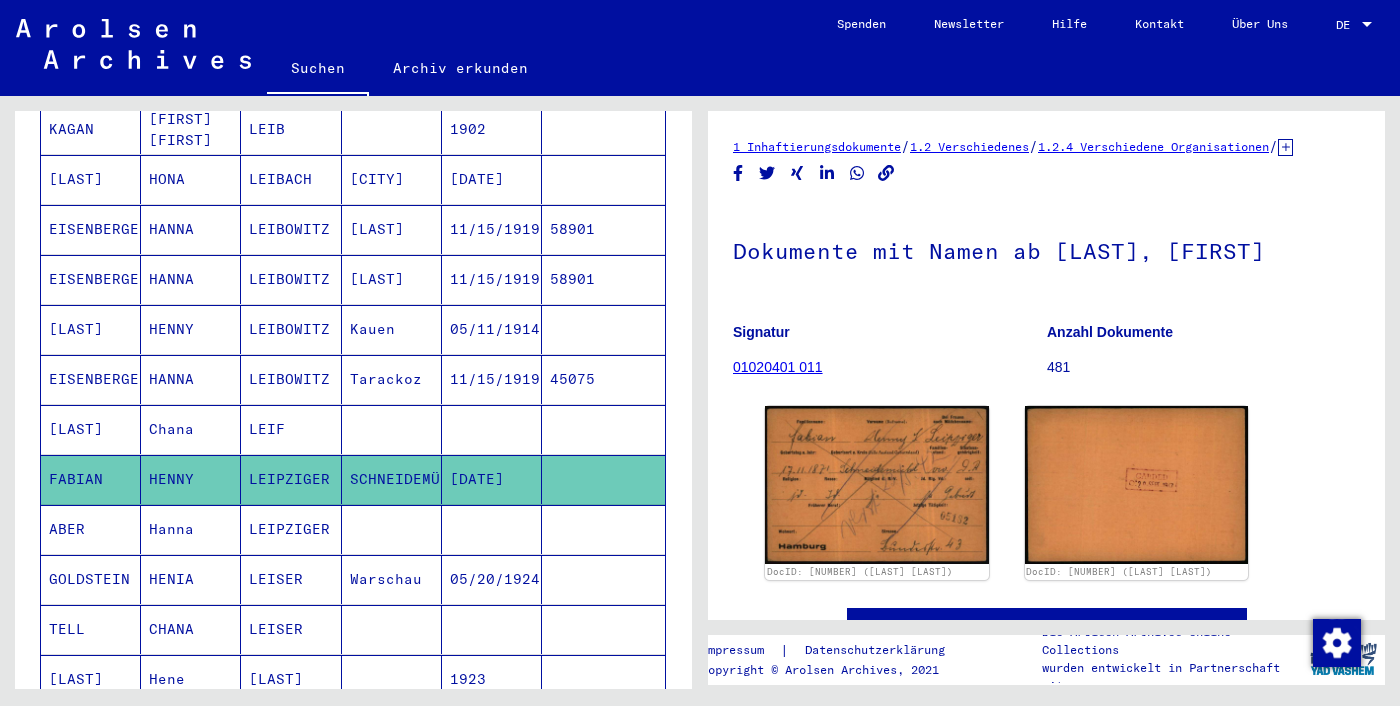 click at bounding box center (603, 579) 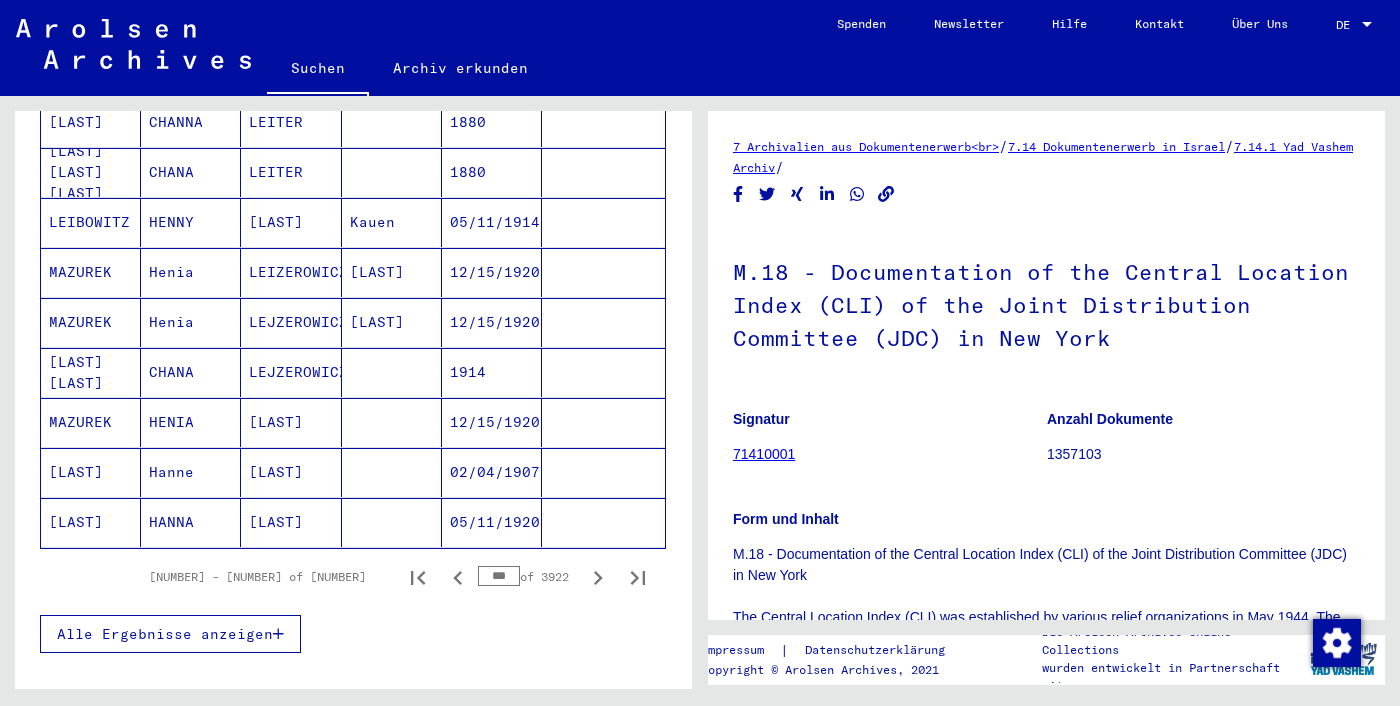 scroll, scrollTop: 1151, scrollLeft: 0, axis: vertical 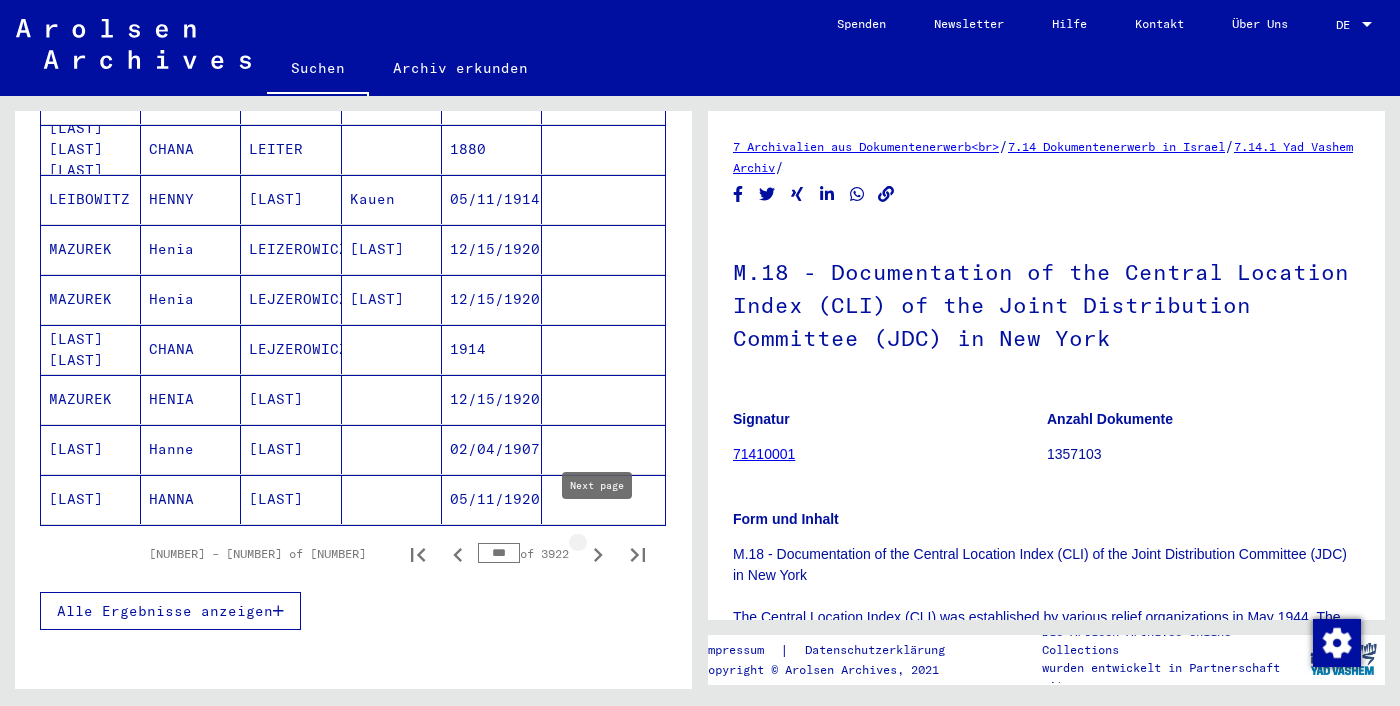 click 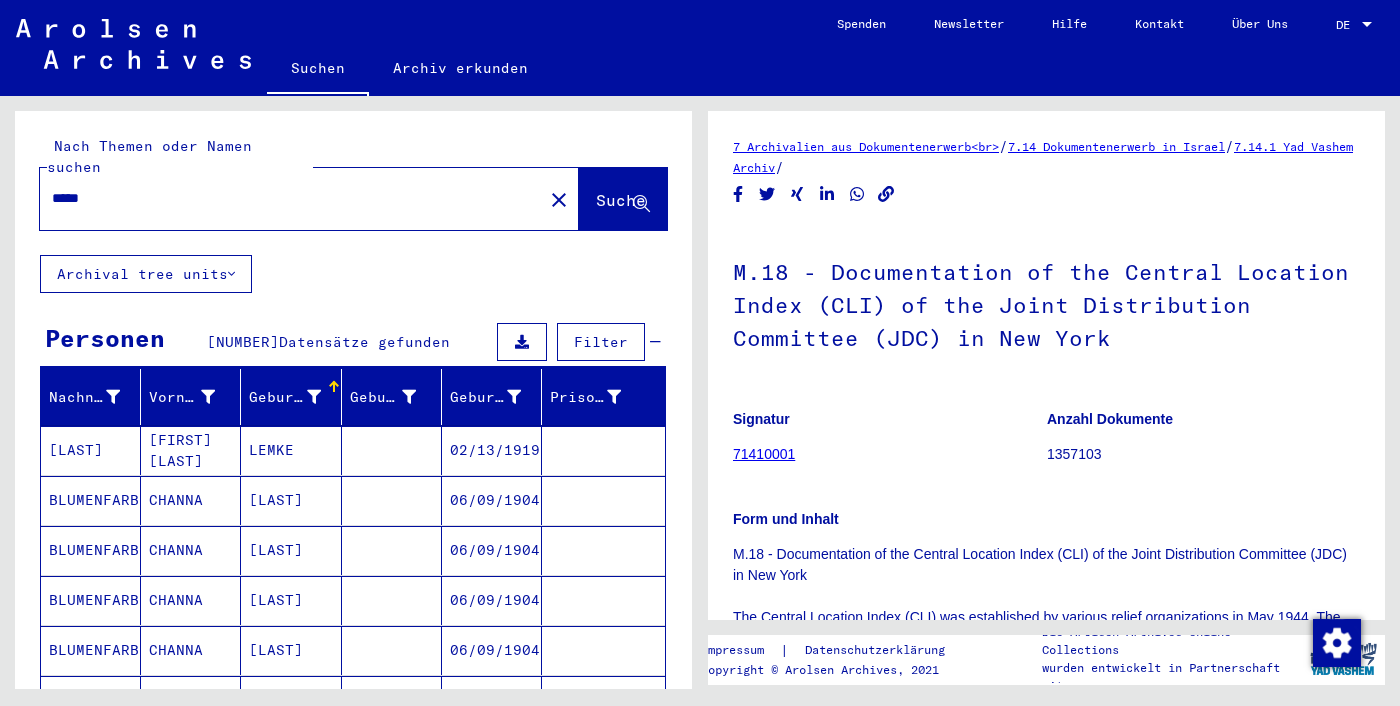 scroll, scrollTop: 12, scrollLeft: 0, axis: vertical 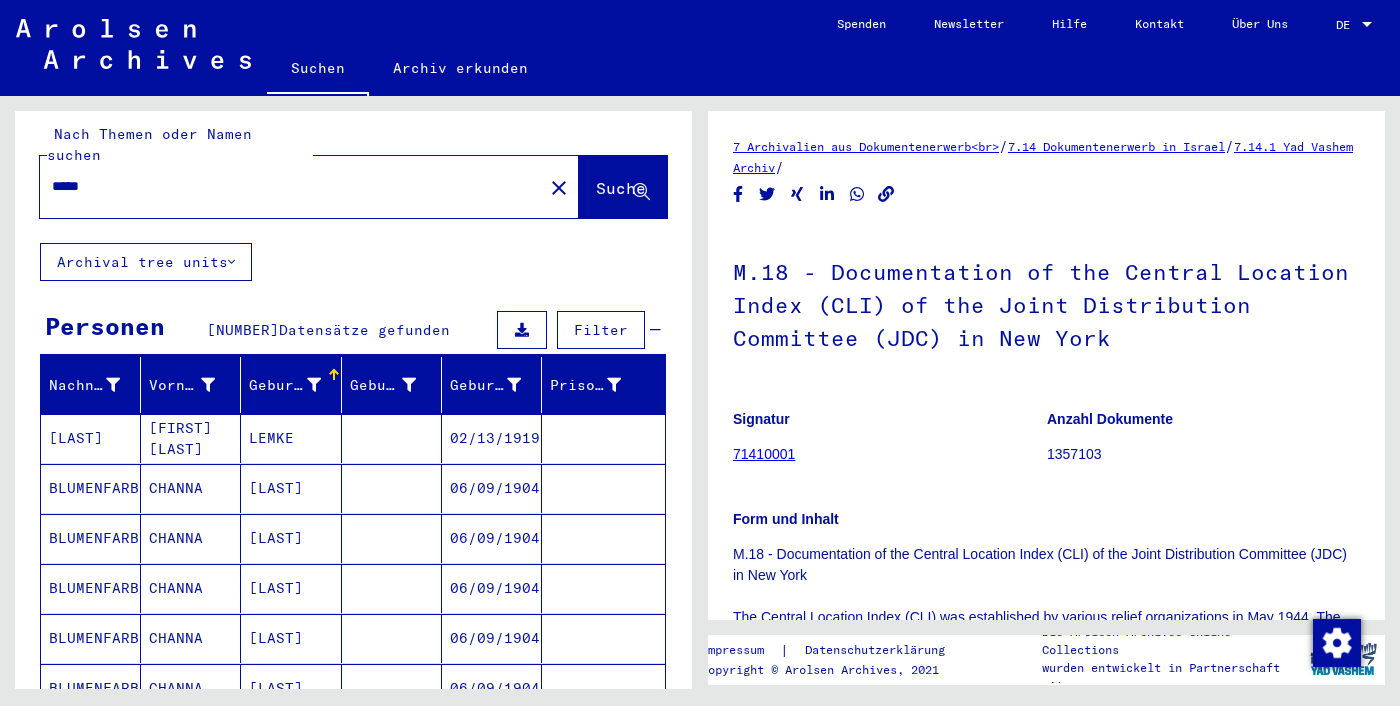 click on "*****" 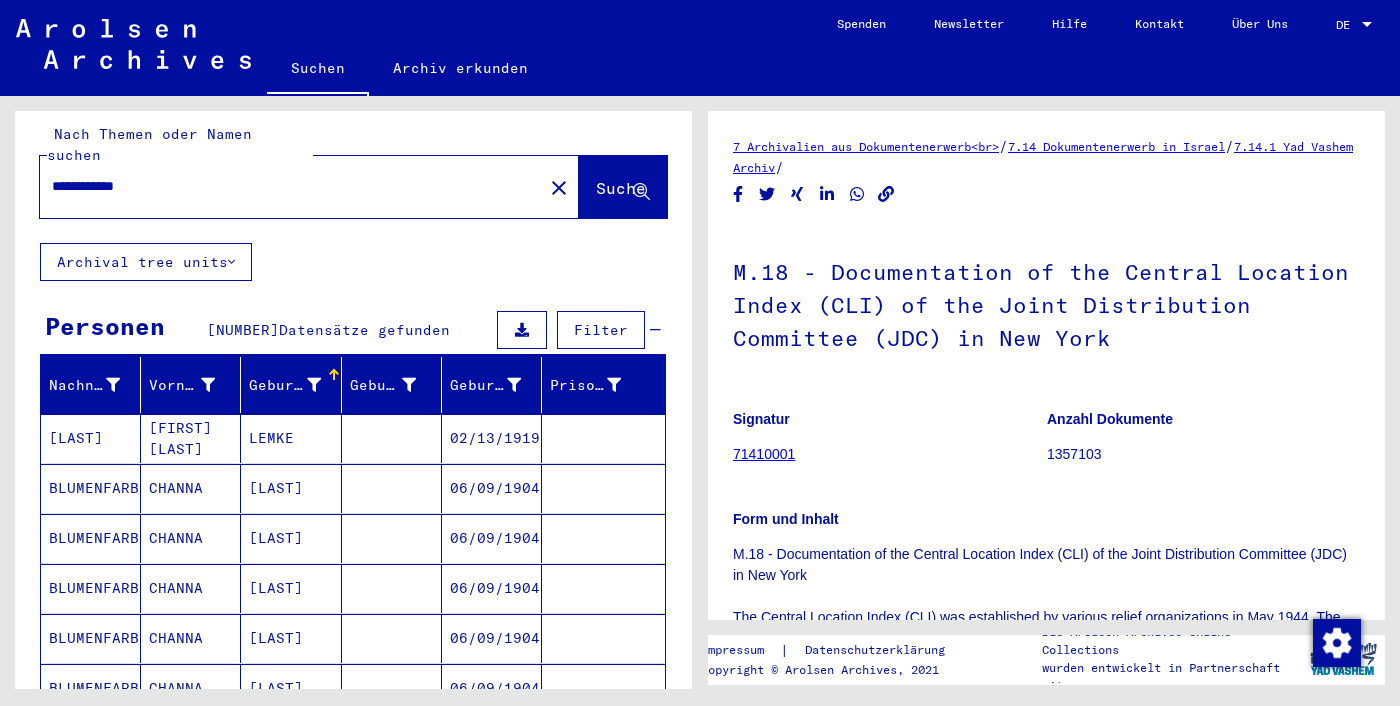 type on "**********" 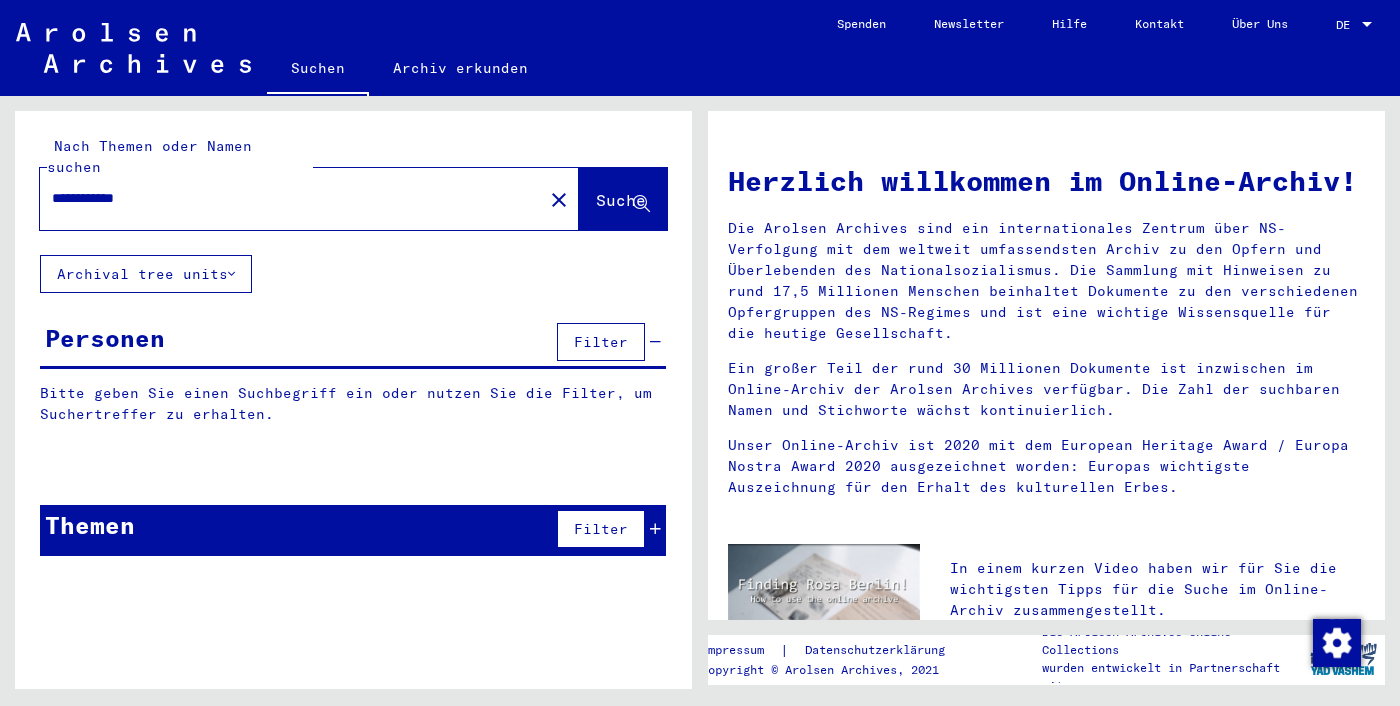 scroll, scrollTop: 0, scrollLeft: 0, axis: both 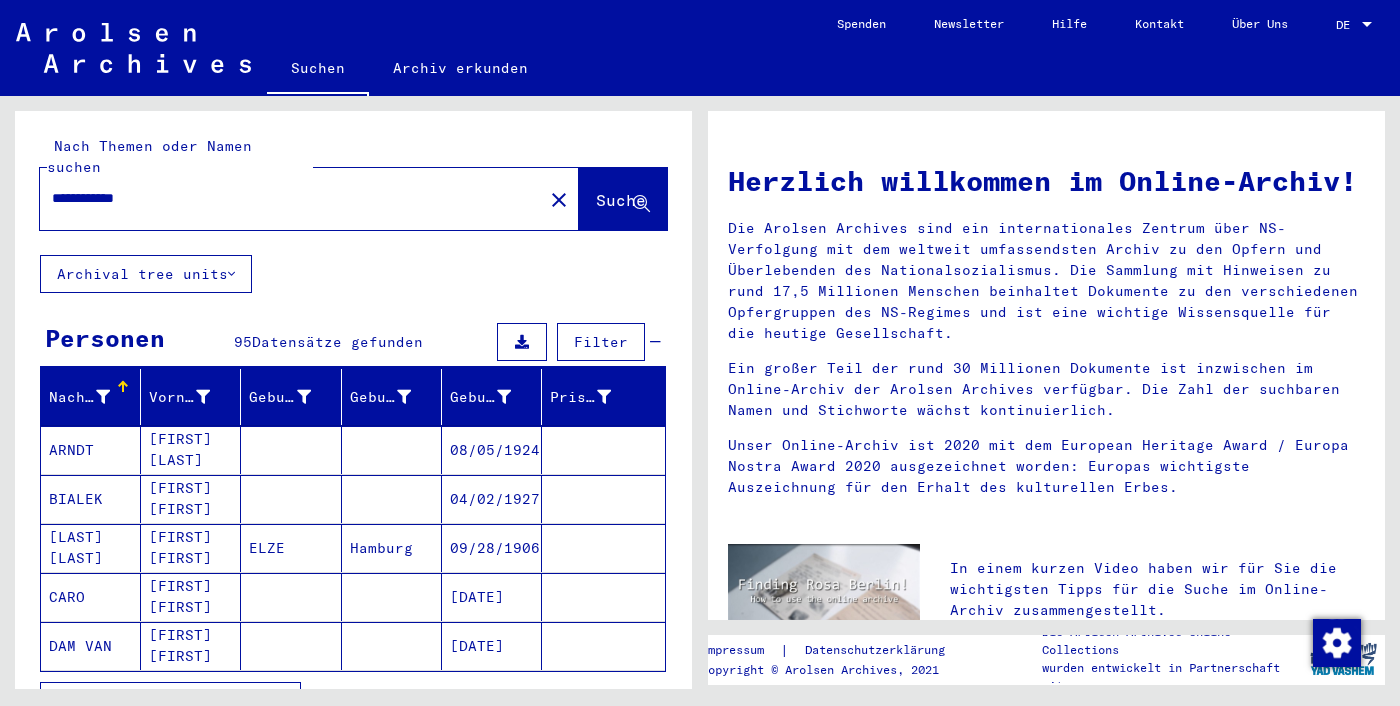 click on "08/05/1924" at bounding box center (492, 499) 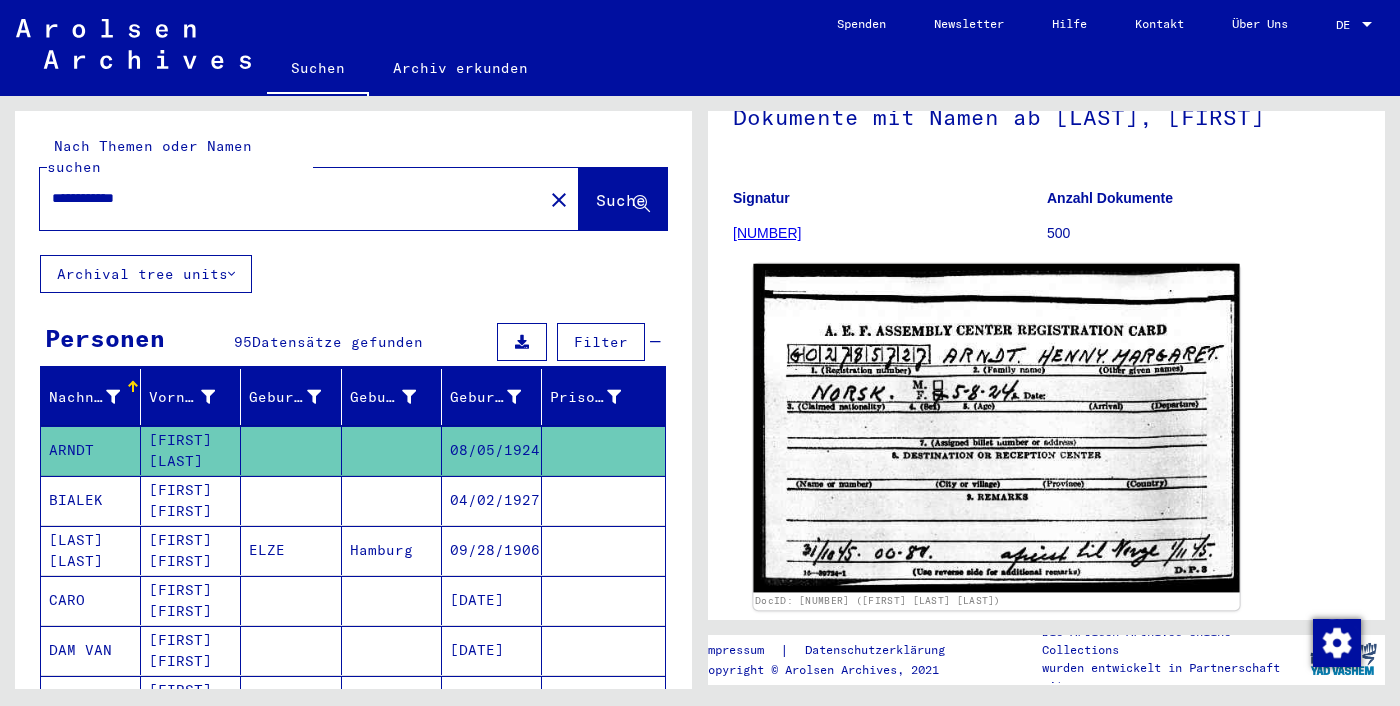 scroll, scrollTop: 177, scrollLeft: 0, axis: vertical 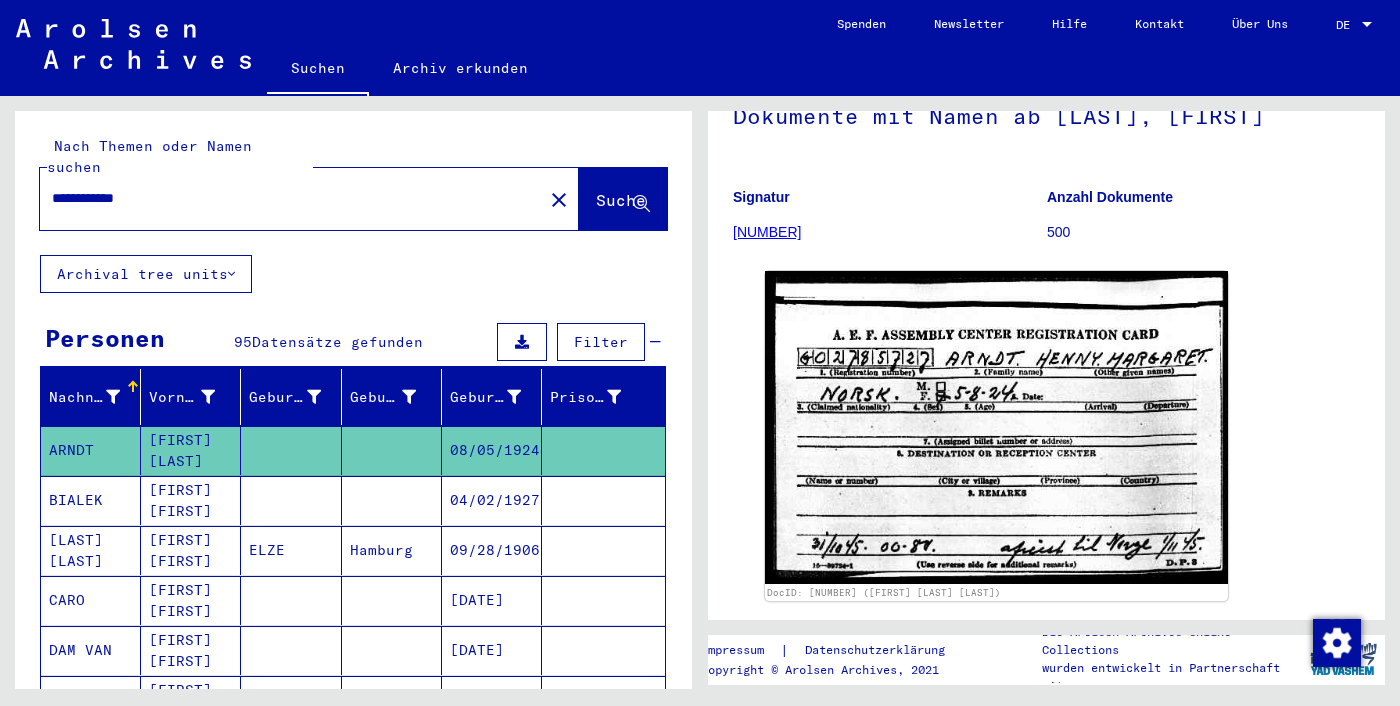 click on "04/02/1927" at bounding box center [492, 550] 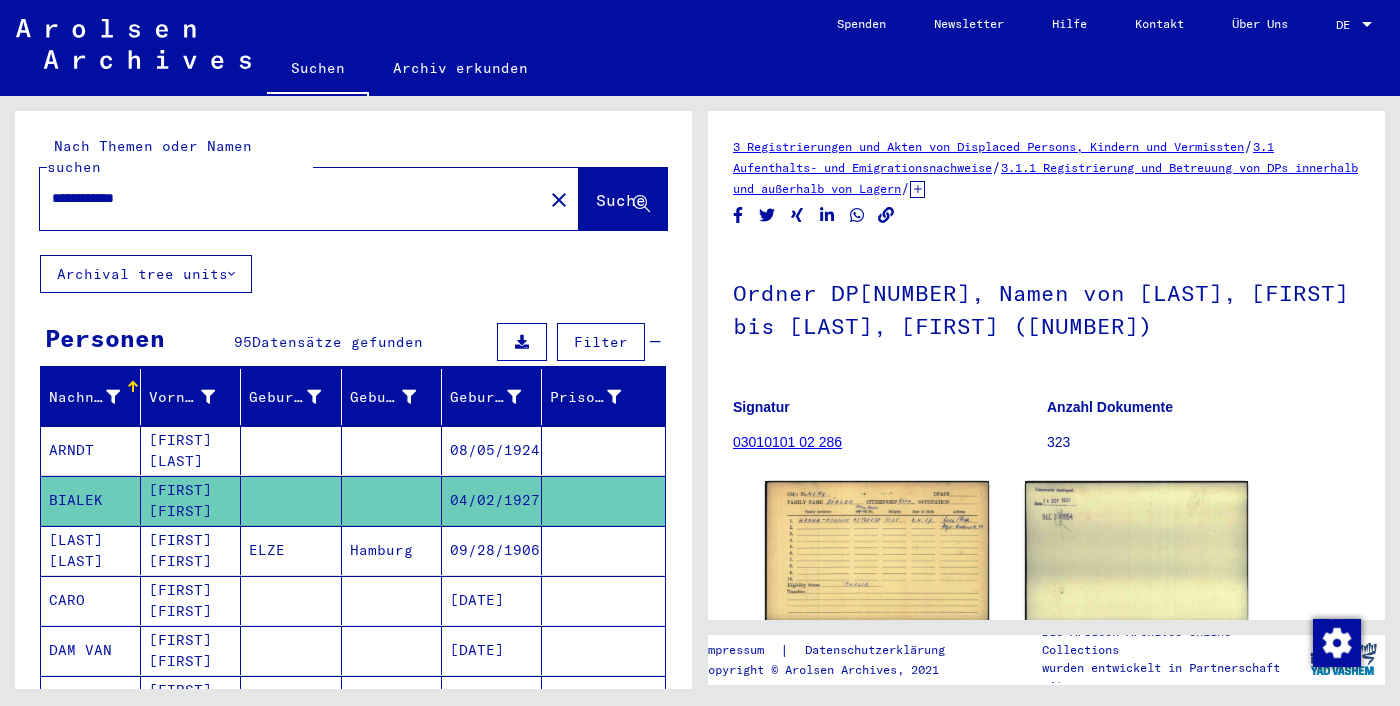 click on "09/28/1906" at bounding box center (492, 600) 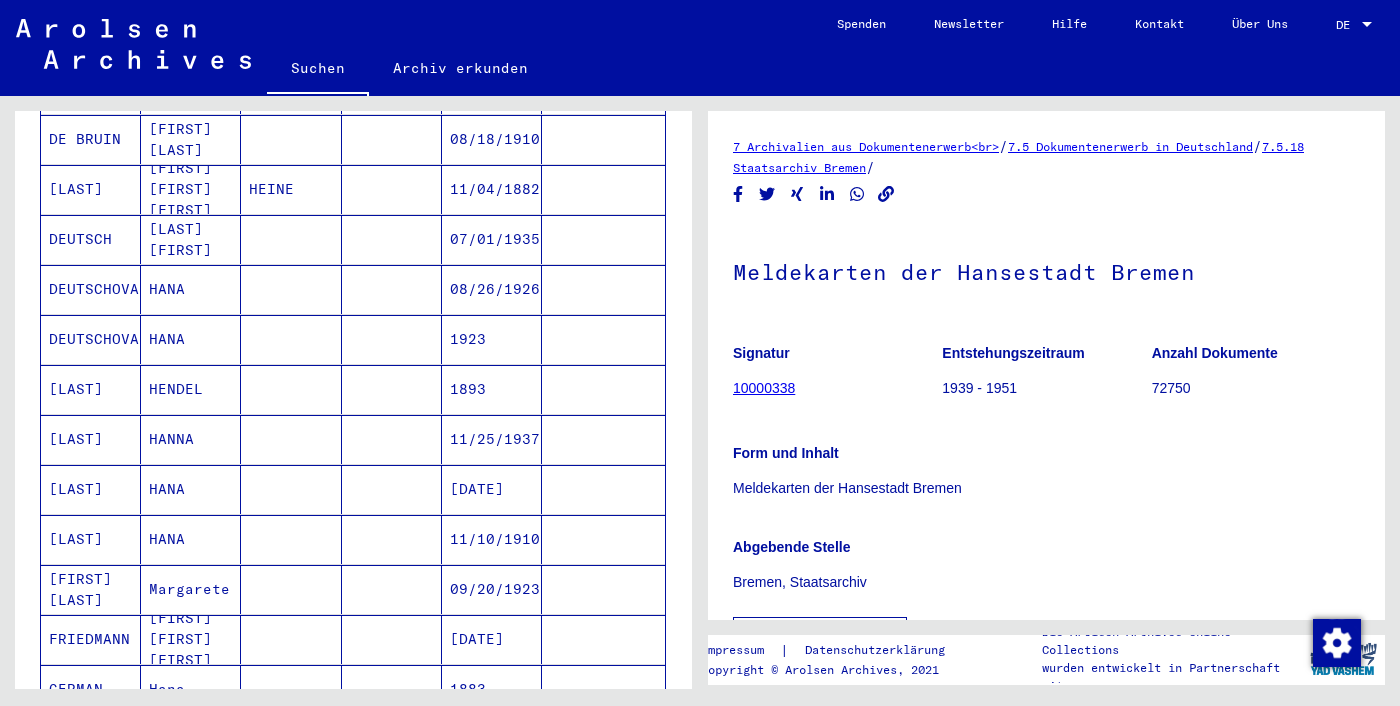 scroll, scrollTop: 756, scrollLeft: 0, axis: vertical 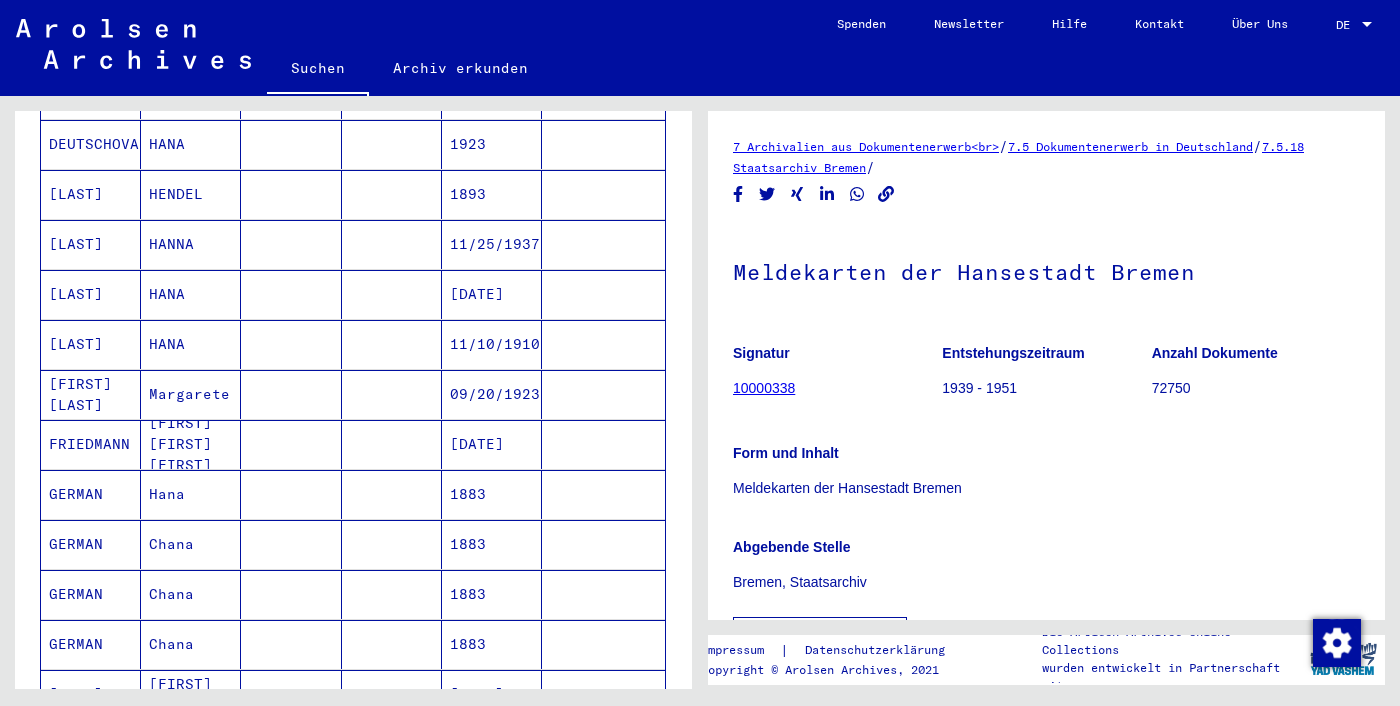 click at bounding box center (603, 444) 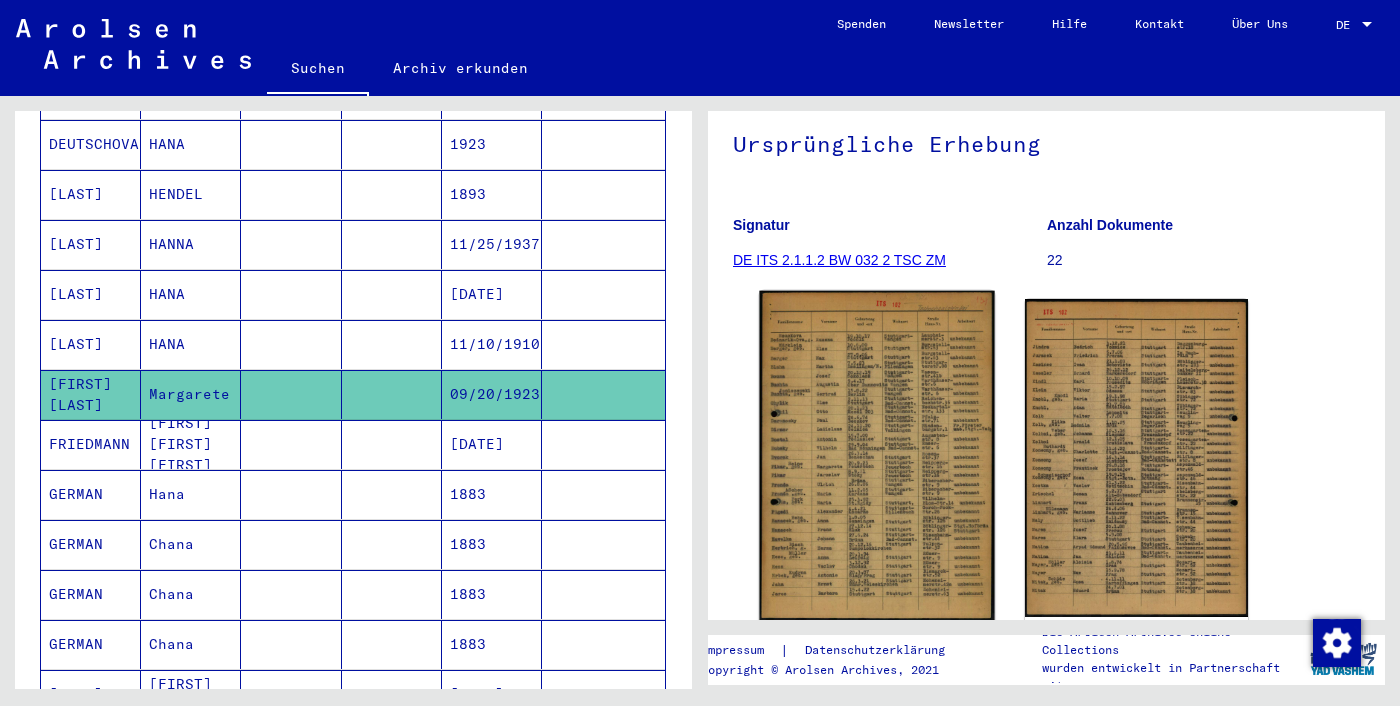 scroll, scrollTop: 170, scrollLeft: 0, axis: vertical 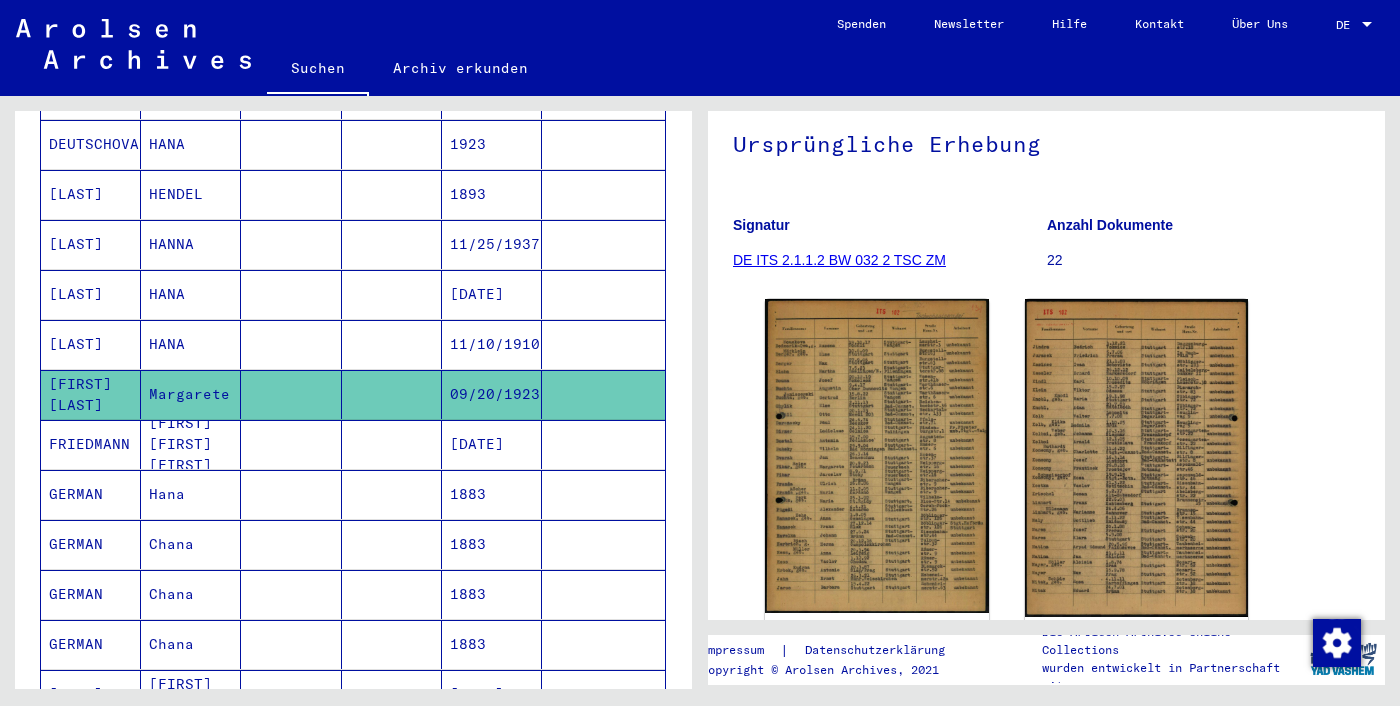 click at bounding box center [392, 494] 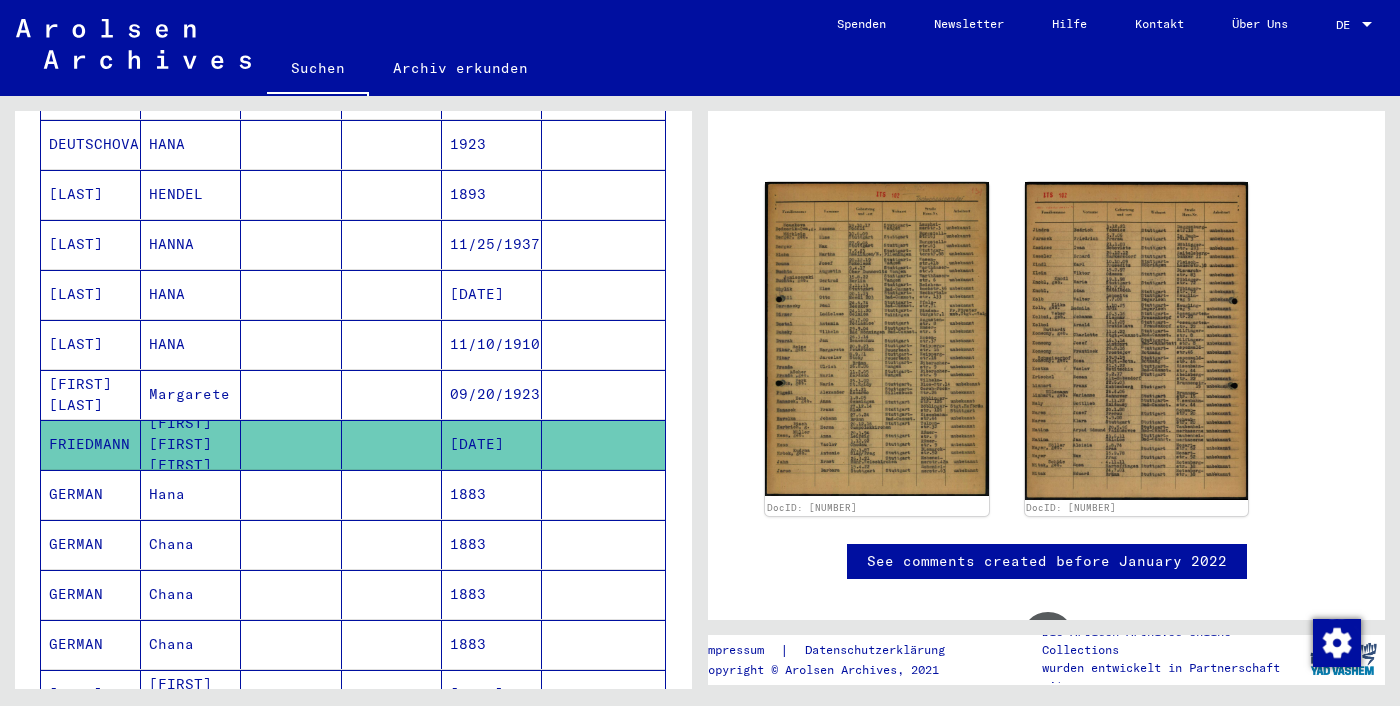 scroll, scrollTop: 86, scrollLeft: 0, axis: vertical 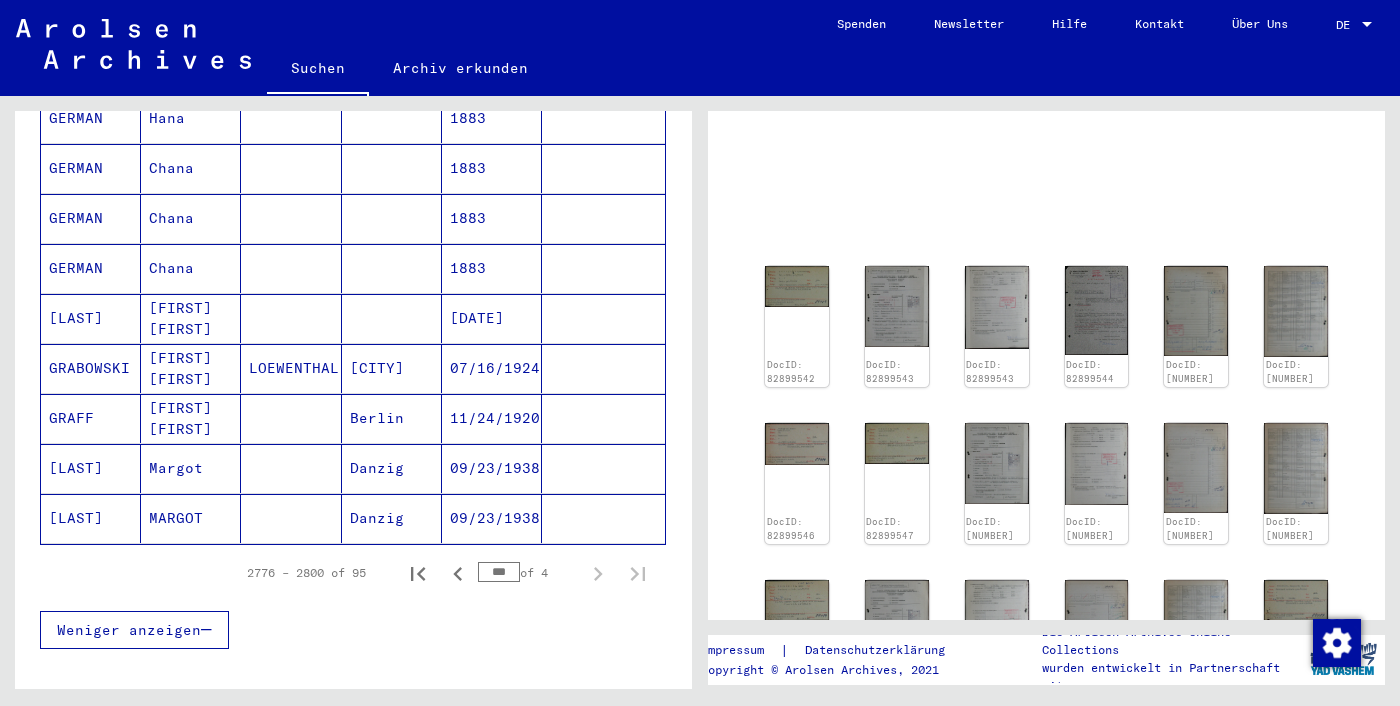click on "09/23/1938" at bounding box center [492, 518] 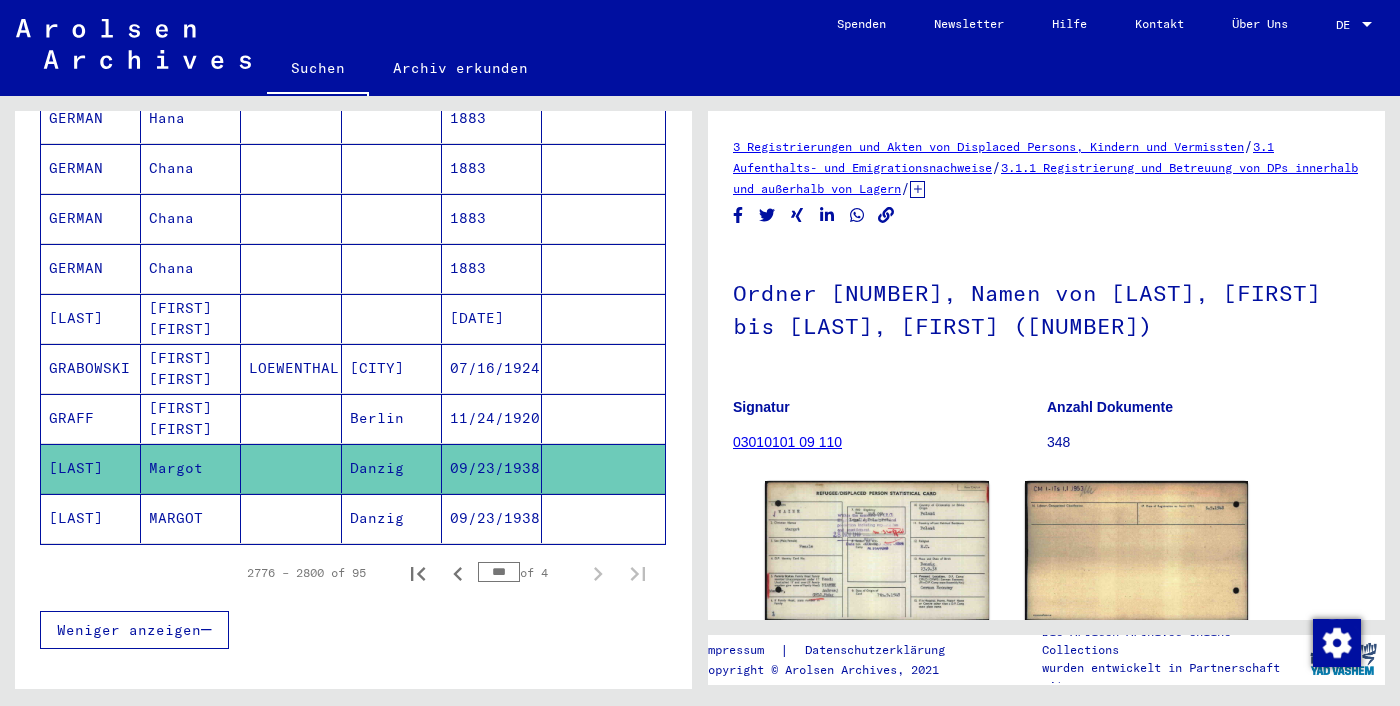 click on "09/23/1938" 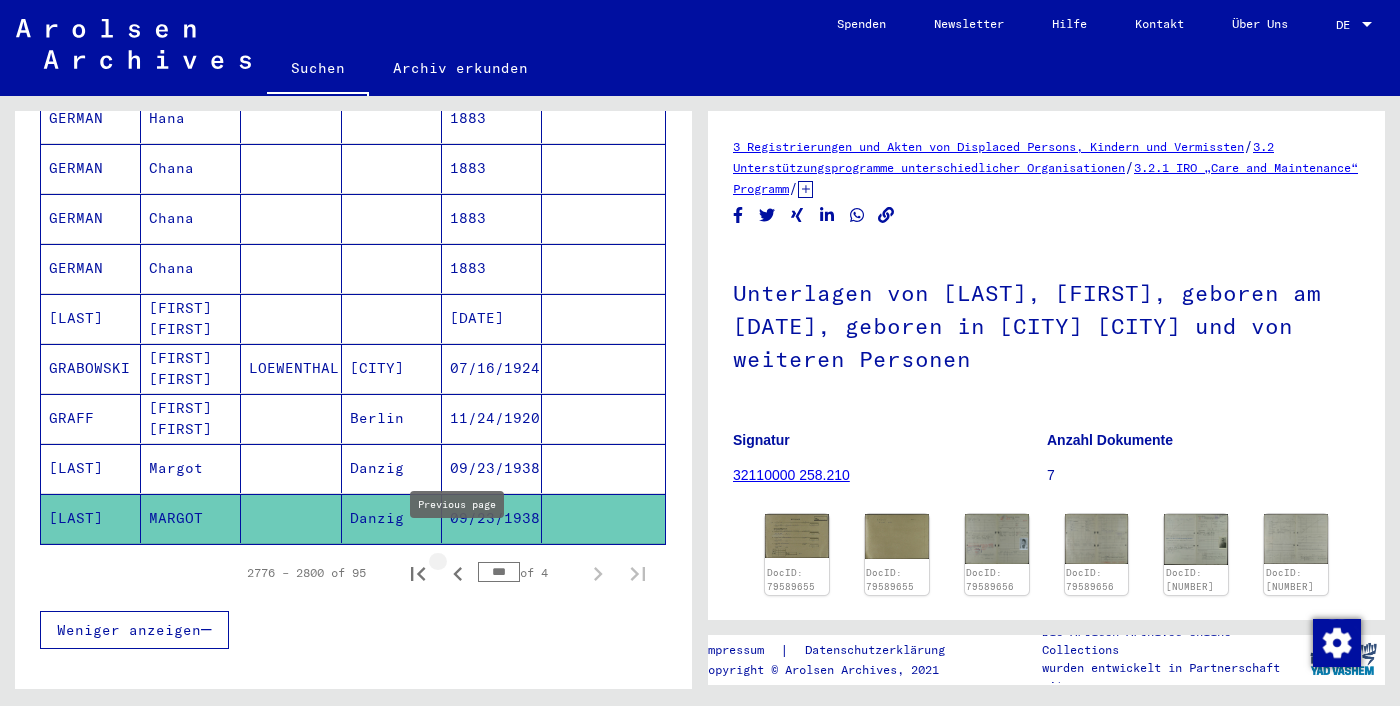 click 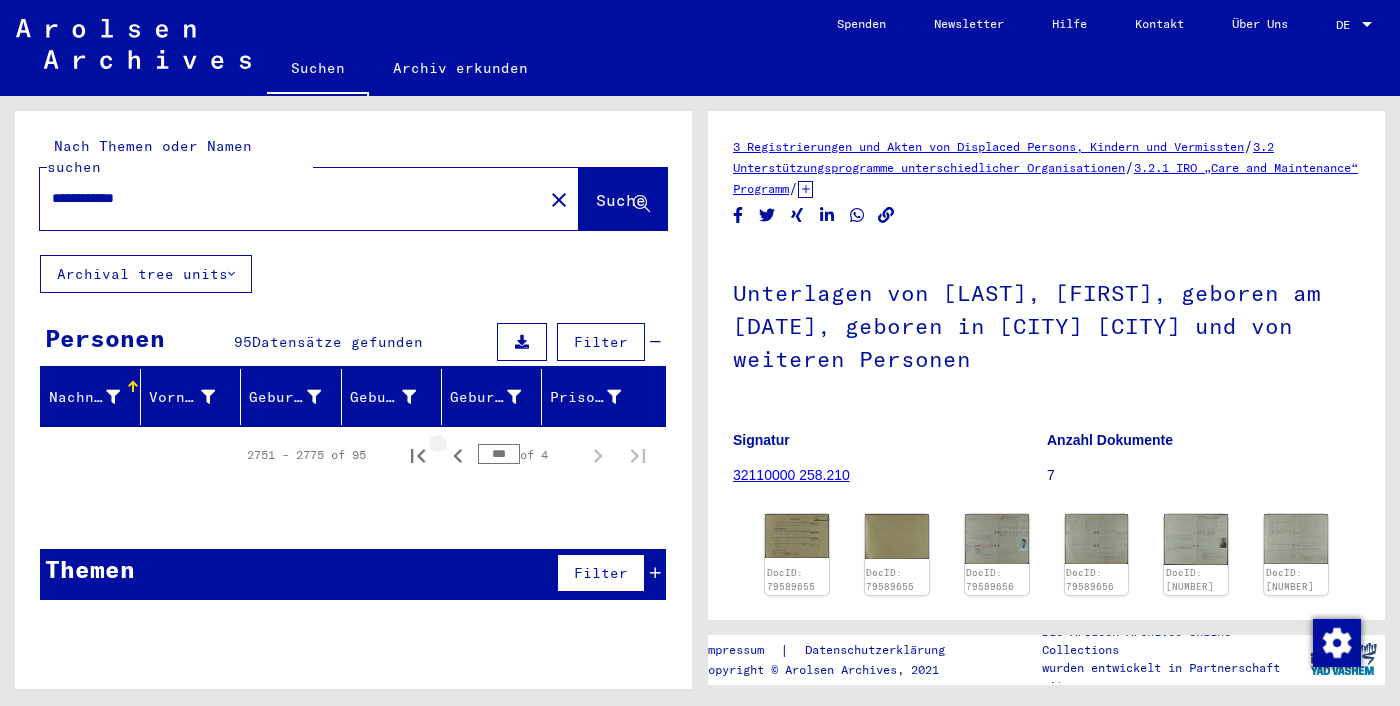 click on "**********" 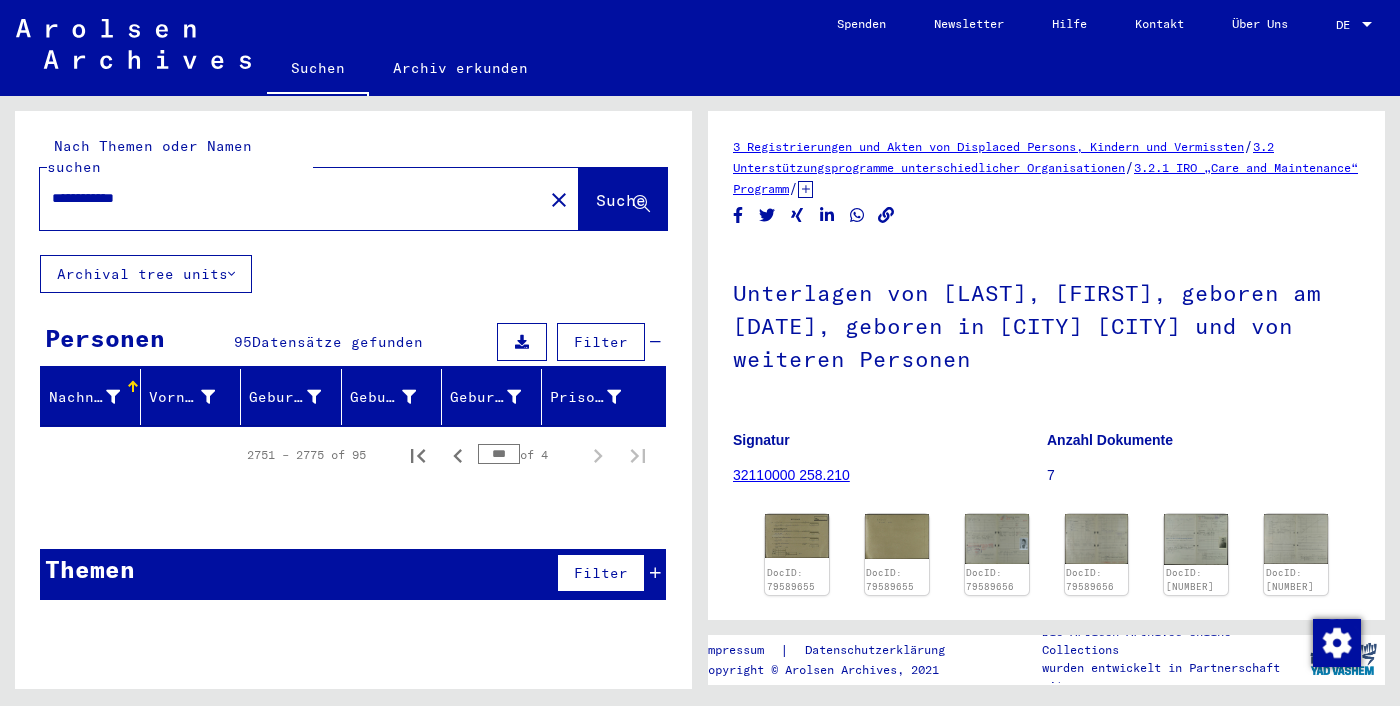 click on "**********" 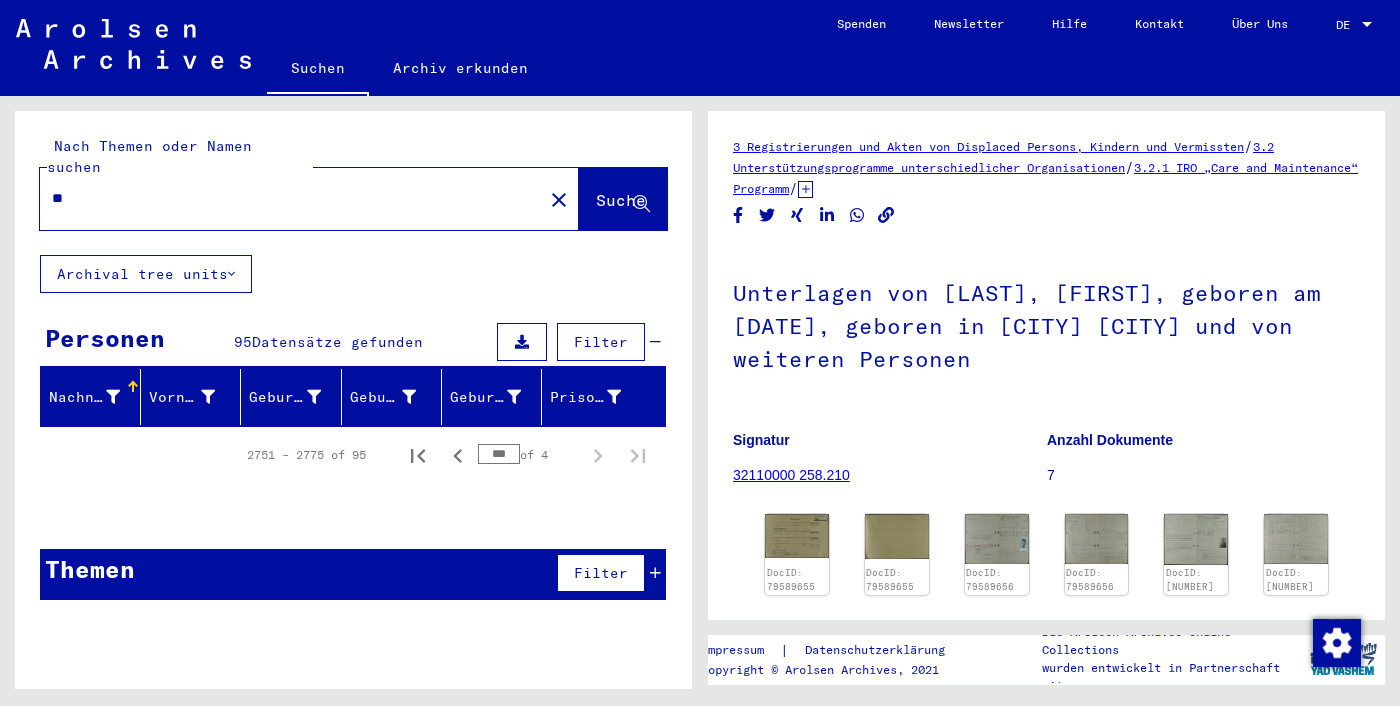type on "*" 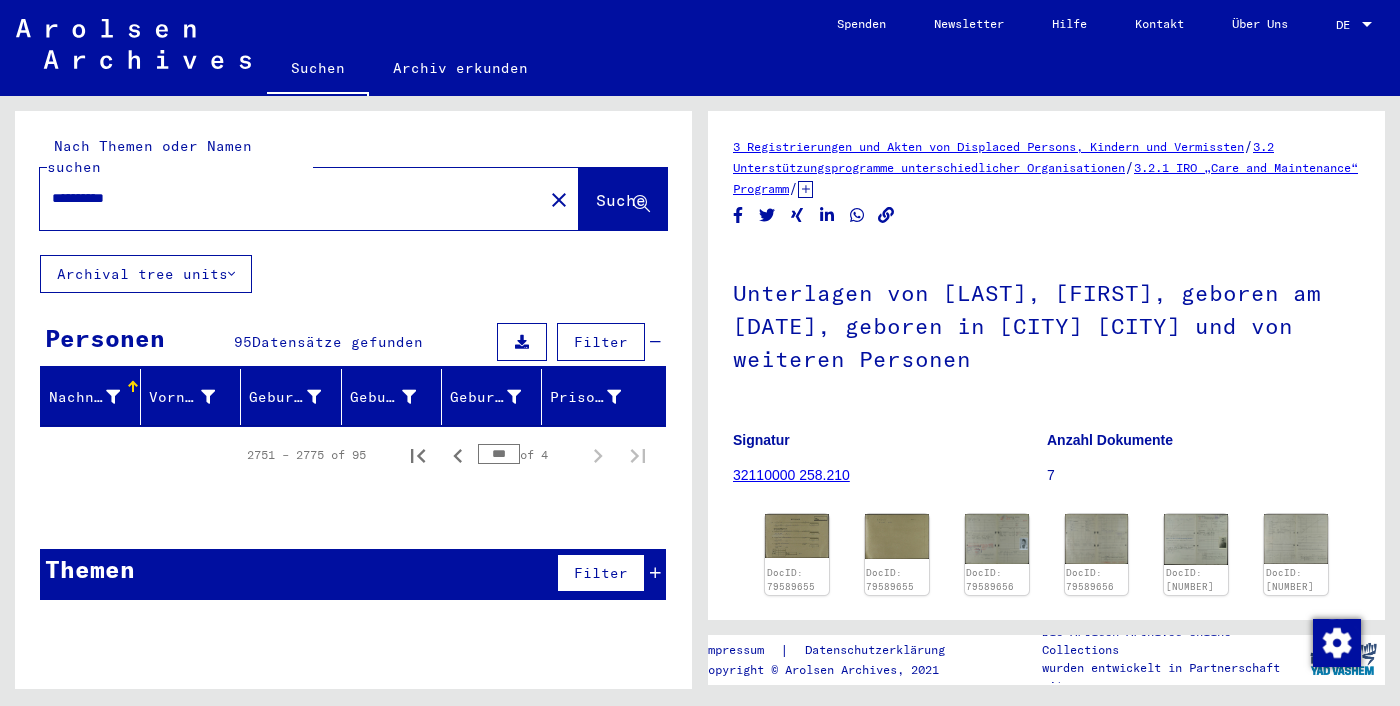 type on "**********" 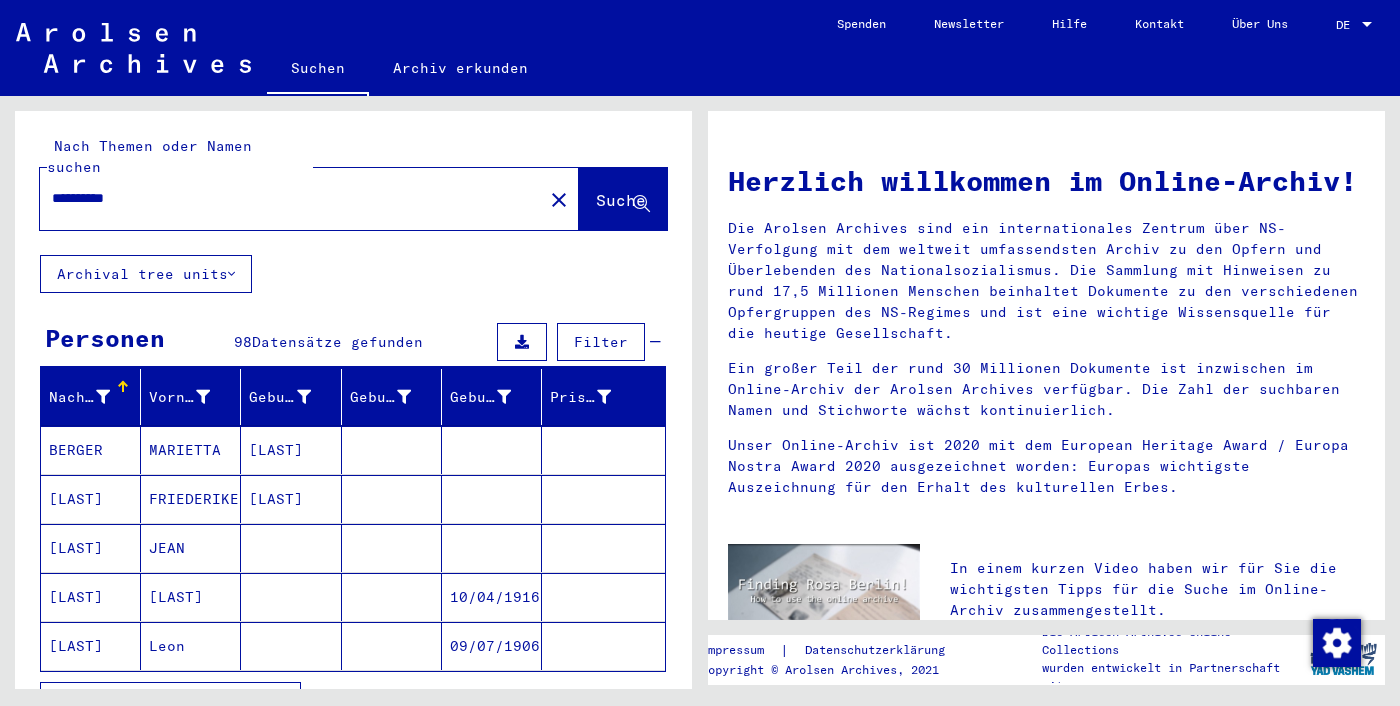 click on "BERGER" at bounding box center [91, 499] 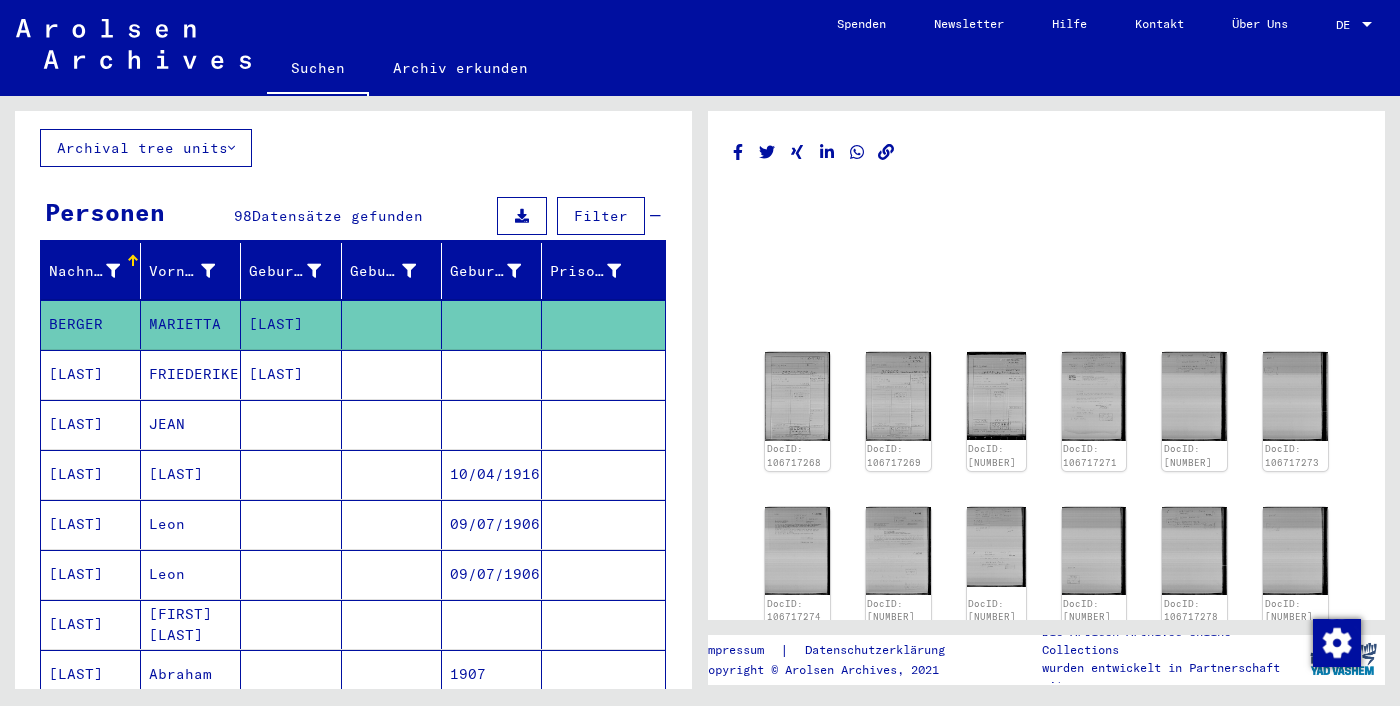 scroll, scrollTop: 127, scrollLeft: 0, axis: vertical 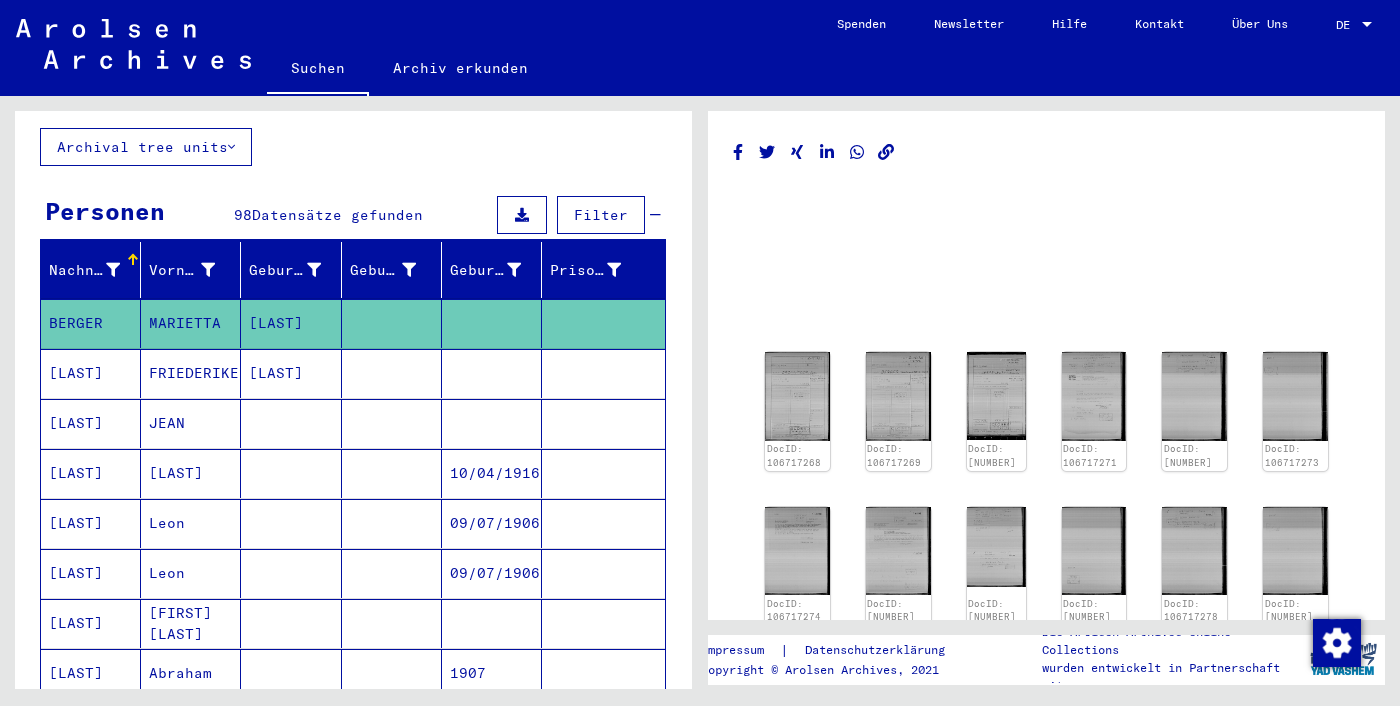 click on "KREMENICER" at bounding box center [91, 523] 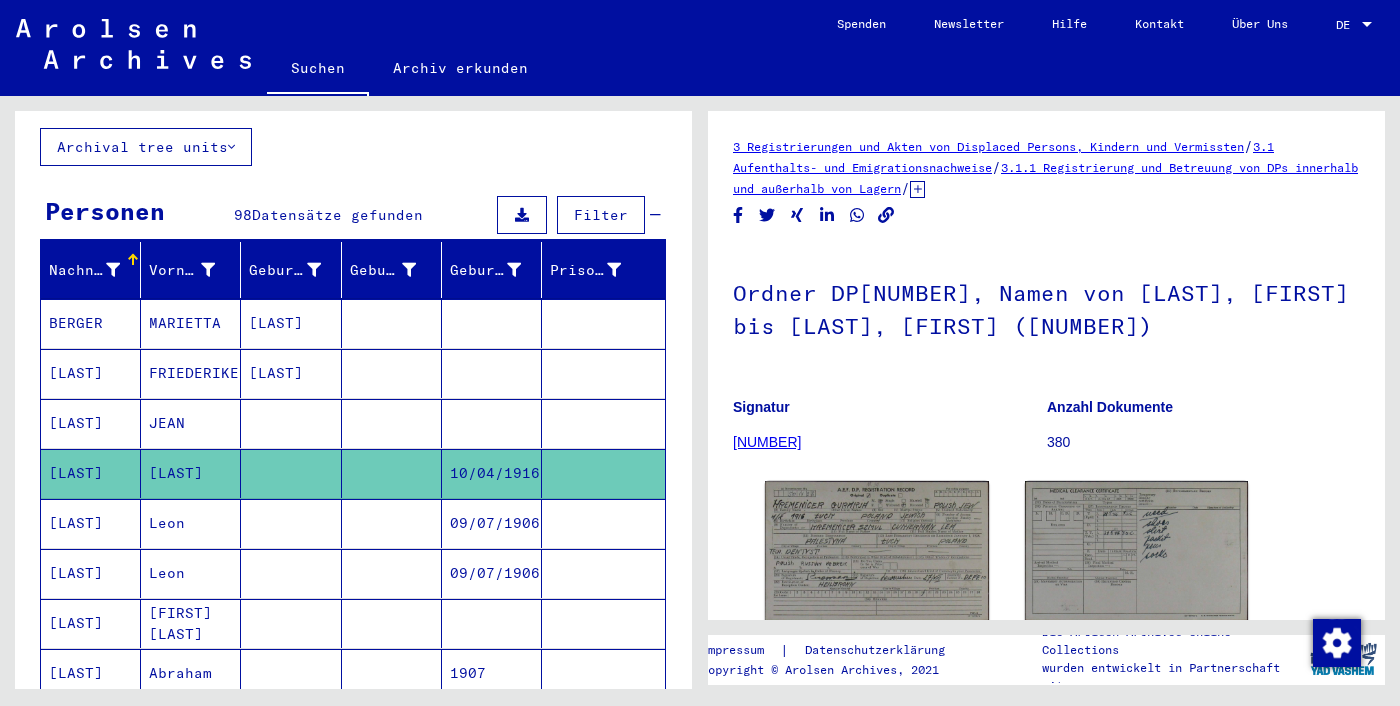 click on "KREMENITZER" at bounding box center (91, 573) 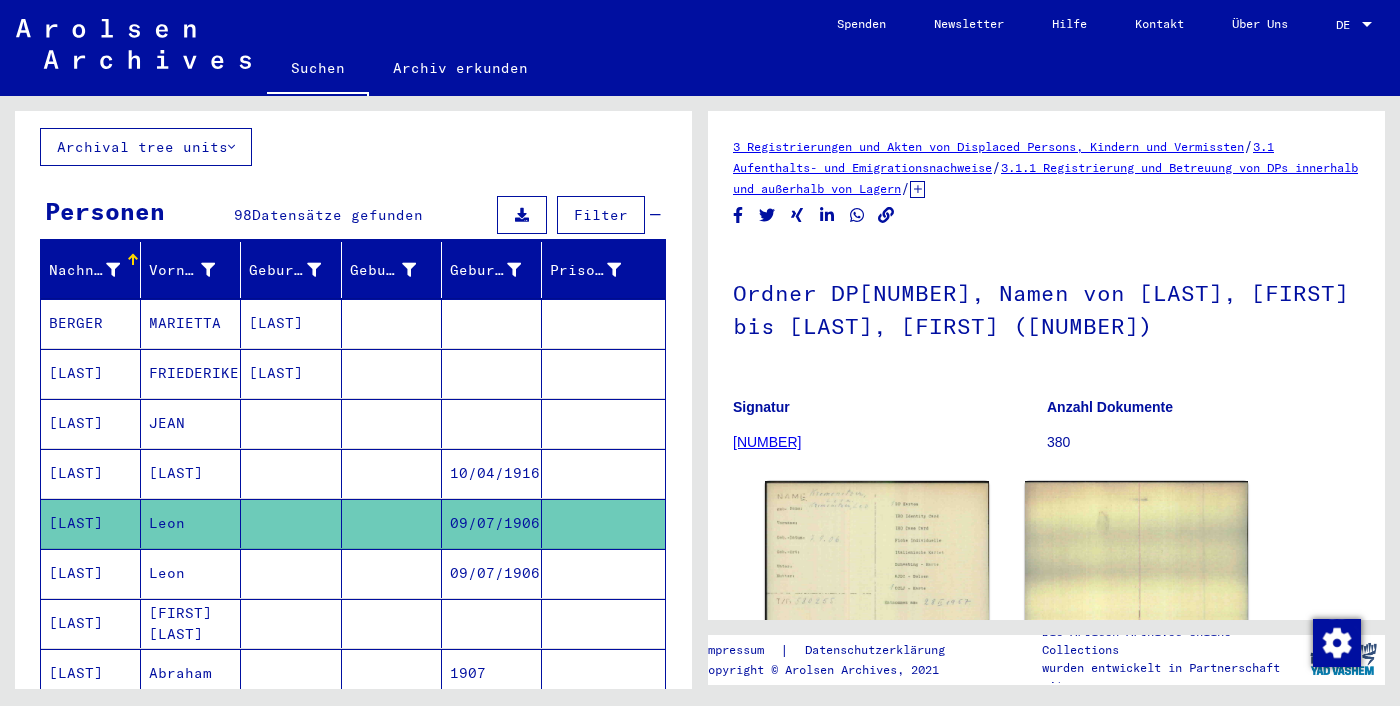 click on "KREMENITZER" at bounding box center [91, 623] 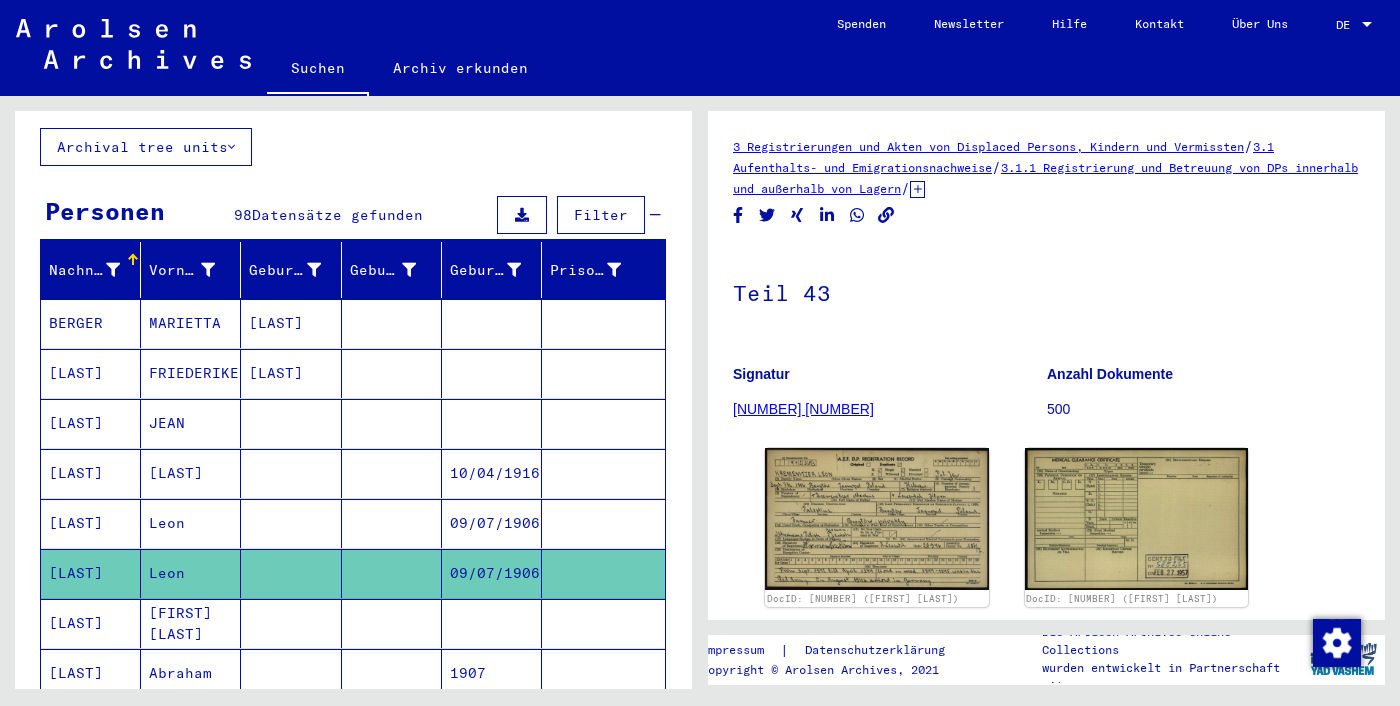 click 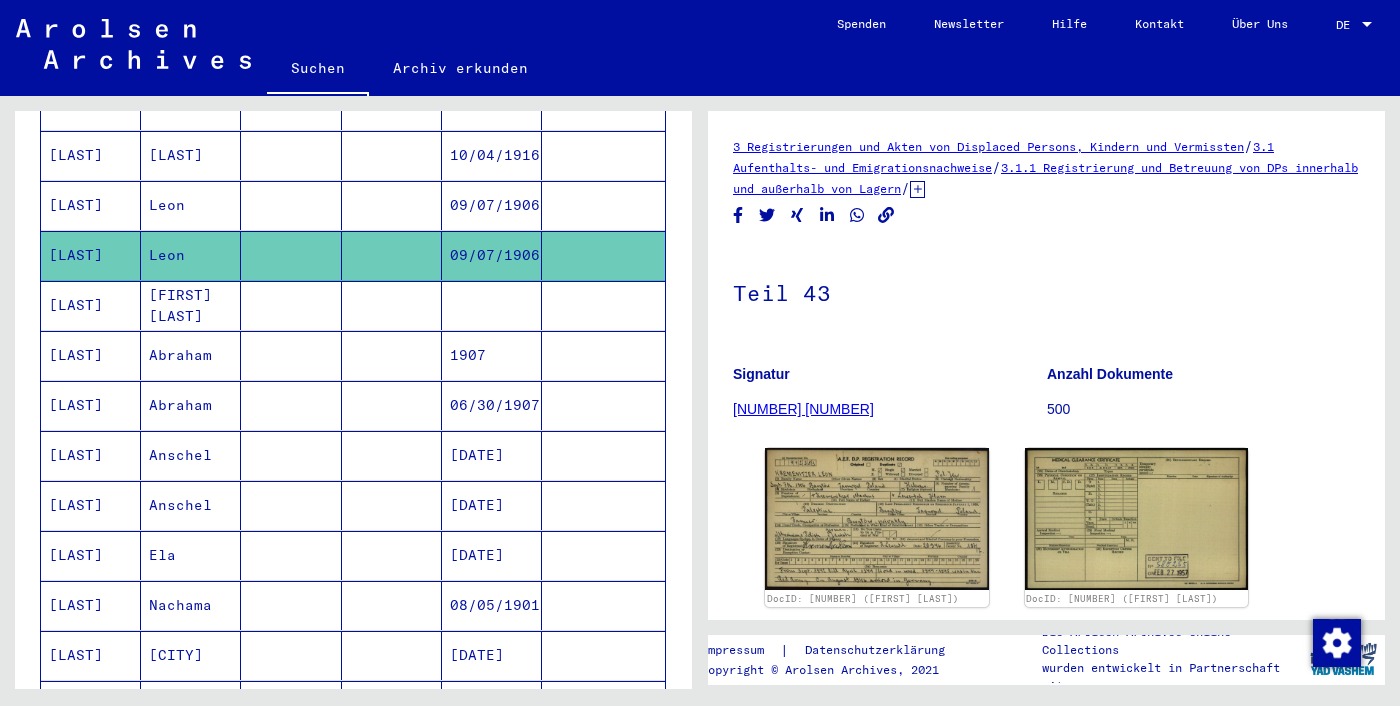 scroll, scrollTop: 453, scrollLeft: 0, axis: vertical 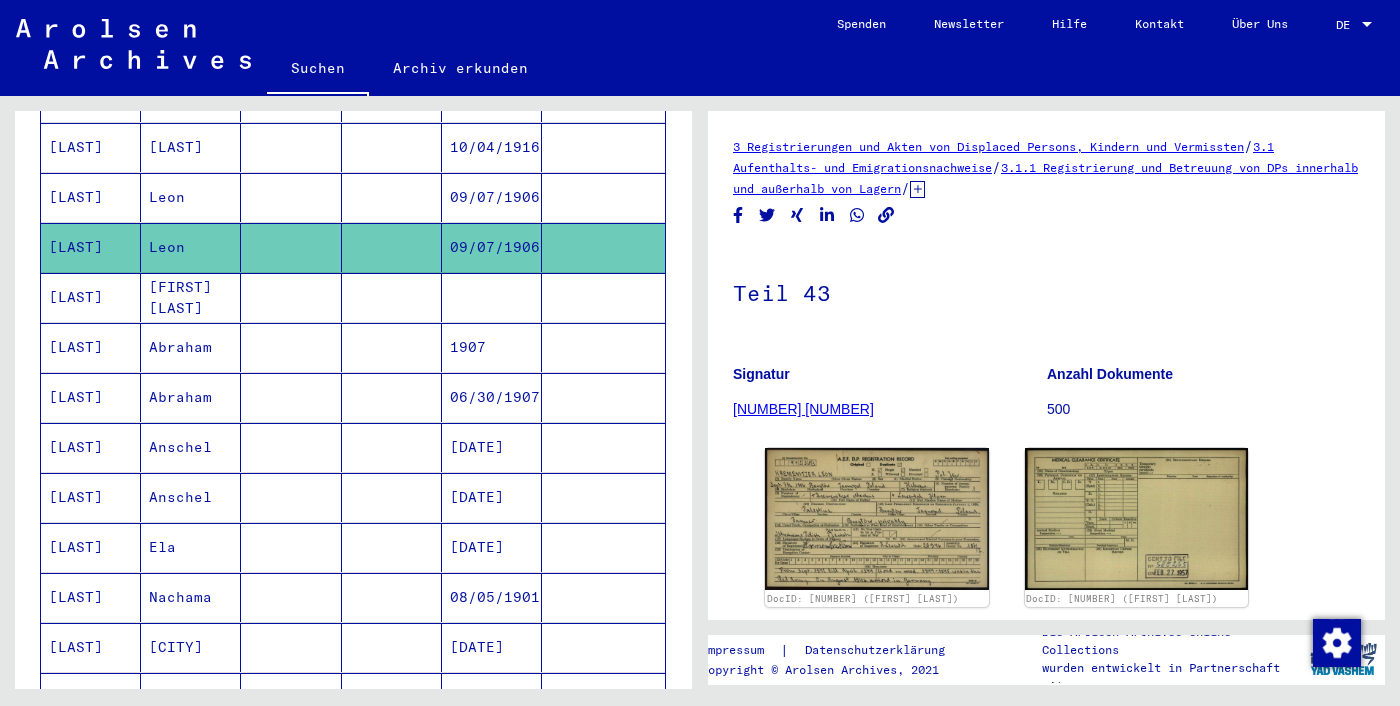 click at bounding box center [392, 447] 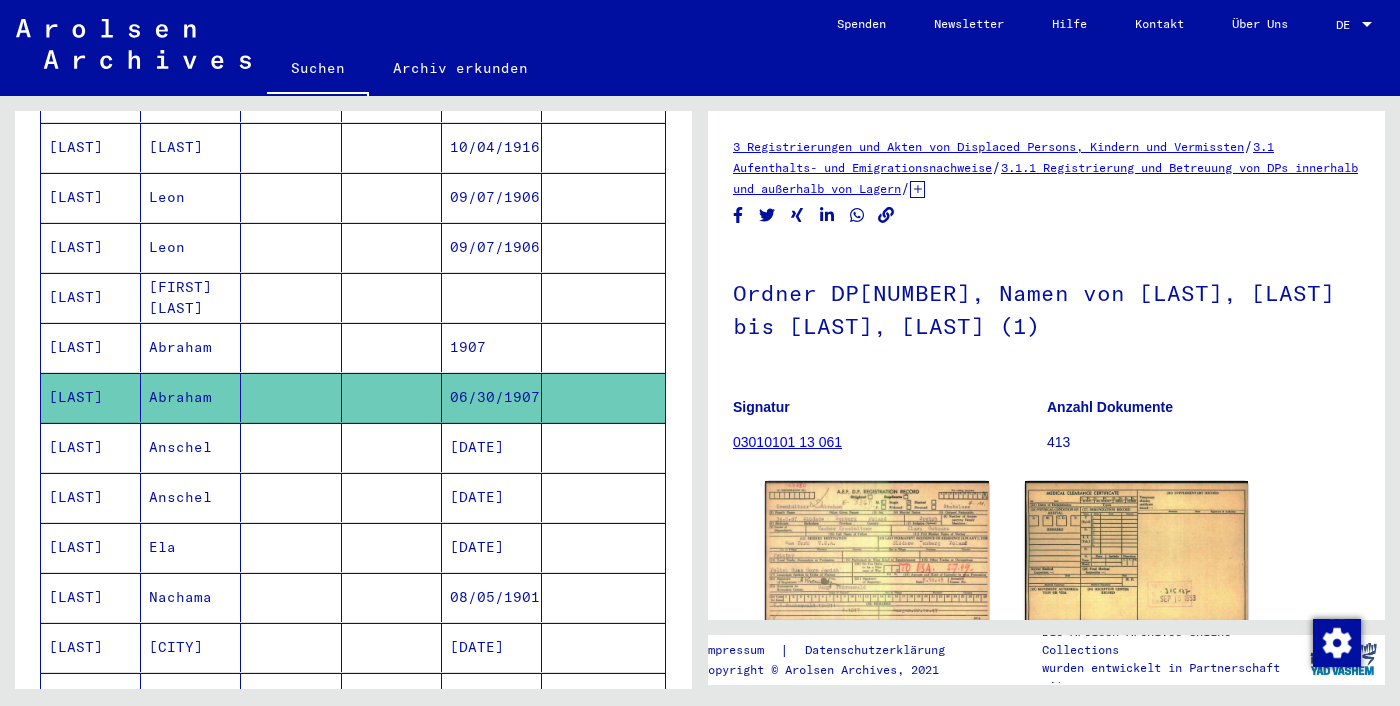 click at bounding box center [392, 397] 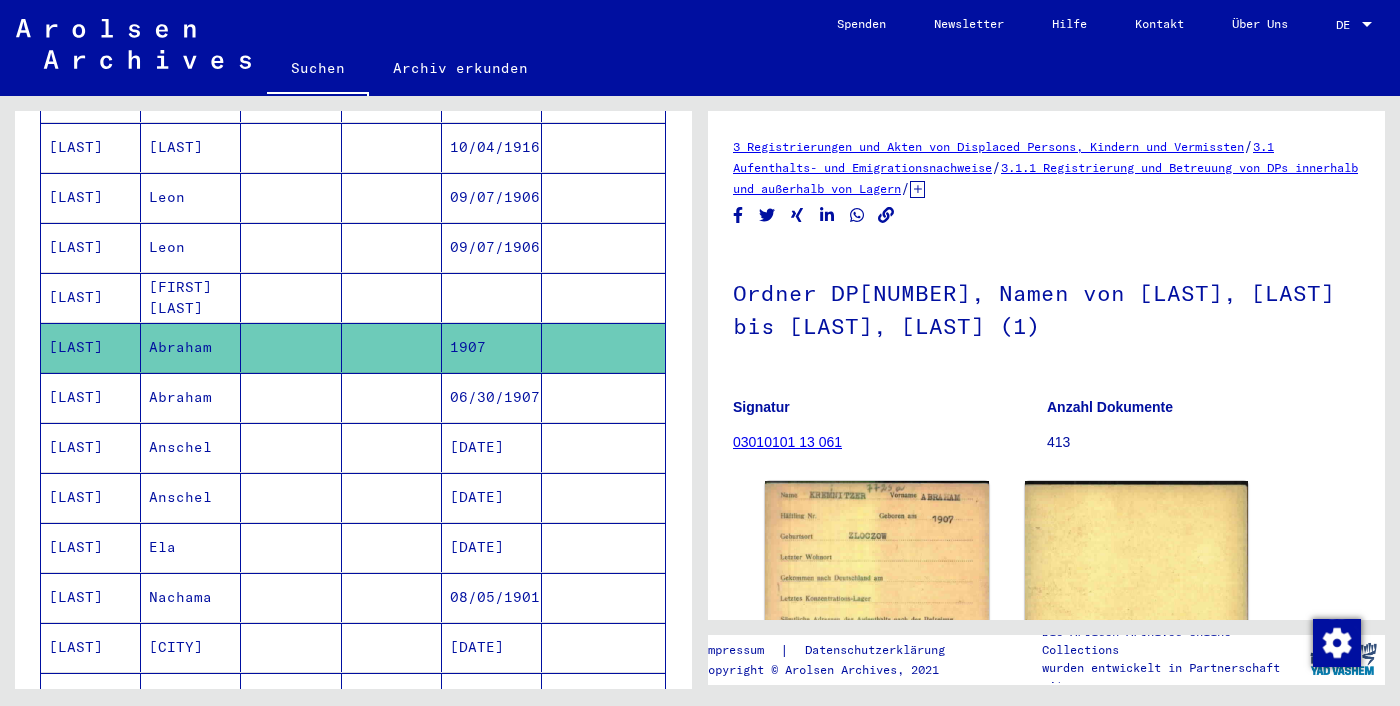 click at bounding box center [291, 547] 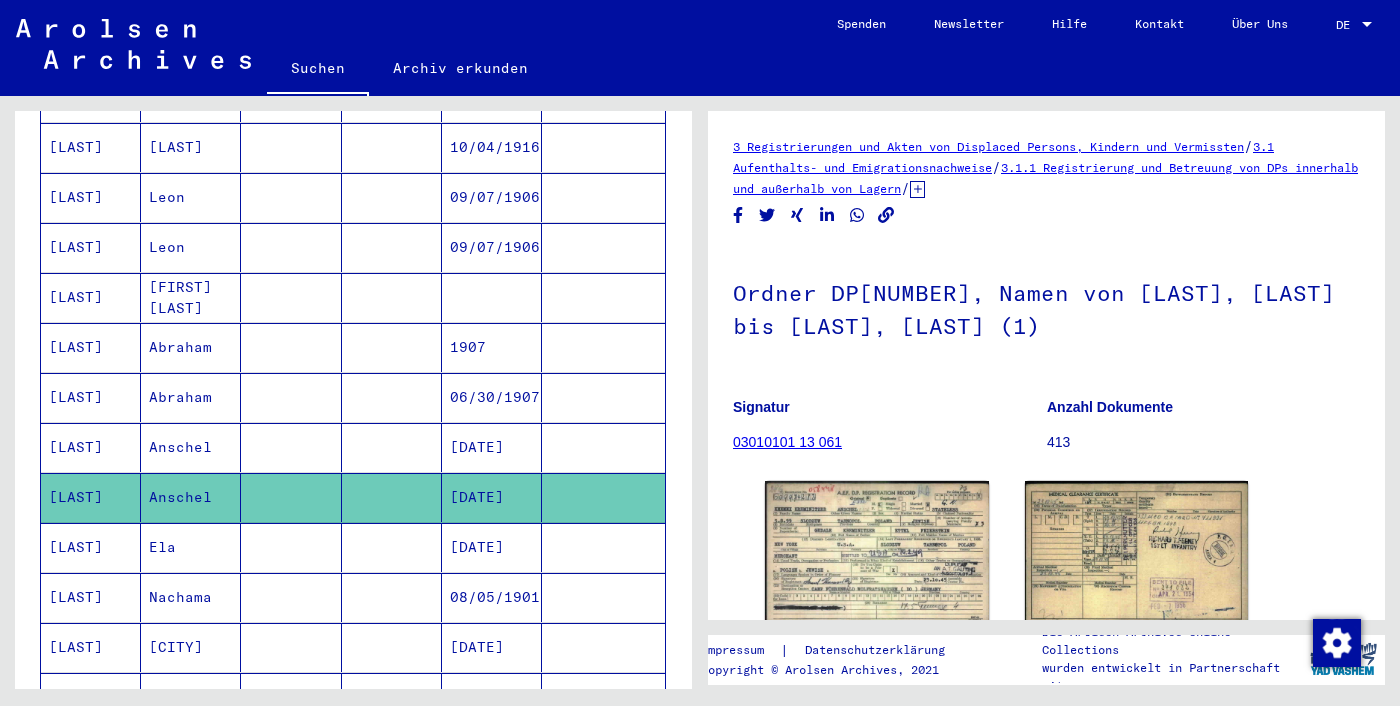 click at bounding box center (291, 597) 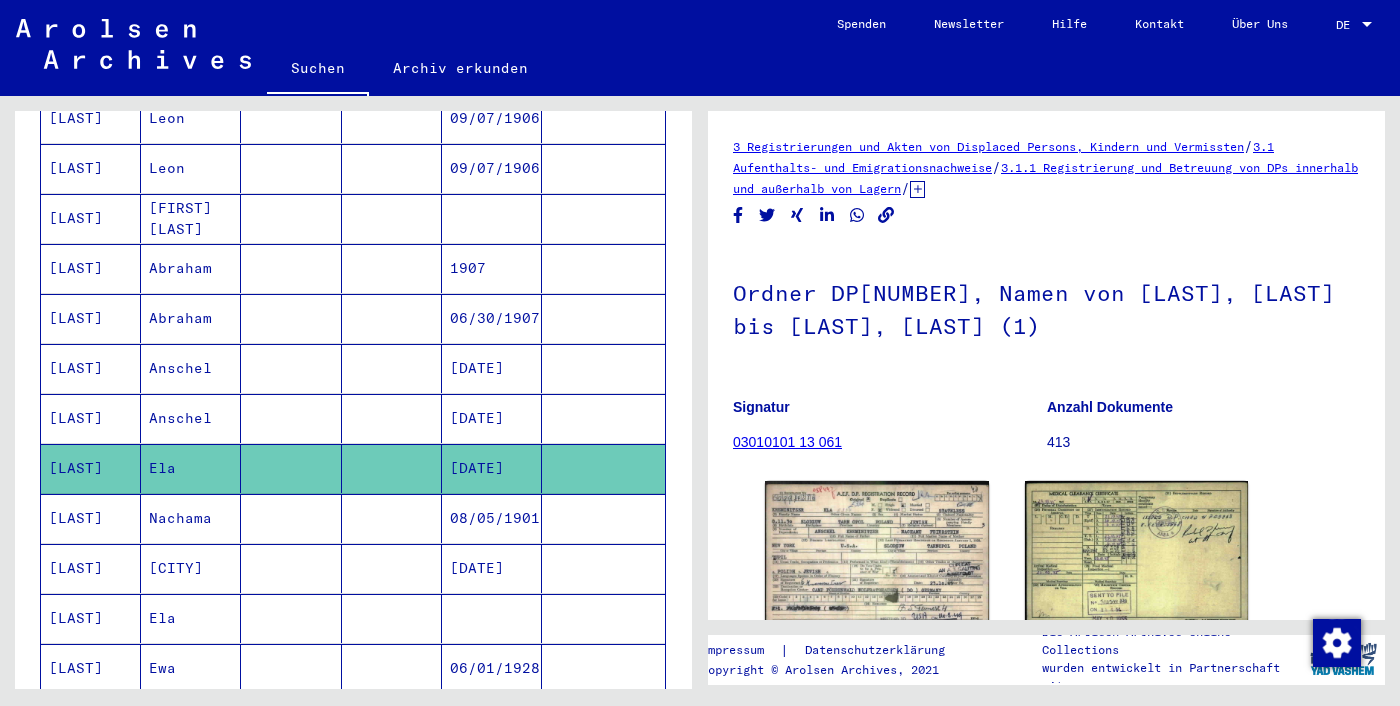 scroll, scrollTop: 541, scrollLeft: 0, axis: vertical 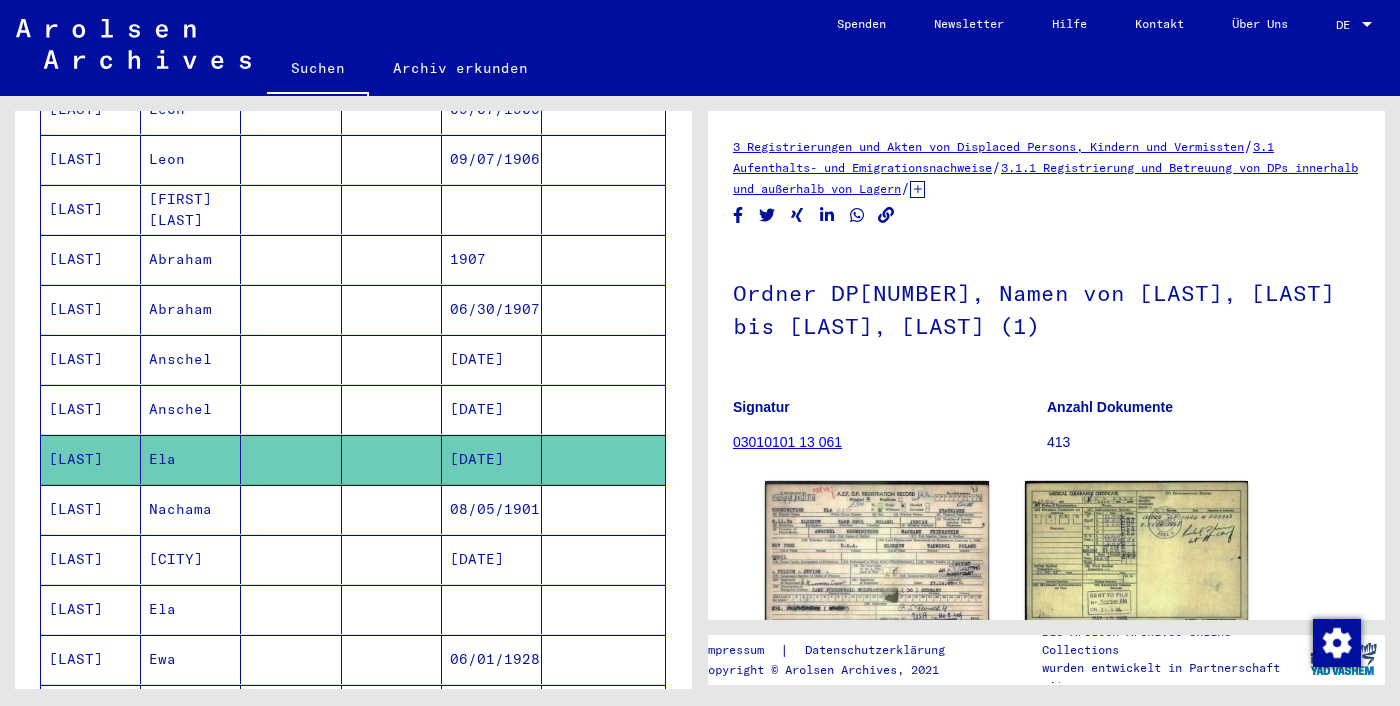 click at bounding box center (291, 609) 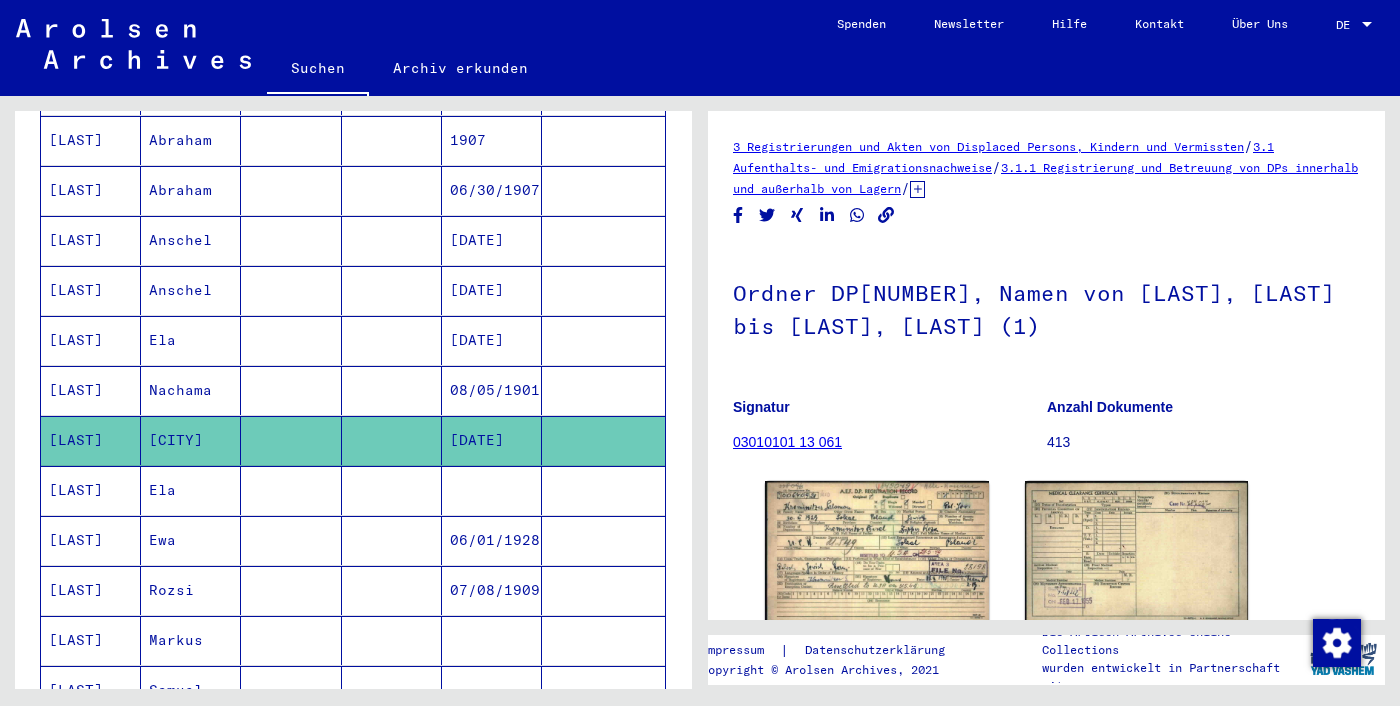 scroll, scrollTop: 664, scrollLeft: 0, axis: vertical 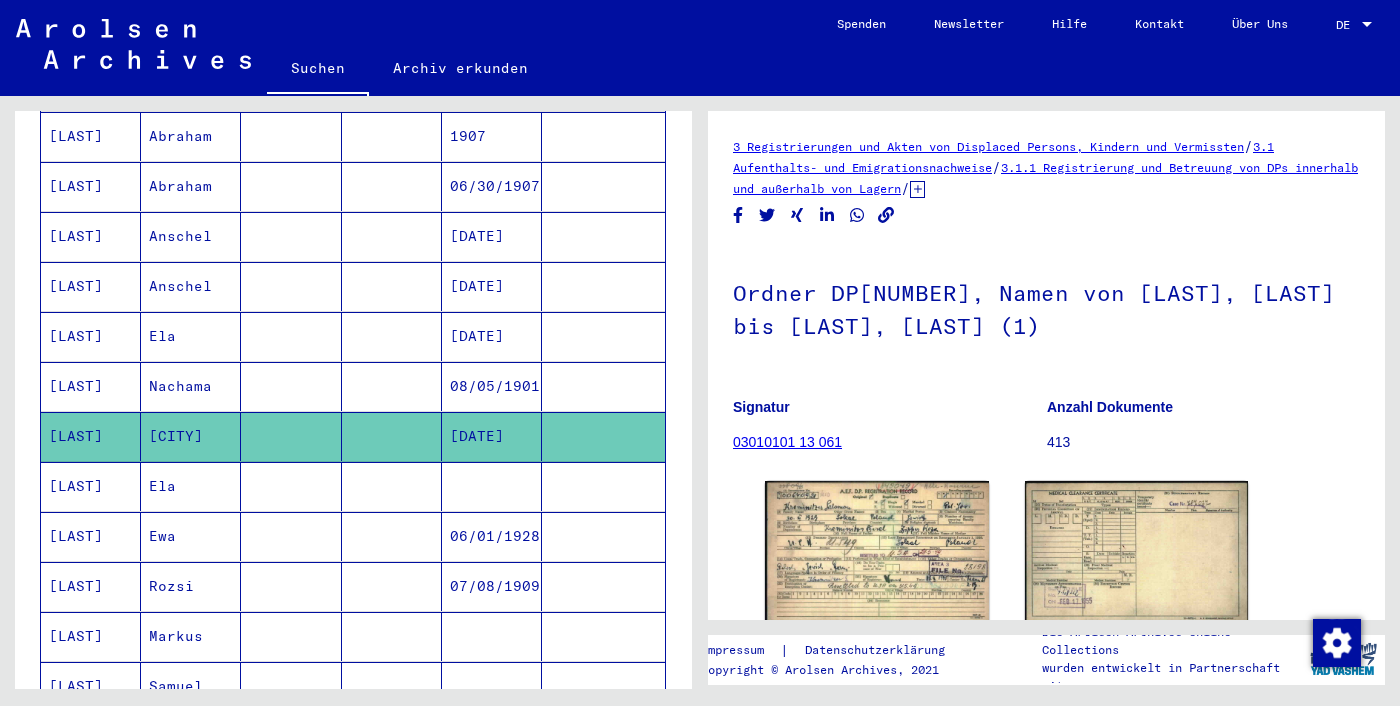 click at bounding box center [291, 586] 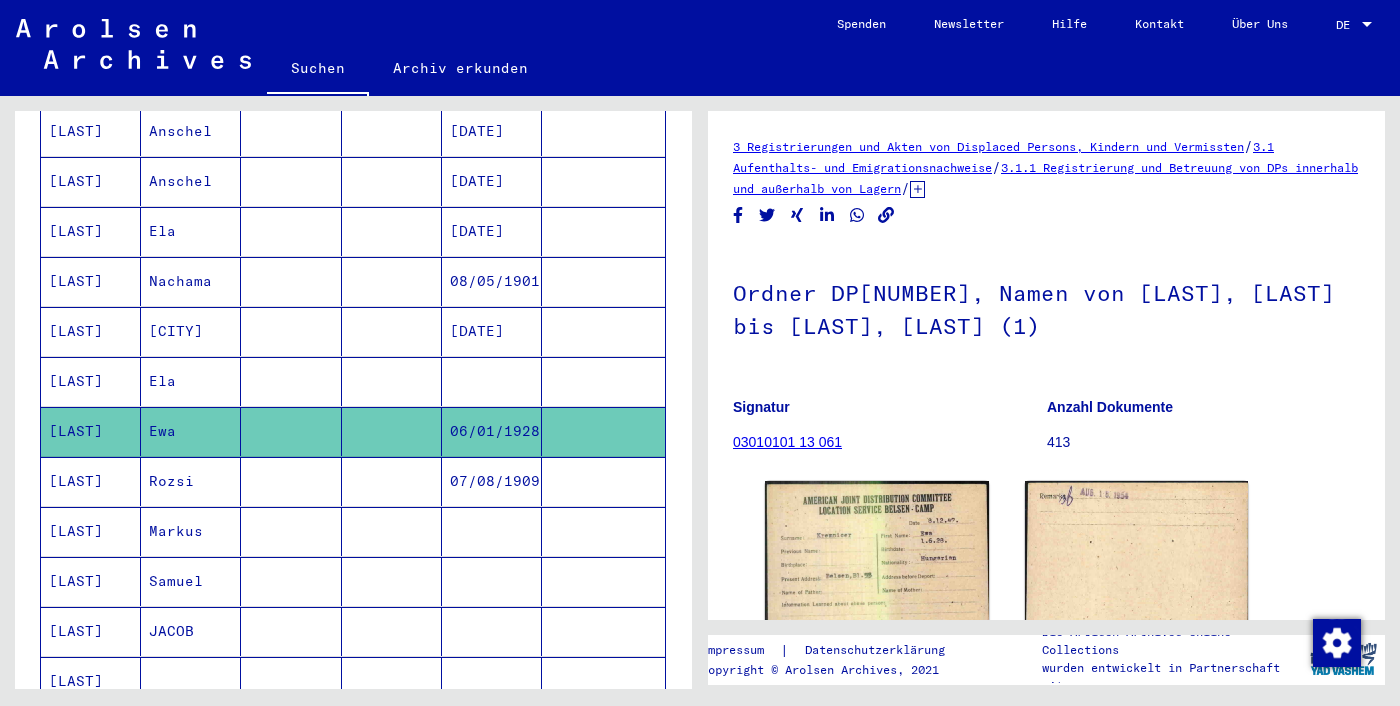 scroll, scrollTop: 775, scrollLeft: 0, axis: vertical 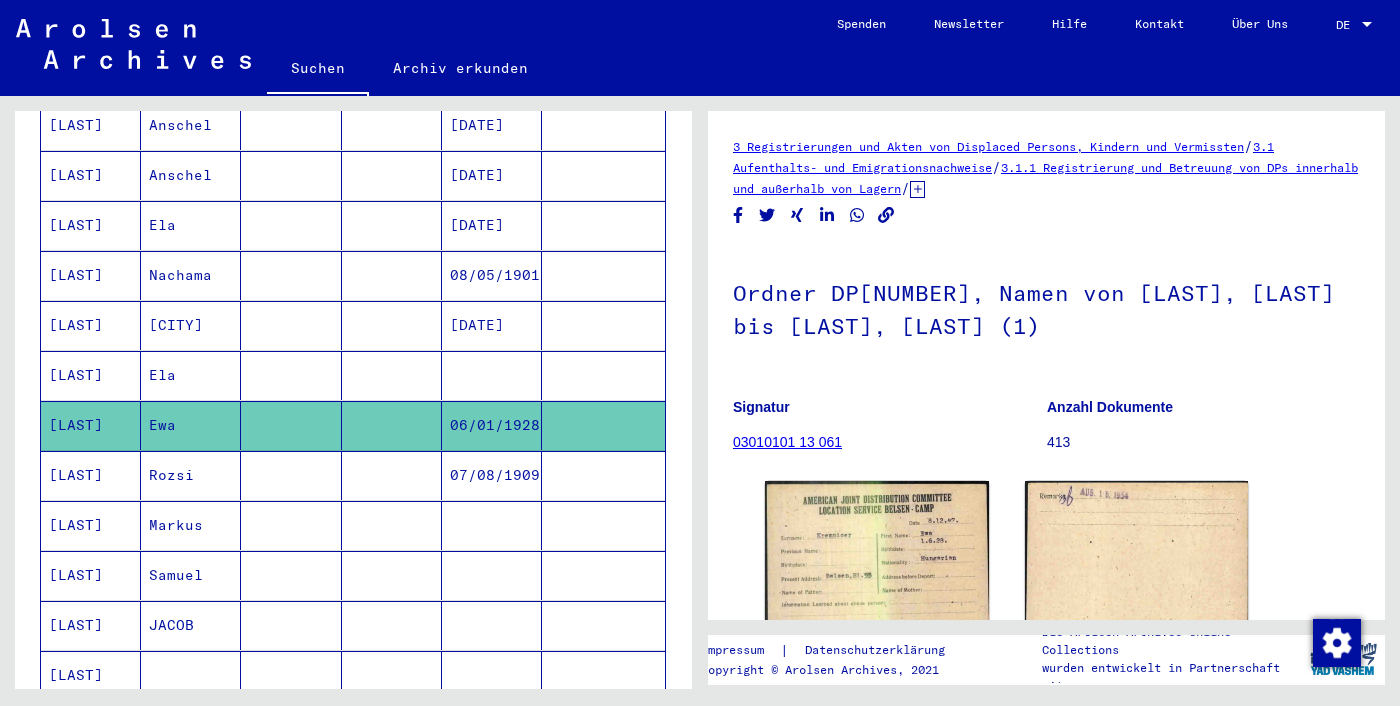 click at bounding box center (392, 575) 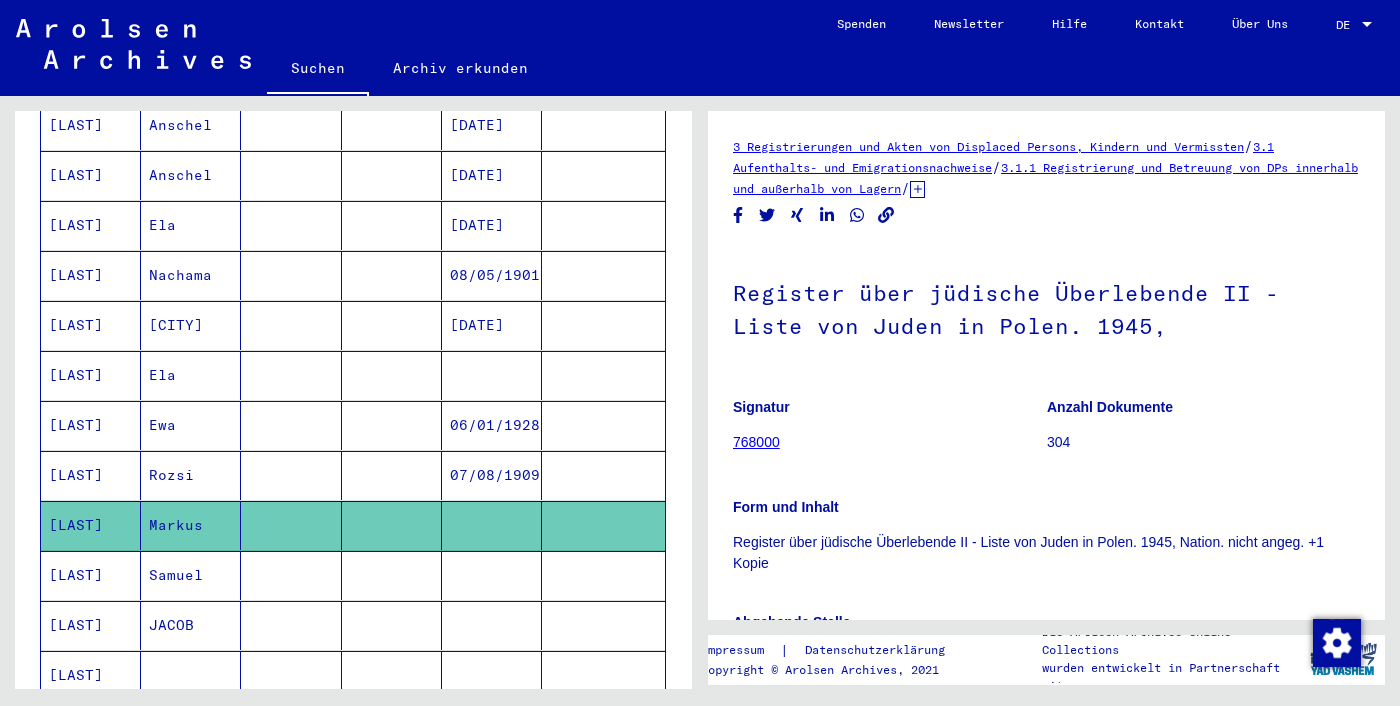 click at bounding box center [291, 675] 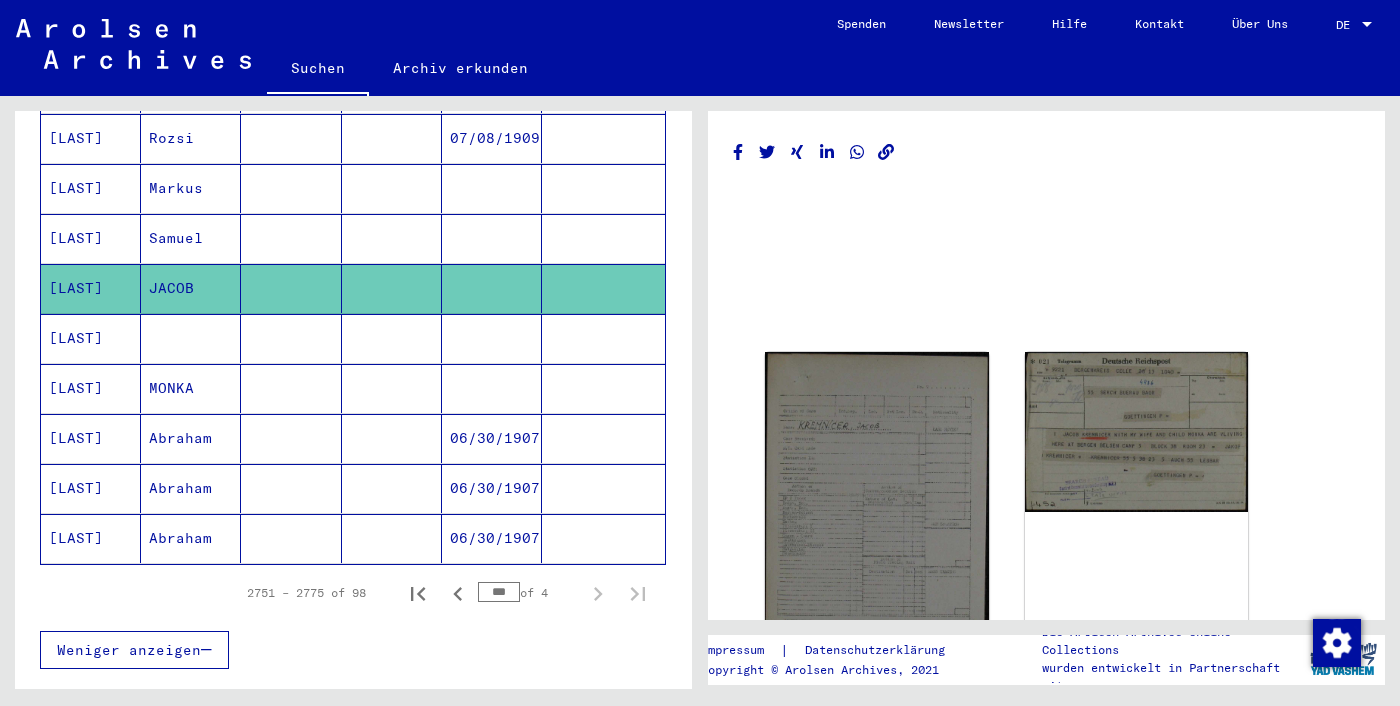 scroll, scrollTop: 1110, scrollLeft: 0, axis: vertical 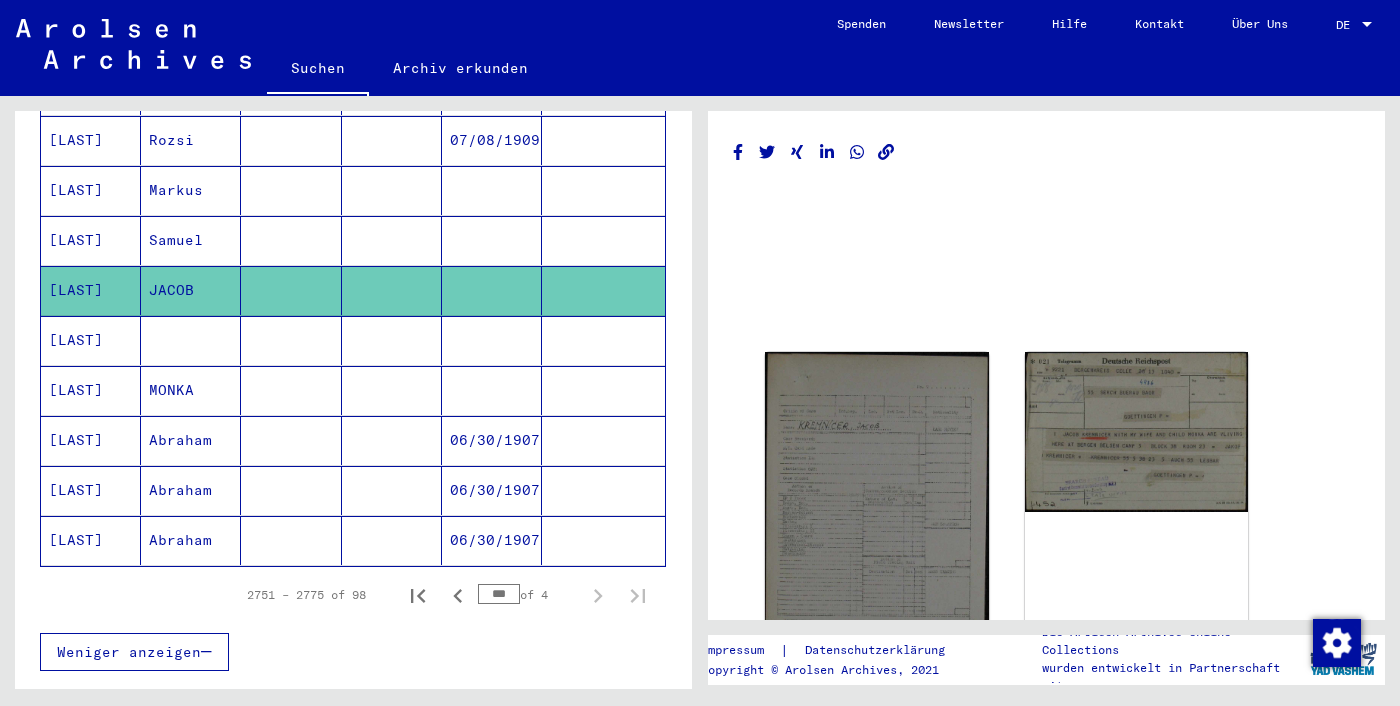 click at bounding box center (291, 490) 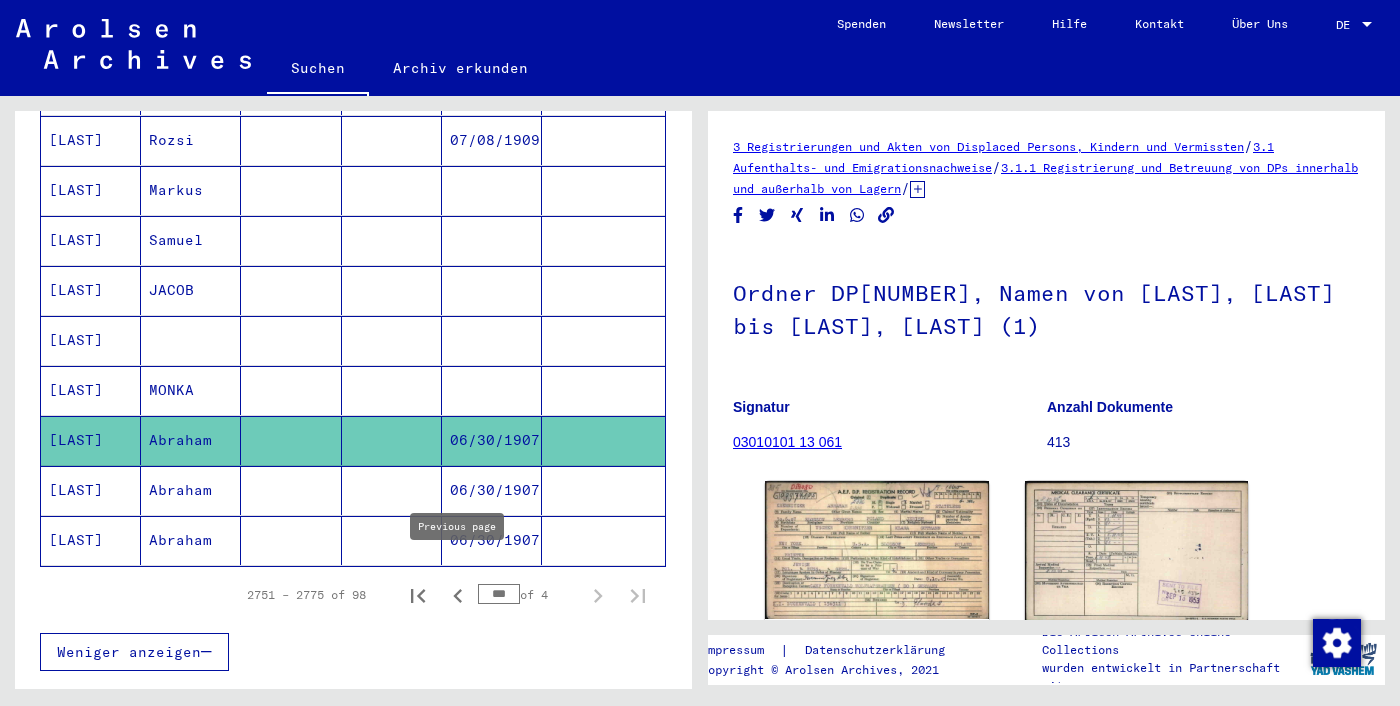 click 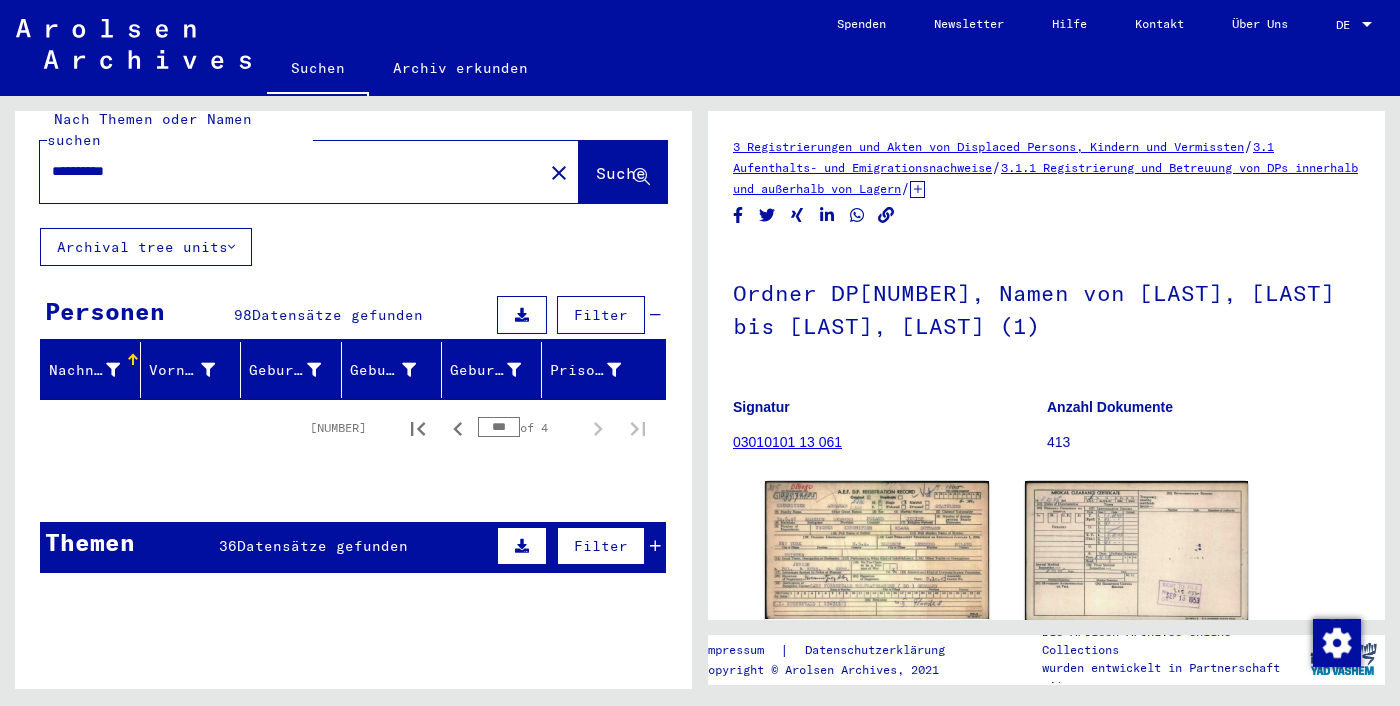 scroll, scrollTop: 0, scrollLeft: 0, axis: both 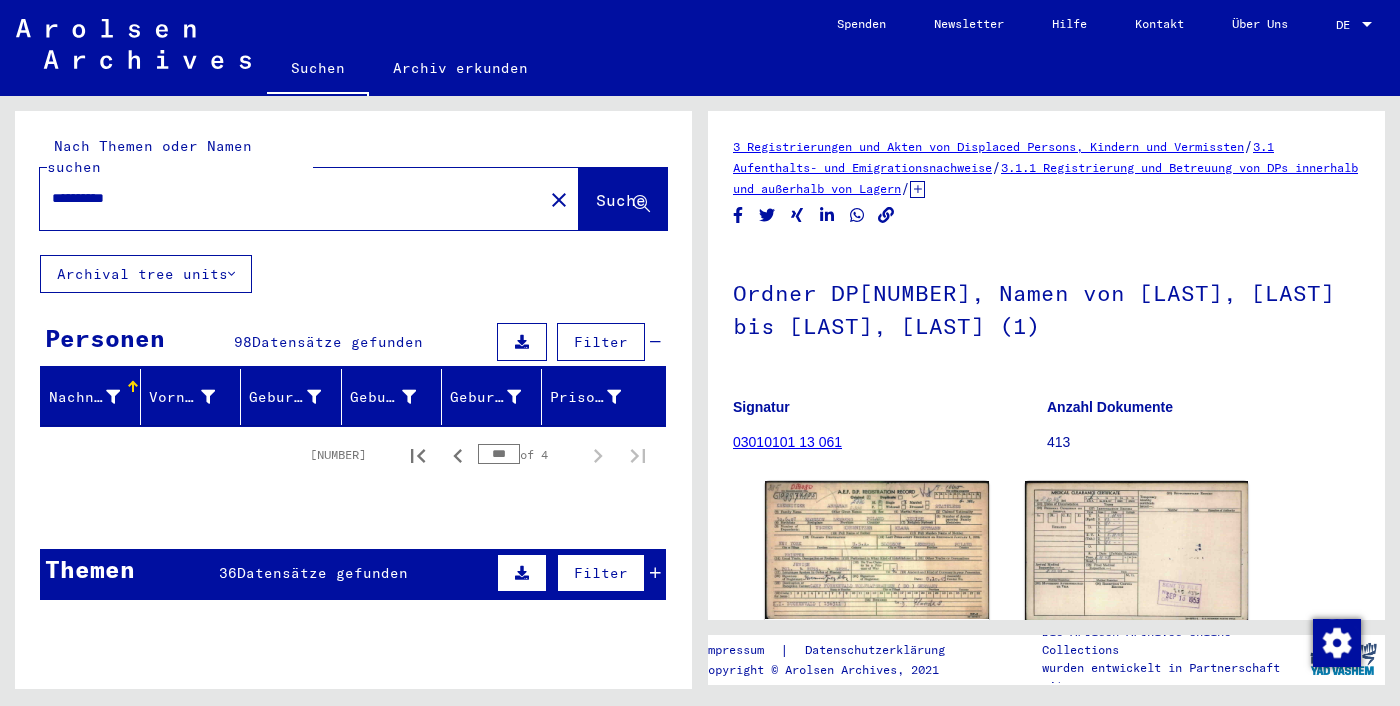 click on "**********" at bounding box center (291, 198) 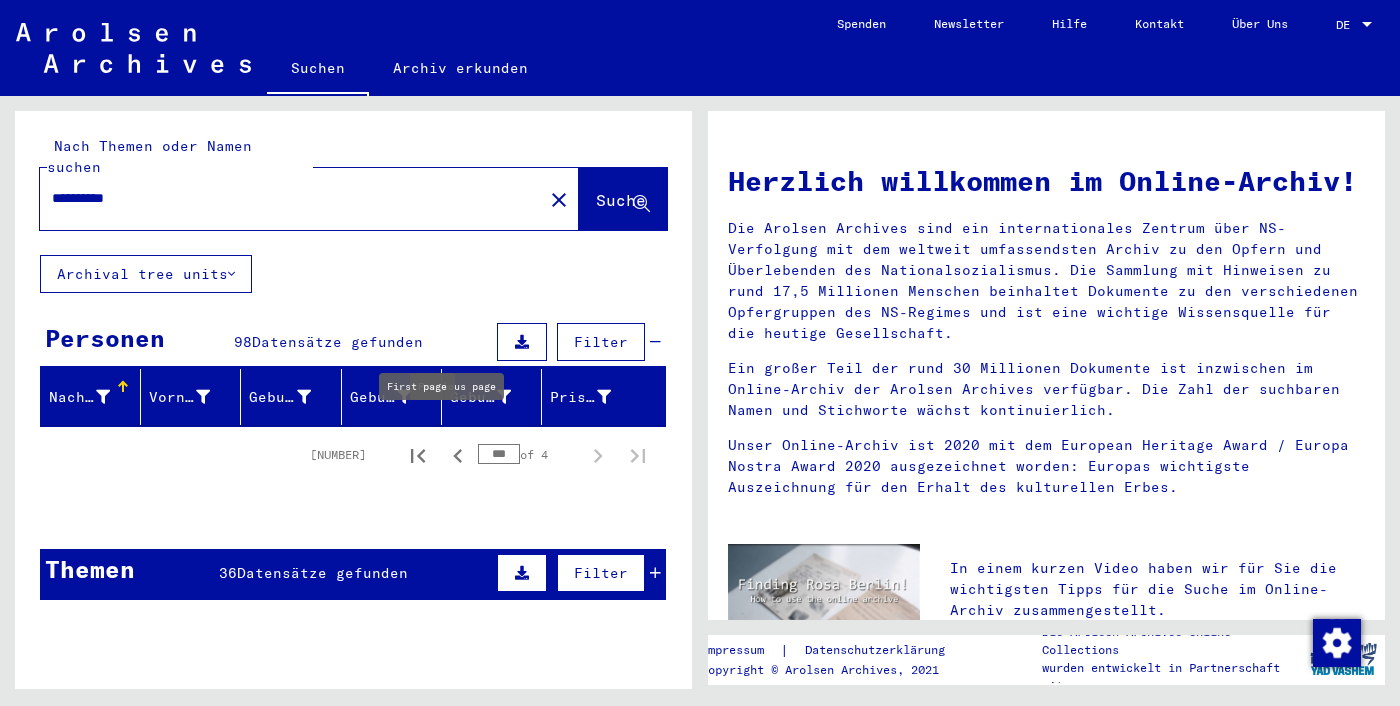 click 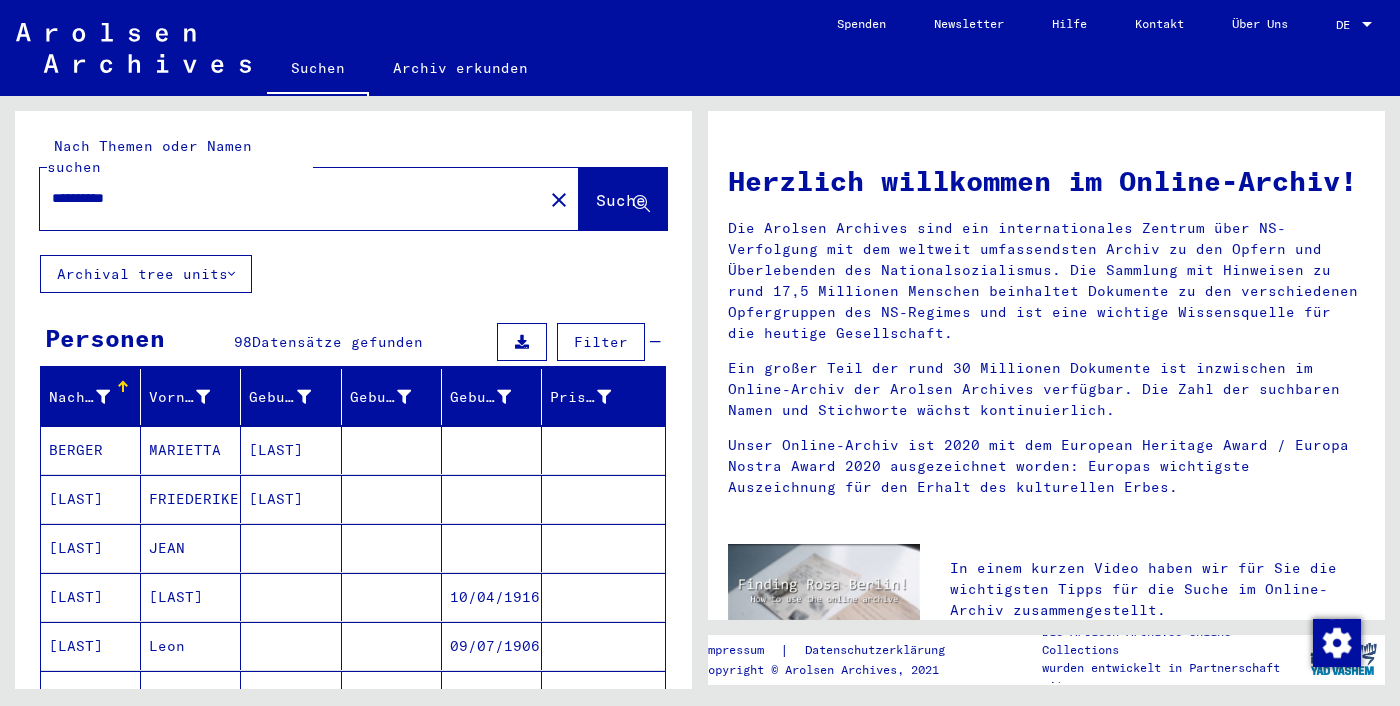 click at bounding box center (291, 597) 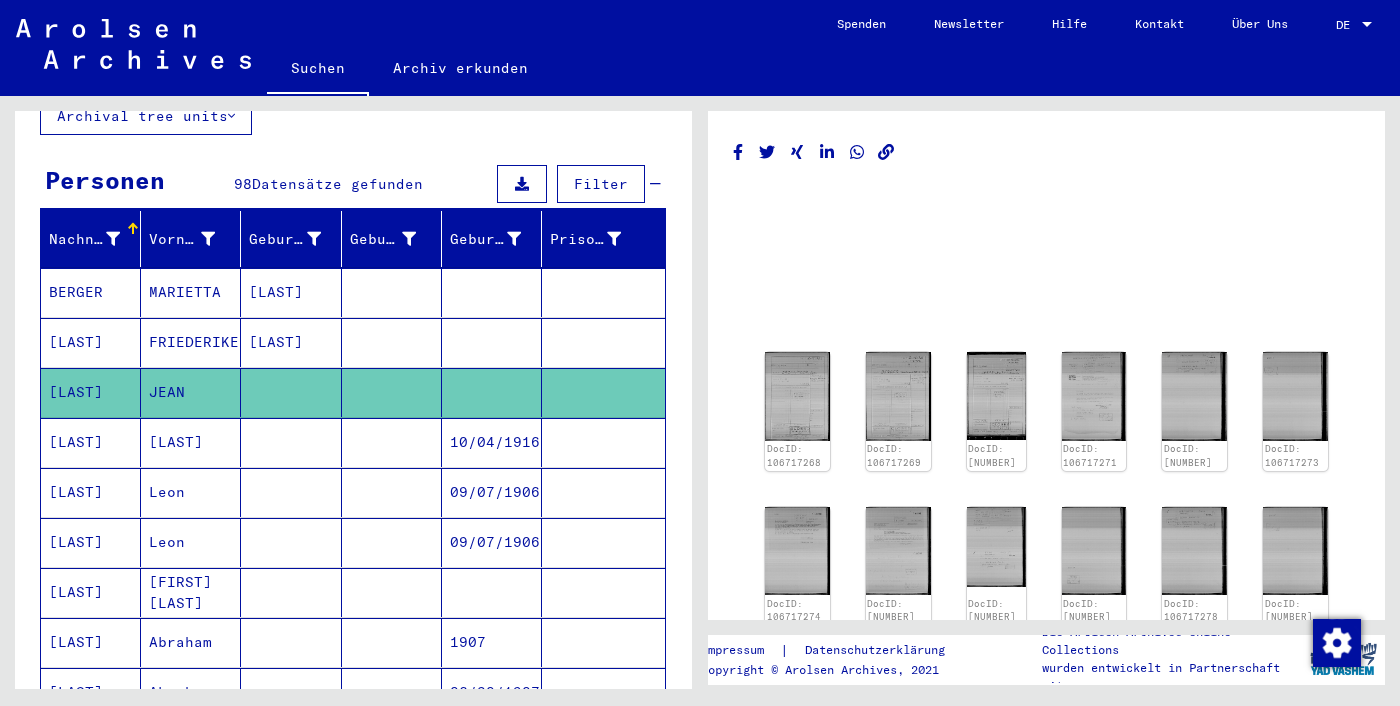 scroll, scrollTop: 183, scrollLeft: 0, axis: vertical 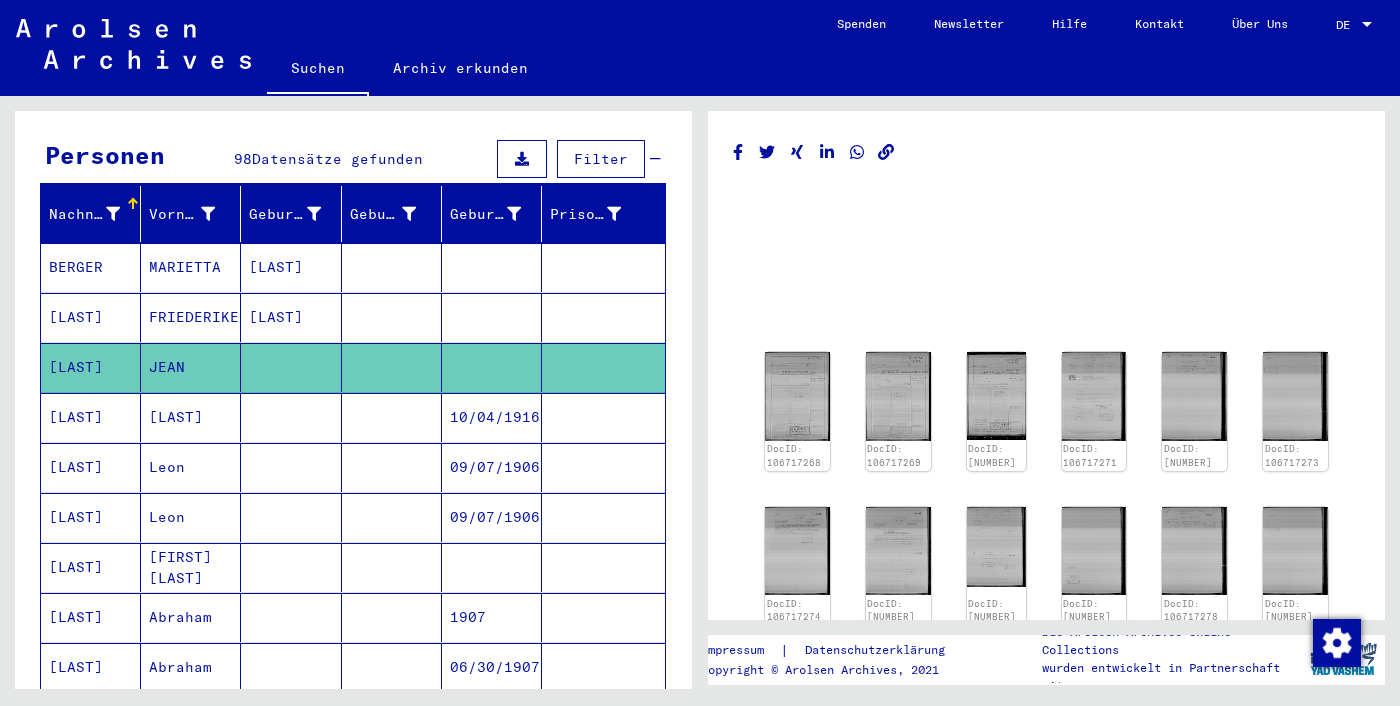 click on "10/04/1916" at bounding box center (492, 467) 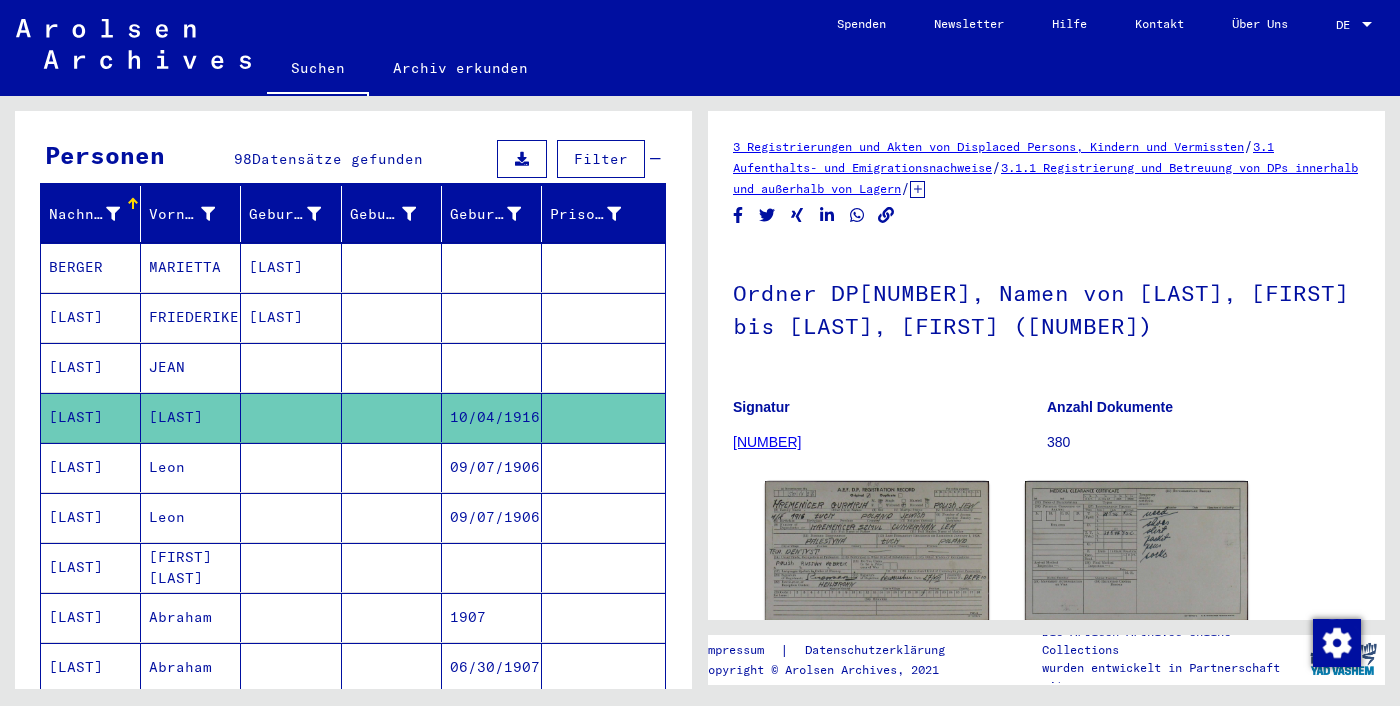 click on "09/07/1906" at bounding box center [492, 517] 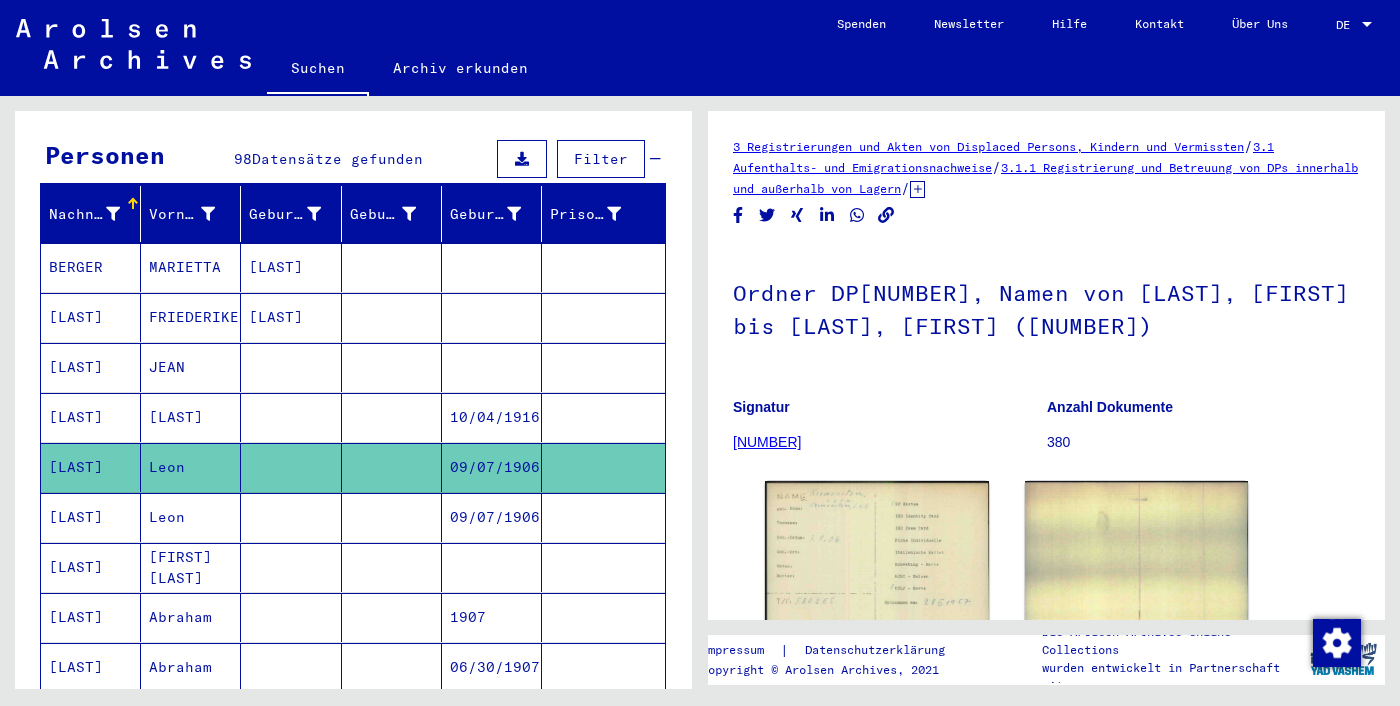 click on "09/07/1906" at bounding box center (492, 567) 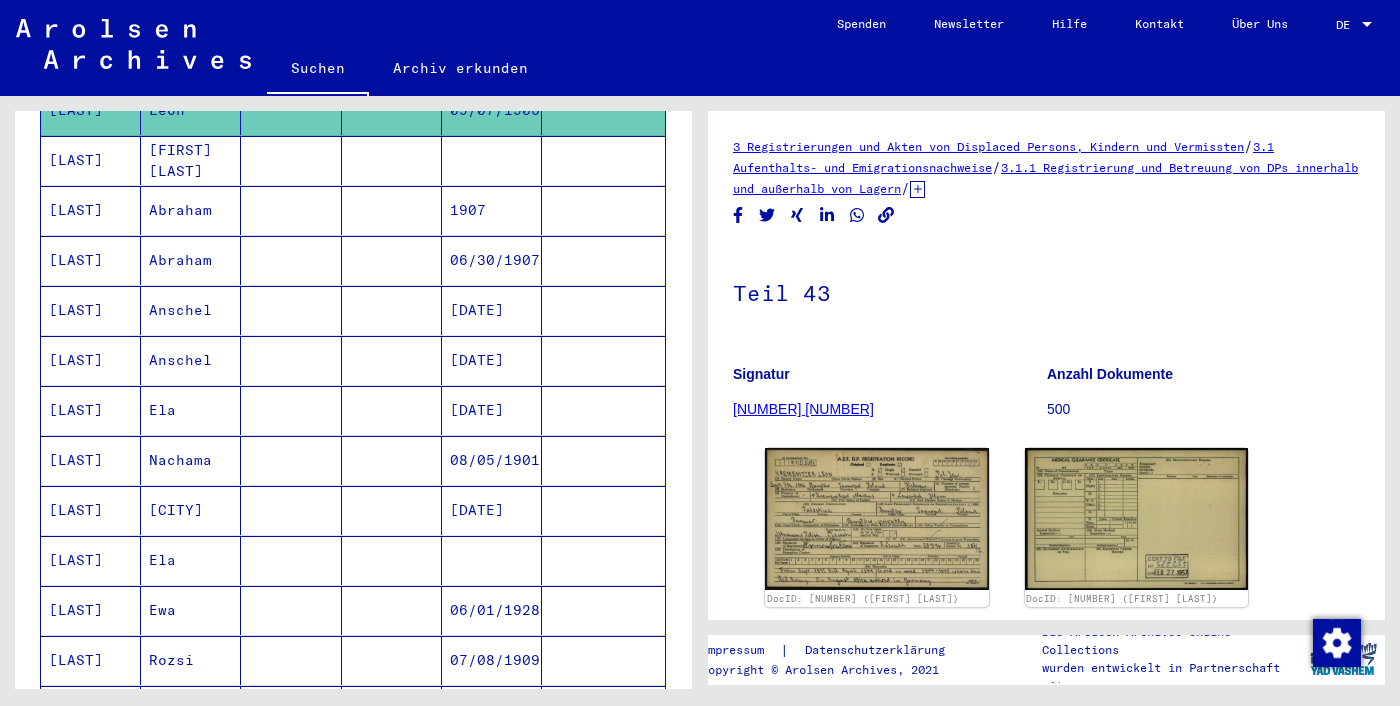 scroll, scrollTop: 589, scrollLeft: 0, axis: vertical 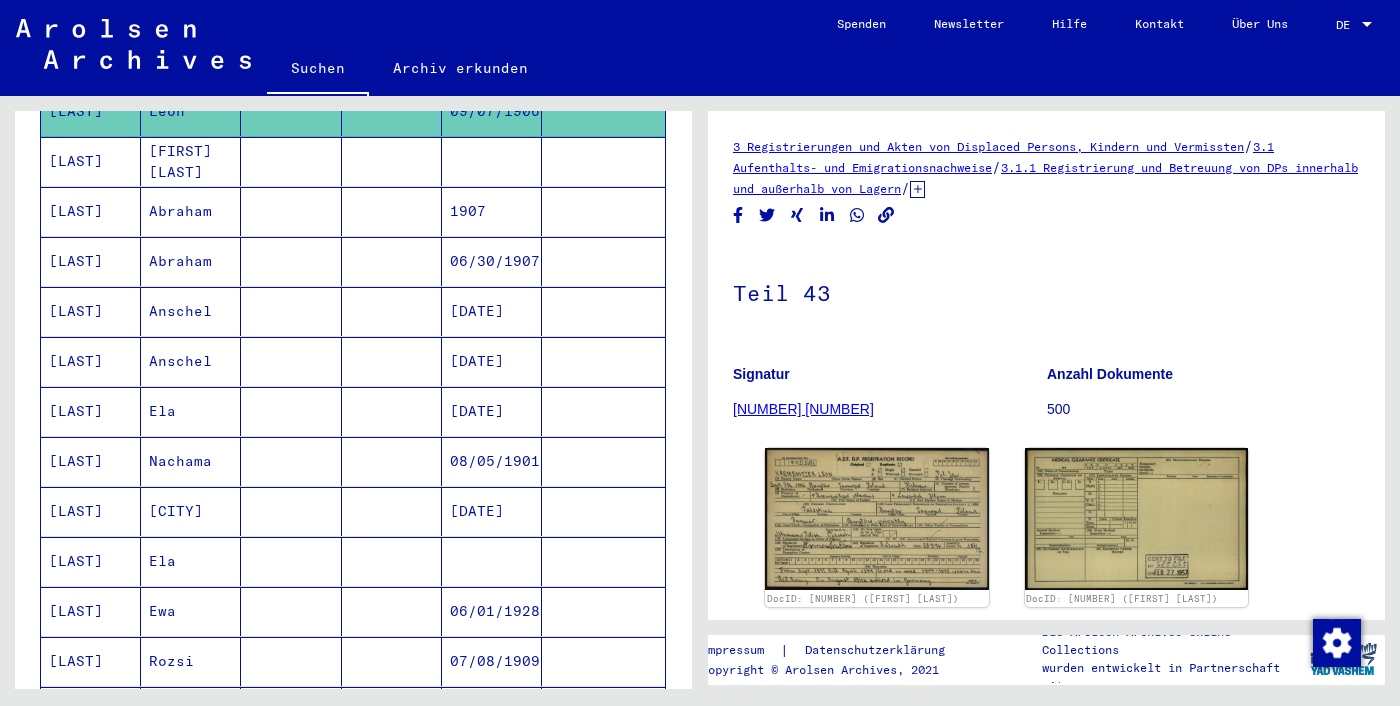 click on "11/30/1929" at bounding box center (492, 561) 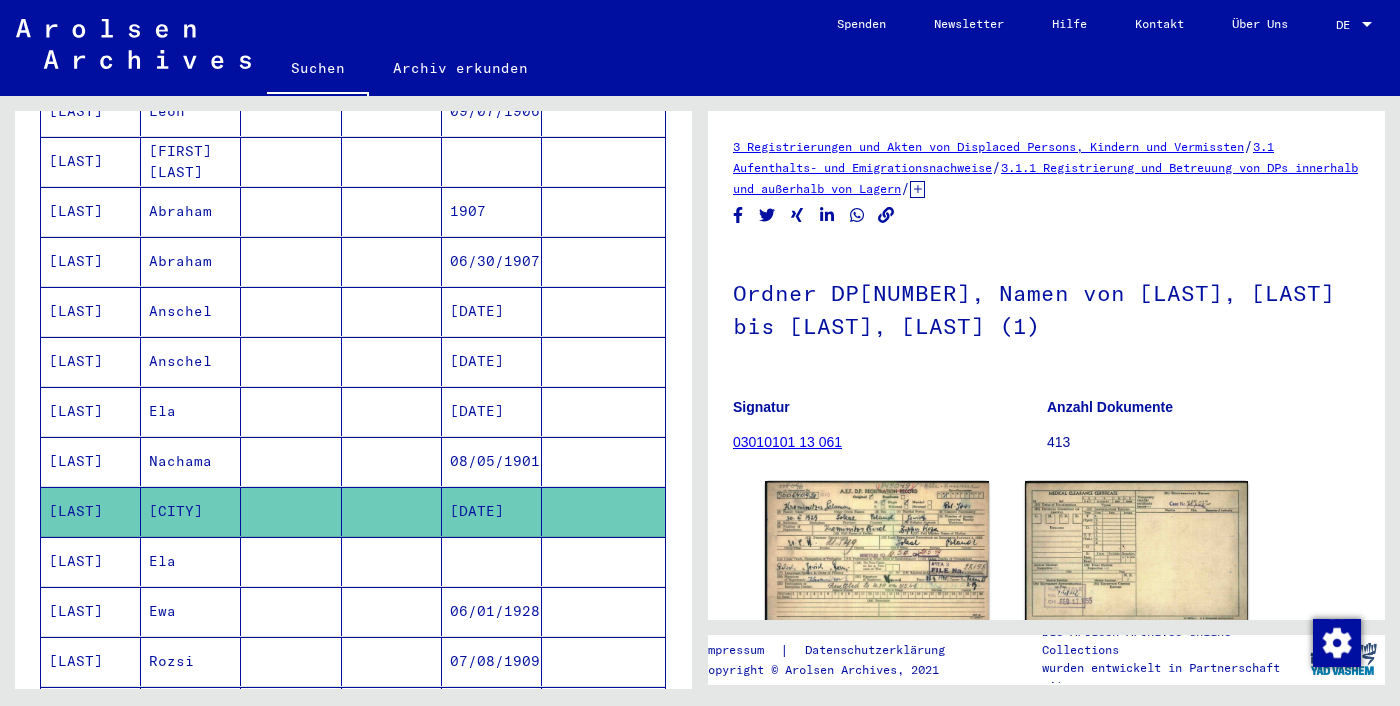 click on "06/01/1928" at bounding box center [492, 661] 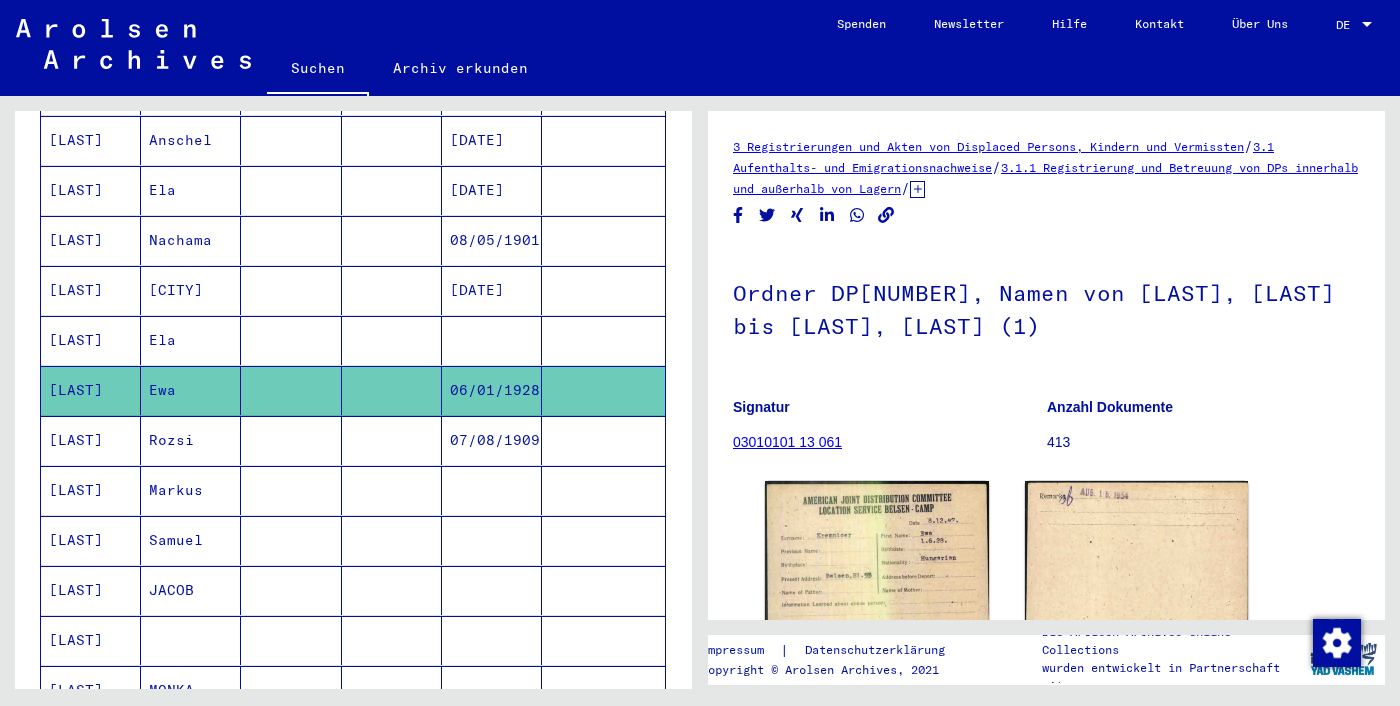 scroll, scrollTop: 821, scrollLeft: 0, axis: vertical 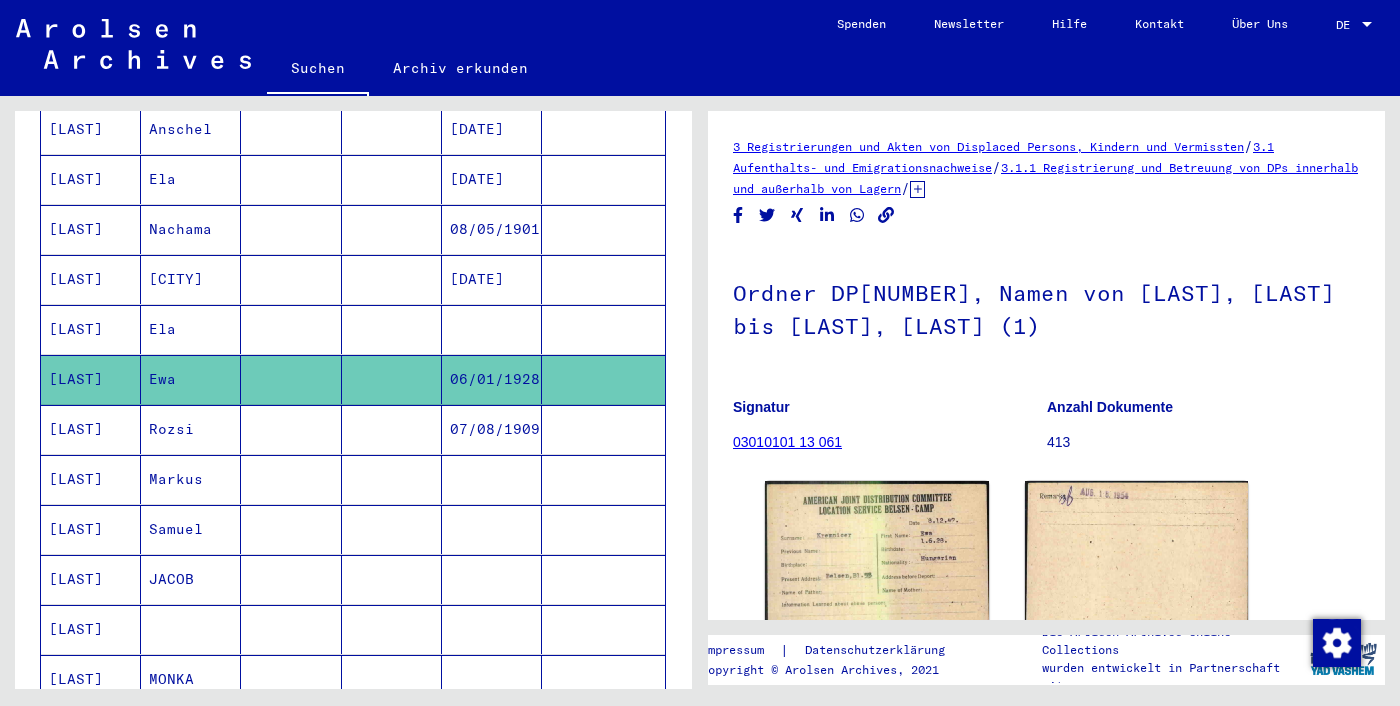 click at bounding box center (492, 579) 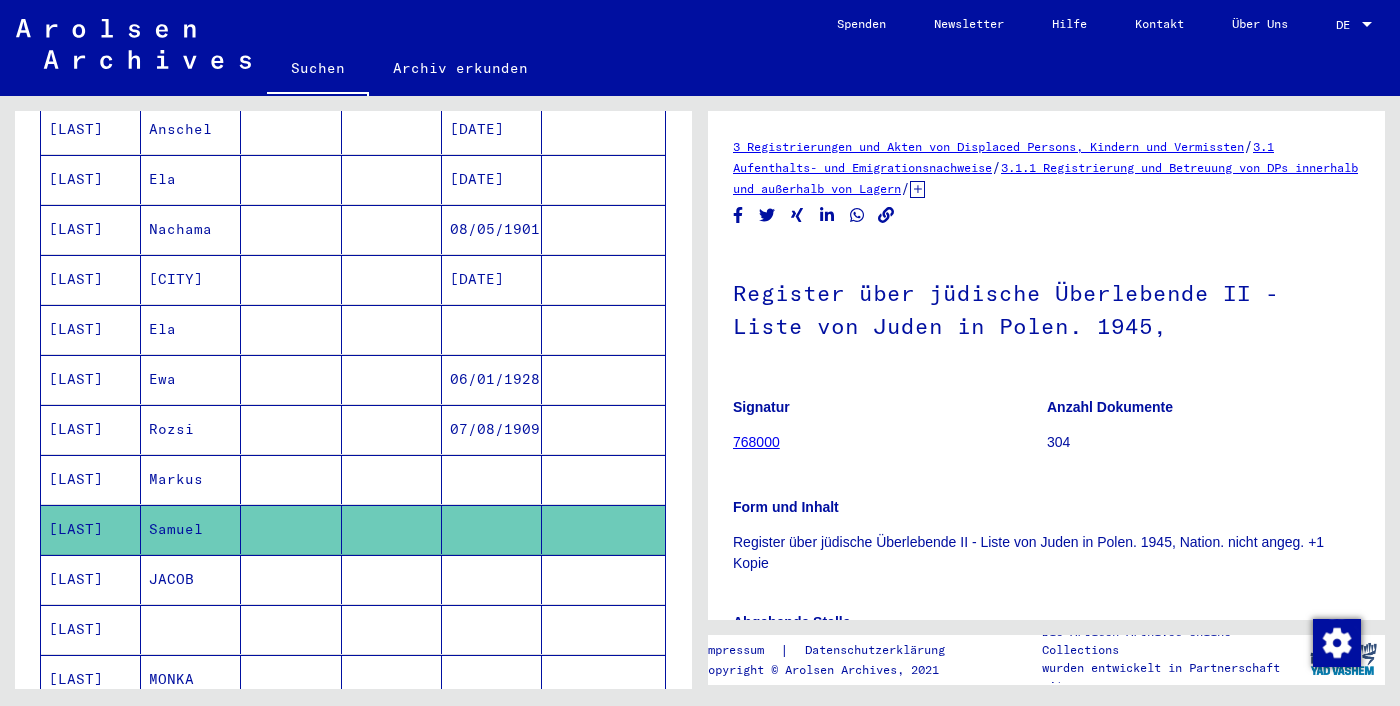 click at bounding box center [492, 629] 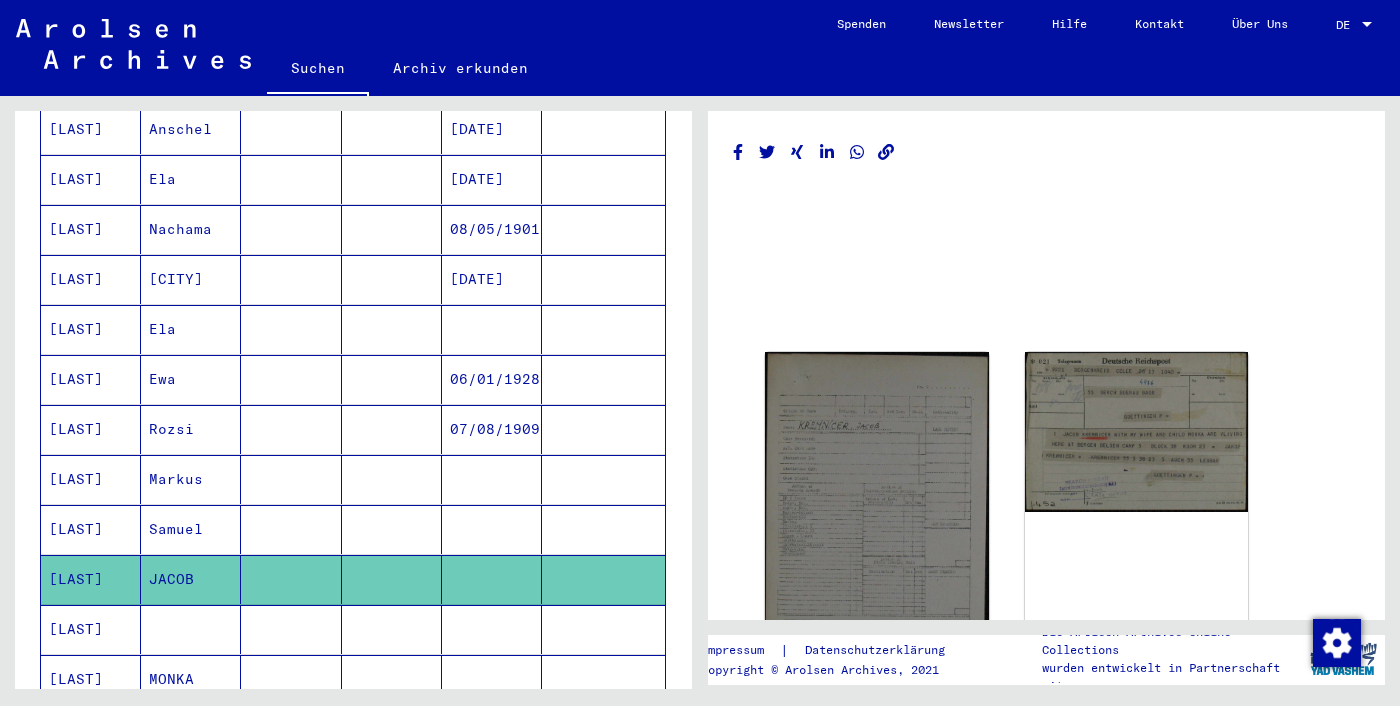 click at bounding box center [492, 729] 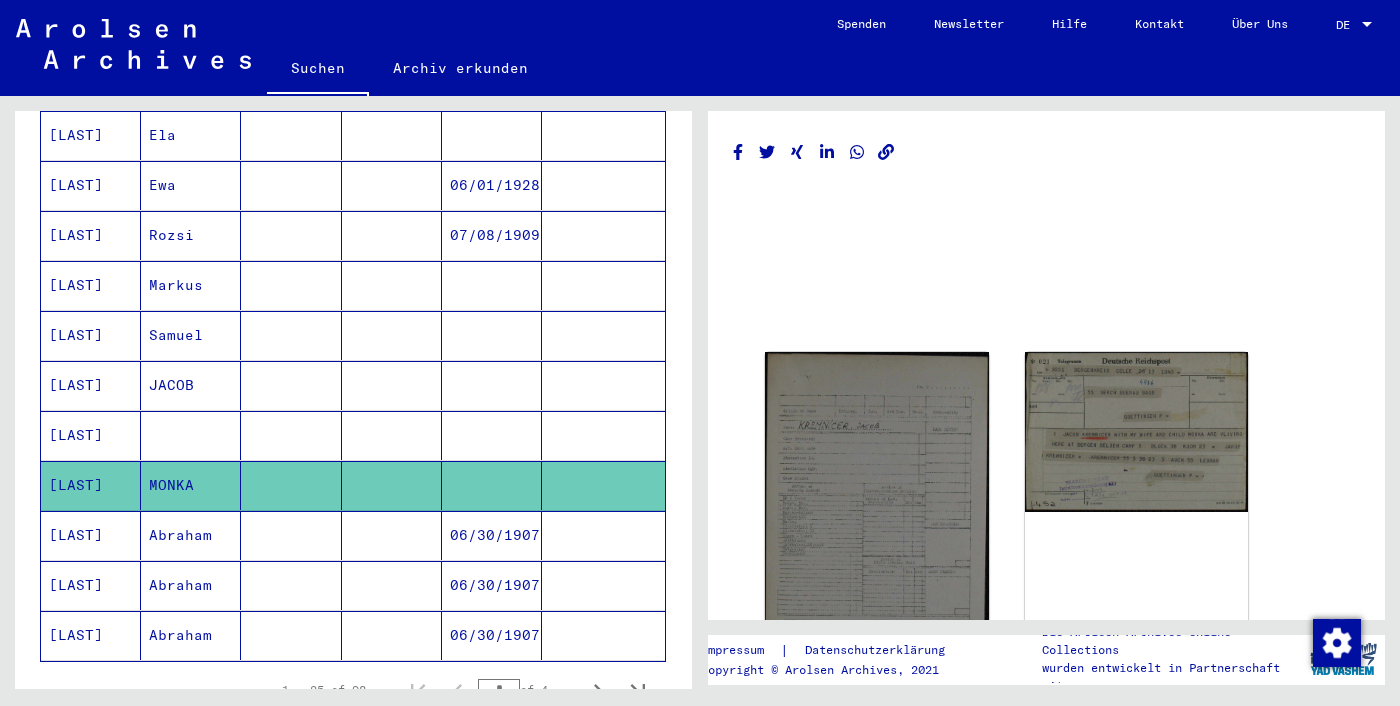 scroll, scrollTop: 1031, scrollLeft: 0, axis: vertical 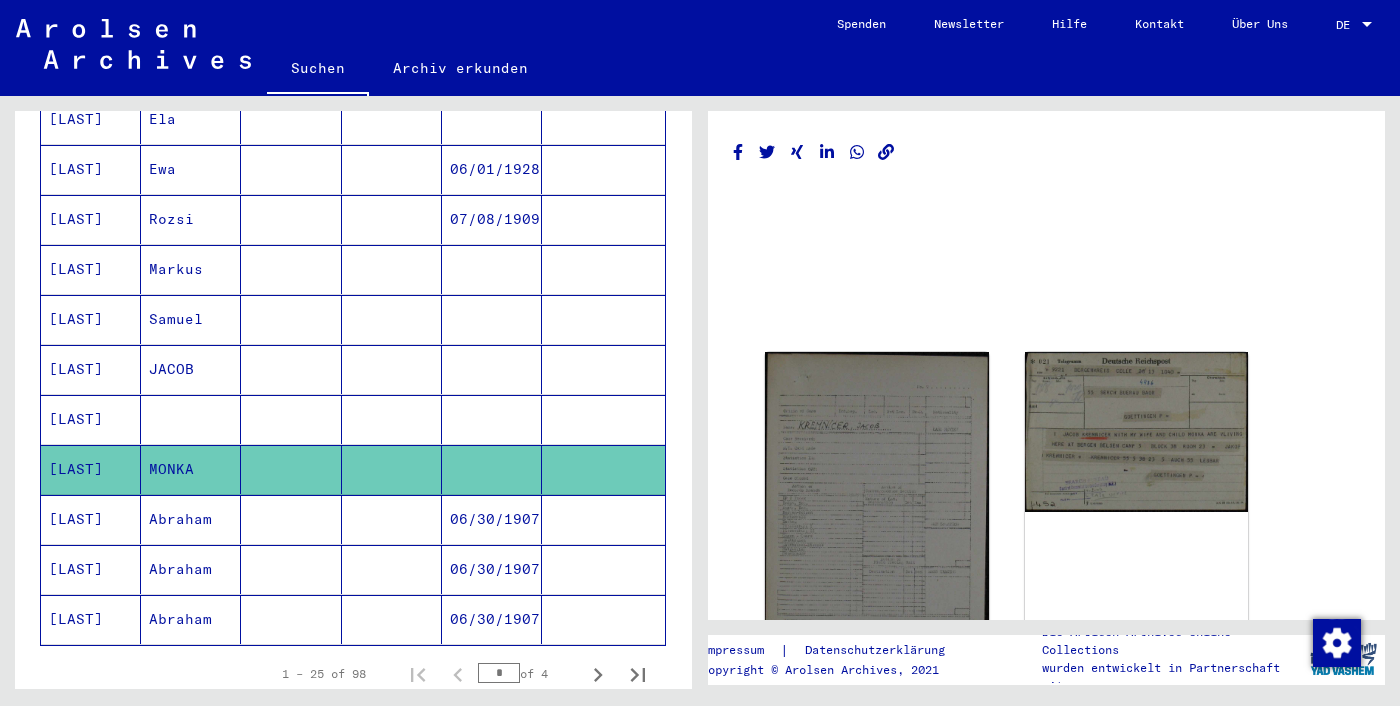 click on "06/30/1907" at bounding box center [492, 619] 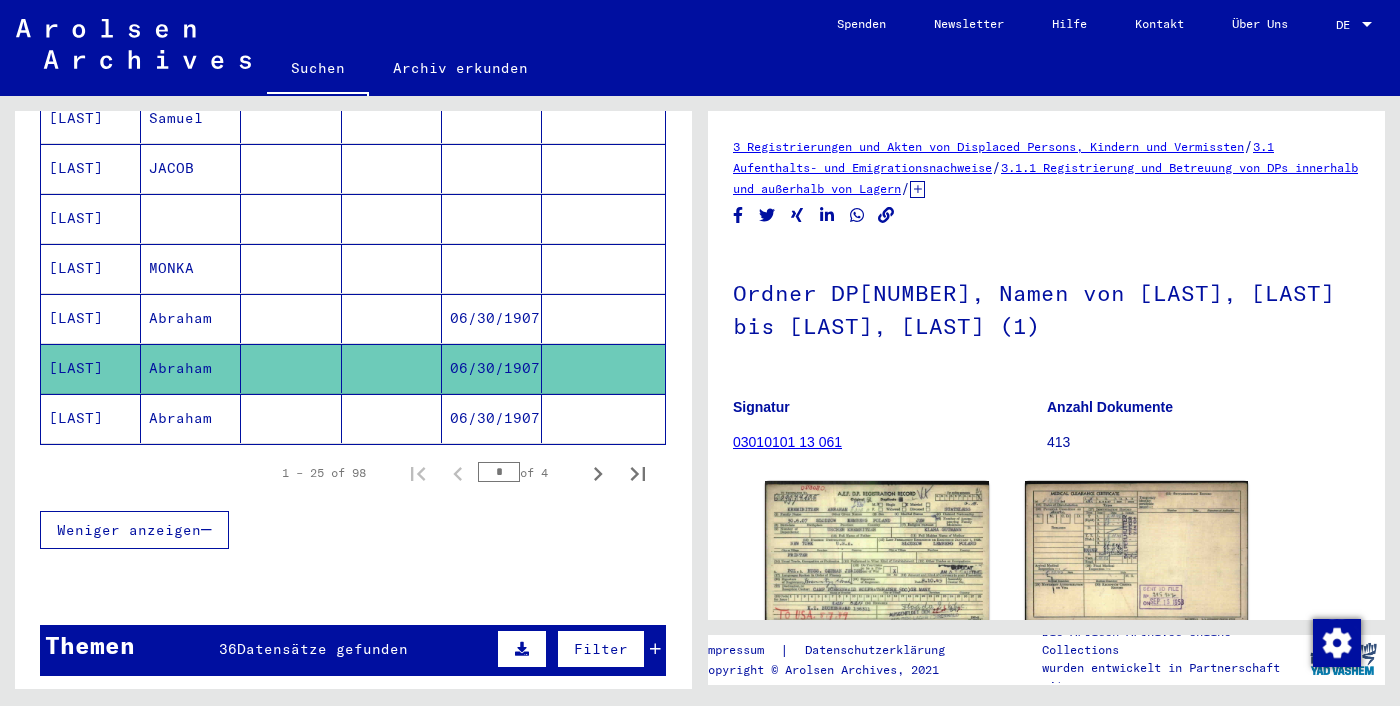 scroll, scrollTop: 1232, scrollLeft: 0, axis: vertical 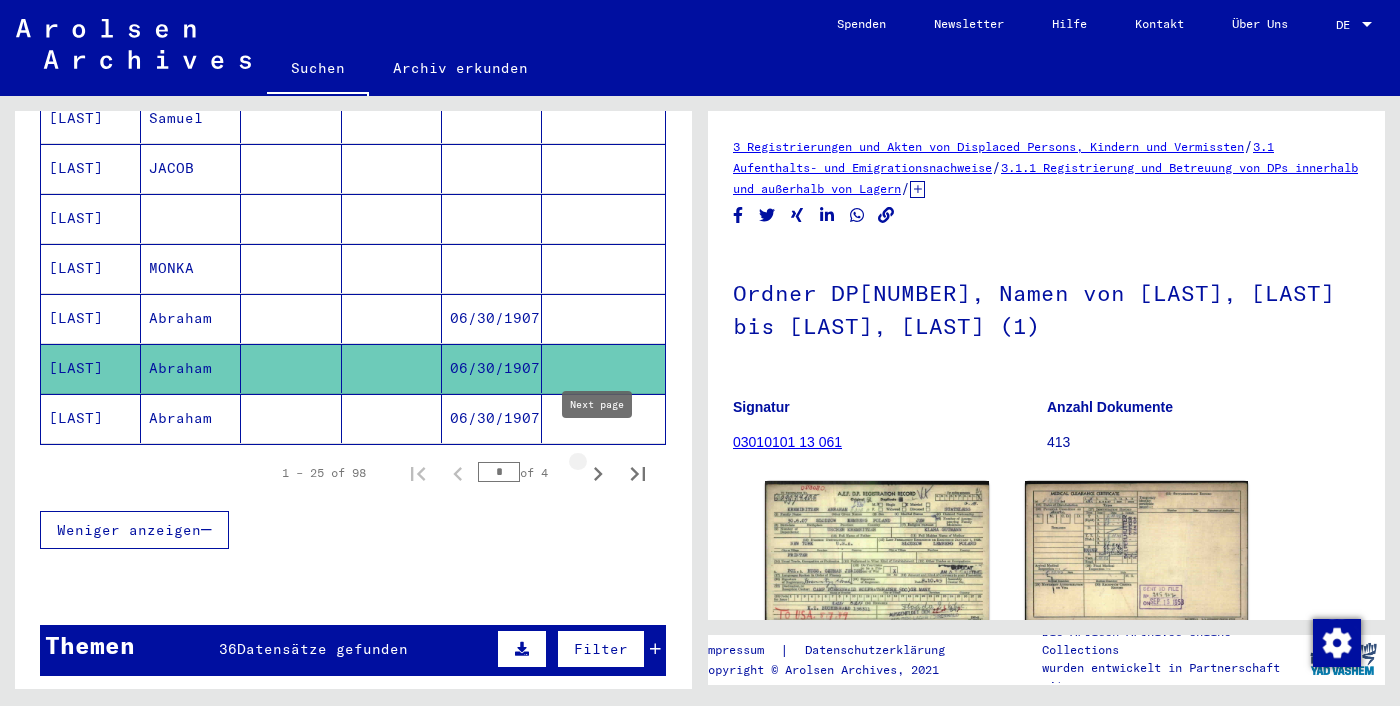 click 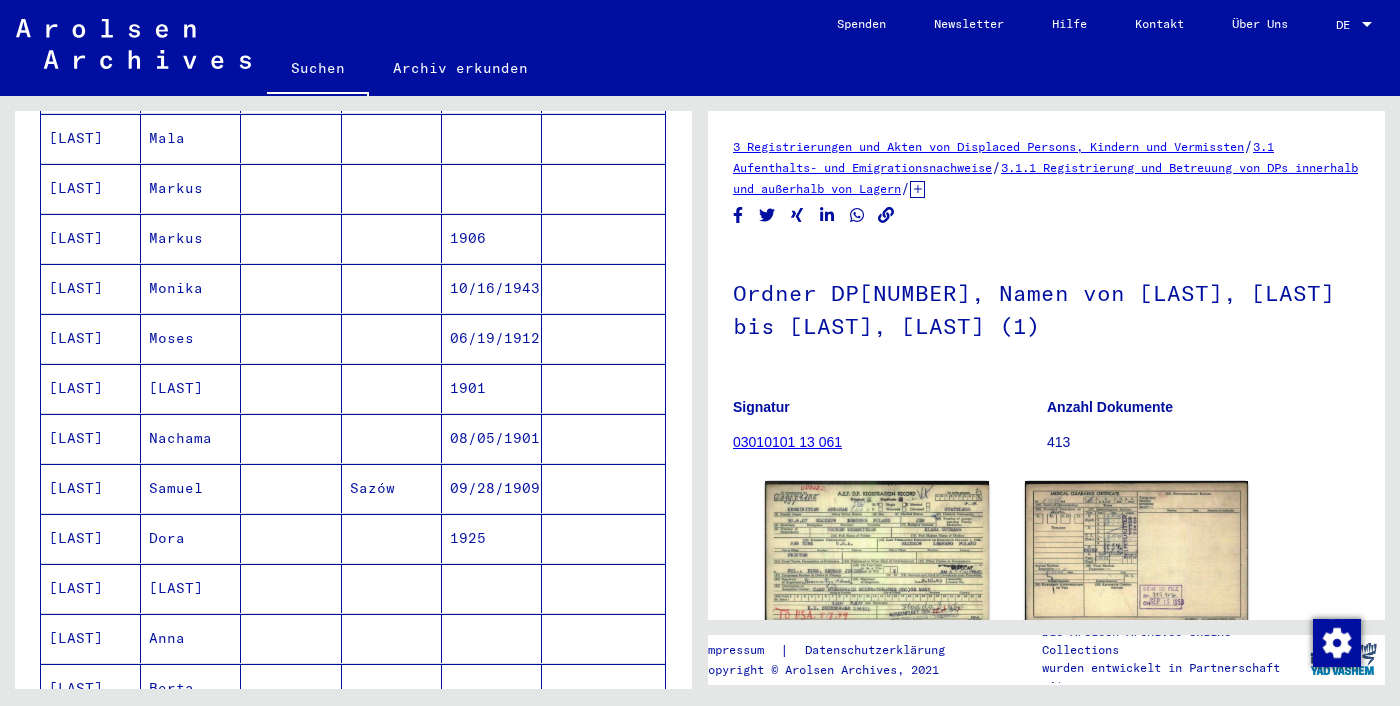 scroll, scrollTop: 836, scrollLeft: 0, axis: vertical 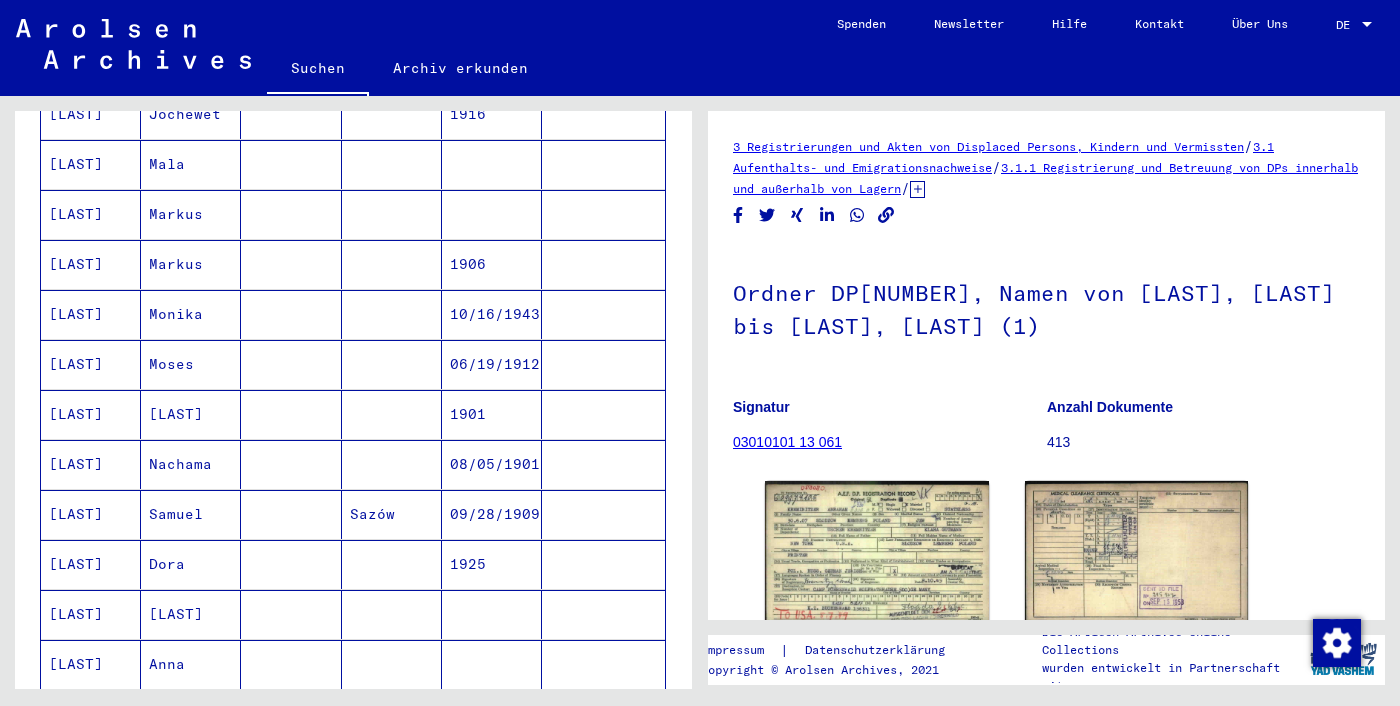 click at bounding box center (392, 314) 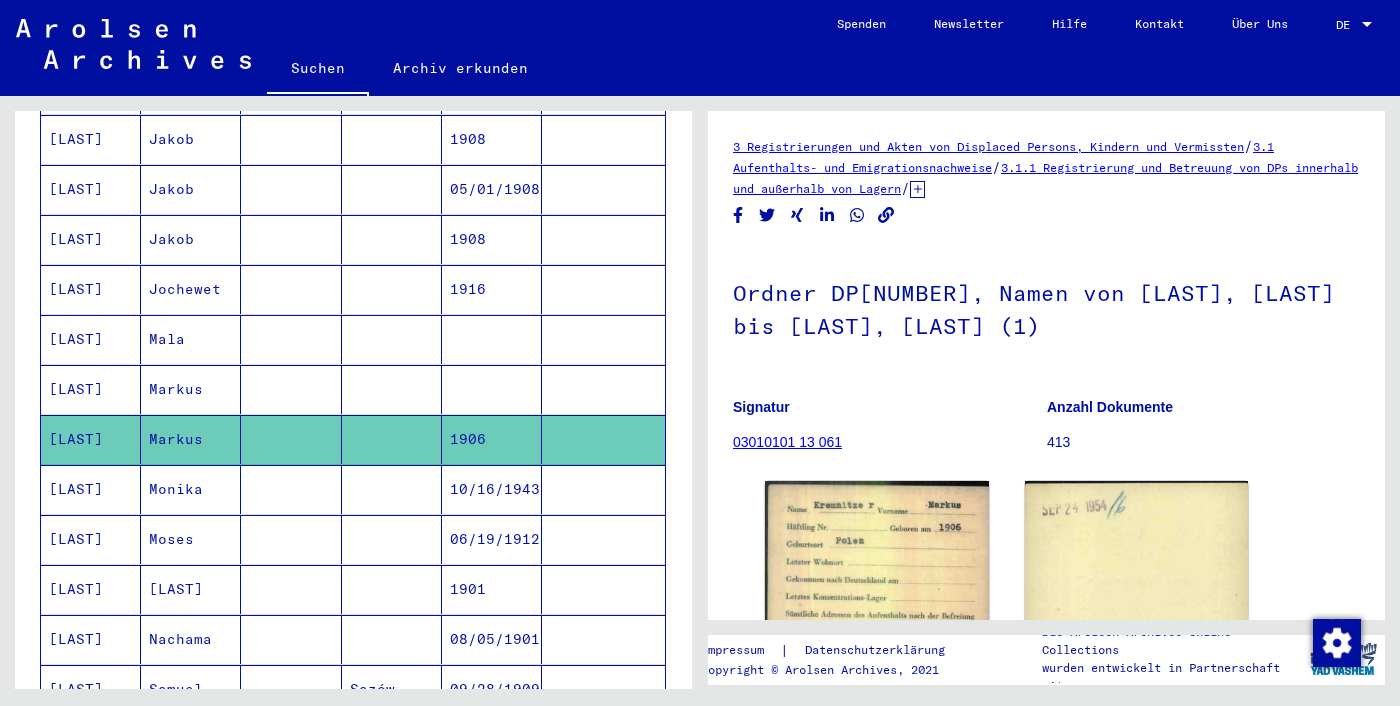 scroll, scrollTop: 644, scrollLeft: 0, axis: vertical 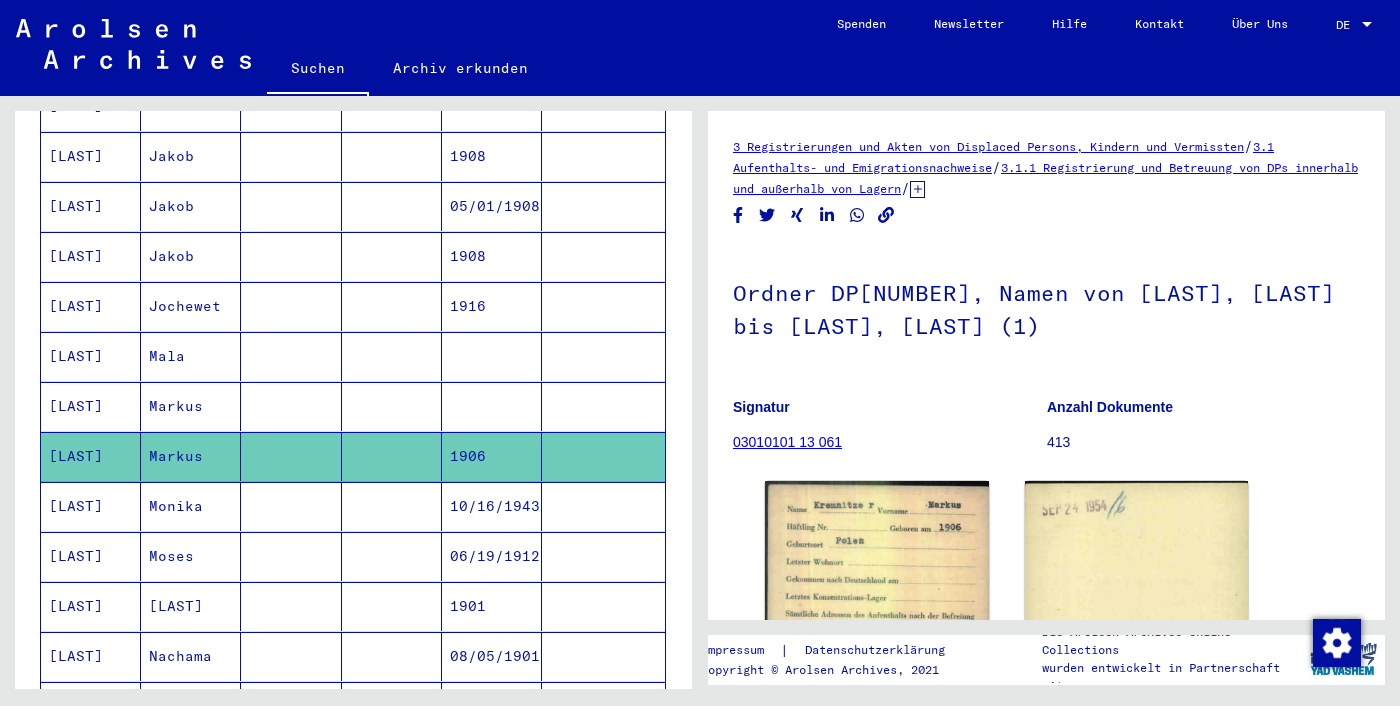 click at bounding box center (392, 306) 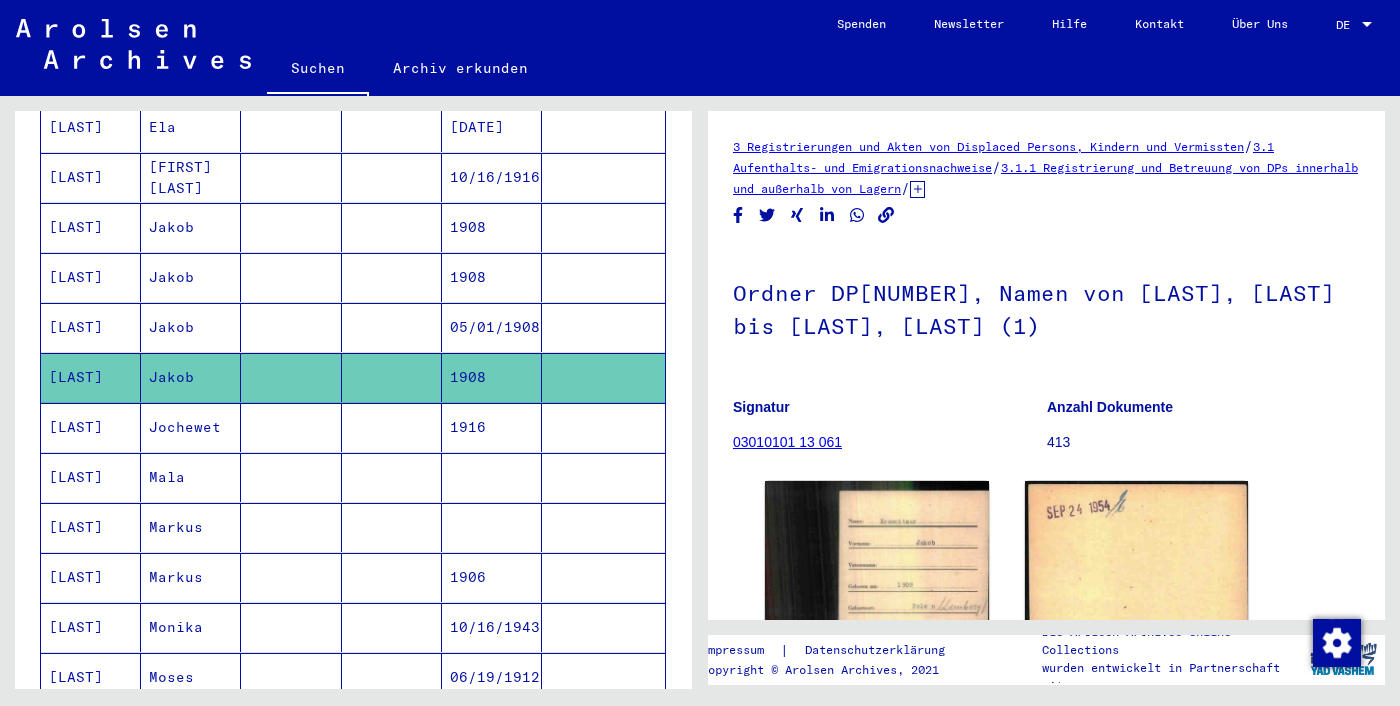 scroll, scrollTop: 532, scrollLeft: 0, axis: vertical 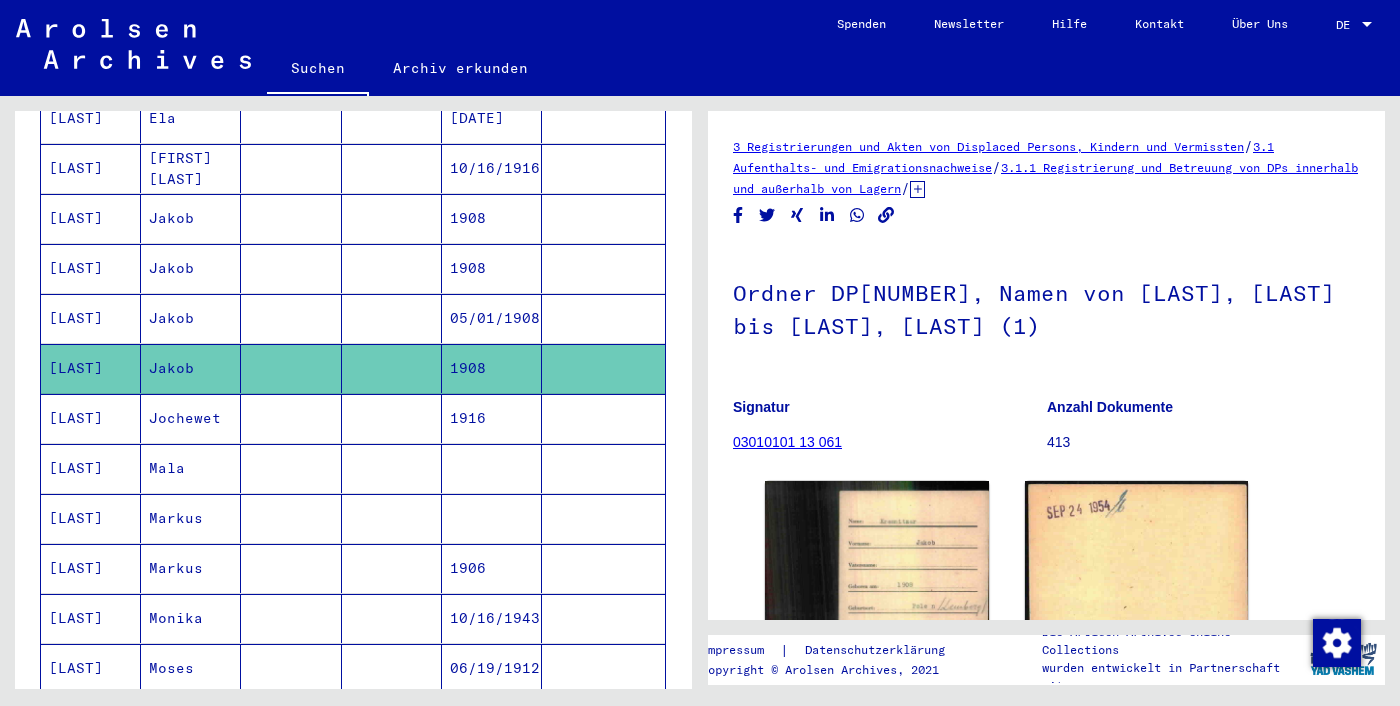 click on "KREMNITZER   Jakob         1908" 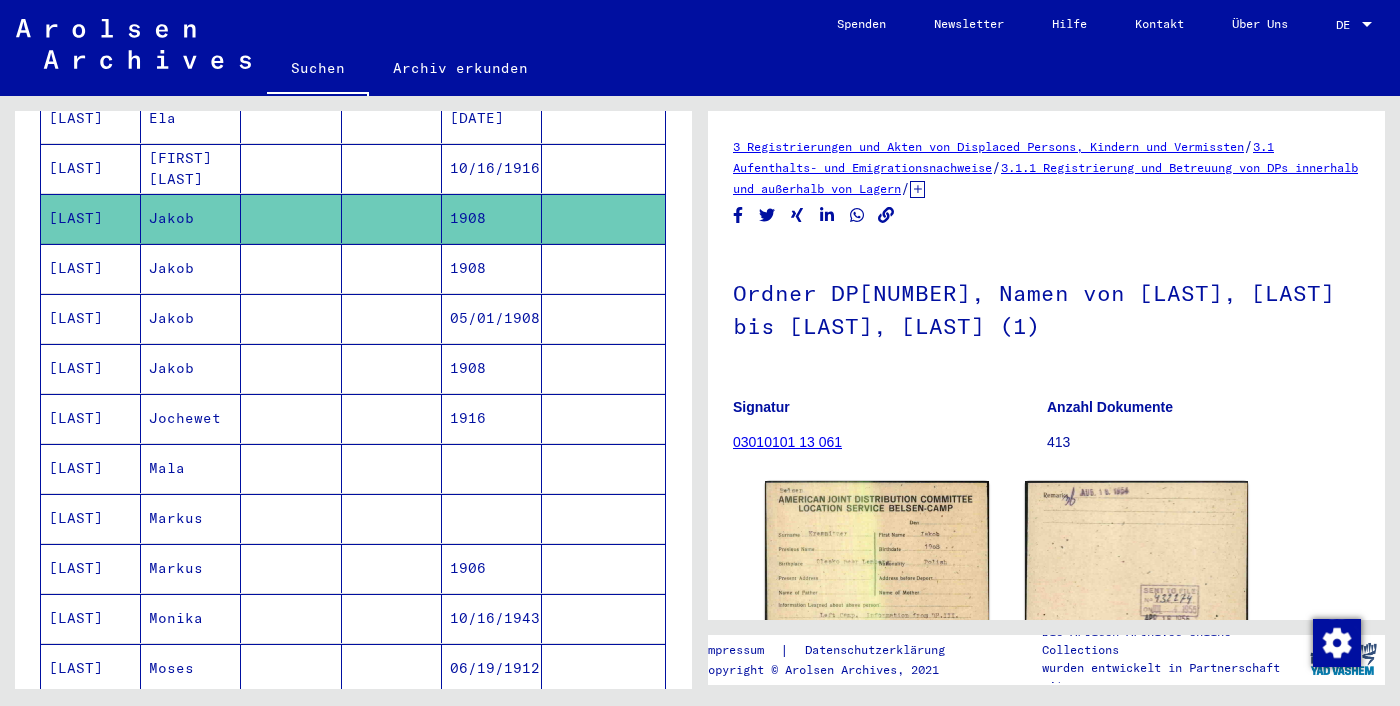 click at bounding box center [392, 218] 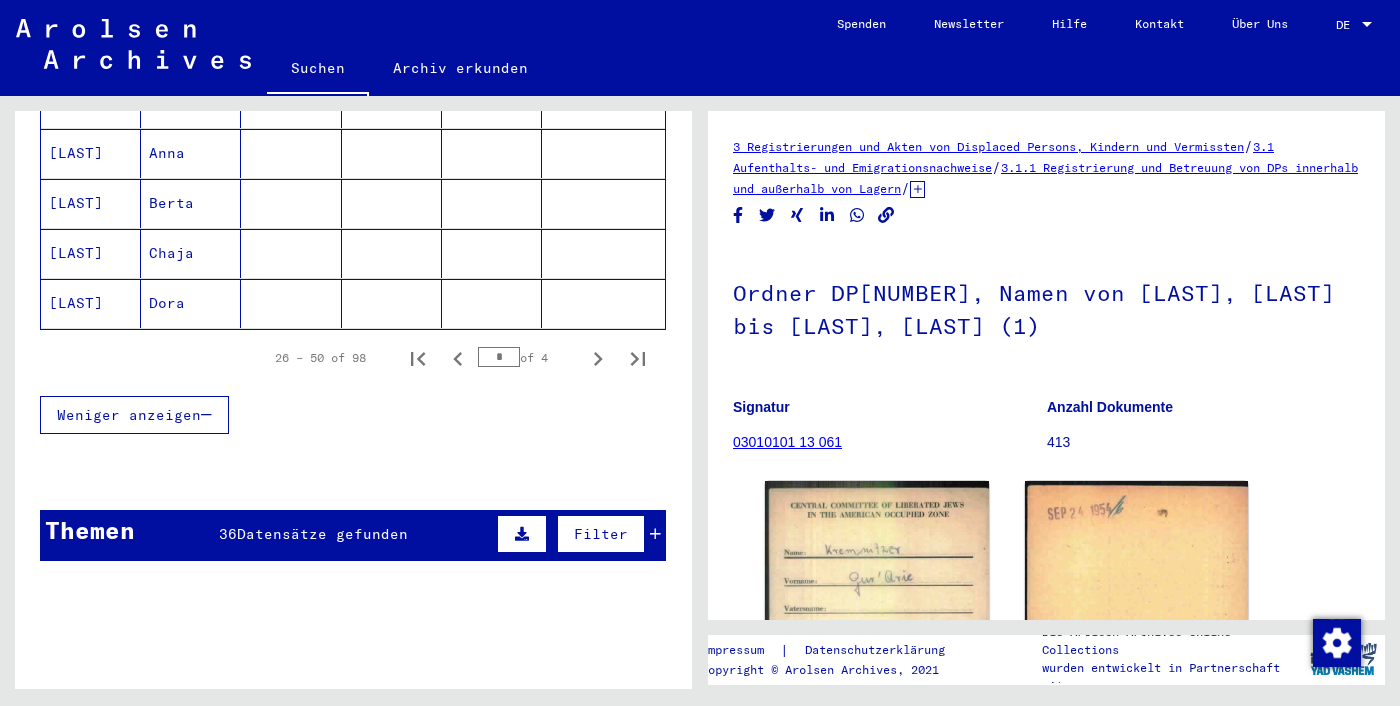 scroll, scrollTop: 1348, scrollLeft: 0, axis: vertical 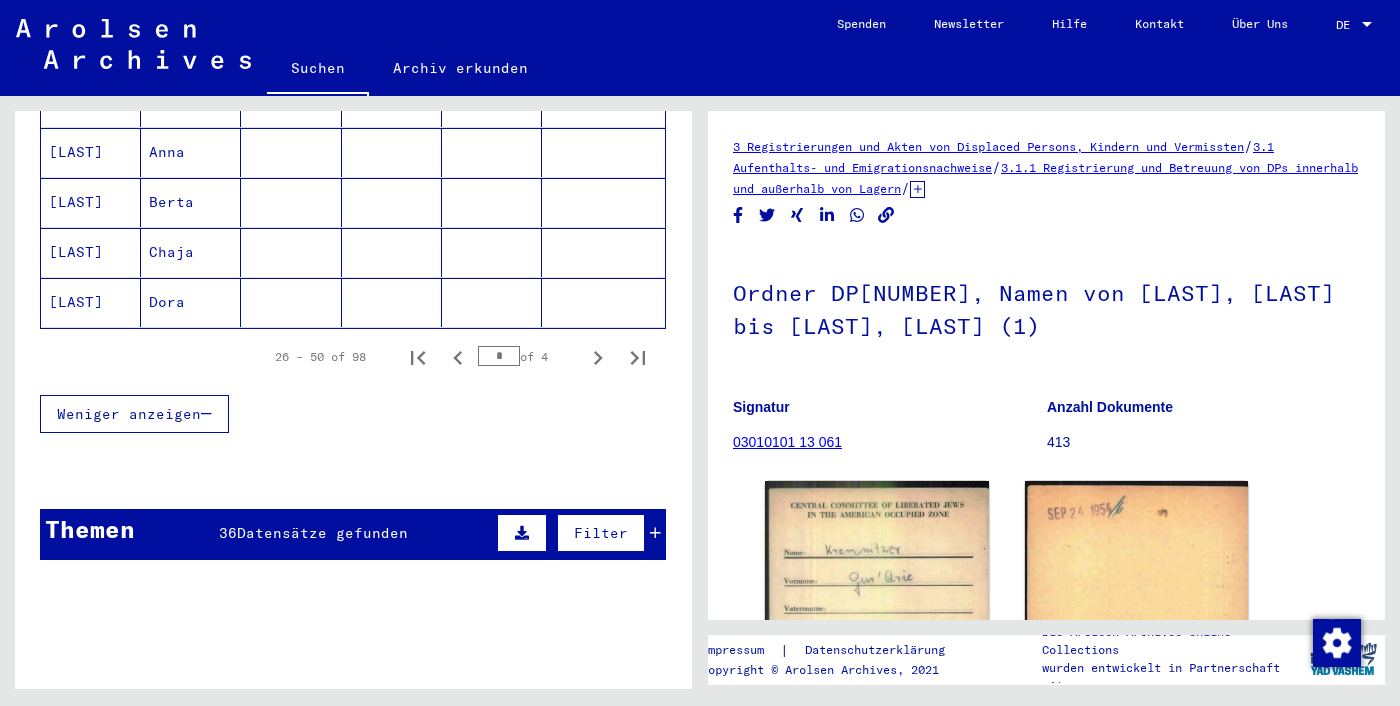 click at bounding box center [392, 202] 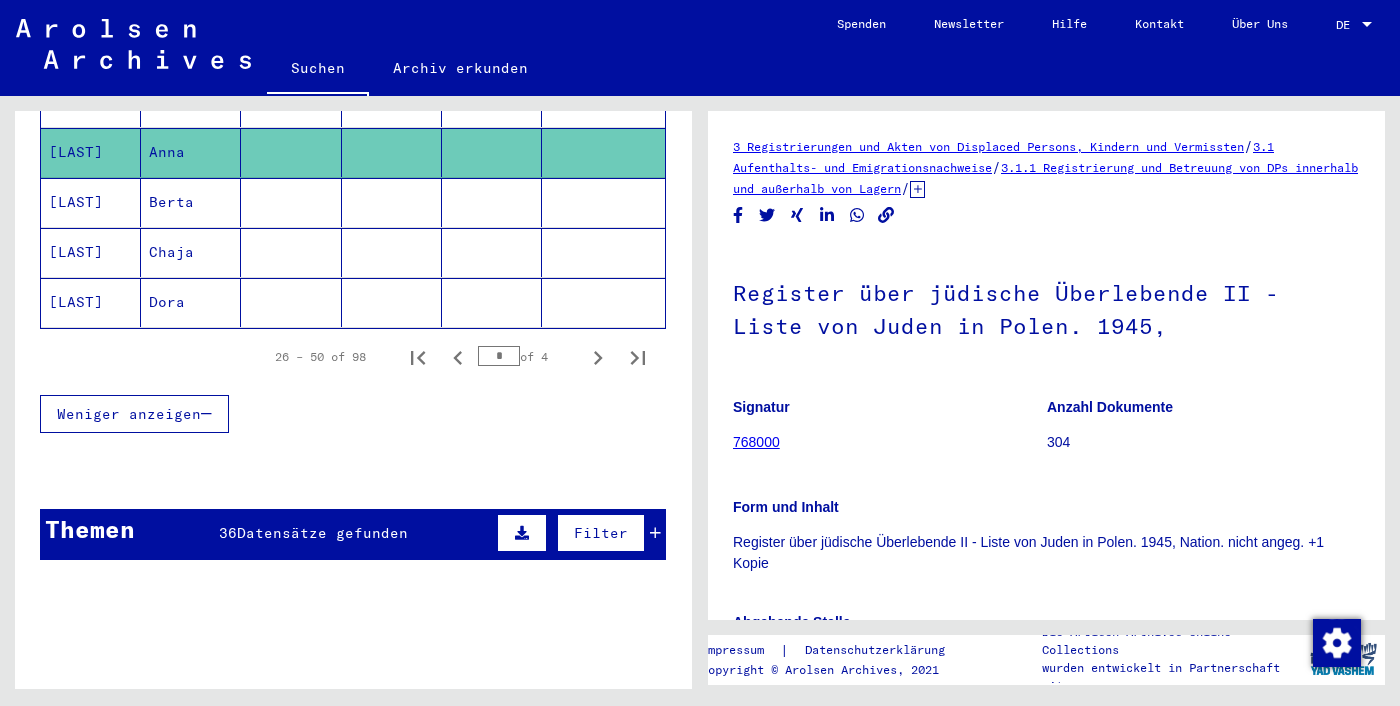 click at bounding box center (492, 302) 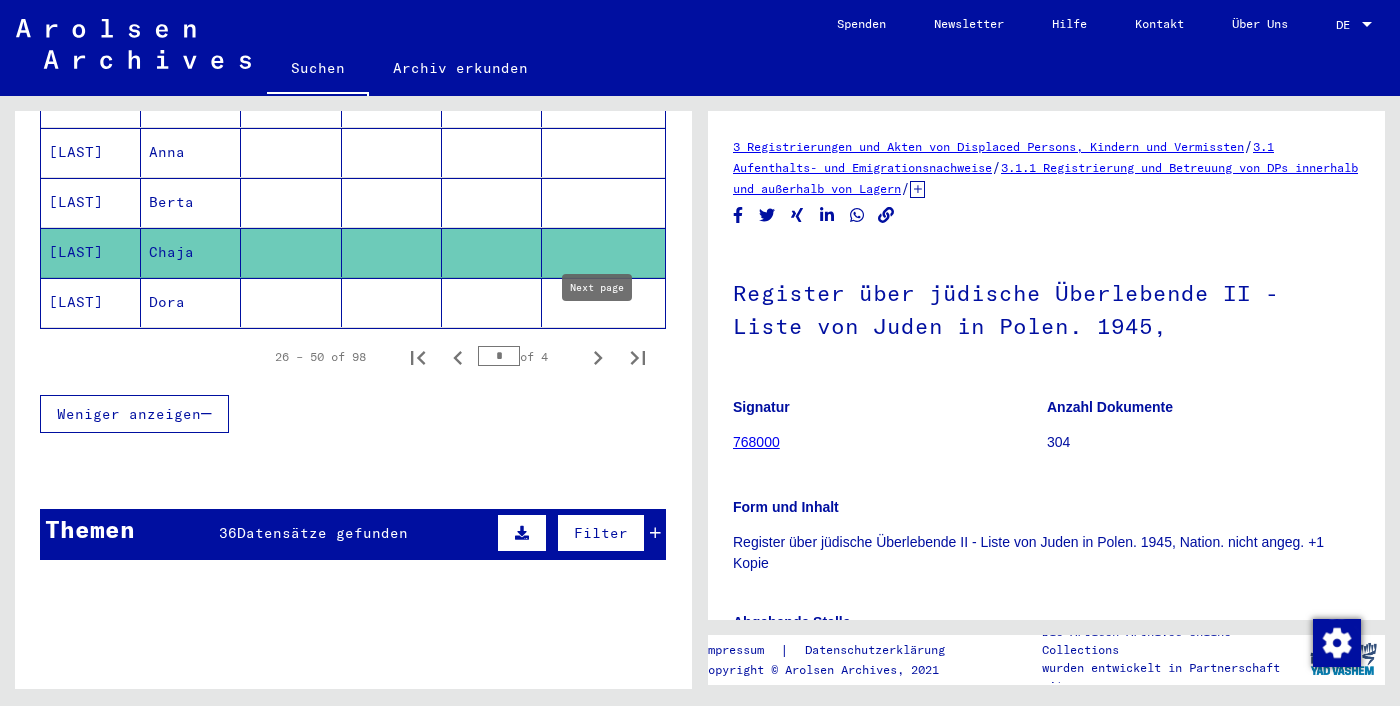 click 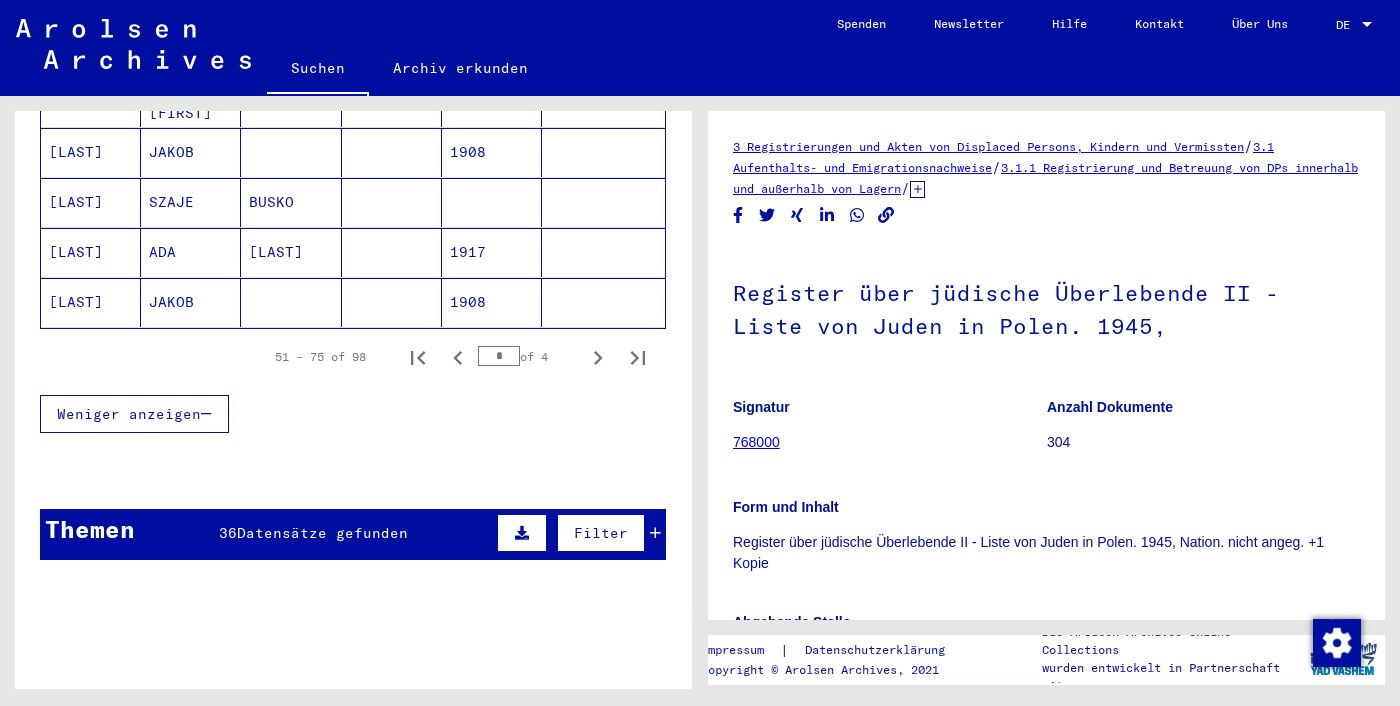 click 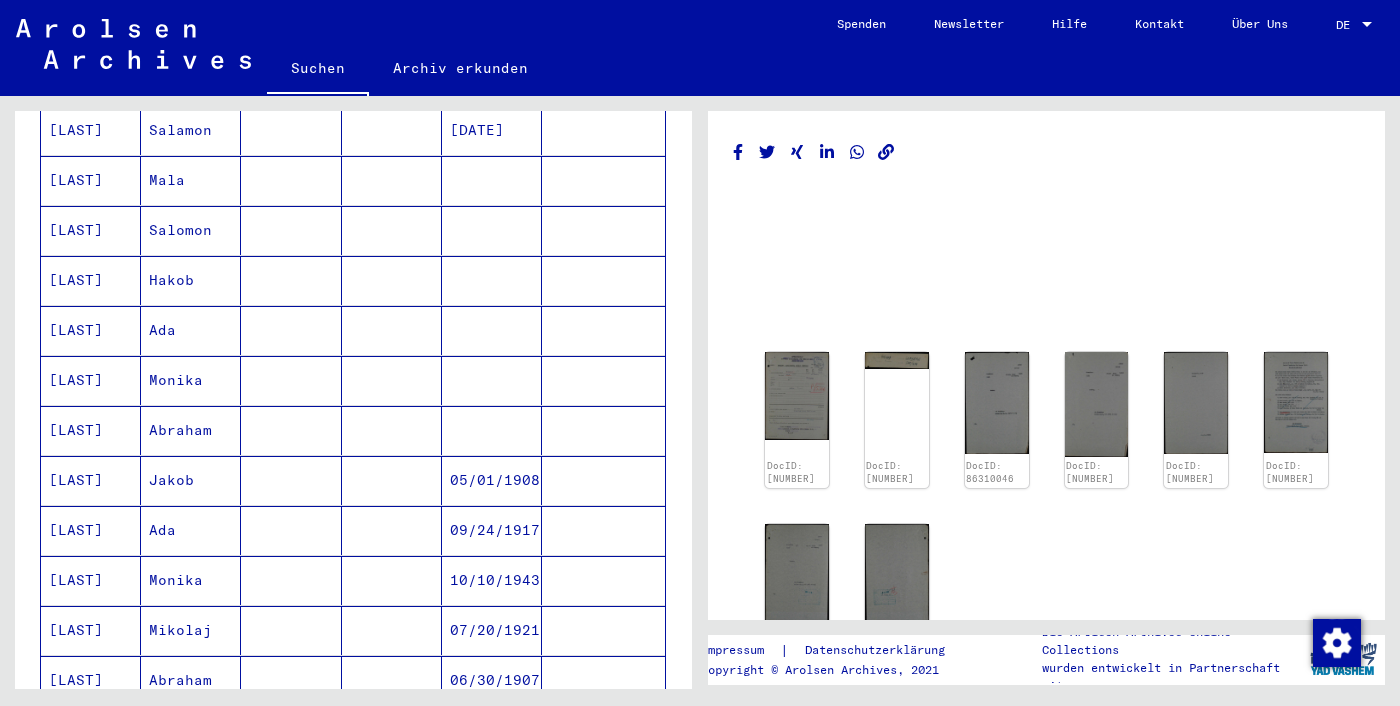 scroll, scrollTop: 606, scrollLeft: 0, axis: vertical 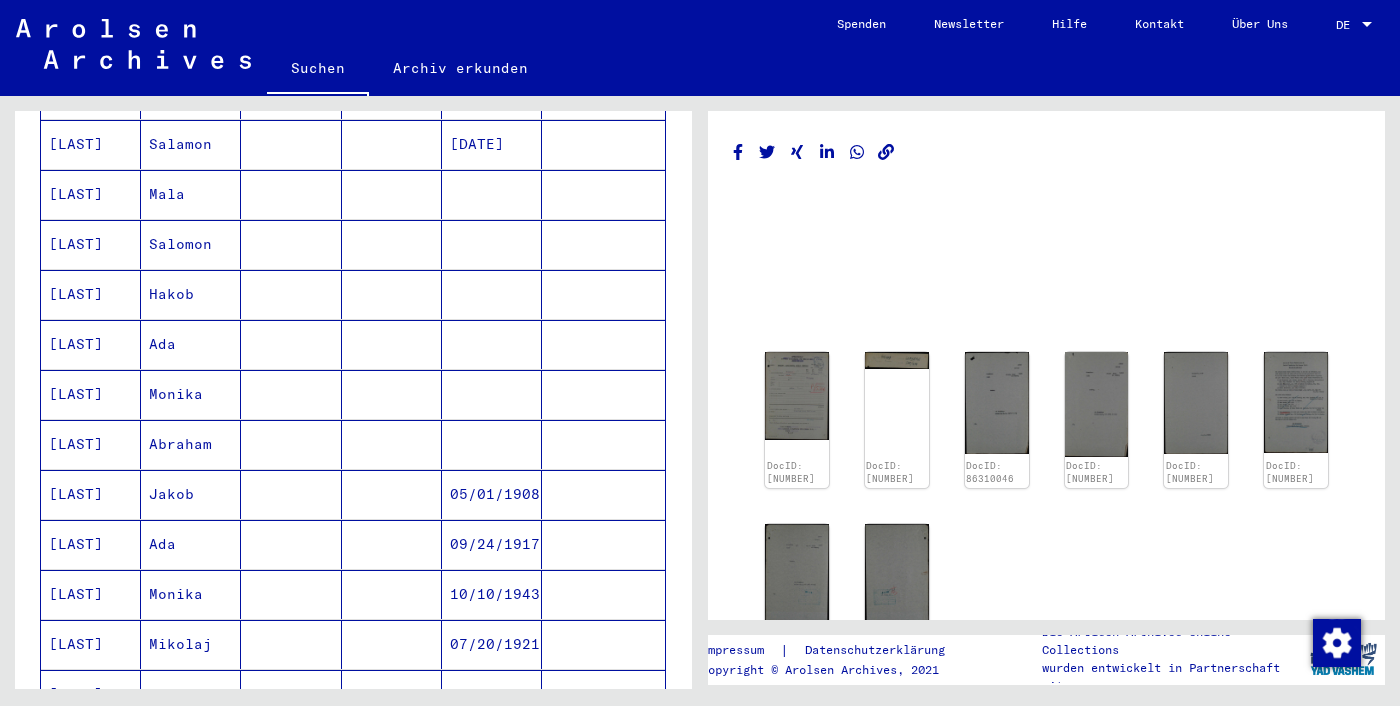 click at bounding box center (492, 394) 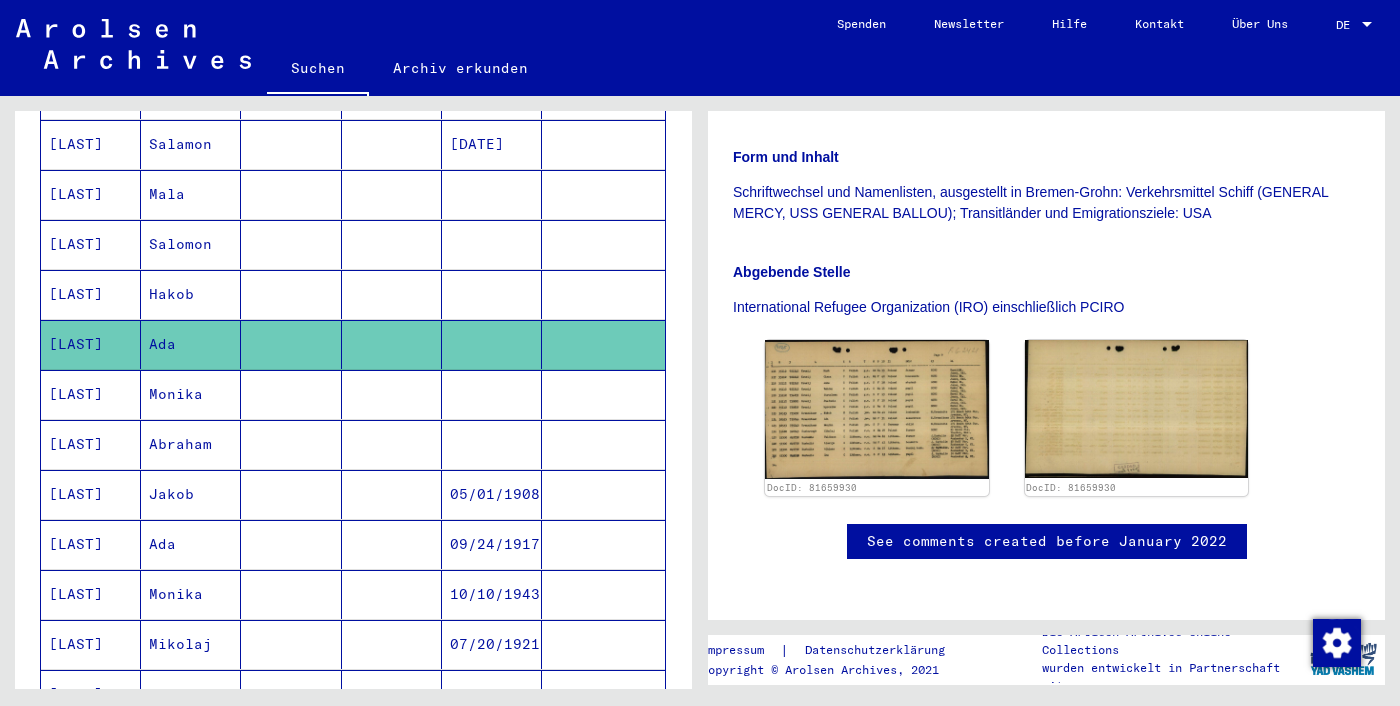 scroll, scrollTop: 409, scrollLeft: 0, axis: vertical 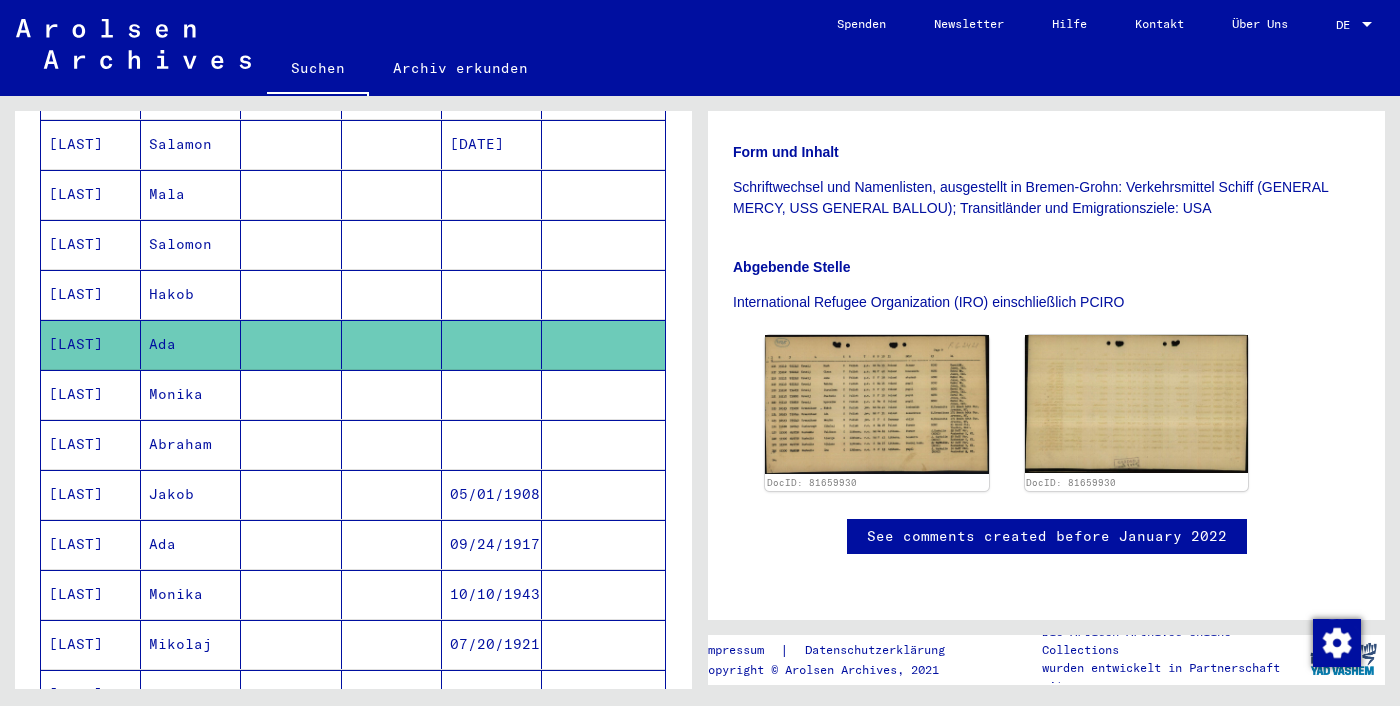 click on "05/01/1908" at bounding box center (492, 544) 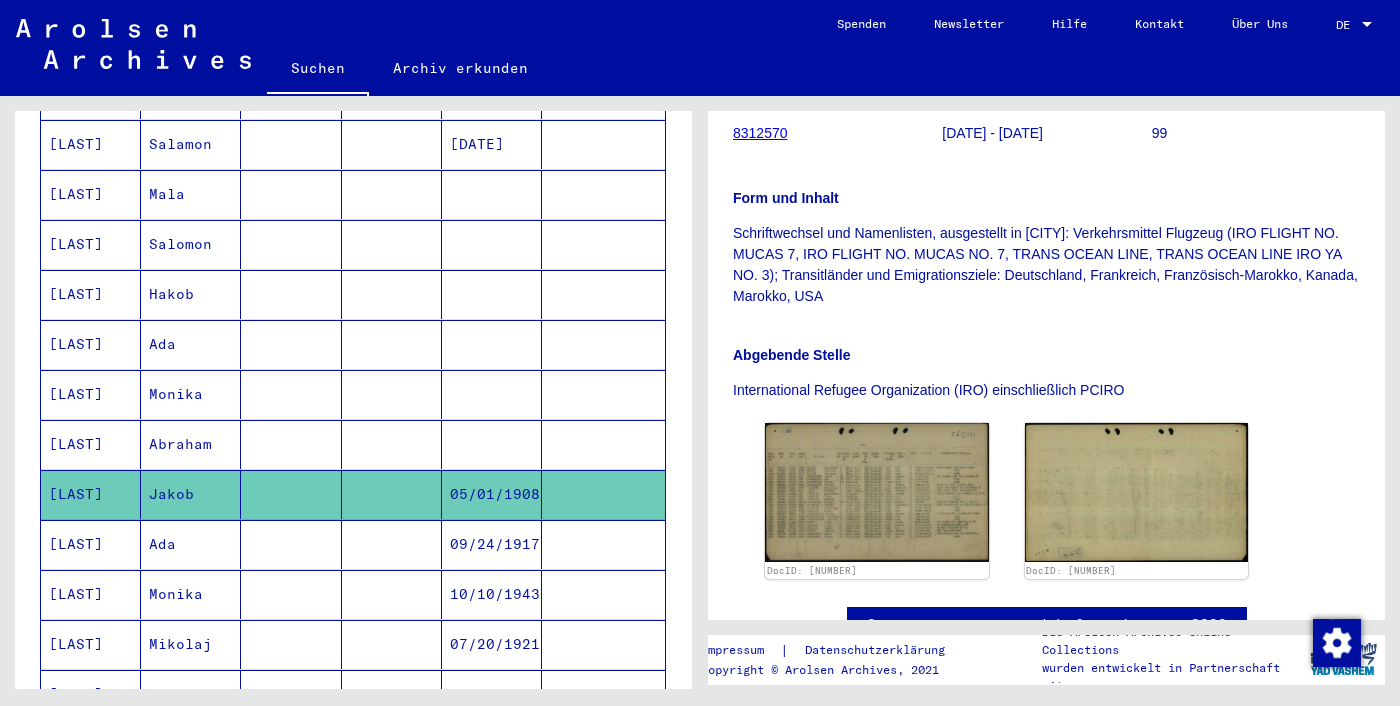 scroll, scrollTop: 0, scrollLeft: 0, axis: both 